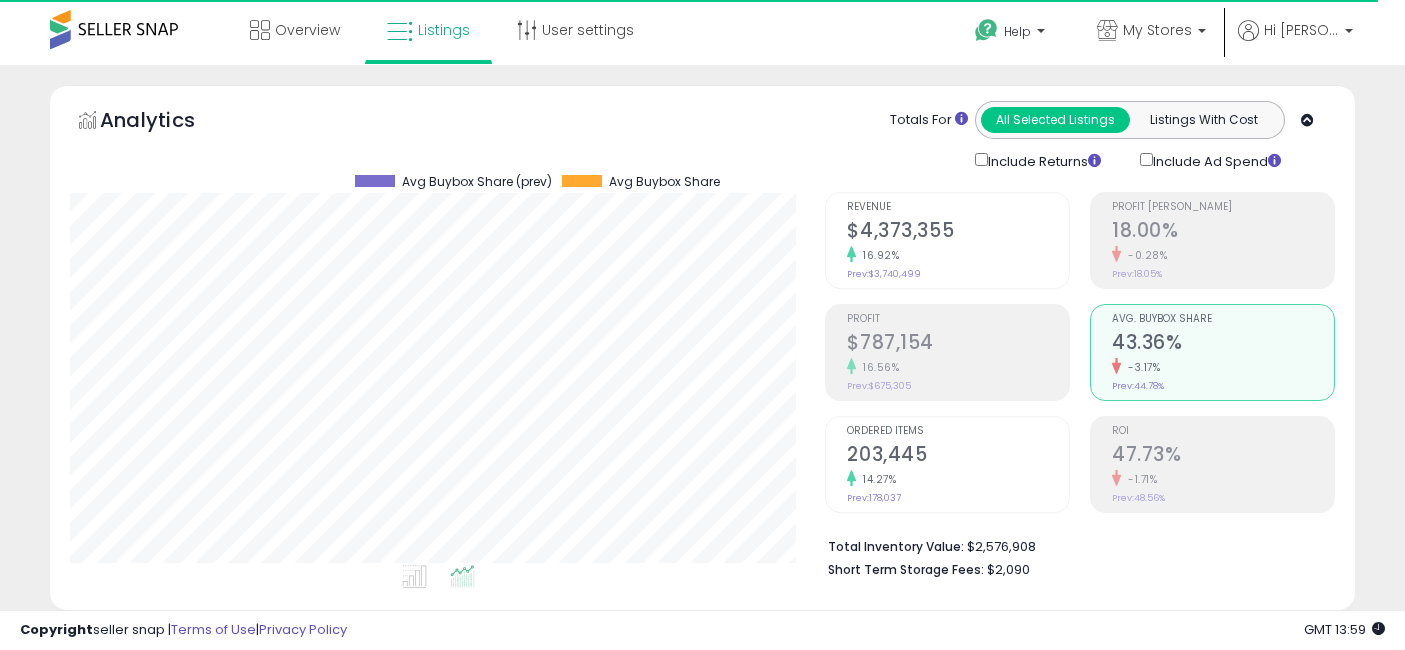 select on "**" 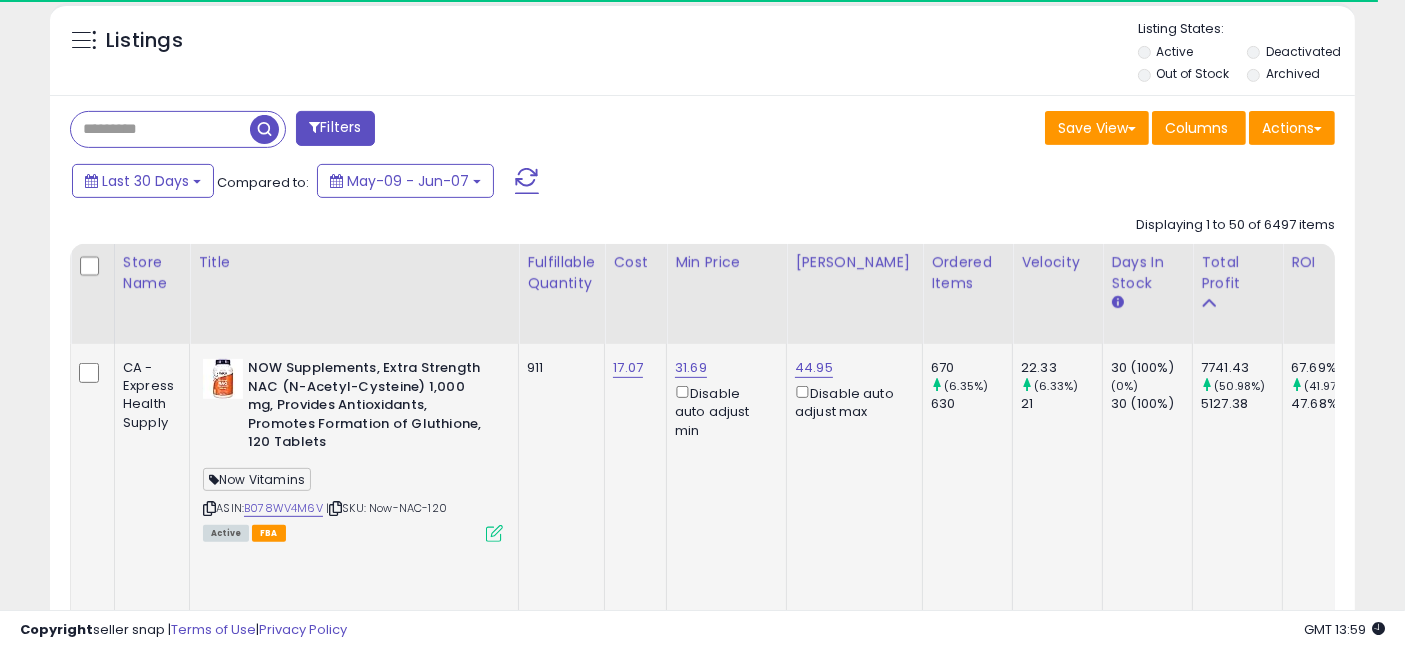 scroll, scrollTop: 777, scrollLeft: 0, axis: vertical 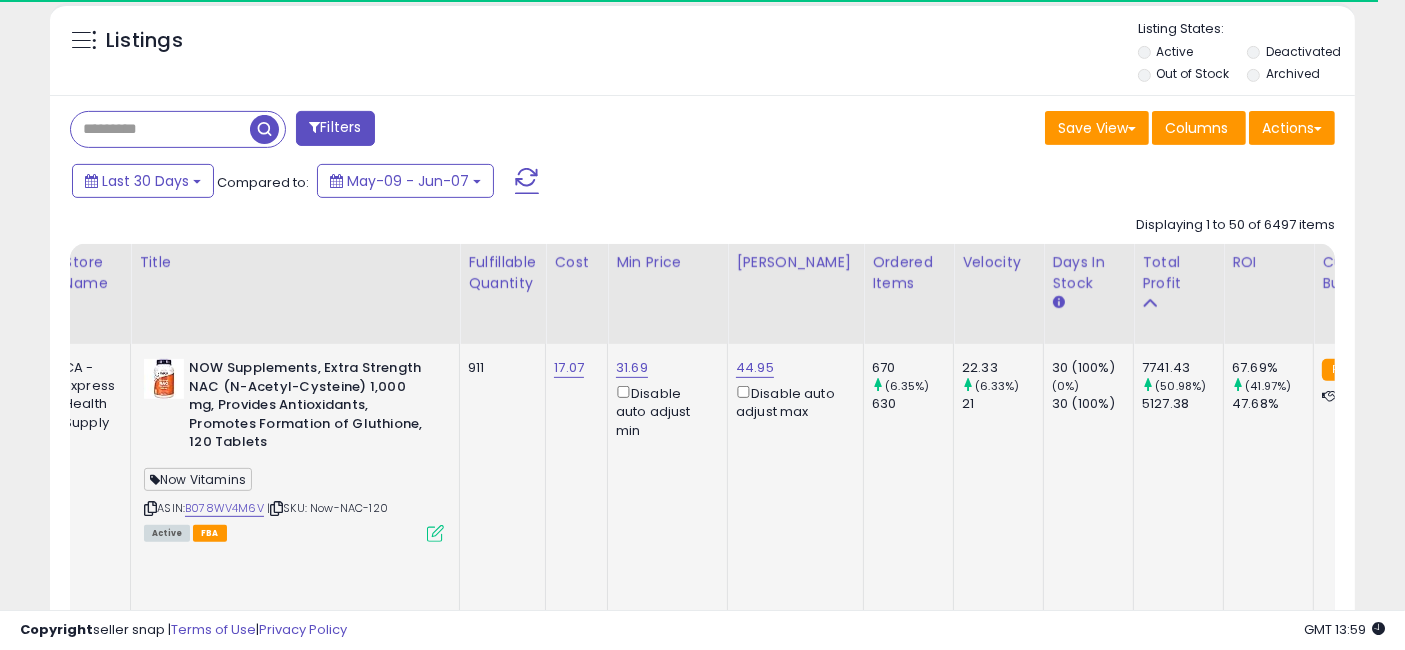 drag, startPoint x: 767, startPoint y: 472, endPoint x: 884, endPoint y: 467, distance: 117.10679 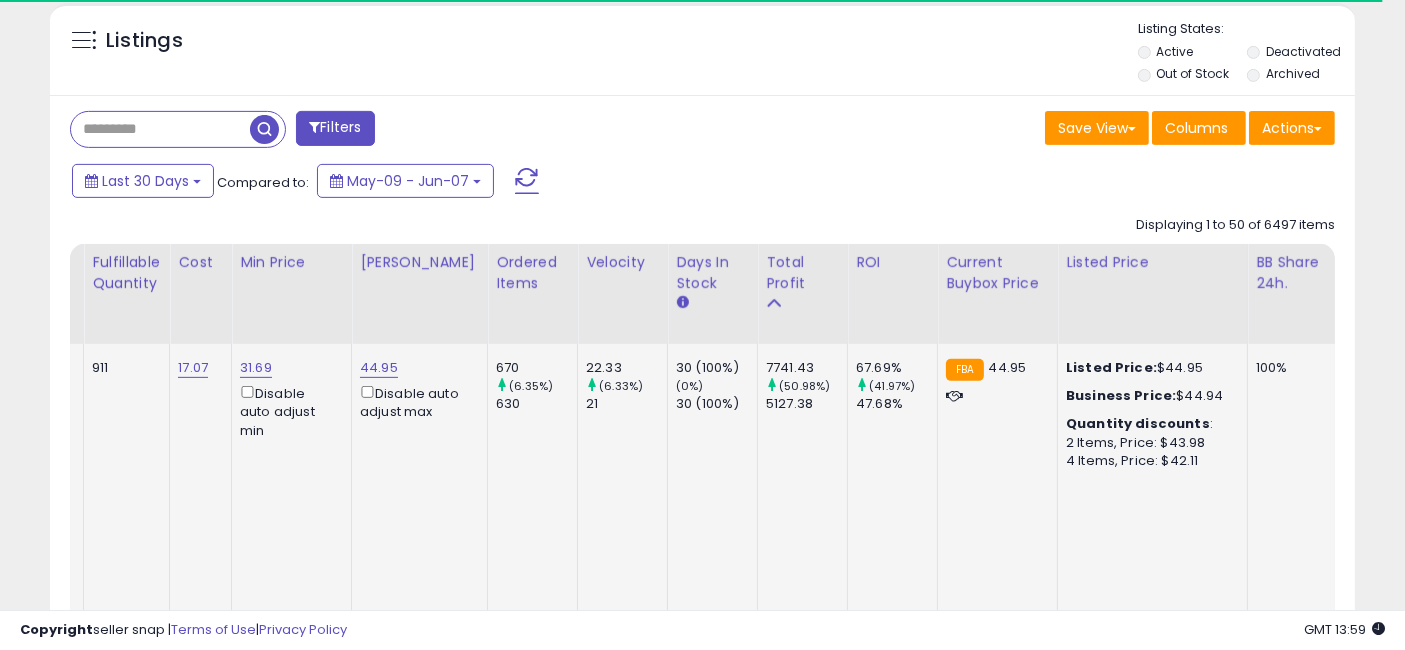 scroll, scrollTop: 0, scrollLeft: 576, axis: horizontal 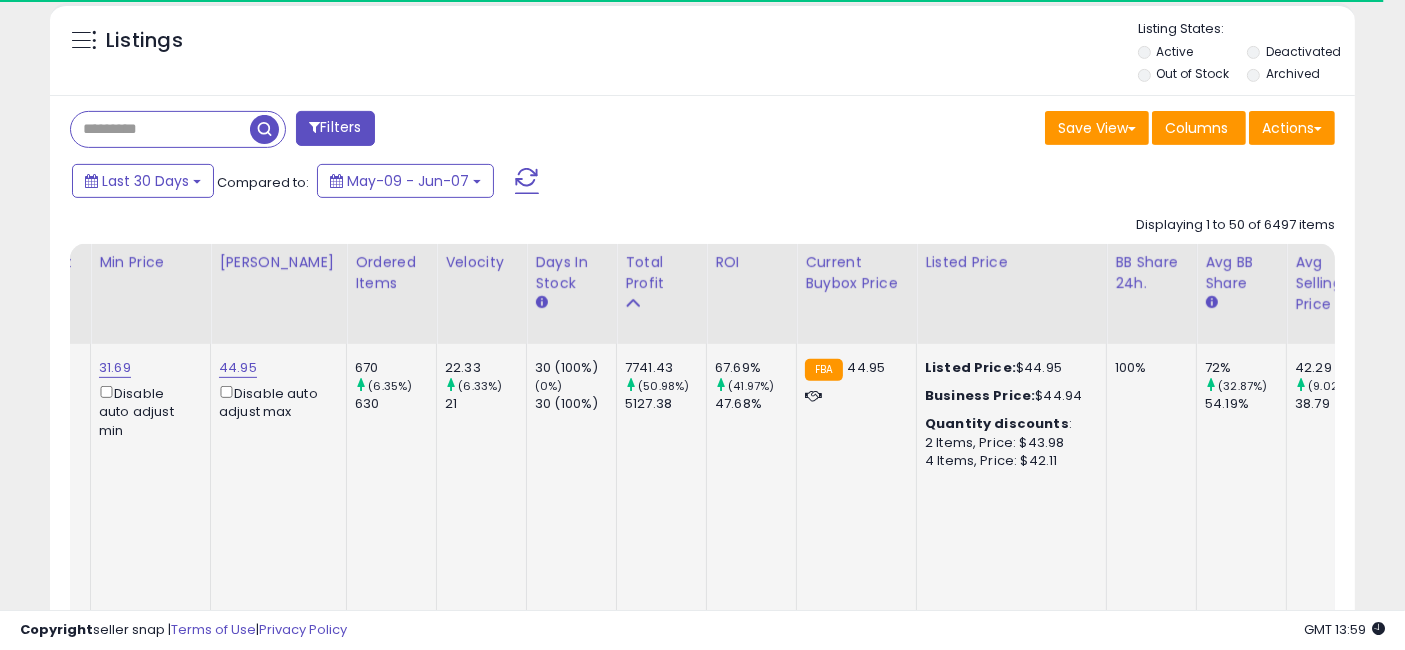 drag, startPoint x: 824, startPoint y: 453, endPoint x: 908, endPoint y: 452, distance: 84.00595 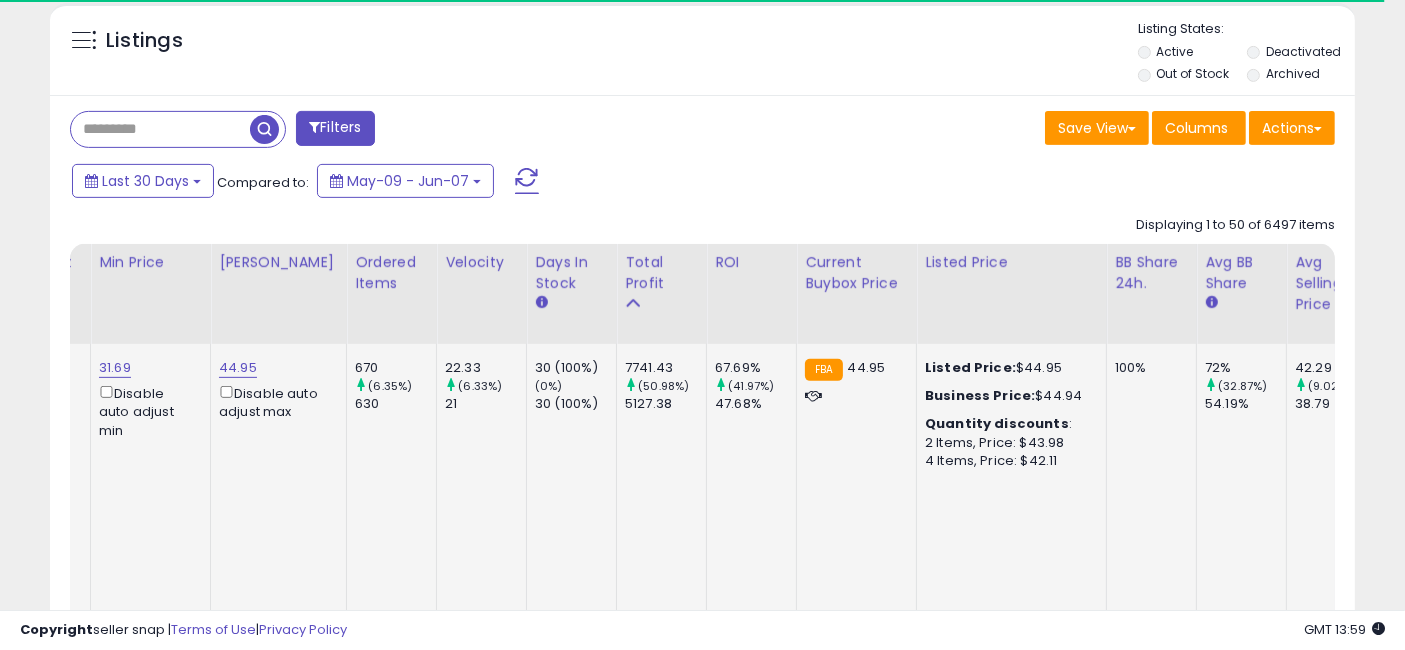 scroll, scrollTop: 0, scrollLeft: 730, axis: horizontal 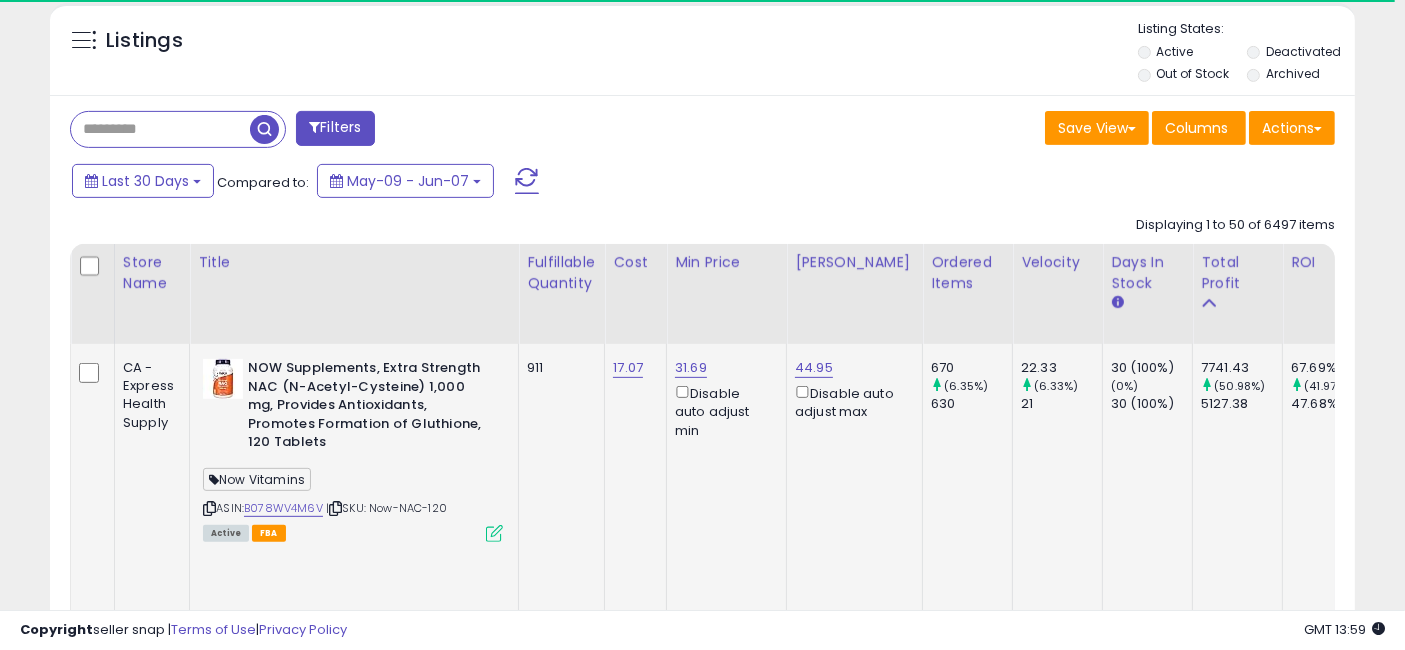 drag, startPoint x: 1045, startPoint y: 452, endPoint x: 609, endPoint y: 465, distance: 436.19376 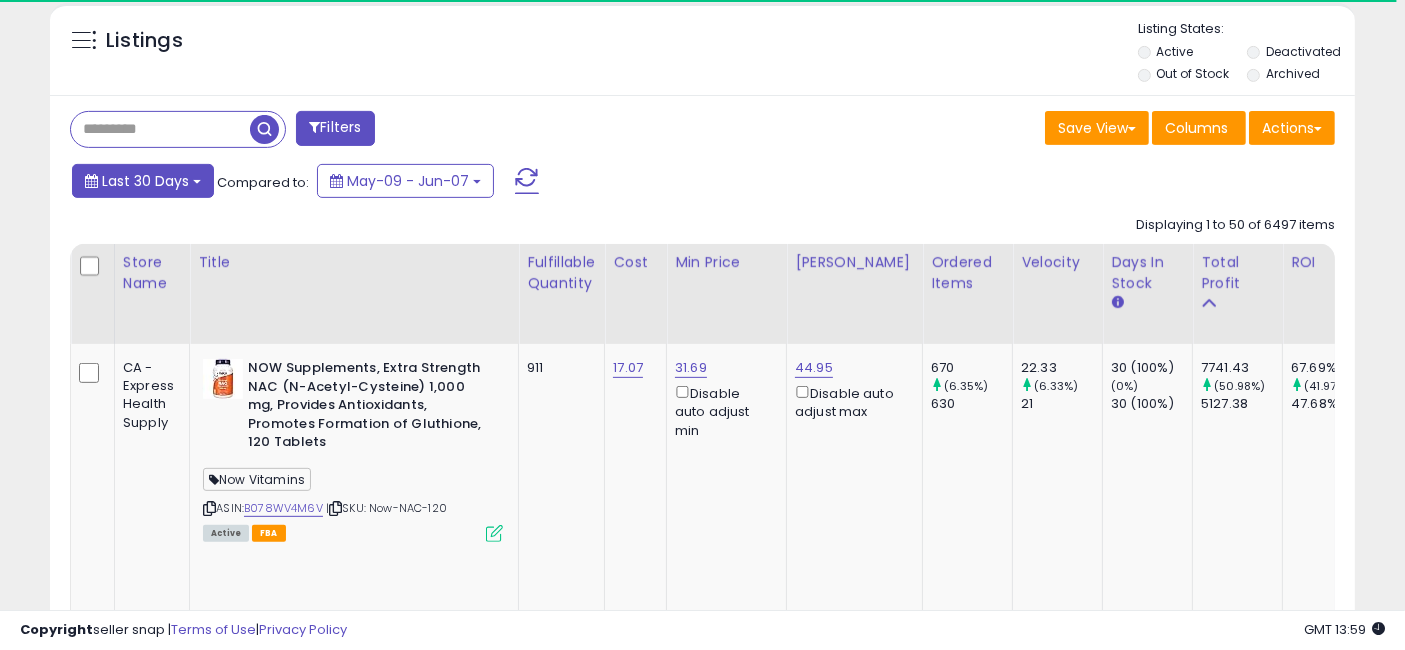 click on "Last 30 Days" at bounding box center (145, 181) 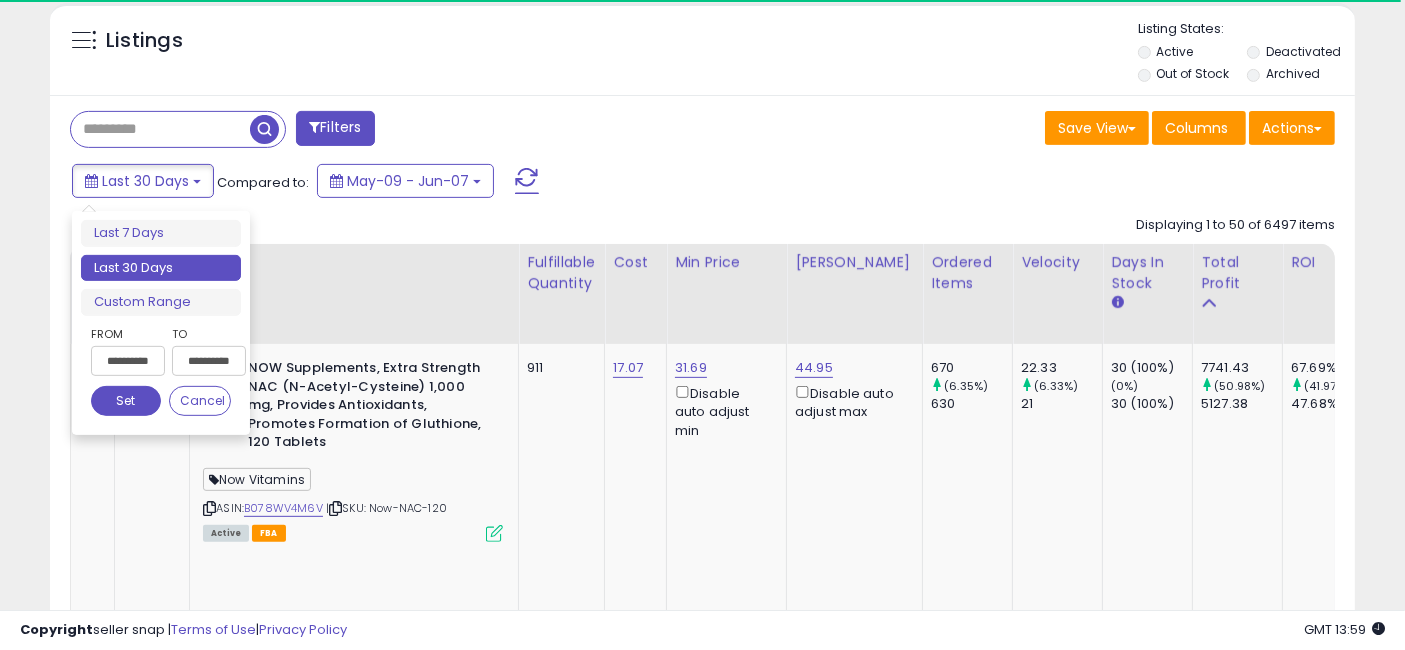 click on "**********" at bounding box center (128, 361) 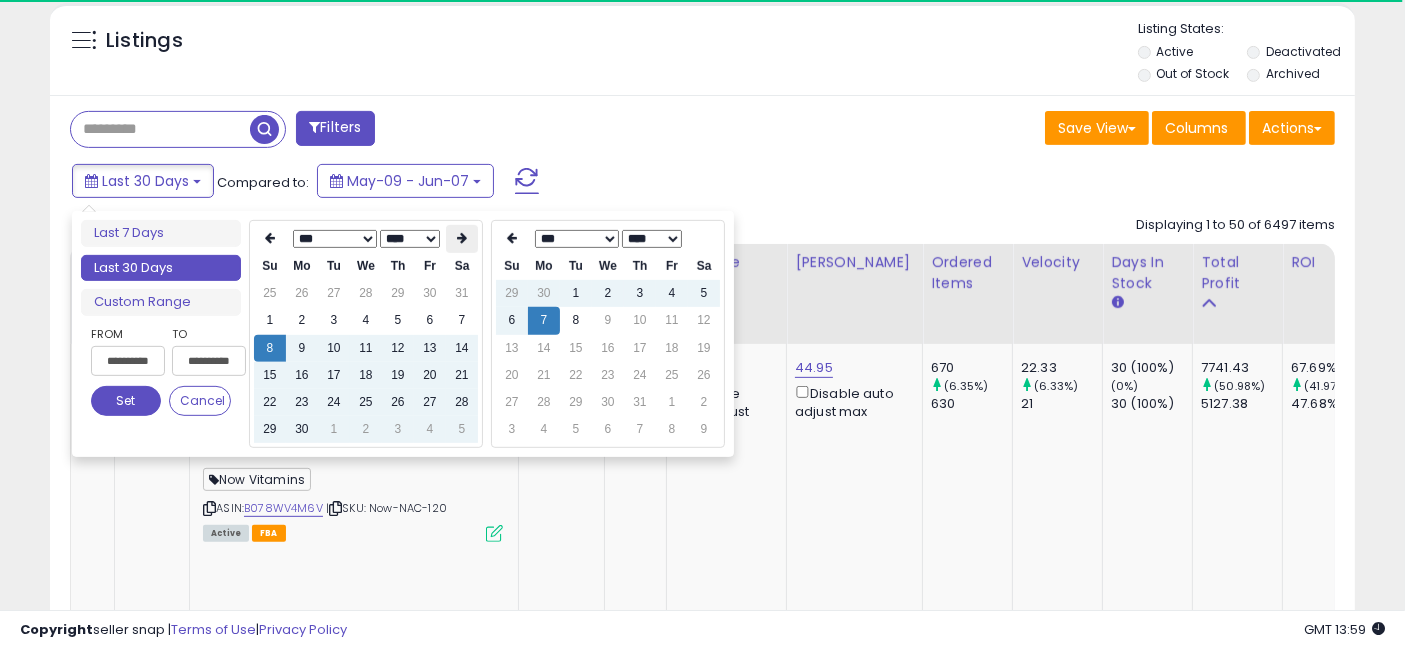 click at bounding box center [462, 239] 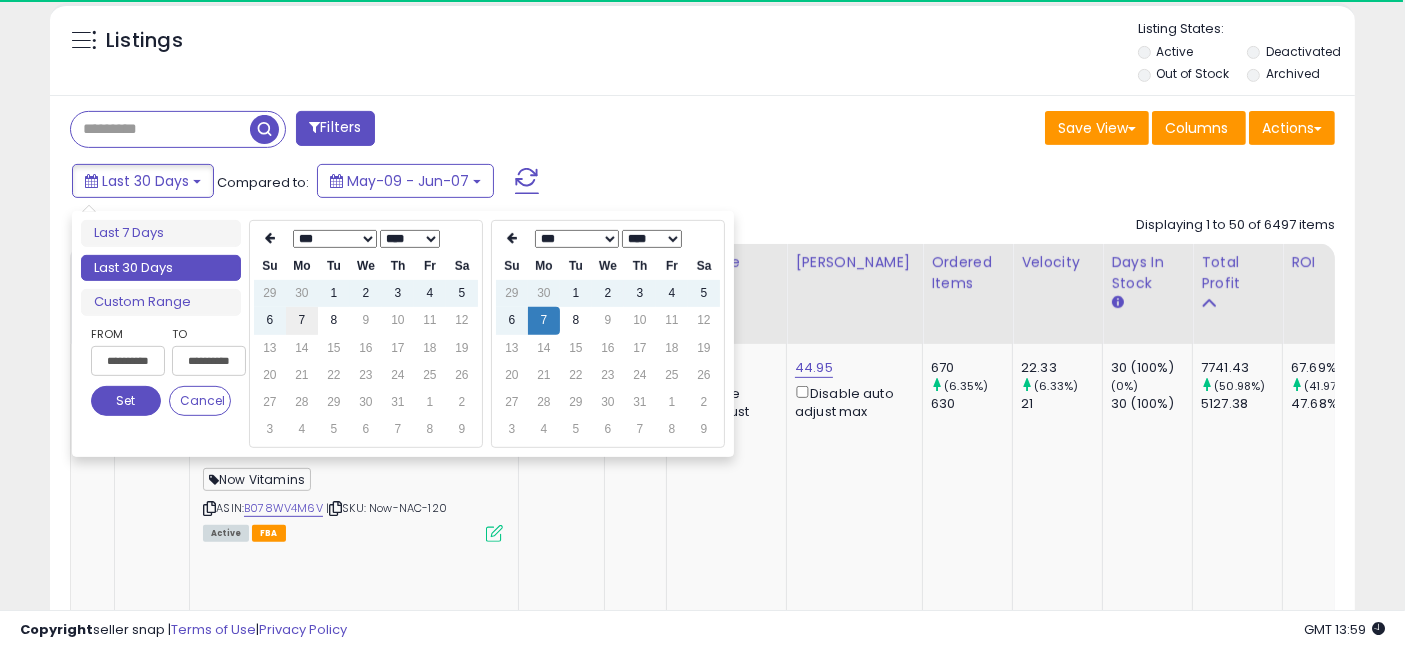 click on "7" at bounding box center (302, 320) 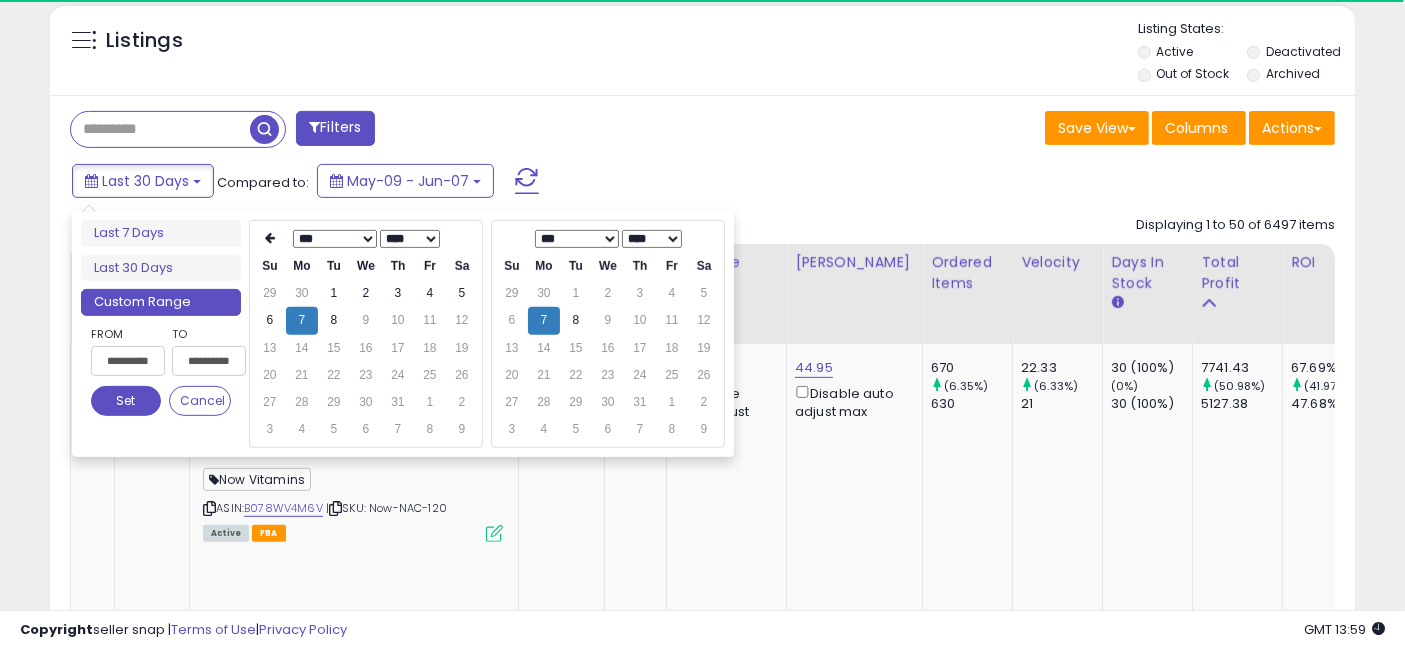 type on "**********" 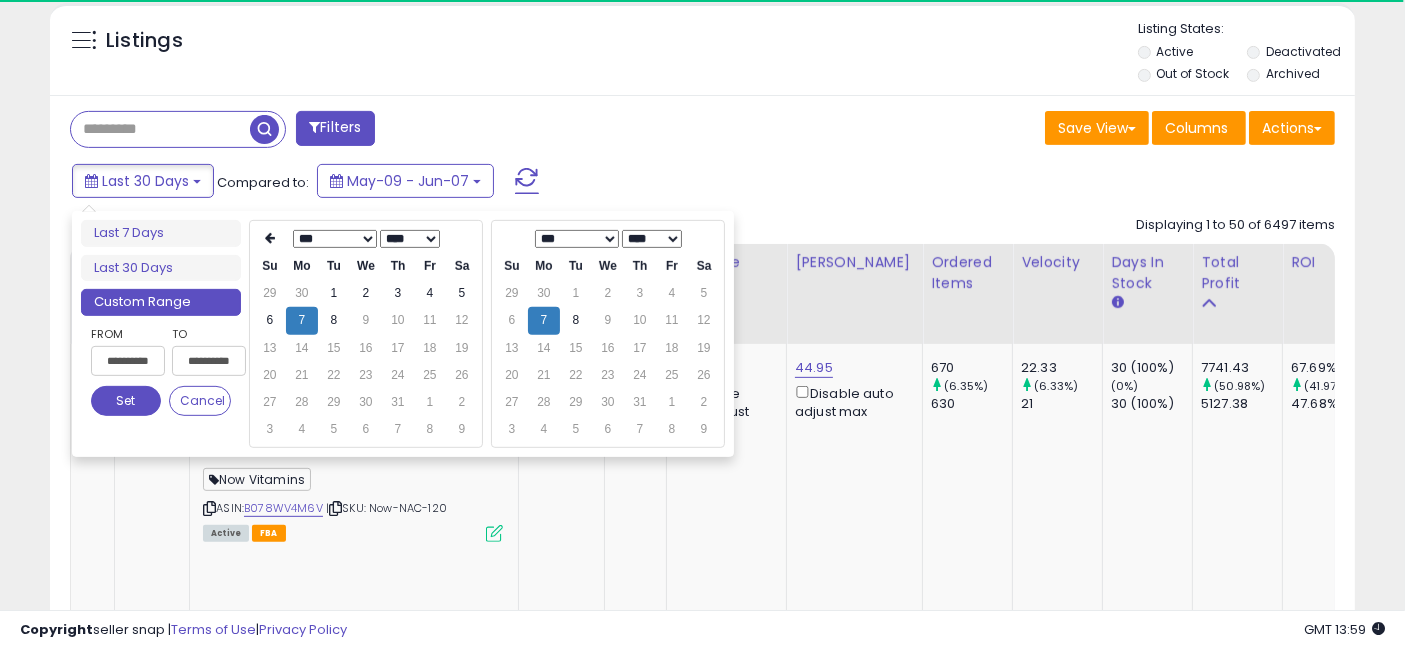 click on "Set" at bounding box center (126, 401) 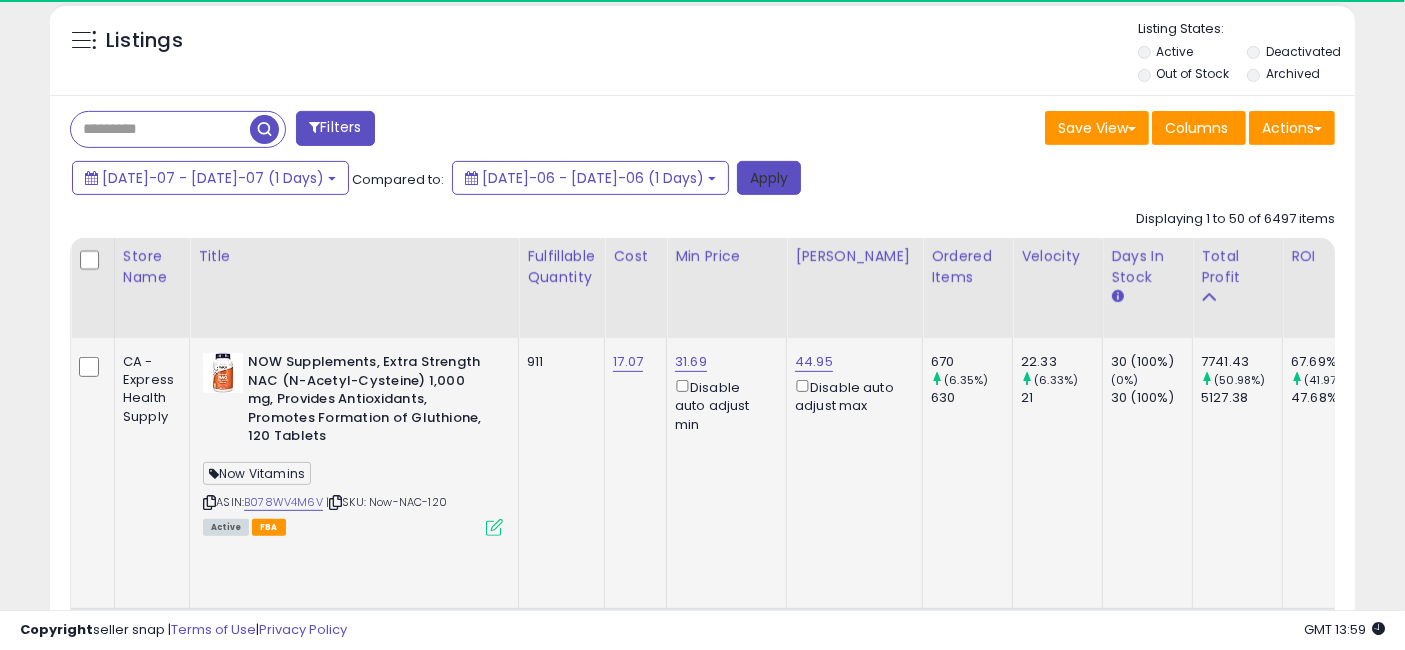 click on "Apply" at bounding box center (769, 178) 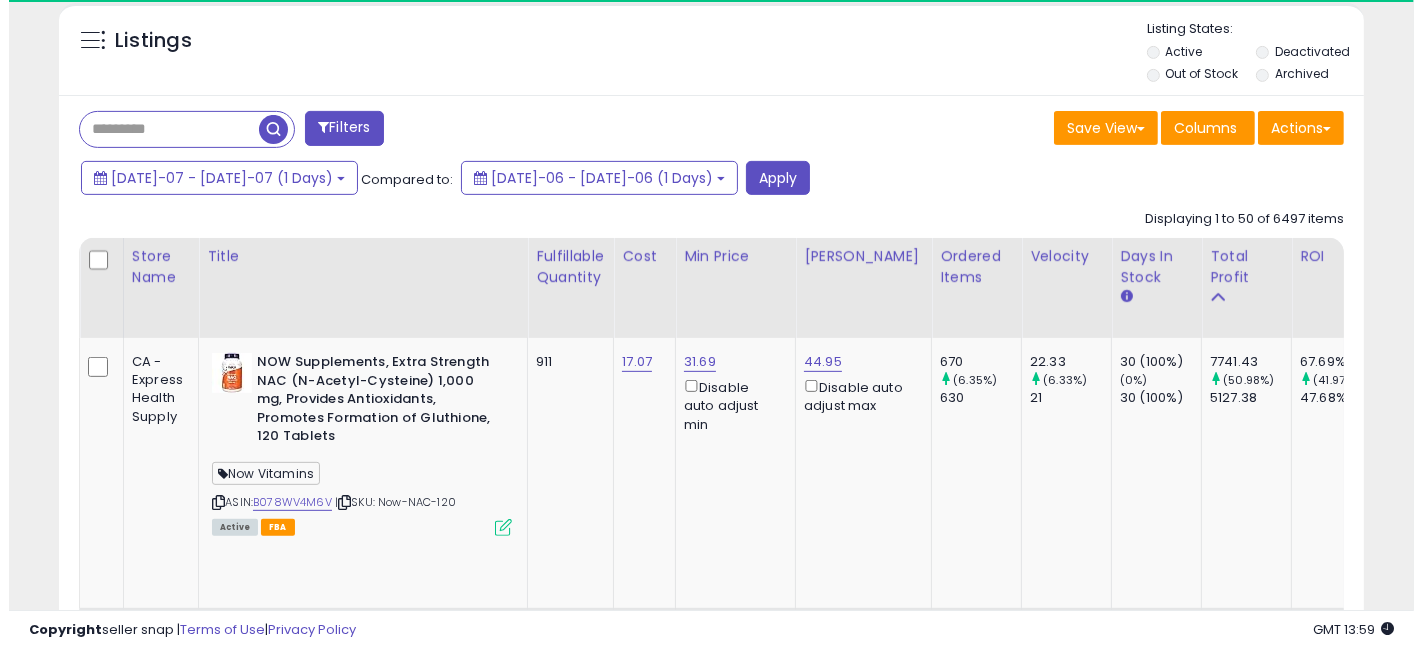scroll, scrollTop: 660, scrollLeft: 0, axis: vertical 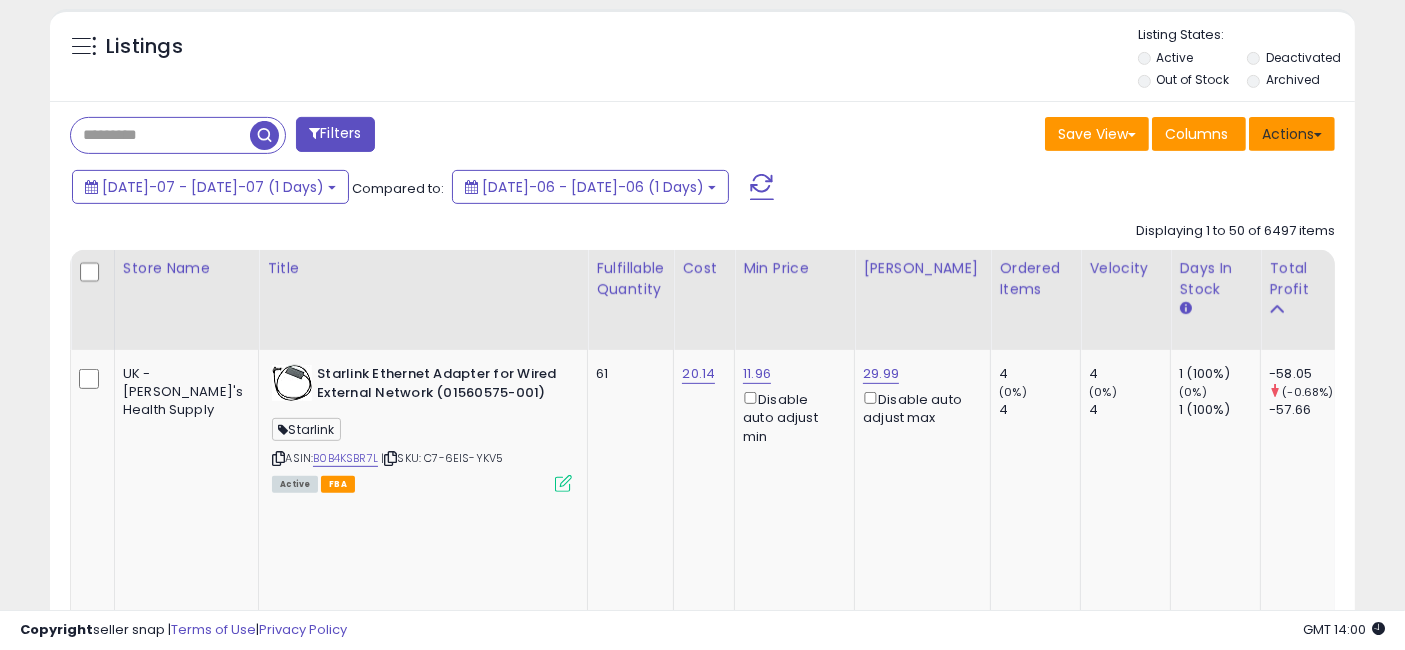 click on "Actions" at bounding box center [1292, 134] 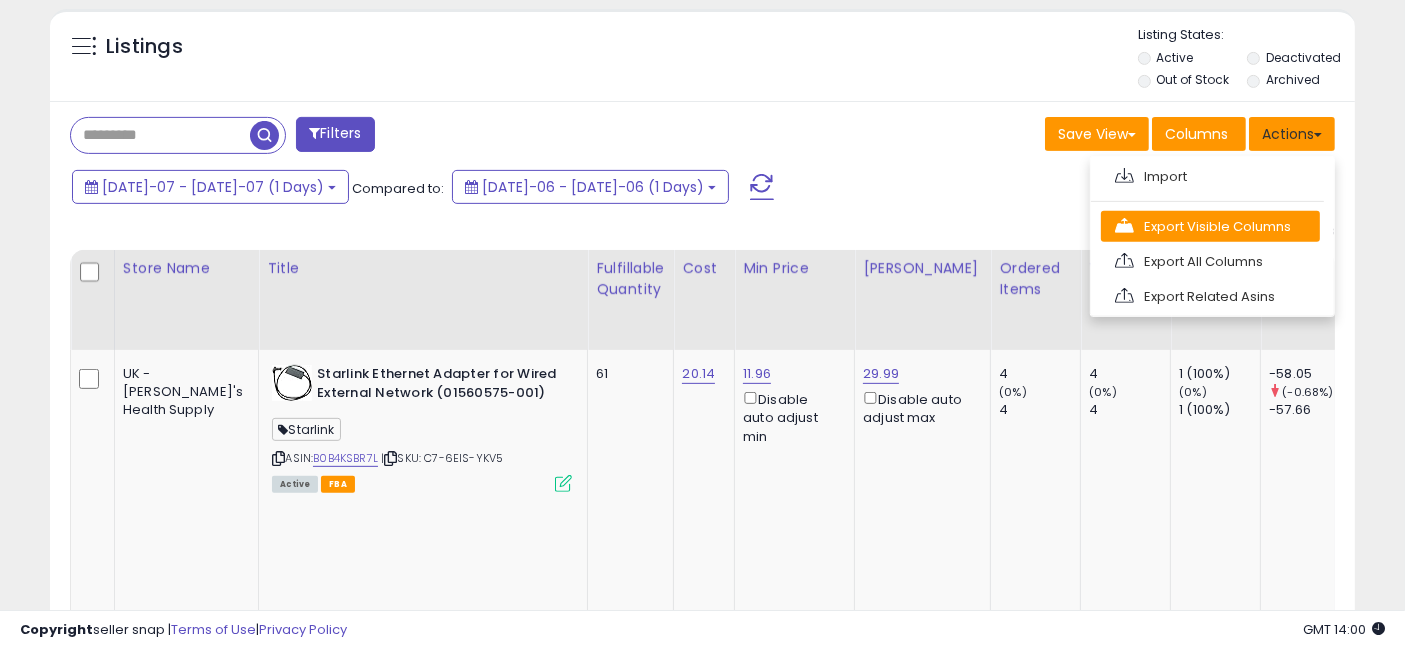 scroll, scrollTop: 999590, scrollLeft: 999244, axis: both 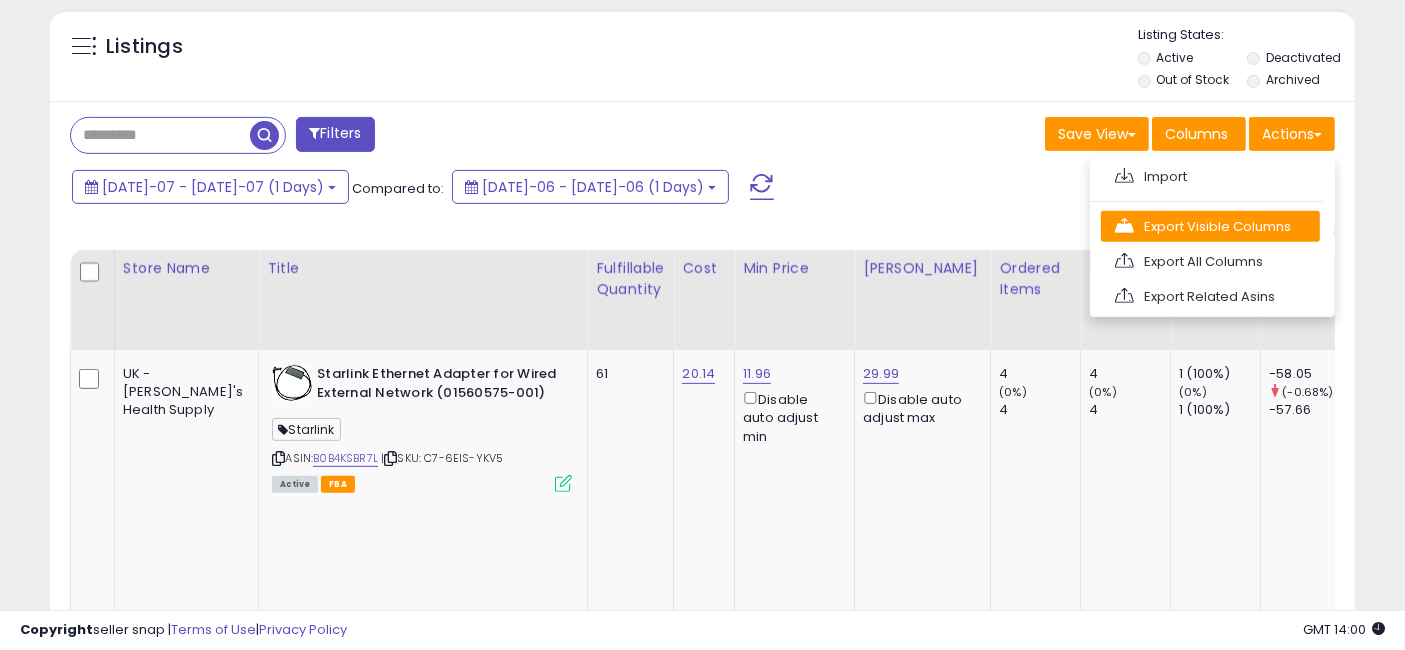 click on "Export Visible Columns" at bounding box center (1210, 226) 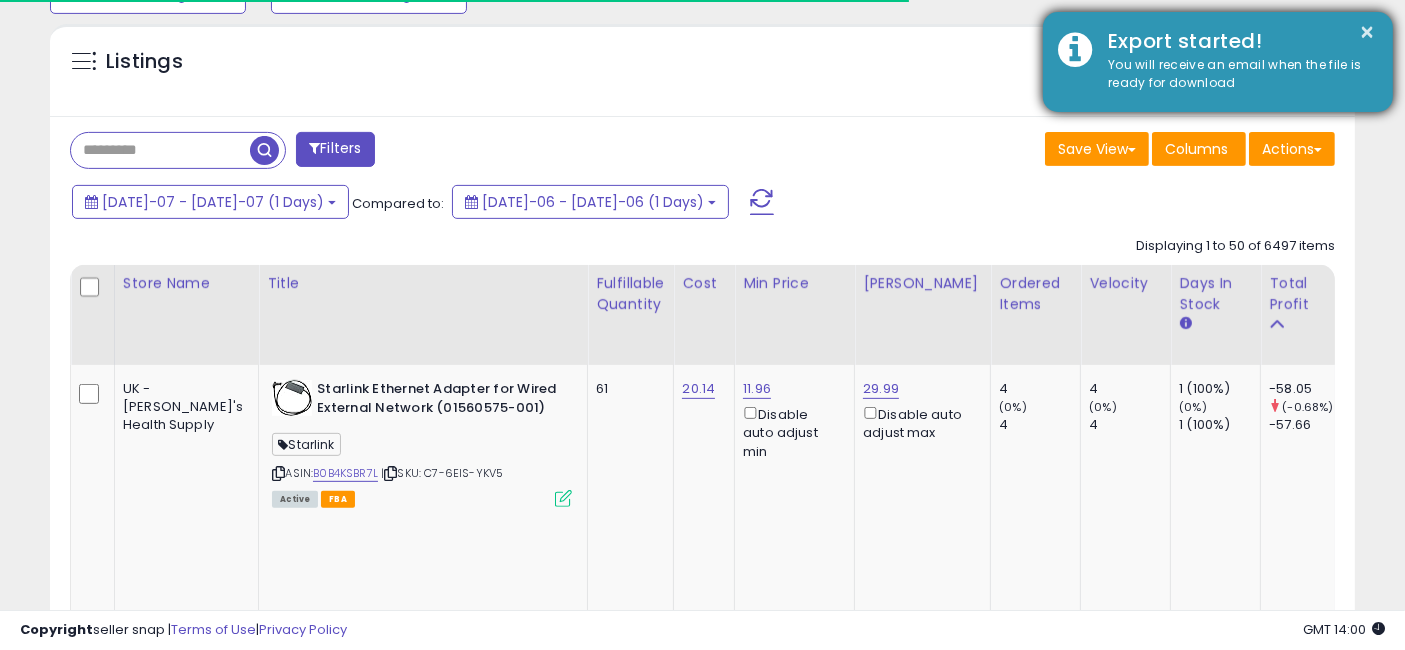 scroll, scrollTop: 660, scrollLeft: 0, axis: vertical 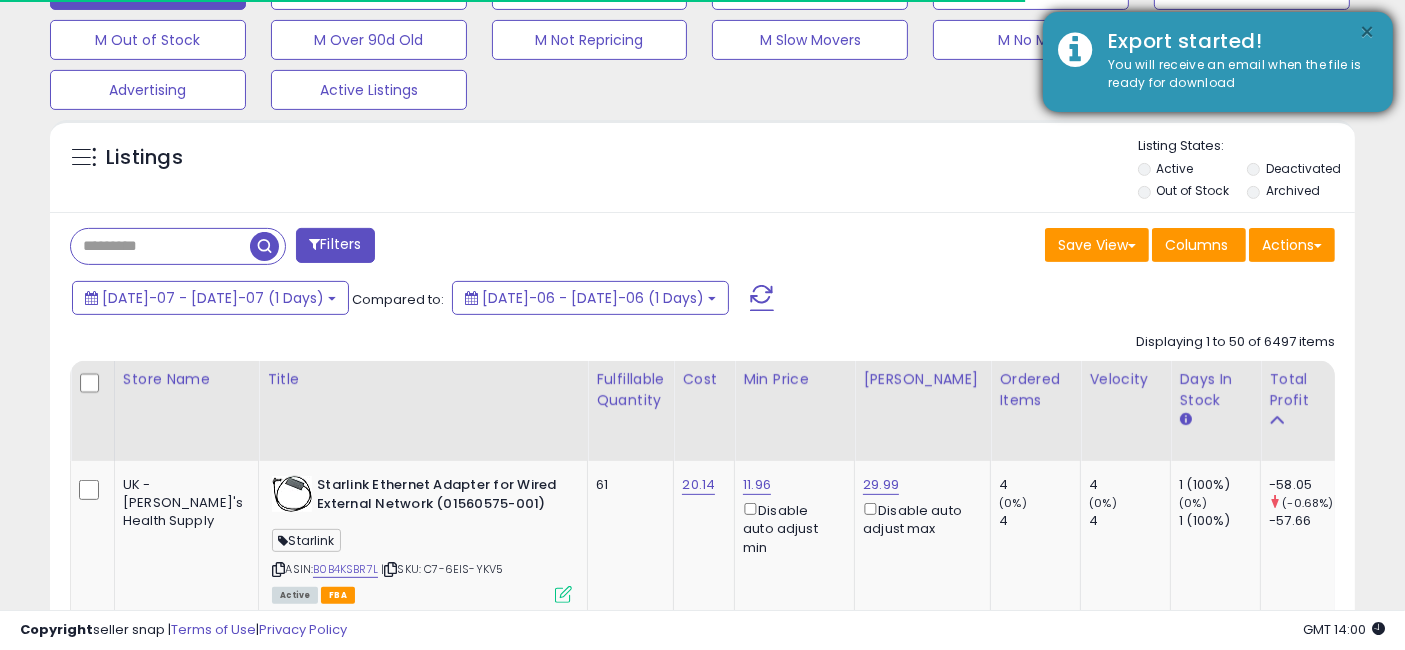click on "×" at bounding box center [1368, 32] 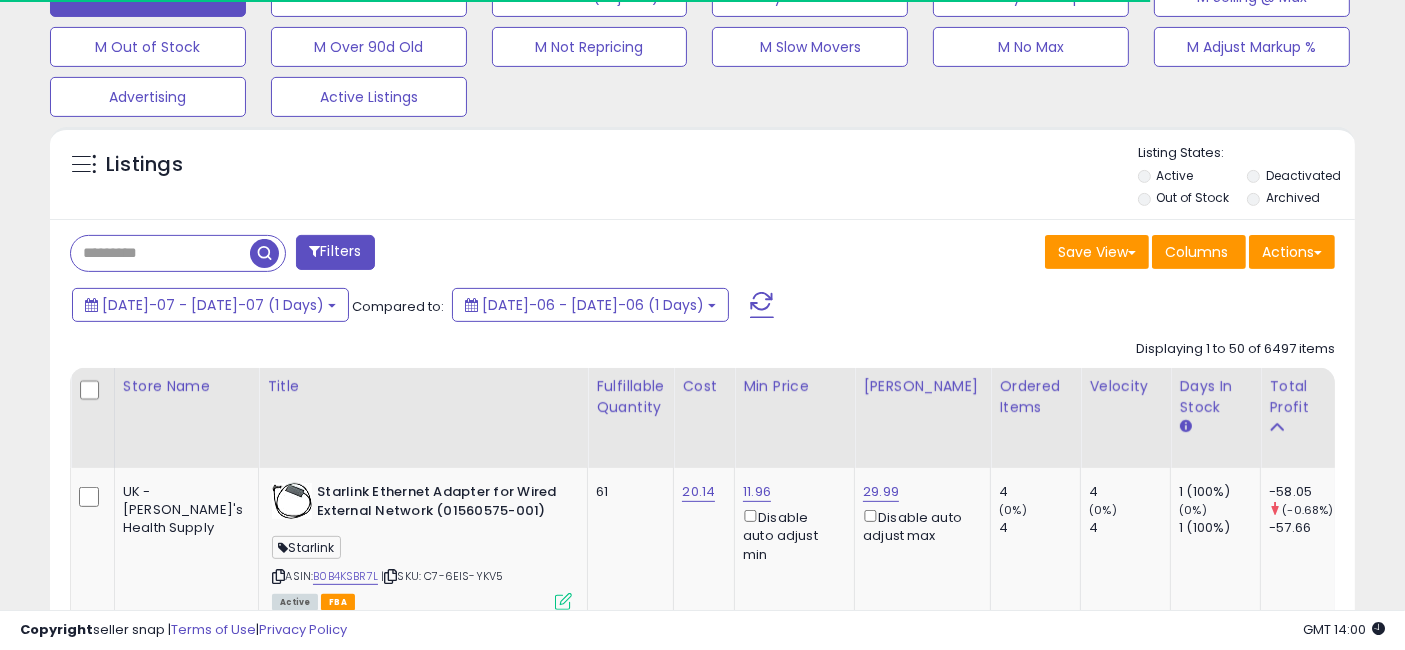 scroll, scrollTop: 0, scrollLeft: 0, axis: both 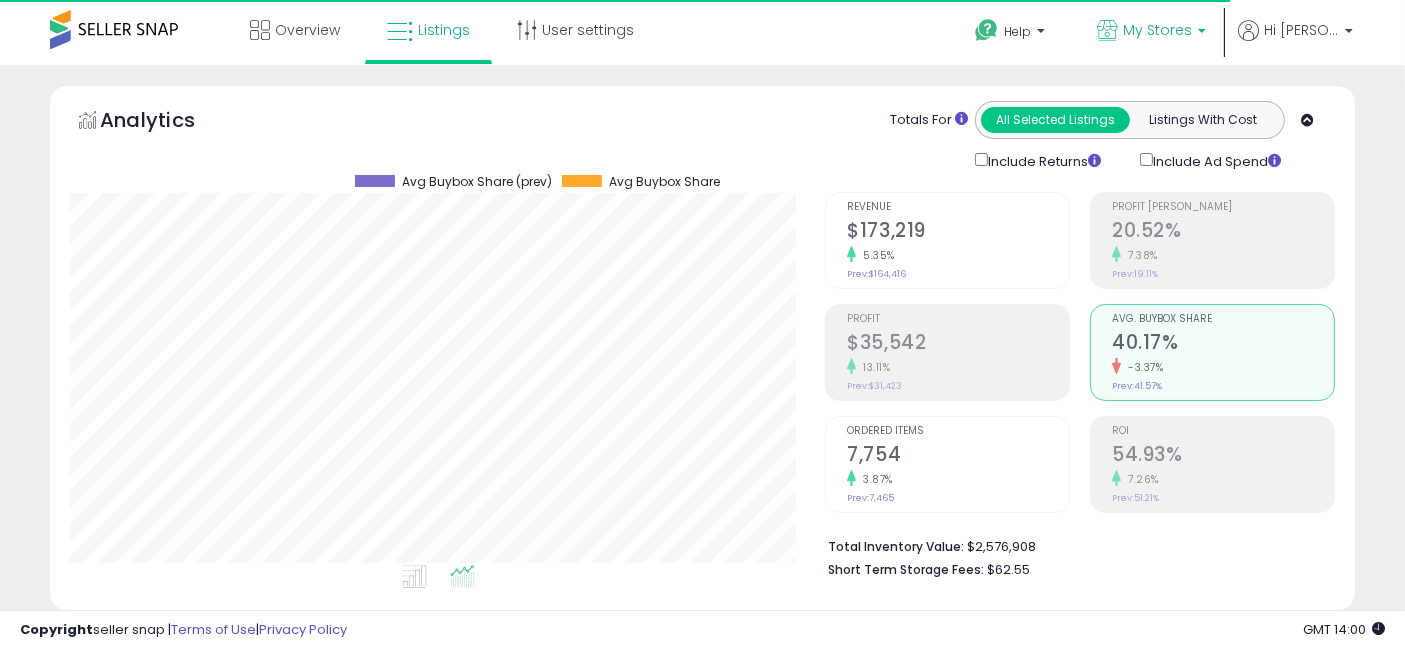 click on "My Stores" at bounding box center (1157, 30) 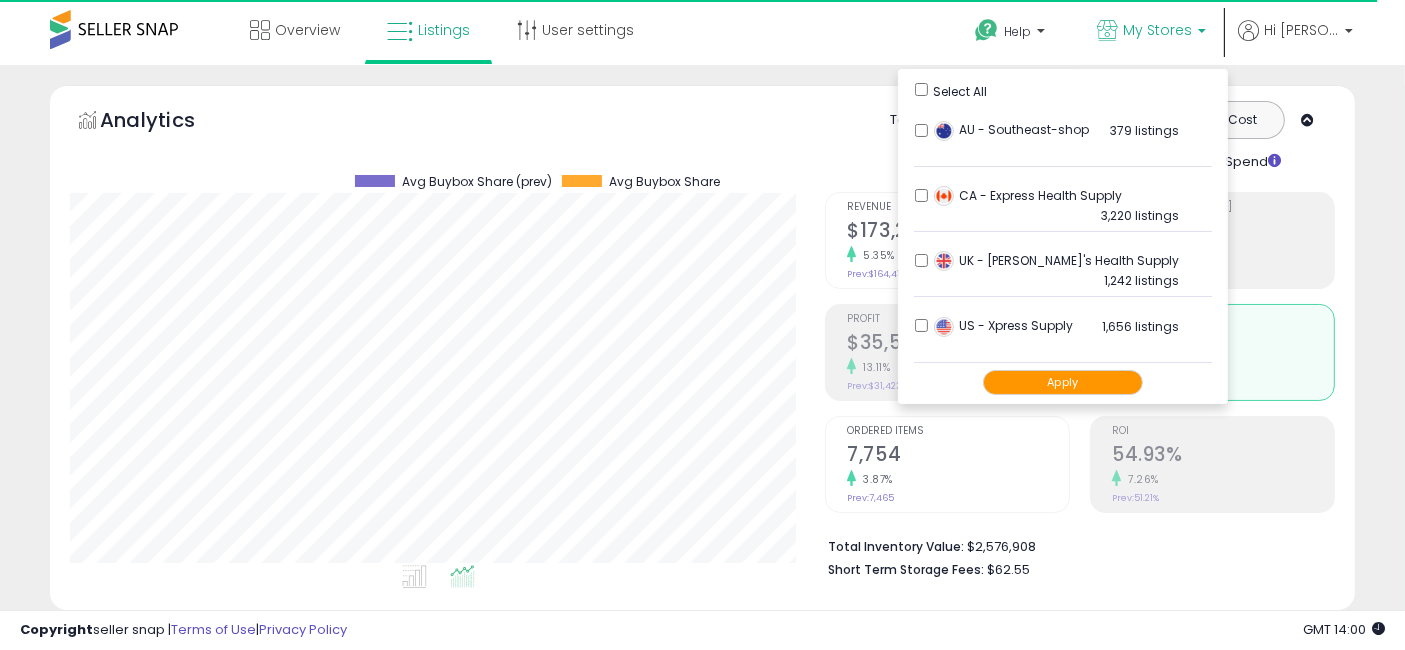 click on "Apply" at bounding box center [1063, 382] 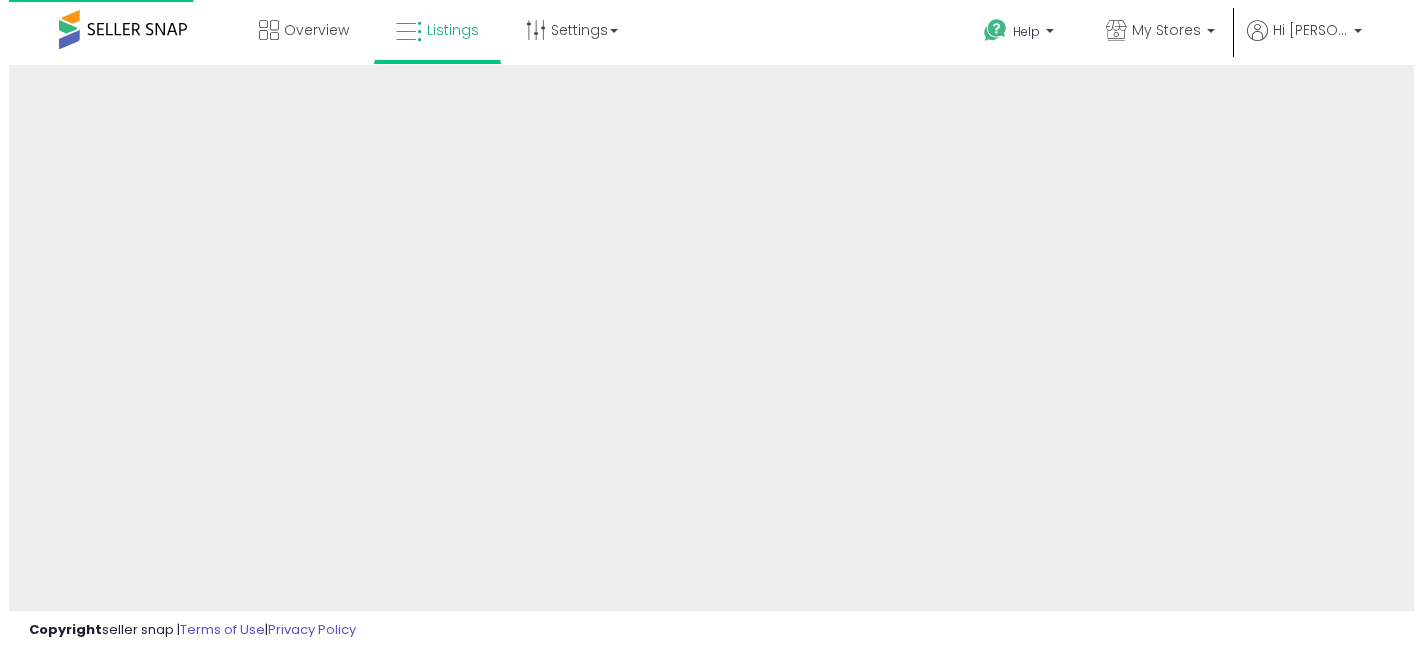 scroll, scrollTop: 0, scrollLeft: 0, axis: both 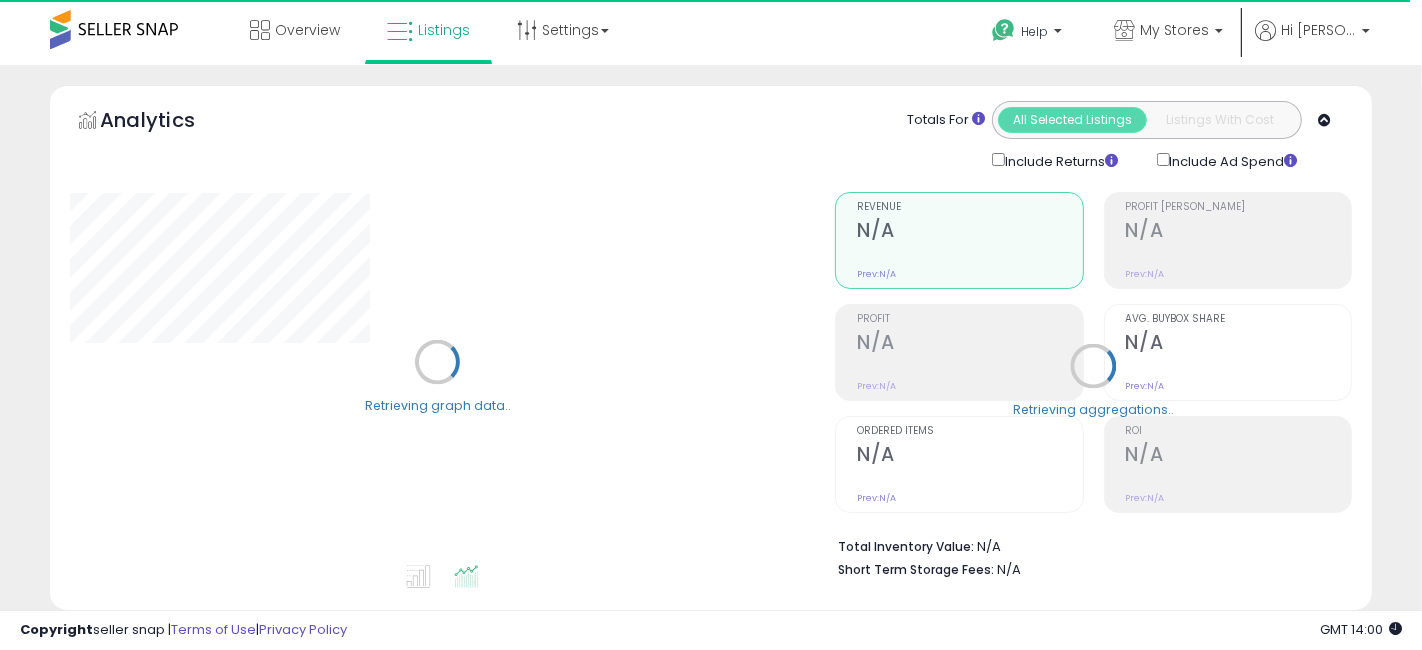 select on "**" 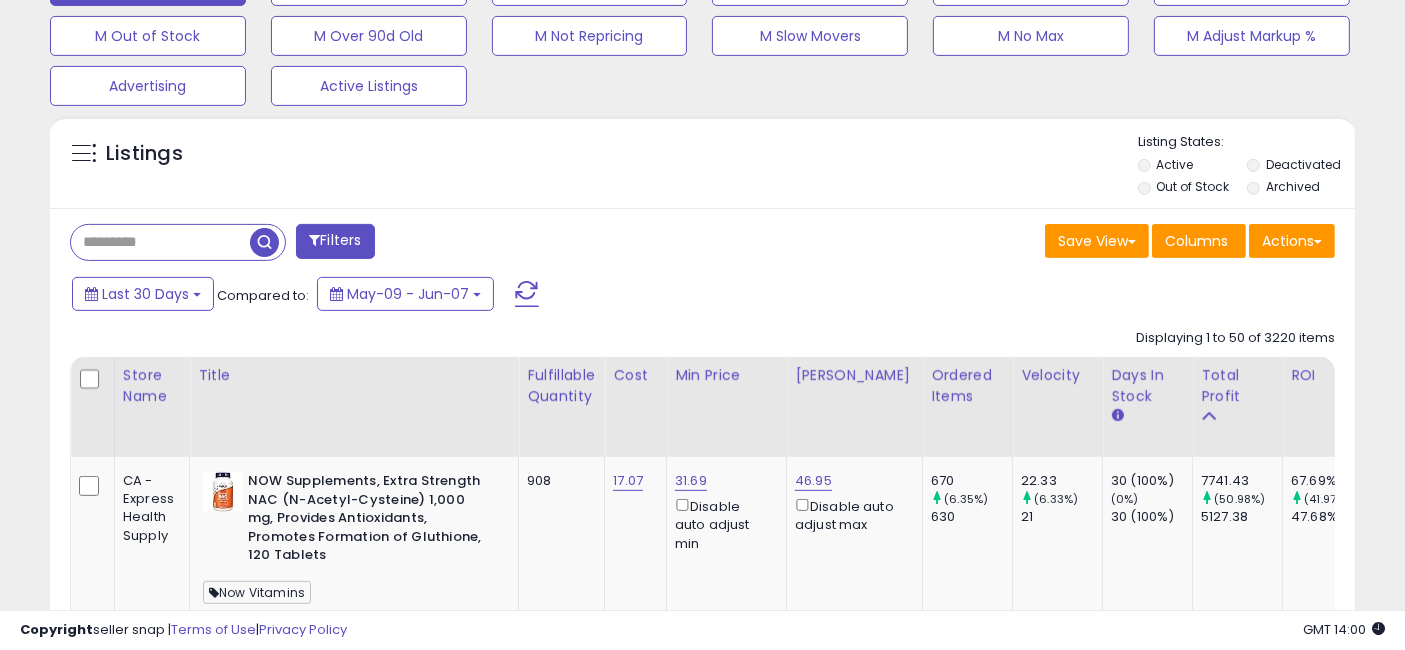 scroll, scrollTop: 666, scrollLeft: 0, axis: vertical 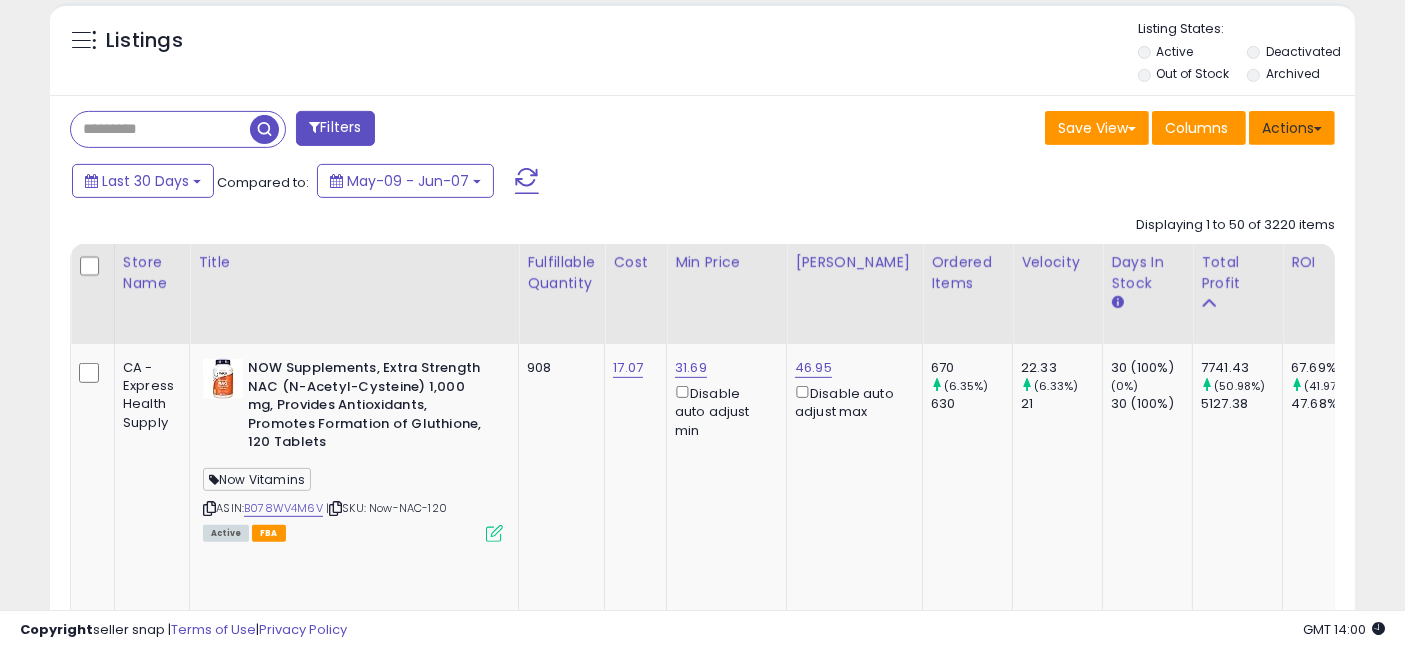 click on "Actions" at bounding box center (1292, 128) 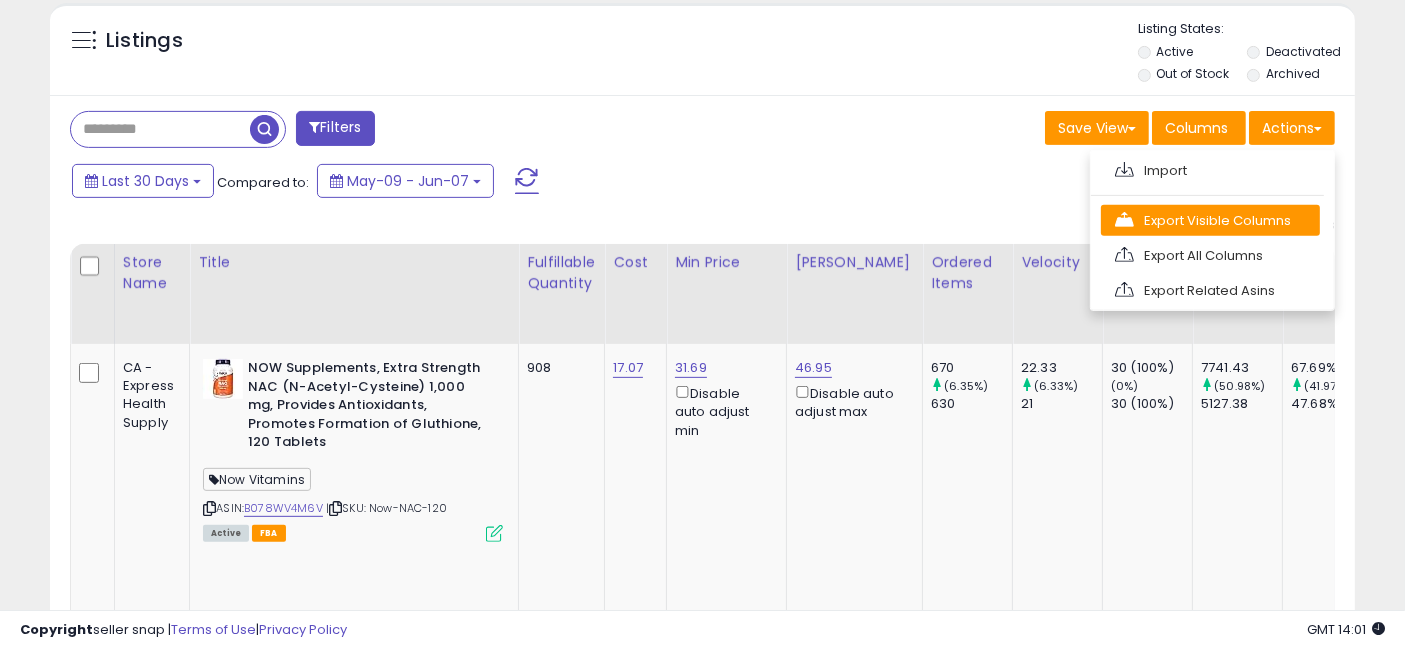 click on "Export Visible Columns" at bounding box center (1210, 220) 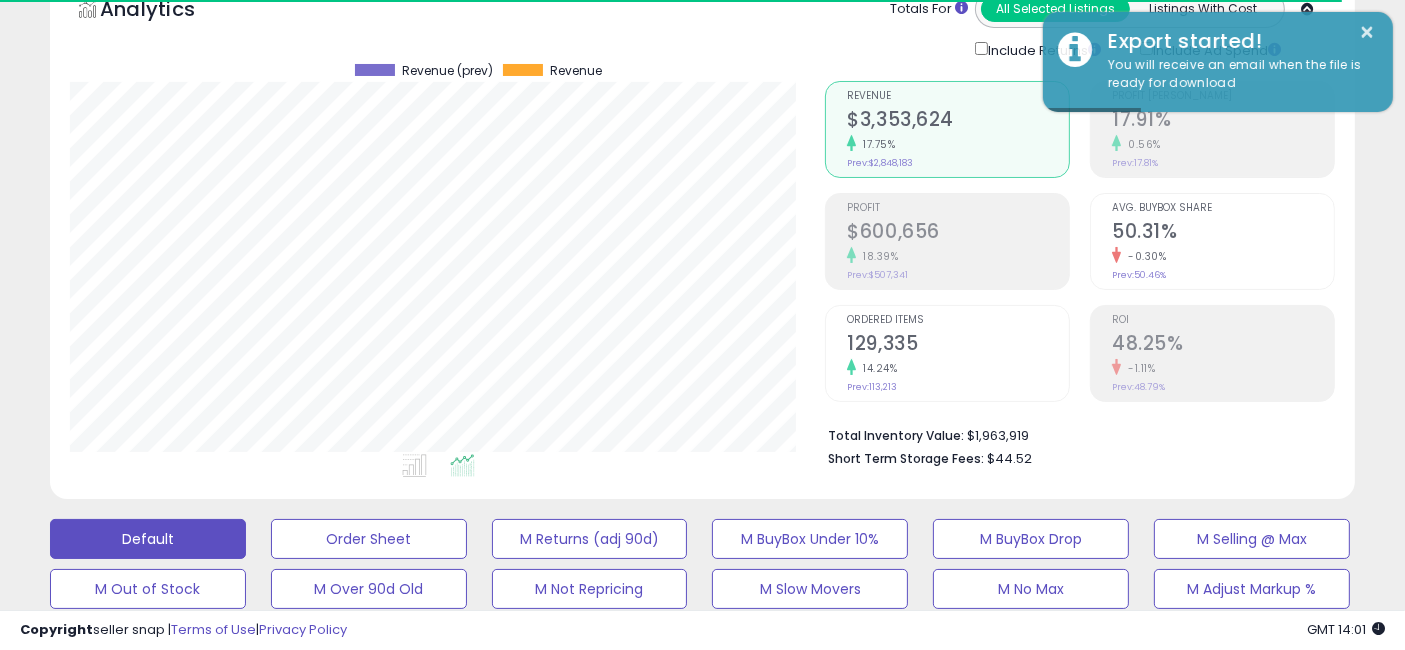 scroll, scrollTop: 0, scrollLeft: 0, axis: both 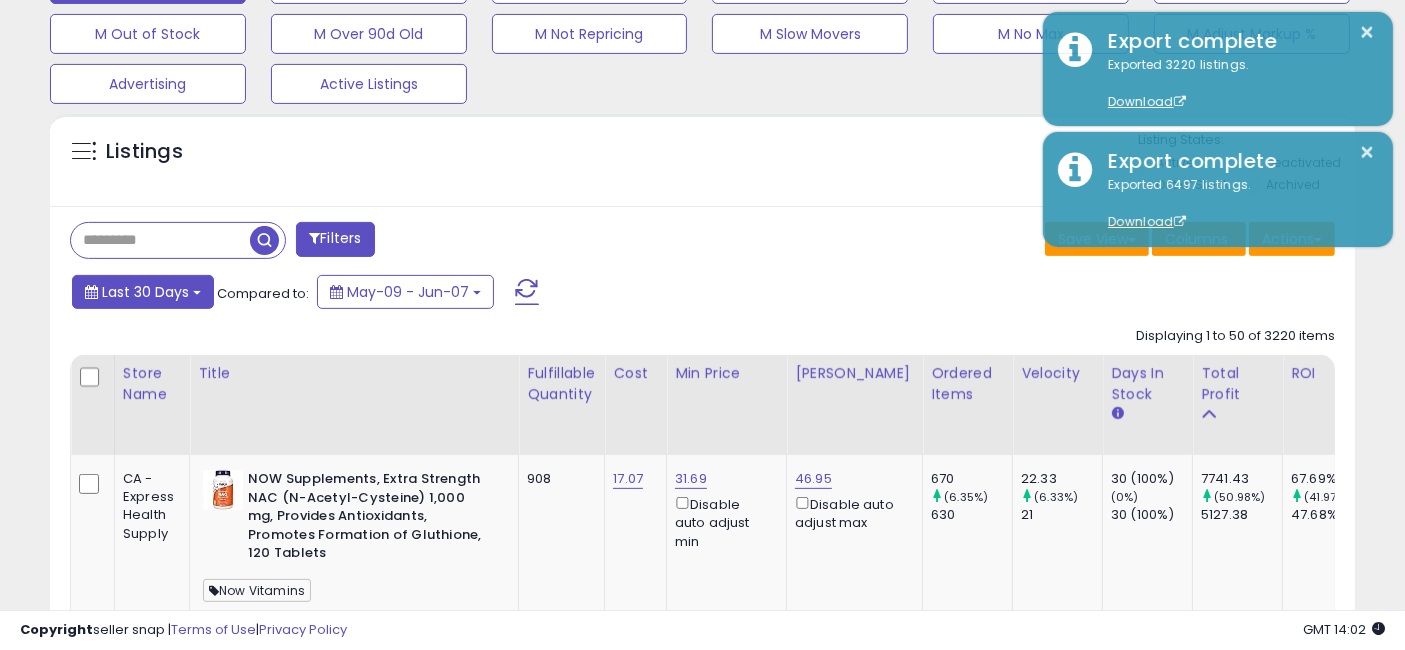 click on "Last 30 Days" at bounding box center [145, 292] 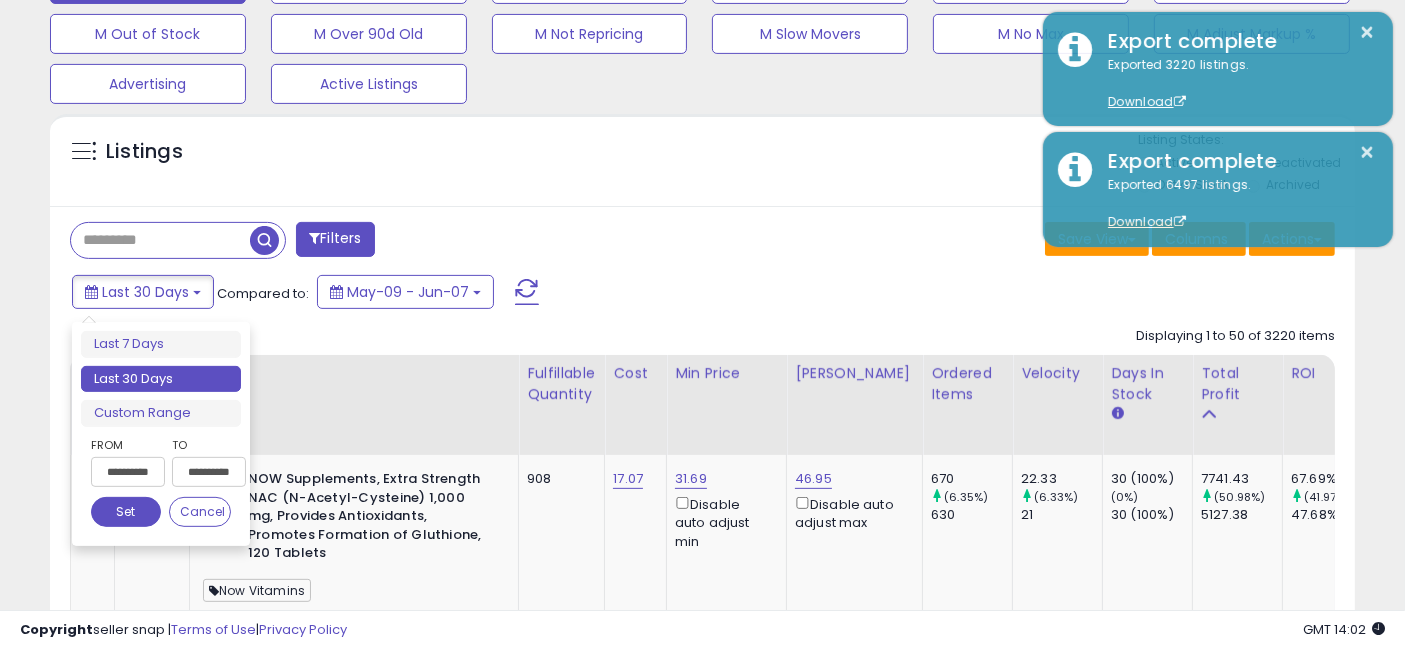 click on "**********" at bounding box center (128, 472) 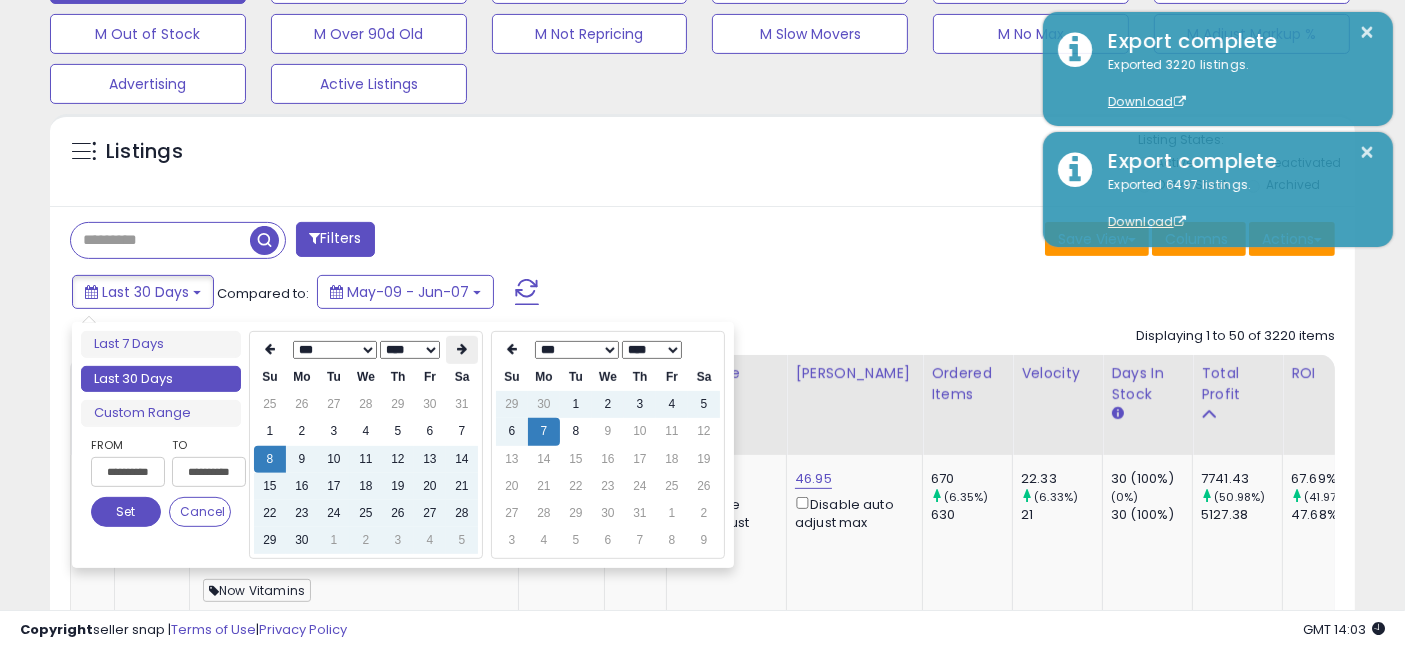 click at bounding box center (462, 350) 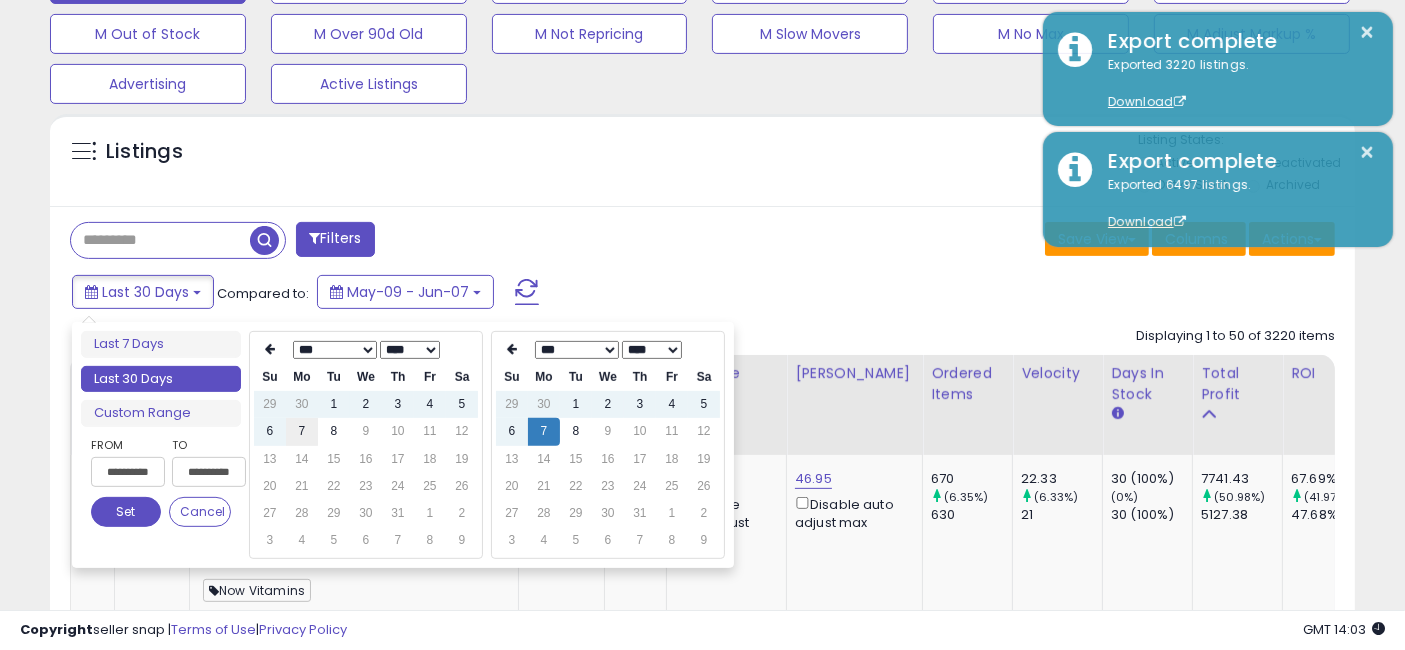 type on "**********" 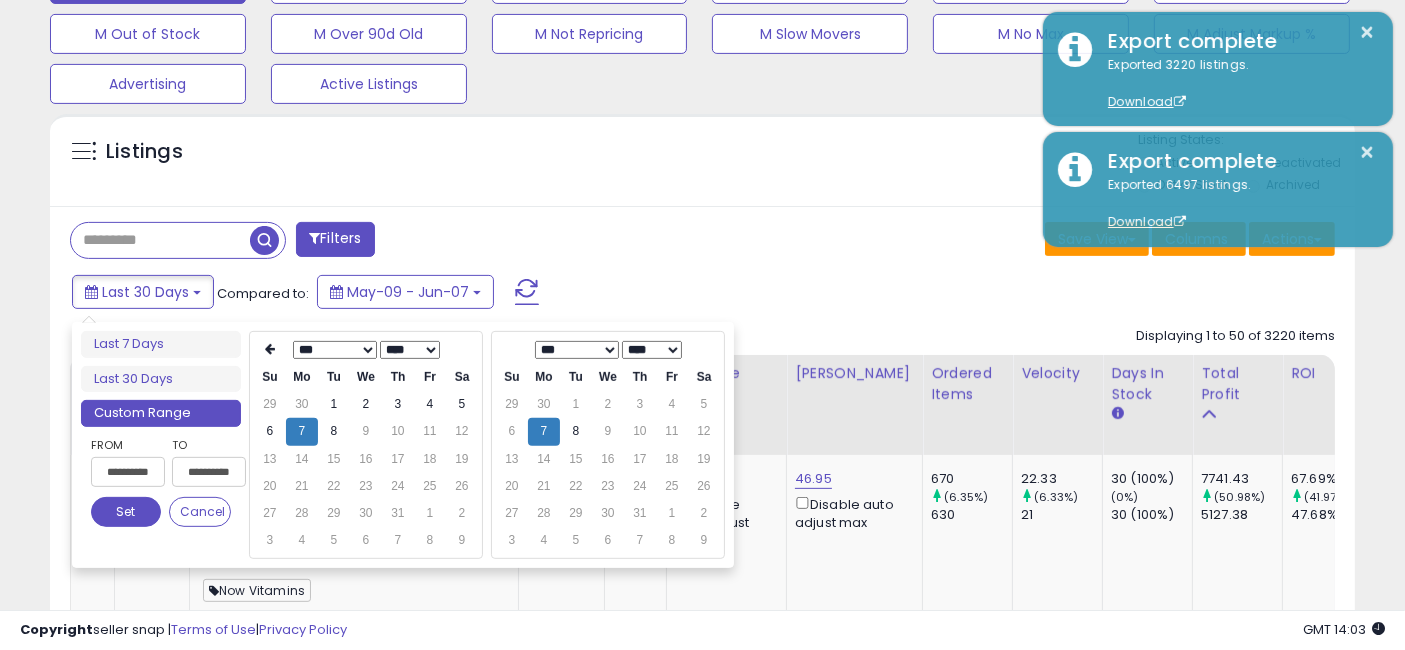 click on "Set" at bounding box center (126, 512) 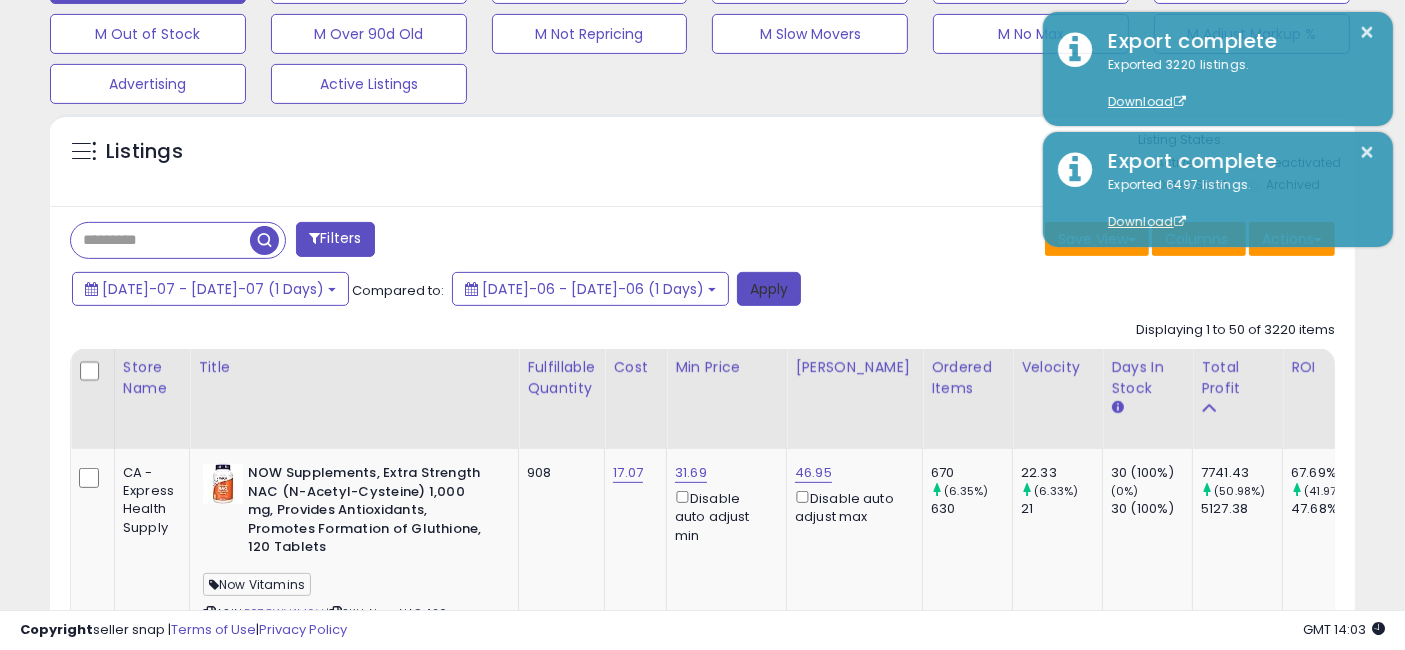 click on "Apply" at bounding box center (769, 289) 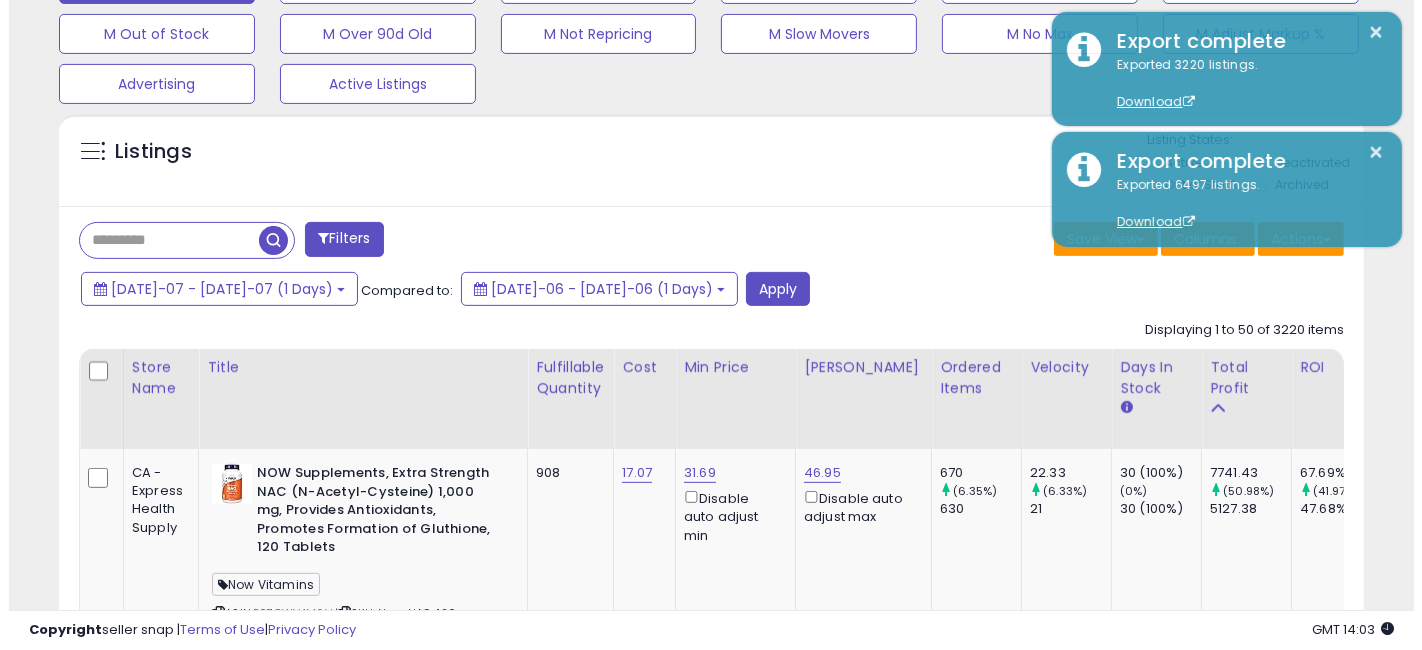 scroll, scrollTop: 660, scrollLeft: 0, axis: vertical 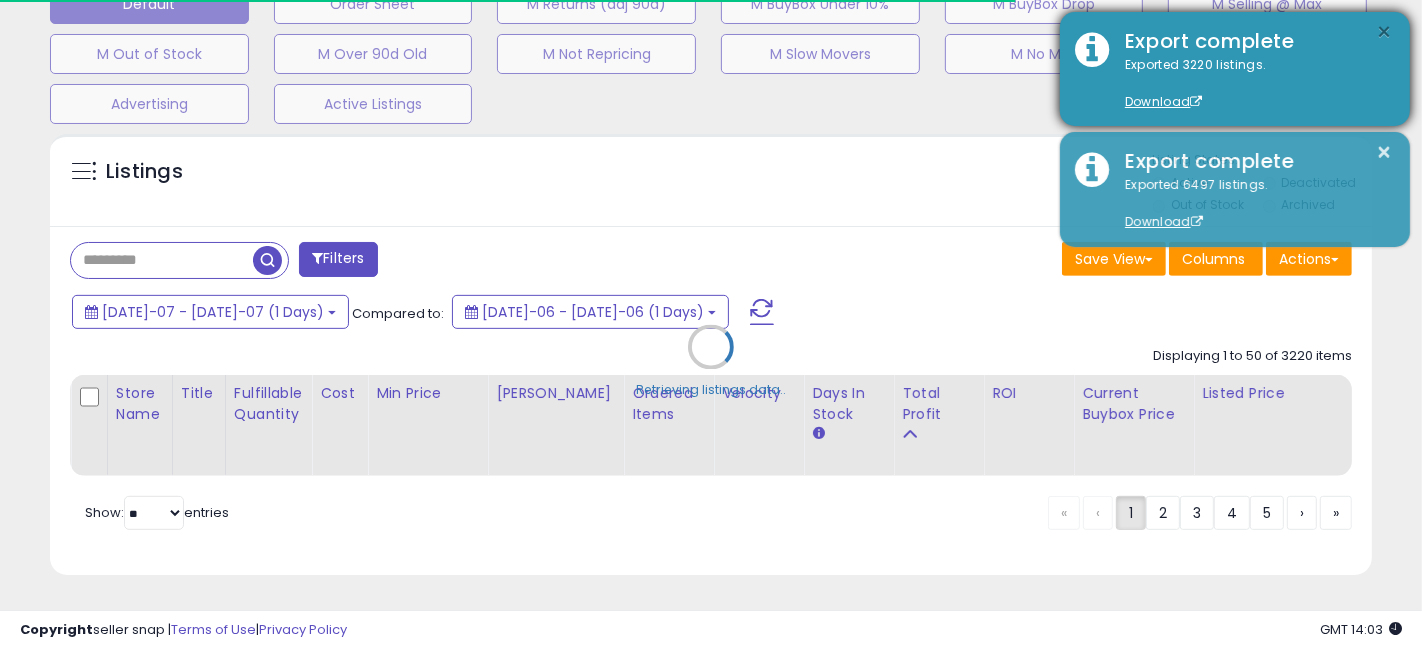 click on "×" at bounding box center [1385, 32] 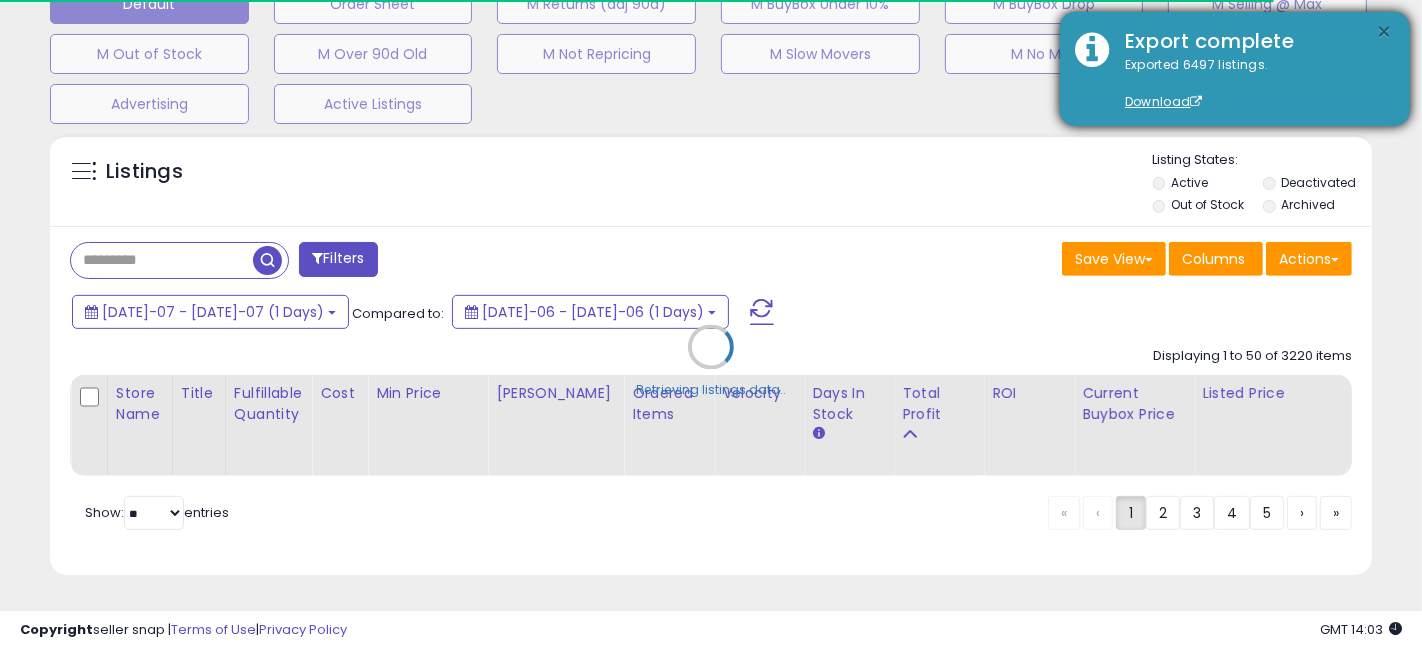 click on "×" at bounding box center (1385, 32) 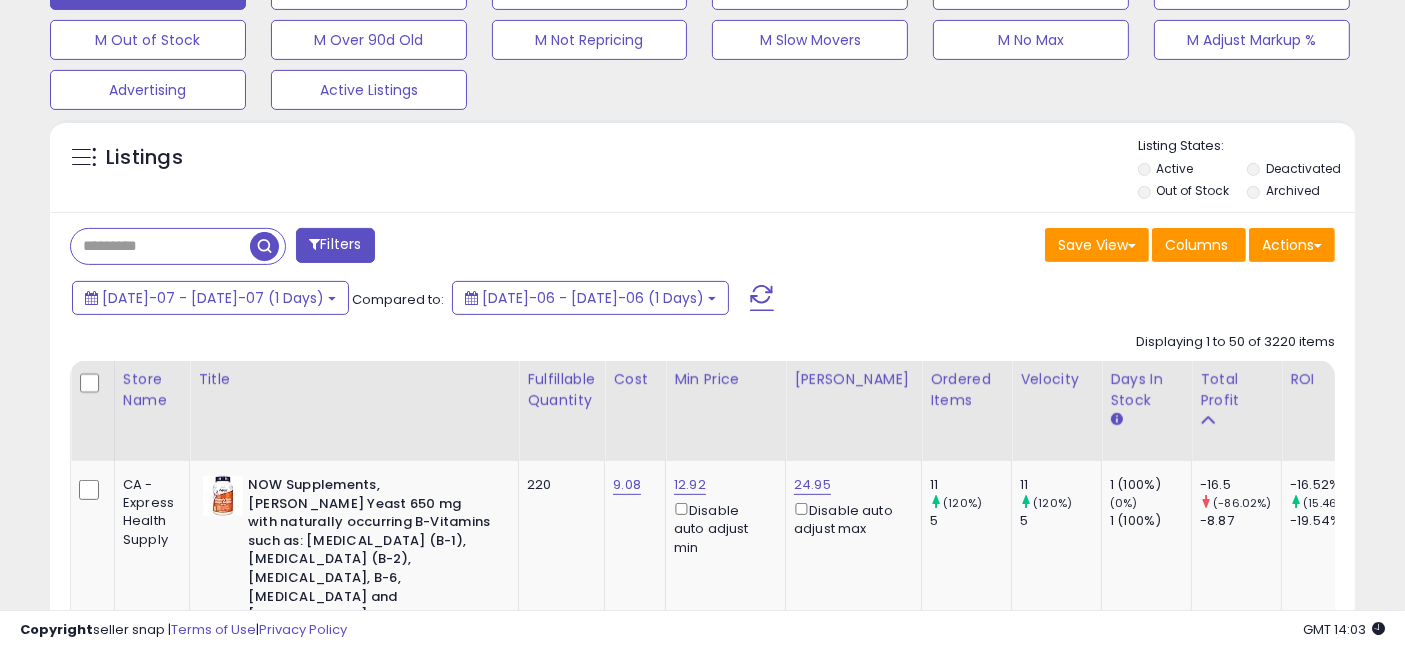 scroll, scrollTop: 410, scrollLeft: 755, axis: both 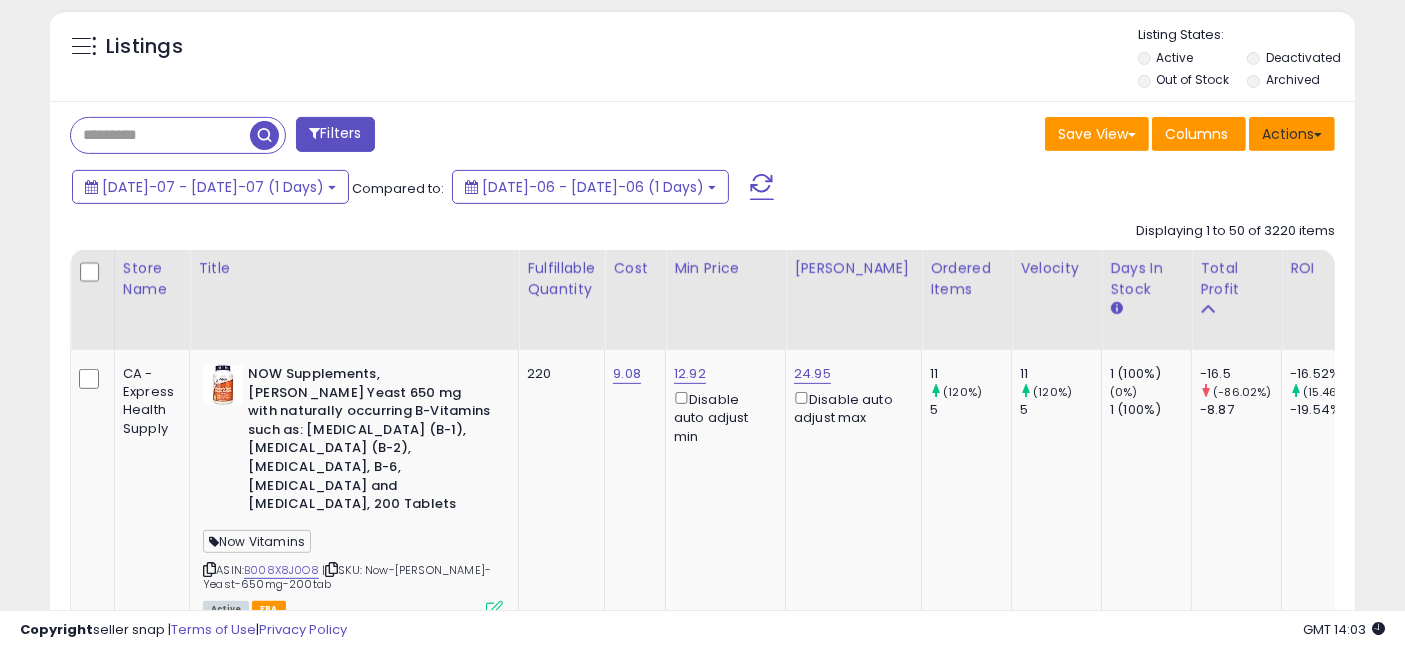 click on "Actions" at bounding box center (1292, 134) 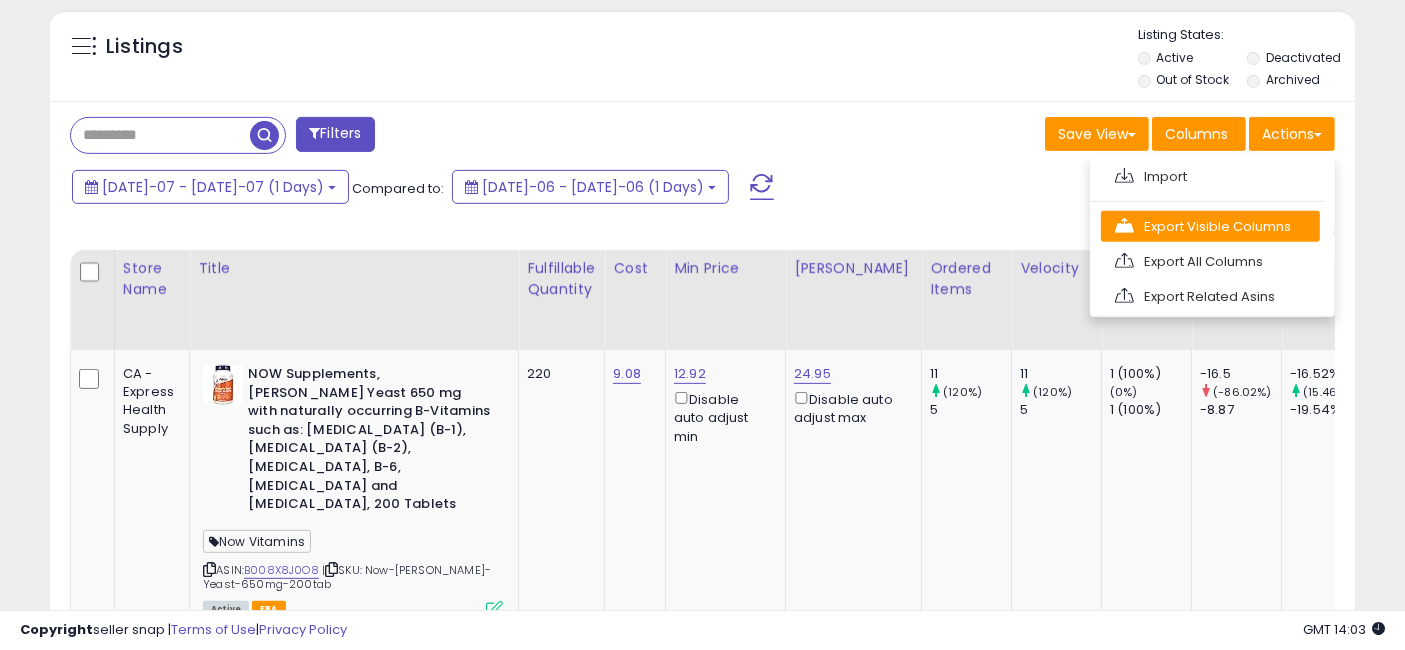 click on "Export Visible Columns" at bounding box center (1210, 226) 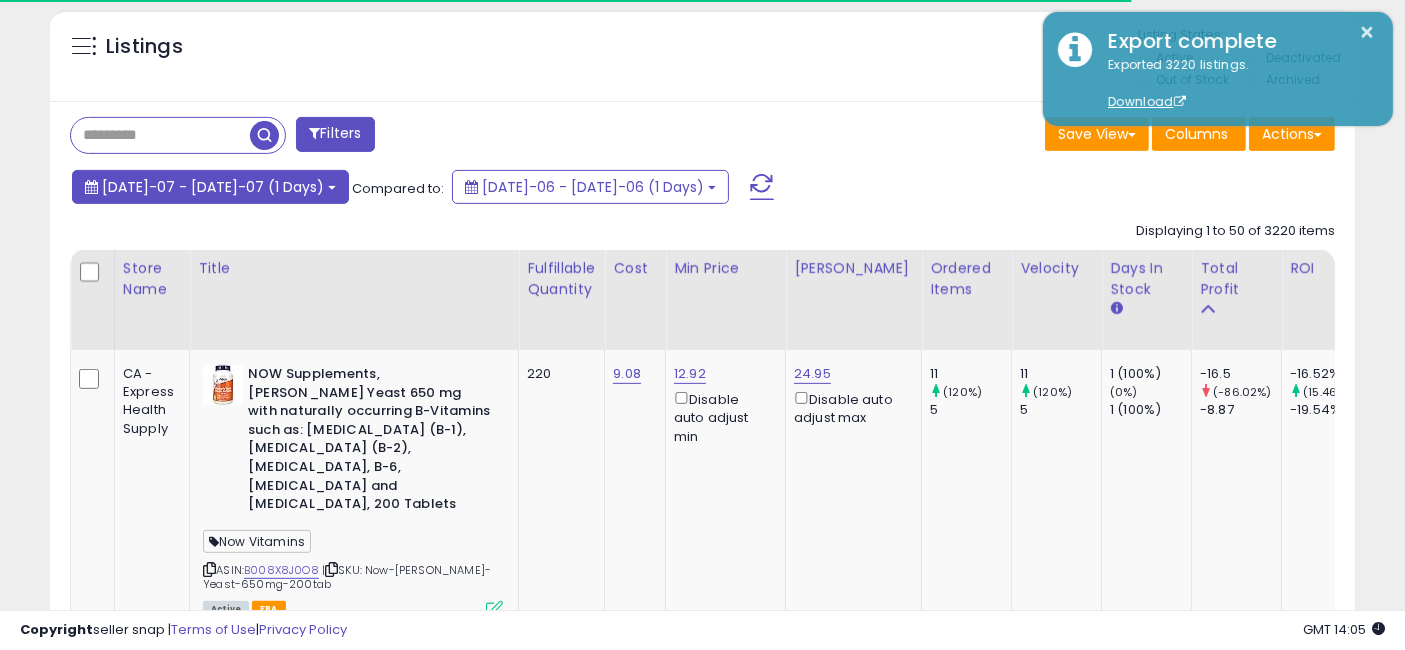 click on "Jul-07 - Jul-07 (1 Days)" at bounding box center (213, 187) 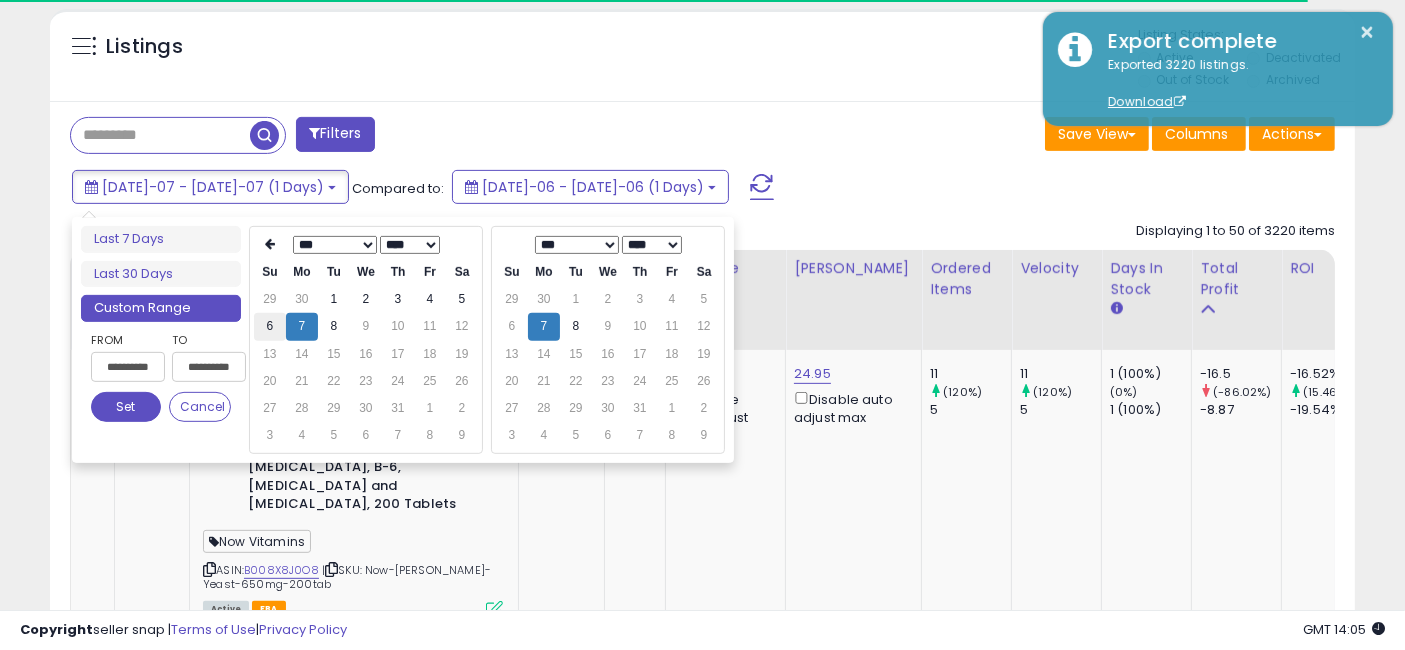 click on "6" at bounding box center (270, 326) 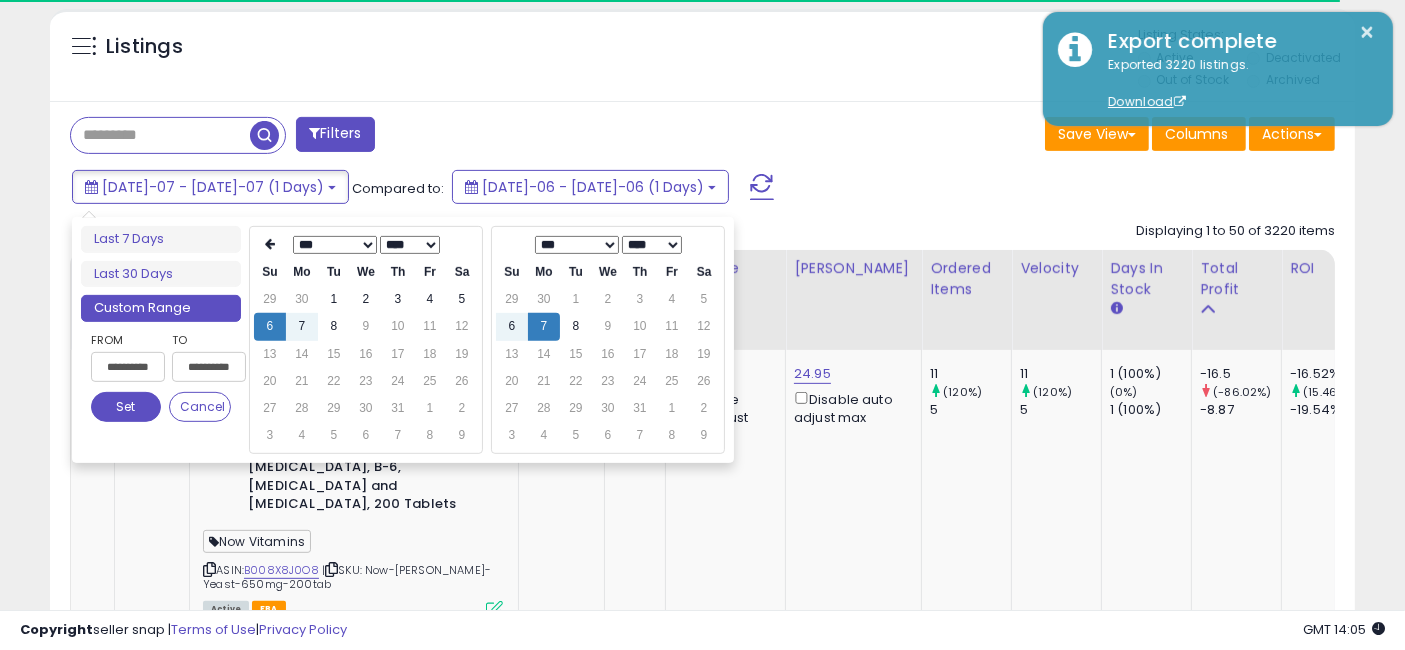 type on "**********" 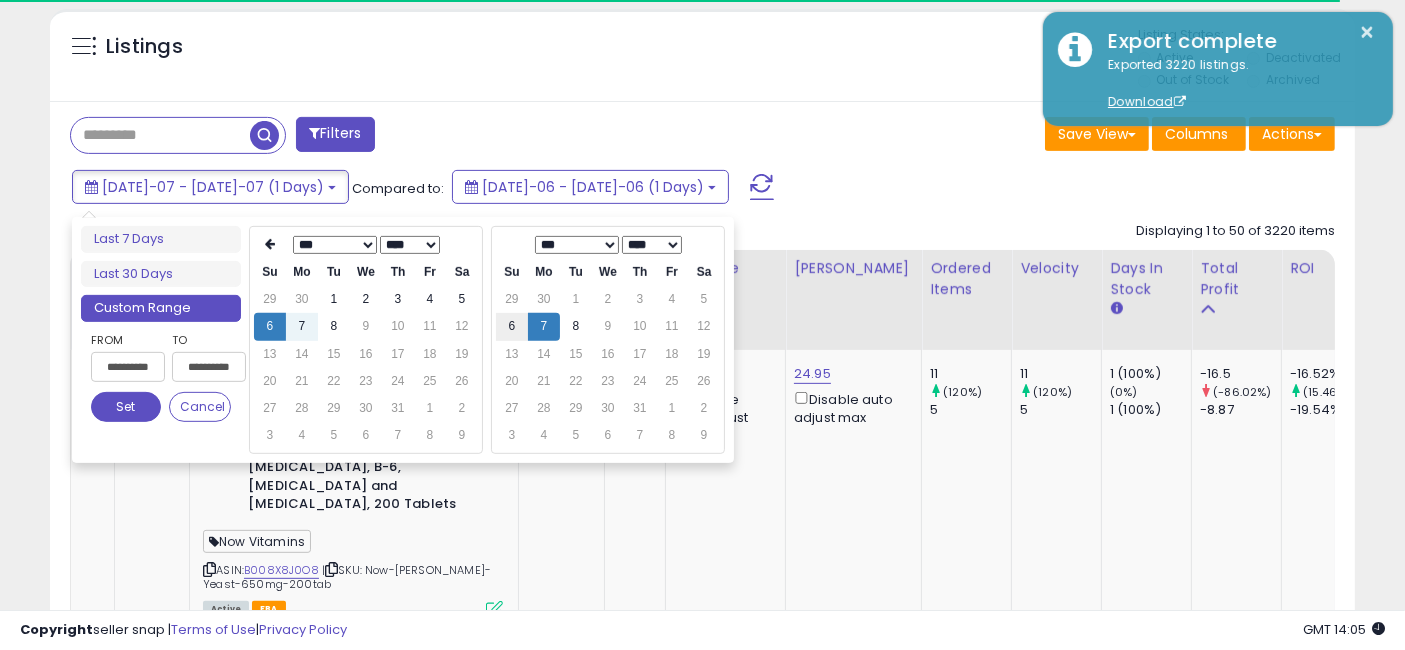 type on "**********" 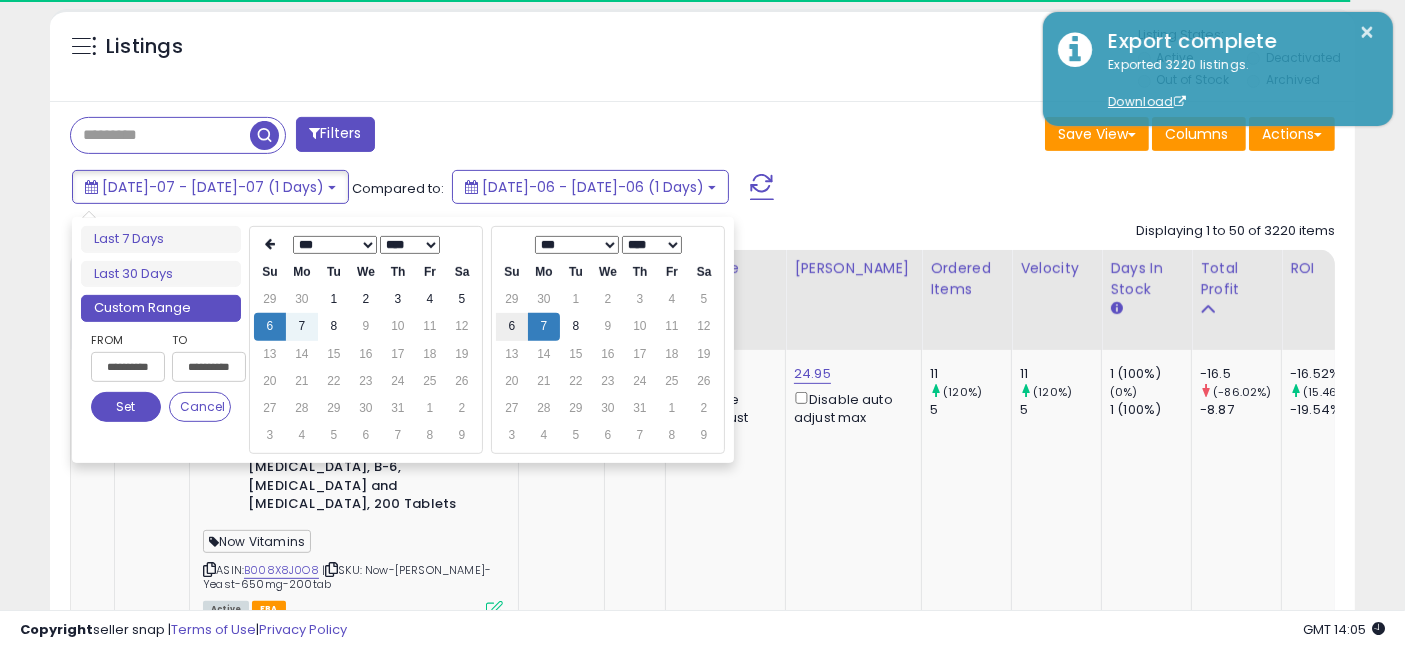 click on "6" at bounding box center [512, 326] 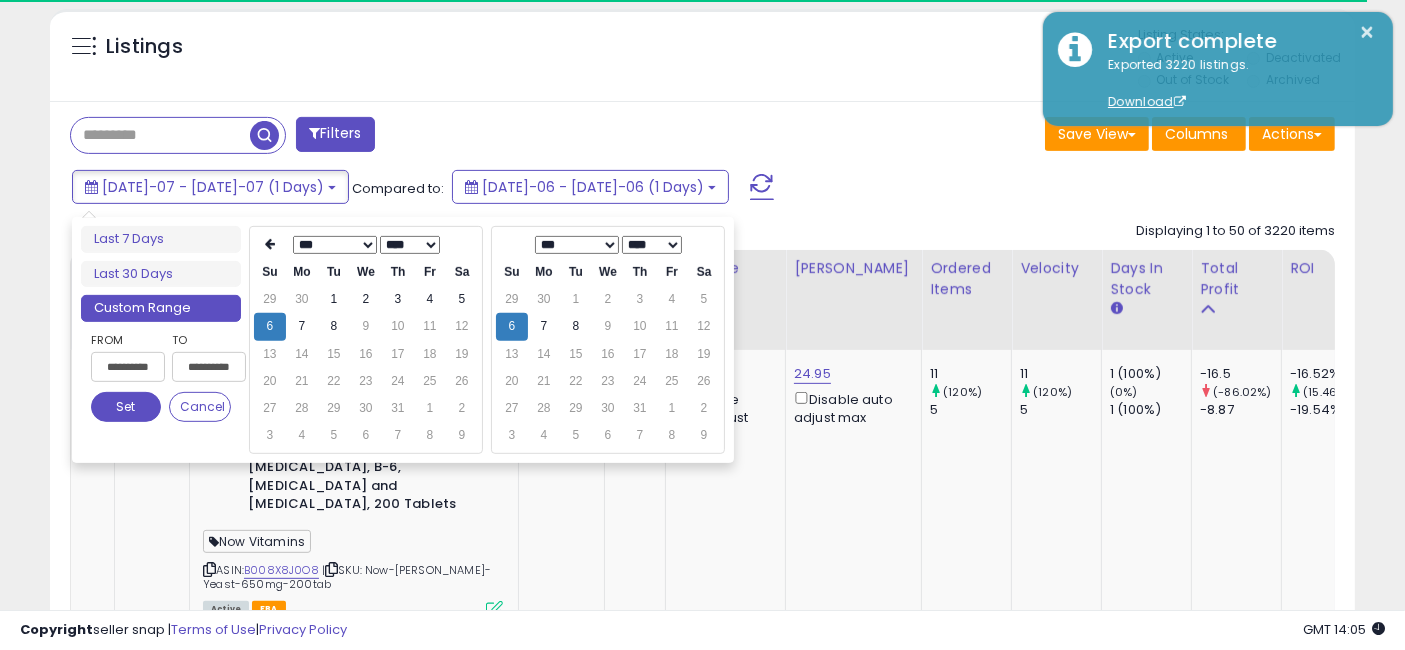 type on "**********" 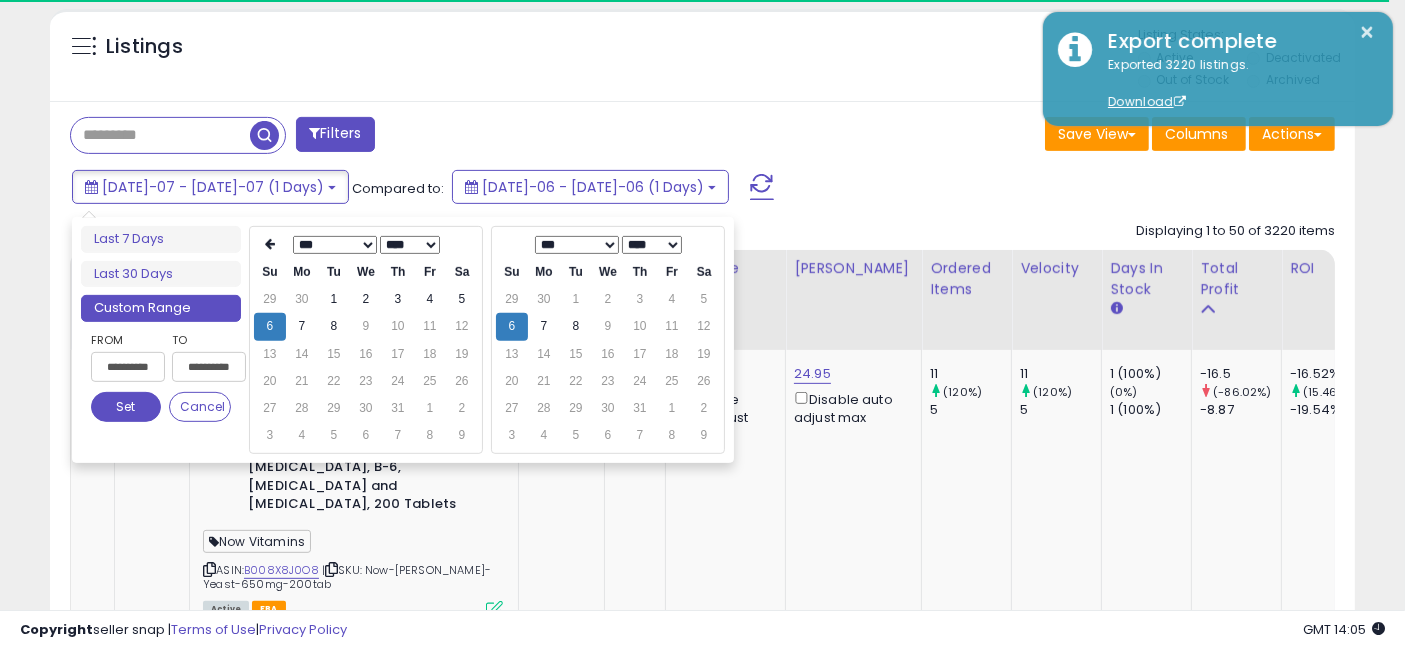 click on "Set" at bounding box center [126, 407] 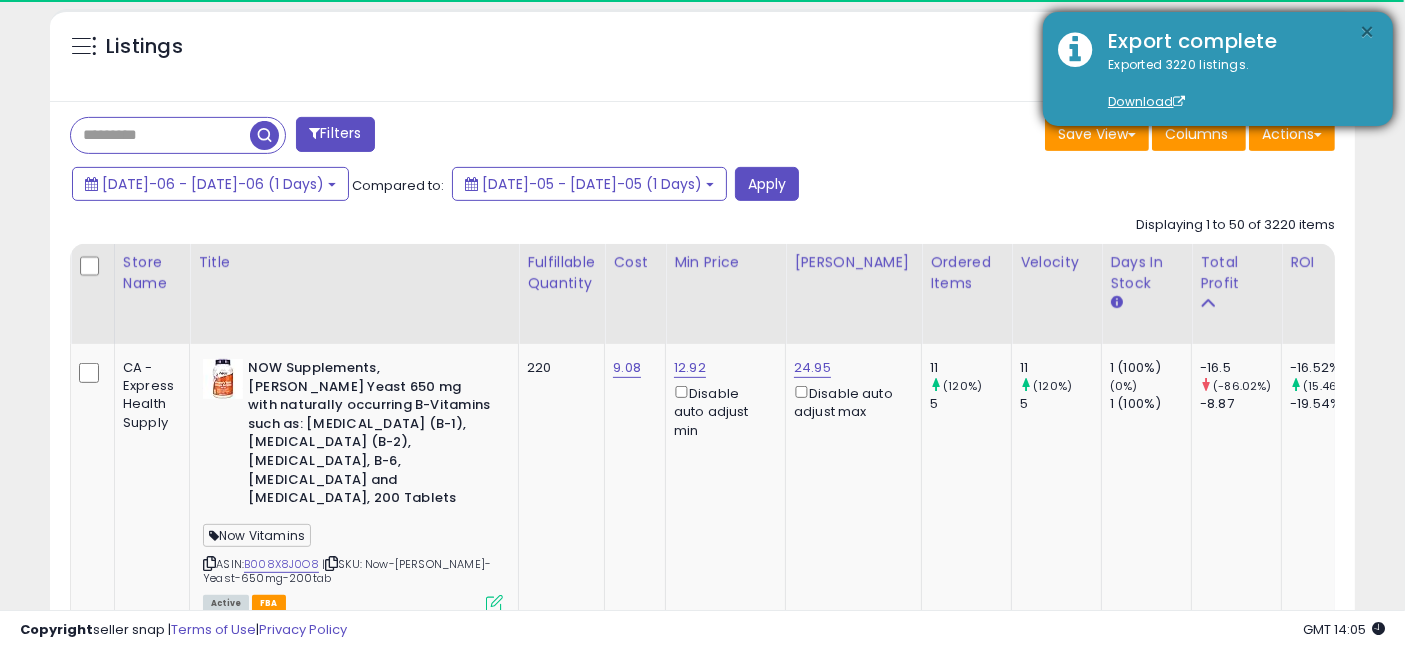 click on "×" at bounding box center (1368, 32) 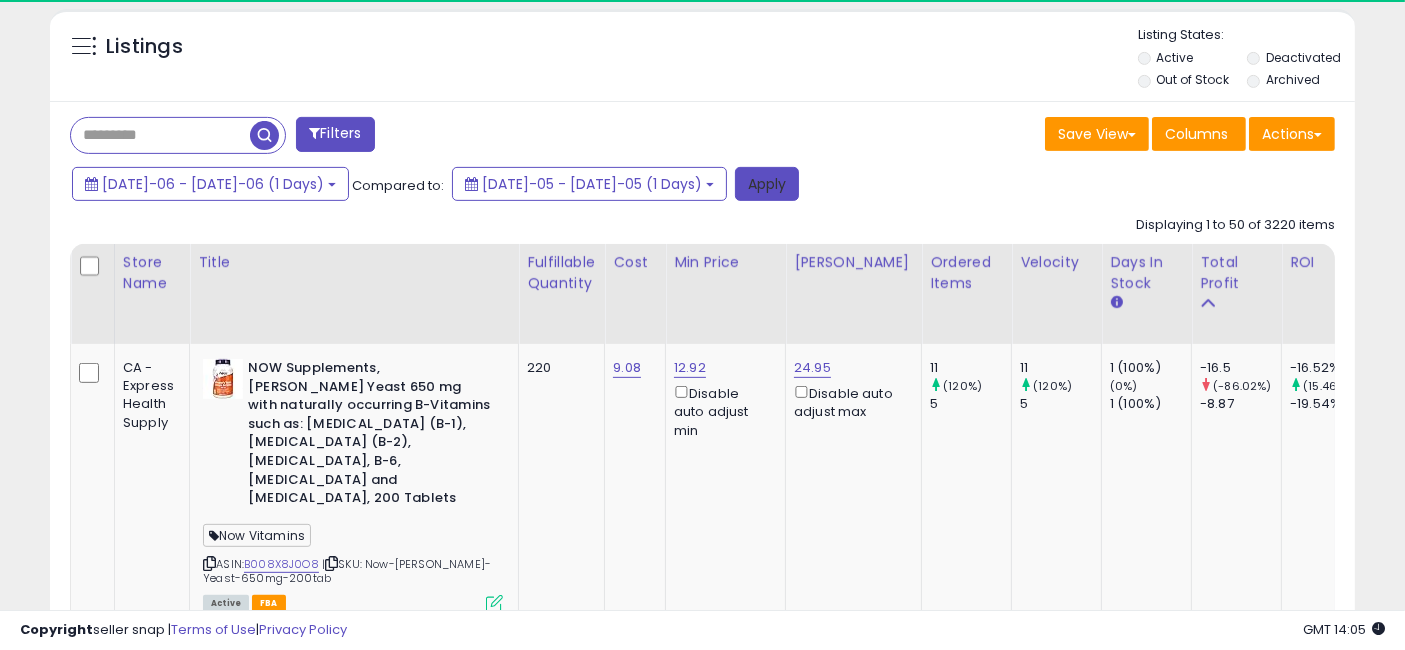 click on "Apply" at bounding box center [767, 184] 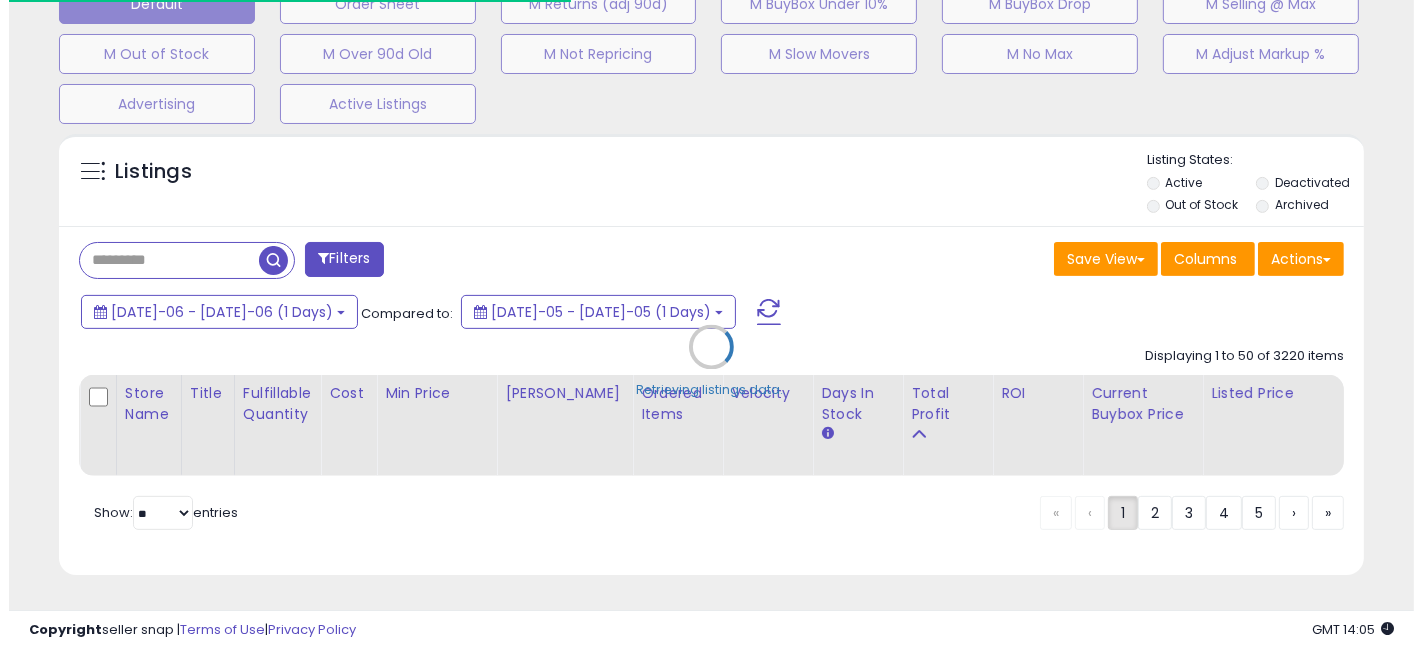 scroll, scrollTop: 660, scrollLeft: 0, axis: vertical 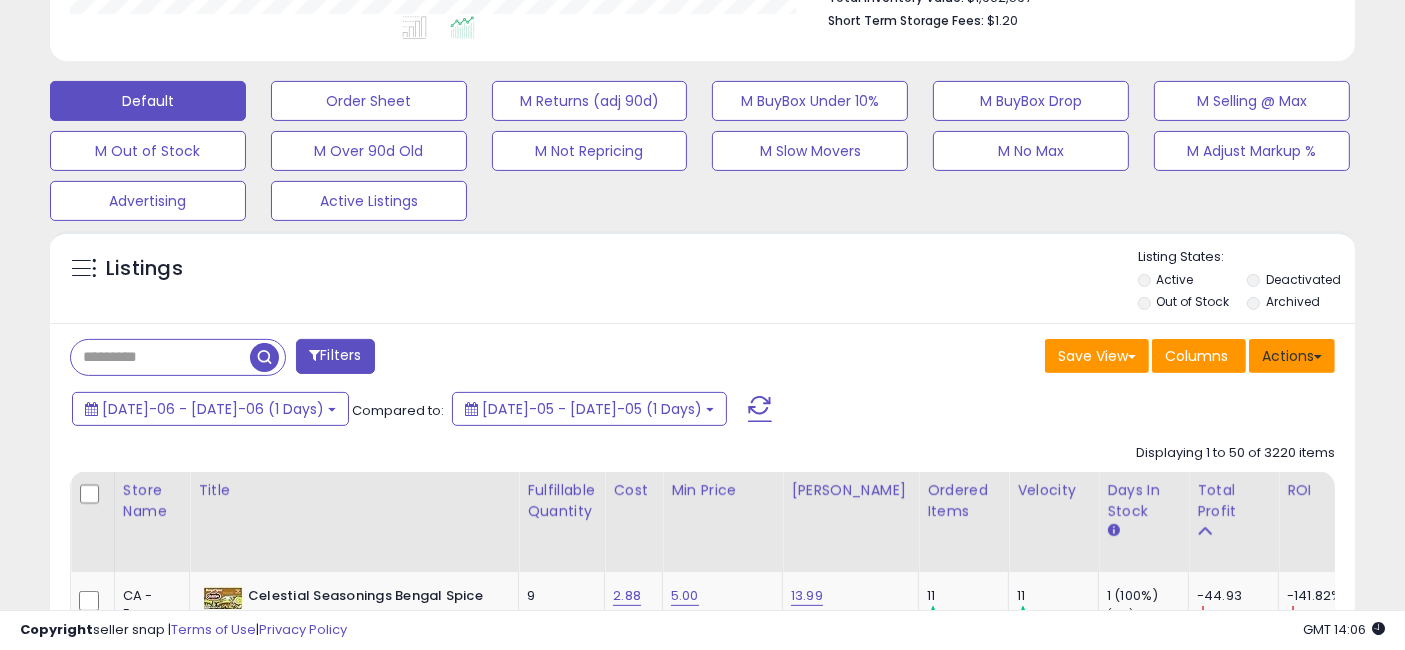 click on "Actions" at bounding box center (1292, 356) 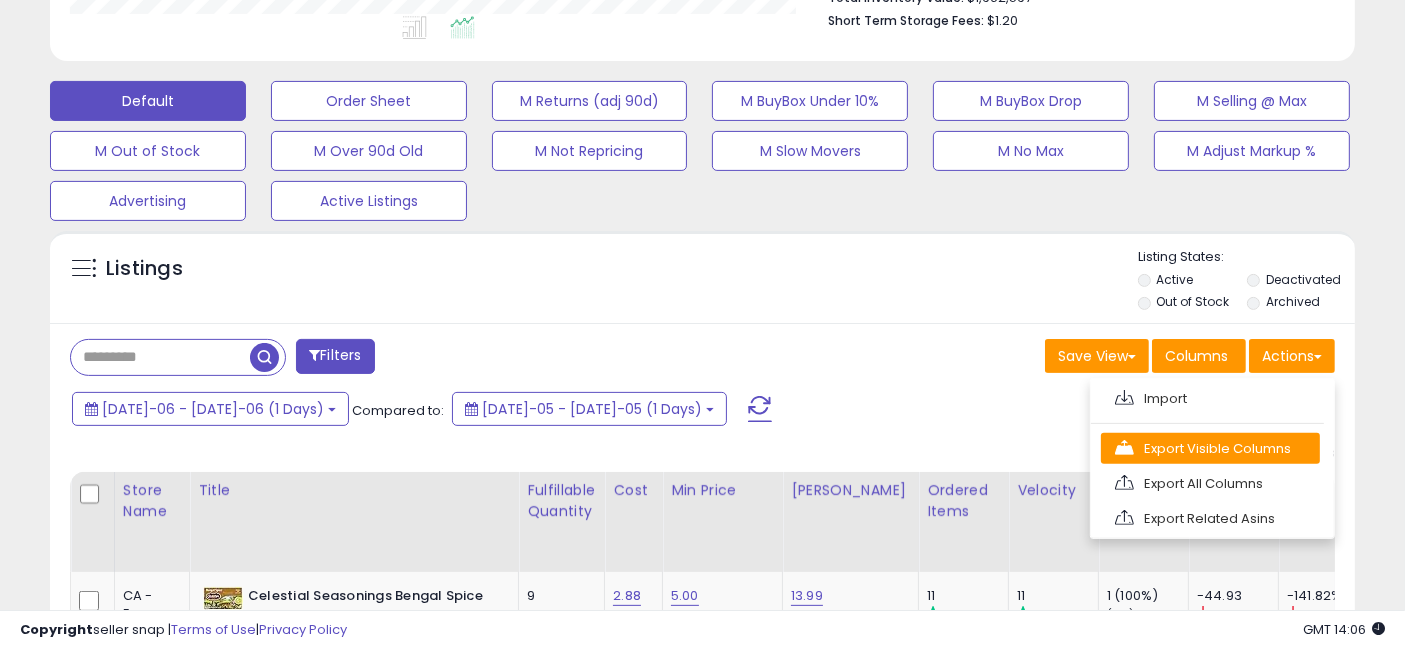click on "Export Visible Columns" at bounding box center [1210, 448] 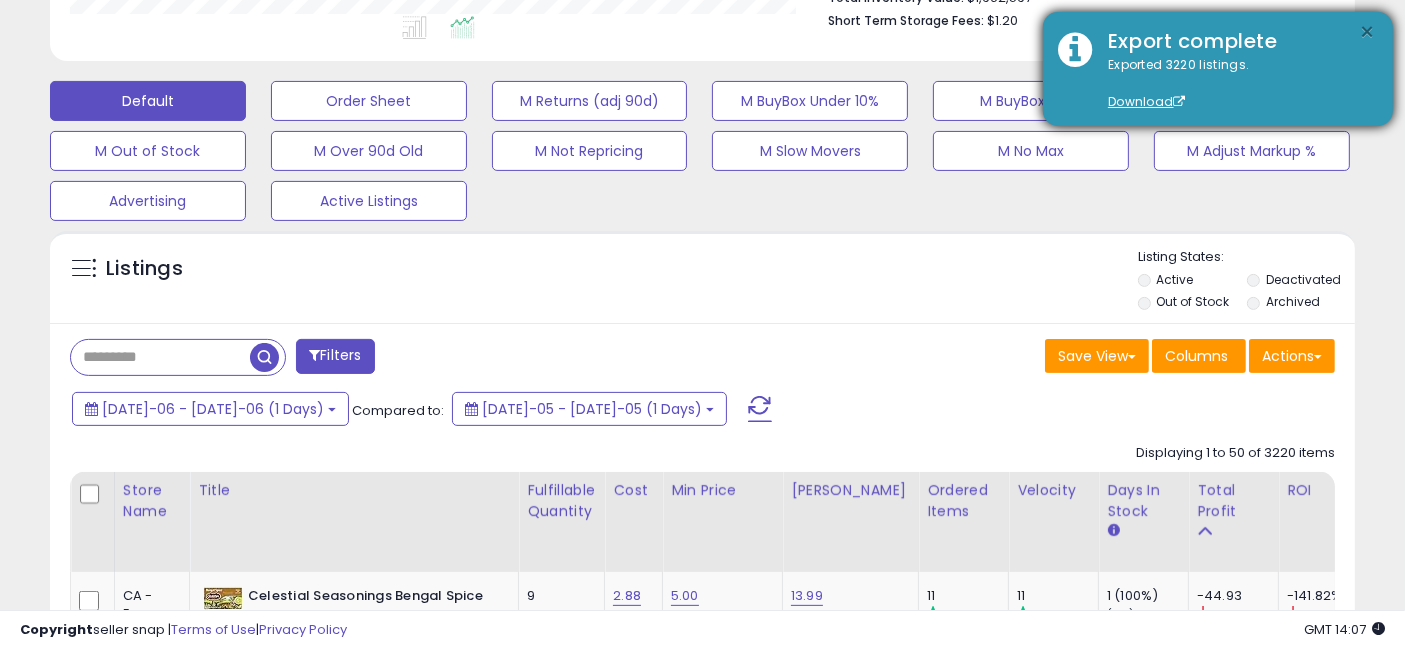 click on "×" at bounding box center (1368, 32) 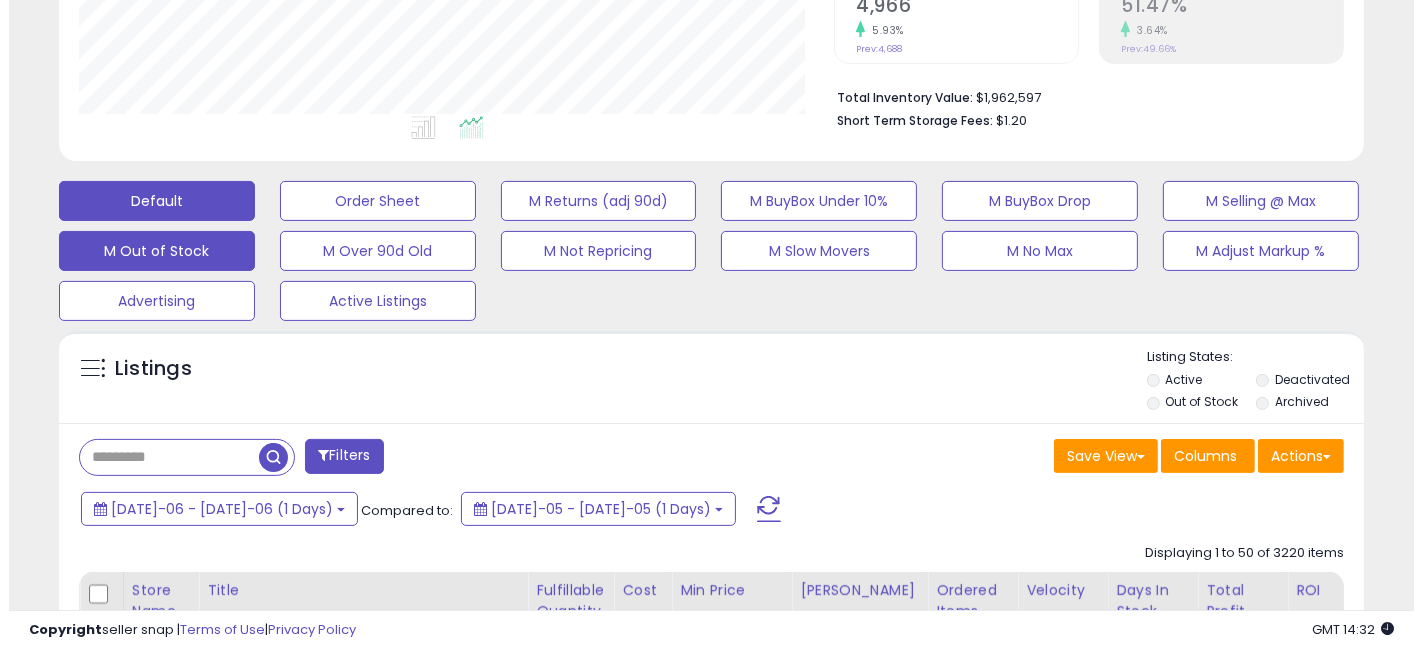 scroll, scrollTop: 444, scrollLeft: 0, axis: vertical 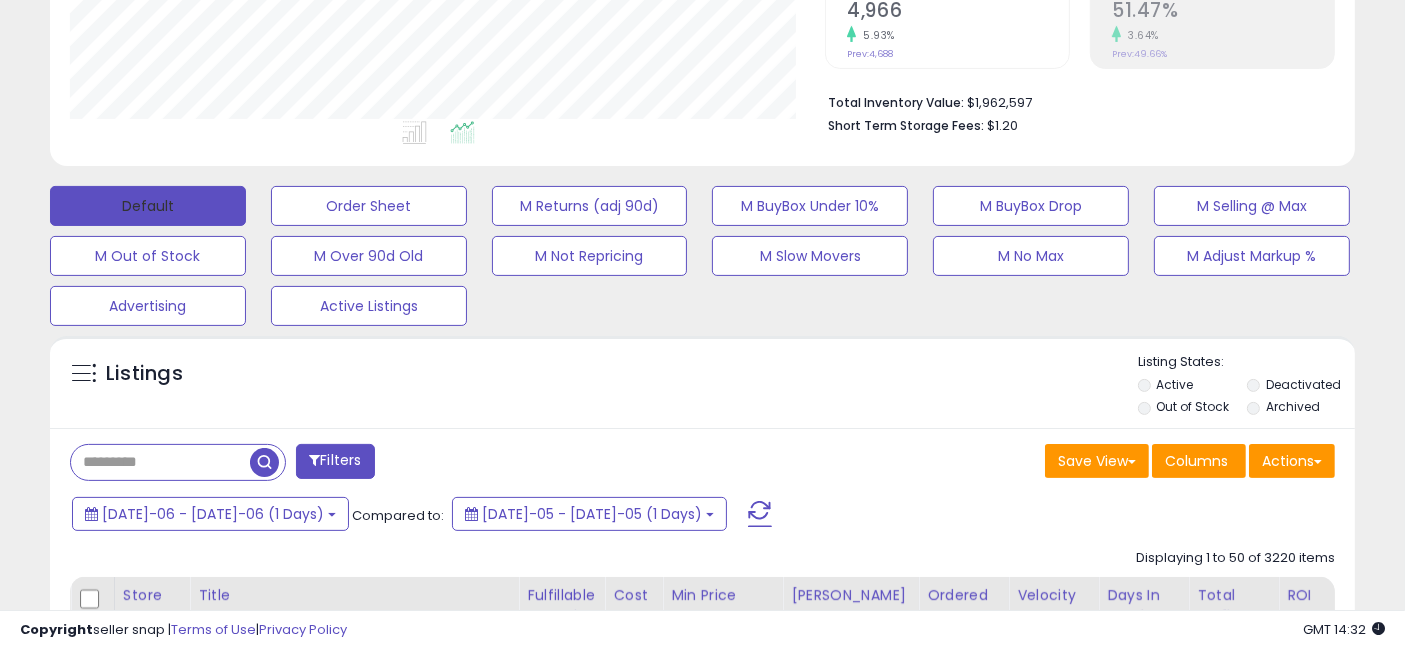 click on "Default" at bounding box center (148, 206) 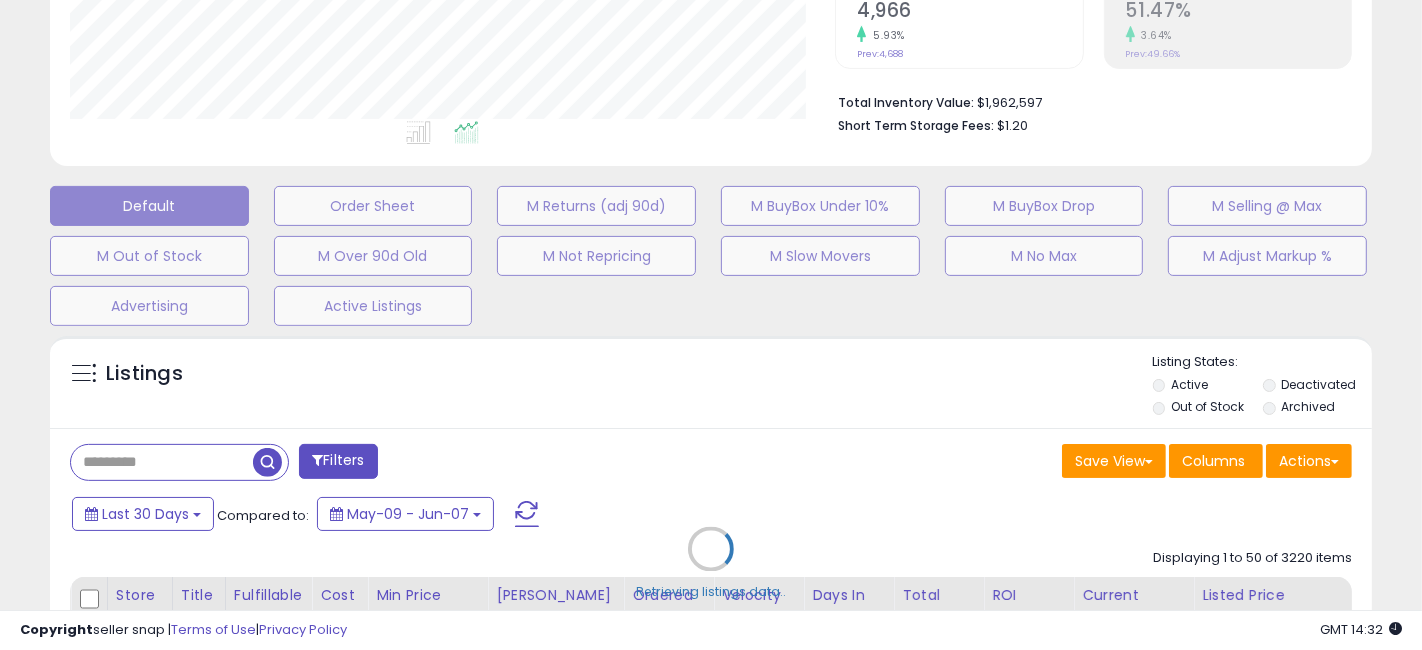 scroll, scrollTop: 999590, scrollLeft: 999234, axis: both 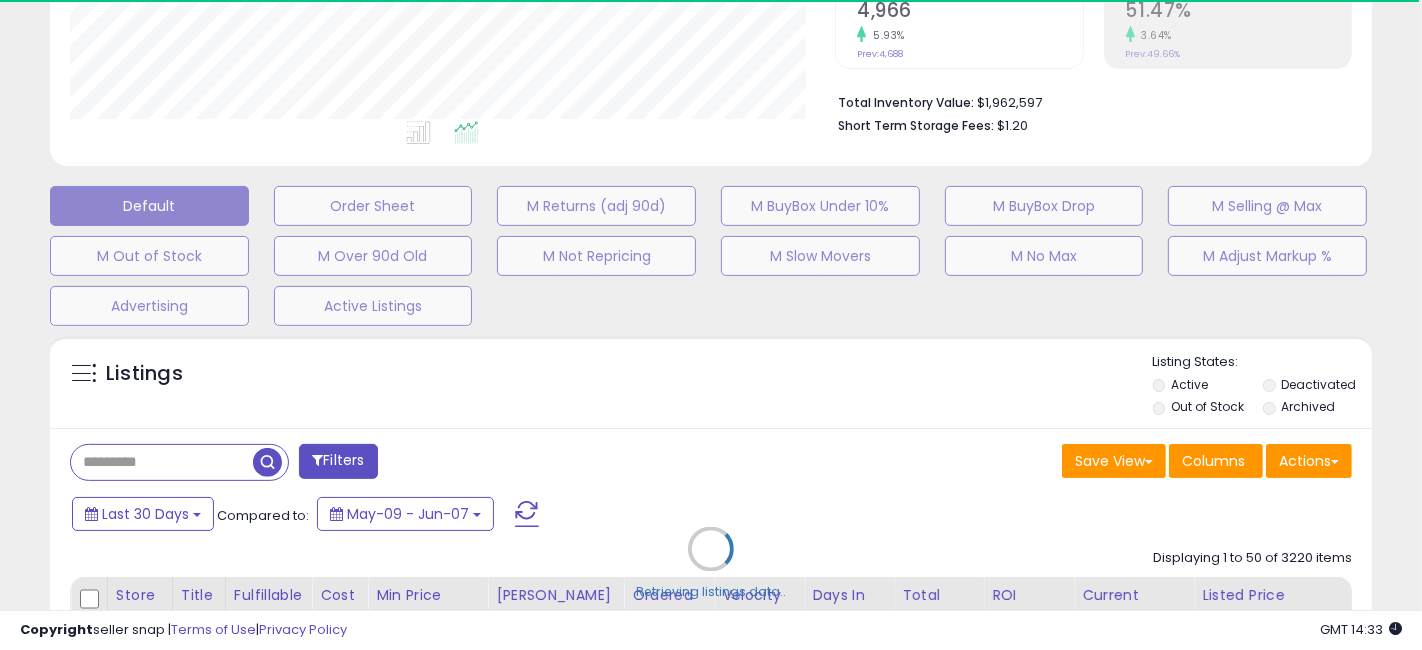 select on "*" 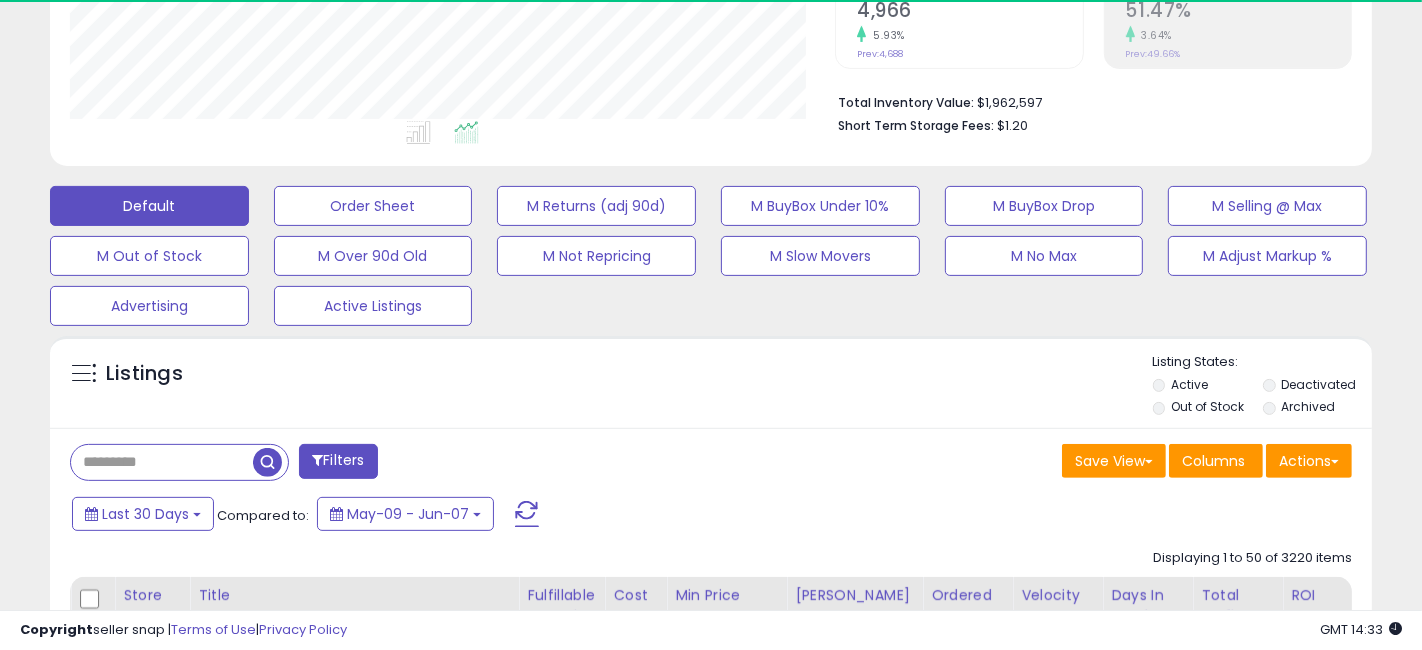 click on "Filters" at bounding box center [338, 461] 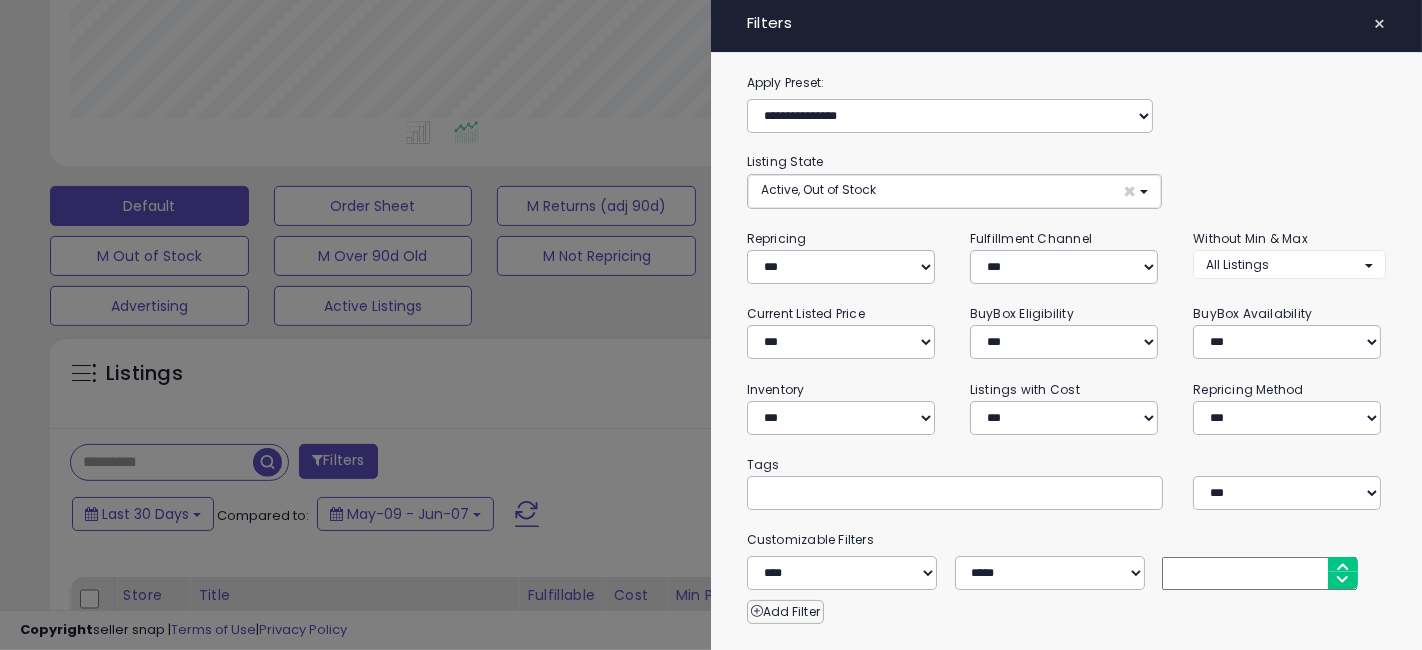 scroll, scrollTop: 410, scrollLeft: 765, axis: both 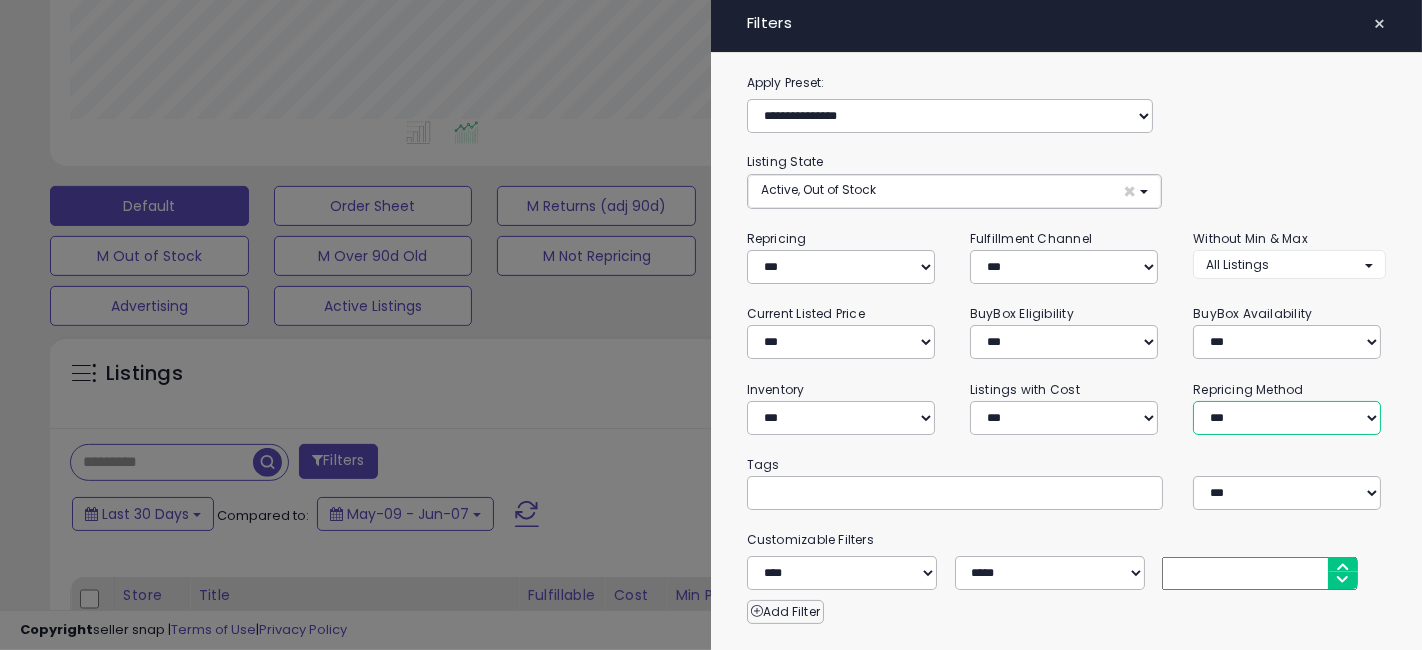 click on "**********" at bounding box center (1287, 418) 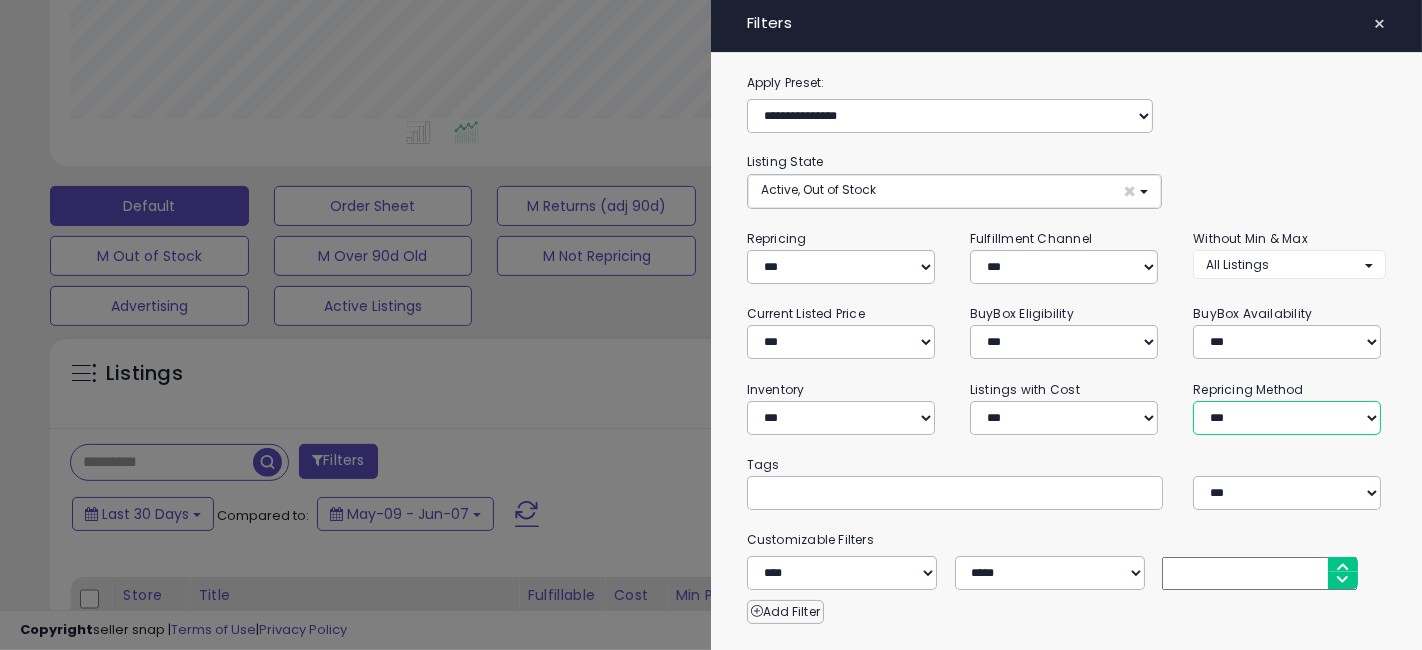 scroll, scrollTop: 999590, scrollLeft: 999234, axis: both 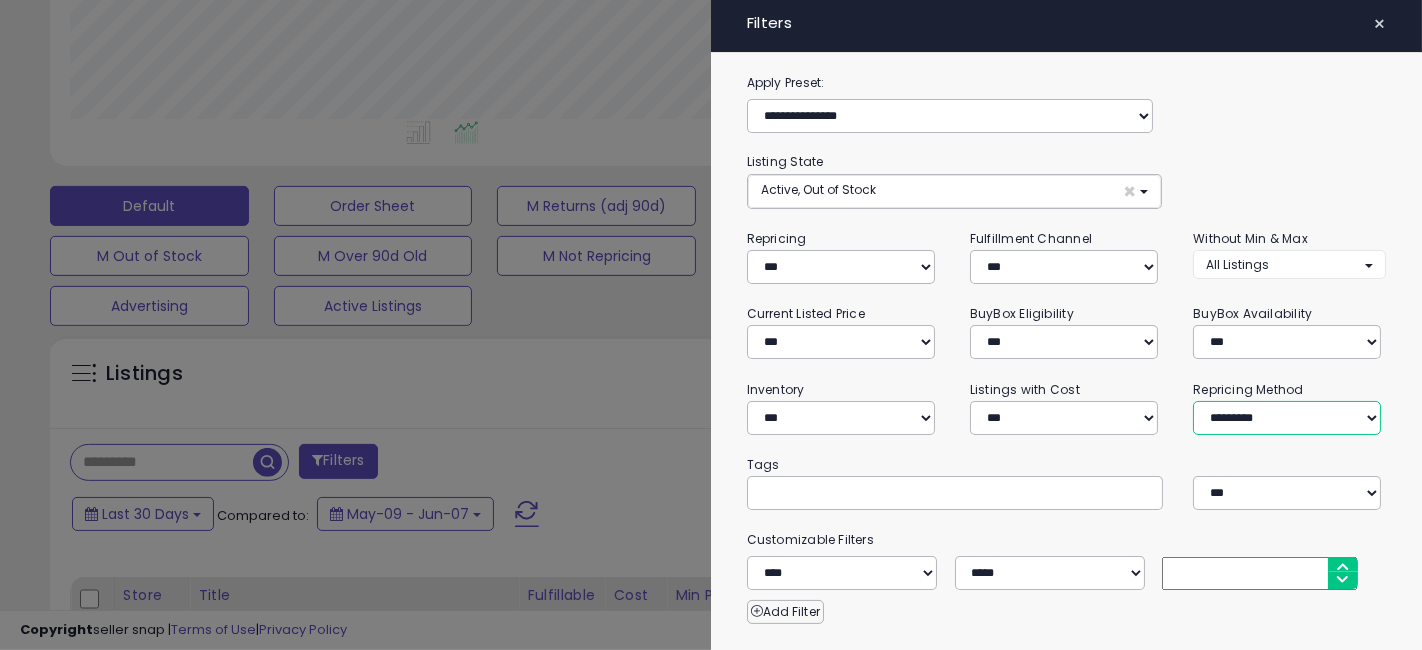 click on "**********" at bounding box center [1287, 418] 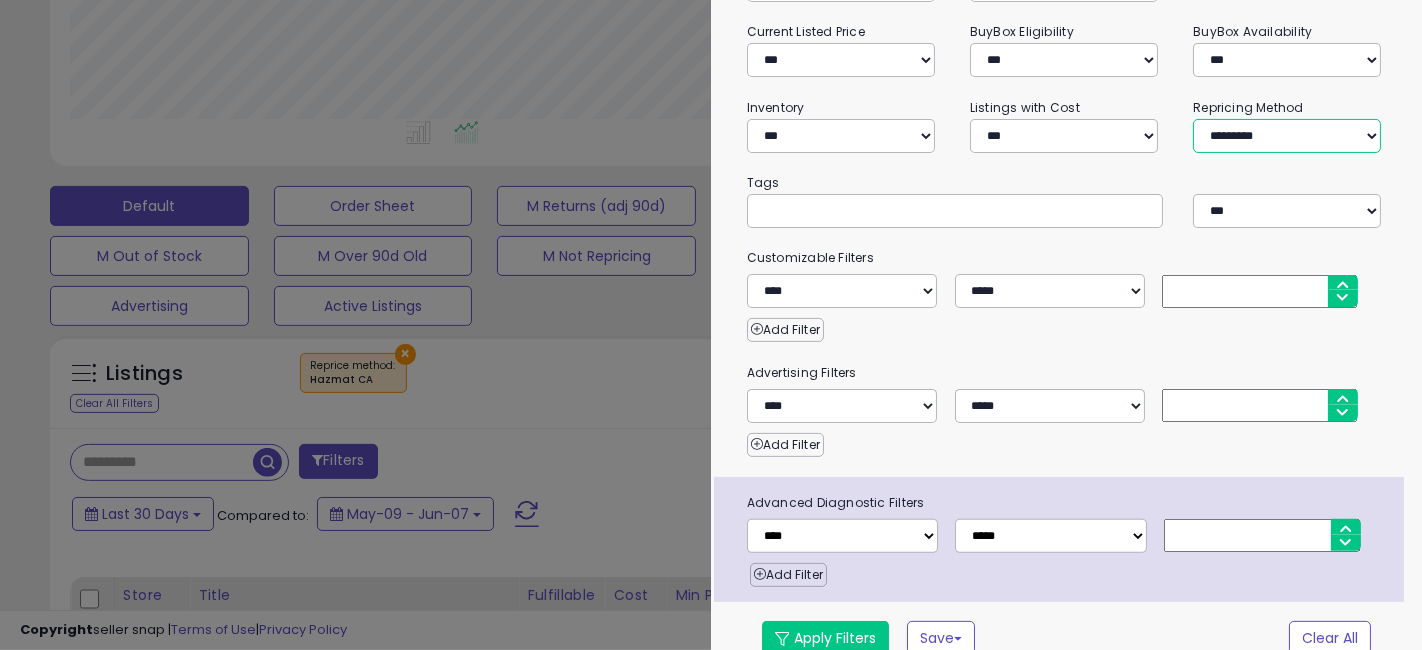 scroll, scrollTop: 298, scrollLeft: 0, axis: vertical 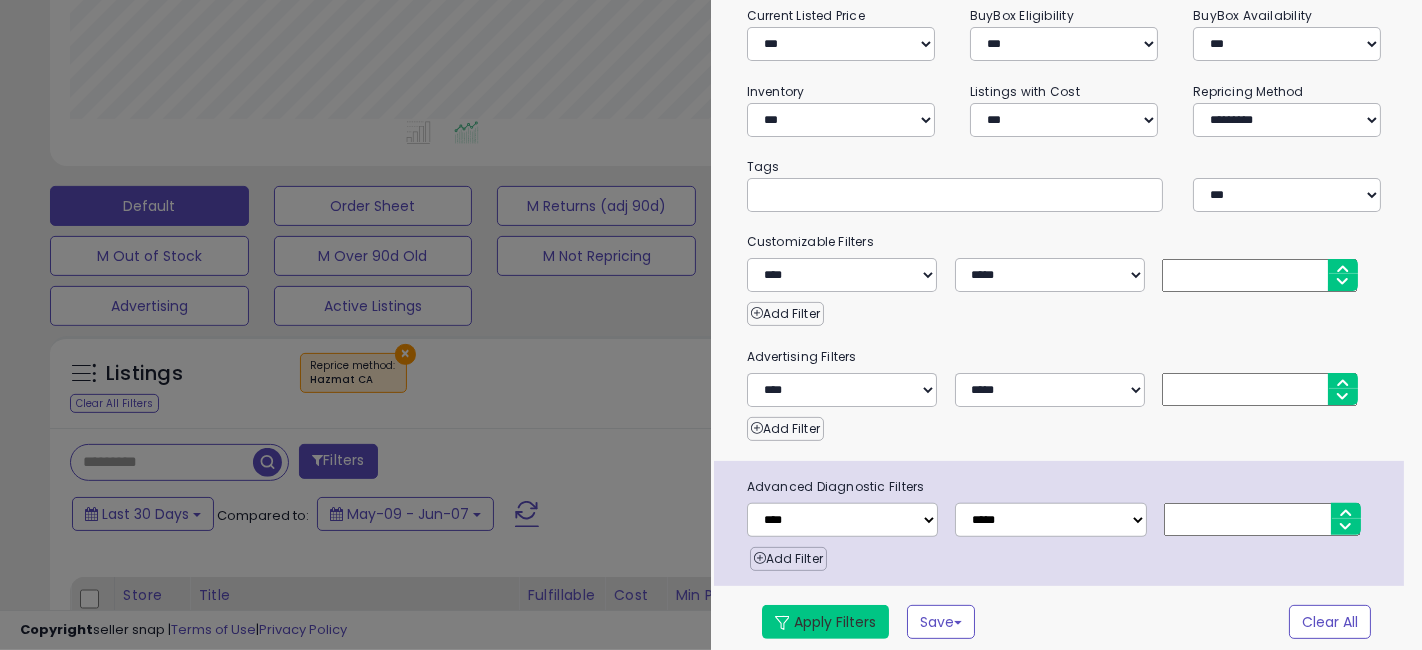click on "Apply Filters" at bounding box center (825, 622) 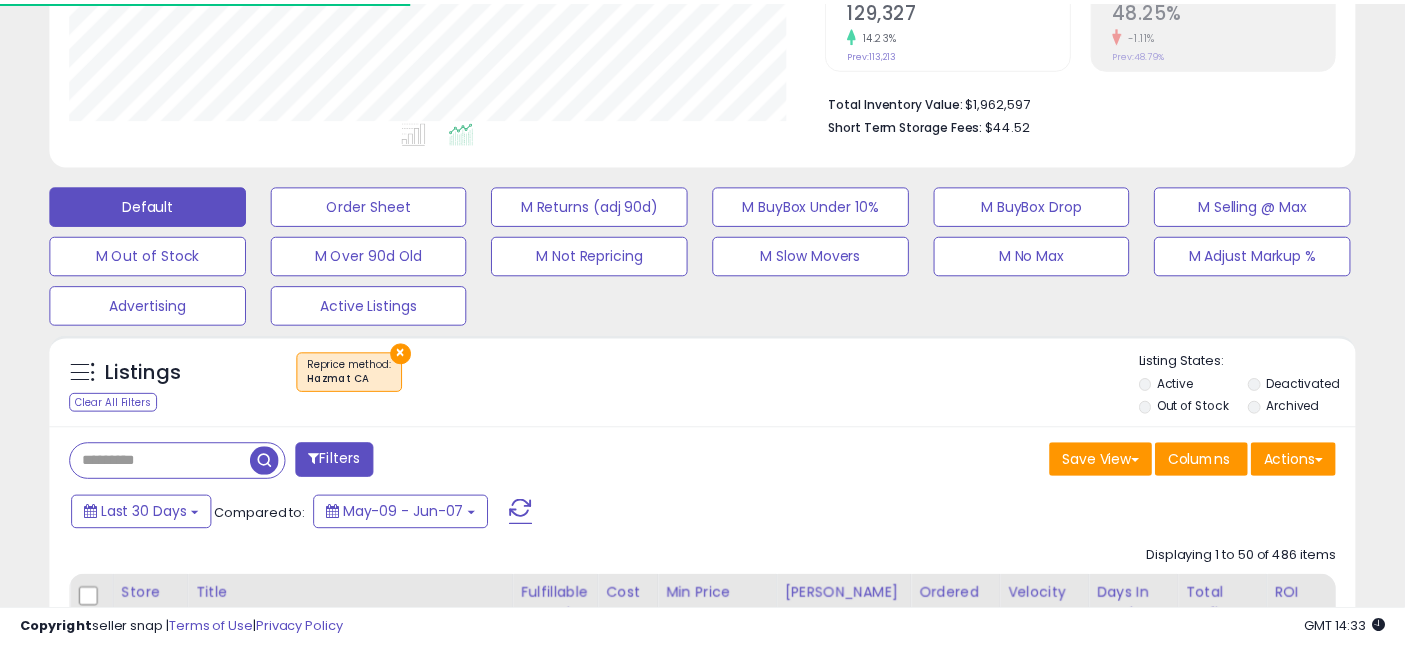 scroll, scrollTop: 881, scrollLeft: 0, axis: vertical 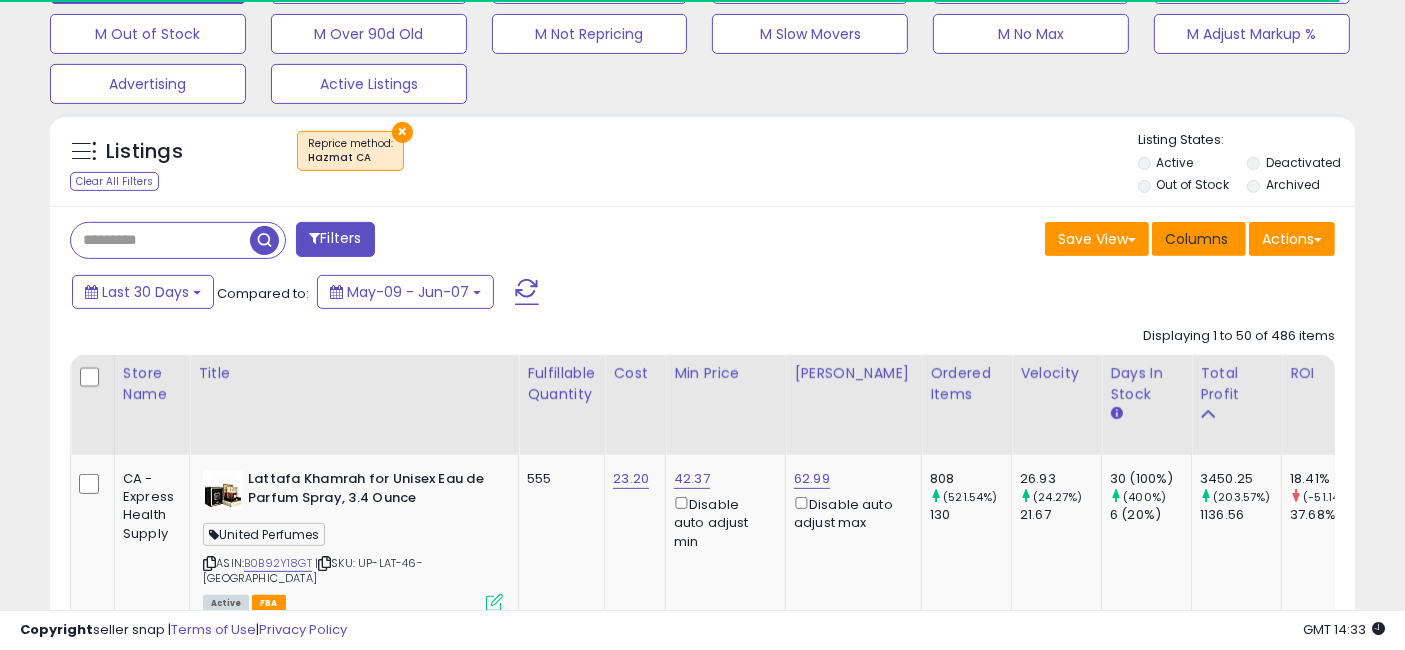 click on "Columns" at bounding box center [1196, 239] 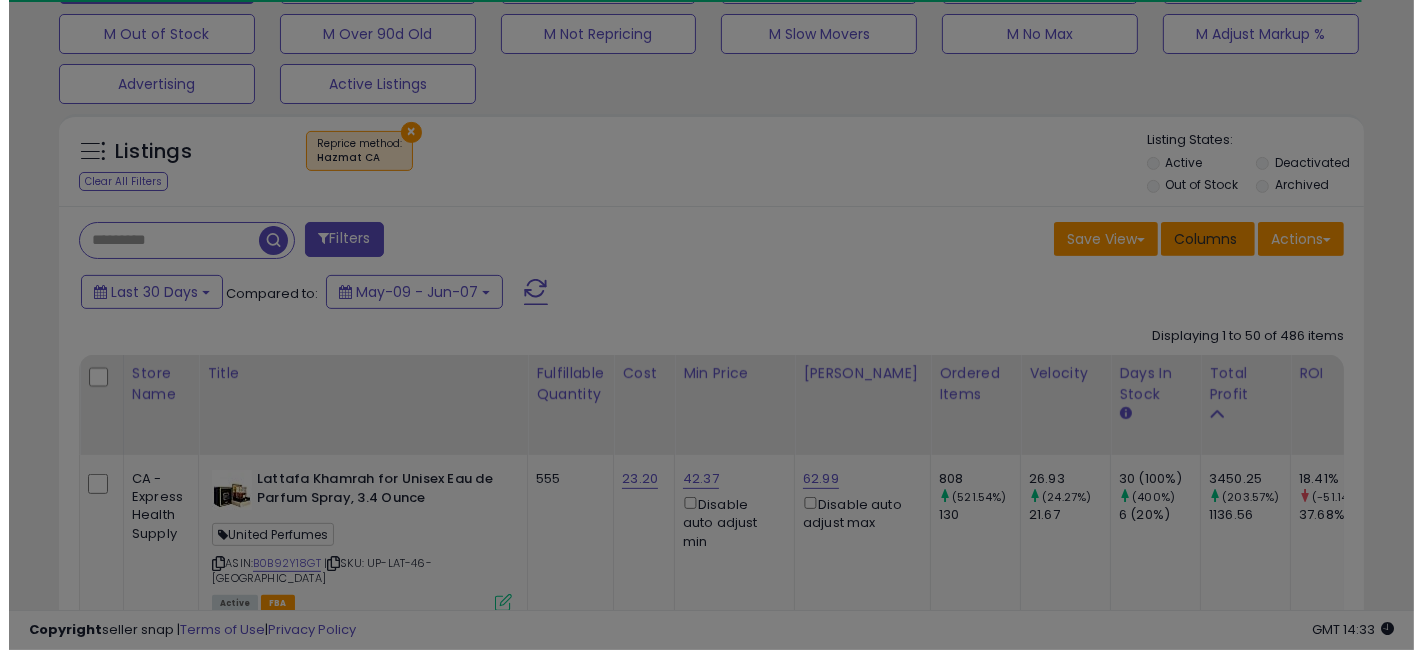 scroll, scrollTop: 999590, scrollLeft: 999234, axis: both 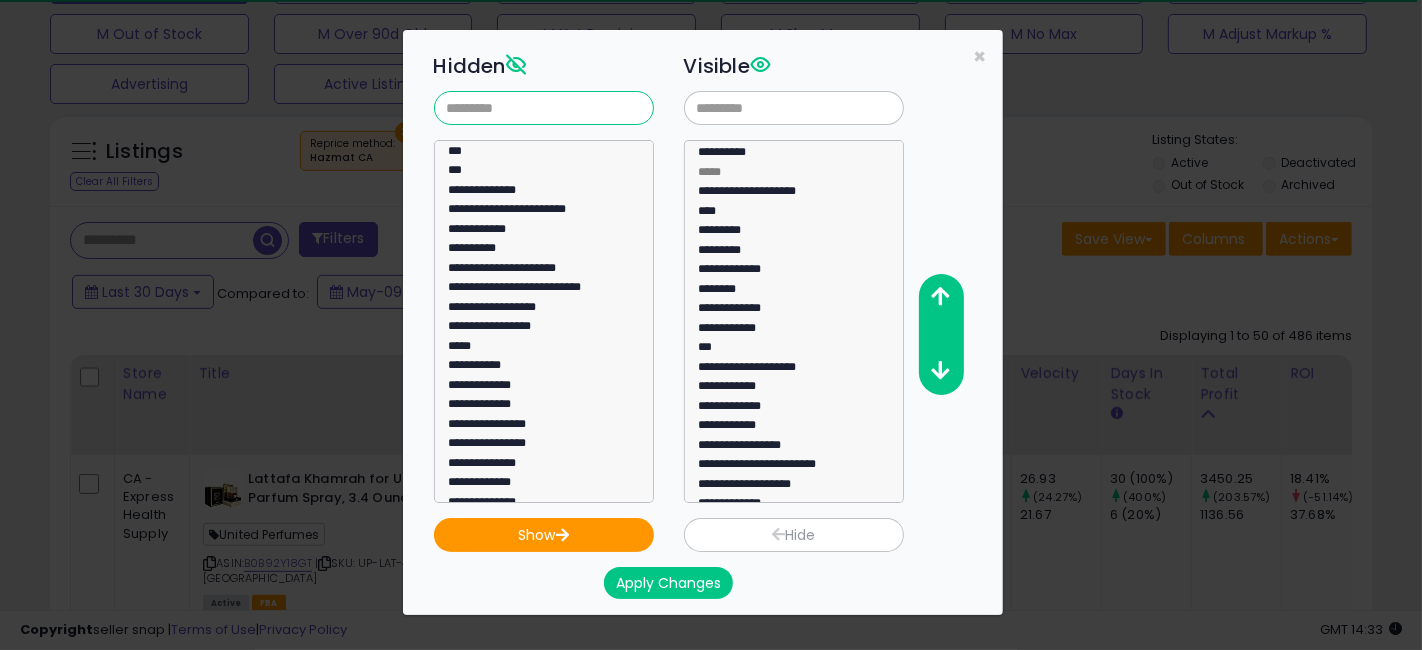 click at bounding box center (544, 108) 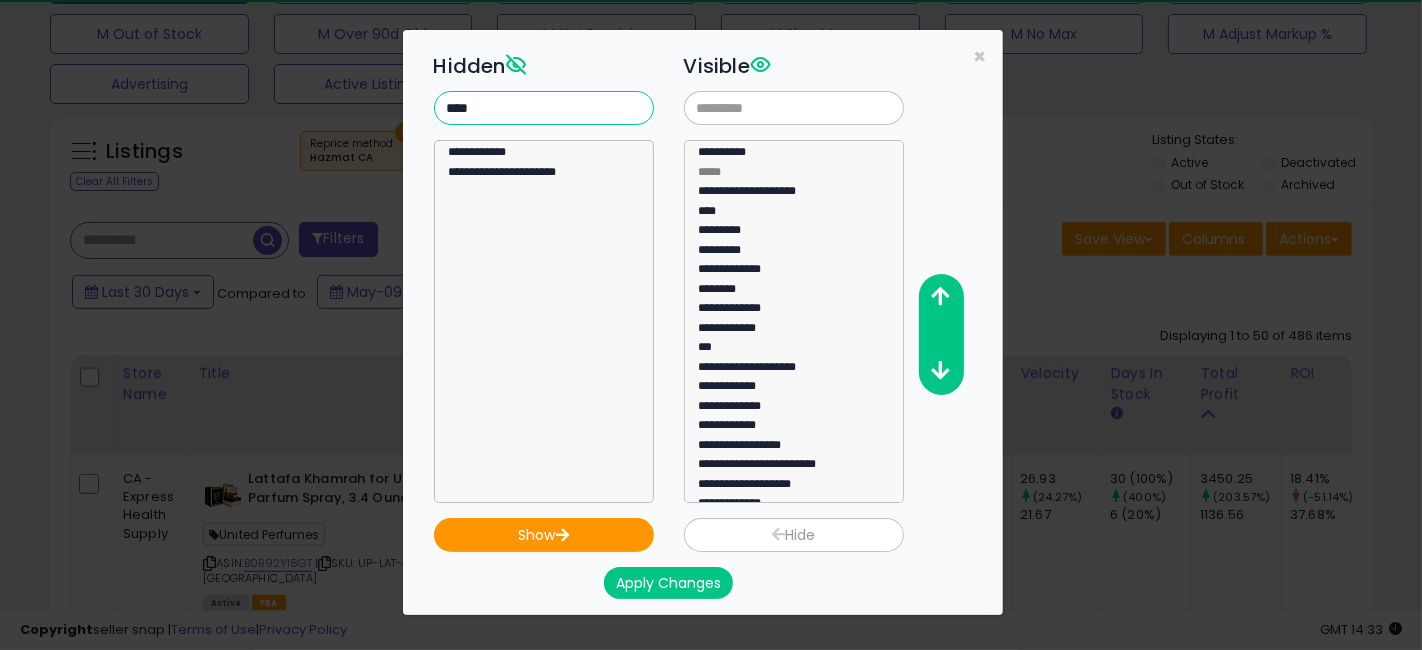 scroll, scrollTop: 0, scrollLeft: 0, axis: both 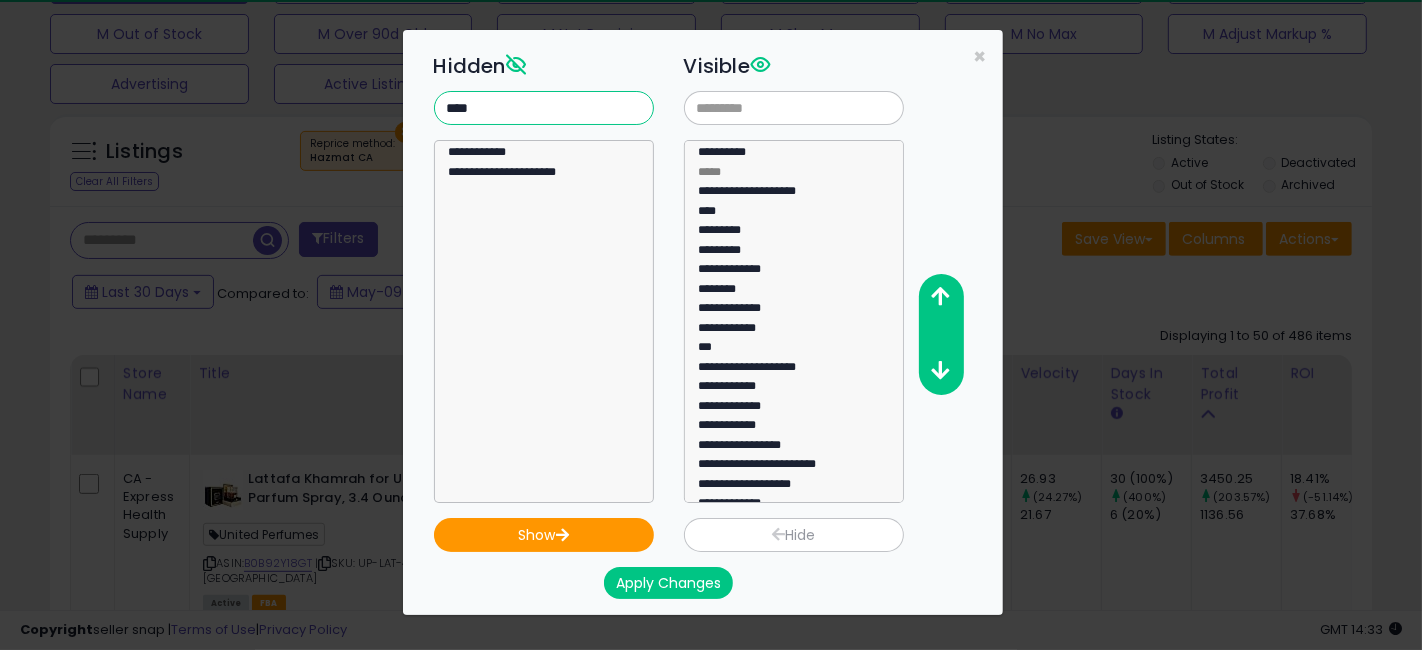 type on "****" 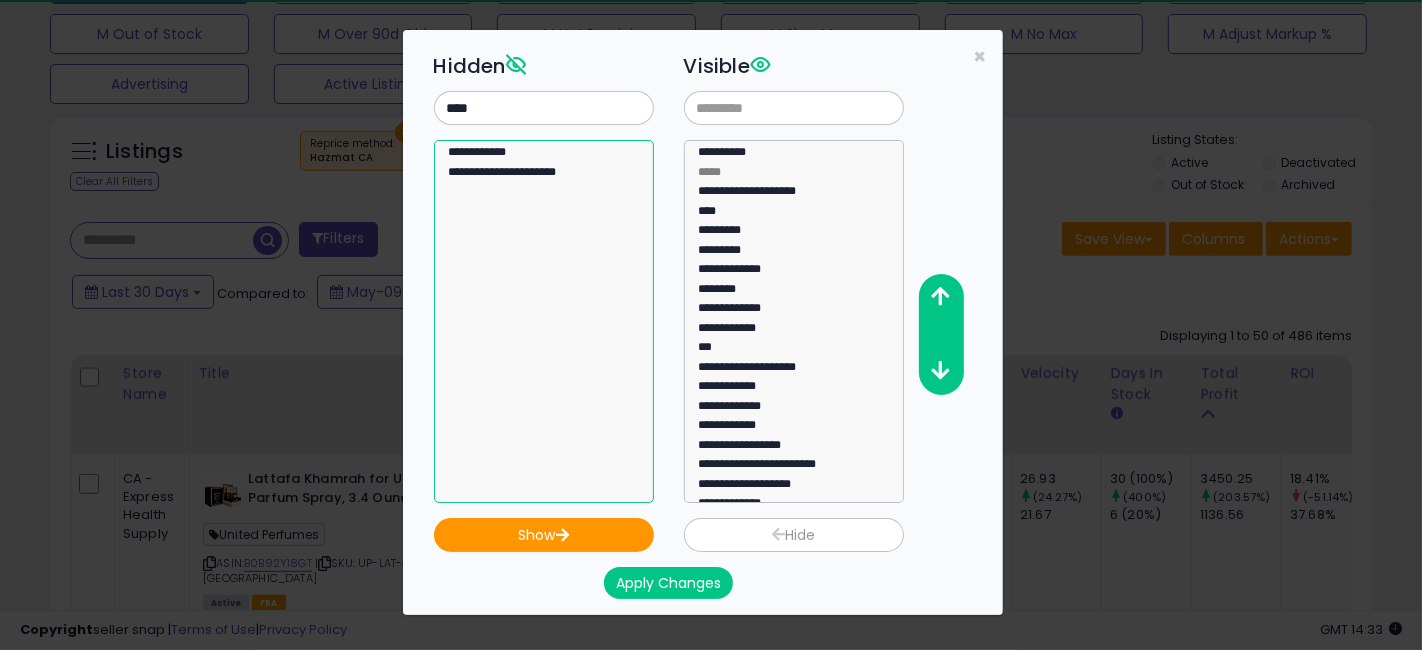 select on "**********" 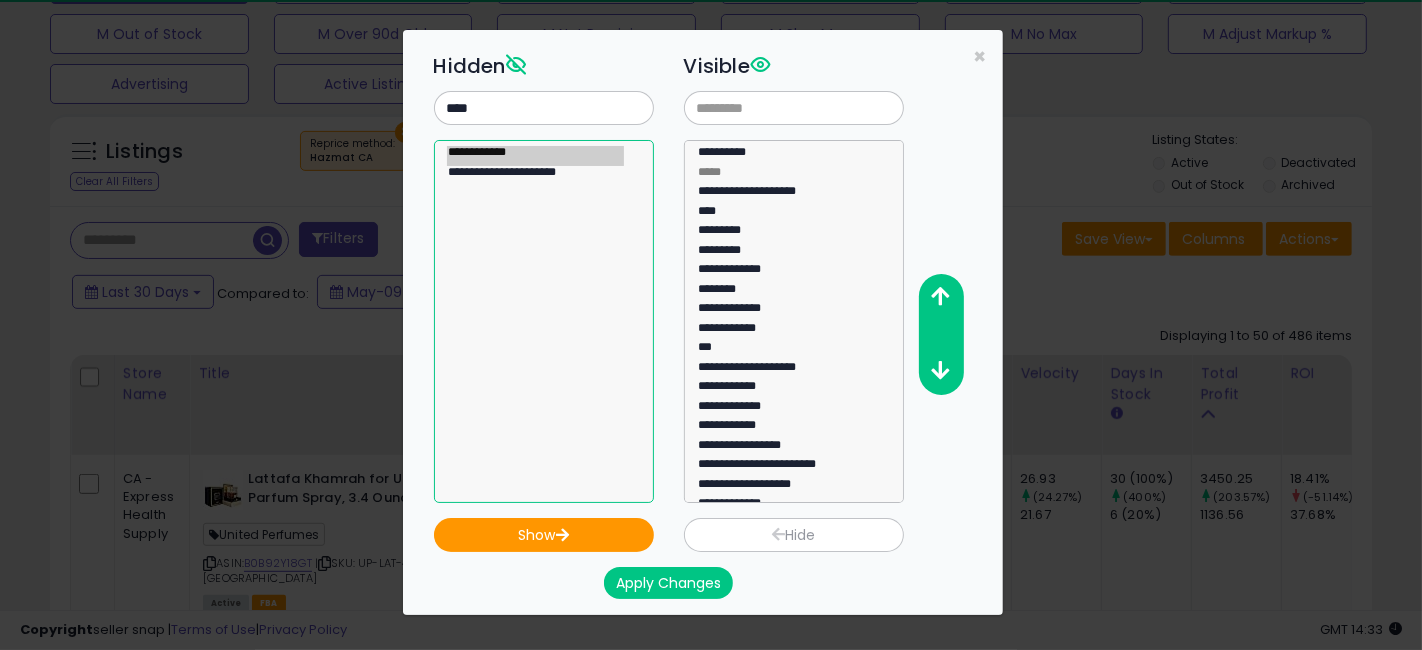 click on "**********" 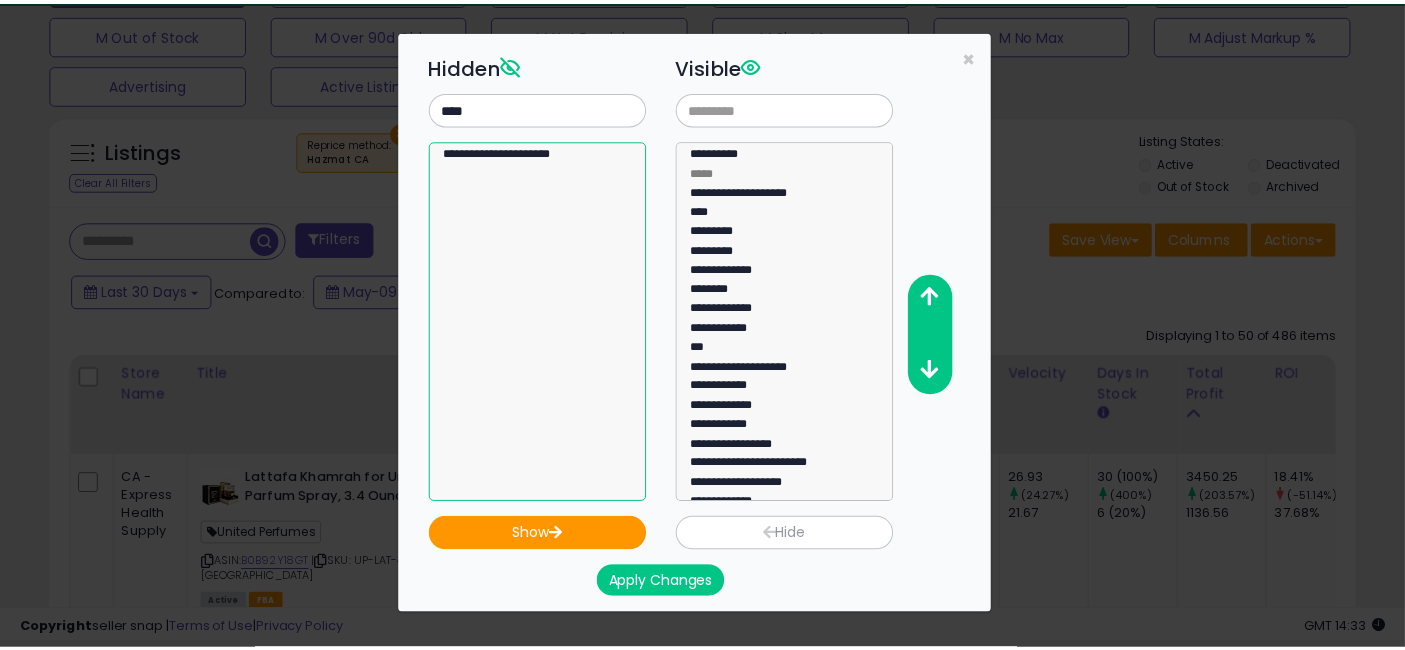 scroll, scrollTop: 502, scrollLeft: 0, axis: vertical 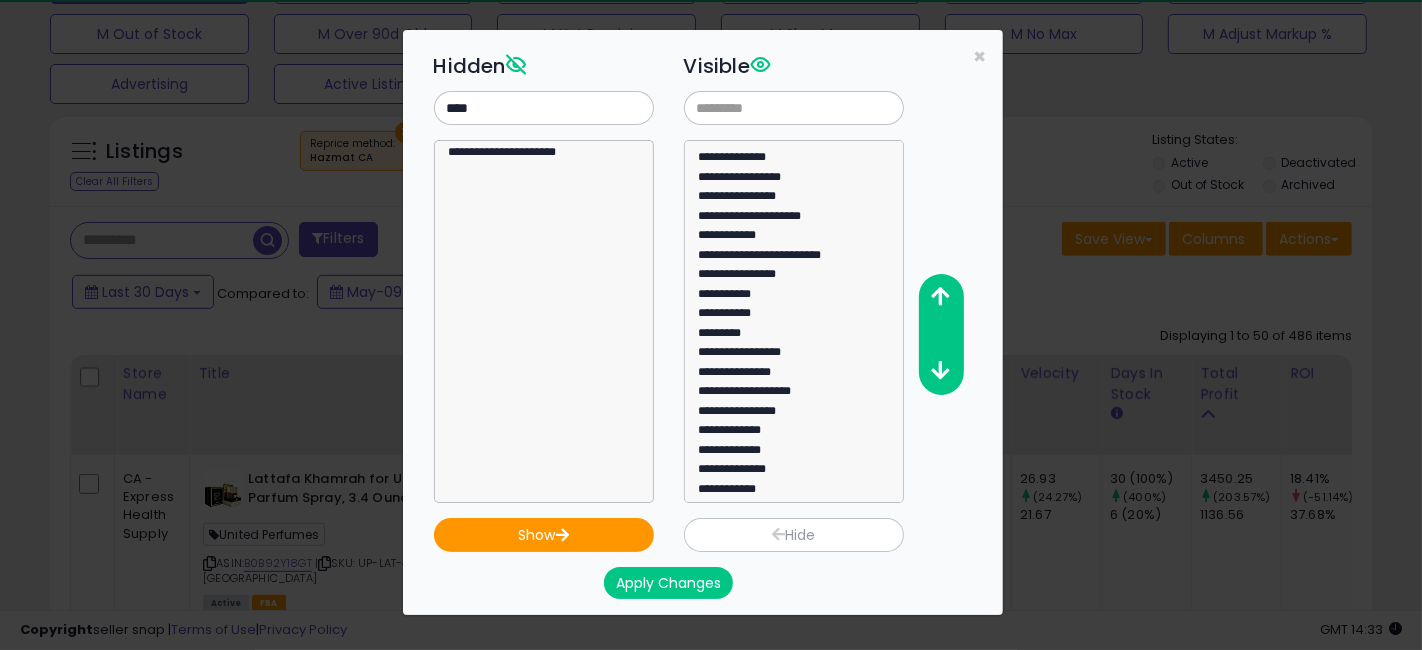 click on "Apply Changes" at bounding box center [668, 583] 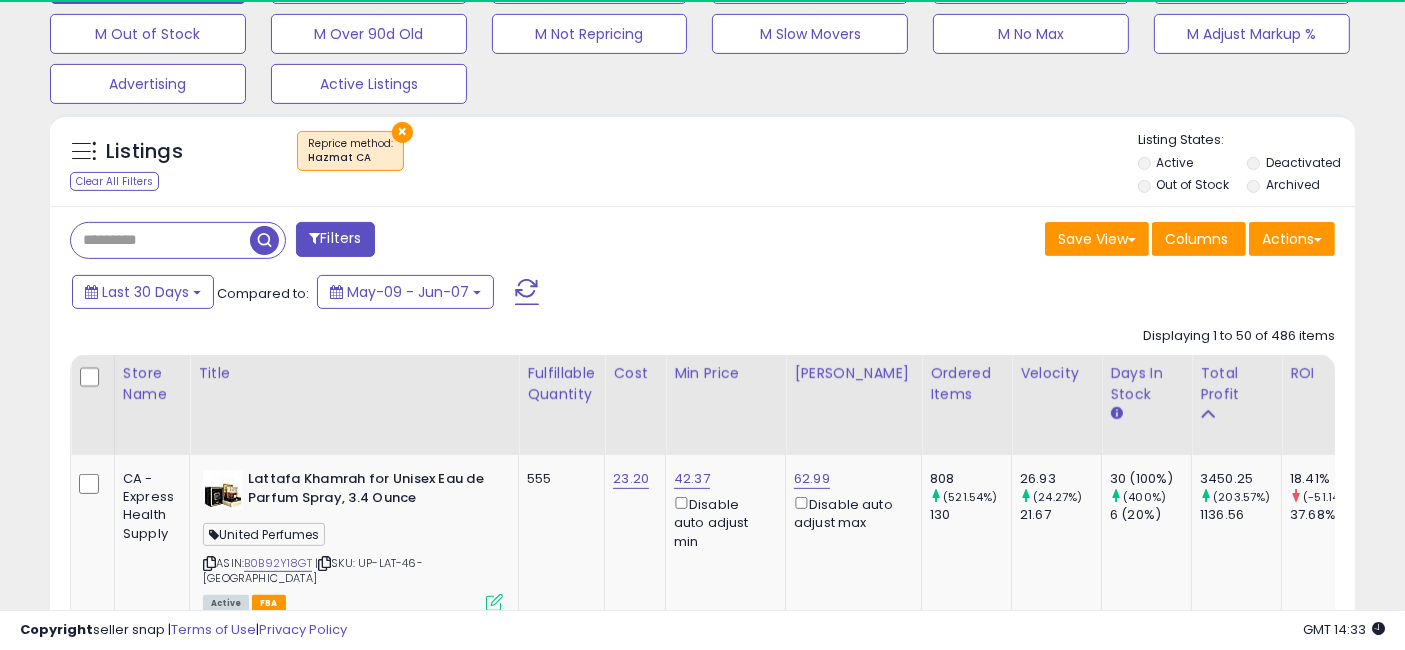 scroll, scrollTop: 410, scrollLeft: 755, axis: both 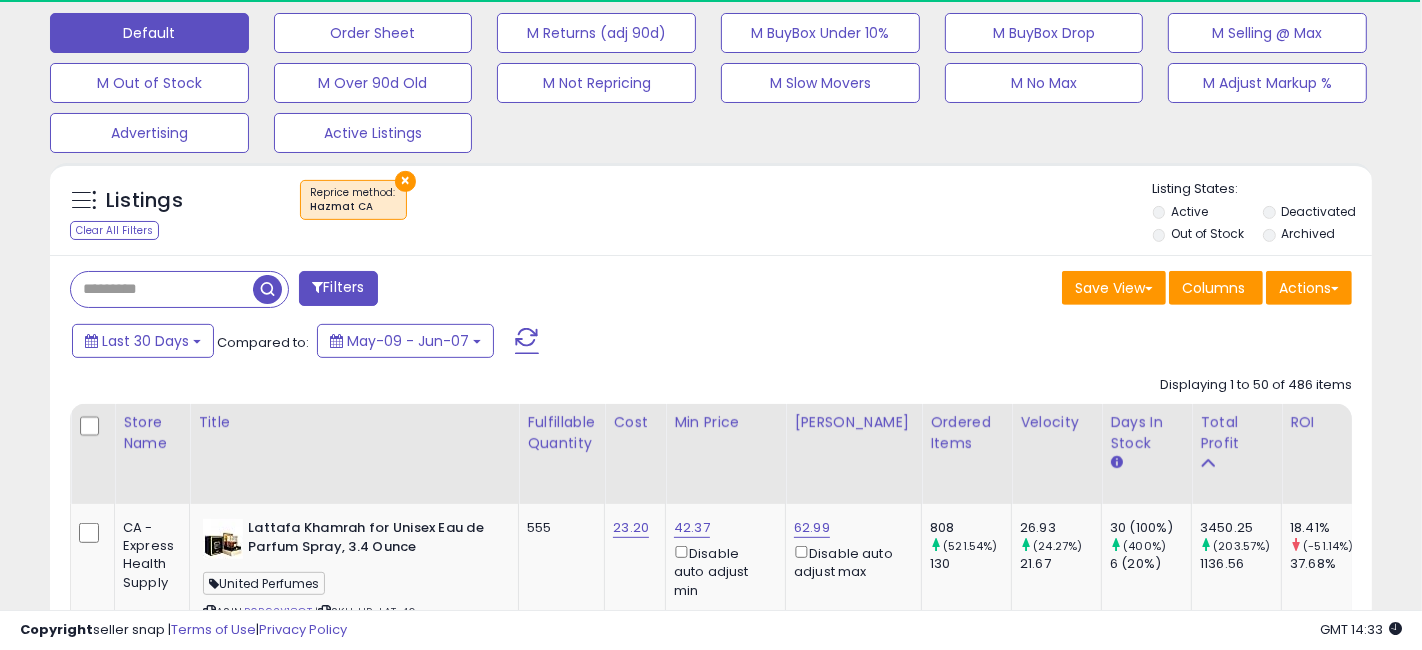 select on "**" 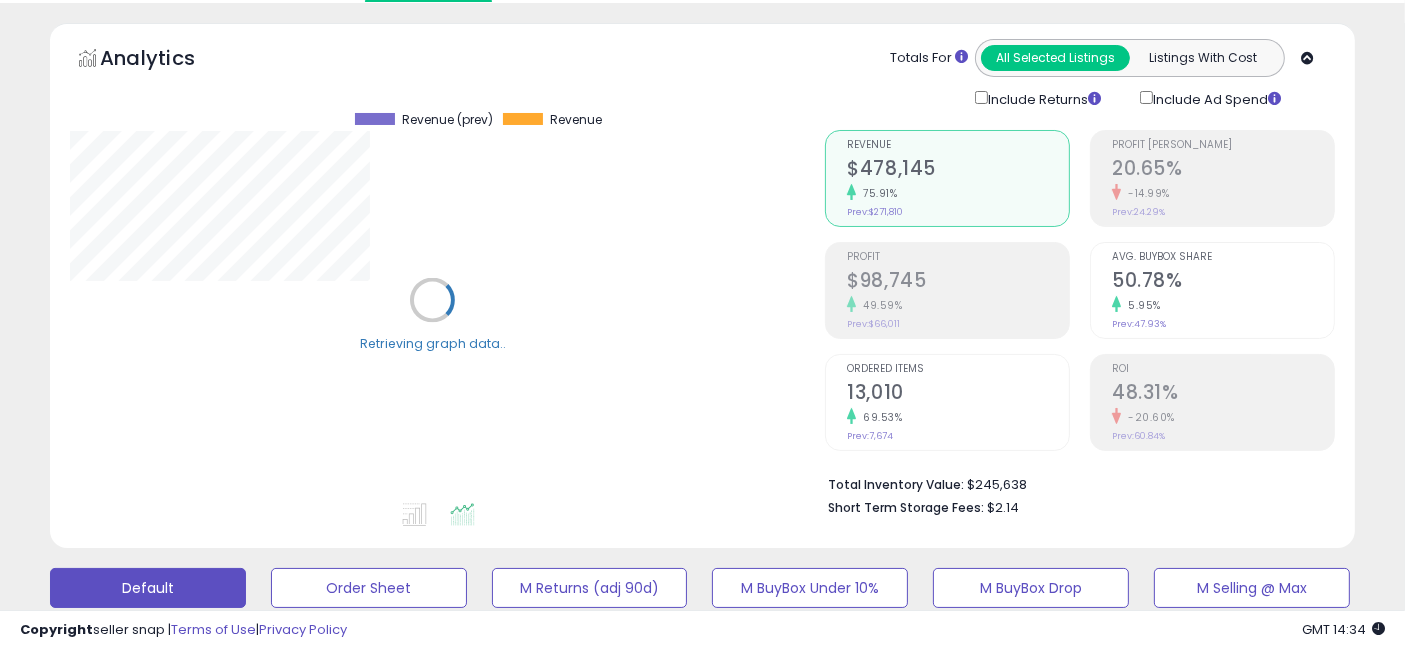 scroll, scrollTop: 617, scrollLeft: 0, axis: vertical 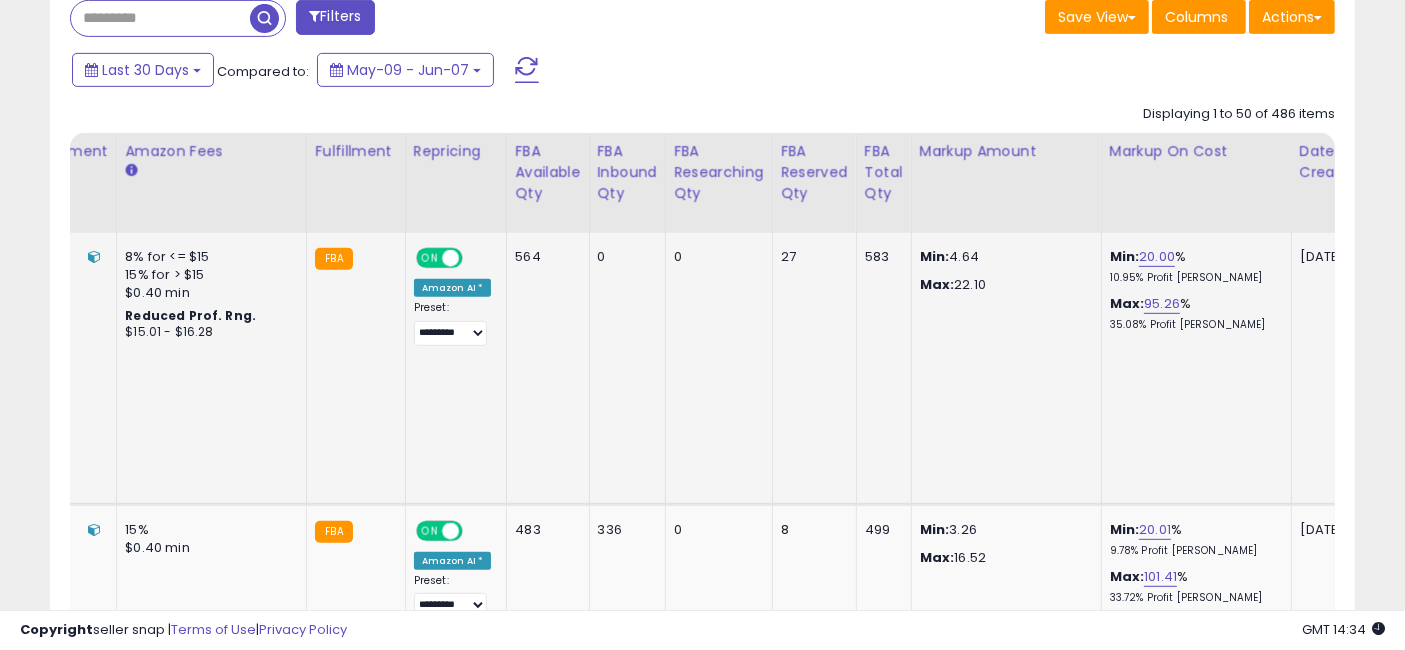 drag, startPoint x: 510, startPoint y: 340, endPoint x: 1133, endPoint y: 360, distance: 623.3209 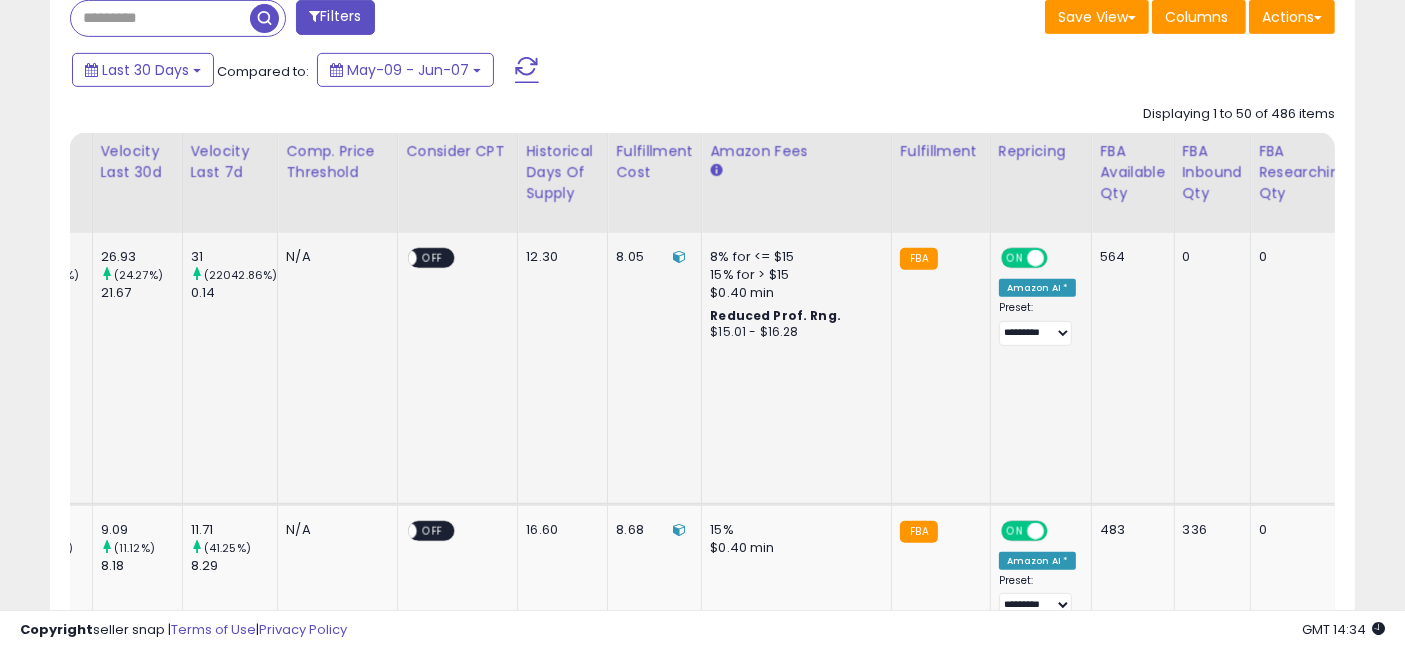 scroll, scrollTop: 0, scrollLeft: 2119, axis: horizontal 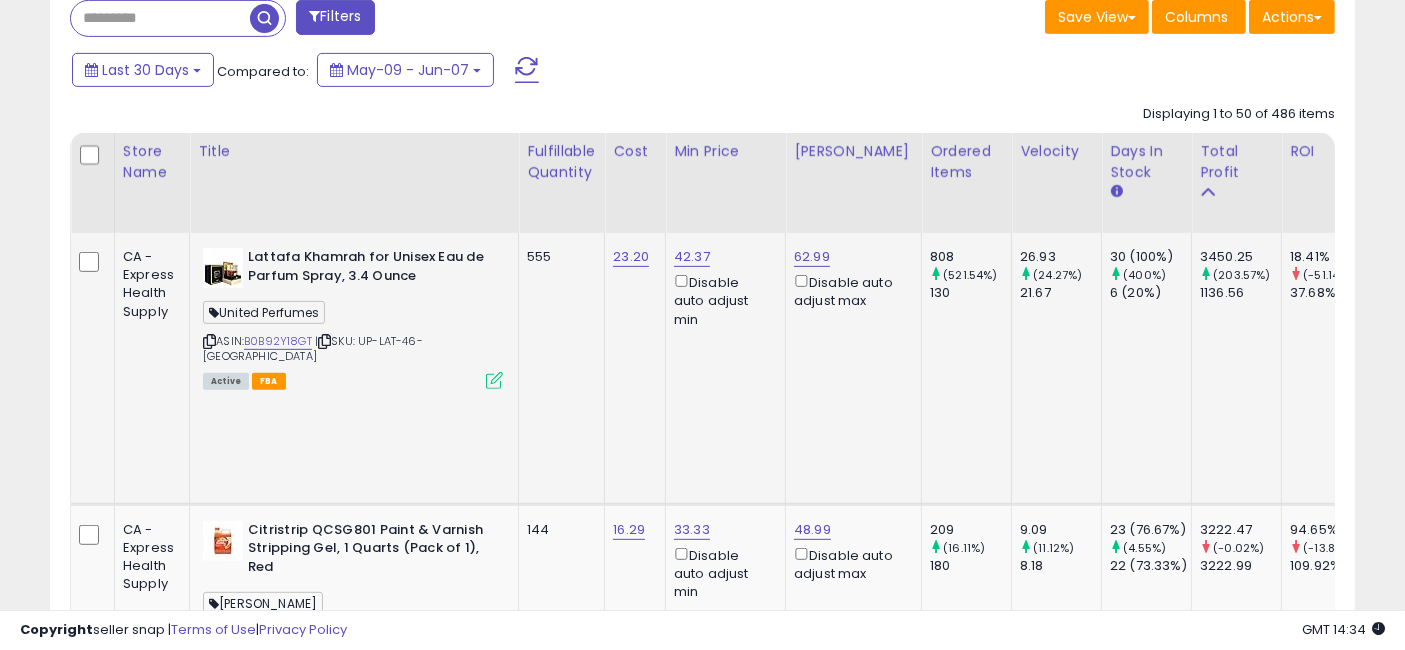 drag, startPoint x: 1142, startPoint y: 358, endPoint x: 677, endPoint y: 344, distance: 465.2107 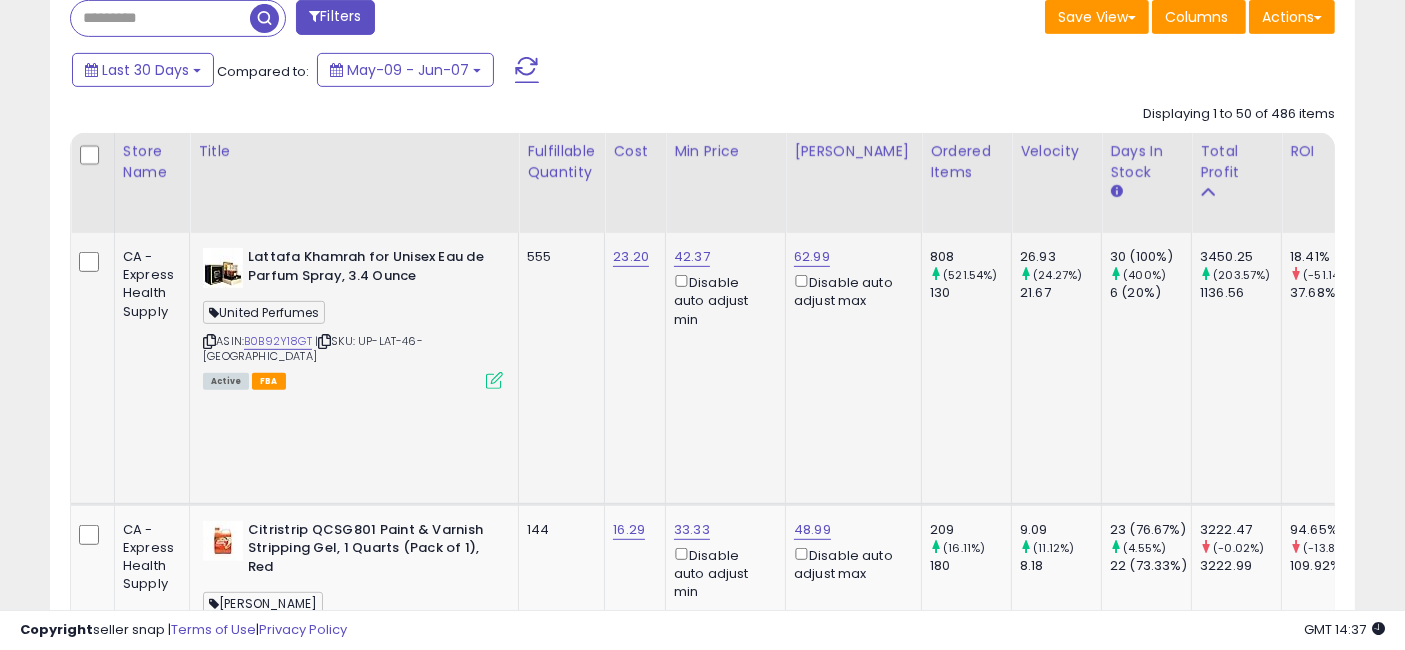 scroll, scrollTop: 0, scrollLeft: 137, axis: horizontal 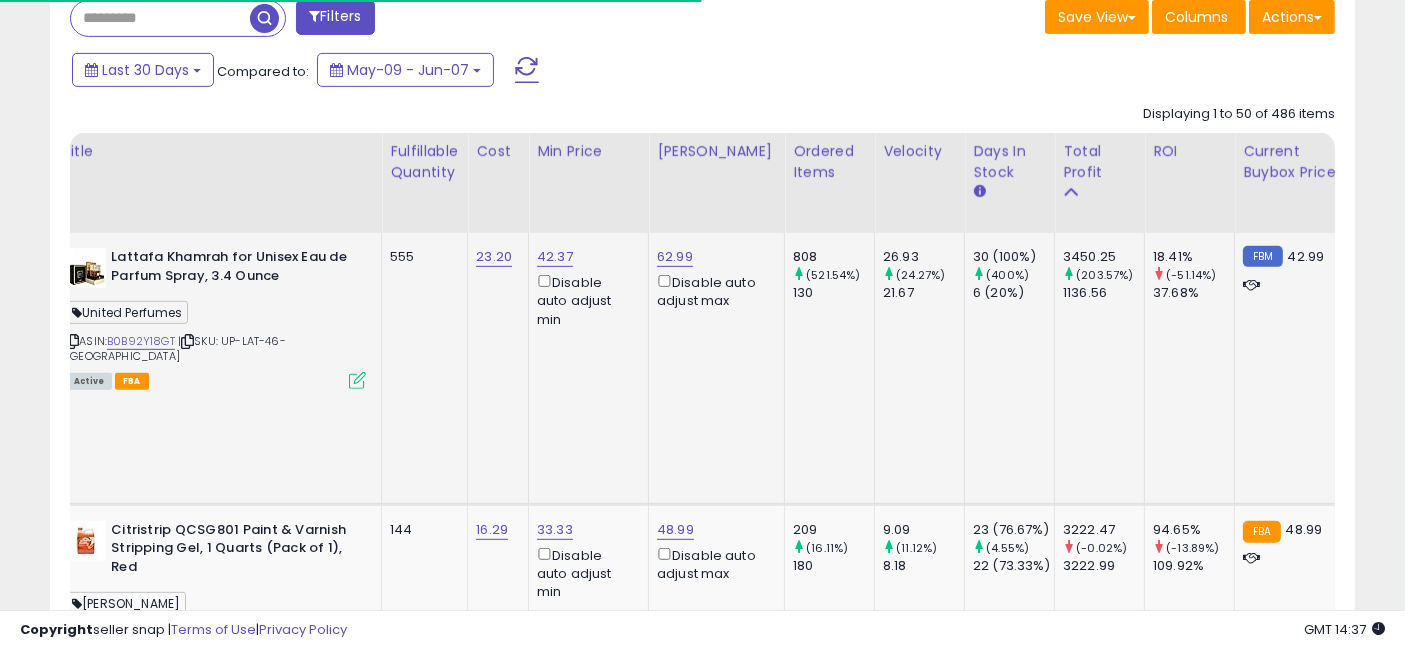drag, startPoint x: 547, startPoint y: 329, endPoint x: 1119, endPoint y: 343, distance: 572.1713 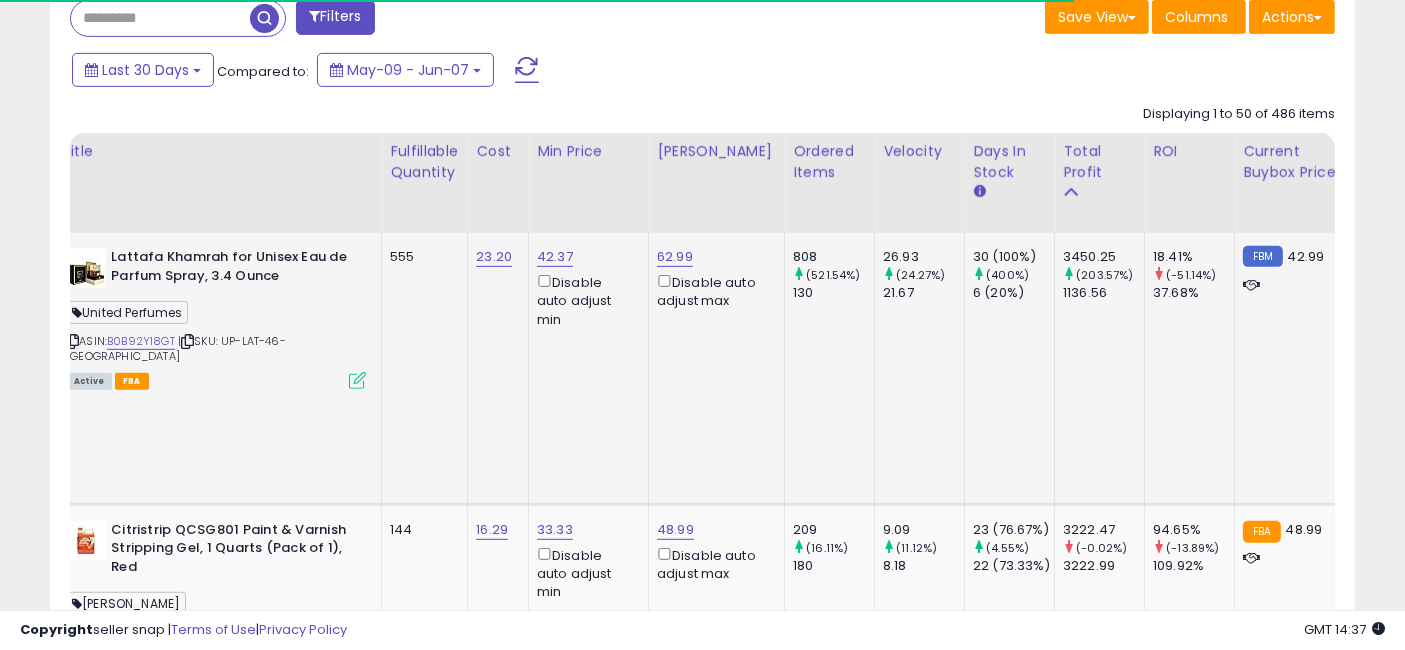 scroll, scrollTop: 0, scrollLeft: 143, axis: horizontal 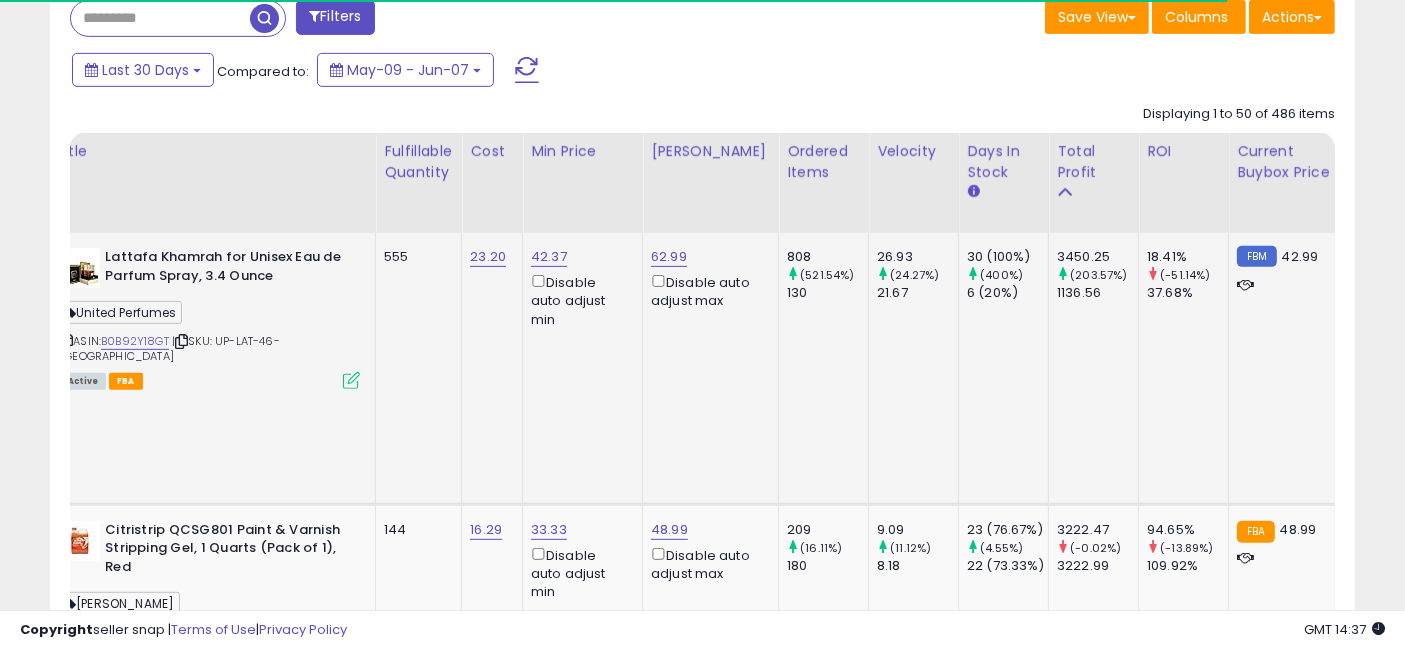 drag, startPoint x: 1119, startPoint y: 343, endPoint x: 491, endPoint y: 350, distance: 628.039 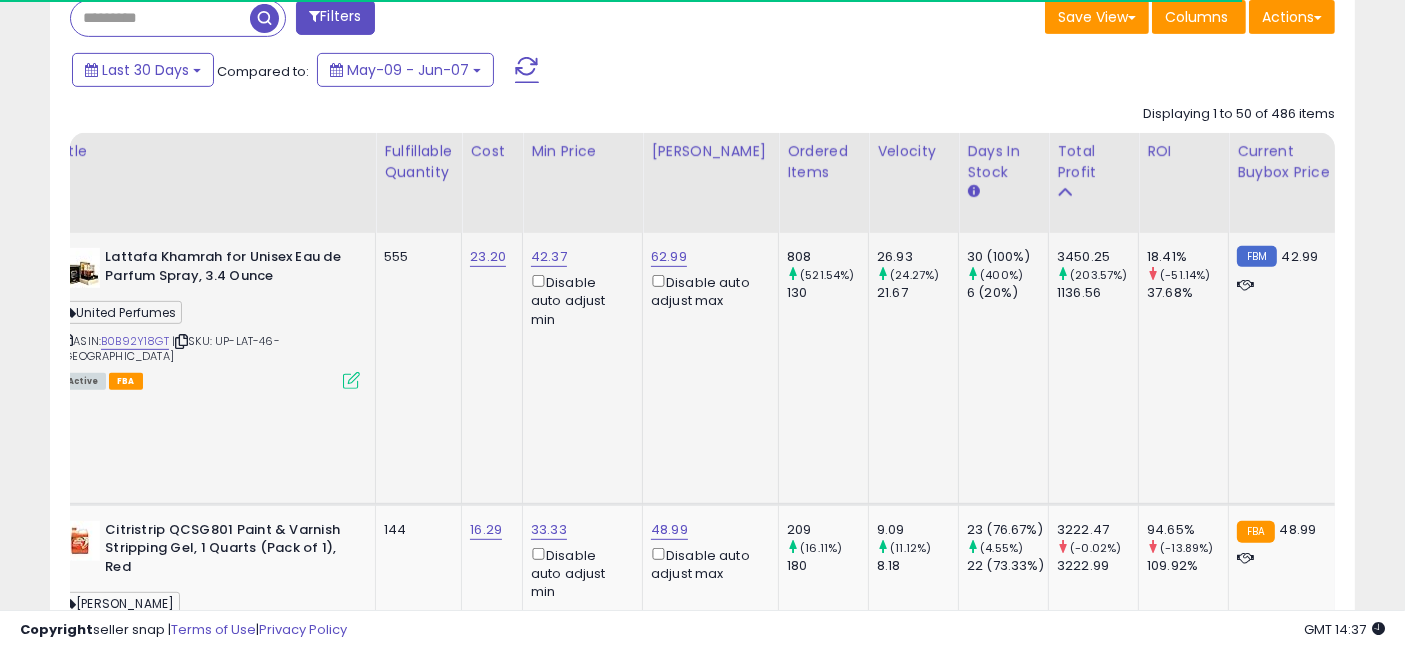 scroll, scrollTop: 0, scrollLeft: 142, axis: horizontal 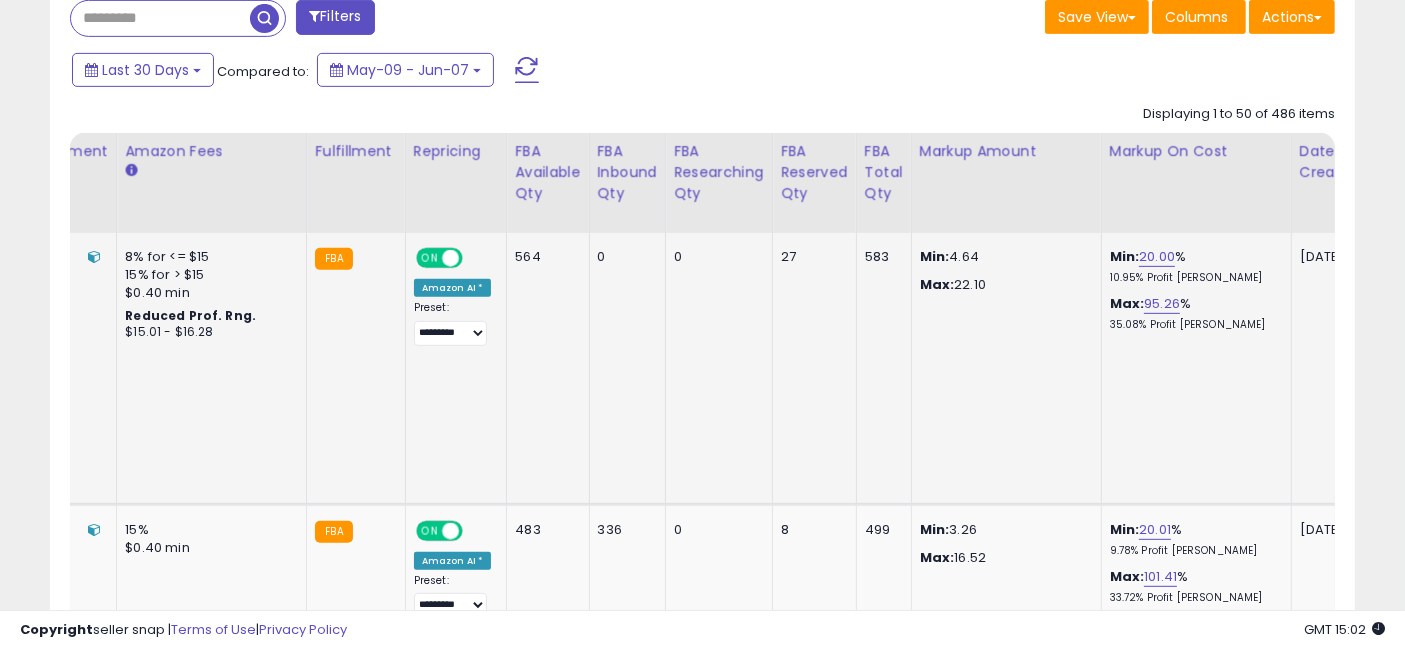 drag, startPoint x: 535, startPoint y: 372, endPoint x: 1051, endPoint y: 375, distance: 516.0087 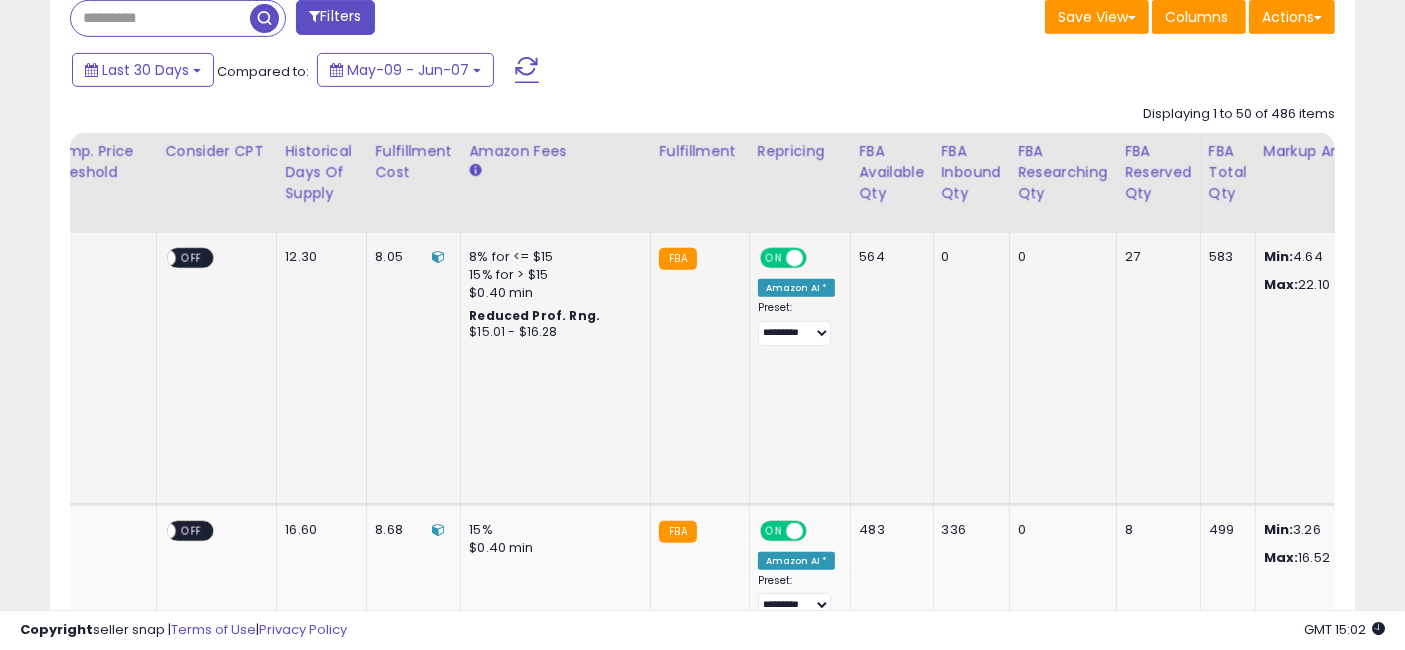 scroll, scrollTop: 0, scrollLeft: 1995, axis: horizontal 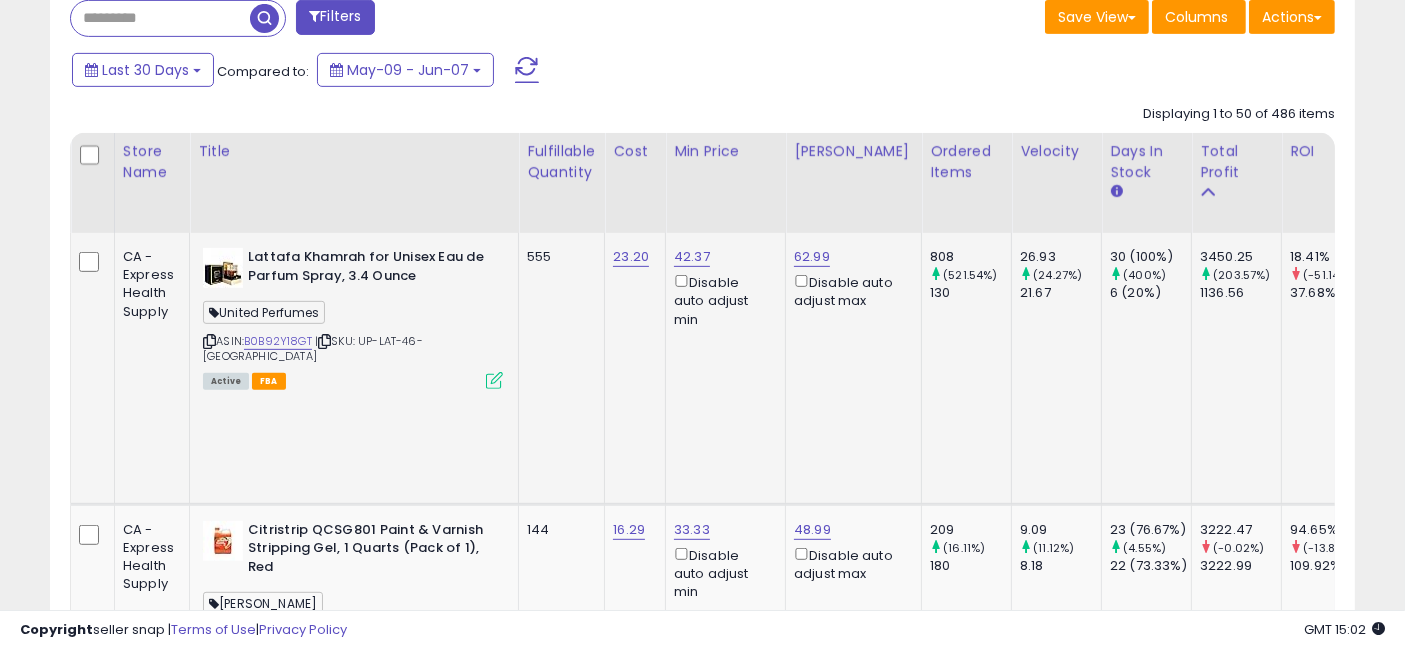 drag, startPoint x: 1100, startPoint y: 355, endPoint x: 567, endPoint y: 353, distance: 533.0037 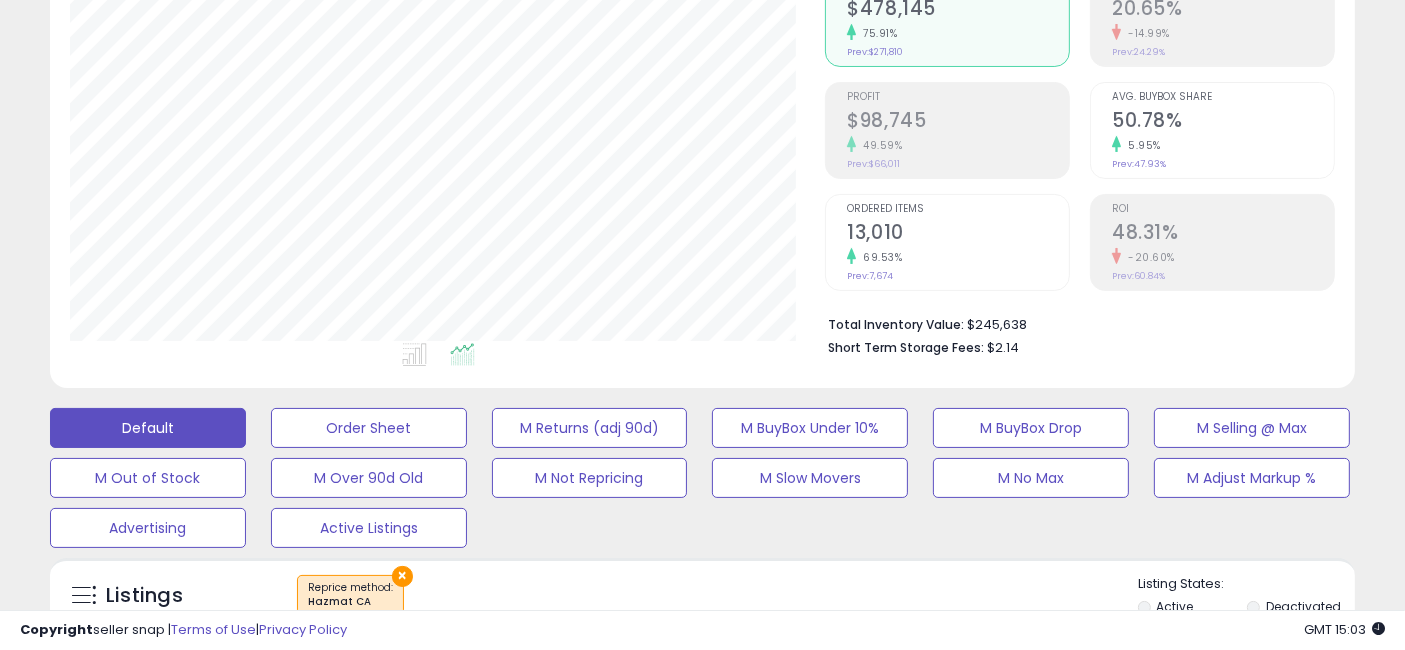 scroll, scrollTop: 0, scrollLeft: 0, axis: both 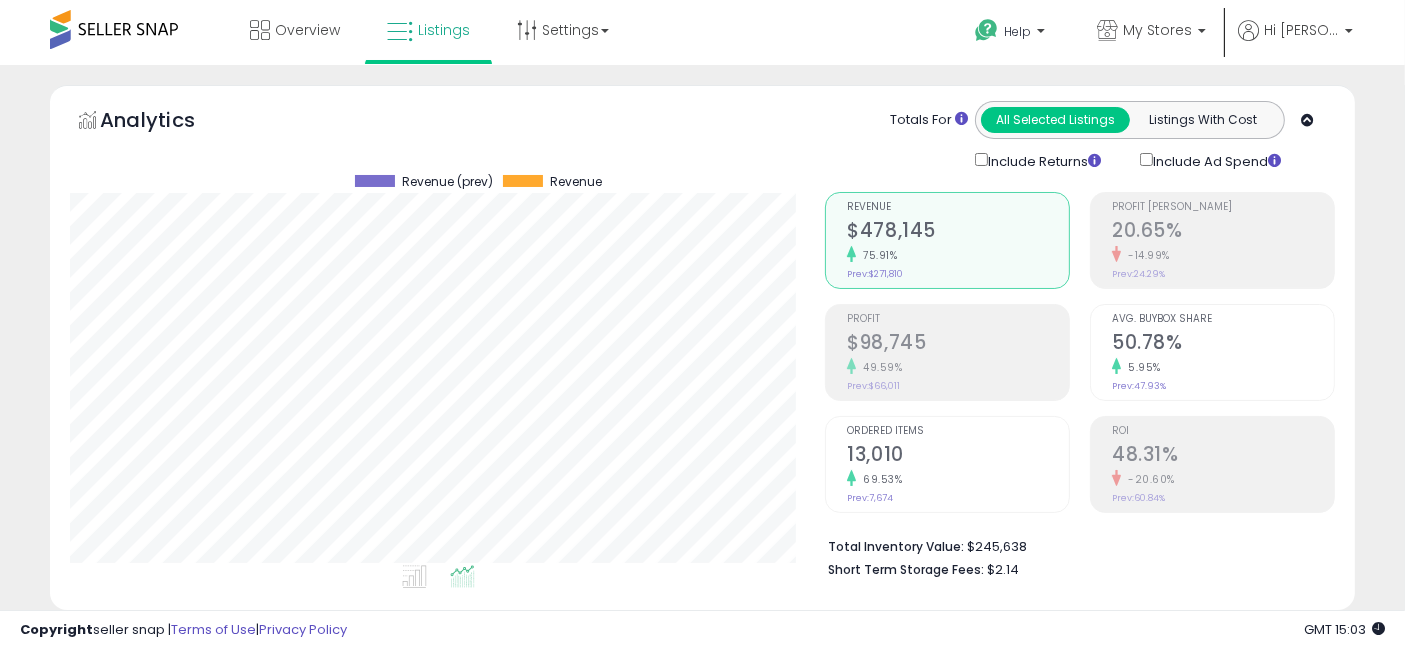 click on "50.78%" at bounding box center [1223, 344] 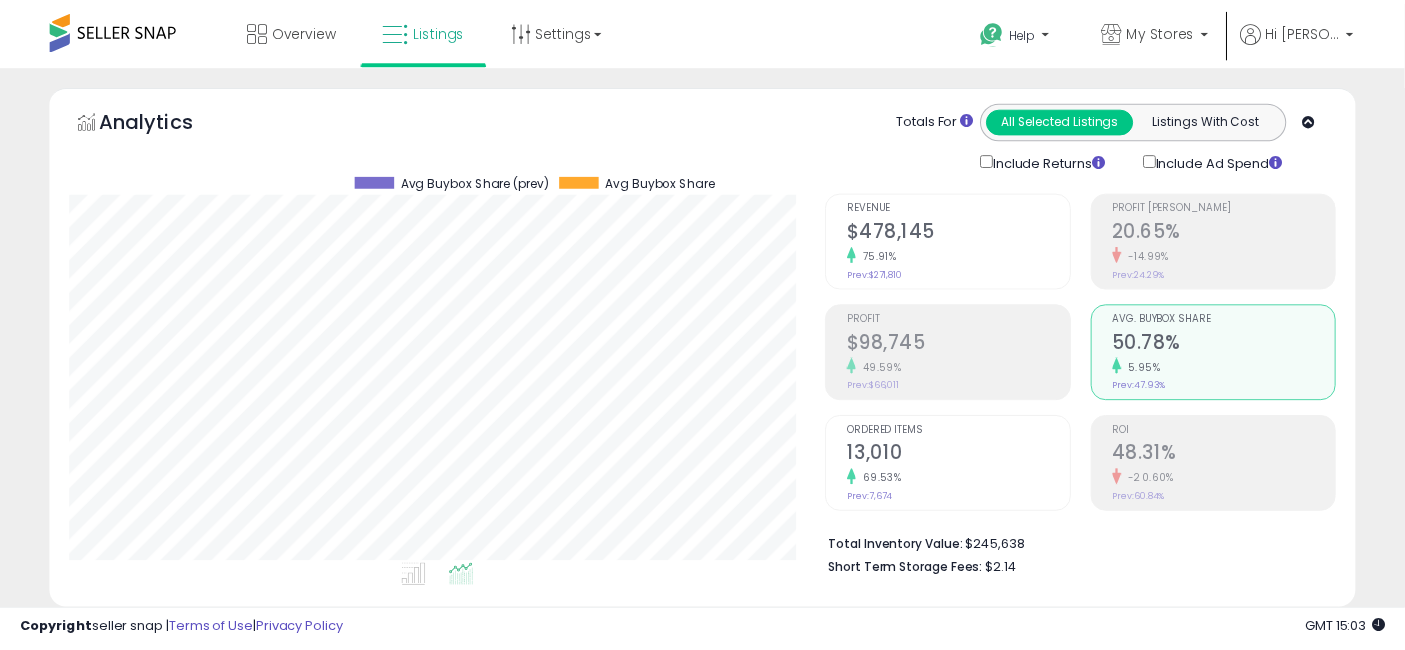 scroll, scrollTop: 410, scrollLeft: 755, axis: both 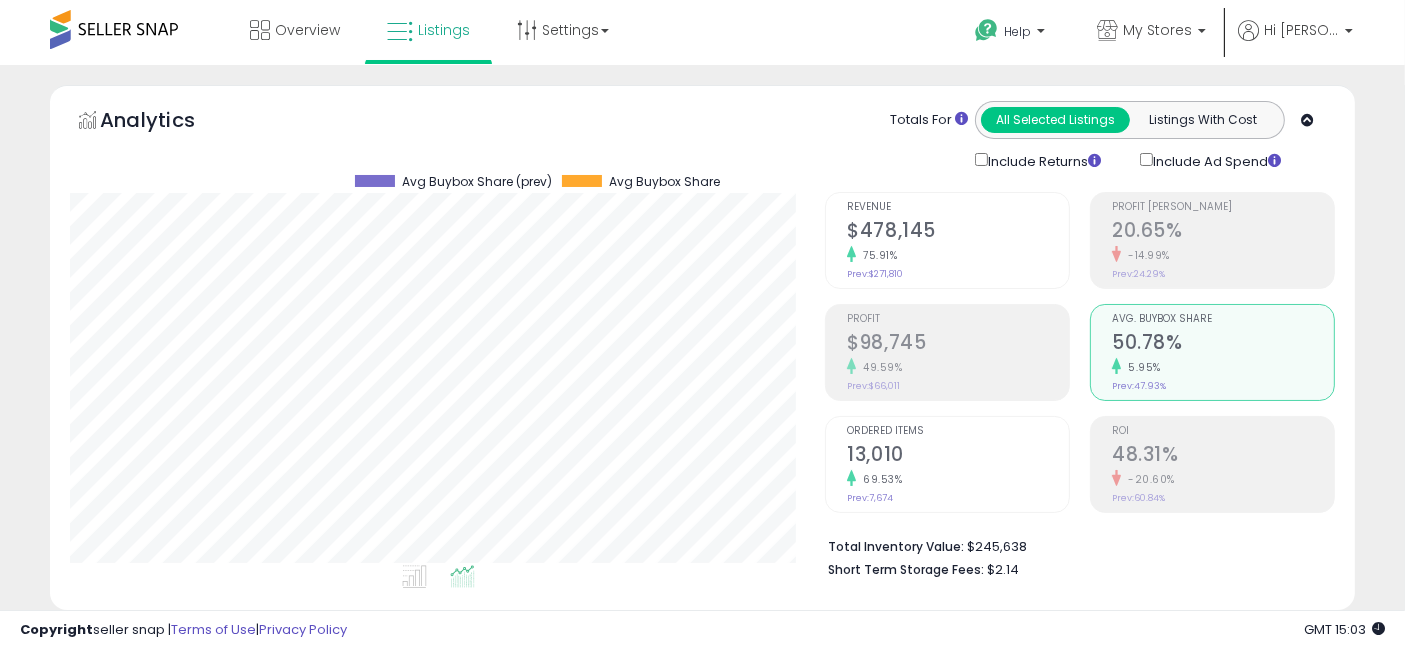 click on "75.91%" 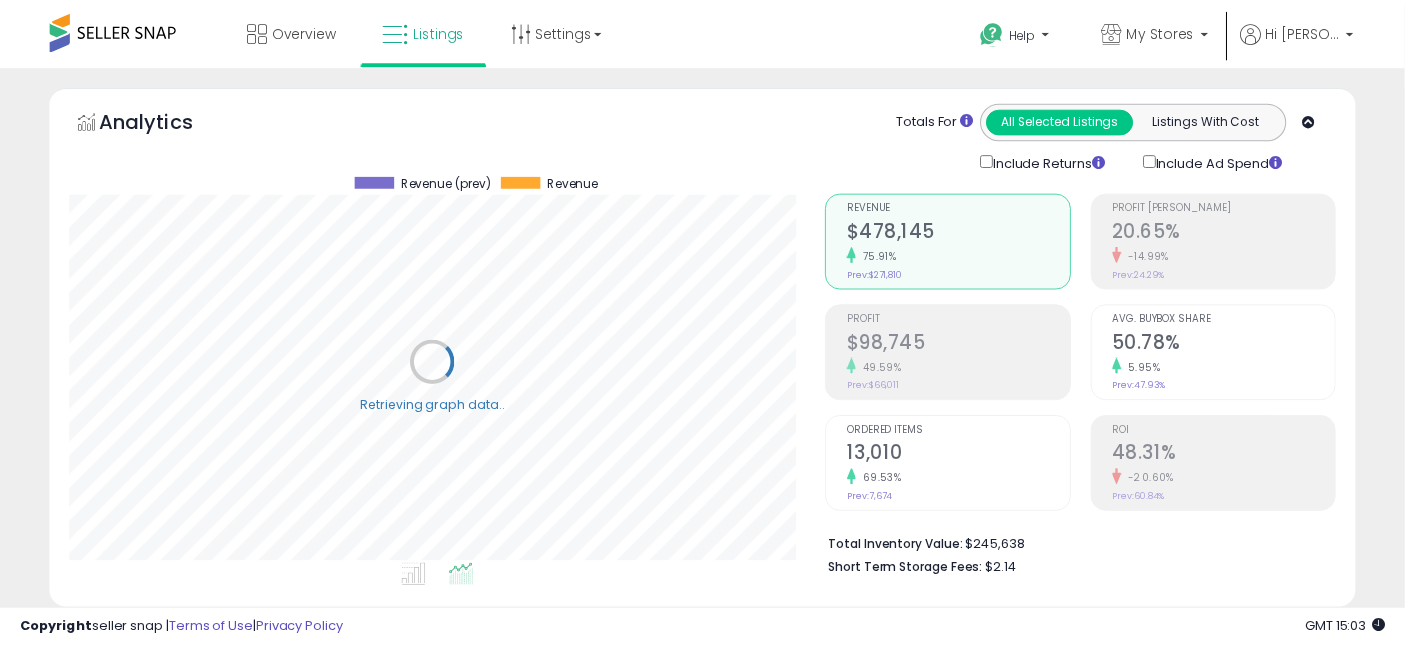 scroll, scrollTop: 410, scrollLeft: 755, axis: both 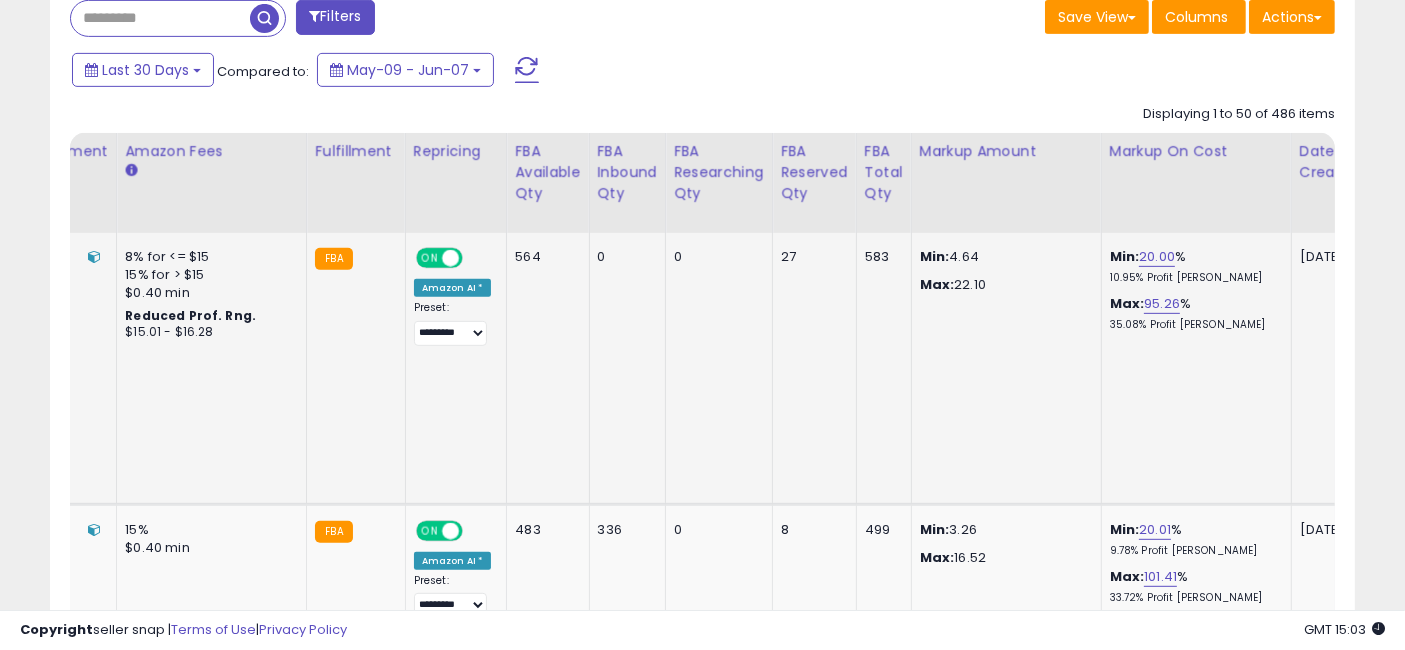 drag, startPoint x: 562, startPoint y: 376, endPoint x: 795, endPoint y: 390, distance: 233.42023 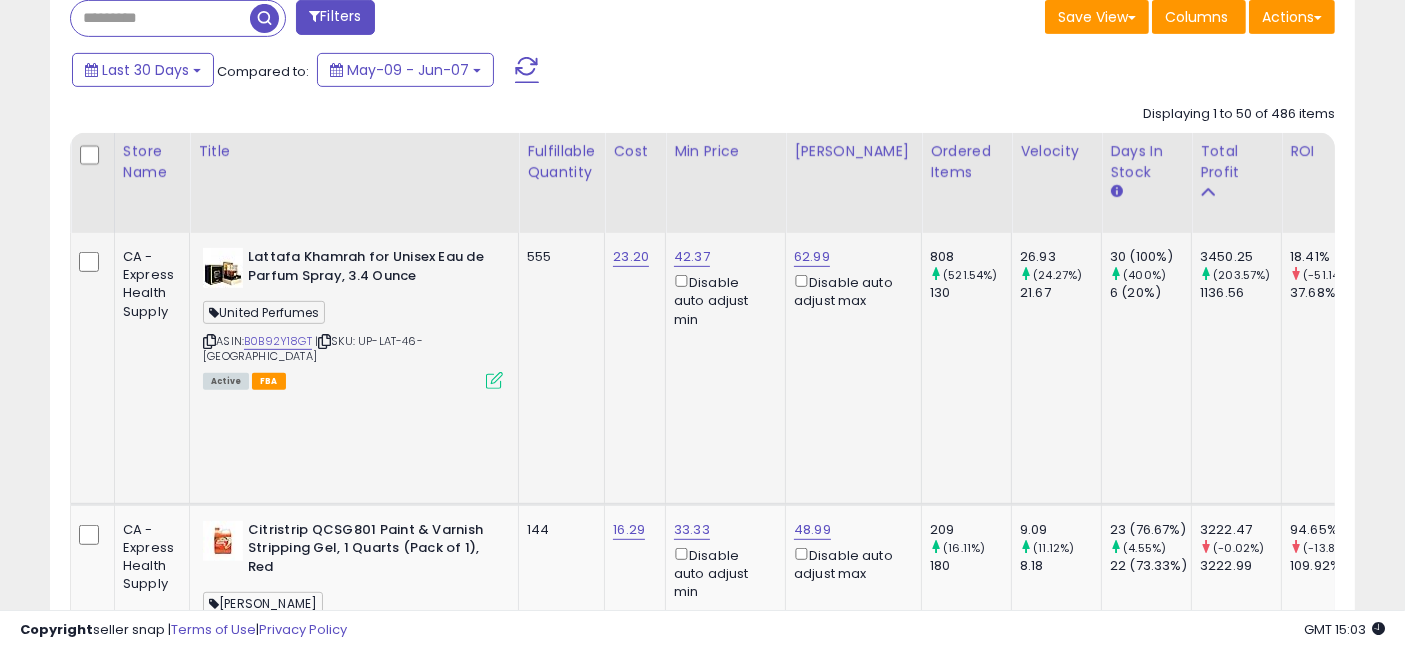 drag, startPoint x: 860, startPoint y: 347, endPoint x: 444, endPoint y: 372, distance: 416.75052 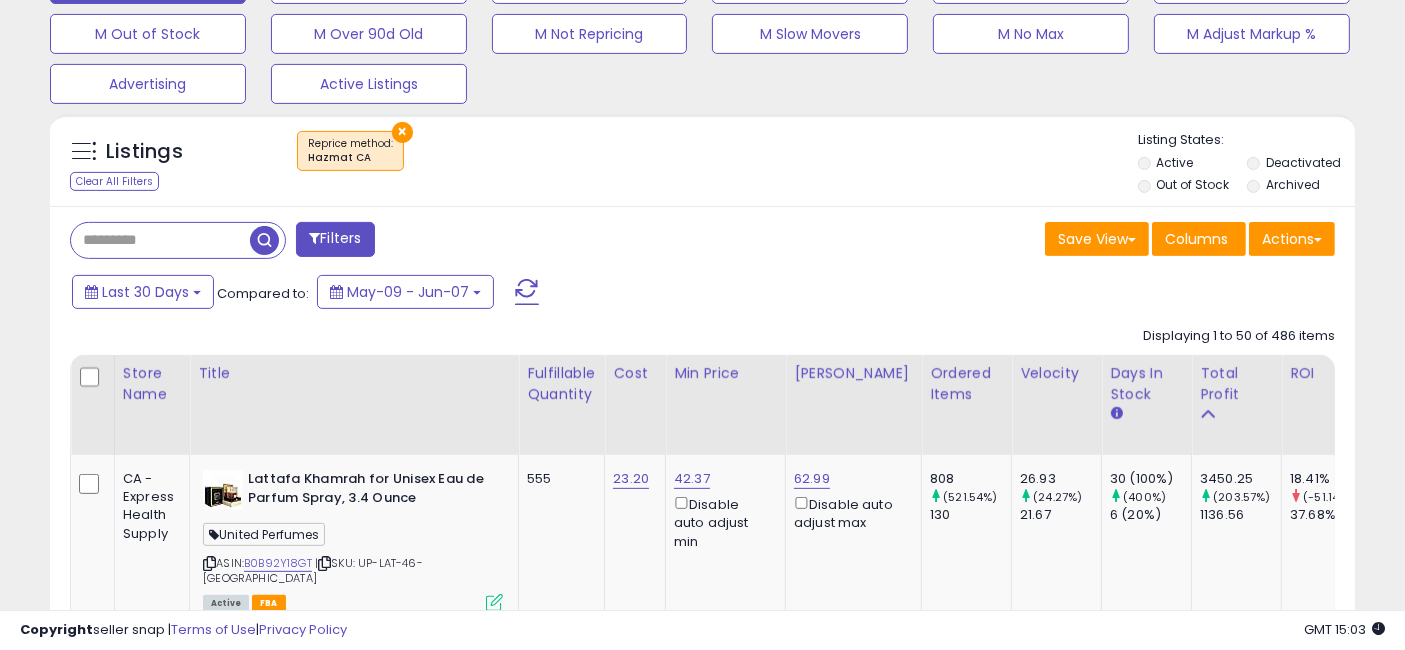 click on "Filters" at bounding box center (335, 239) 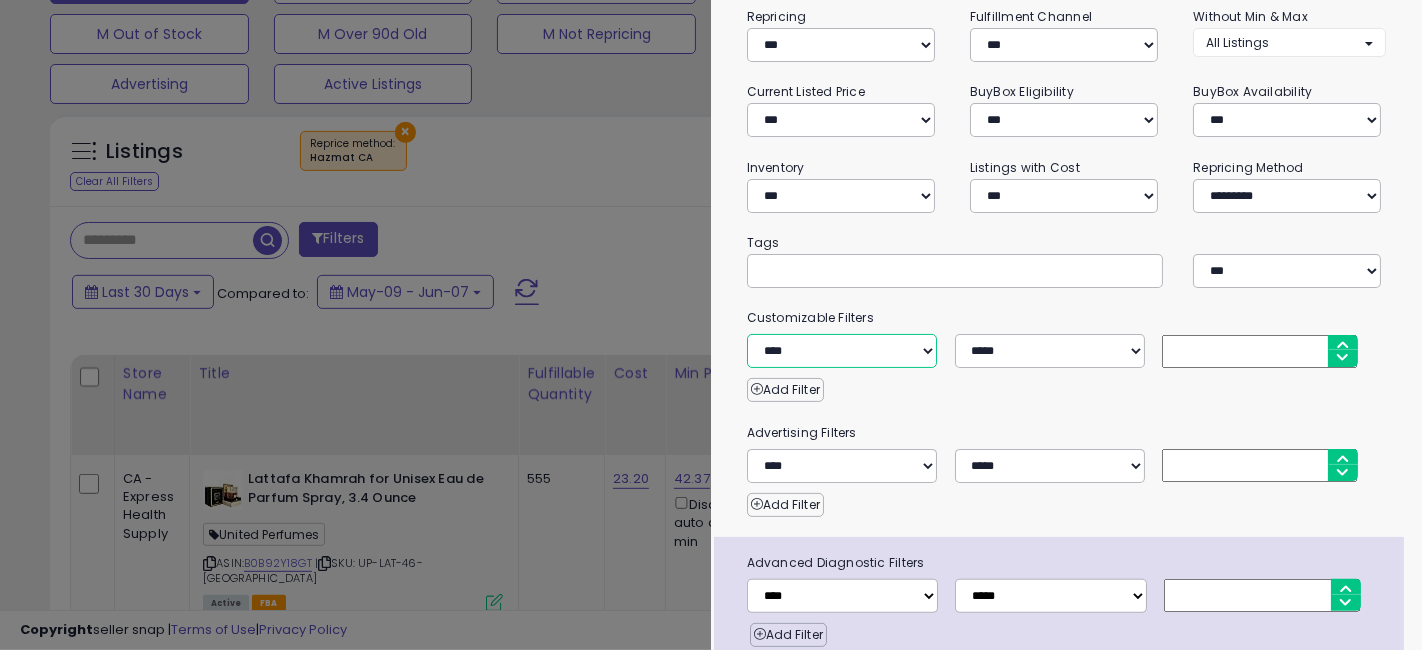 click on "**********" at bounding box center [842, 351] 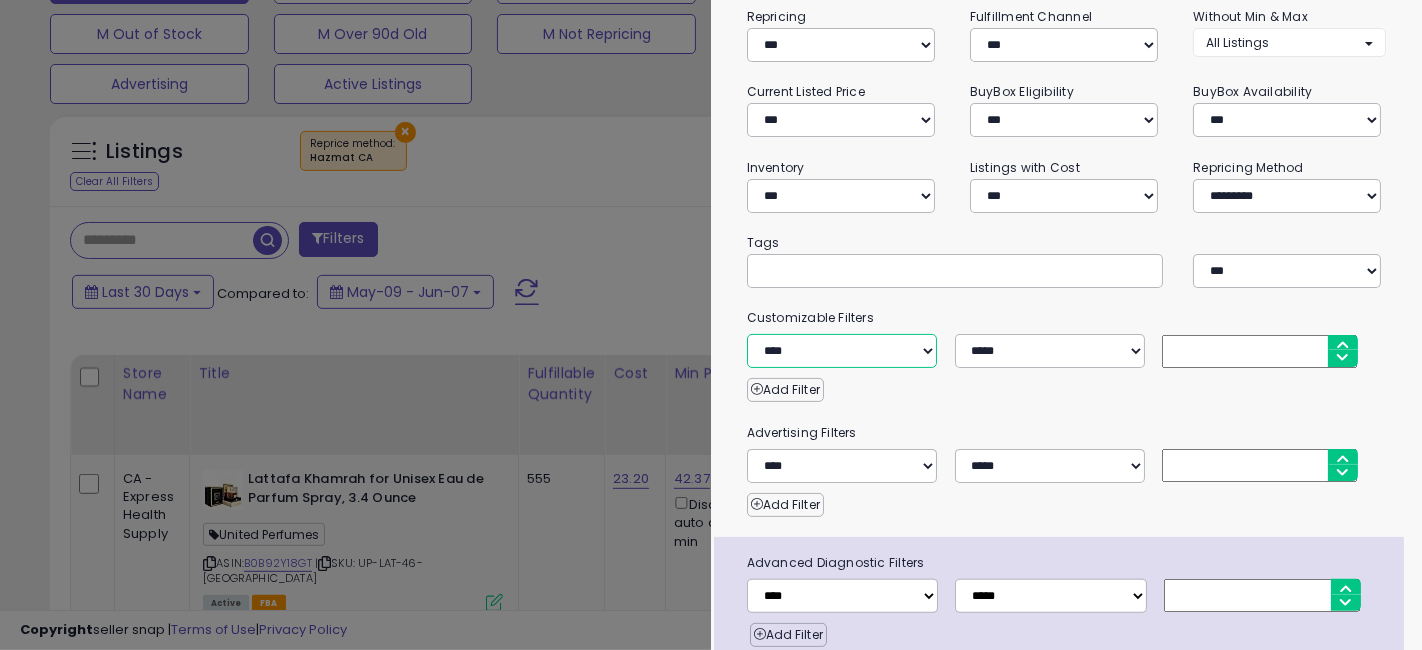 select on "**********" 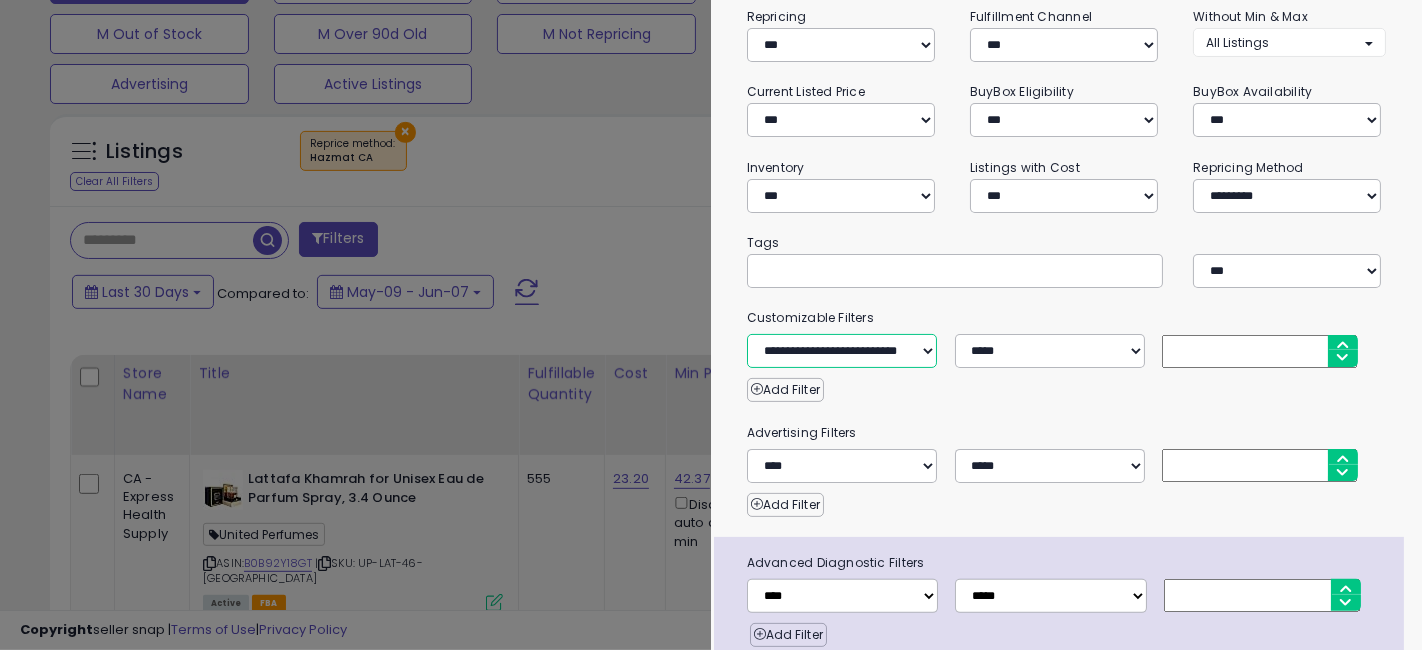 click on "**********" at bounding box center [842, 351] 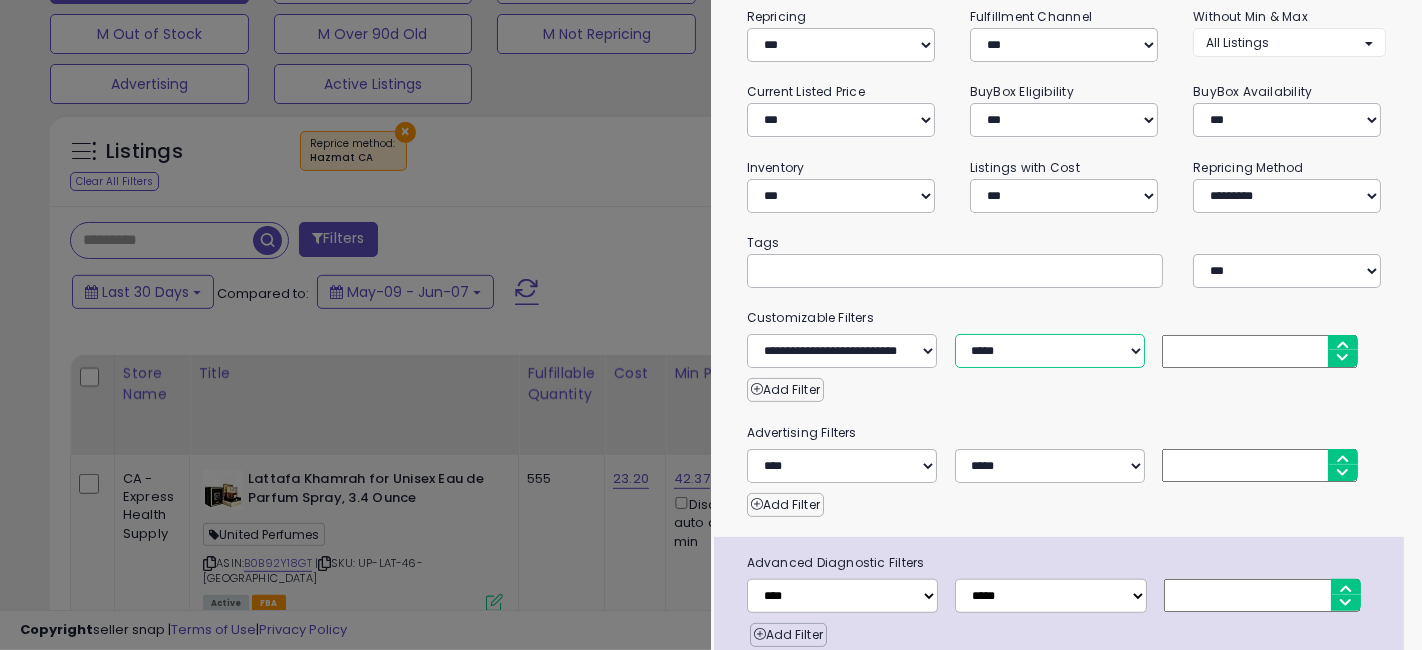 click on "**********" at bounding box center [1050, 351] 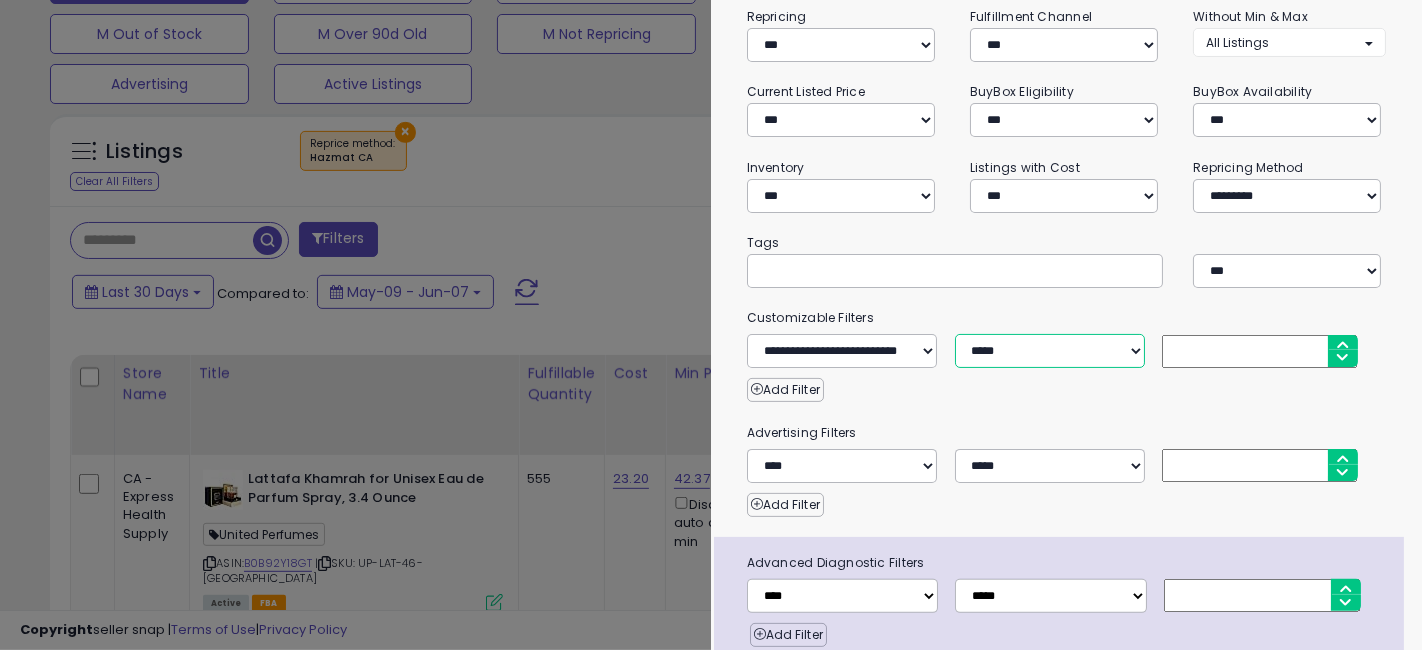 select on "*" 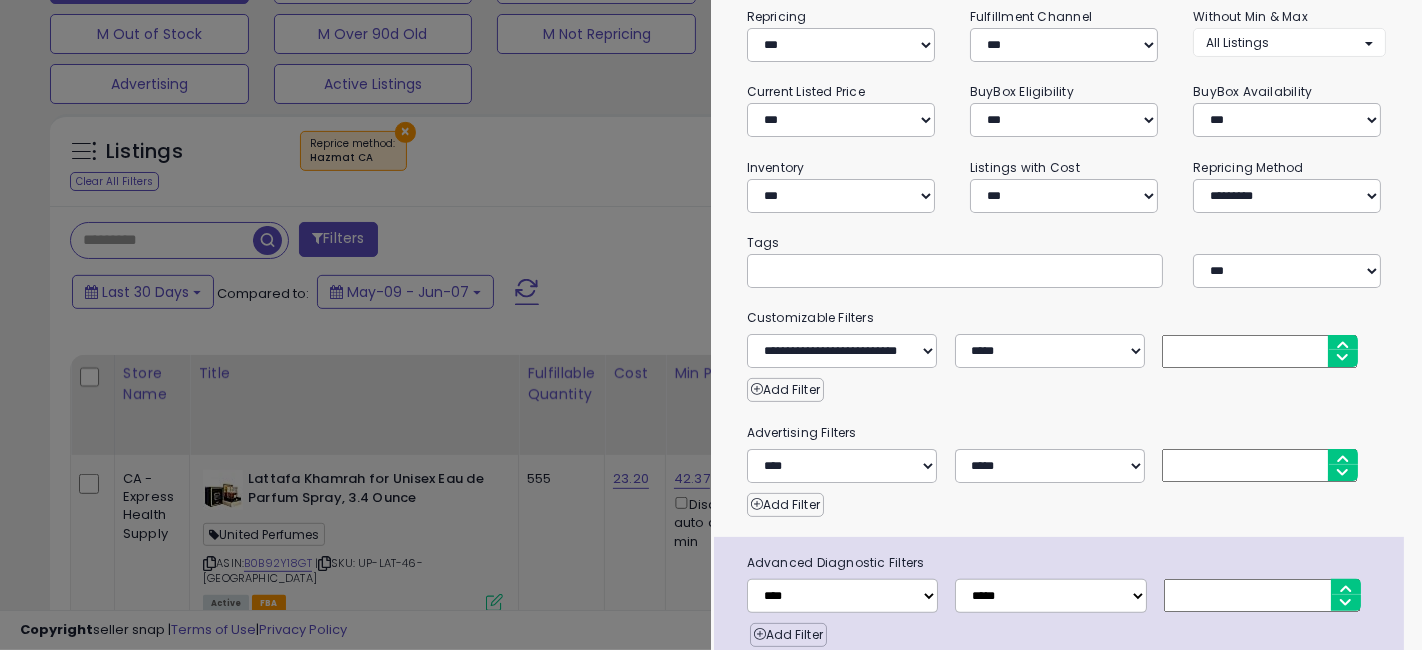 click at bounding box center (1259, 351) 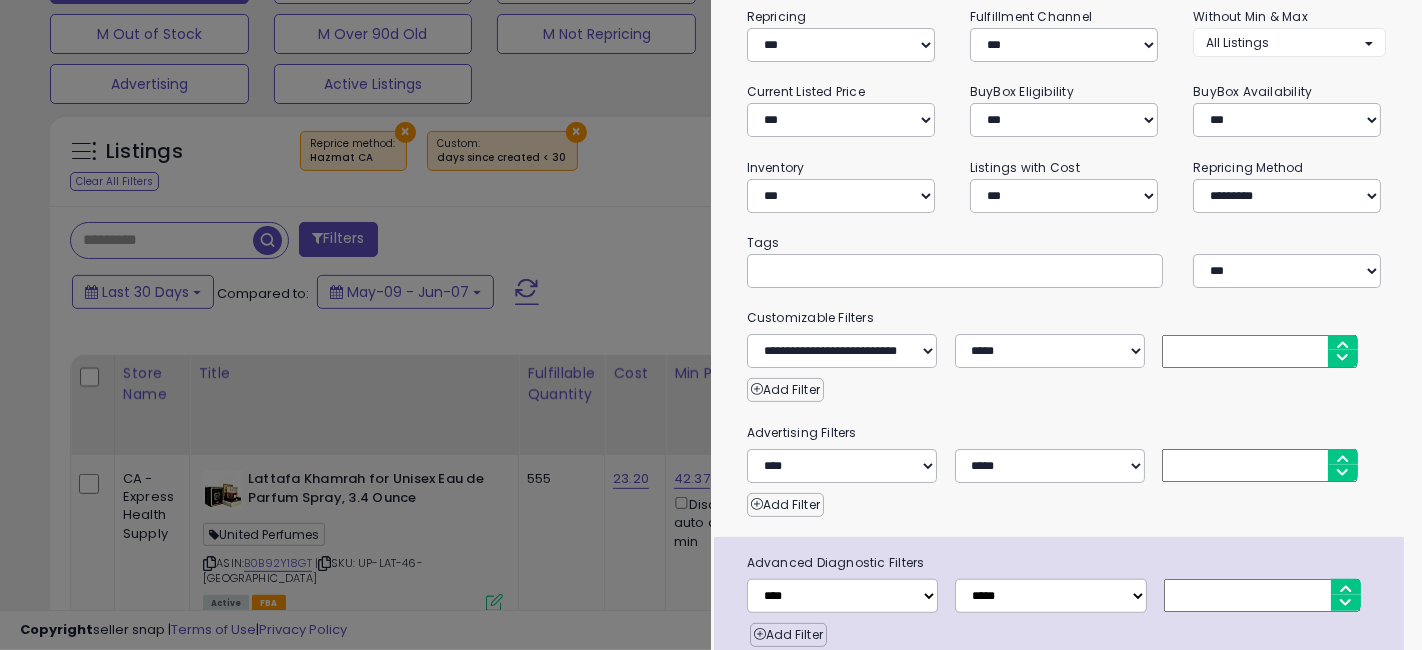 type on "**" 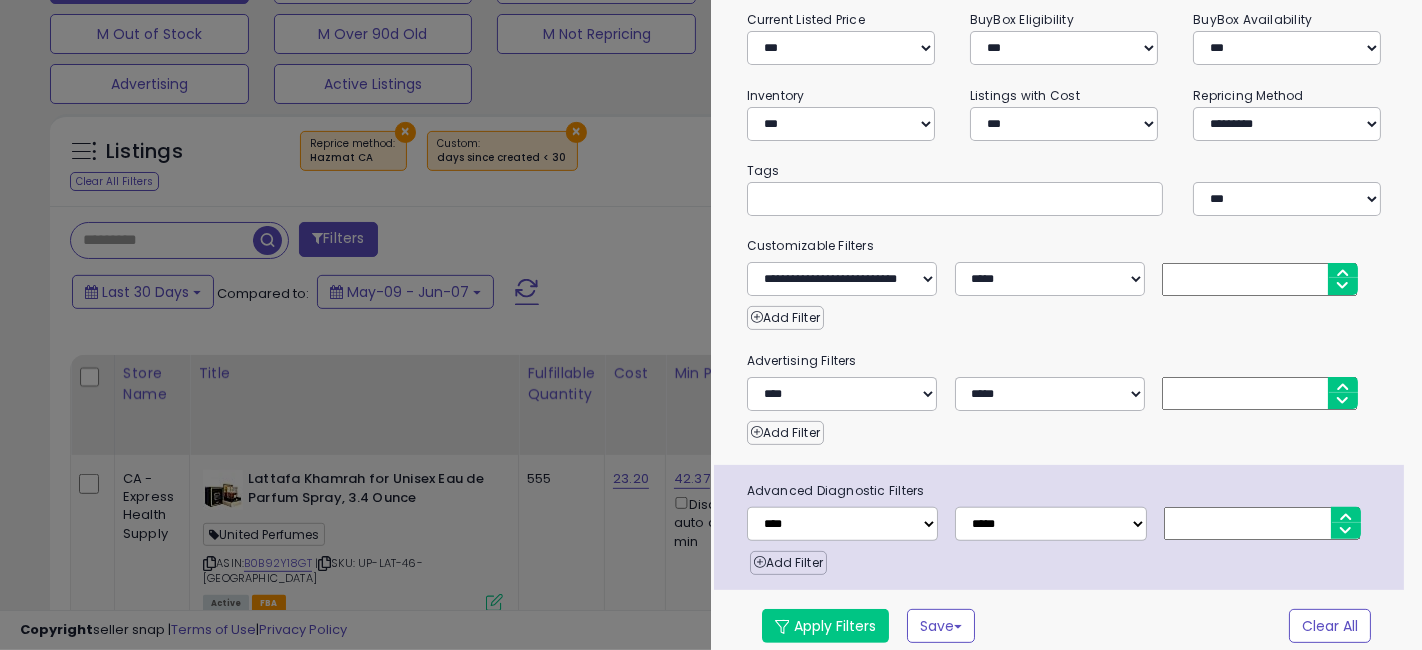 scroll, scrollTop: 298, scrollLeft: 0, axis: vertical 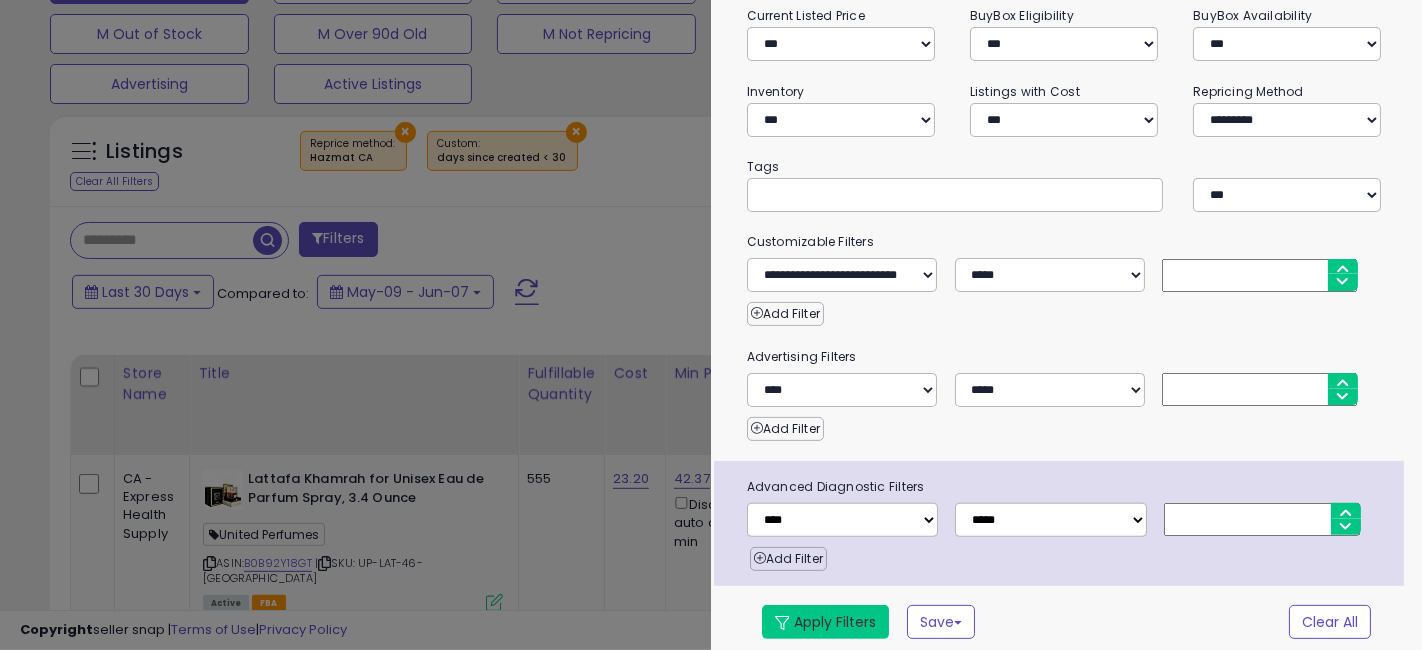 click on "Apply Filters" at bounding box center [825, 622] 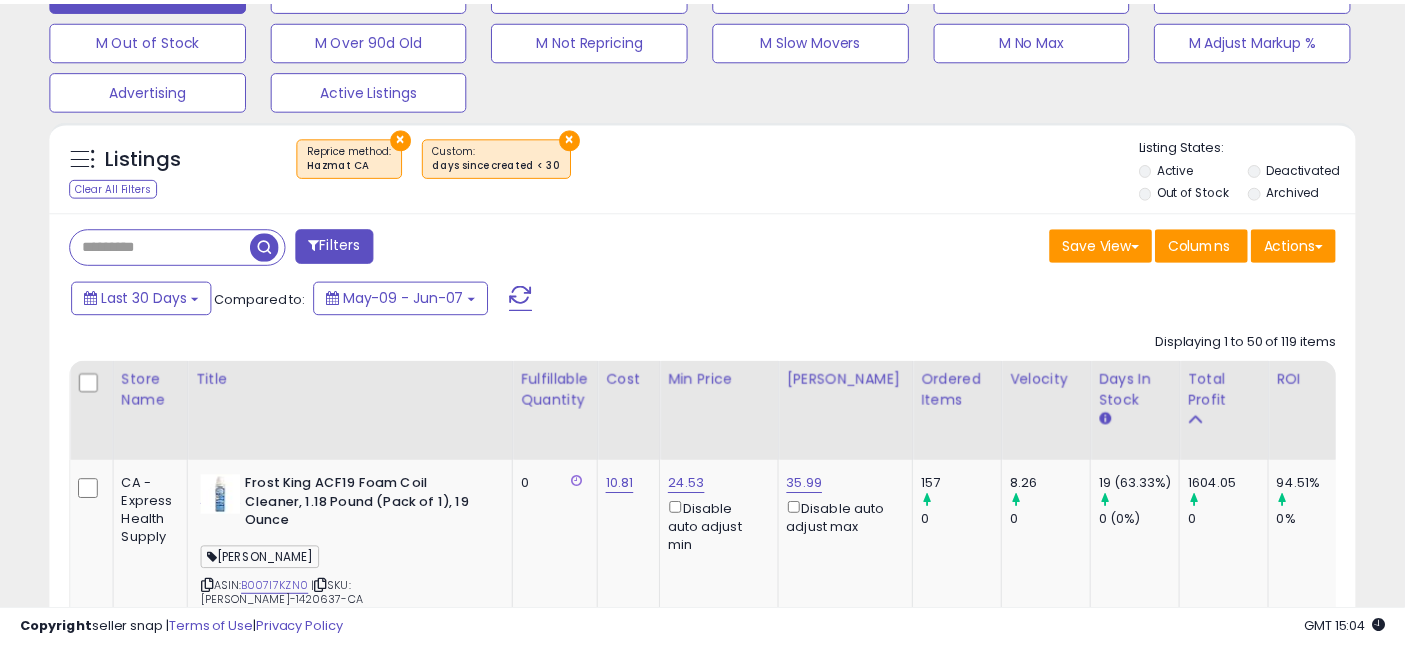 scroll, scrollTop: 0, scrollLeft: 0, axis: both 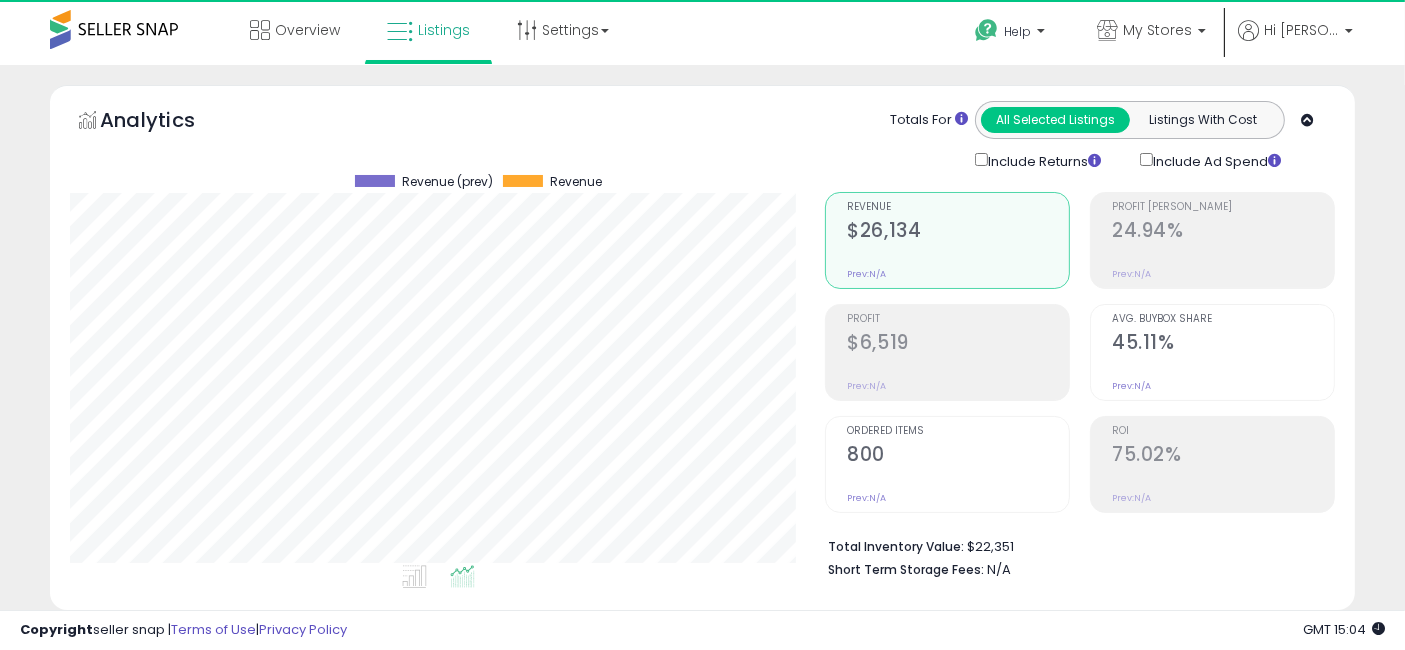 click on "$6,519" at bounding box center (958, 344) 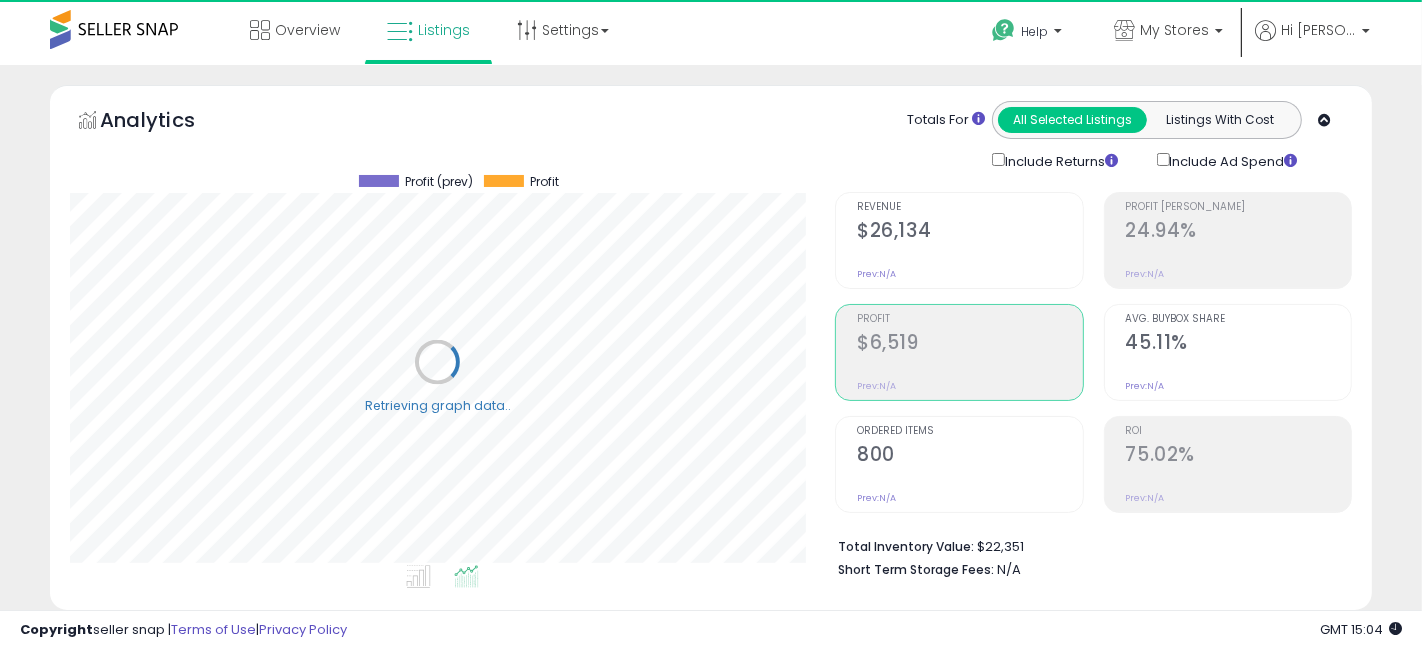 scroll, scrollTop: 999590, scrollLeft: 999244, axis: both 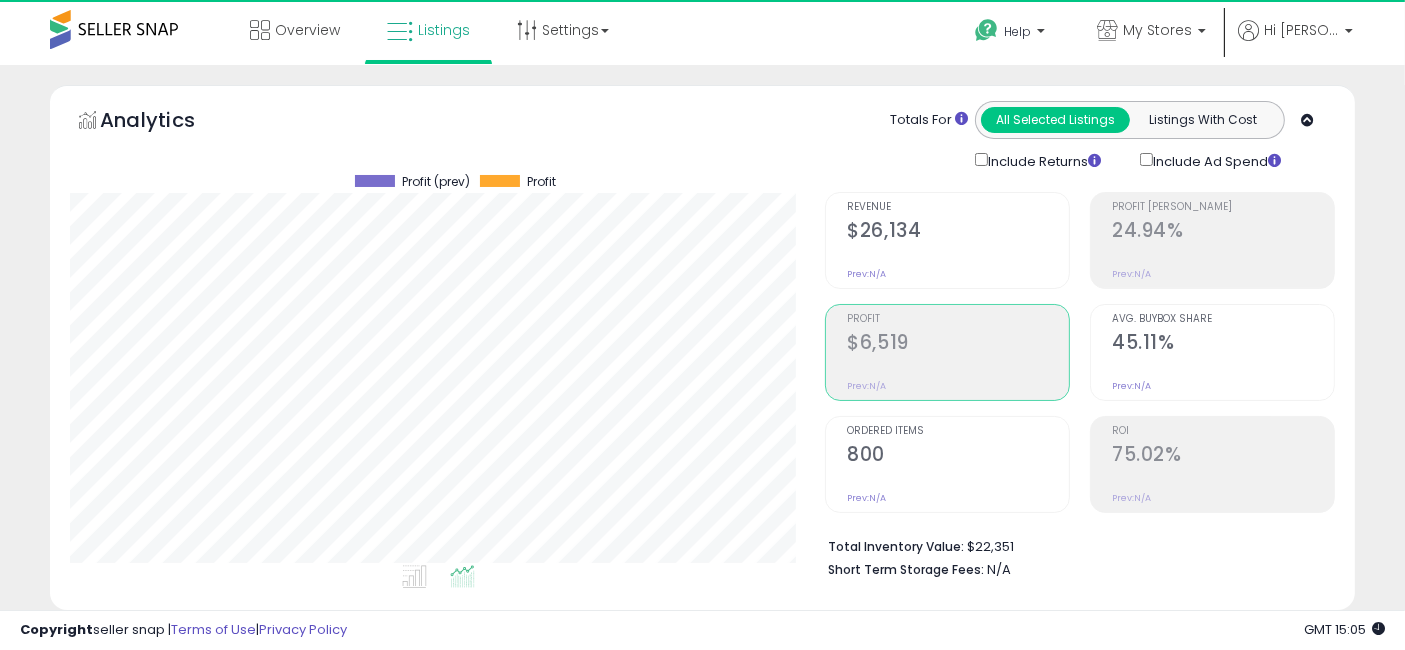 click on "$26,134" 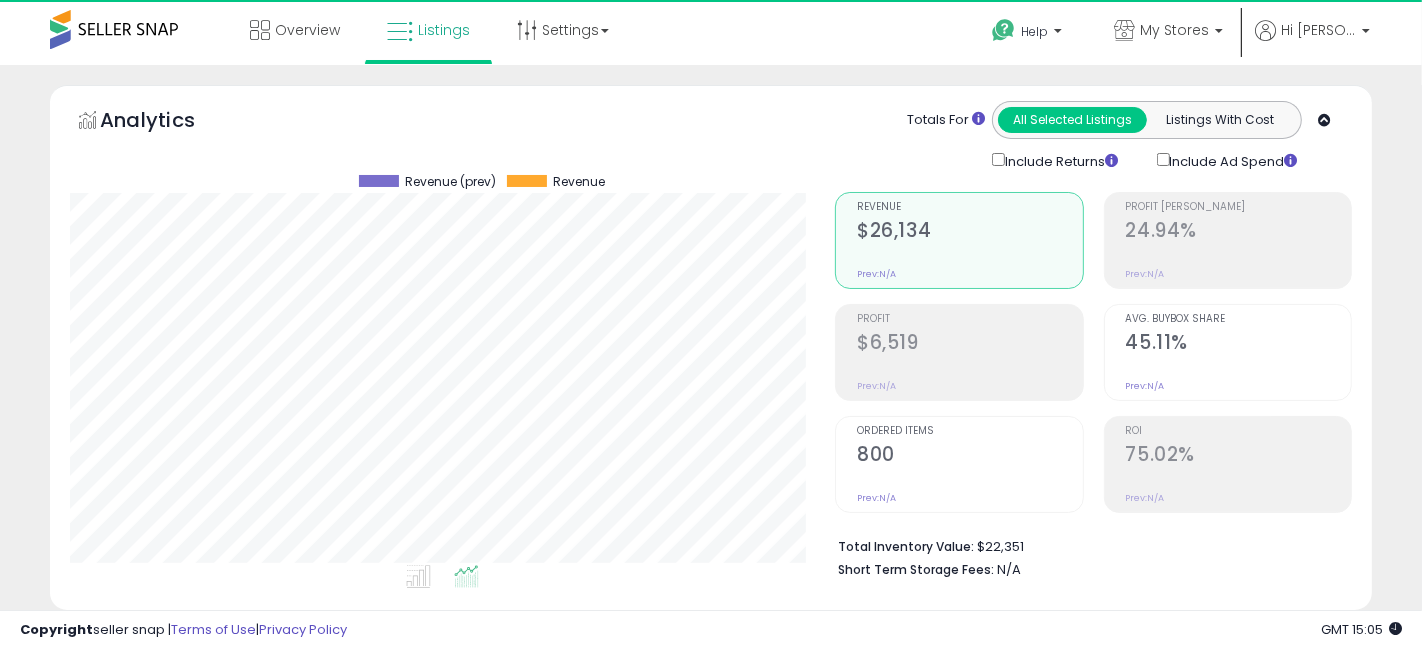 scroll, scrollTop: 999590, scrollLeft: 999244, axis: both 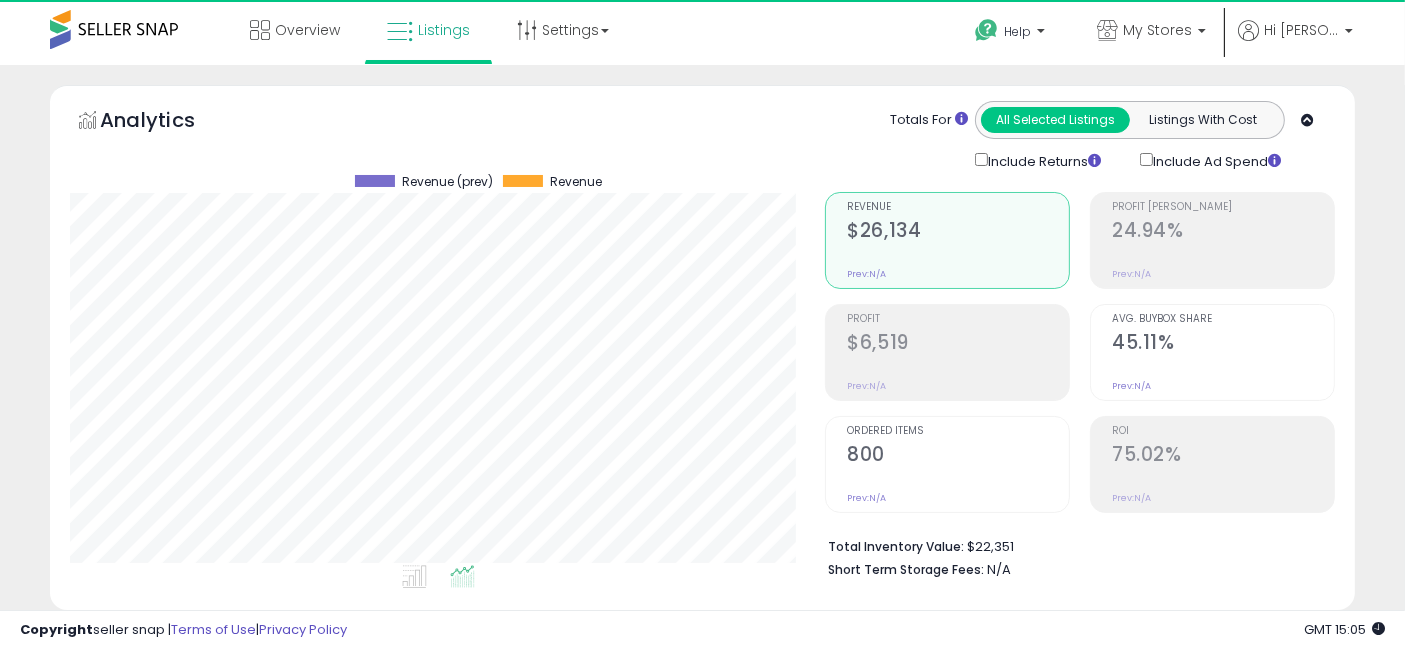 click on "Profit
$6,519
Prev:  N/A" at bounding box center (958, 350) 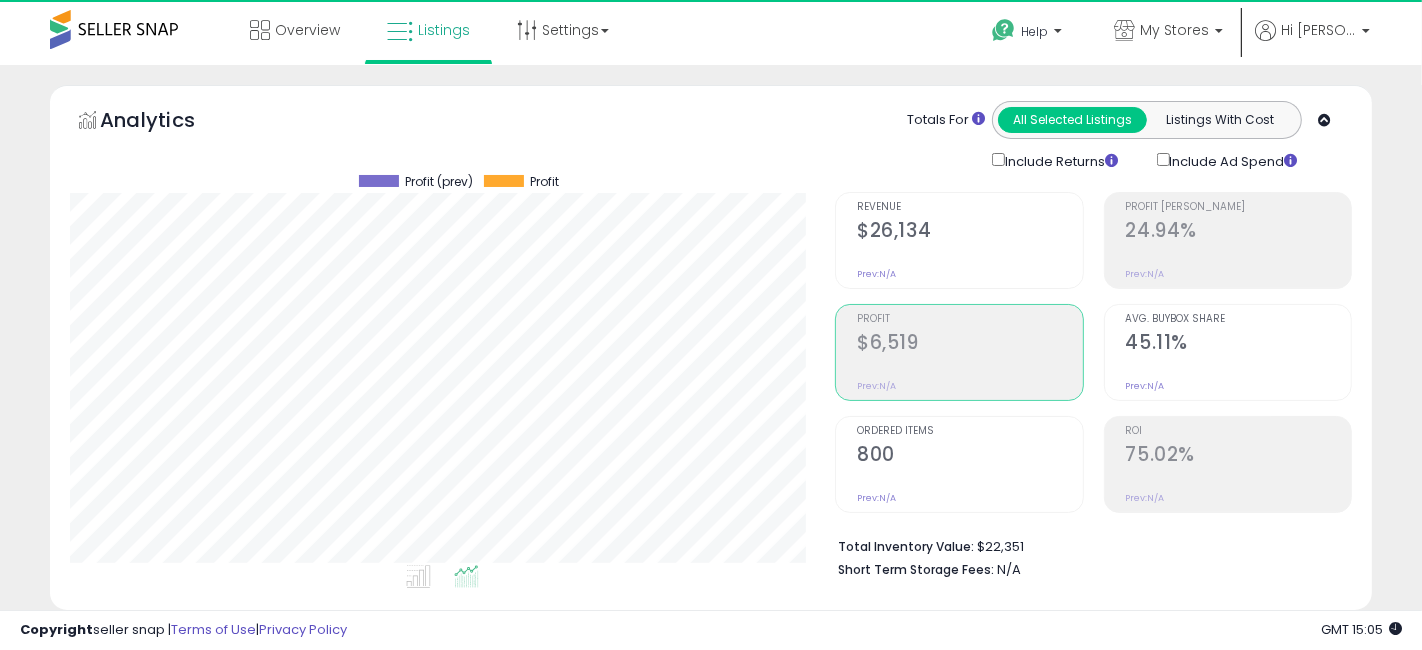 scroll, scrollTop: 999590, scrollLeft: 999244, axis: both 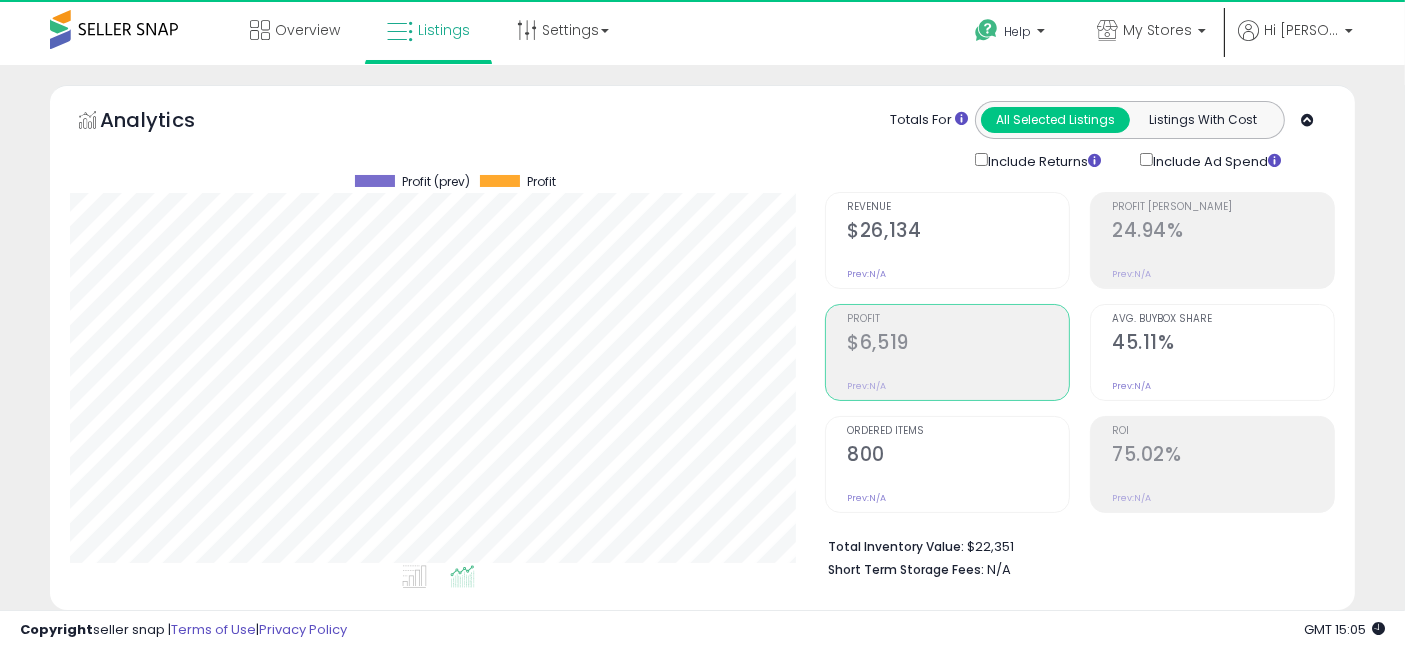 click on "45.11%" at bounding box center [1223, 344] 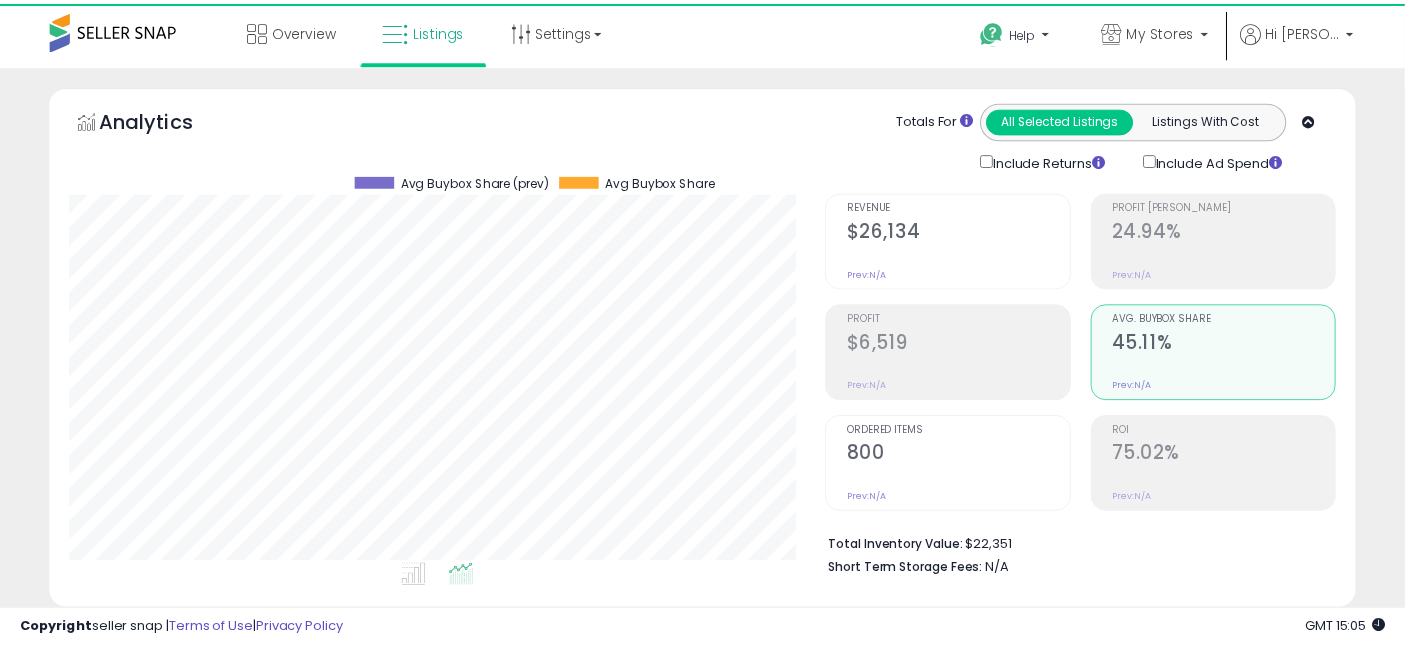 scroll, scrollTop: 410, scrollLeft: 755, axis: both 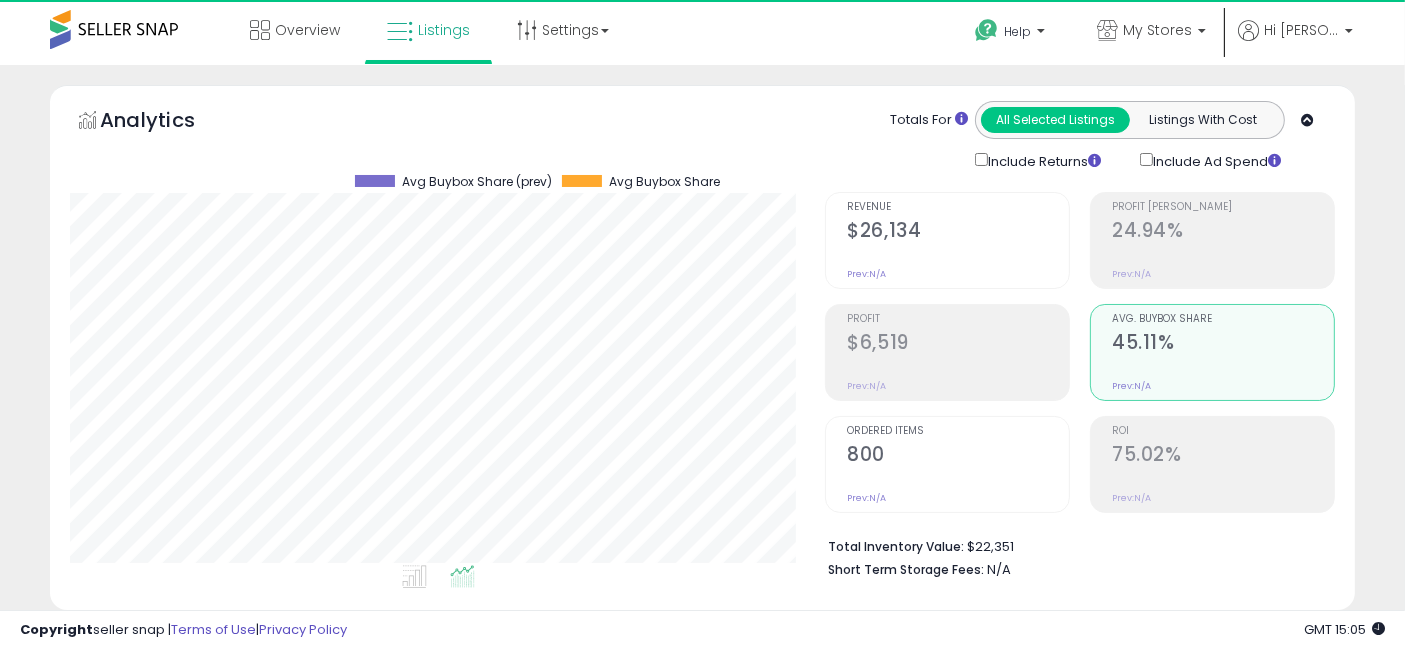 click at bounding box center [1223, 255] 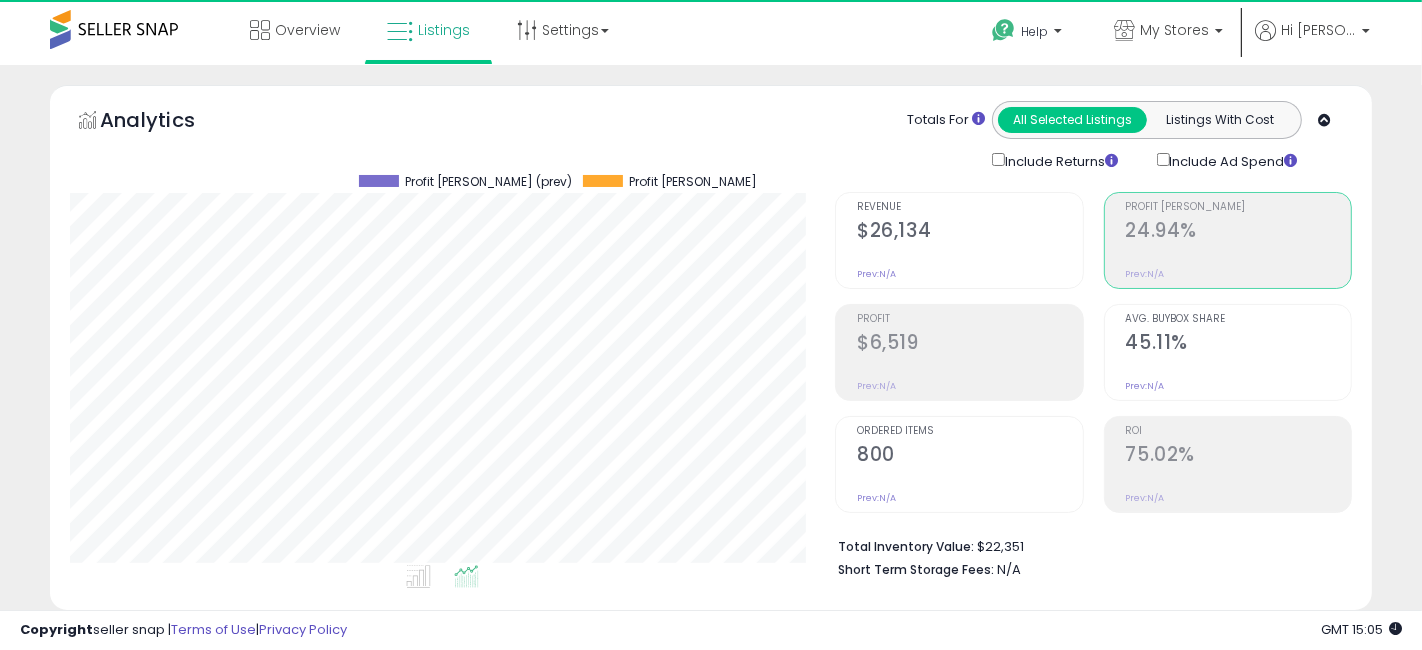 scroll, scrollTop: 999590, scrollLeft: 999244, axis: both 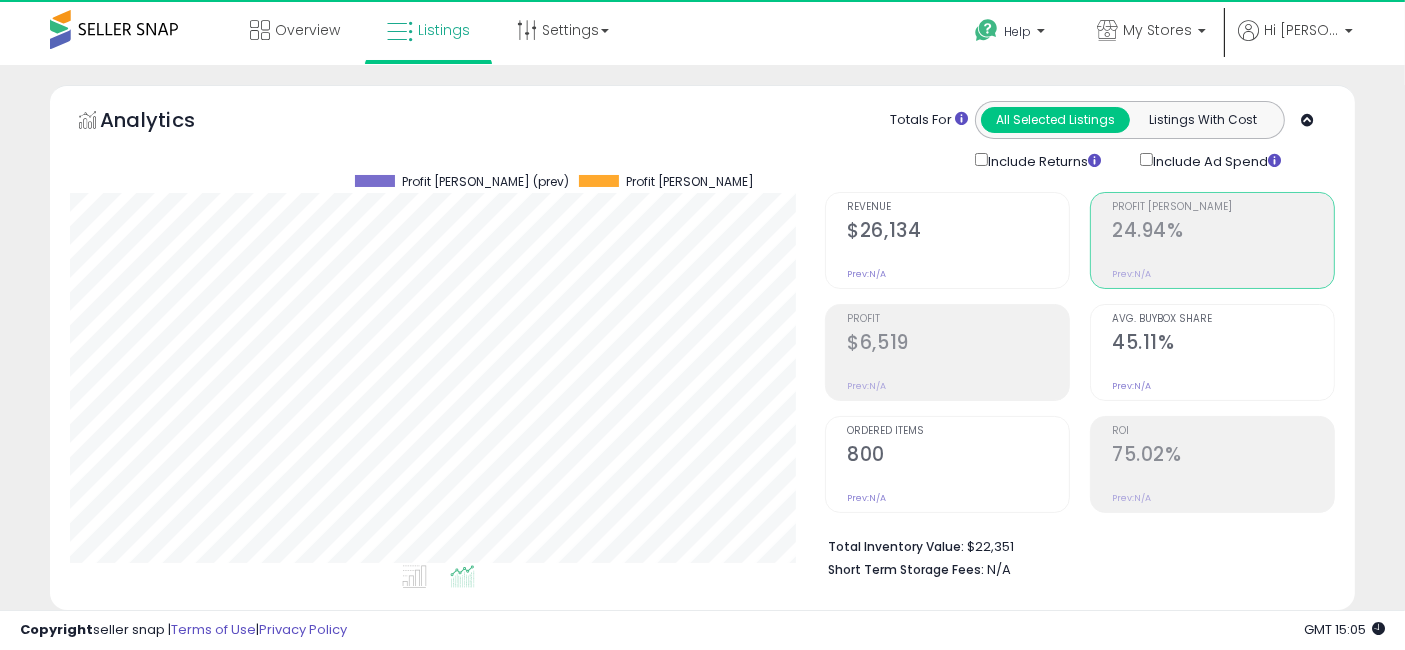 click on "$26,134" 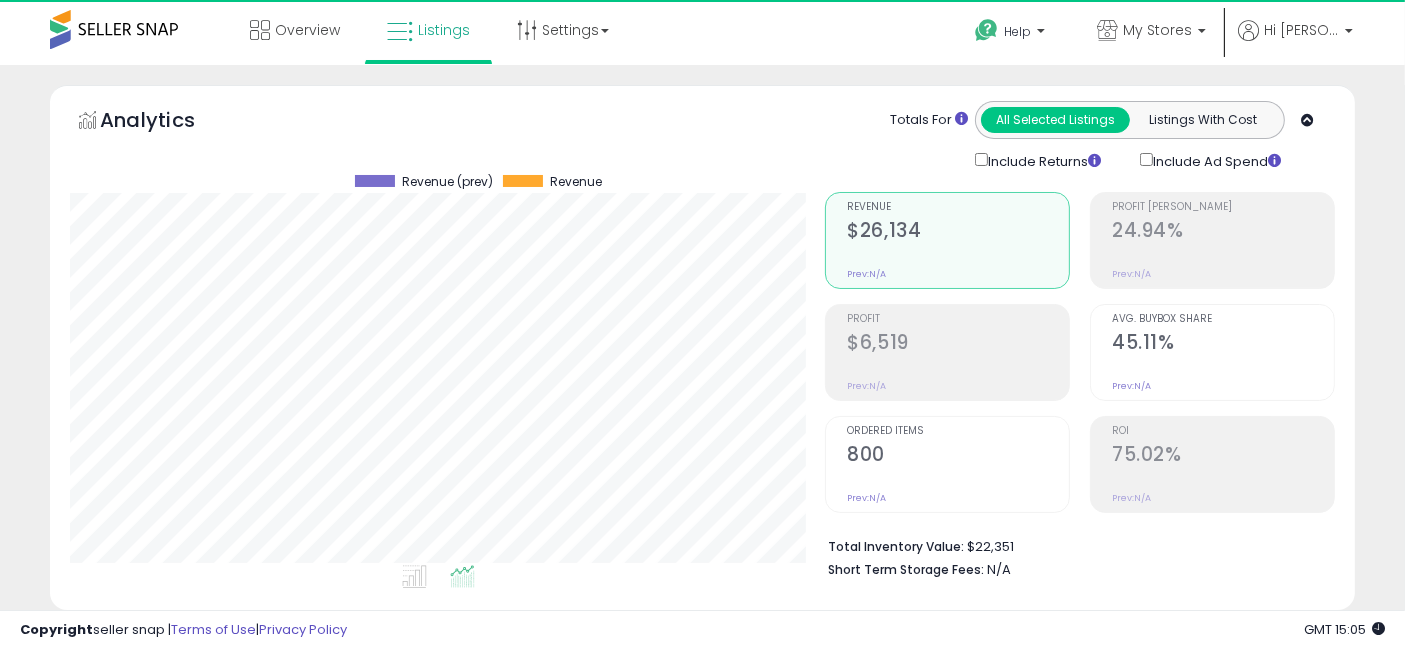 scroll, scrollTop: 410, scrollLeft: 755, axis: both 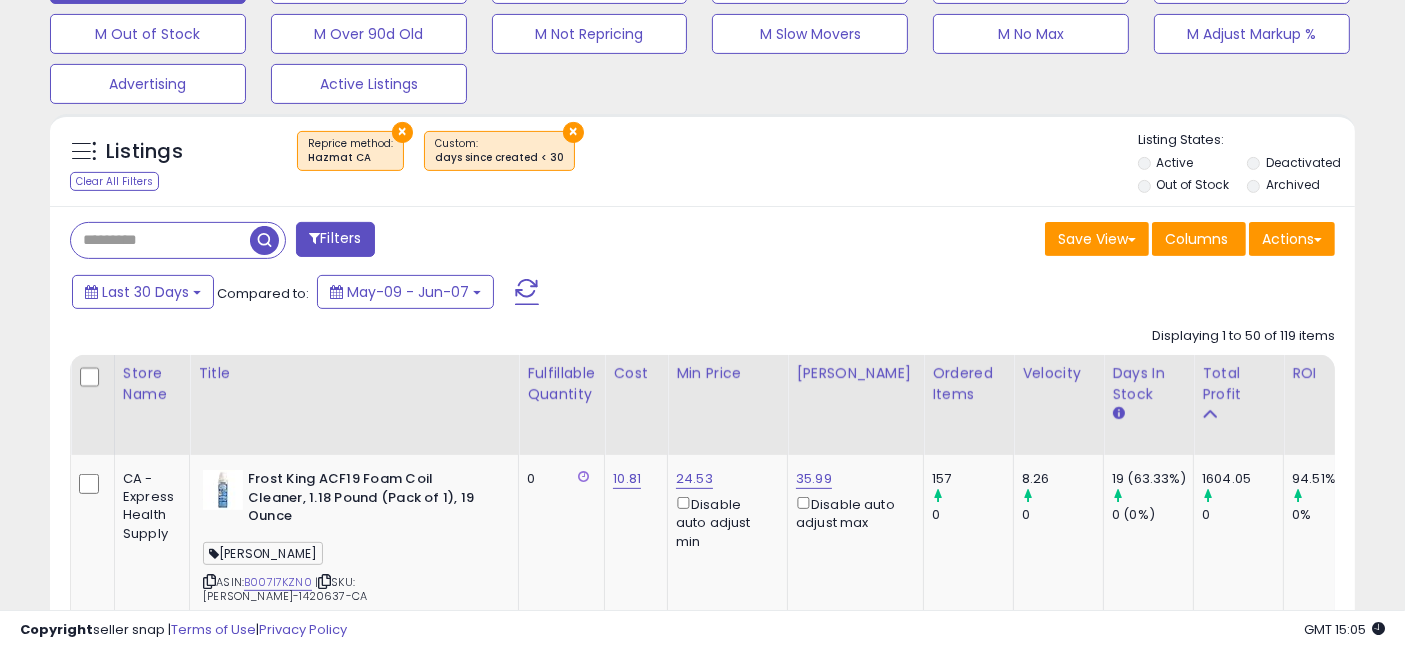 click on "×" at bounding box center (573, 132) 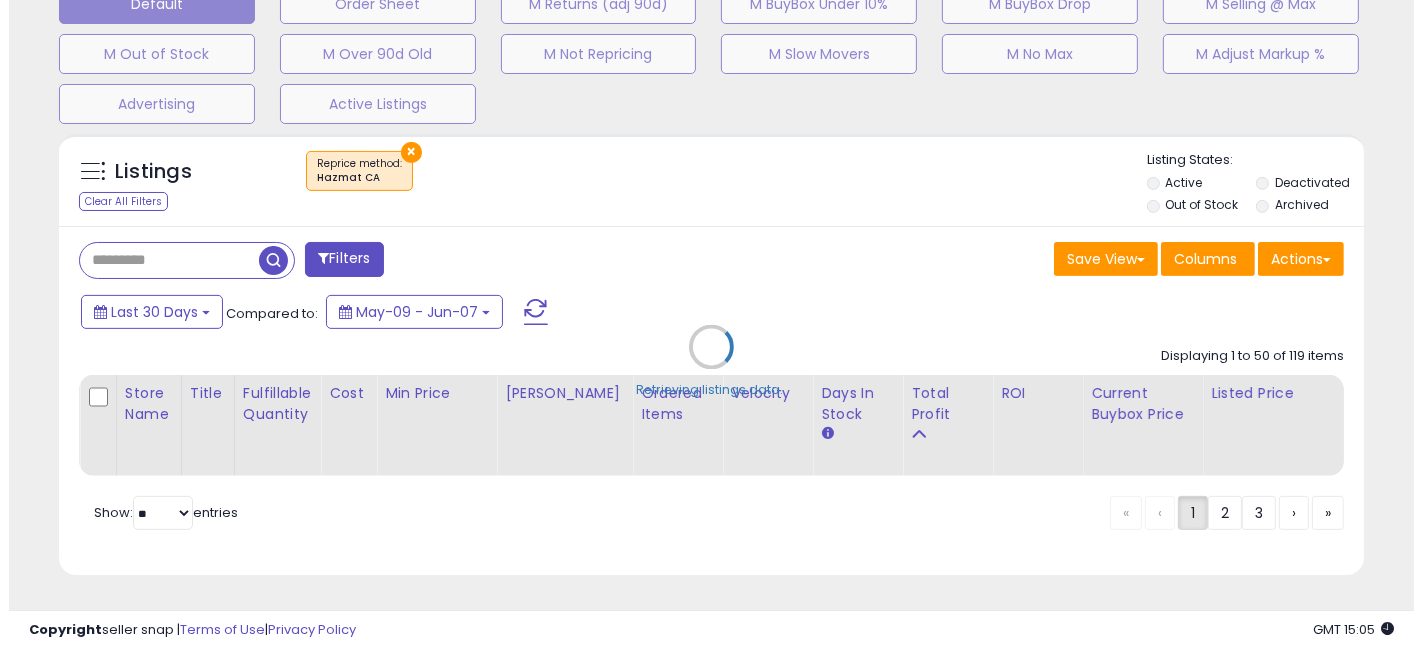 scroll, scrollTop: 330, scrollLeft: 0, axis: vertical 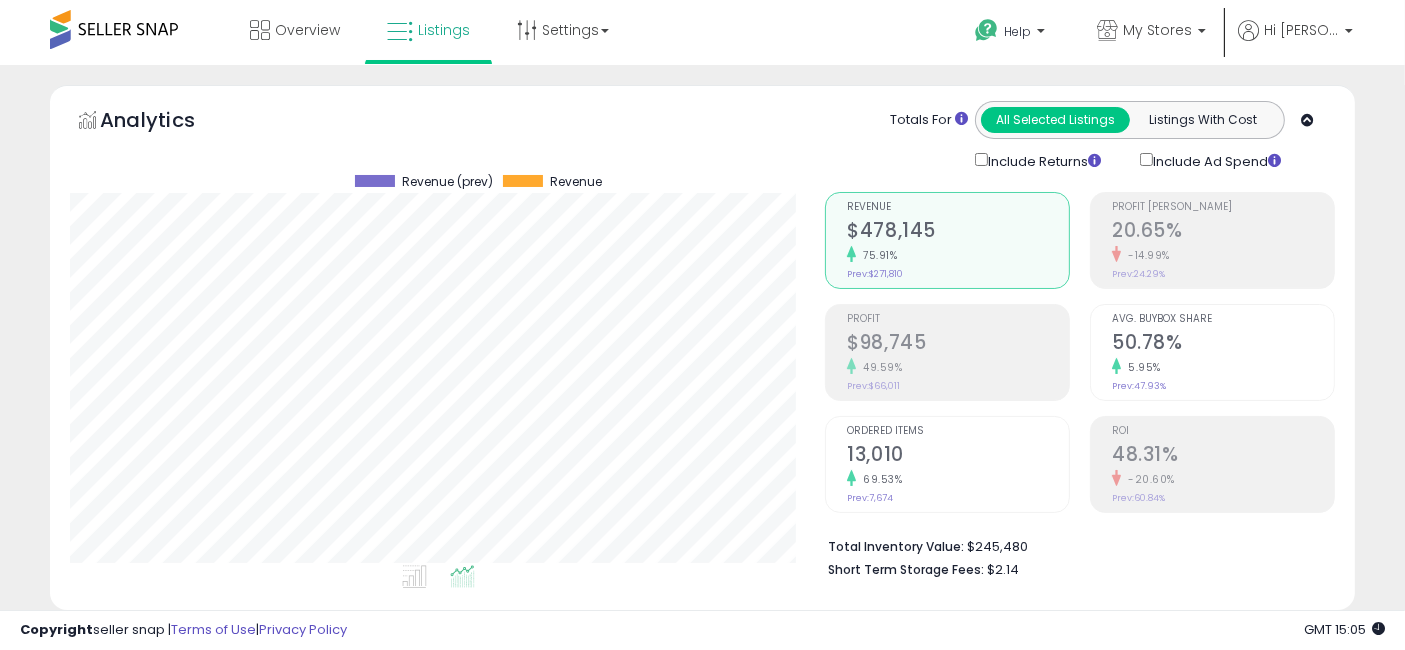 click on "$98,745" at bounding box center (958, 344) 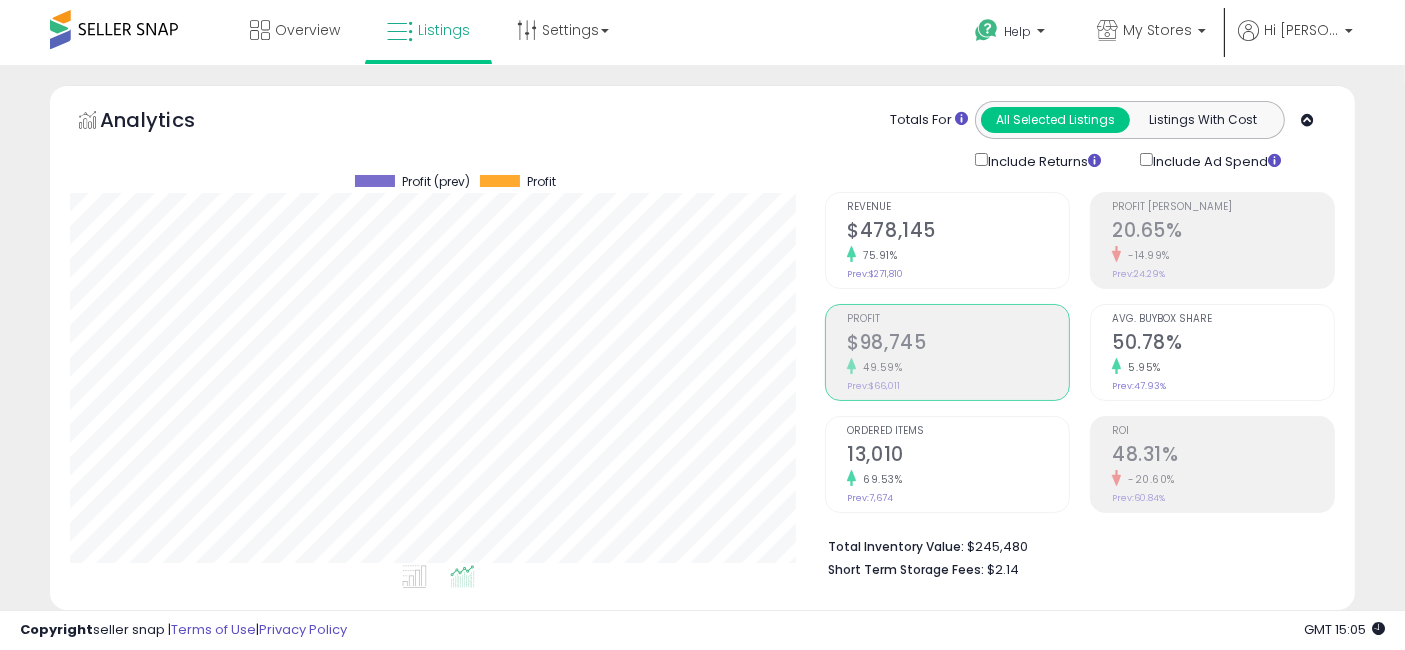 scroll, scrollTop: 999590, scrollLeft: 999244, axis: both 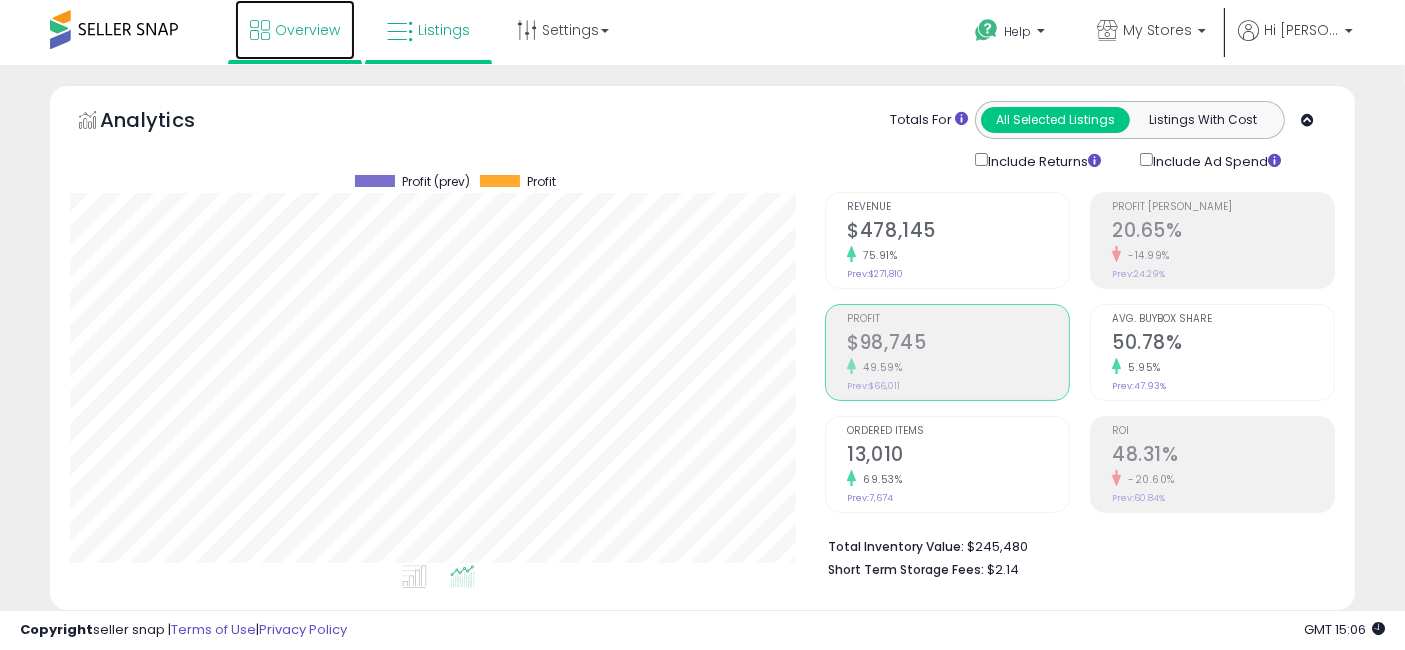 click on "Overview" at bounding box center [307, 30] 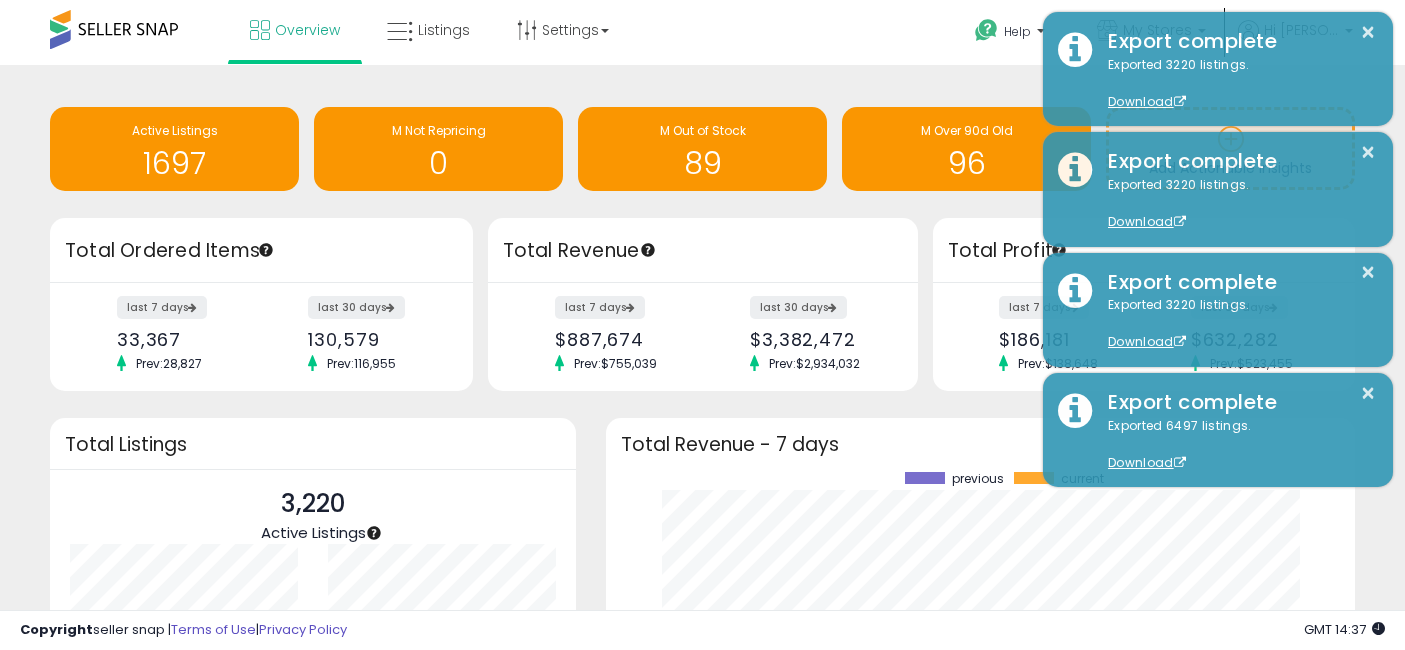 scroll, scrollTop: 0, scrollLeft: 0, axis: both 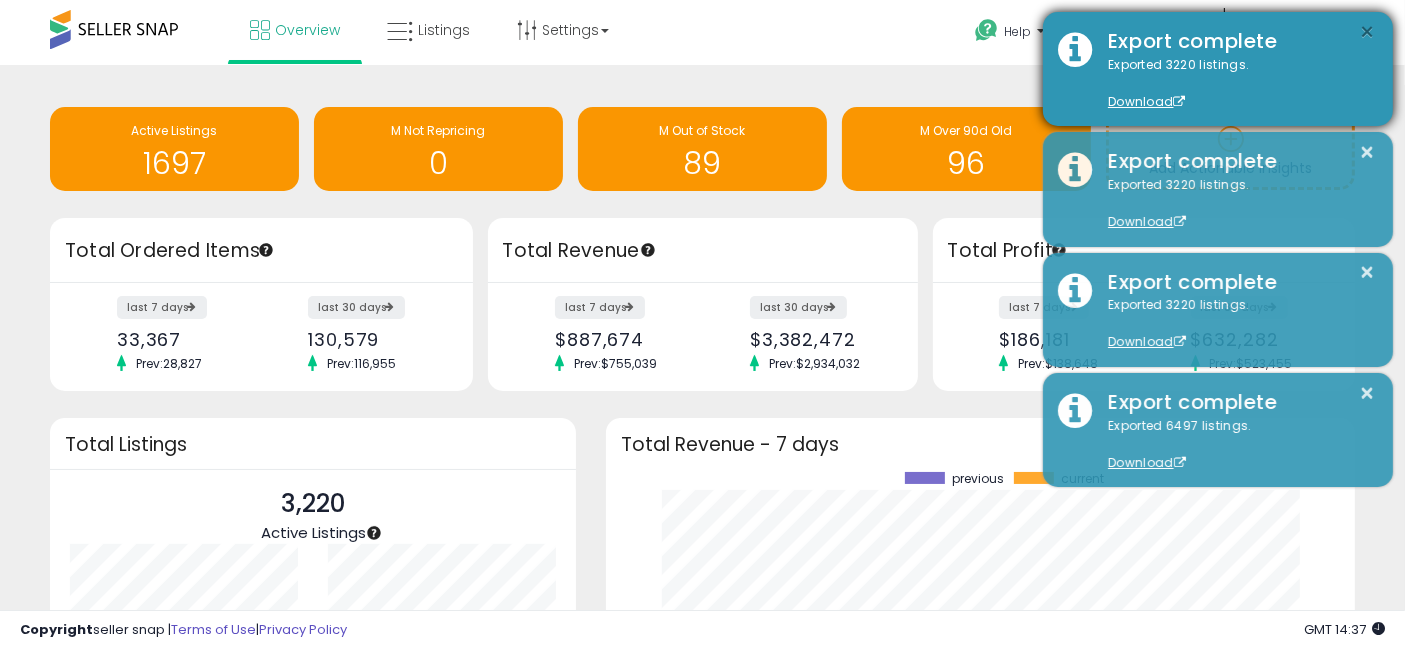 click on "×" at bounding box center [1368, 32] 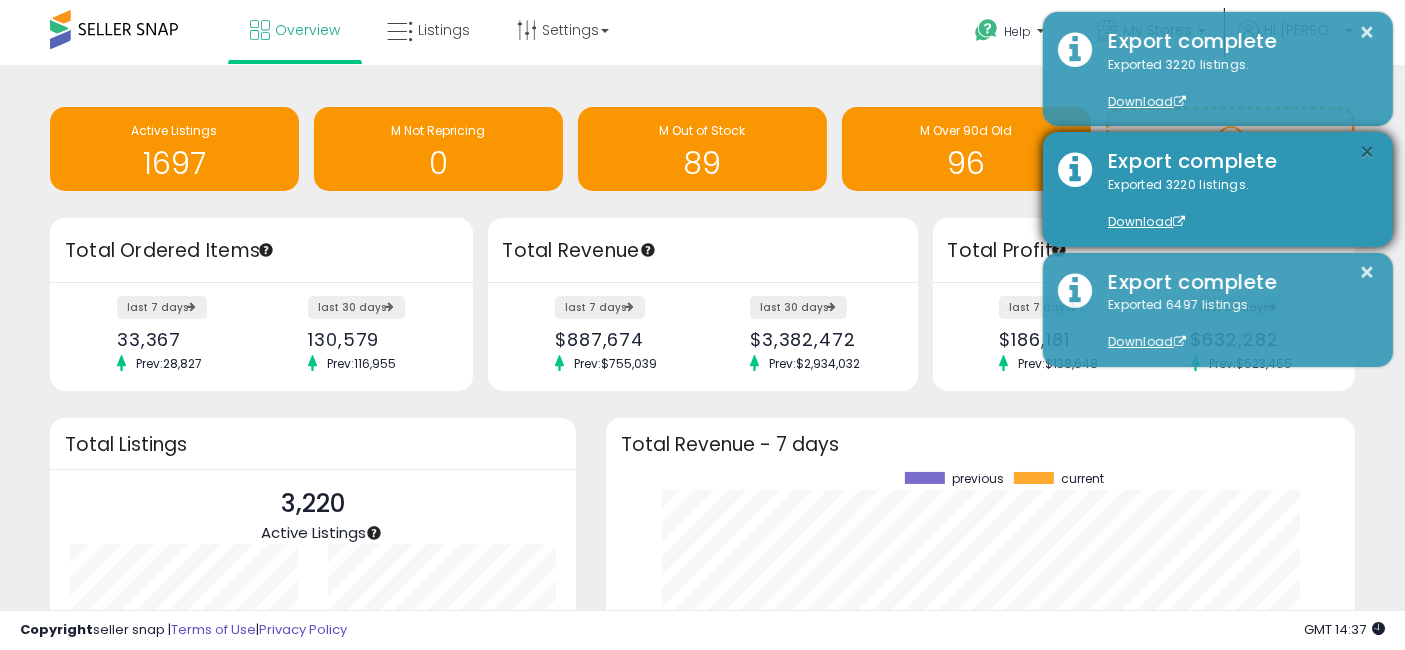 click on "×" at bounding box center [1368, 152] 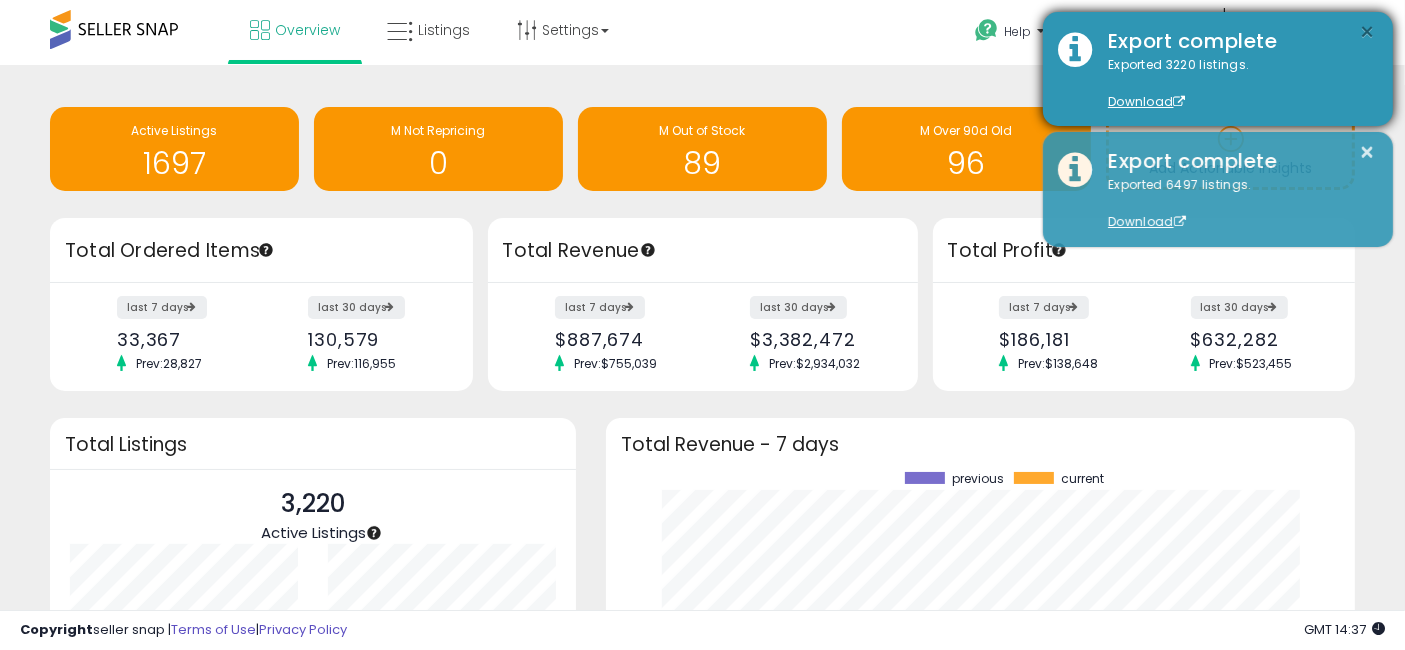 click on "×" at bounding box center [1368, 32] 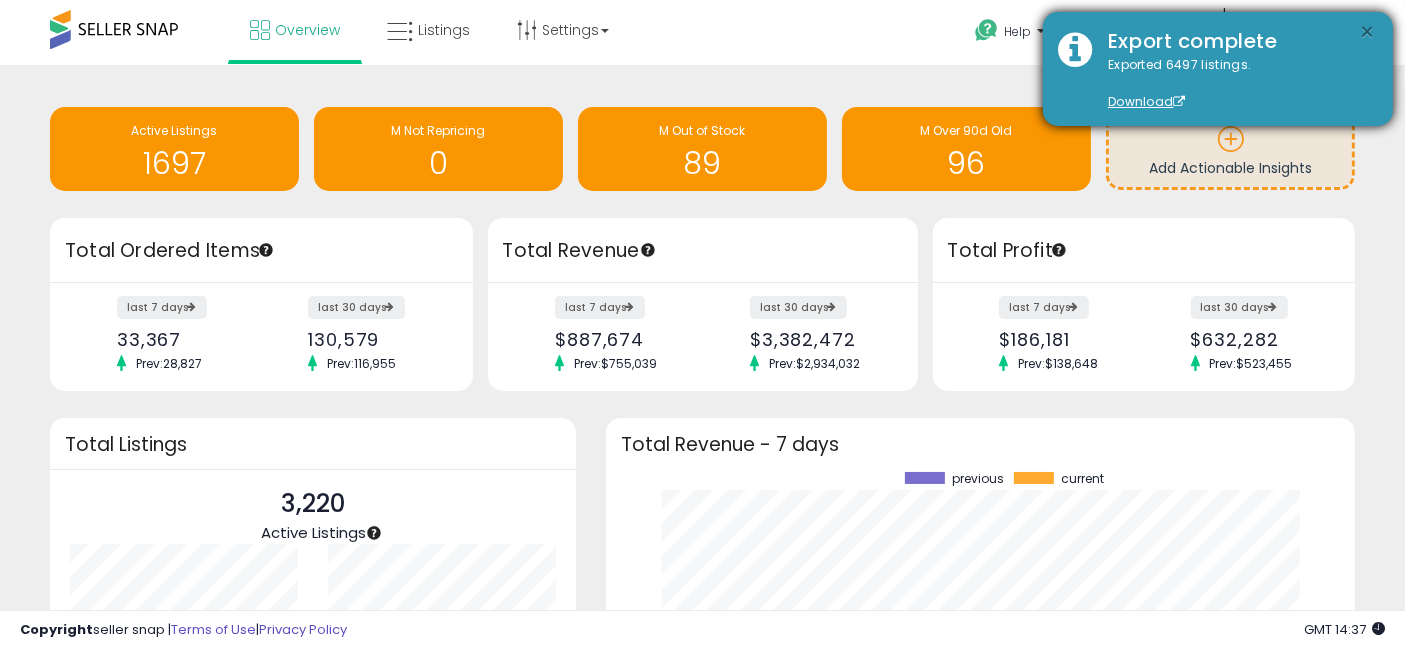 click on "×" at bounding box center (1368, 32) 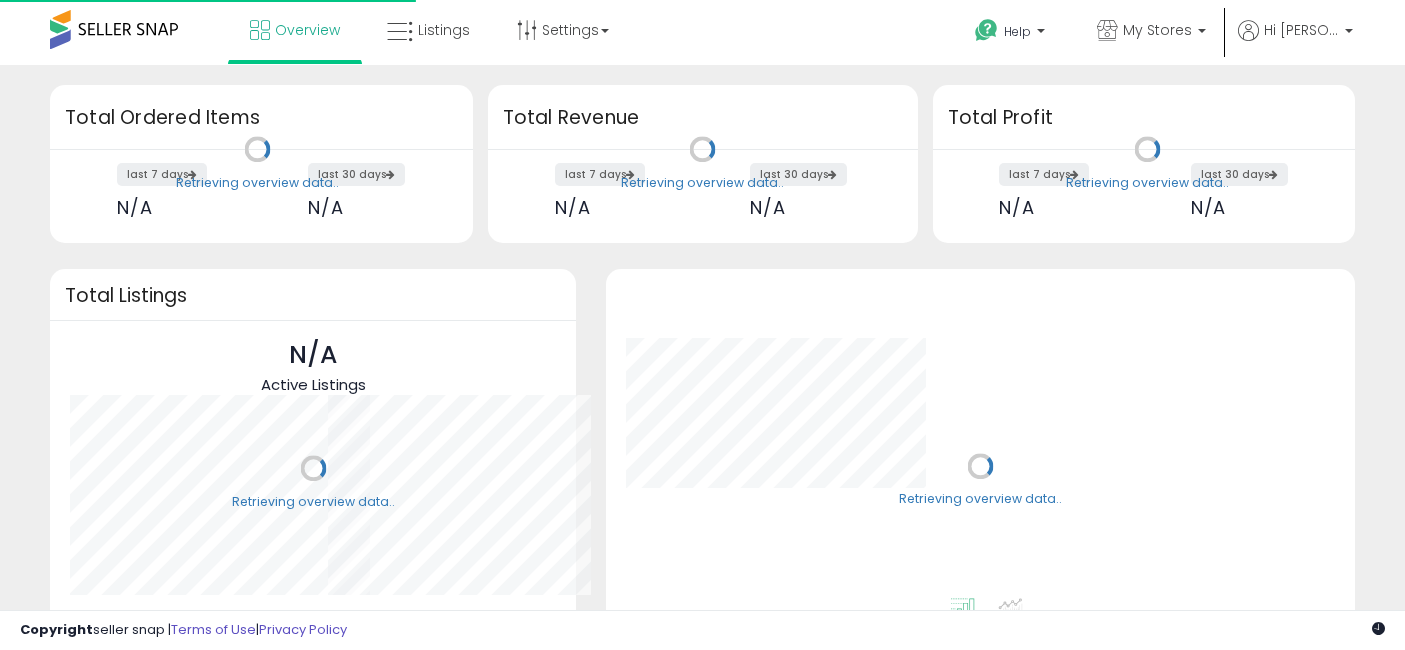 scroll, scrollTop: 0, scrollLeft: 0, axis: both 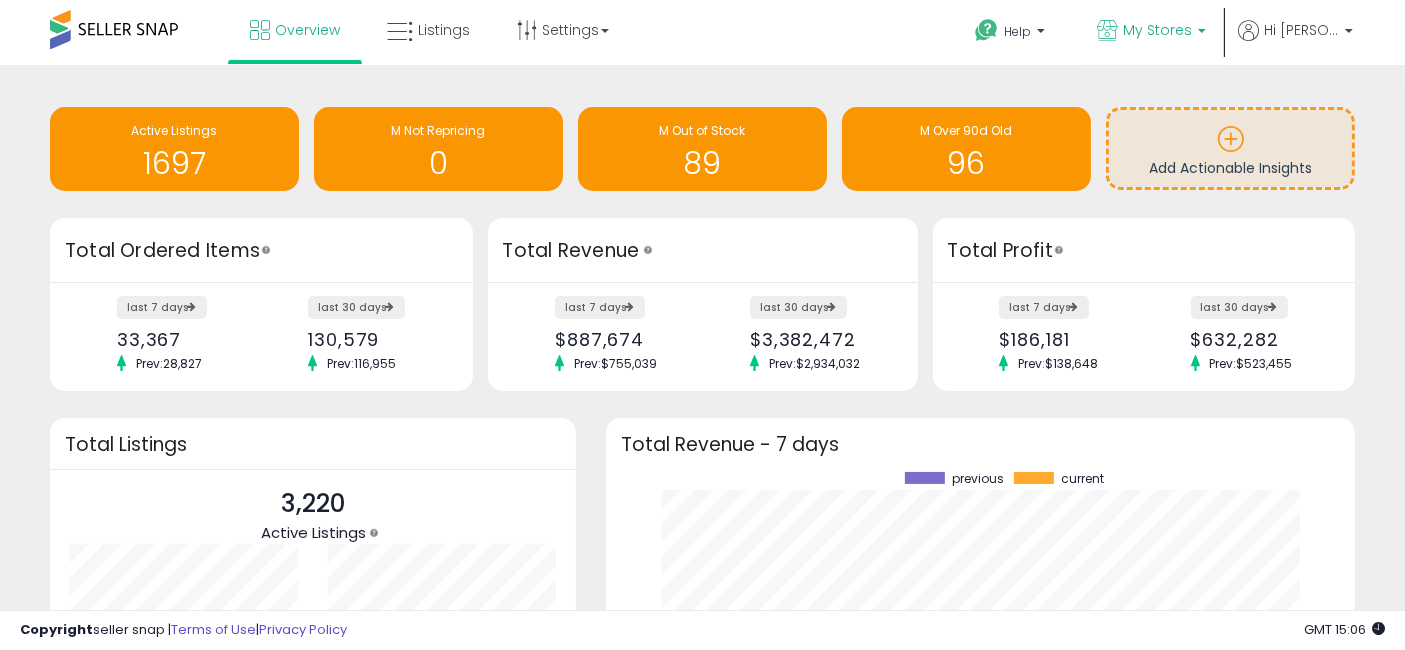 click on "My Stores" at bounding box center (1157, 30) 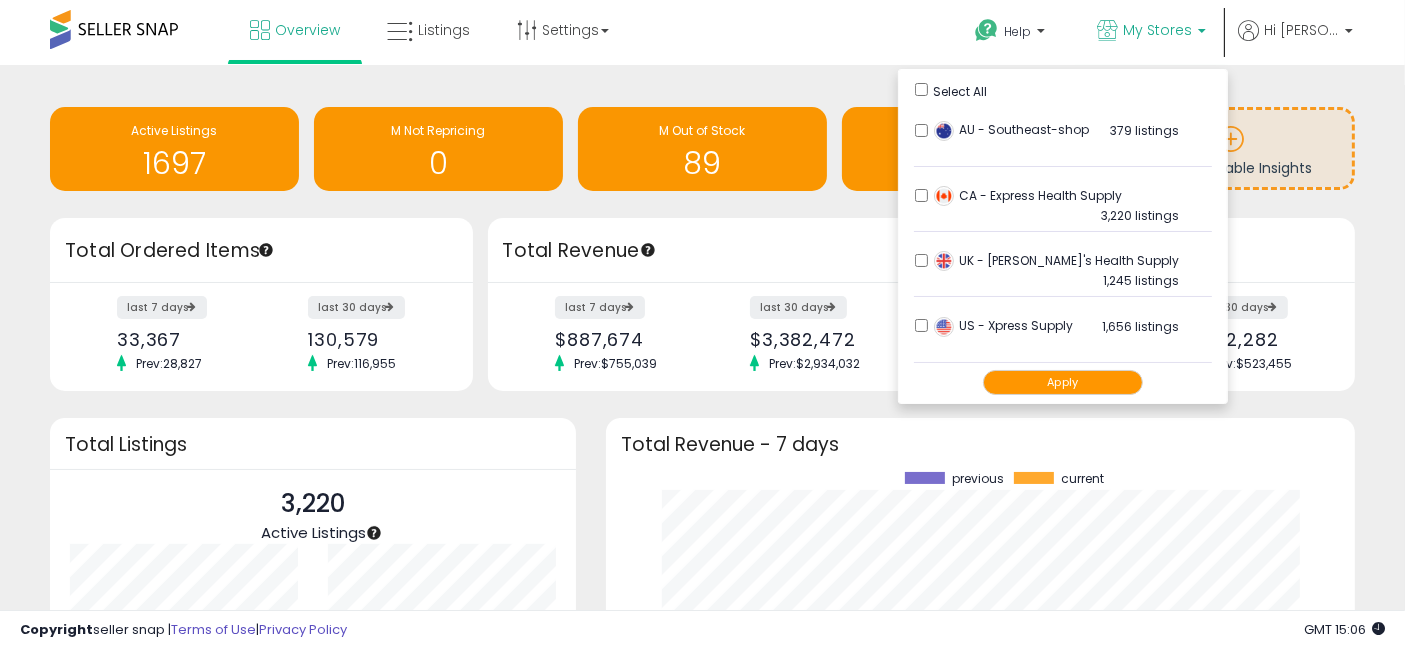 click on "Apply" at bounding box center (1063, 382) 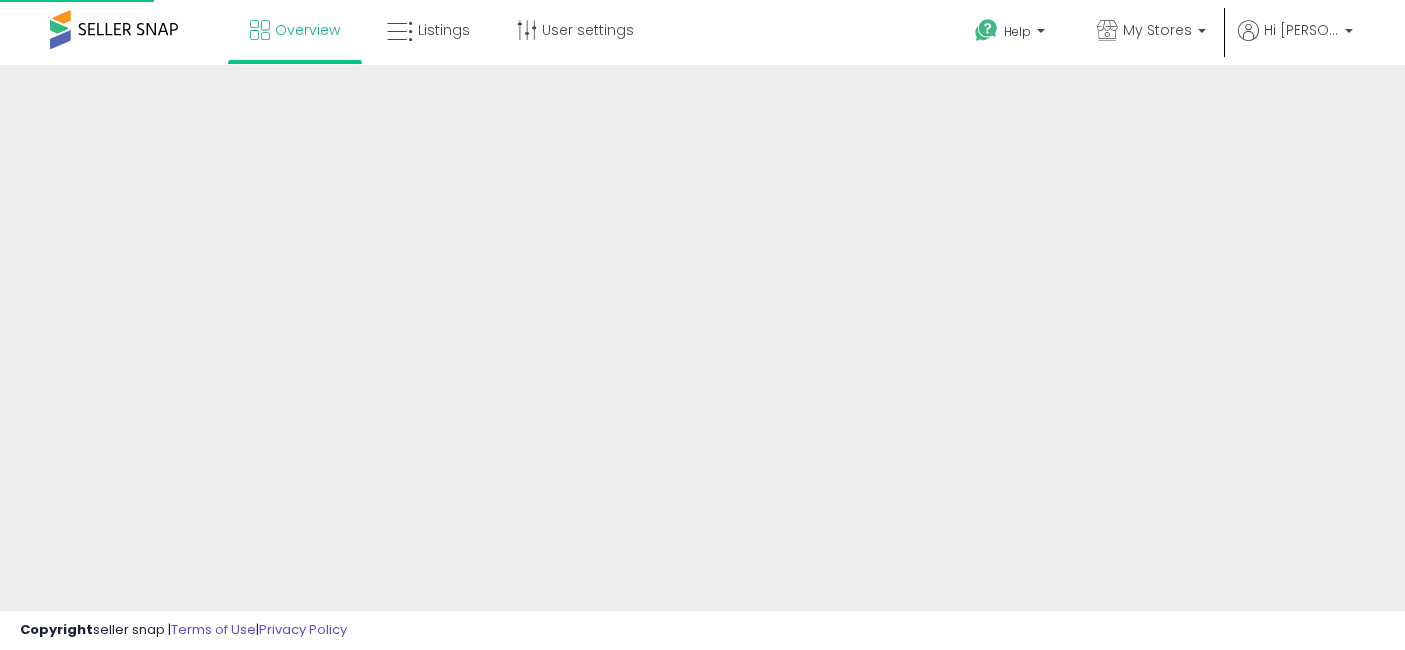 scroll, scrollTop: 0, scrollLeft: 0, axis: both 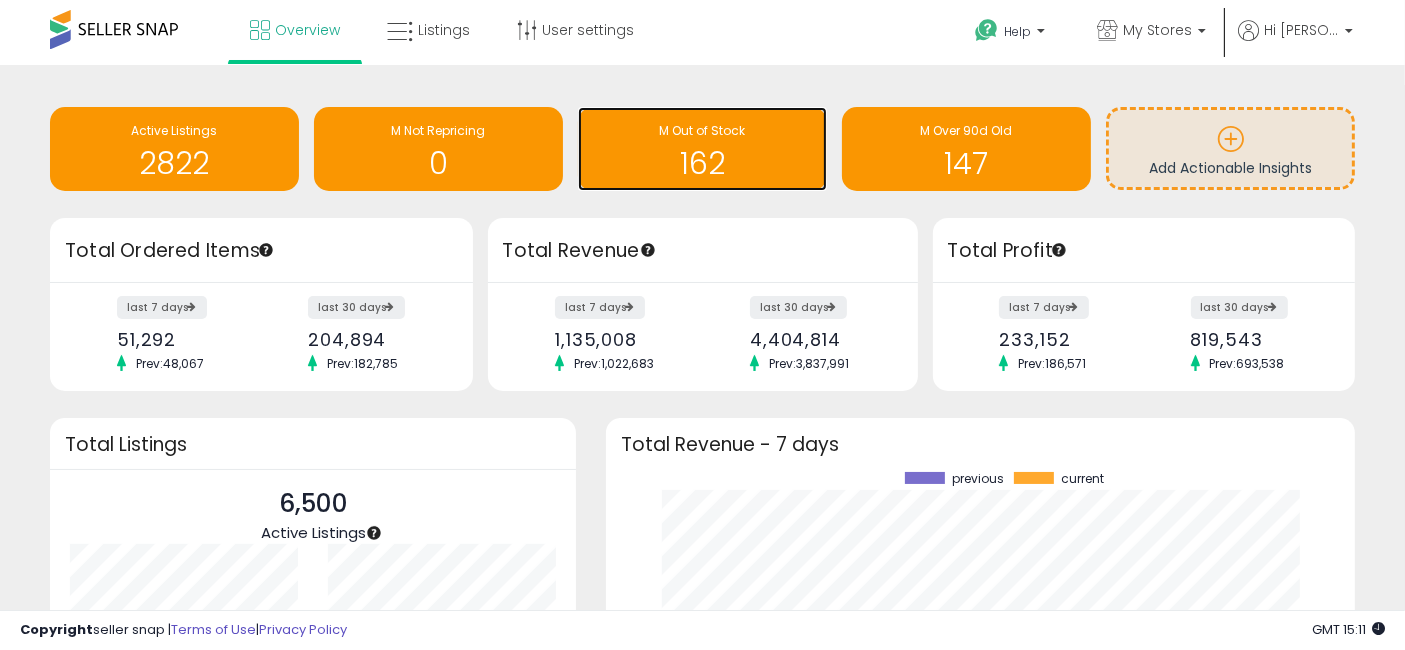 click on "162" at bounding box center [702, 163] 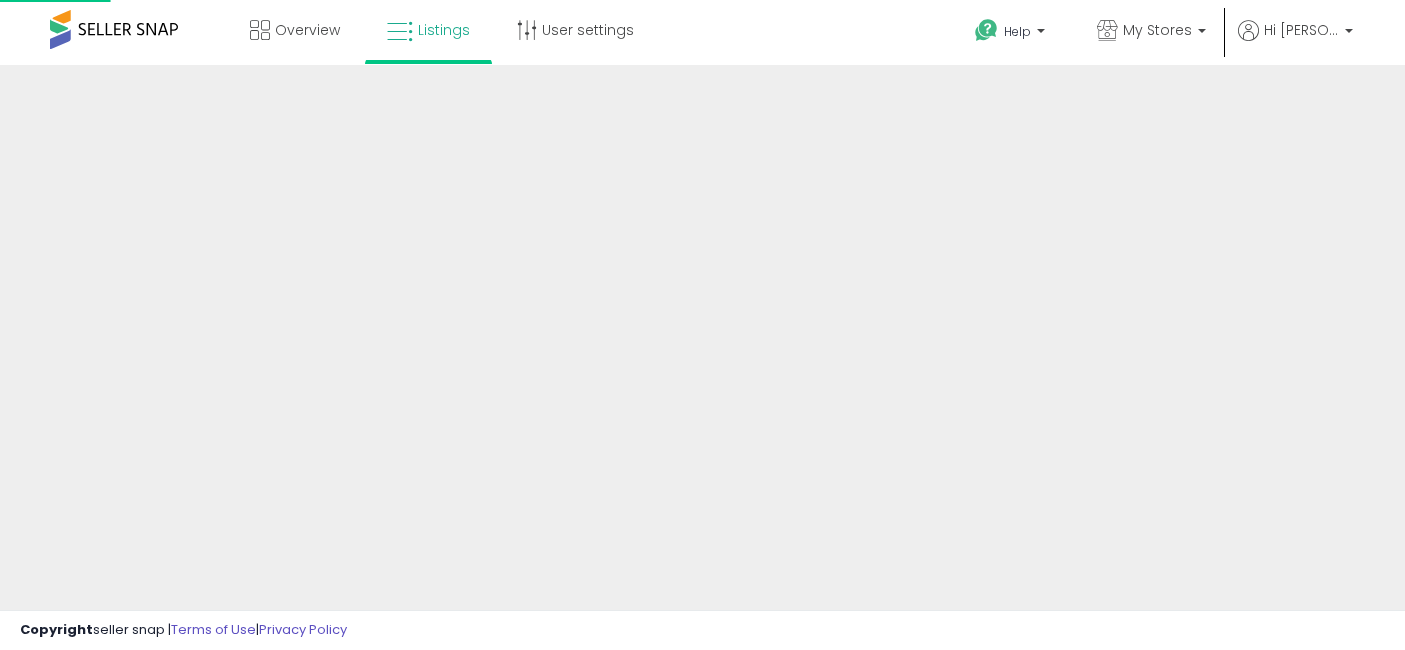 scroll, scrollTop: 0, scrollLeft: 0, axis: both 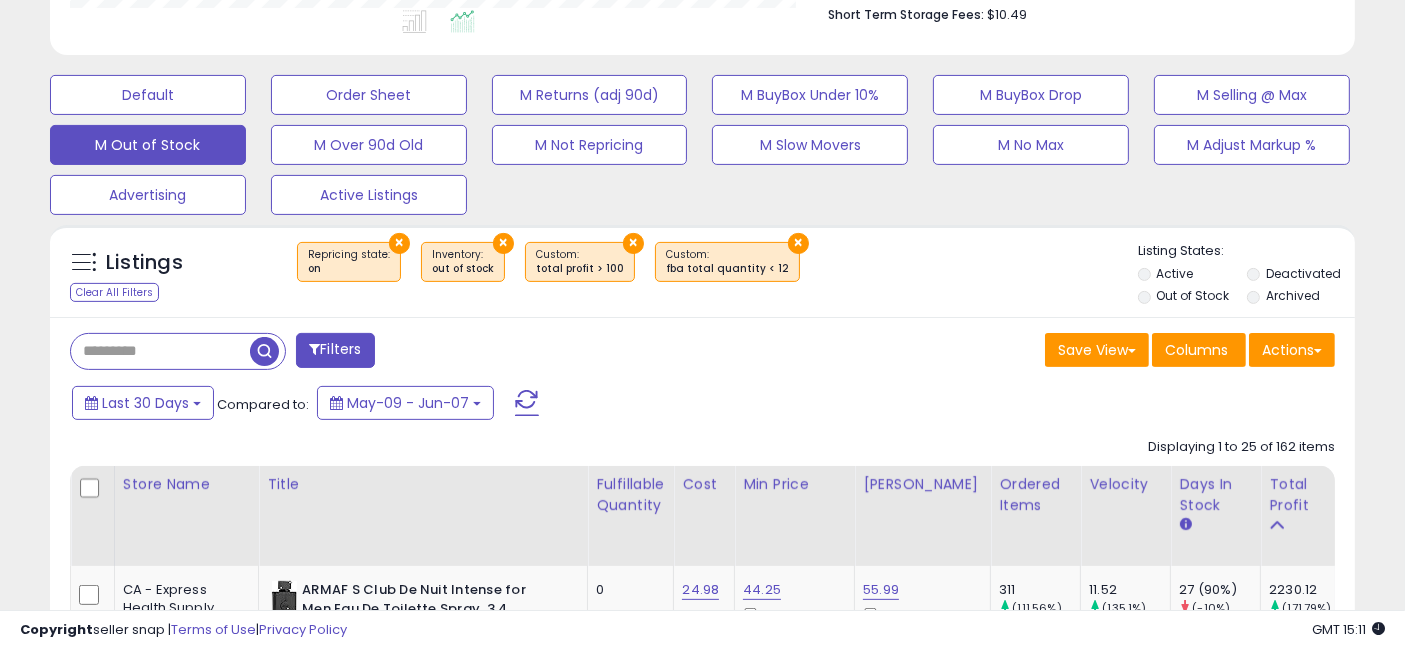 click on "Filters" at bounding box center (335, 350) 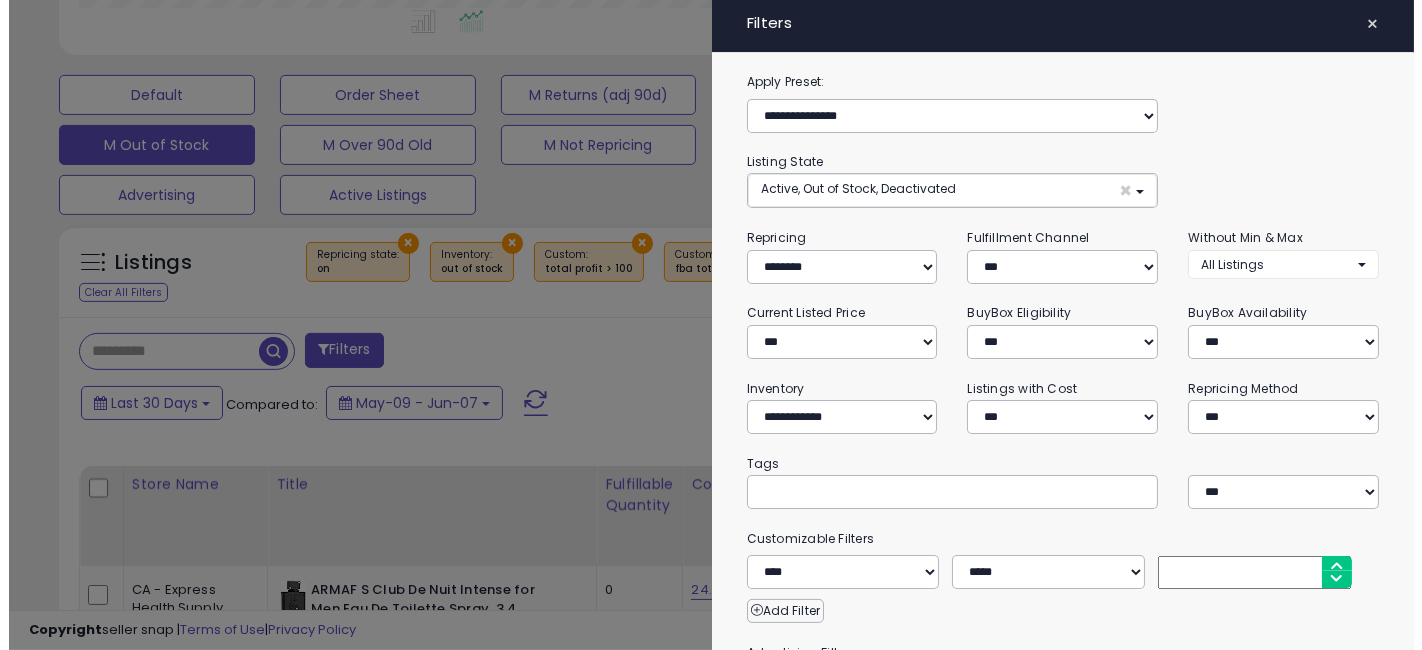 scroll, scrollTop: 999590, scrollLeft: 999234, axis: both 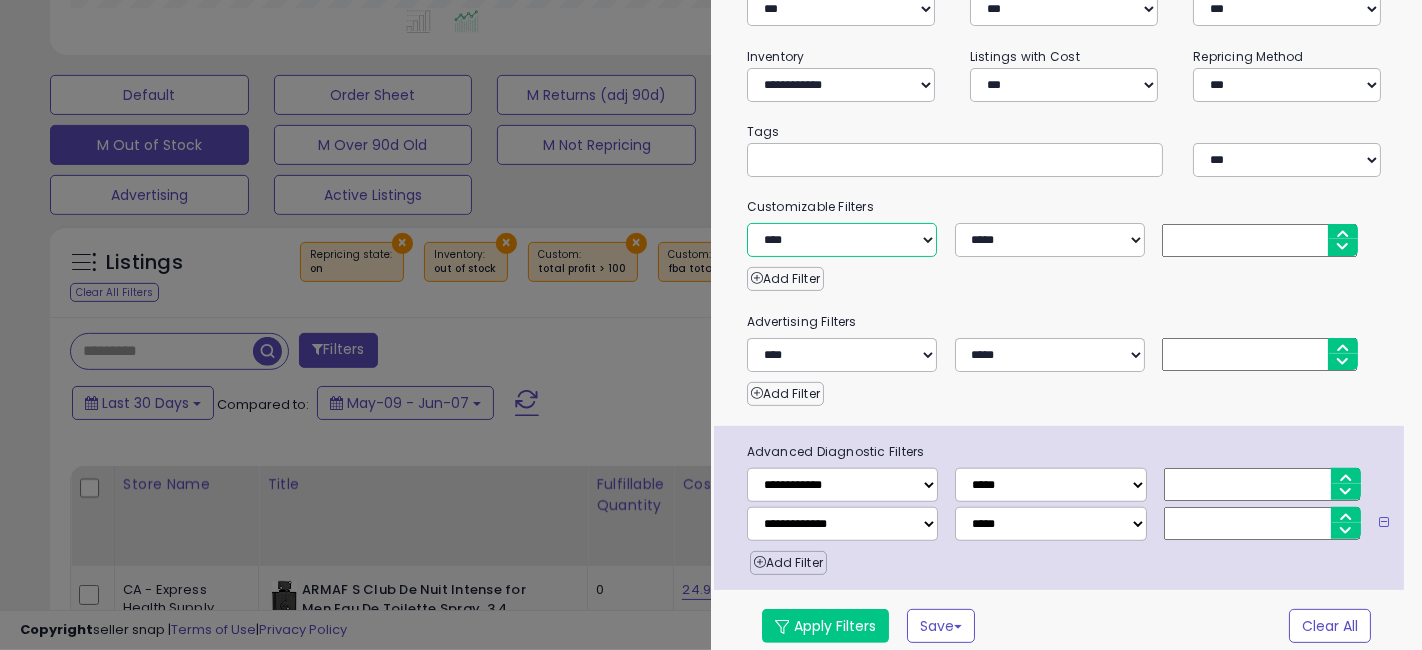 click on "**********" at bounding box center (842, 240) 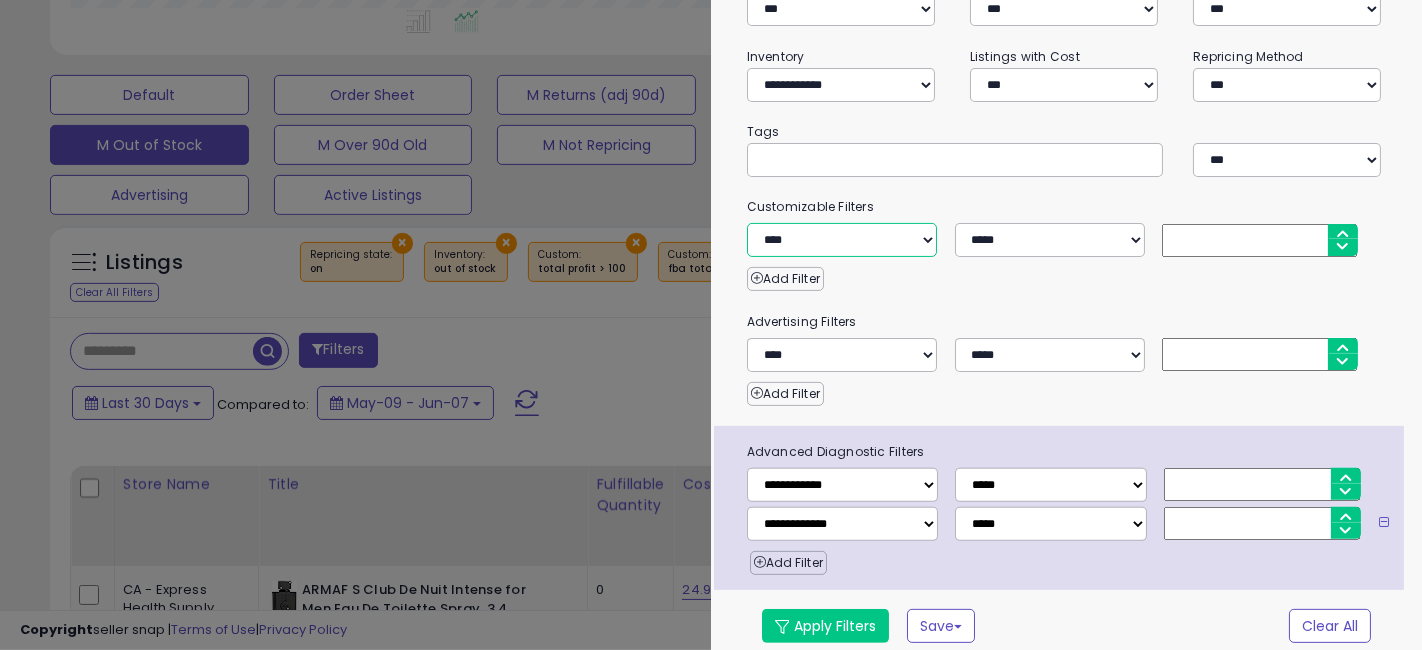 select on "**********" 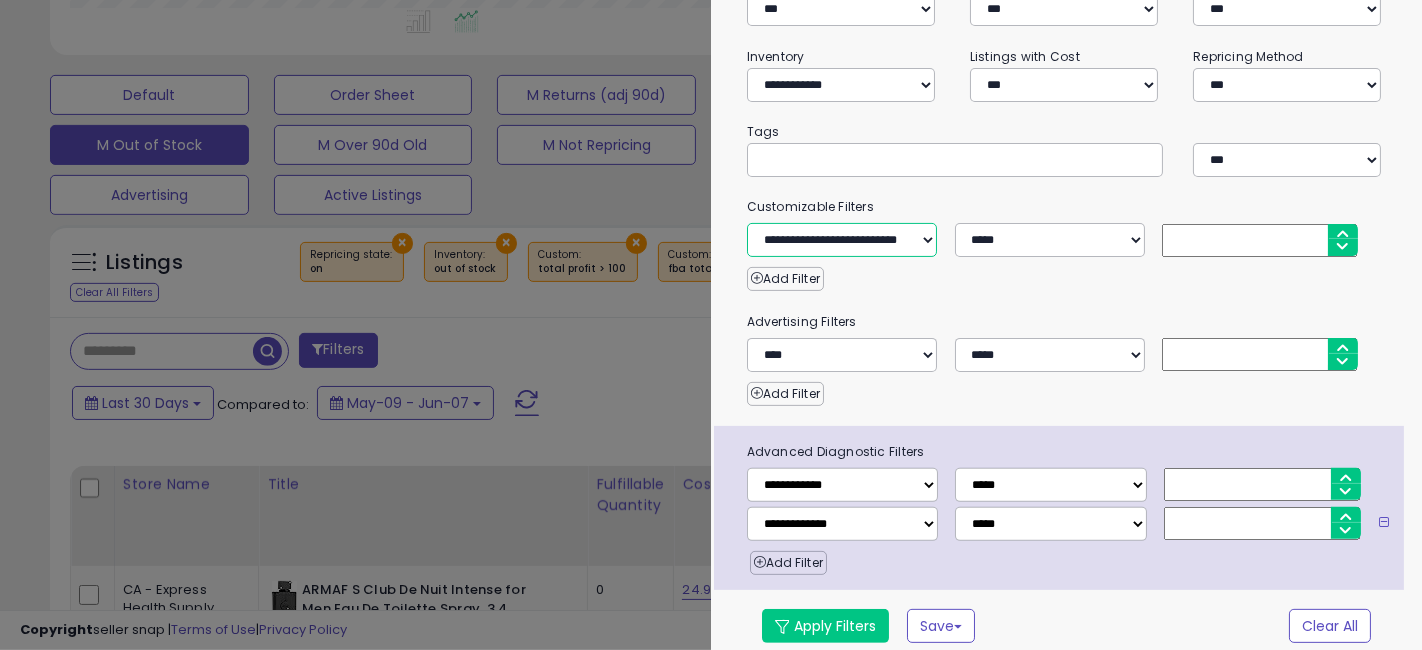 click on "**********" at bounding box center (842, 240) 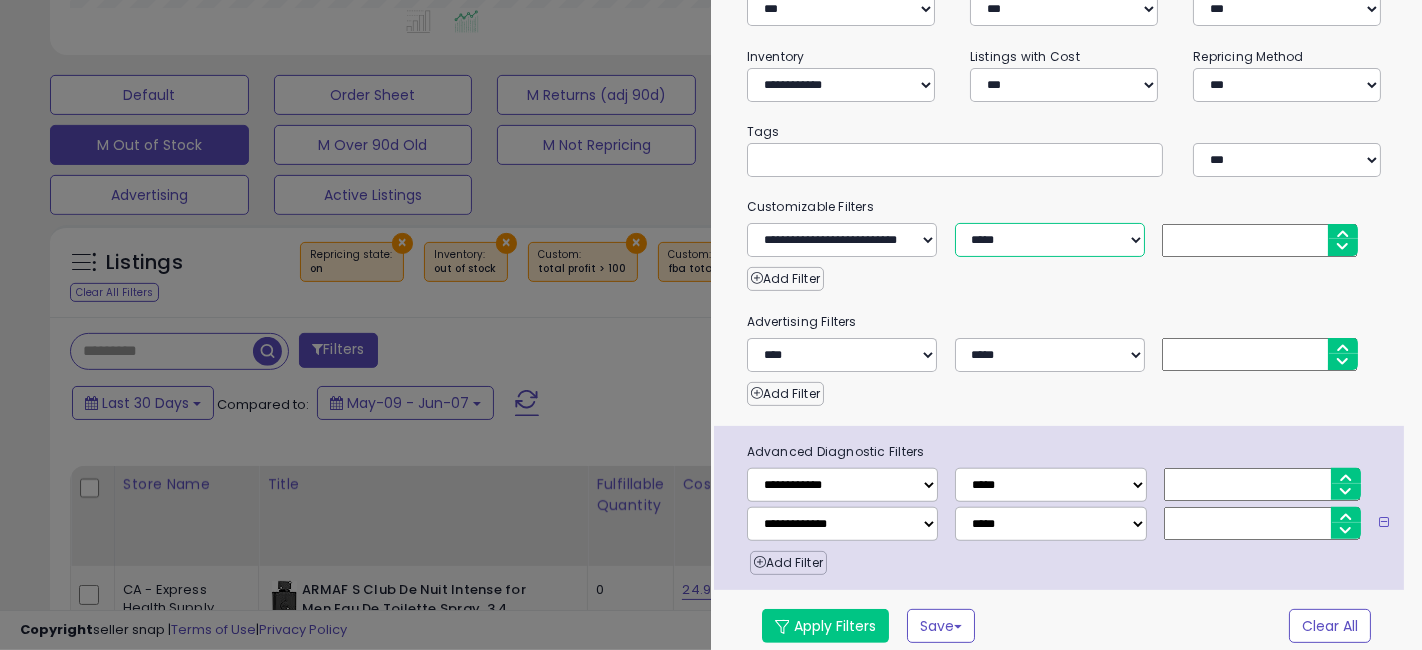 click on "**********" at bounding box center [1050, 240] 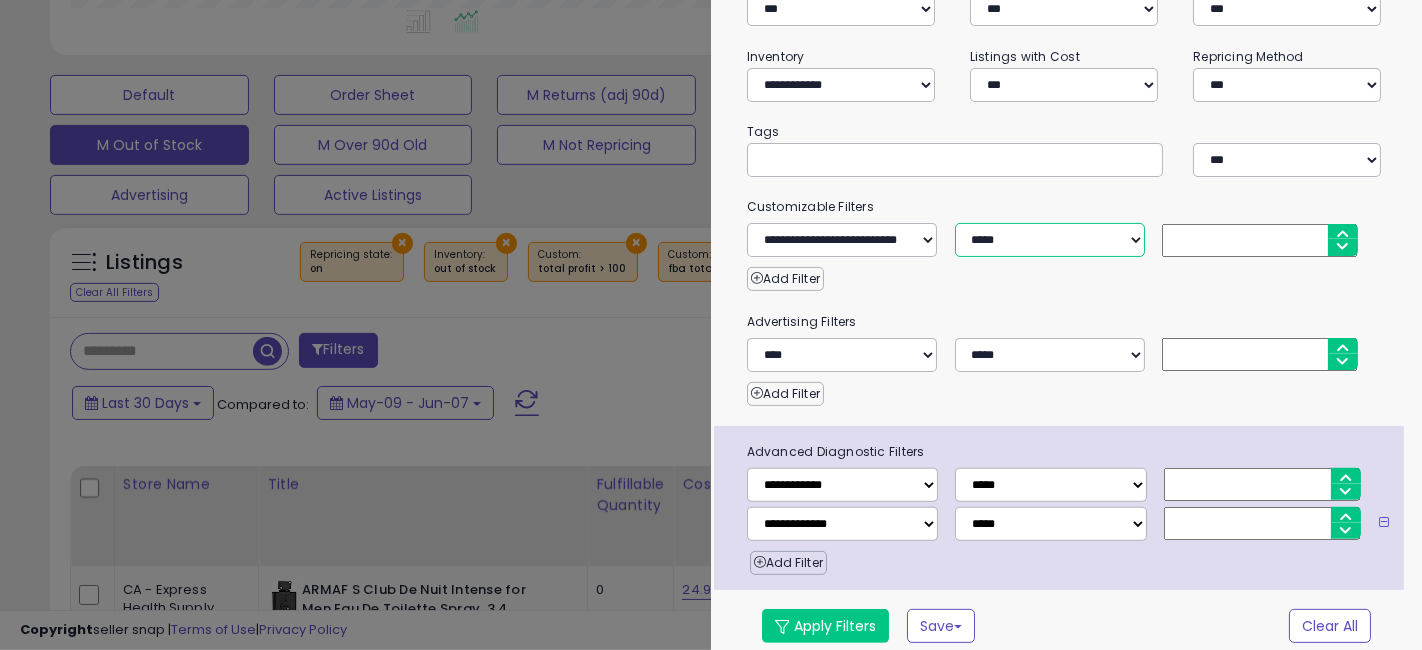 select on "*" 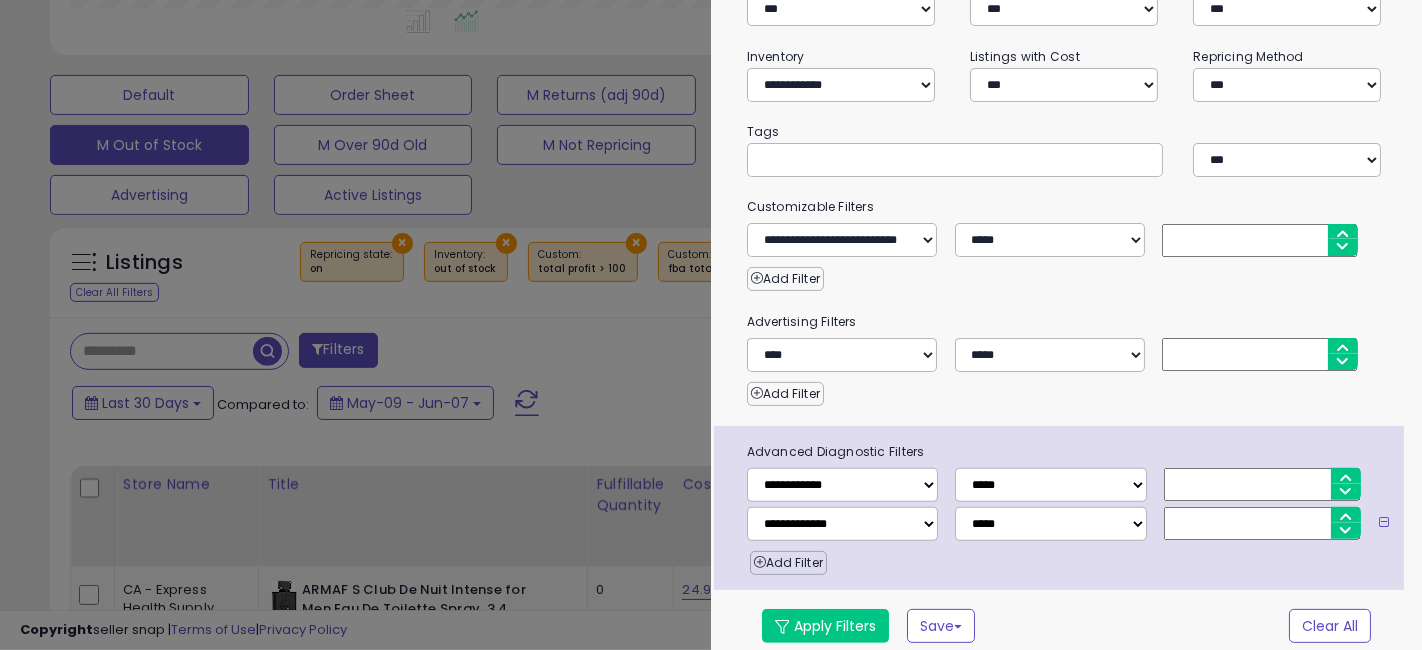 click at bounding box center [1259, 240] 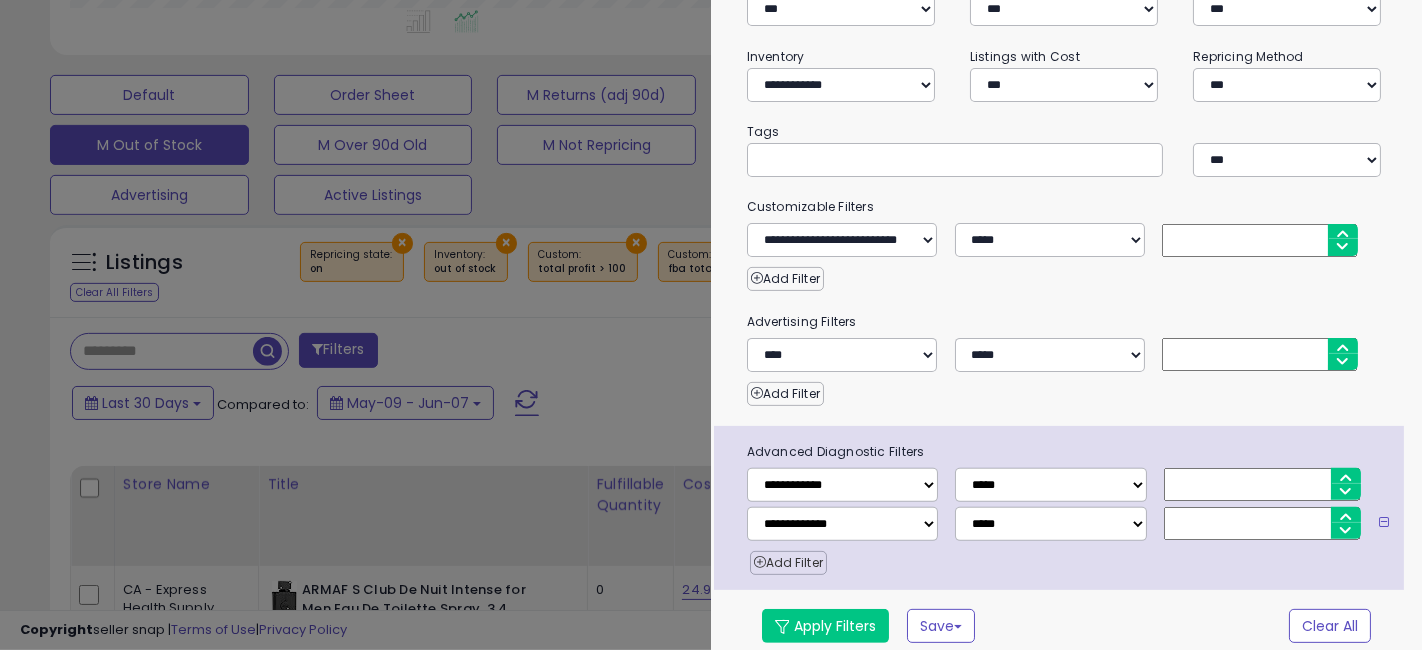 click on "Add Filter" at bounding box center (788, 563) 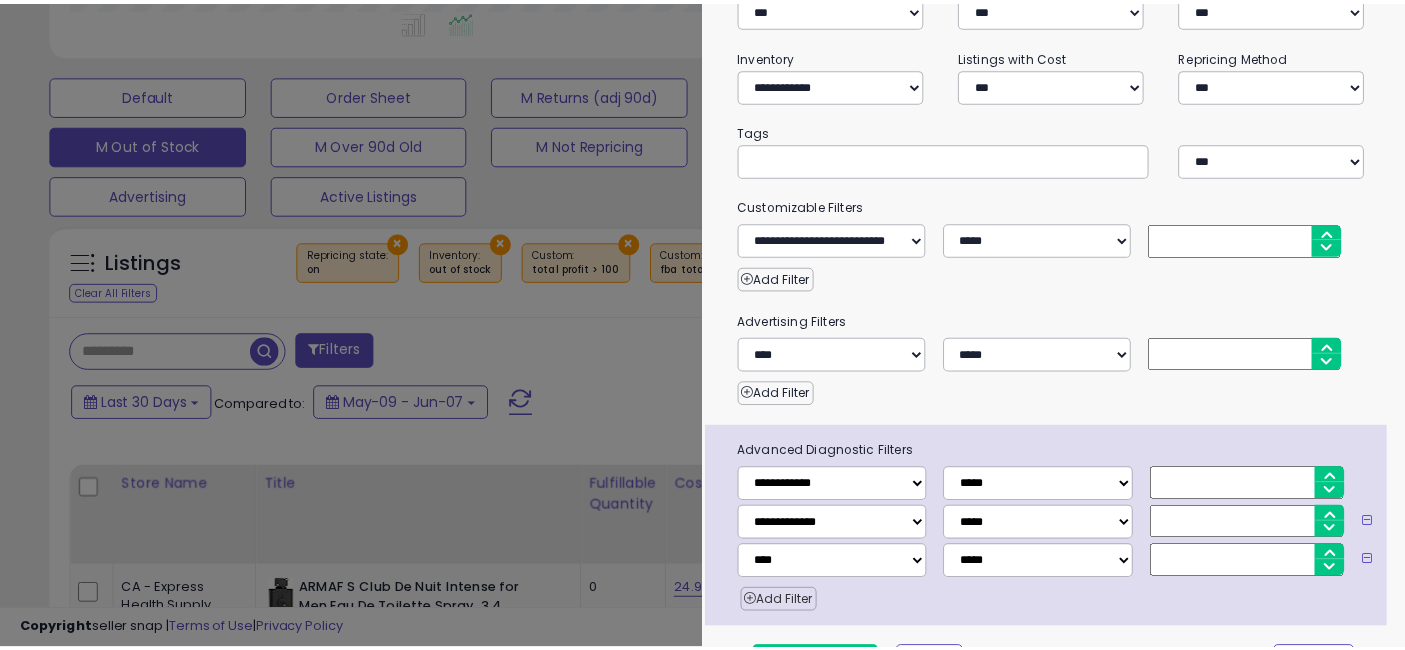 scroll, scrollTop: 376, scrollLeft: 0, axis: vertical 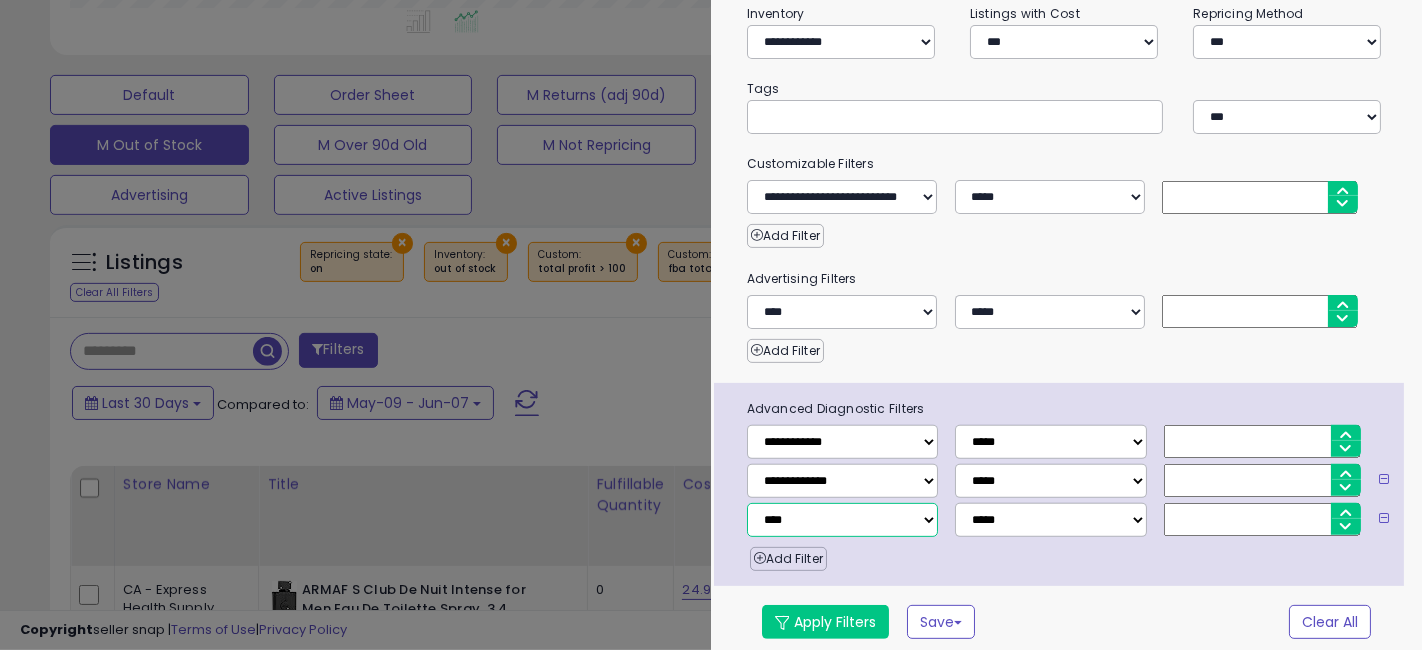 click on "**********" at bounding box center [842, 520] 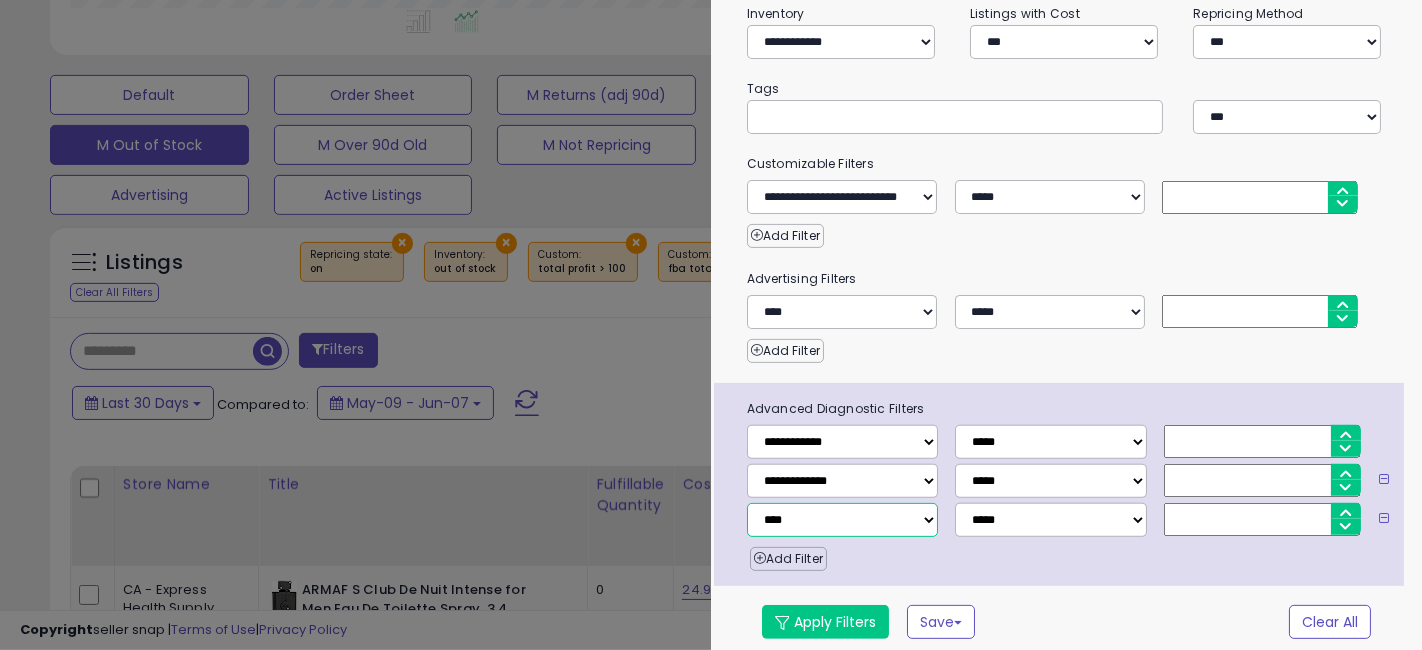 select on "**********" 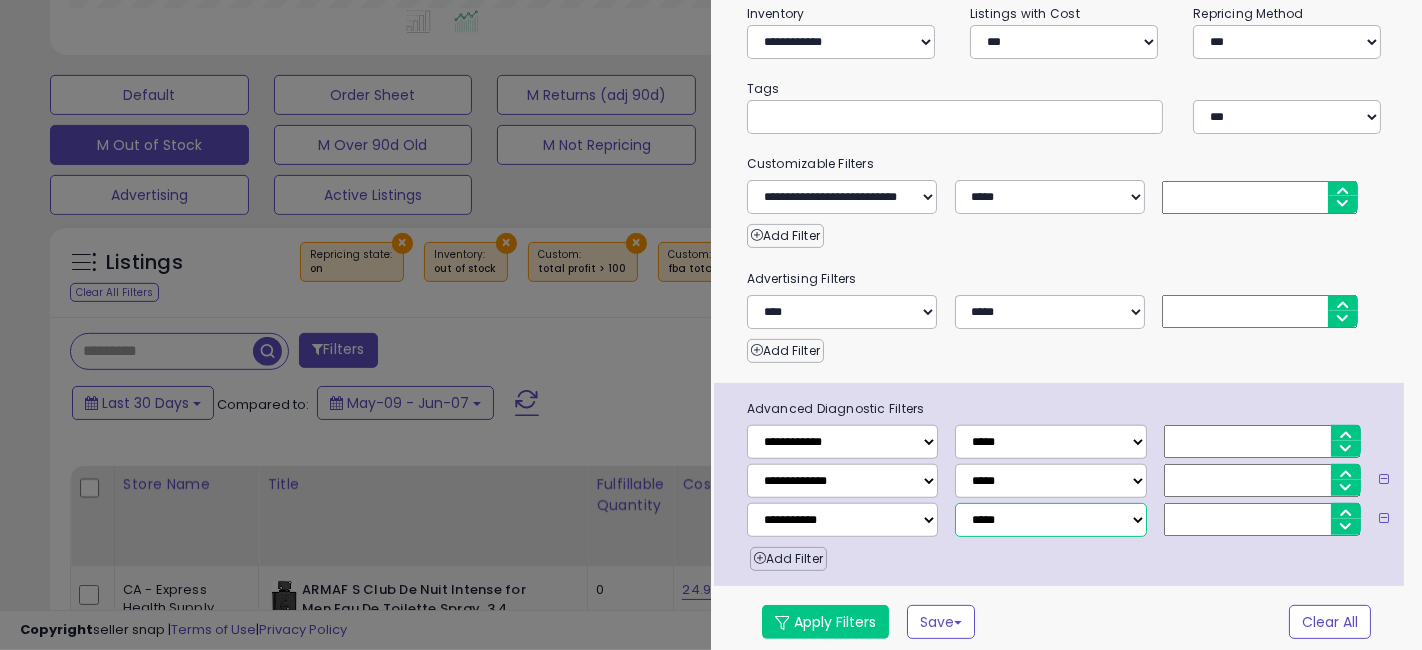 click on "**********" at bounding box center (1050, 520) 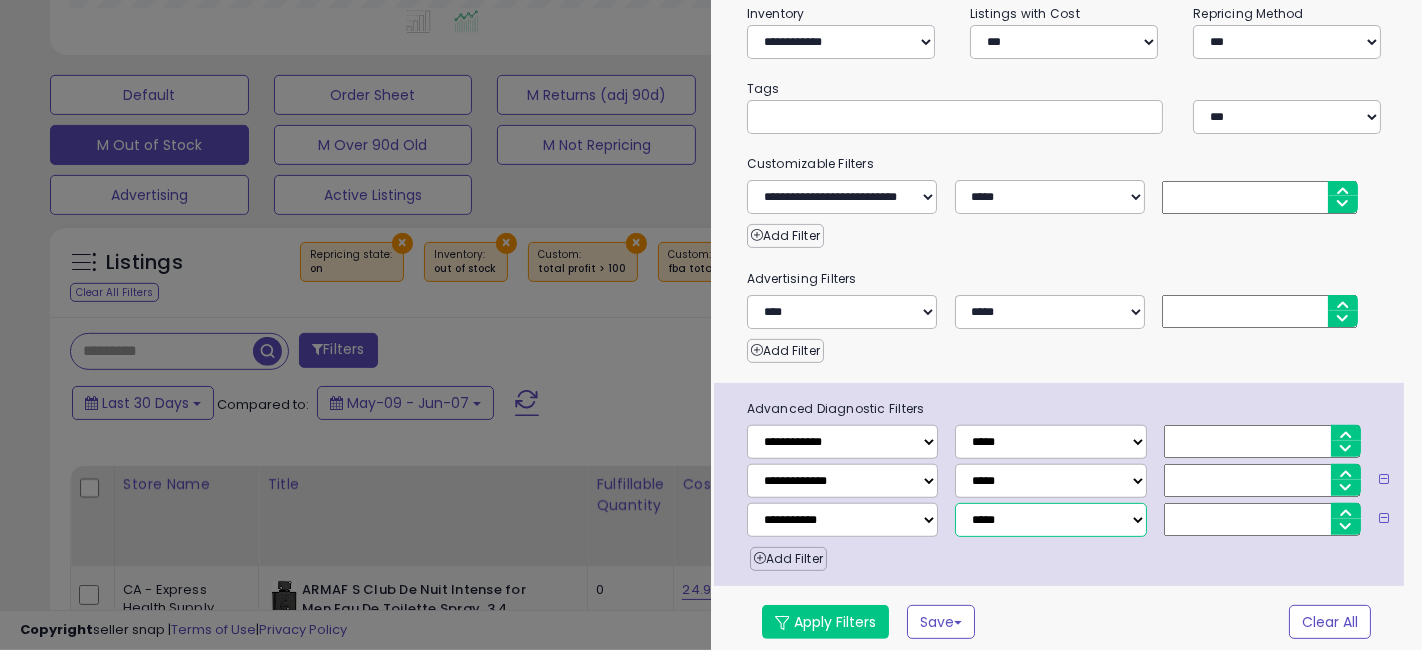 select on "*" 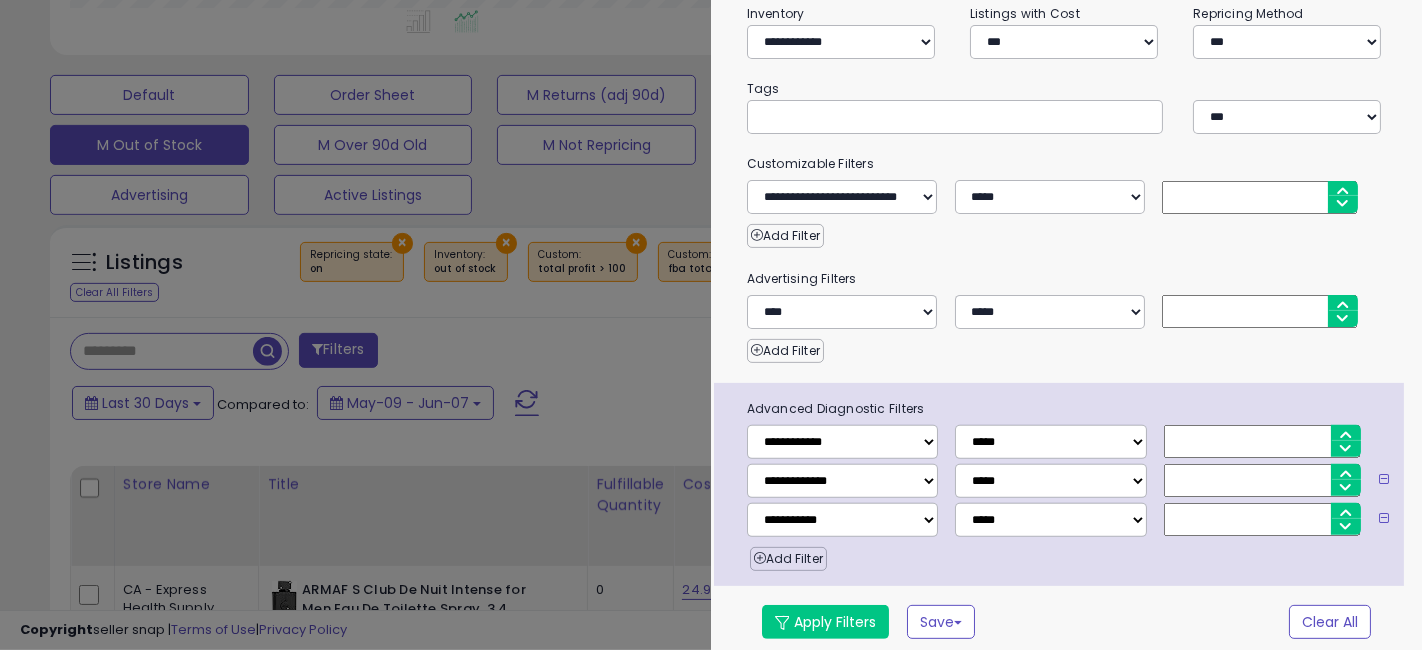 click at bounding box center (1262, 519) 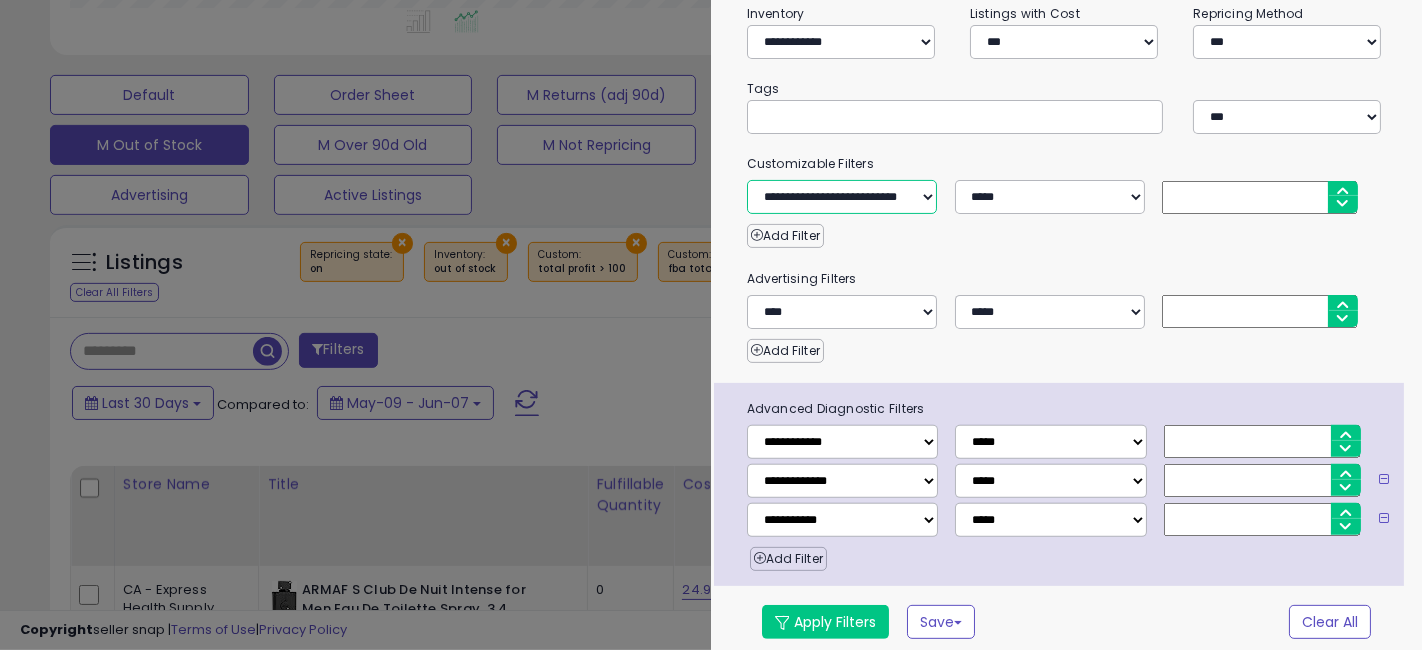 click on "**********" at bounding box center (842, 197) 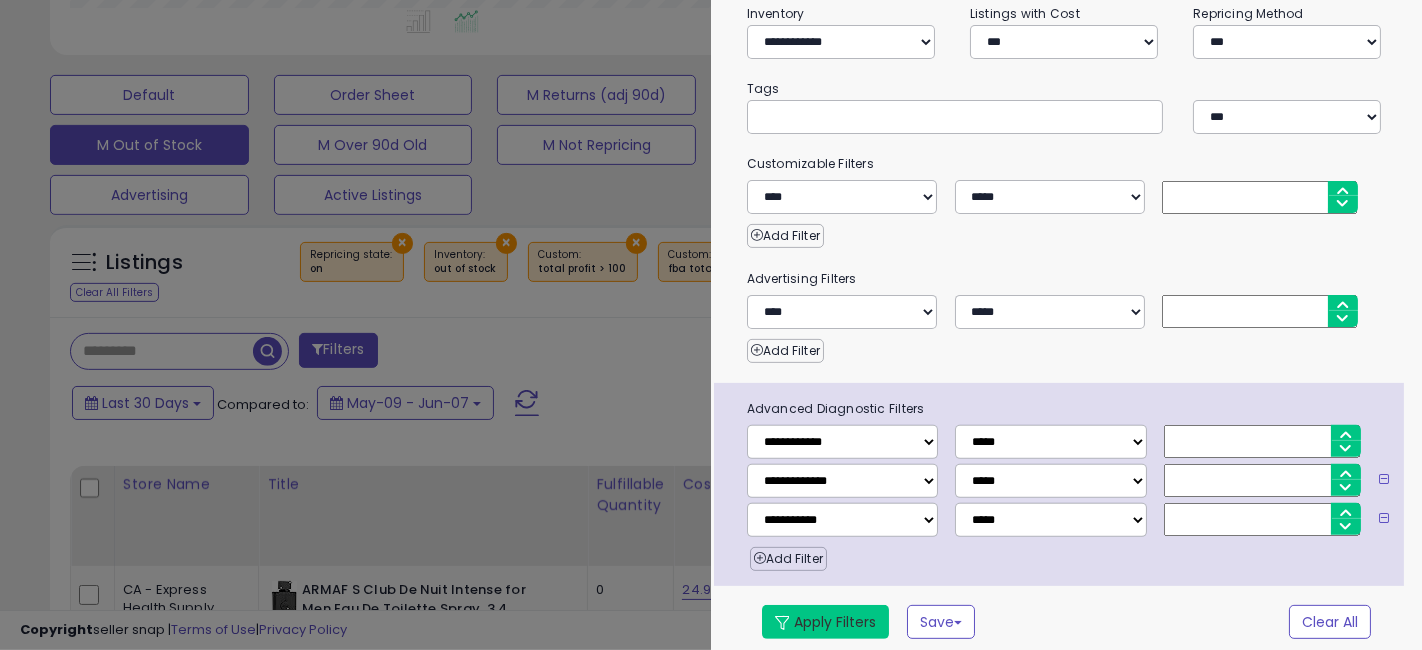 click on "Apply Filters" at bounding box center (825, 622) 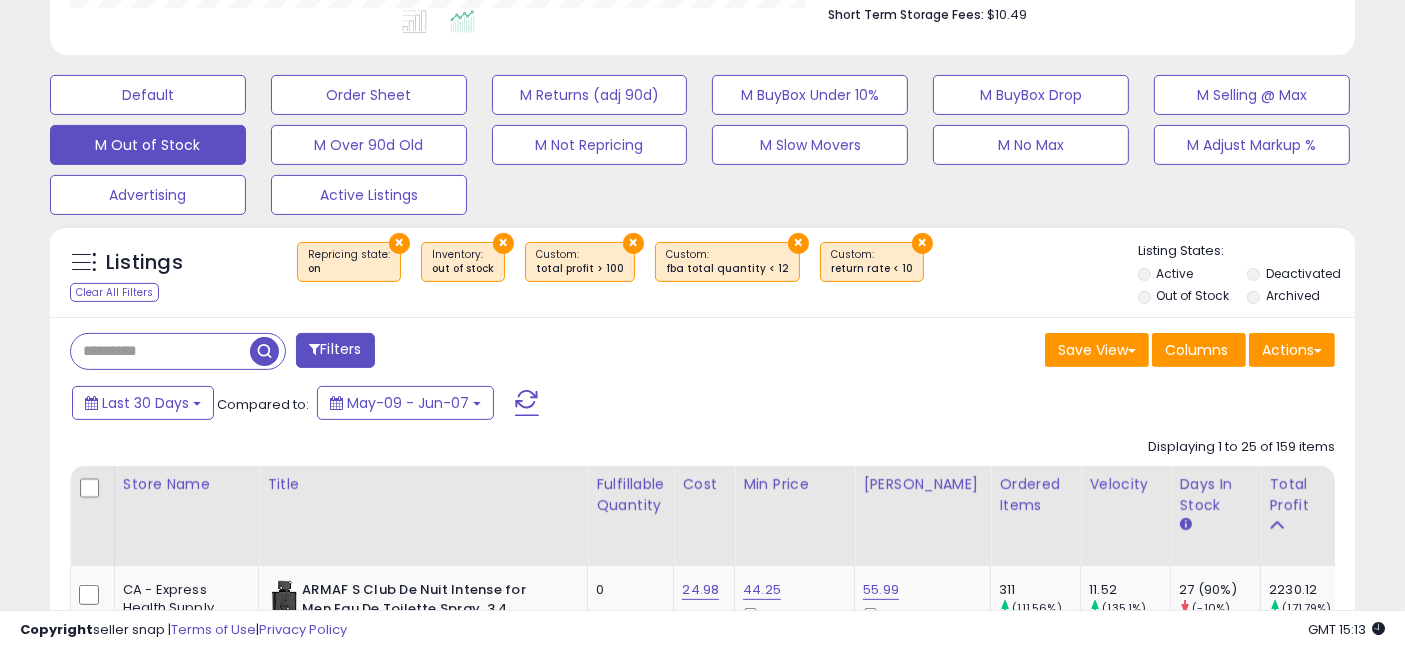 scroll, scrollTop: 410, scrollLeft: 755, axis: both 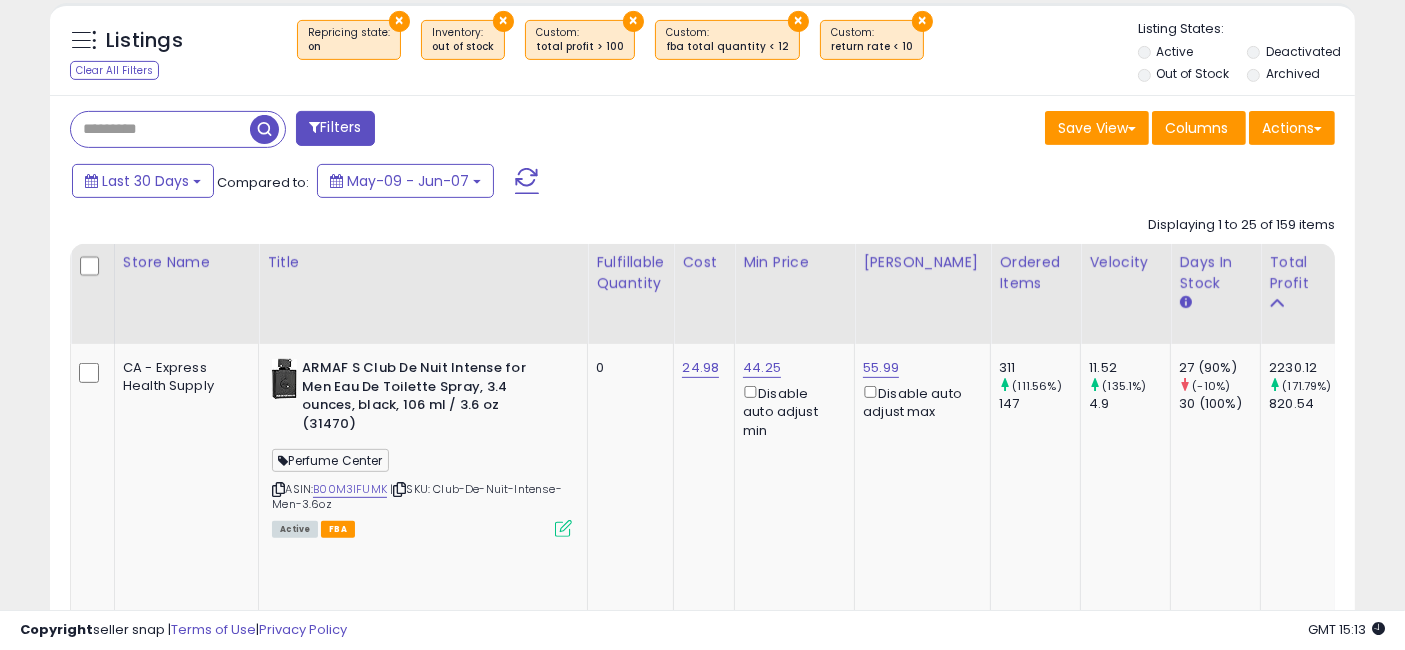 click on "Filters" at bounding box center (335, 128) 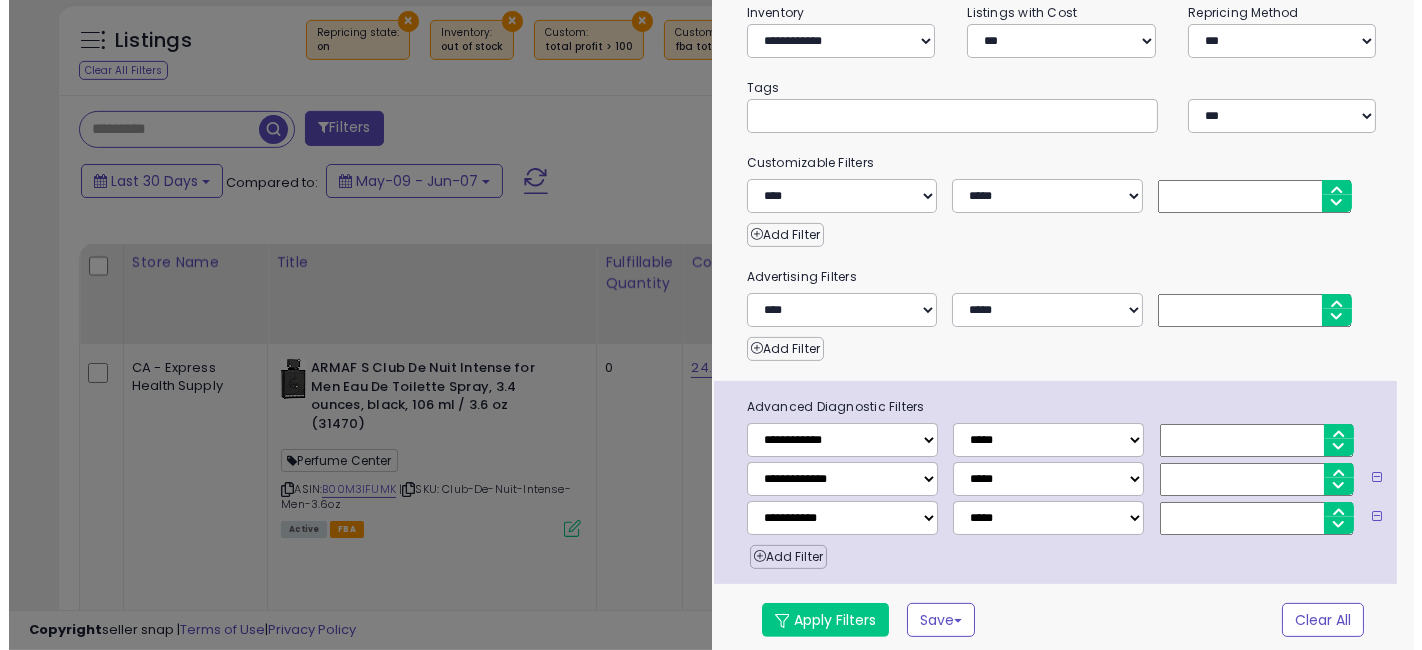 scroll, scrollTop: 374, scrollLeft: 0, axis: vertical 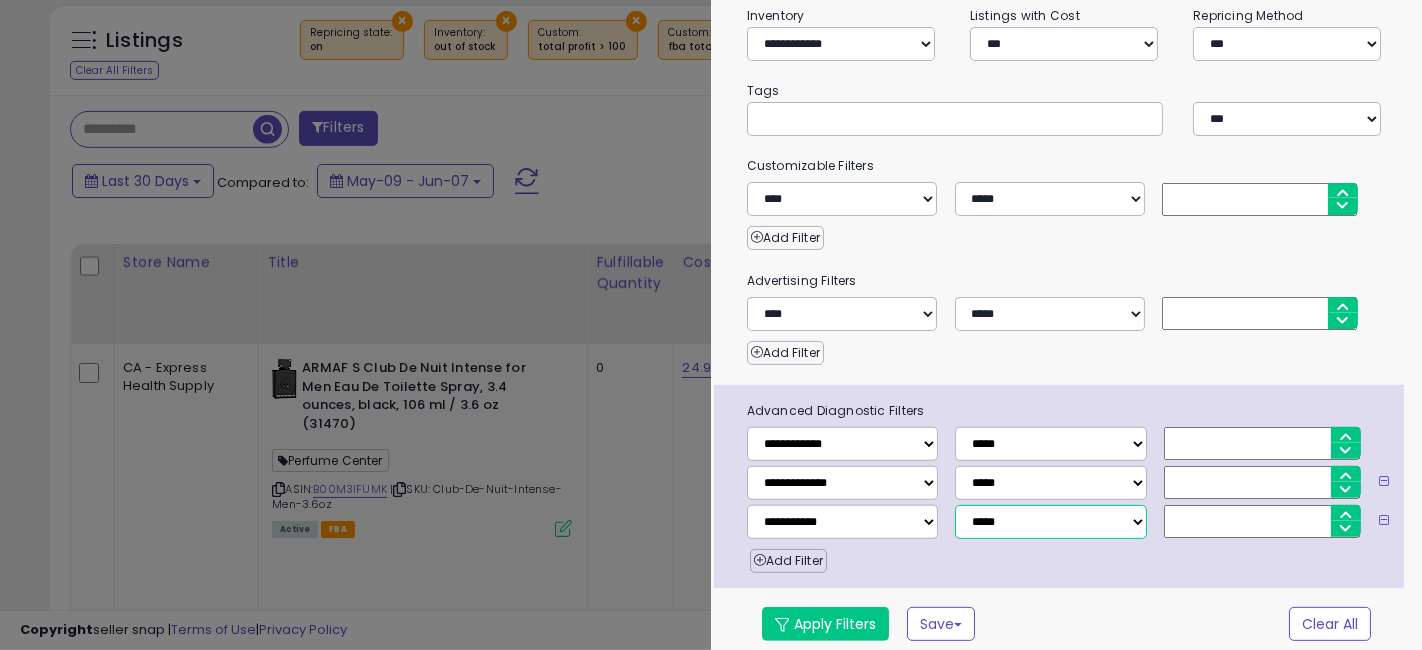 click on "**********" at bounding box center [1050, 522] 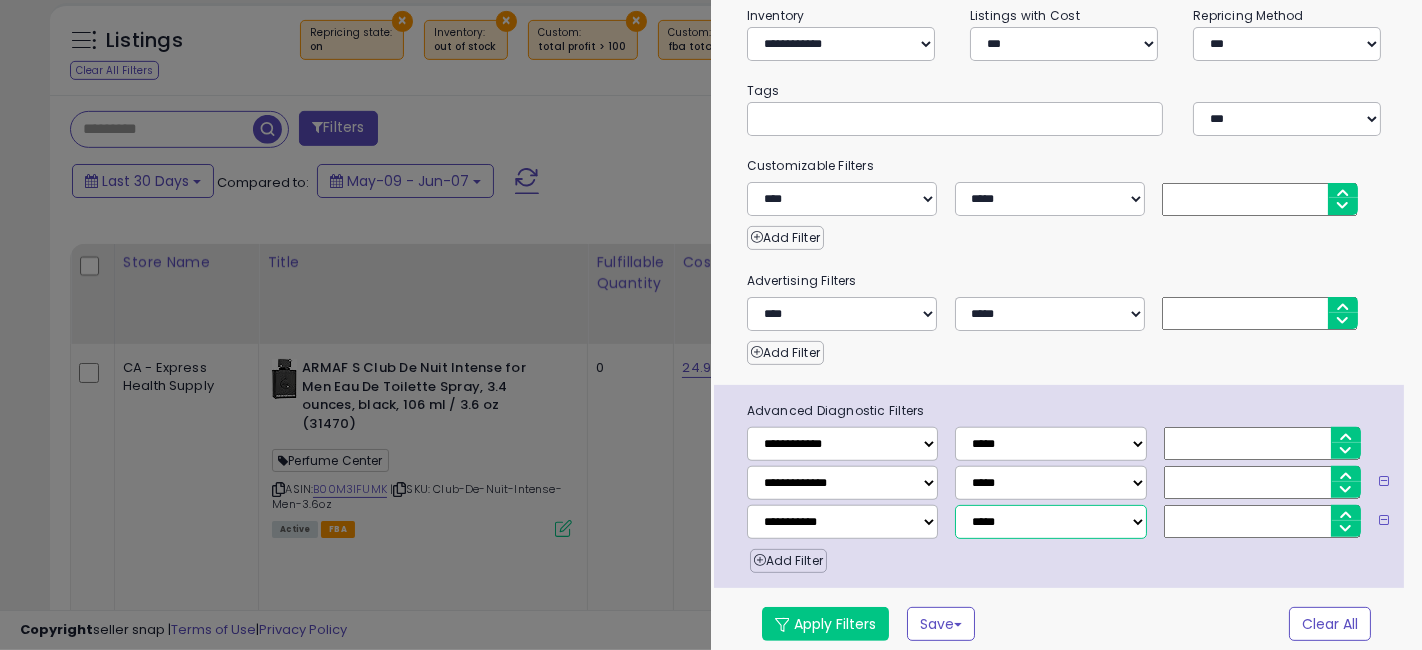 select on "*" 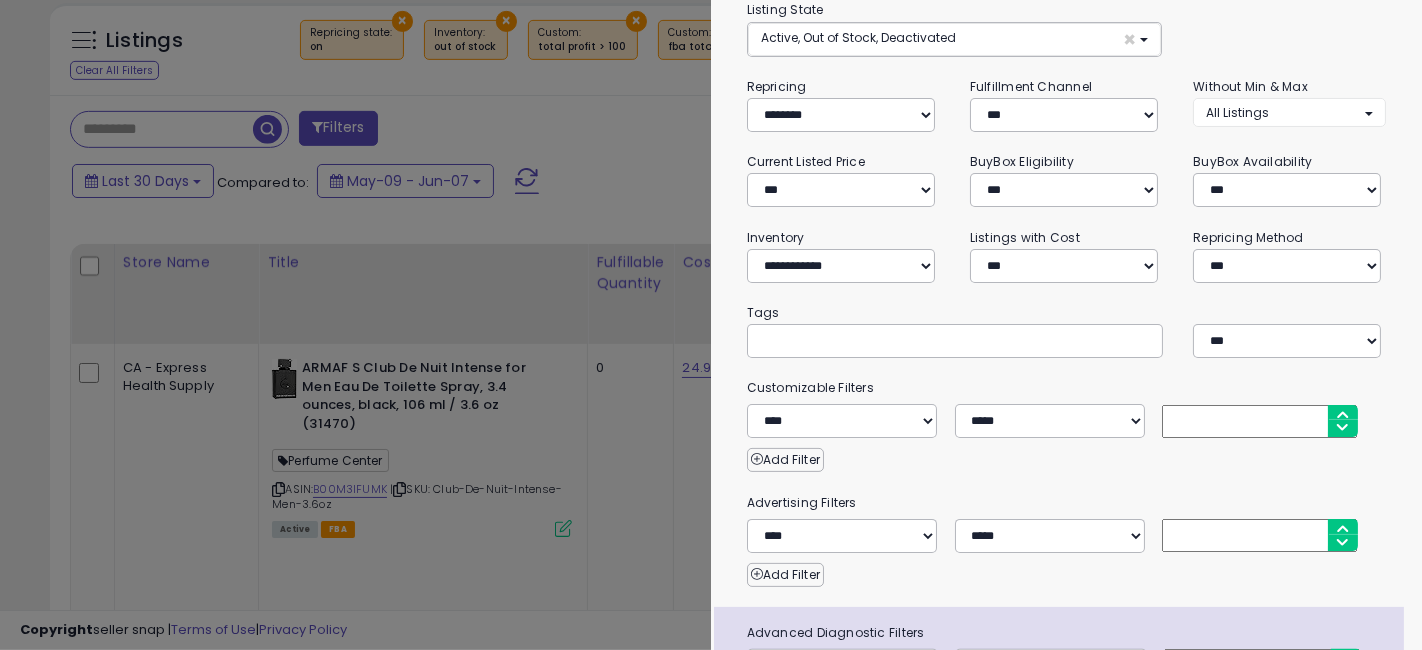 scroll, scrollTop: 374, scrollLeft: 0, axis: vertical 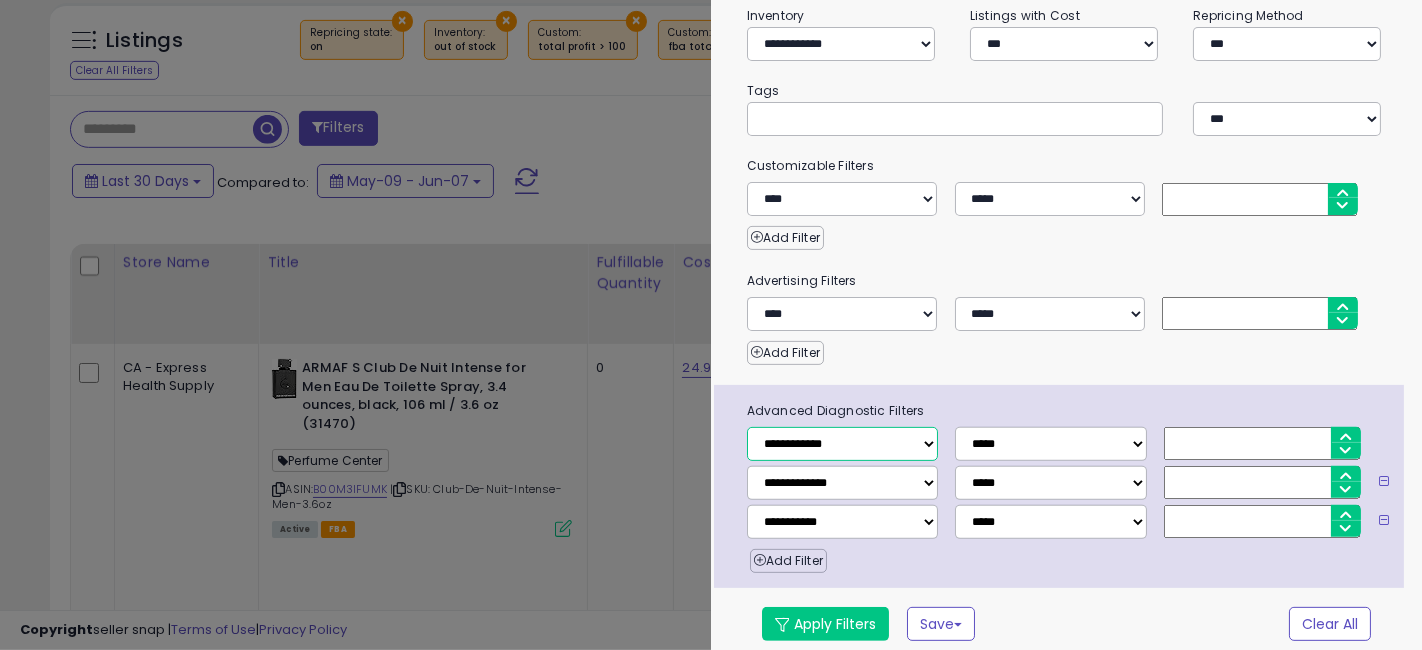 click on "**********" at bounding box center [842, 444] 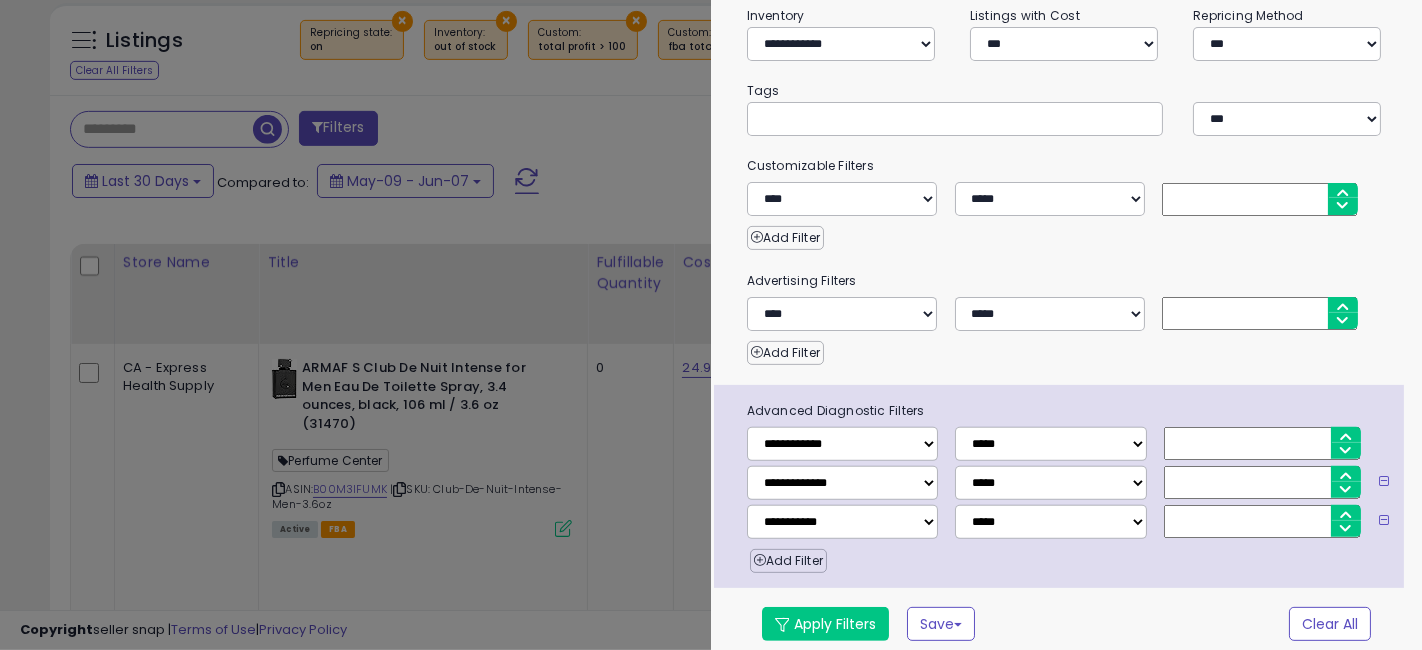 click on "**********" at bounding box center (1066, 179) 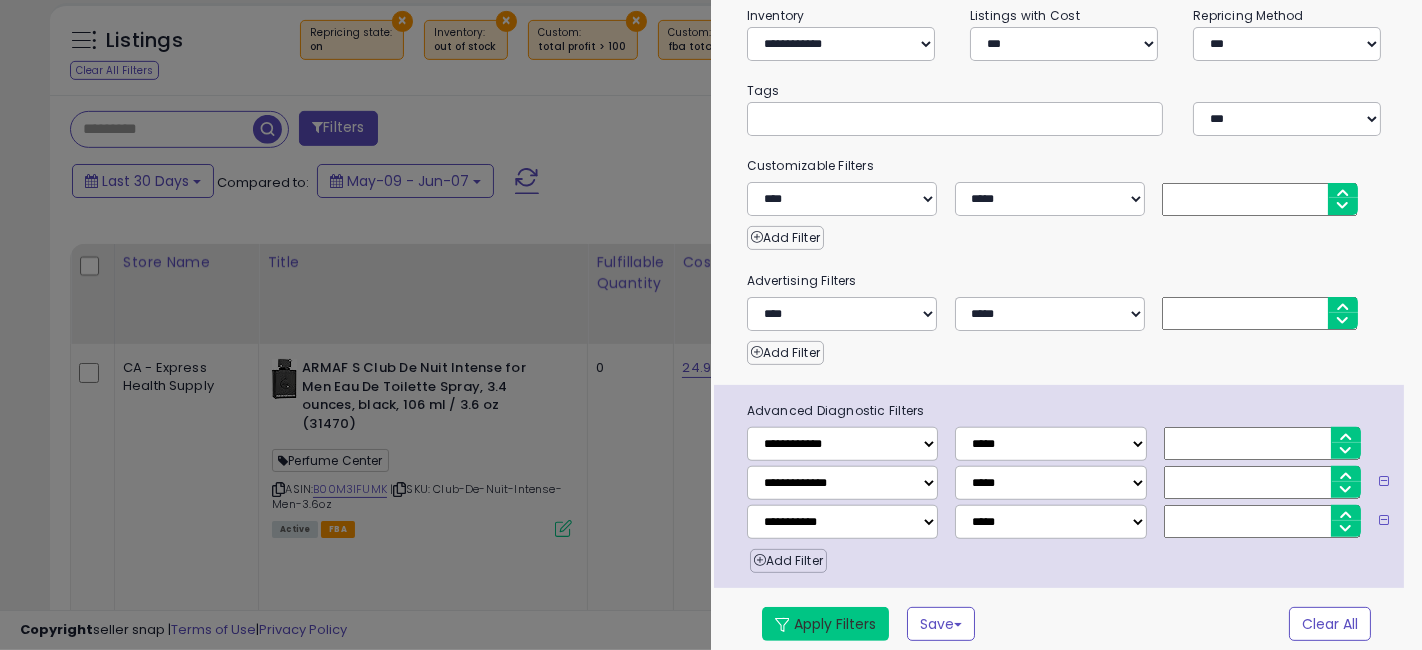 click on "Apply Filters" at bounding box center (825, 624) 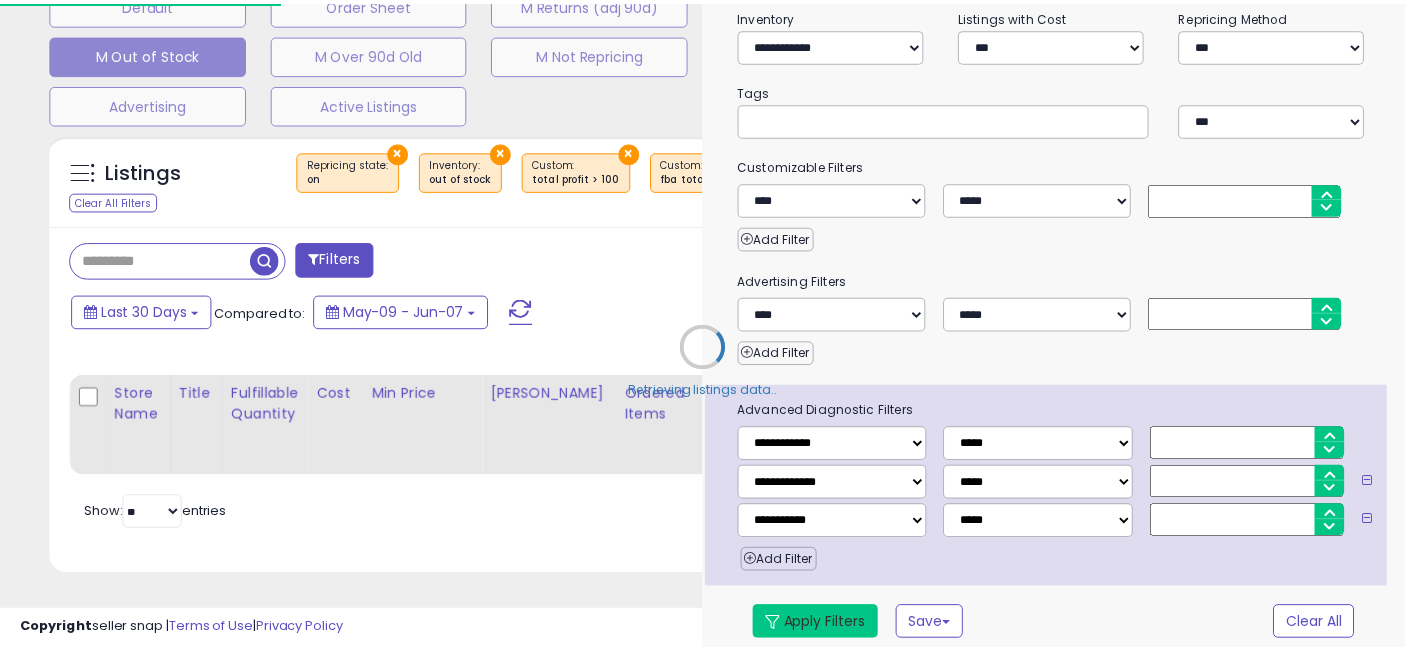scroll, scrollTop: 660, scrollLeft: 0, axis: vertical 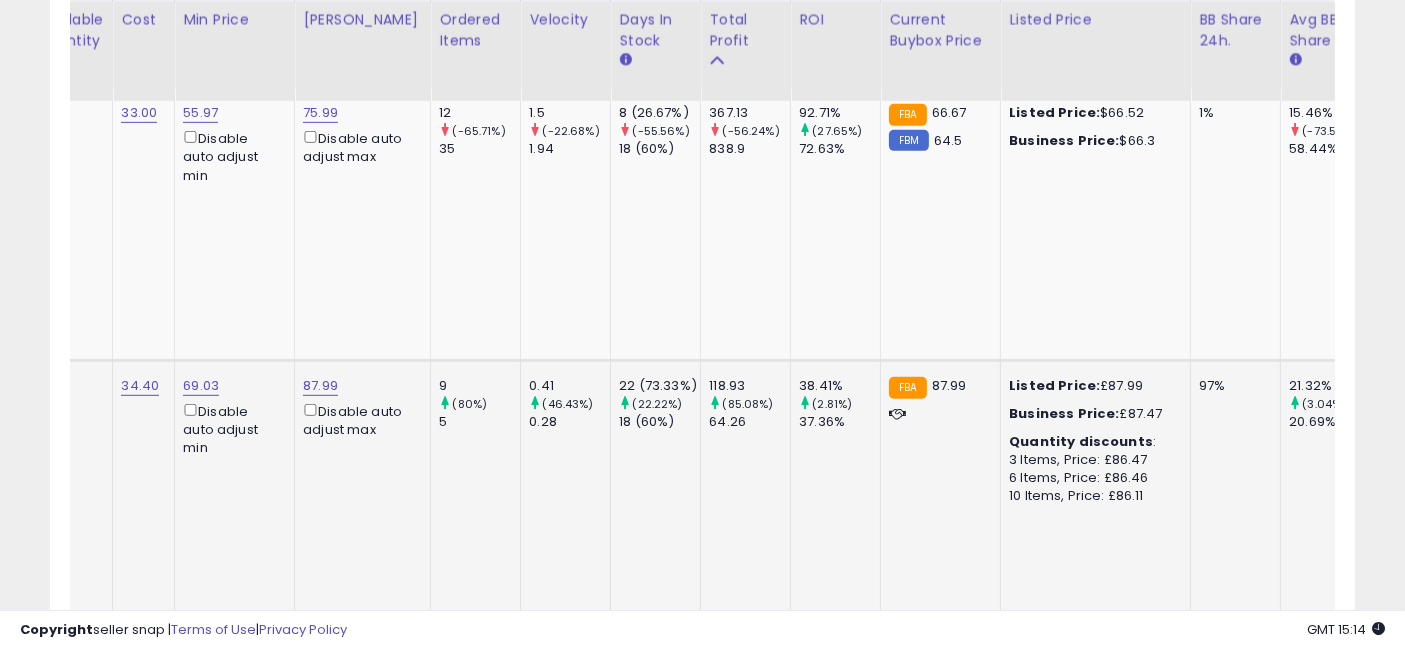 drag, startPoint x: 556, startPoint y: 371, endPoint x: 647, endPoint y: 372, distance: 91.00549 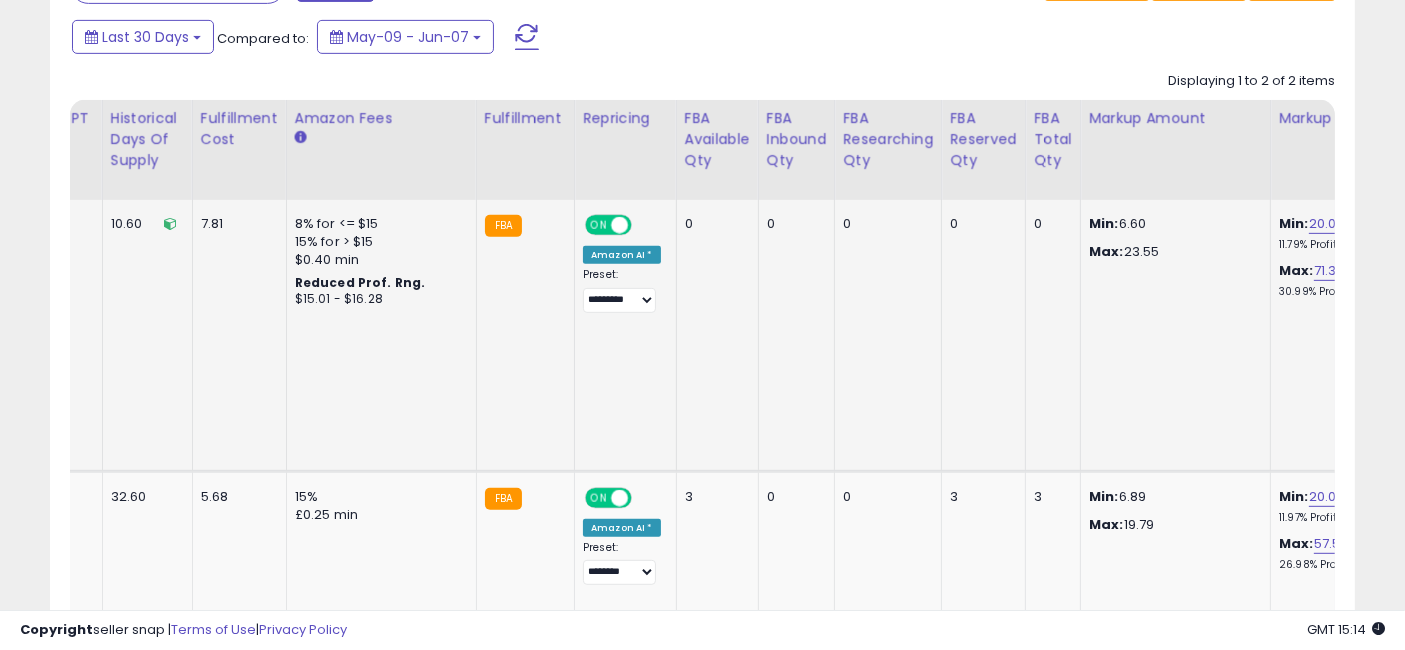 drag, startPoint x: 640, startPoint y: 326, endPoint x: 1190, endPoint y: 352, distance: 550.6142 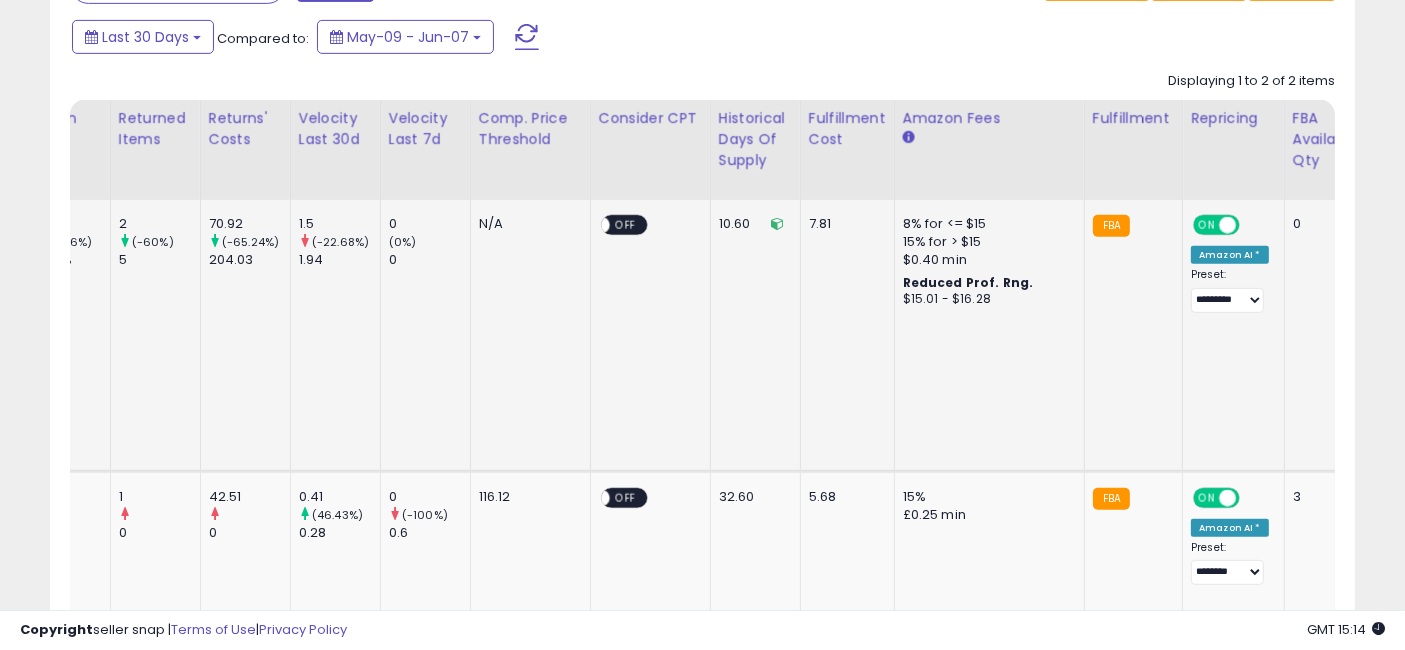 drag, startPoint x: 1037, startPoint y: 350, endPoint x: 799, endPoint y: 341, distance: 238.1701 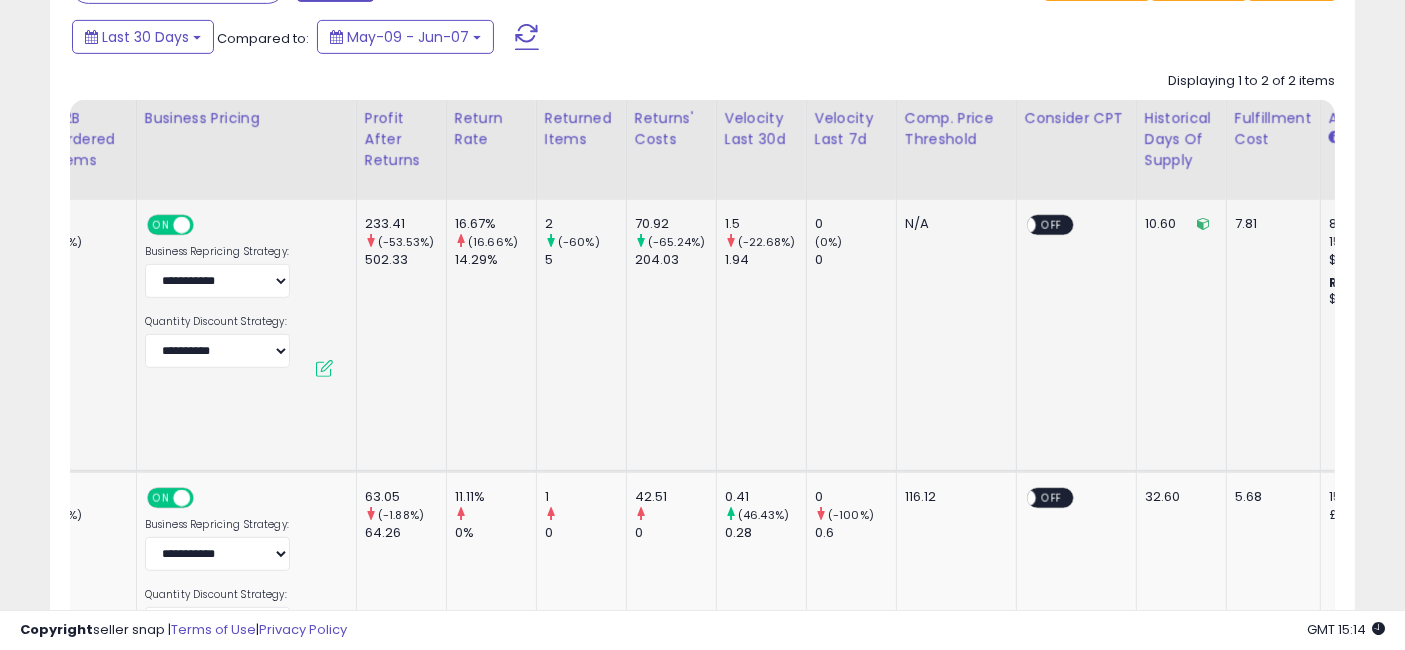 drag, startPoint x: 317, startPoint y: 325, endPoint x: 267, endPoint y: 319, distance: 50.358715 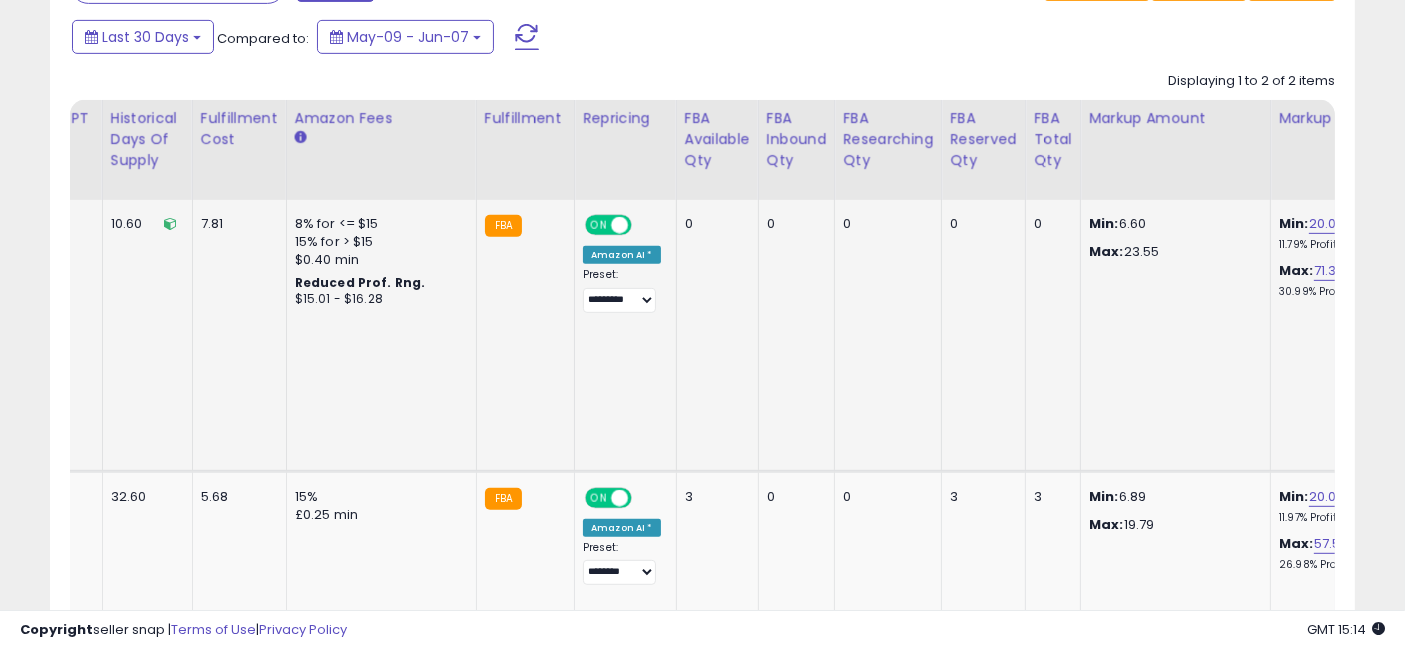 drag, startPoint x: 401, startPoint y: 319, endPoint x: 710, endPoint y: 341, distance: 309.7822 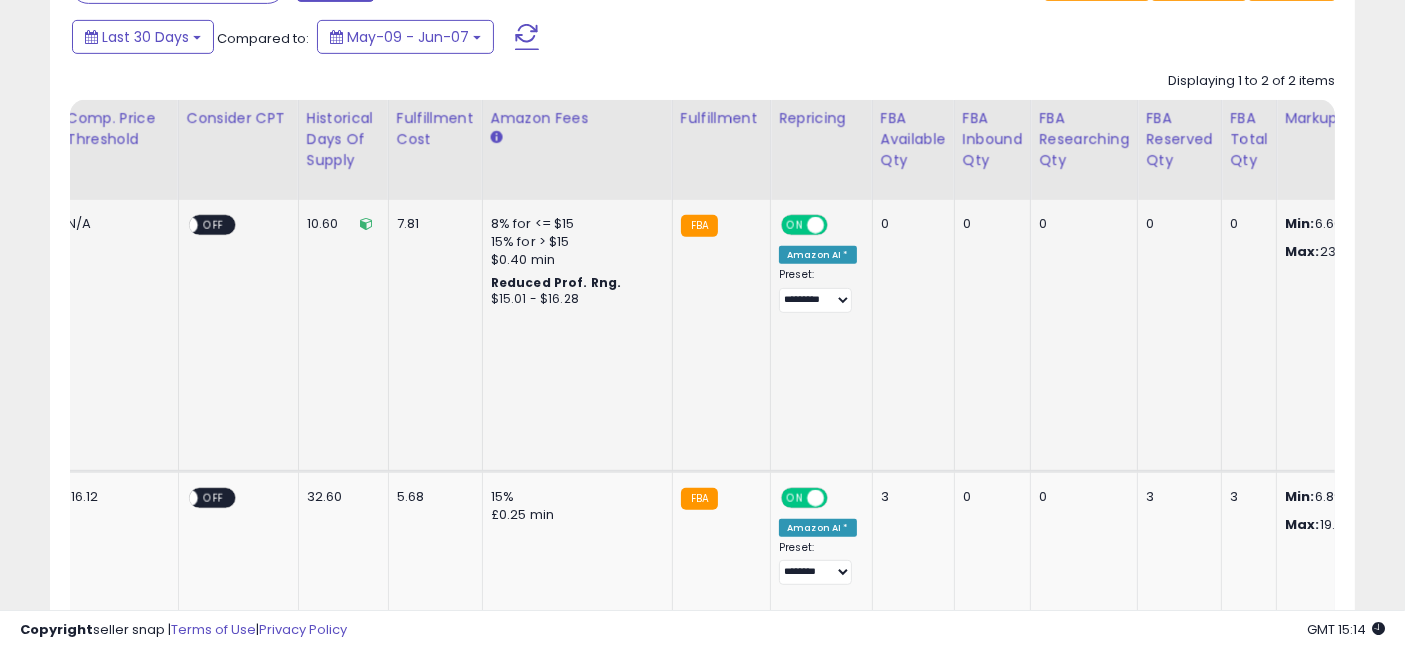 drag, startPoint x: 1005, startPoint y: 338, endPoint x: 896, endPoint y: 338, distance: 109 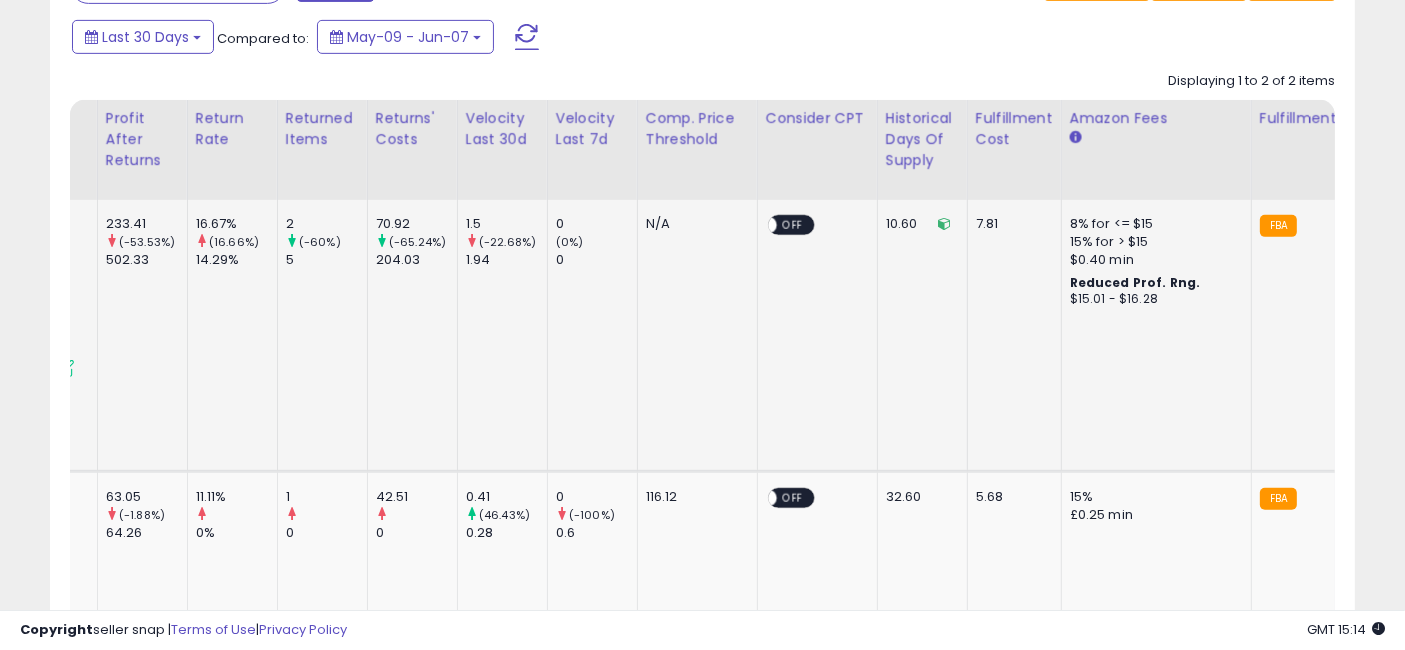 drag, startPoint x: 970, startPoint y: 337, endPoint x: 737, endPoint y: 315, distance: 234.03632 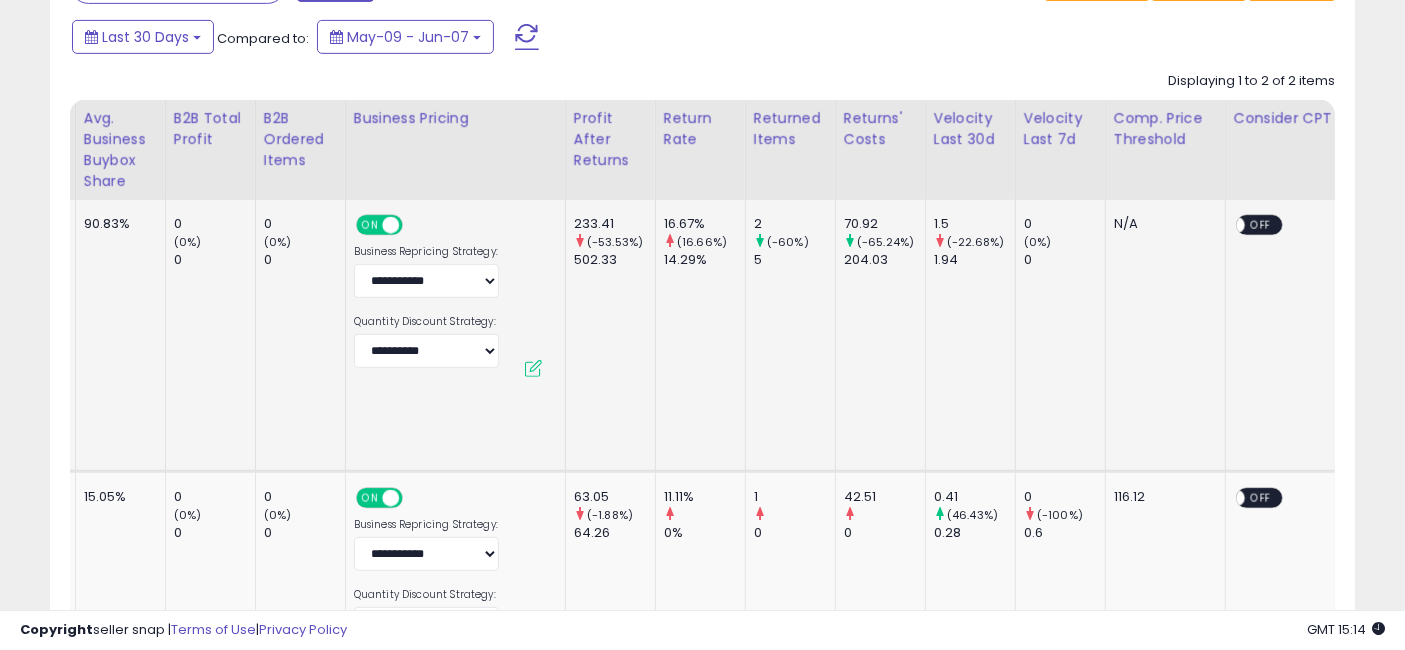 drag, startPoint x: 734, startPoint y: 316, endPoint x: 640, endPoint y: 323, distance: 94.26028 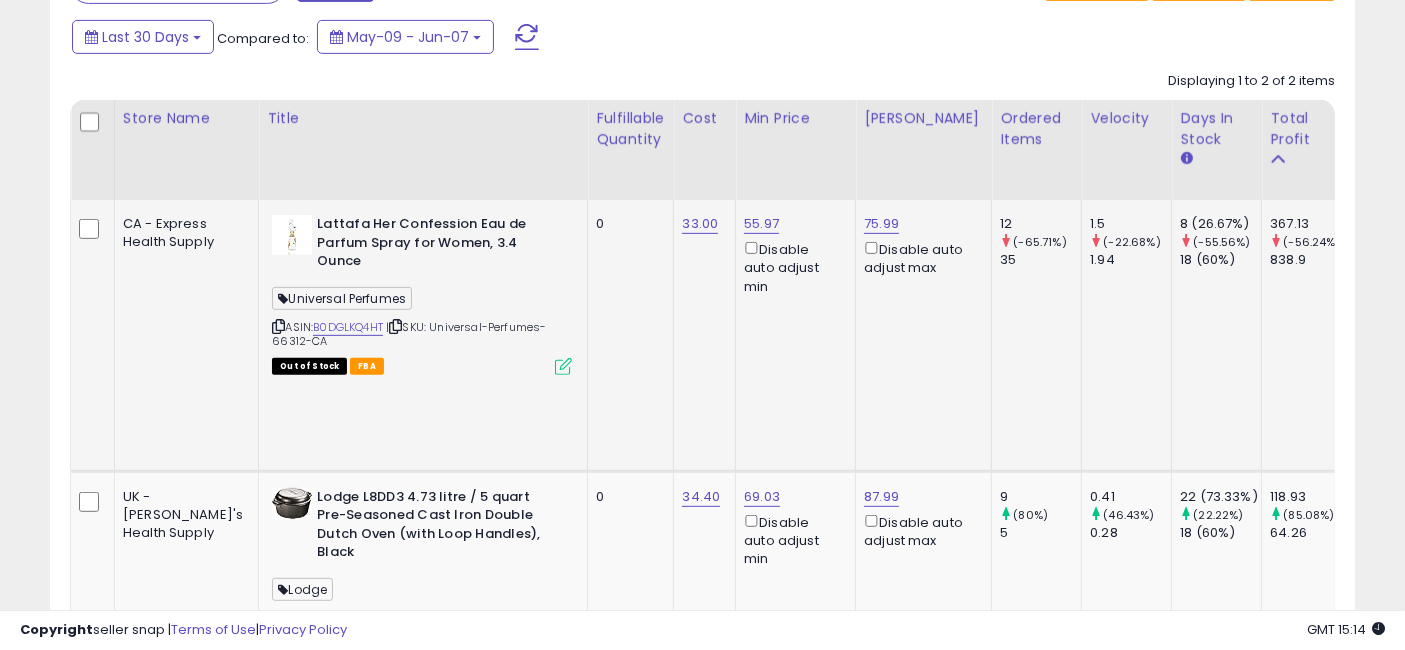 drag, startPoint x: 905, startPoint y: 347, endPoint x: 486, endPoint y: 333, distance: 419.23383 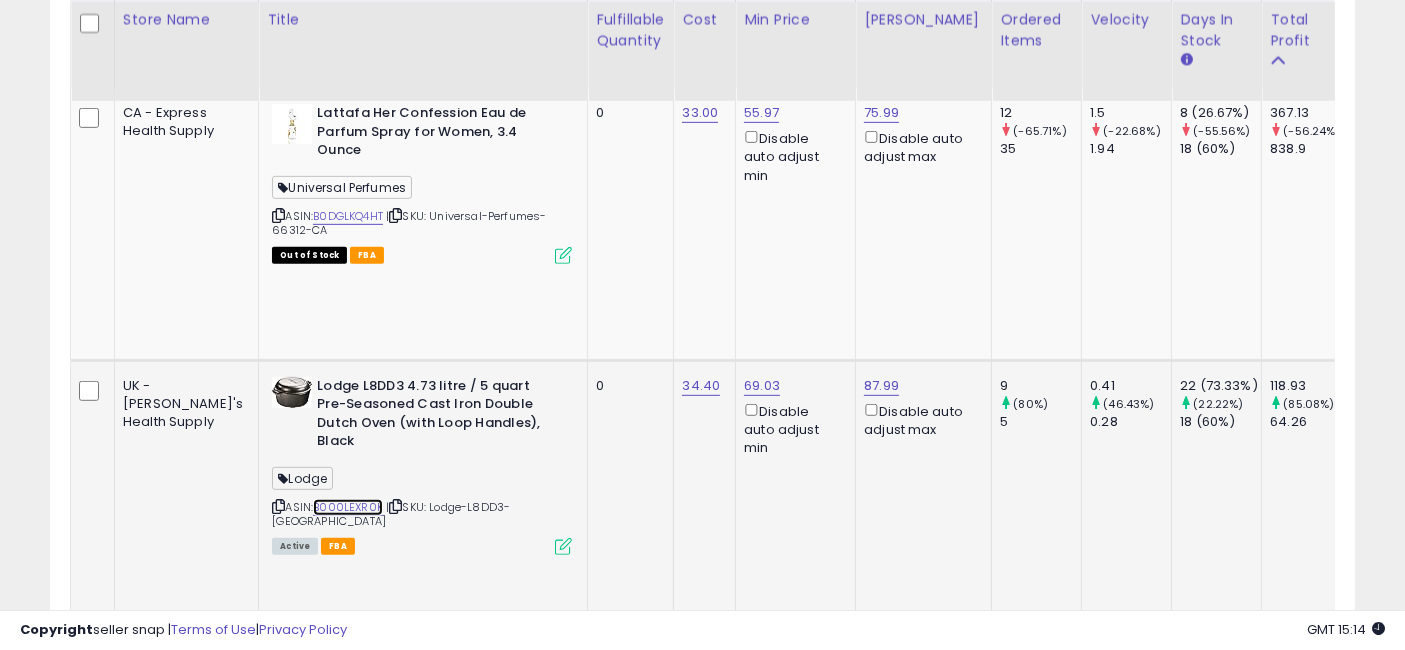 click on "B000LEXR0K" at bounding box center [348, 507] 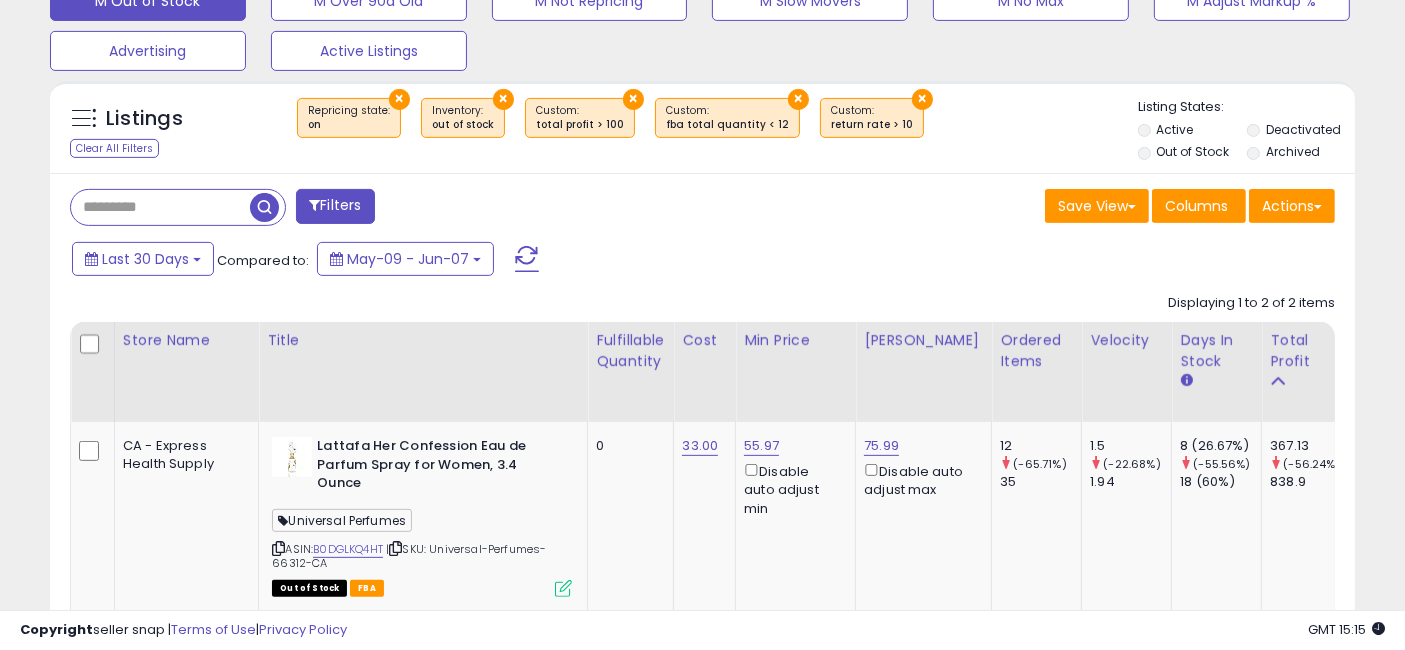 click on "Filters" at bounding box center [335, 206] 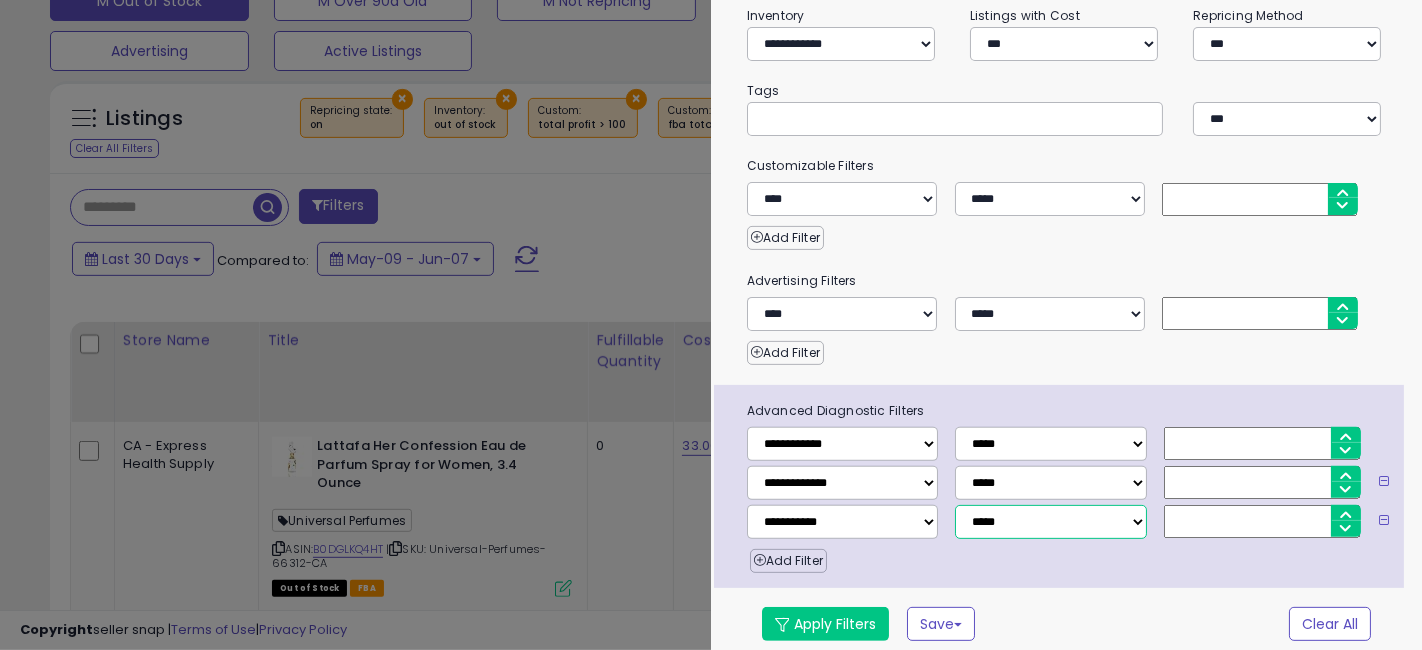 click on "**********" at bounding box center (1050, 522) 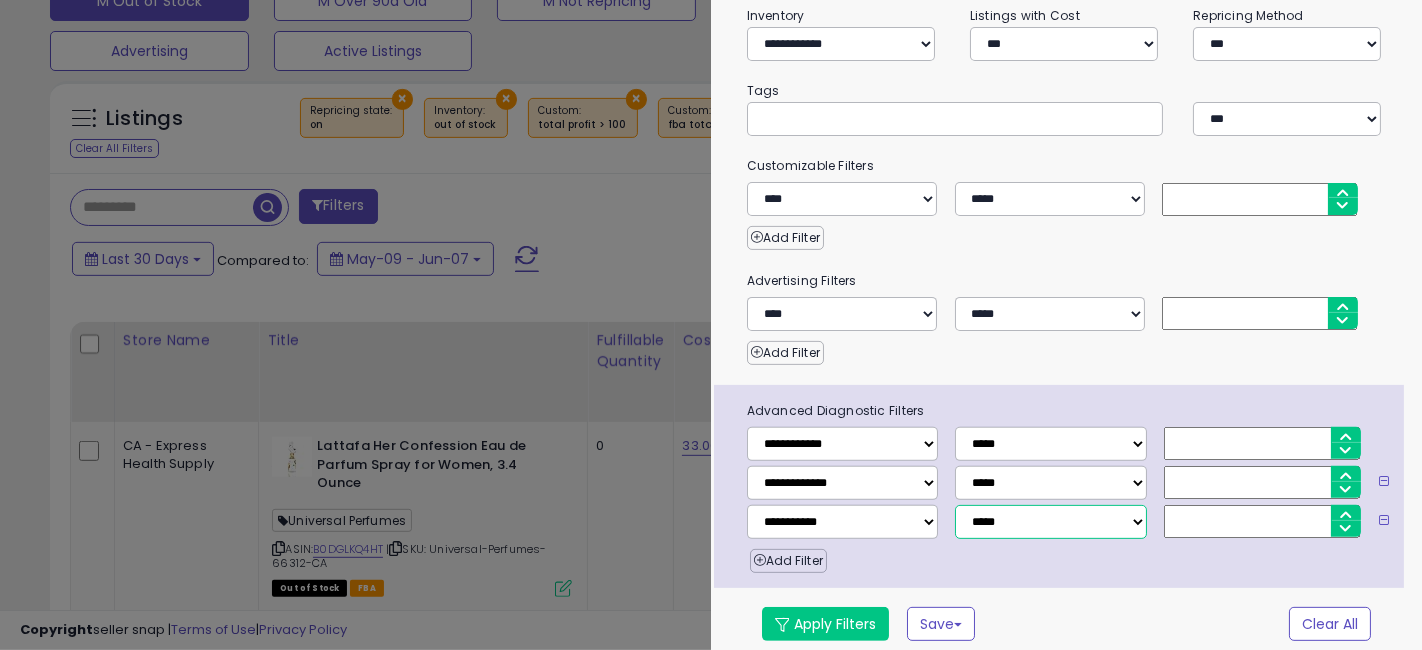 select on "*" 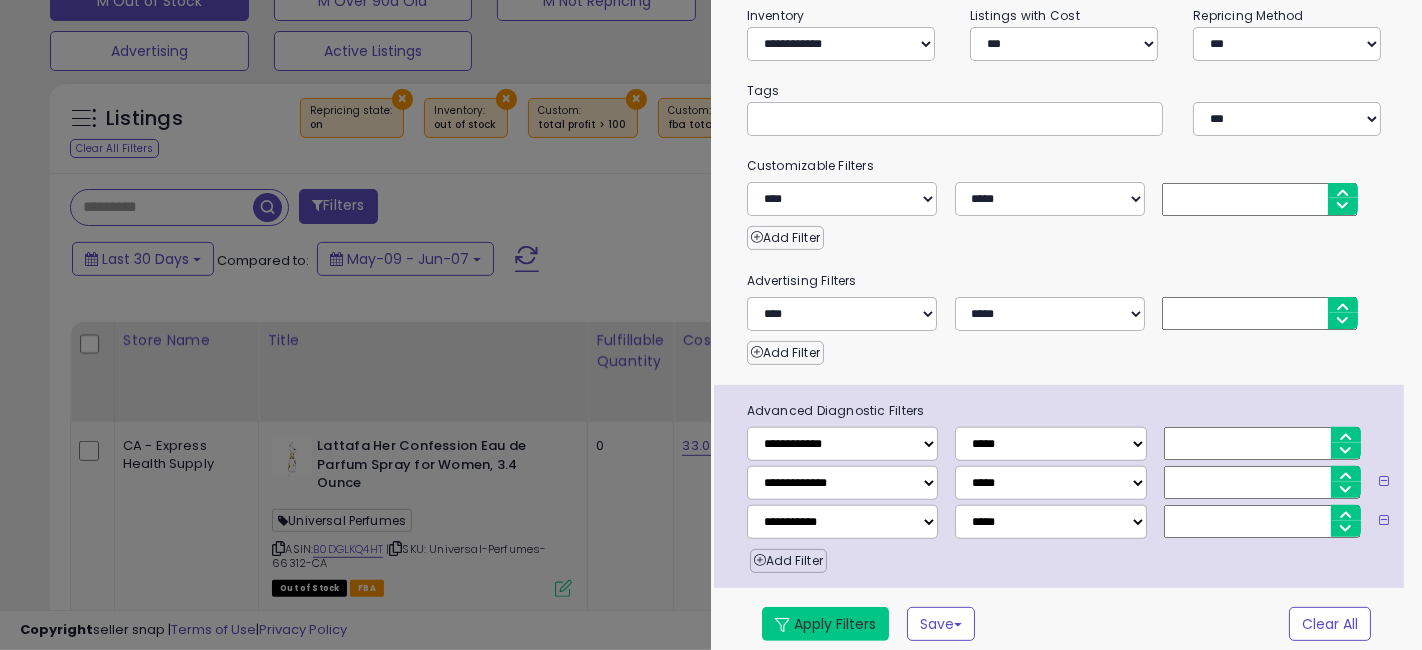 click on "Apply Filters" at bounding box center [825, 624] 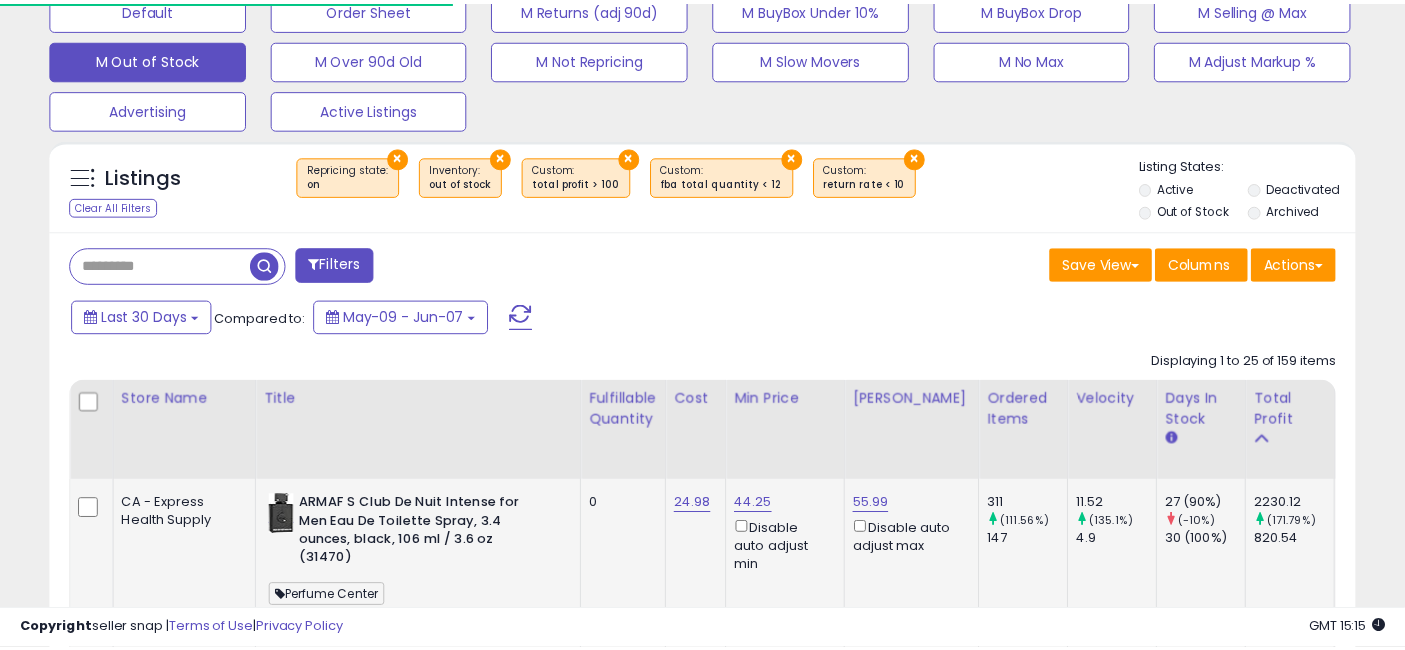 scroll, scrollTop: 974, scrollLeft: 0, axis: vertical 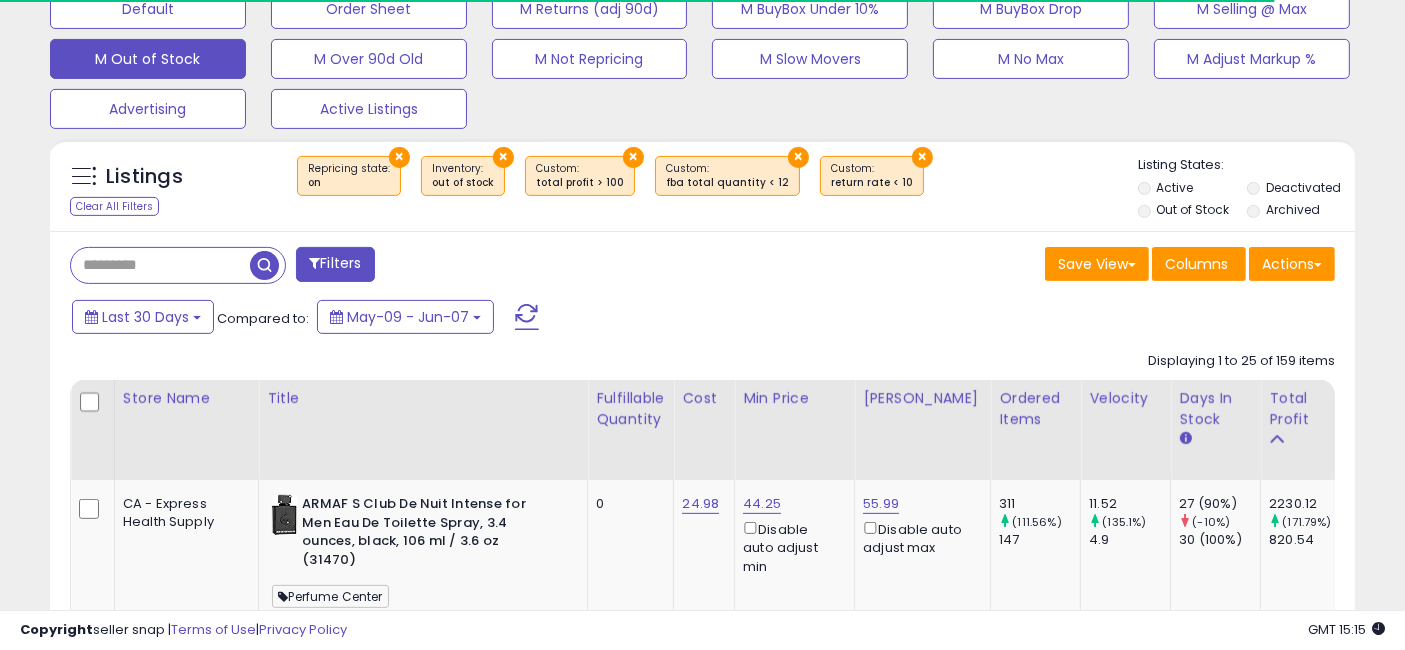 click on "Filters" at bounding box center (335, 264) 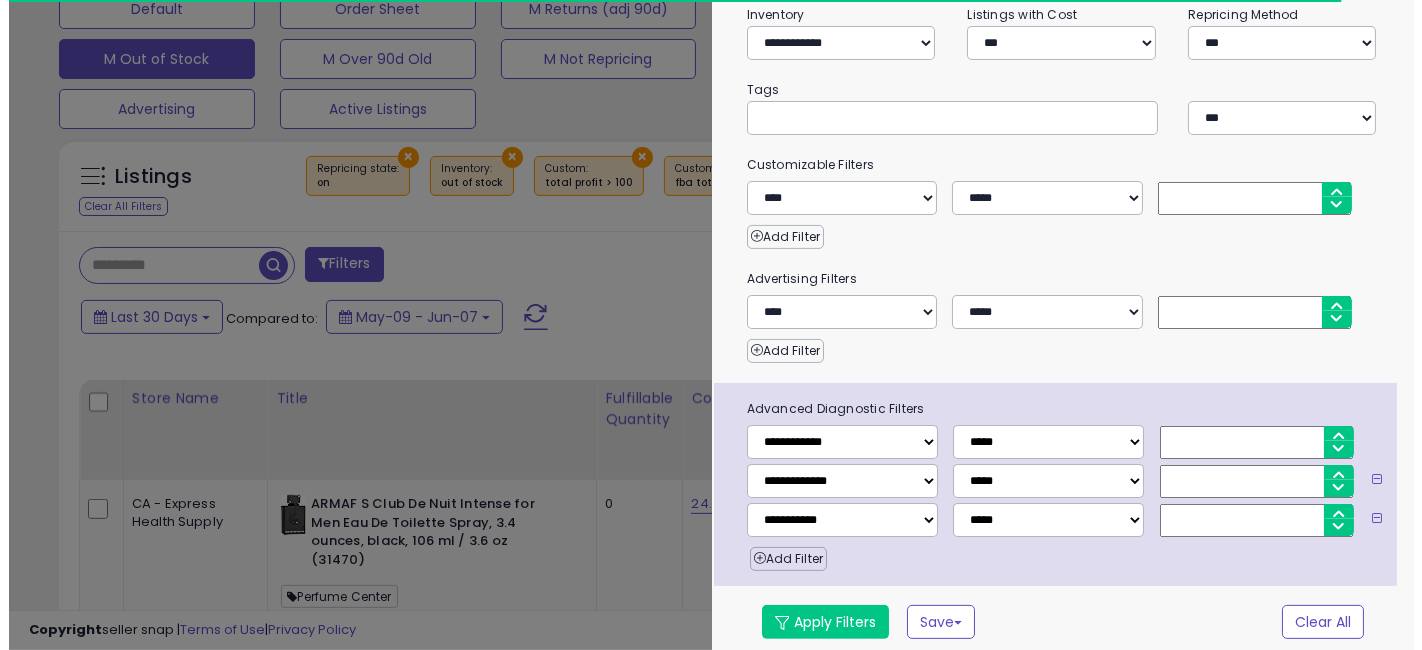 scroll, scrollTop: 374, scrollLeft: 0, axis: vertical 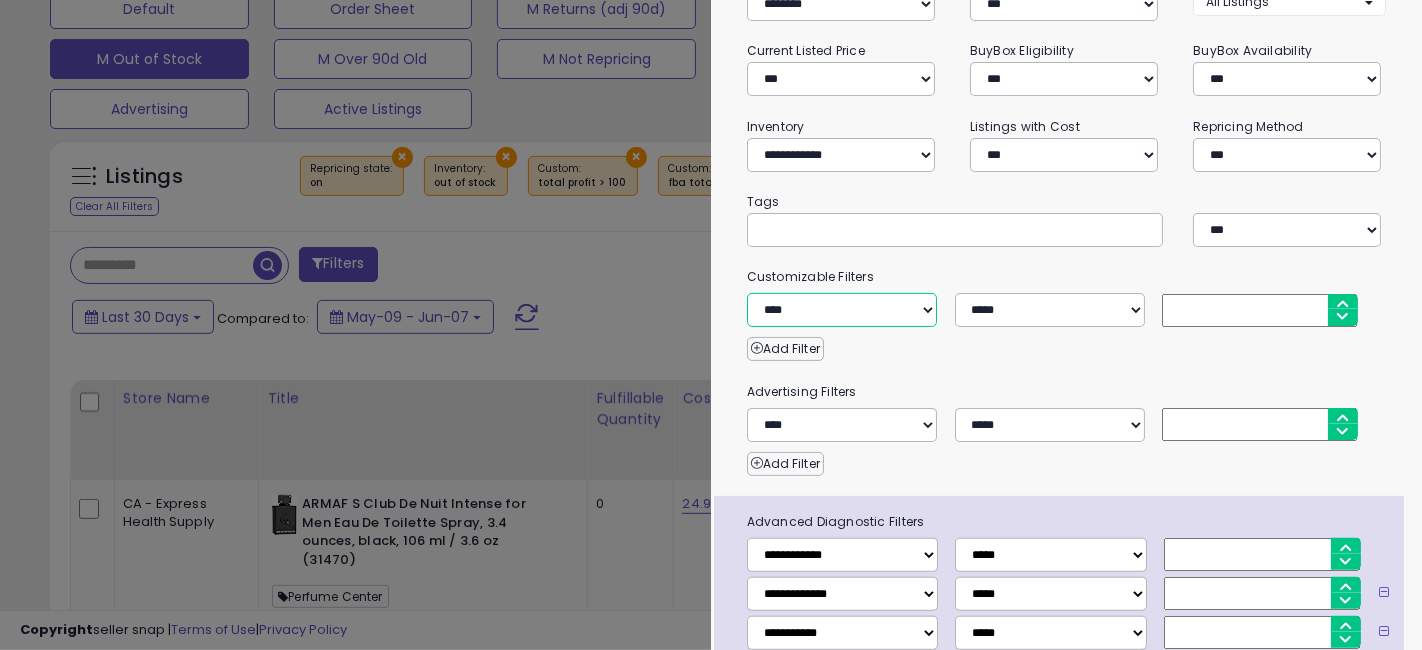 click on "**********" at bounding box center (842, 310) 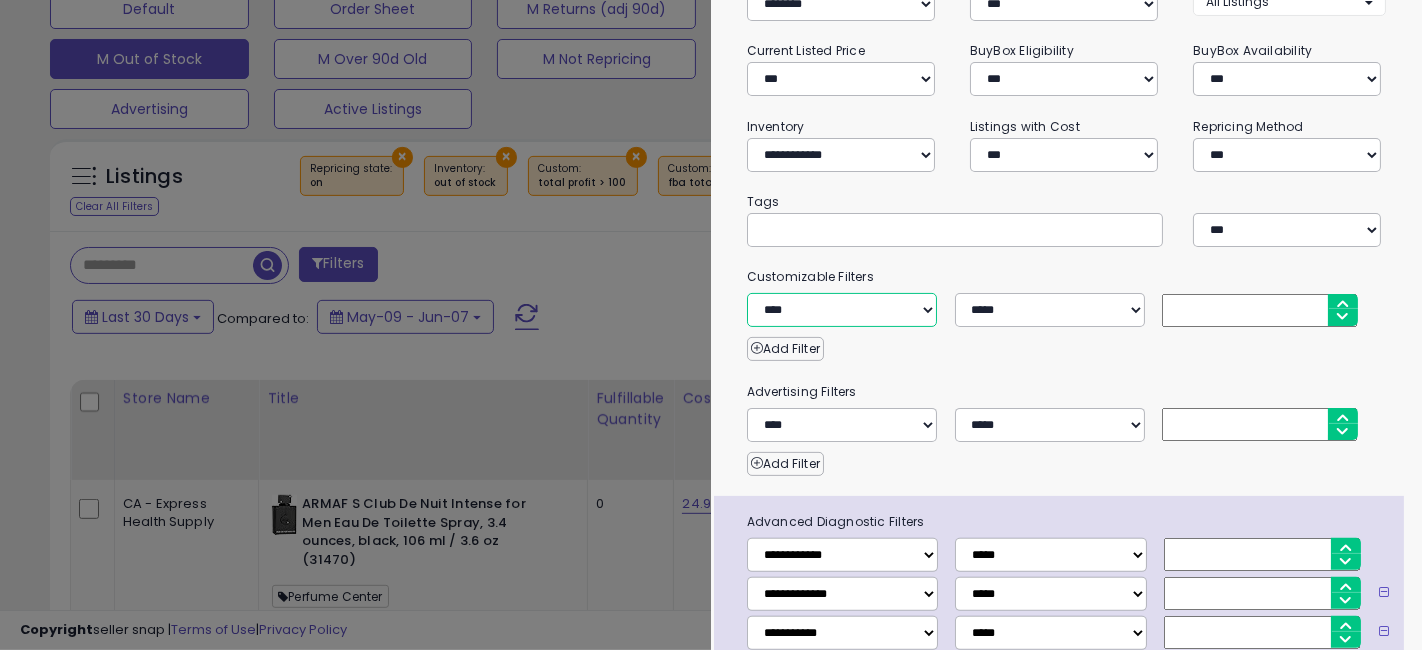 select on "**********" 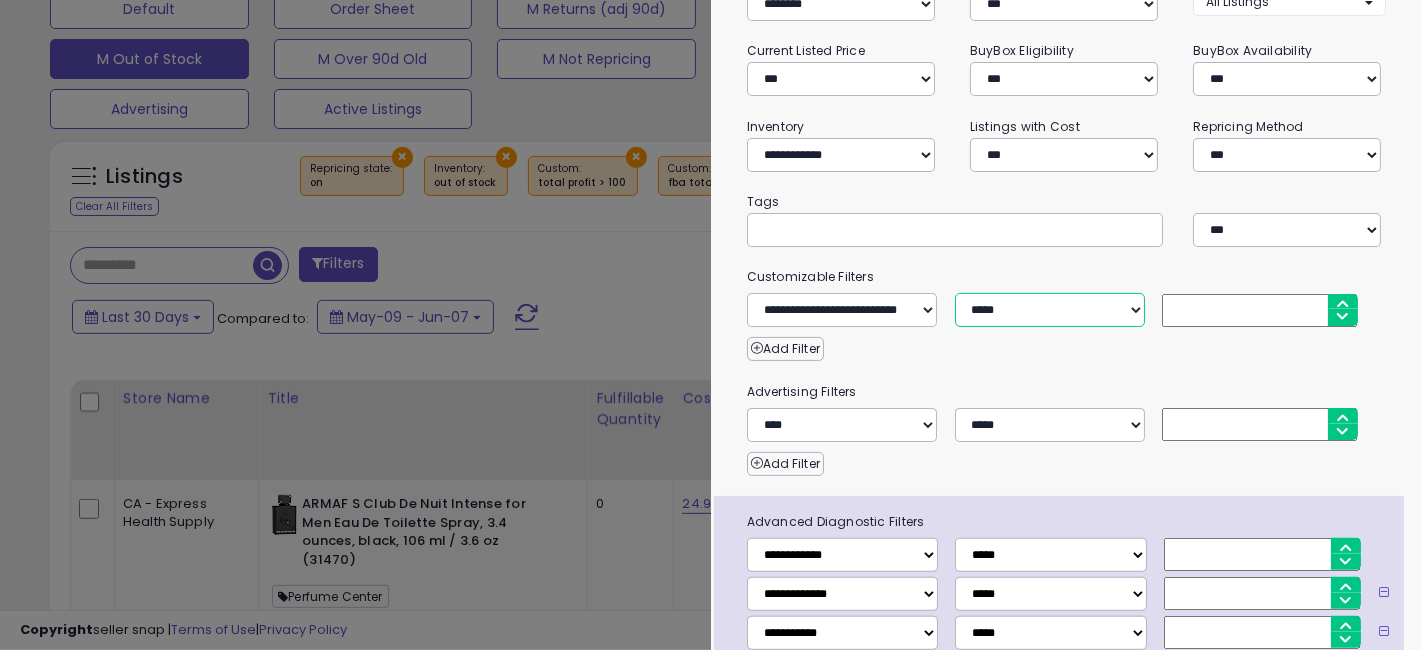 click on "**********" at bounding box center (1050, 310) 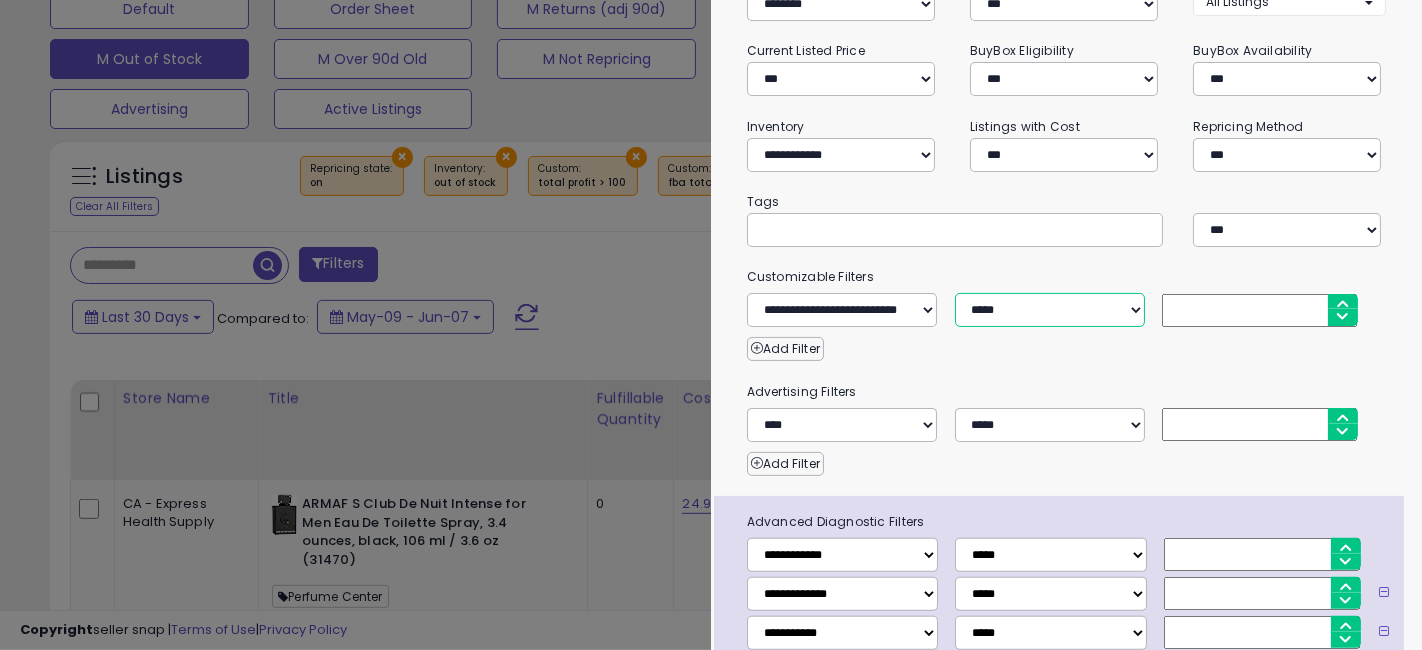select on "*" 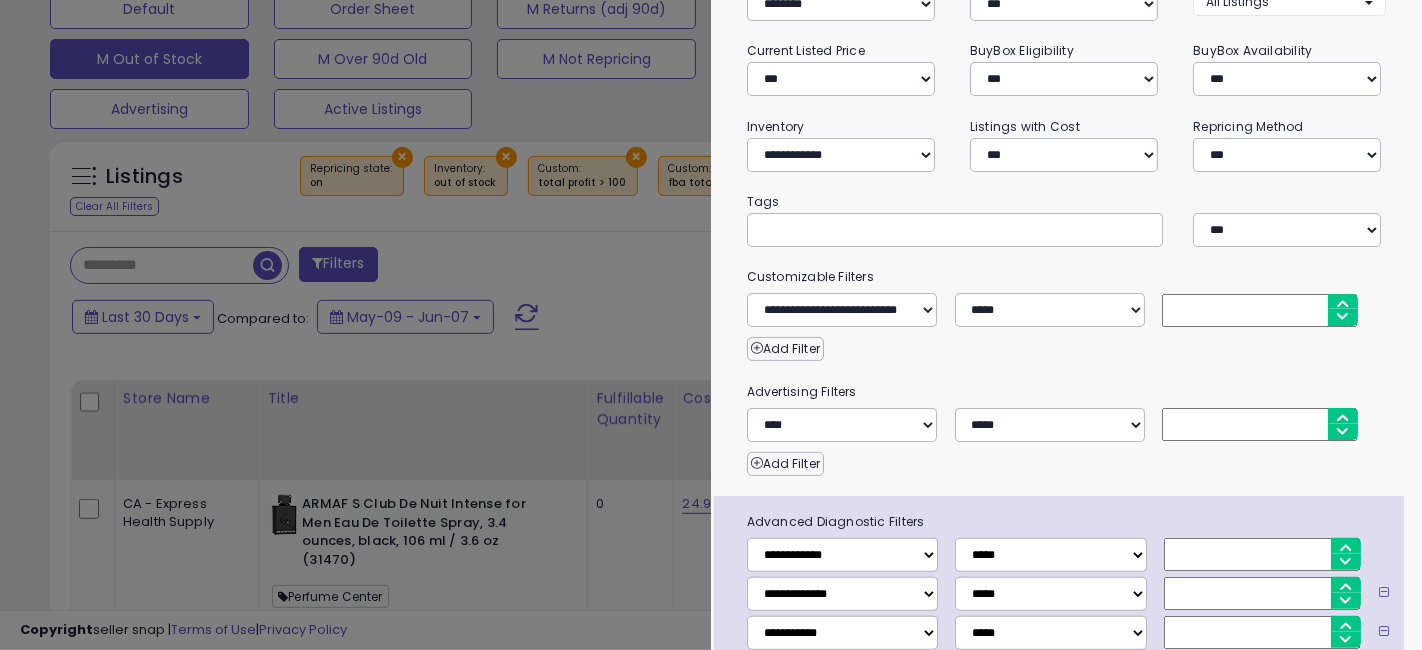 click at bounding box center (1259, 310) 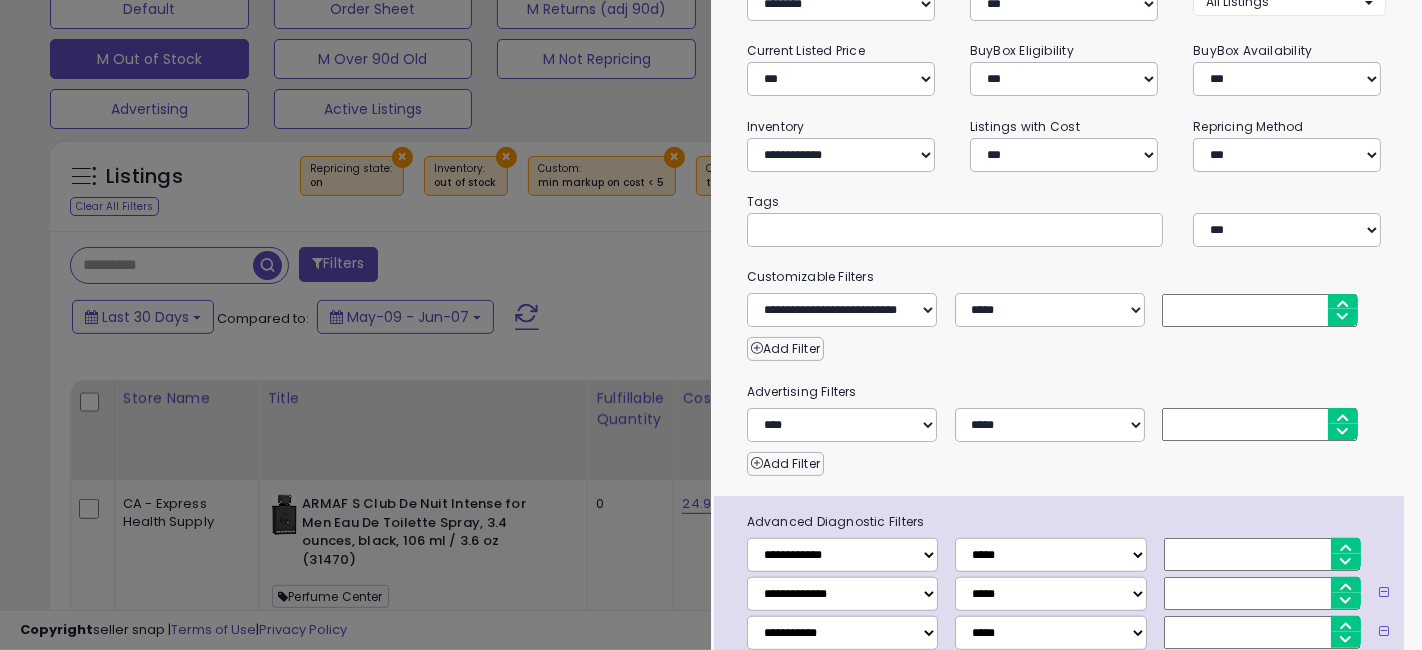type on "*" 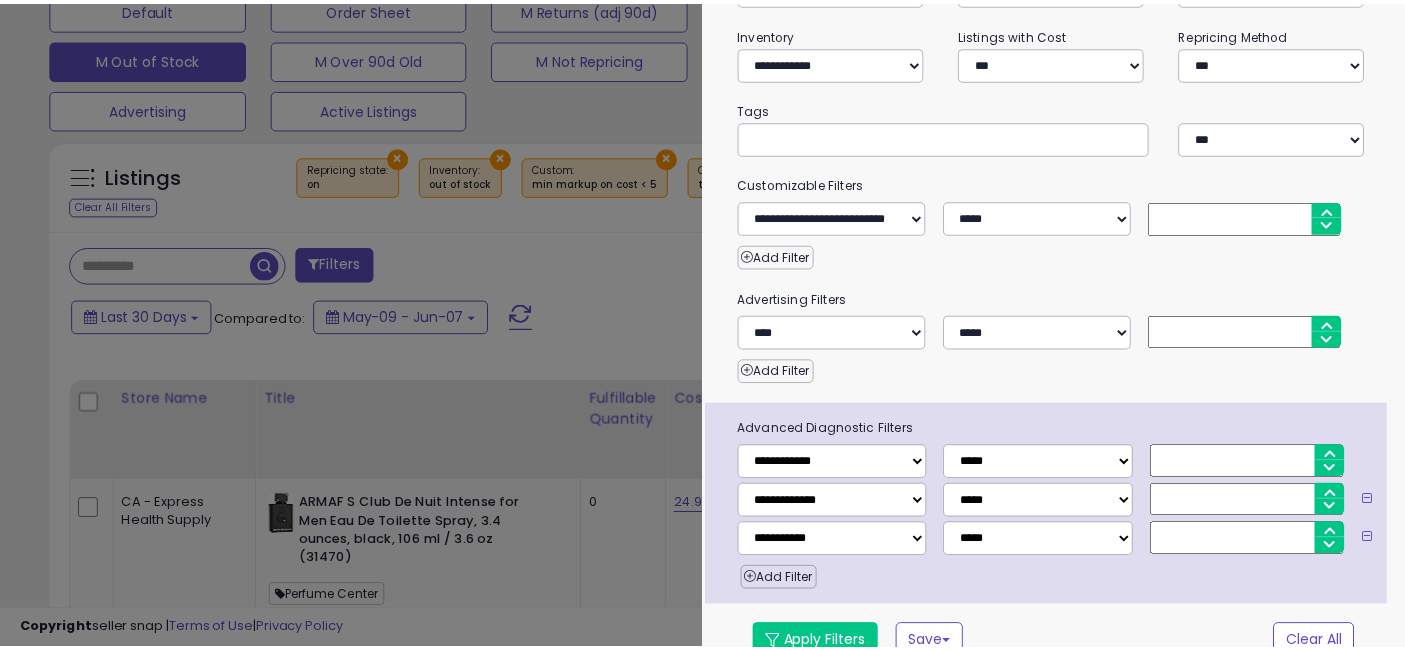 scroll, scrollTop: 376, scrollLeft: 0, axis: vertical 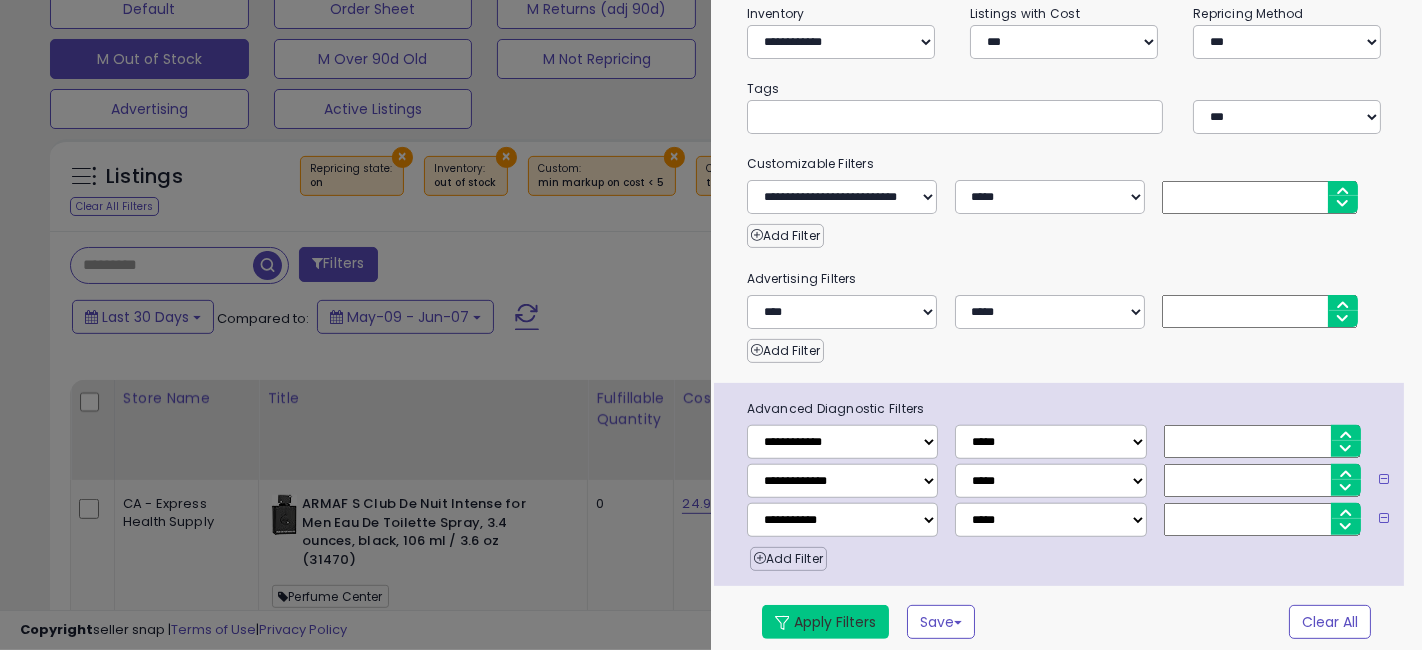 click on "Apply Filters" at bounding box center (825, 622) 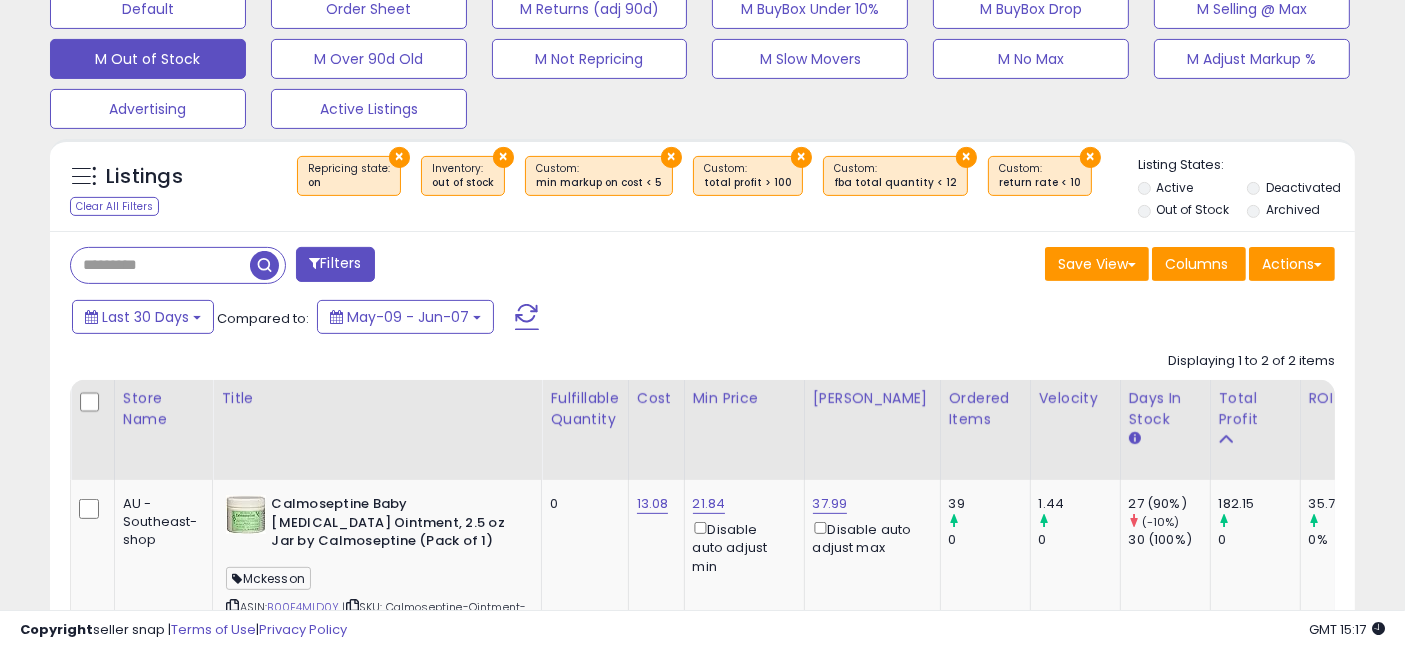 scroll, scrollTop: 410, scrollLeft: 755, axis: both 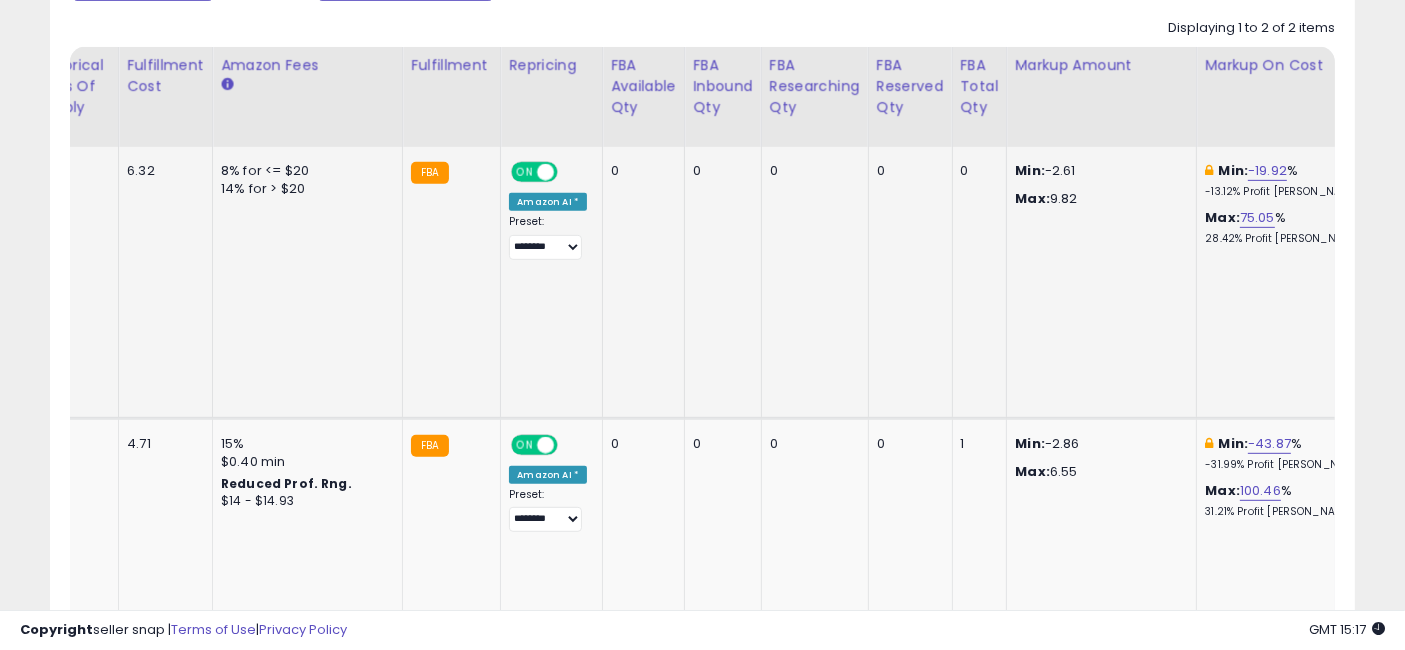 drag, startPoint x: 615, startPoint y: 259, endPoint x: 1252, endPoint y: 300, distance: 638.3181 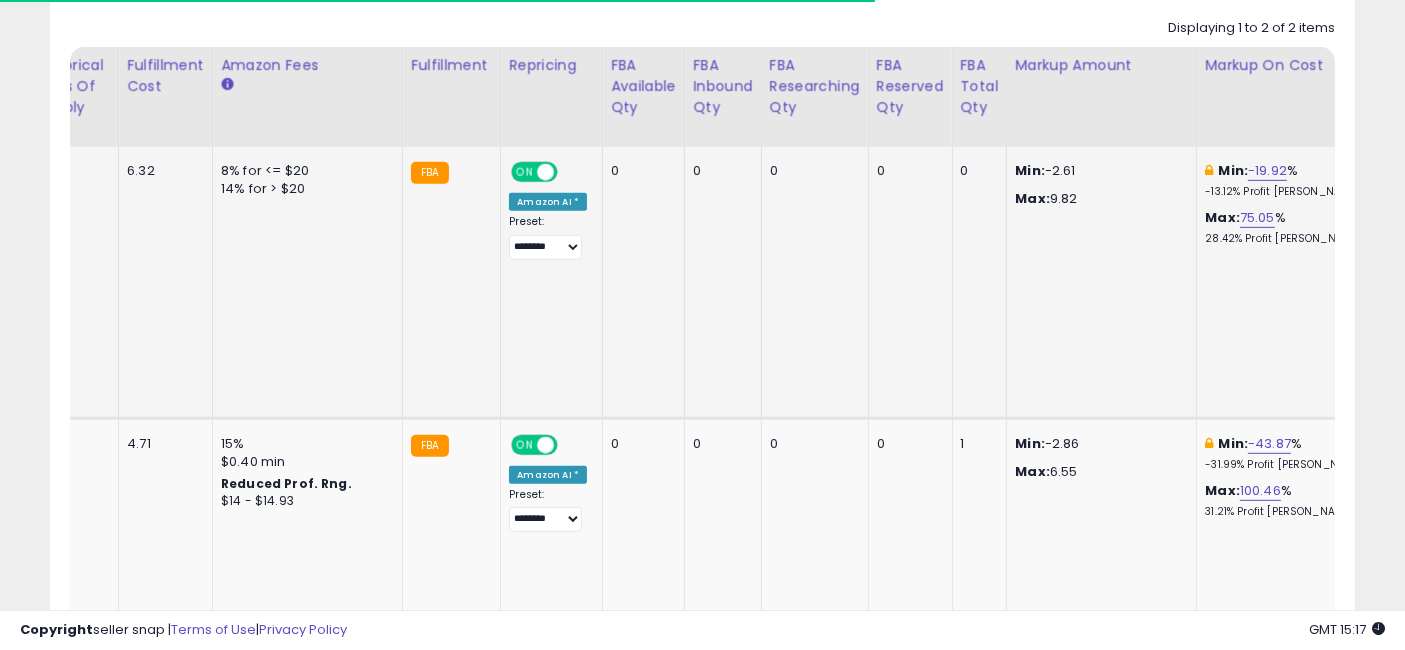 scroll, scrollTop: 0, scrollLeft: 3585, axis: horizontal 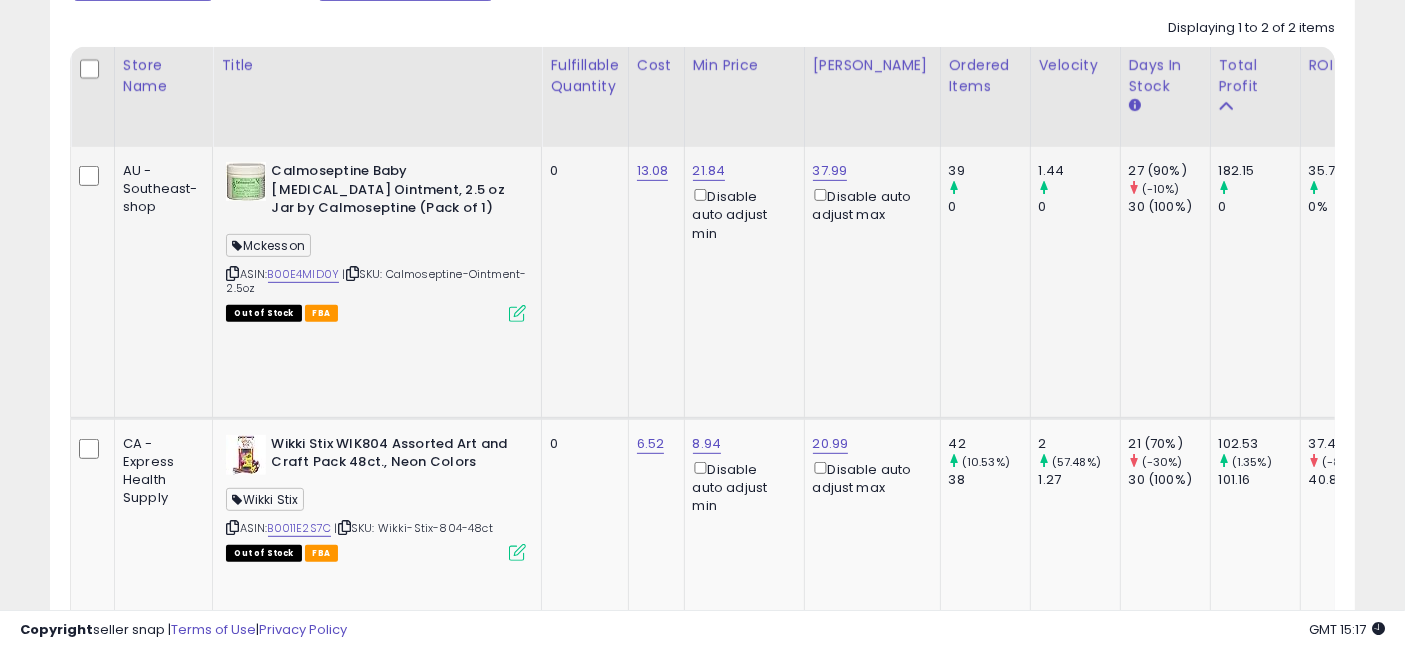 drag, startPoint x: 948, startPoint y: 268, endPoint x: 424, endPoint y: 267, distance: 524.001 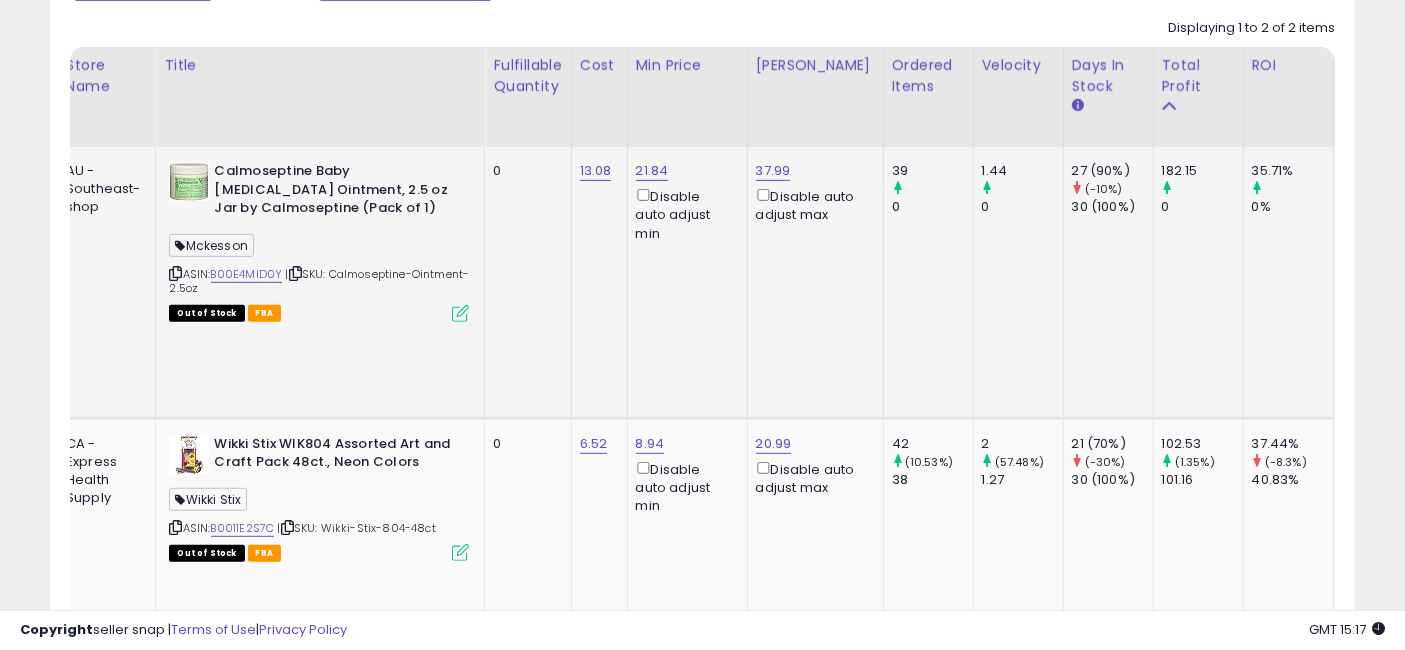 scroll, scrollTop: 0, scrollLeft: 962, axis: horizontal 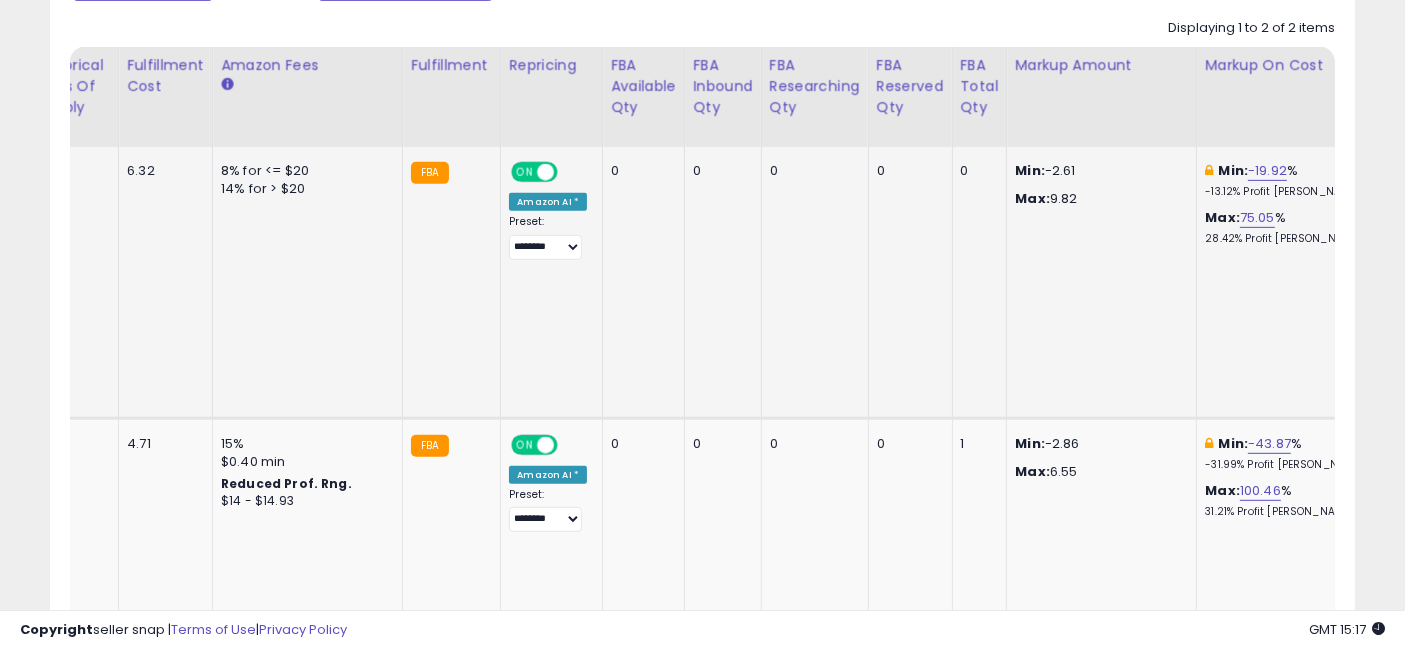 drag, startPoint x: 665, startPoint y: 266, endPoint x: 1300, endPoint y: 289, distance: 635.4164 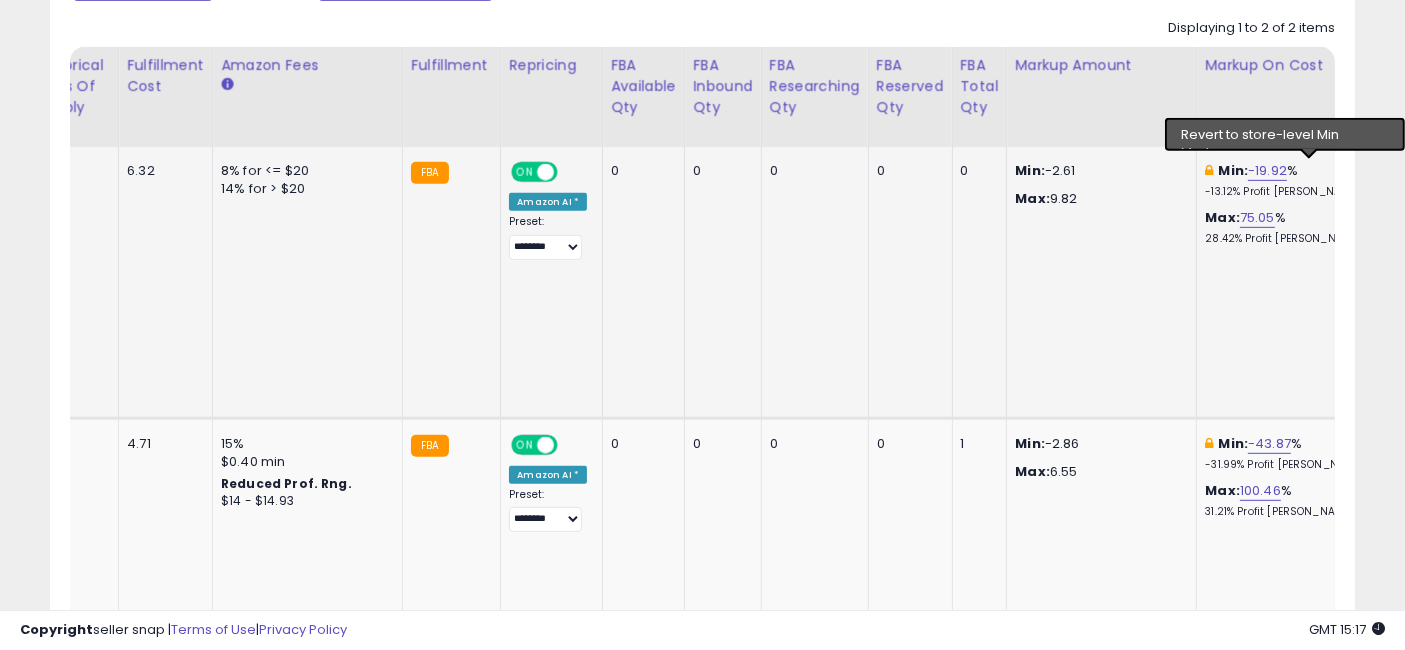 click at bounding box center [1360, 171] 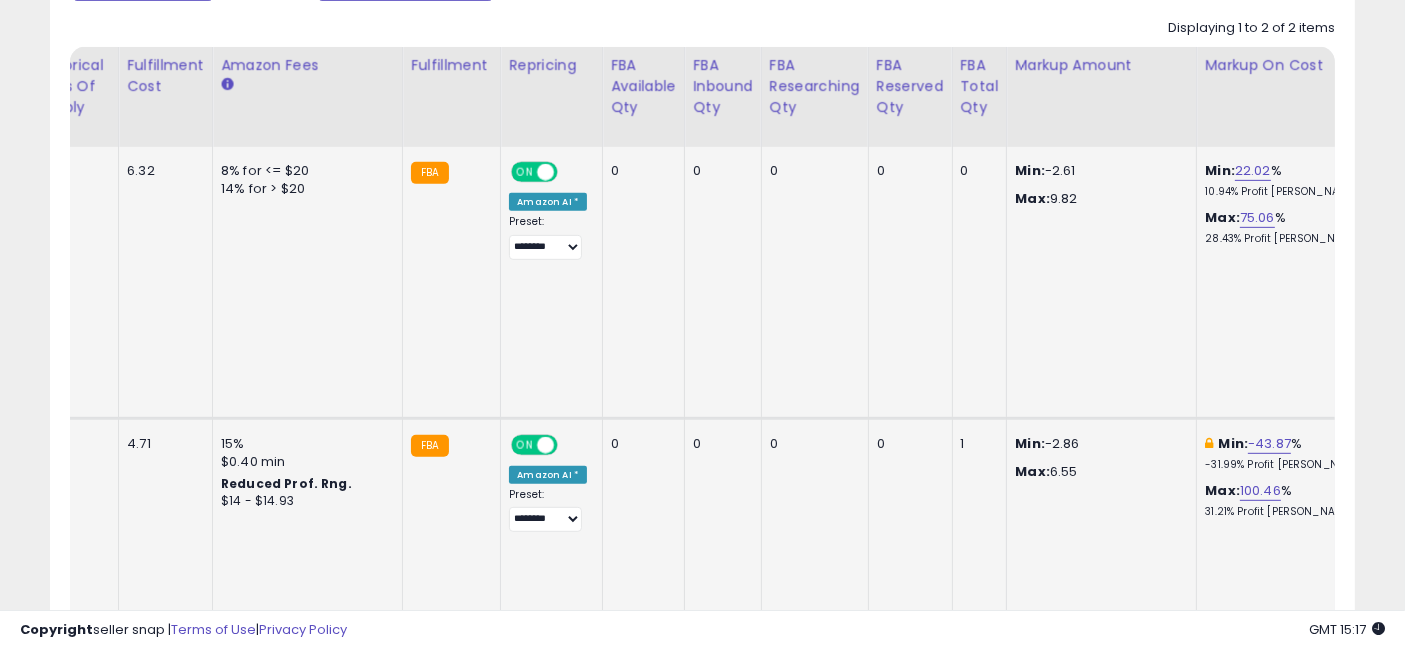 click at bounding box center [1360, 444] 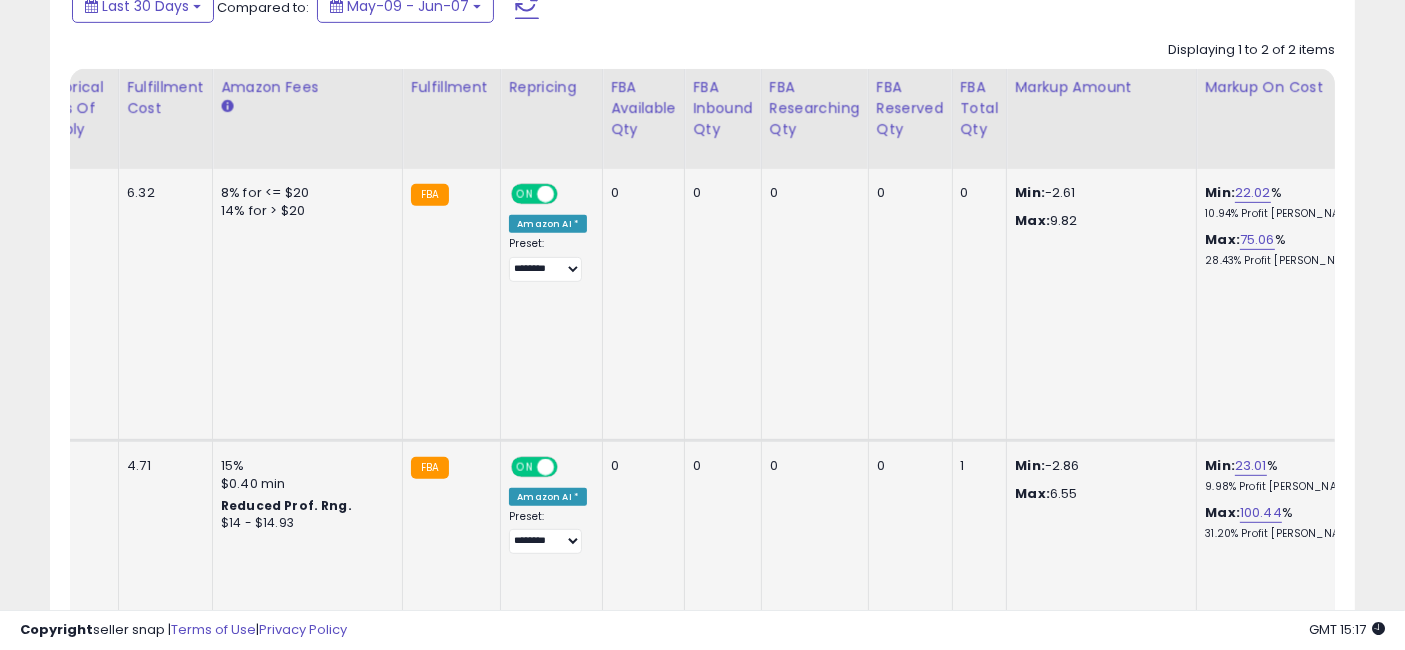 drag, startPoint x: 1226, startPoint y: 264, endPoint x: 762, endPoint y: 283, distance: 464.38885 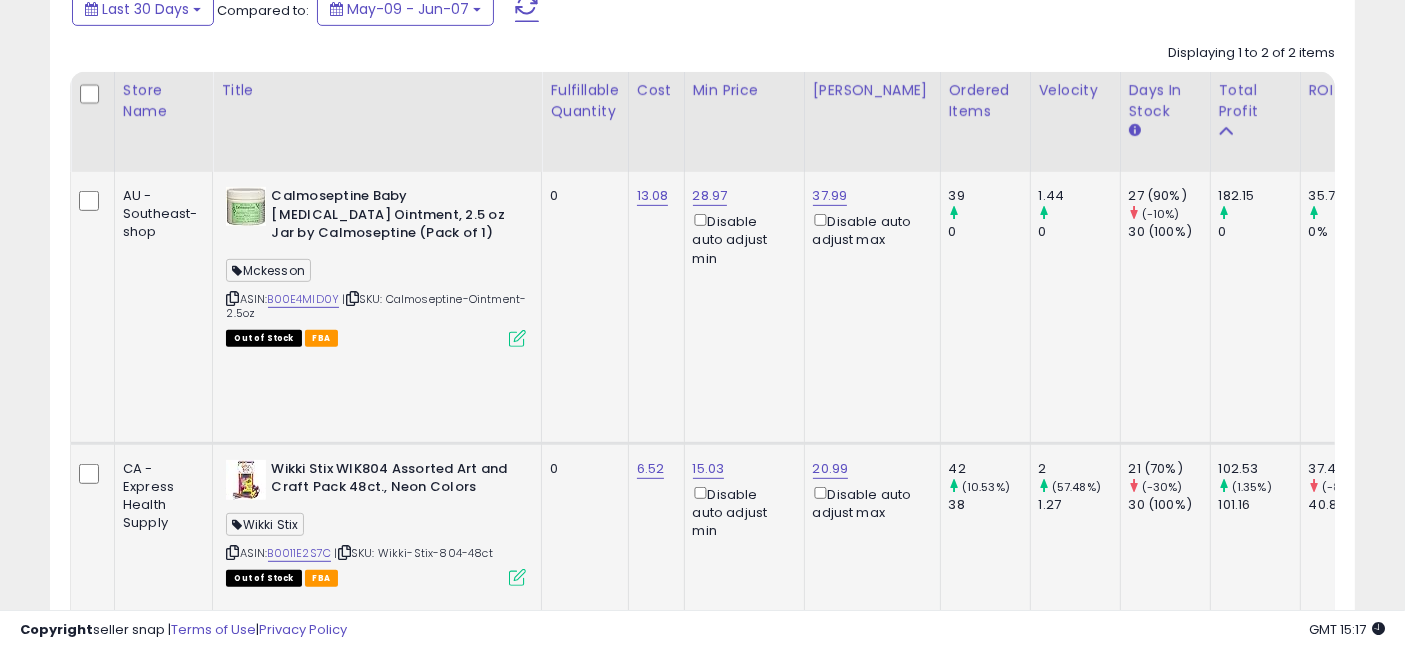 drag, startPoint x: 976, startPoint y: 304, endPoint x: 465, endPoint y: 316, distance: 511.14087 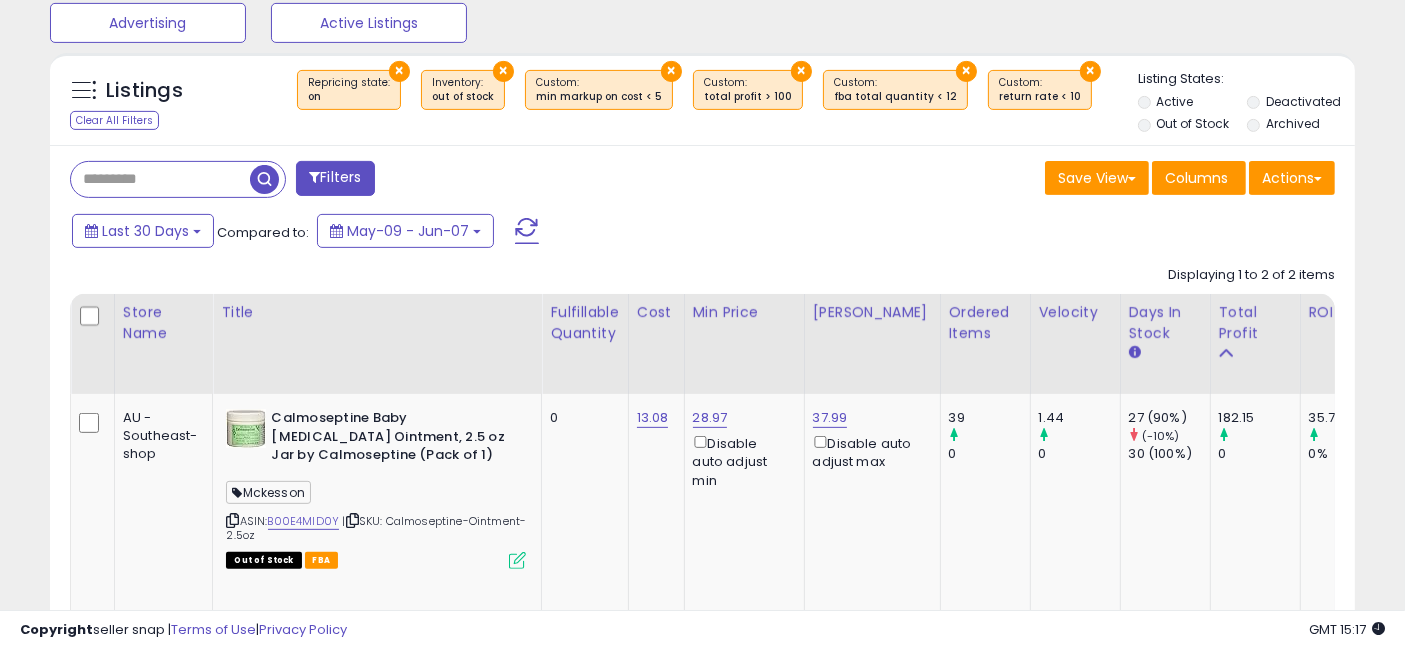 click on "Filters" at bounding box center (335, 178) 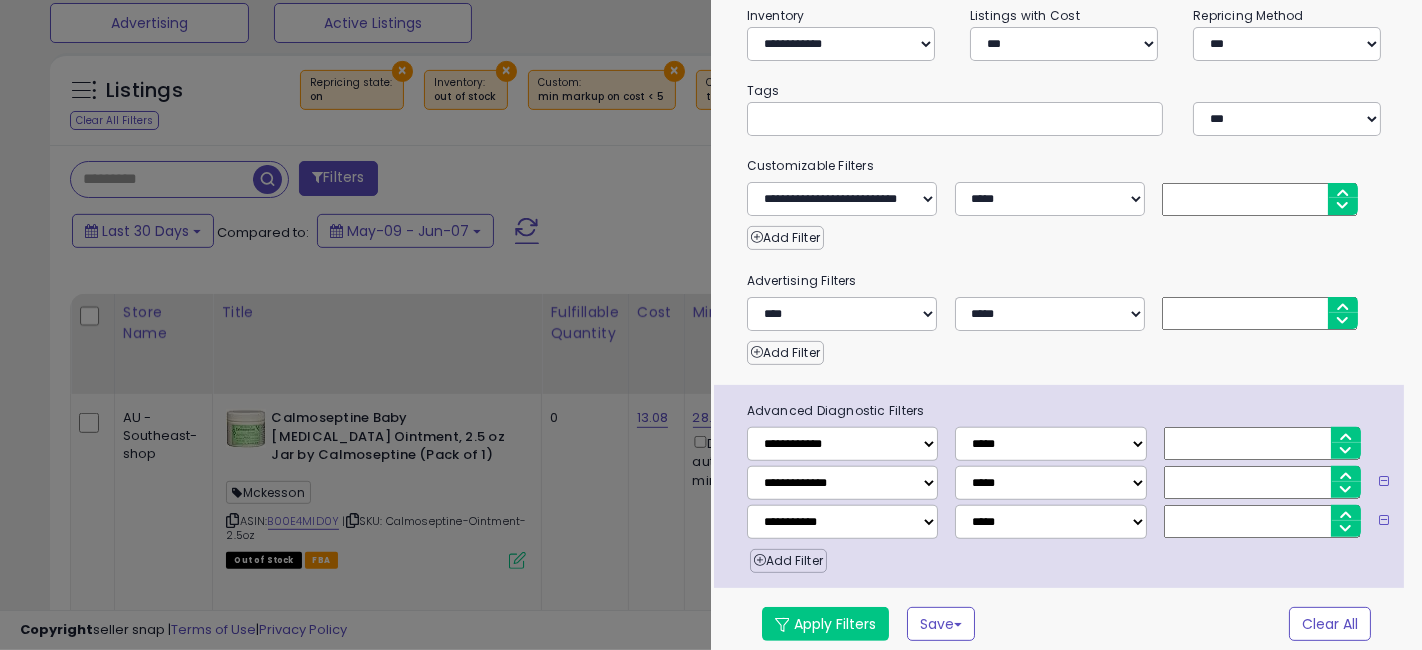 click on "*" at bounding box center [1259, 199] 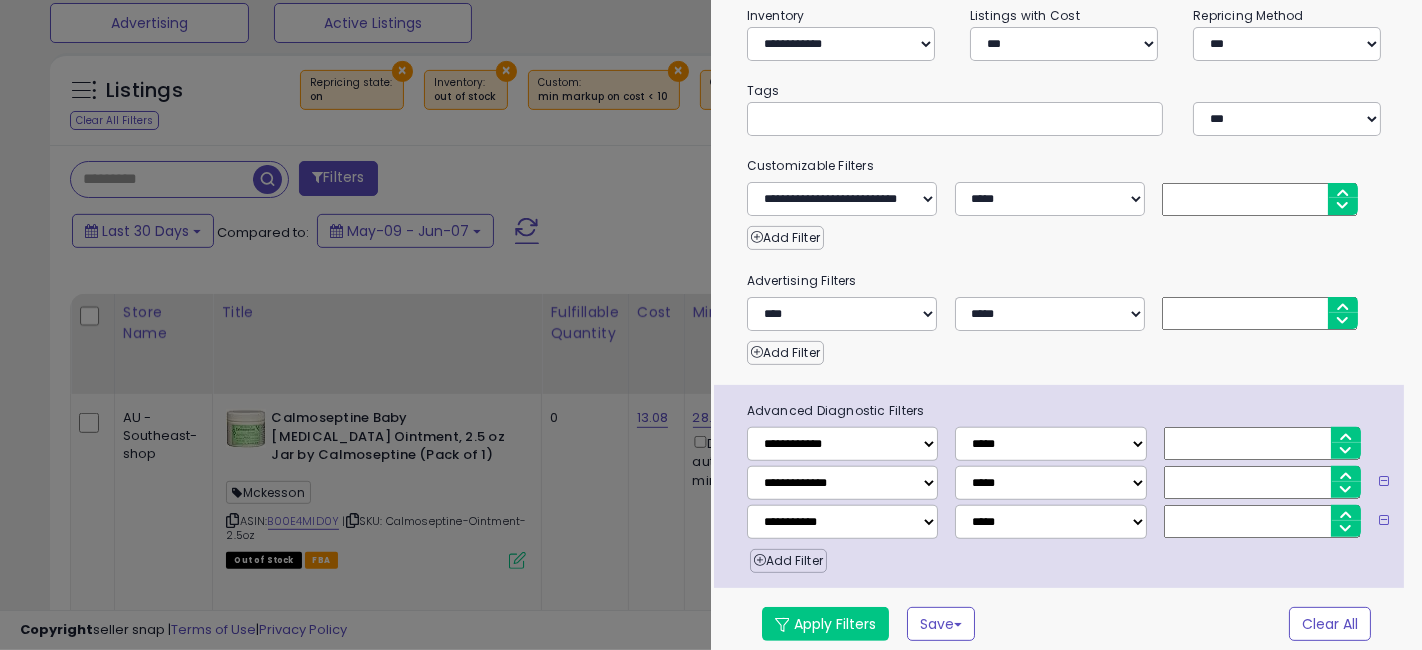 type on "**" 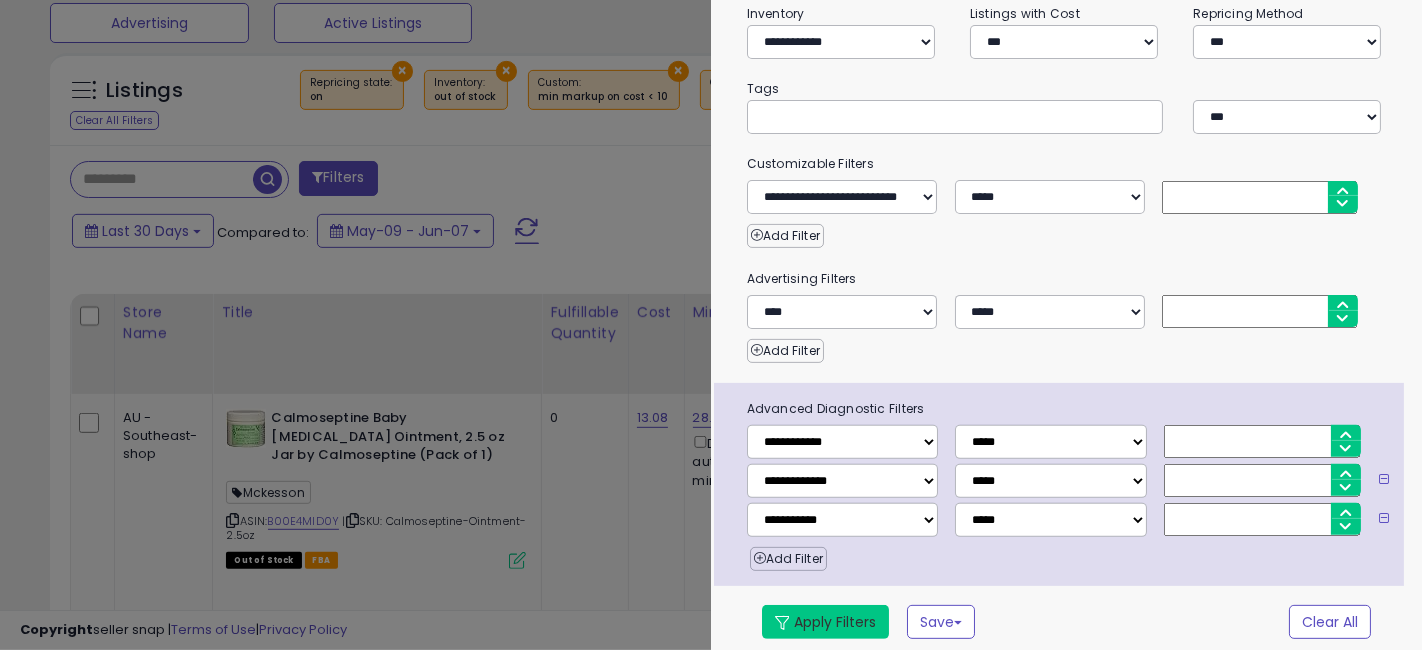 click on "Apply Filters" at bounding box center [825, 622] 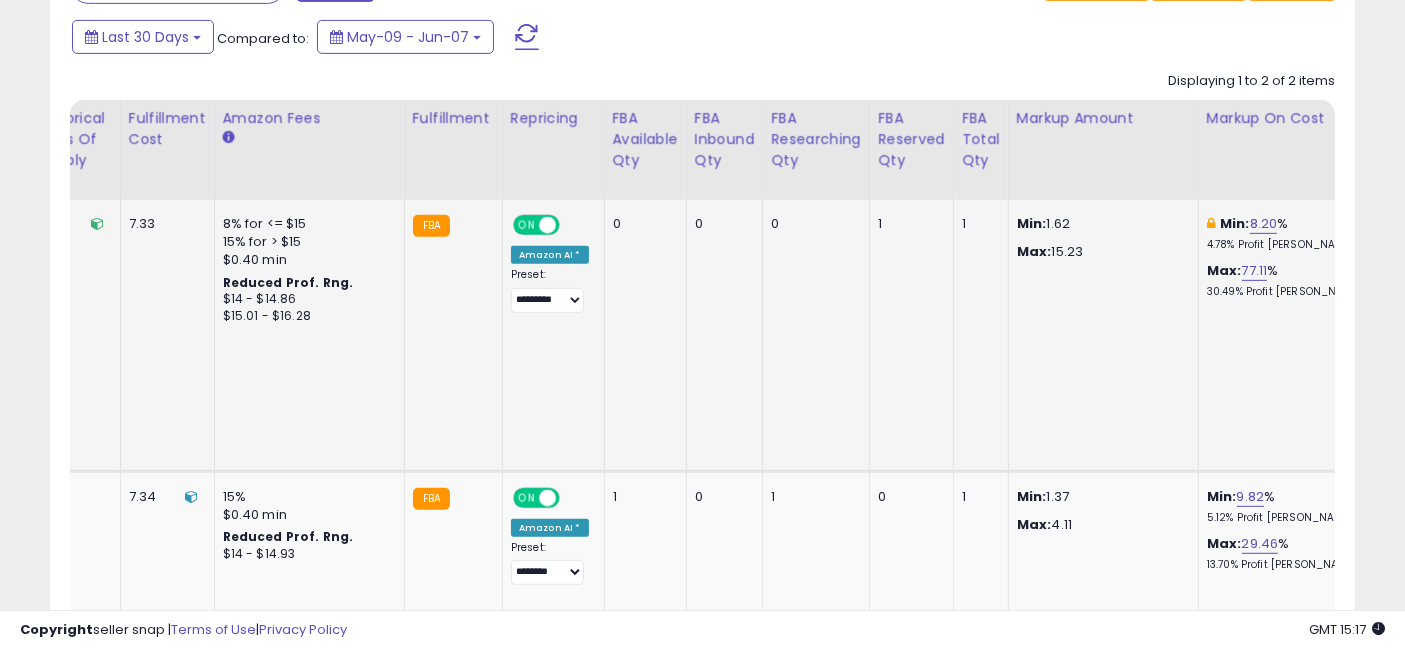 drag, startPoint x: 561, startPoint y: 315, endPoint x: 1141, endPoint y: 348, distance: 580.93805 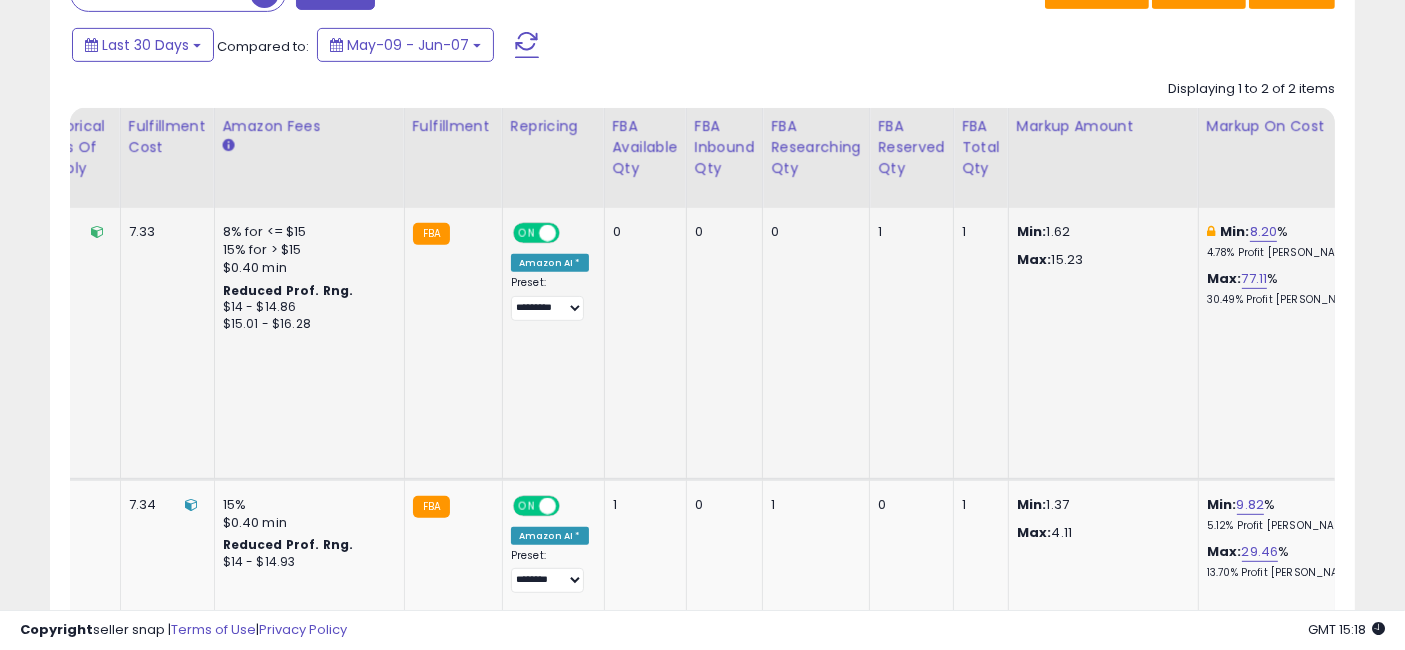 drag, startPoint x: 1237, startPoint y: 343, endPoint x: 585, endPoint y: 315, distance: 652.60095 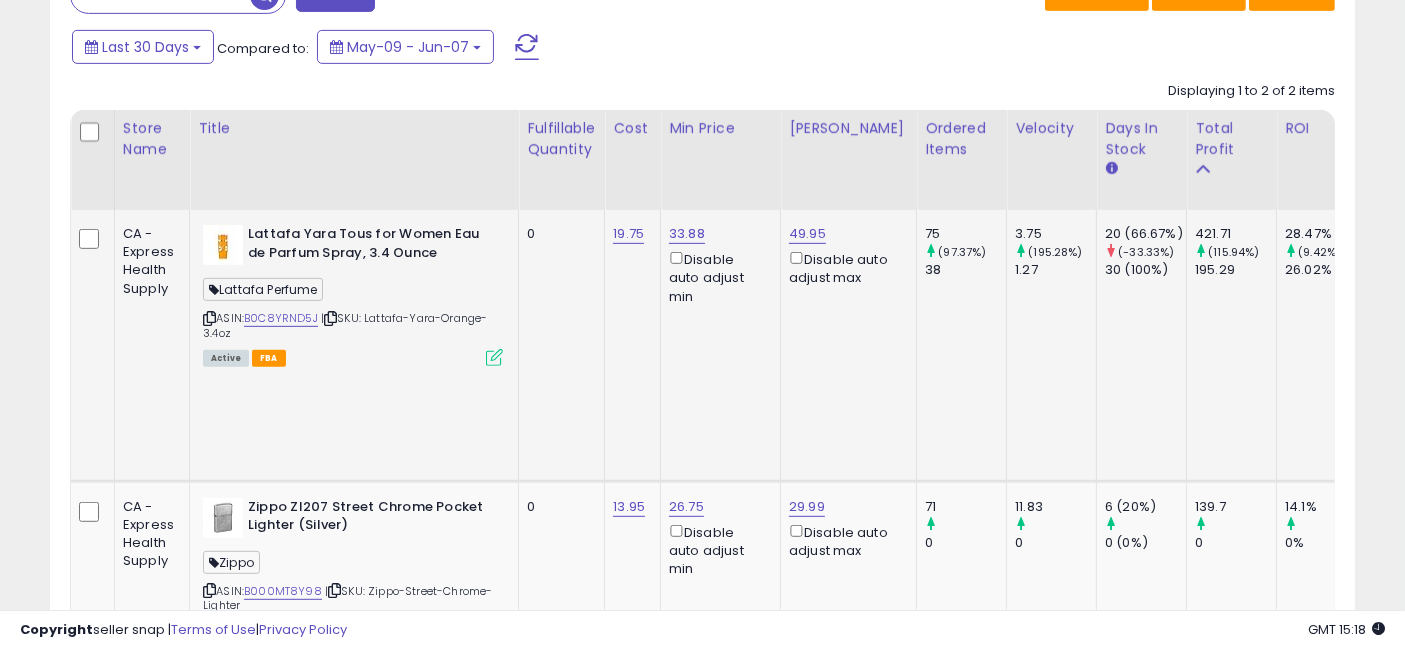 drag, startPoint x: 1013, startPoint y: 321, endPoint x: 465, endPoint y: 338, distance: 548.2636 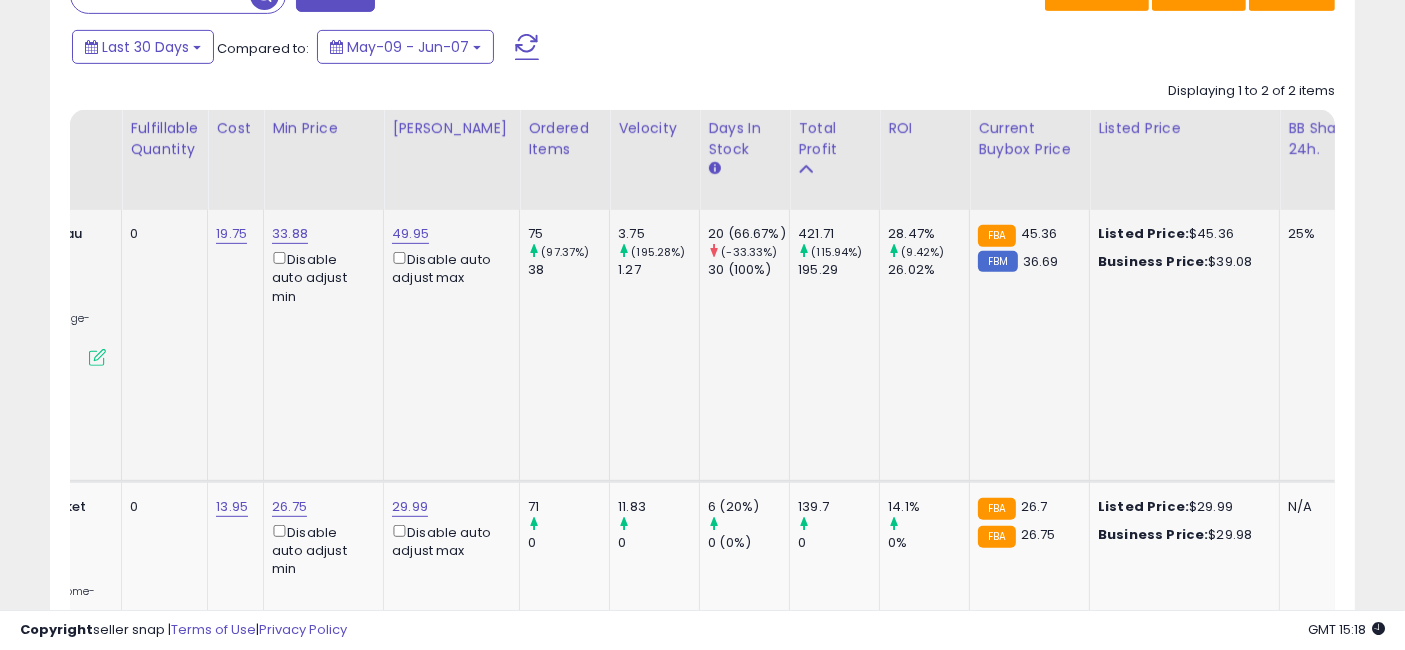drag, startPoint x: 630, startPoint y: 350, endPoint x: 767, endPoint y: 350, distance: 137 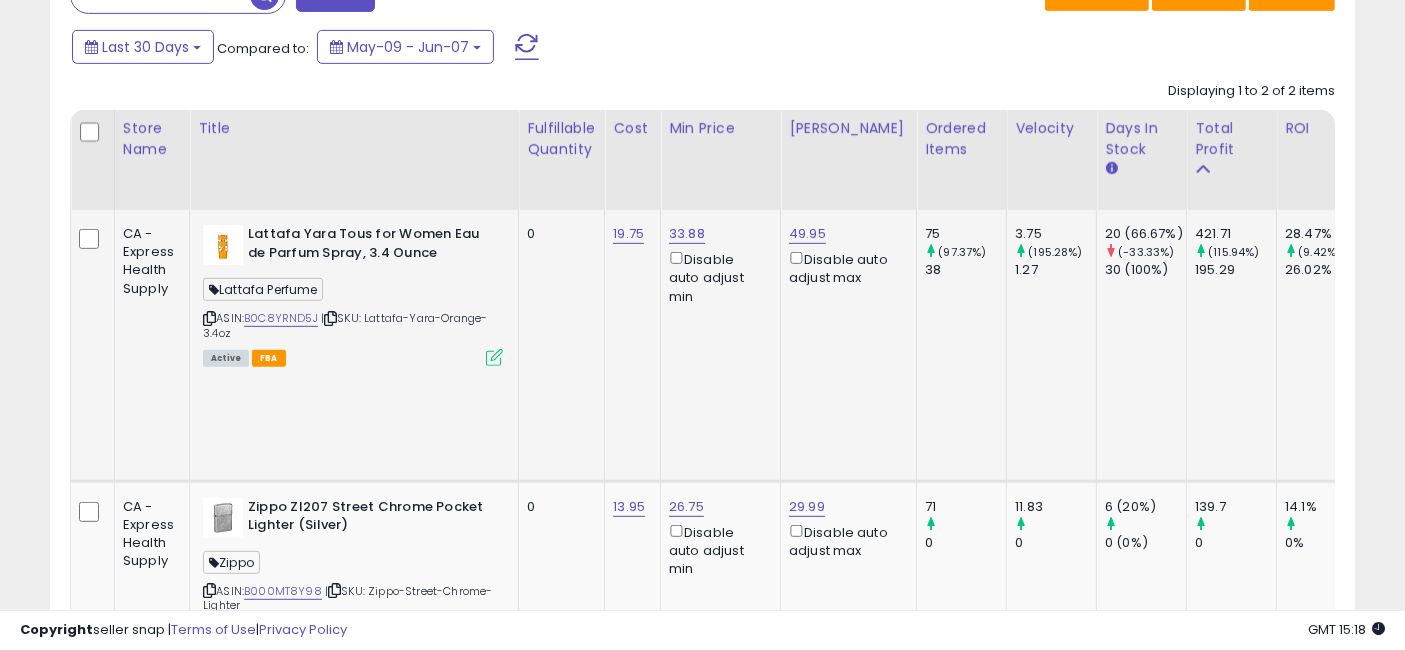 drag, startPoint x: 775, startPoint y: 347, endPoint x: 509, endPoint y: 334, distance: 266.31747 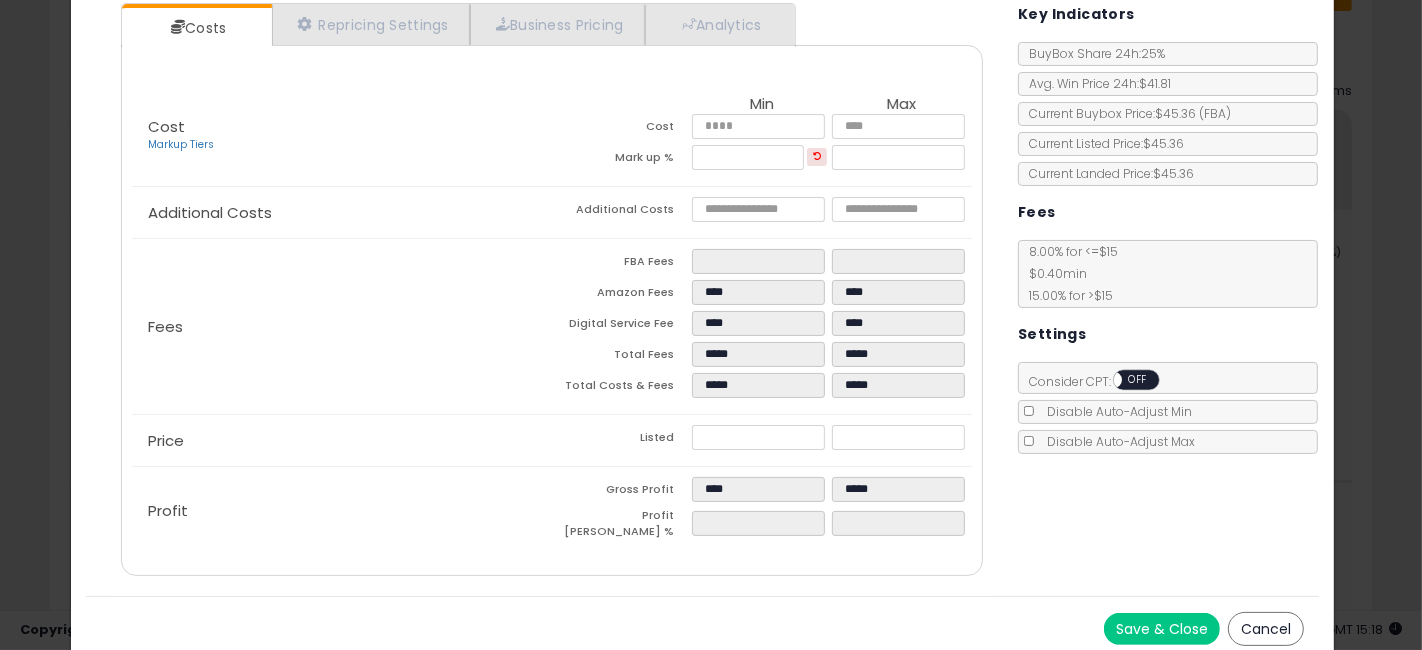 click on "Cancel" at bounding box center (1266, 629) 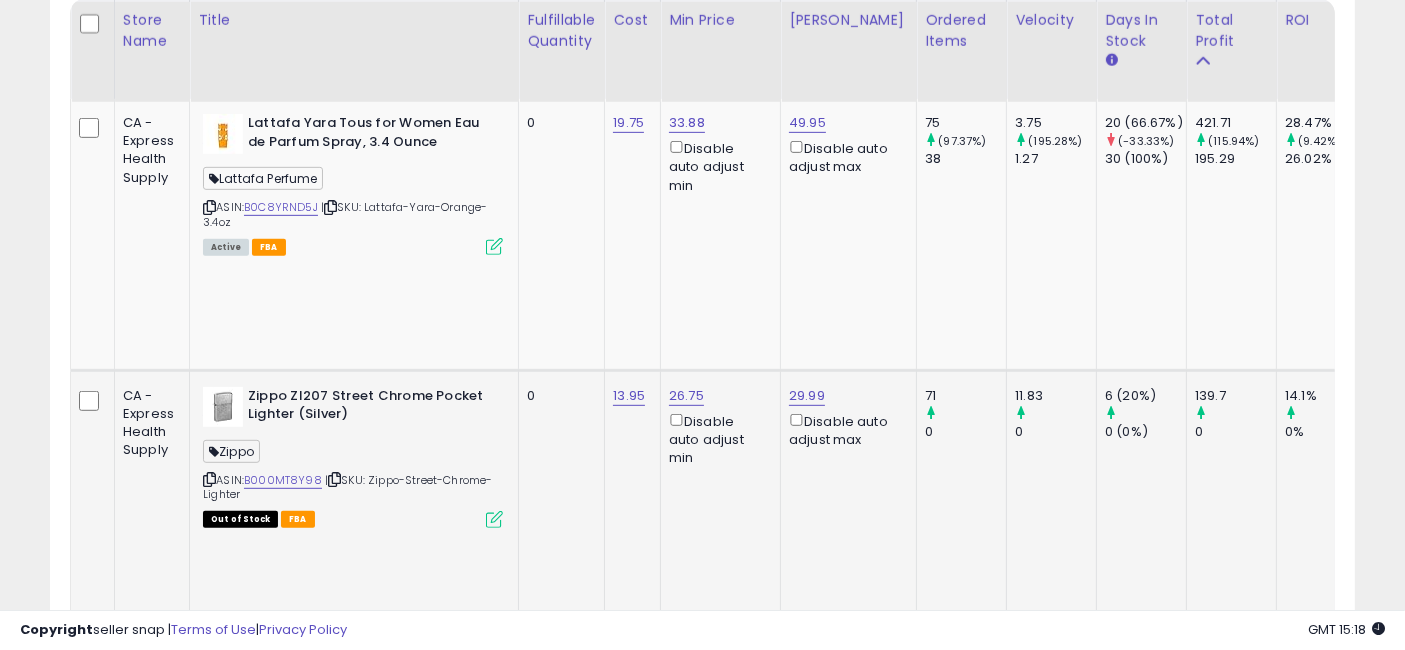 click at bounding box center [494, 519] 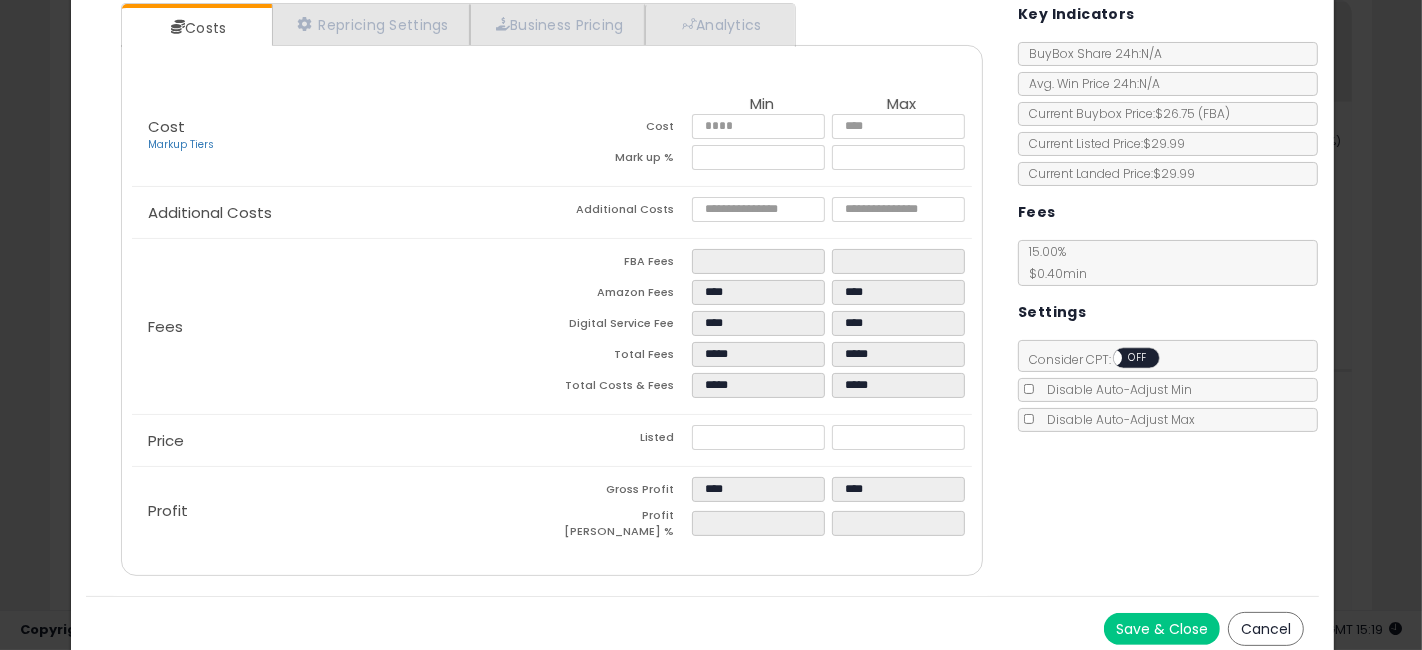 click on "× Close
Zippo ZI207 Street Chrome Pocket Lighter (Silver)
ASIN:  B000MT8Y98
|
SKU:  Zippo-Street-Chrome-Lighter
FBA
Zippo ×
Repricing:
ON   OFF
Retrieving listing data..." 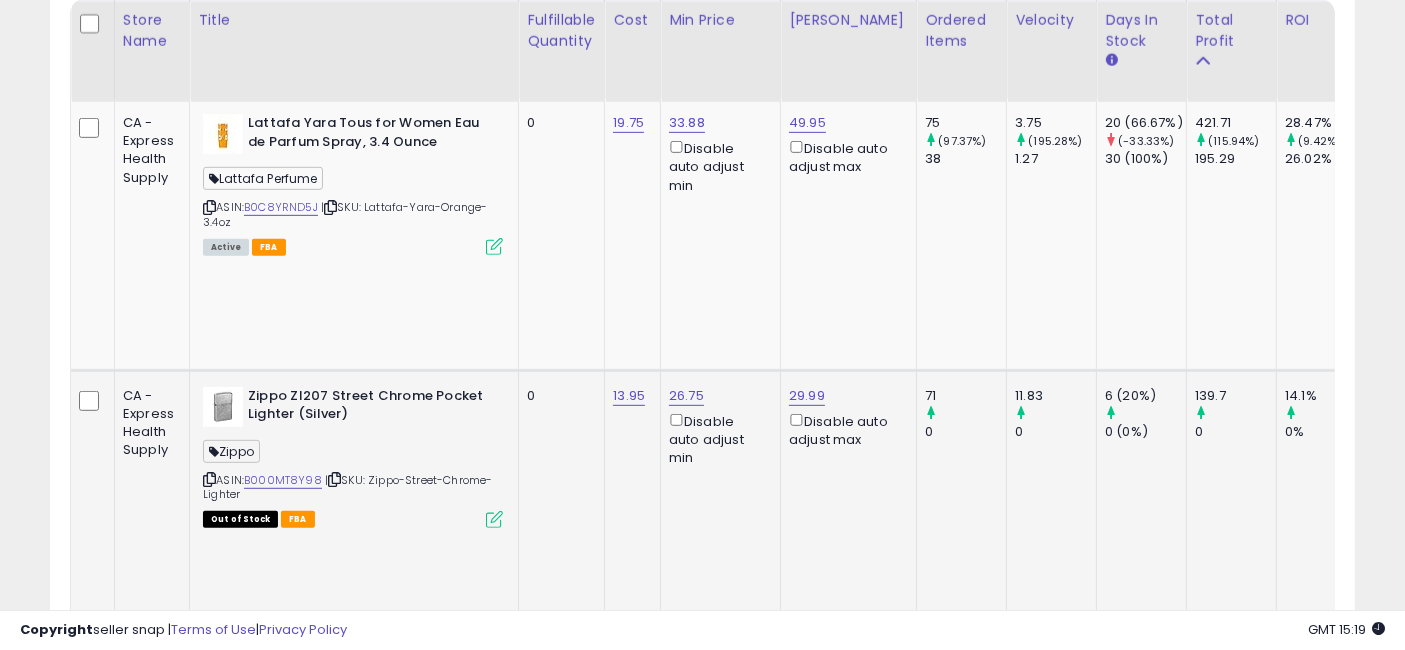 scroll, scrollTop: 0, scrollLeft: 9, axis: horizontal 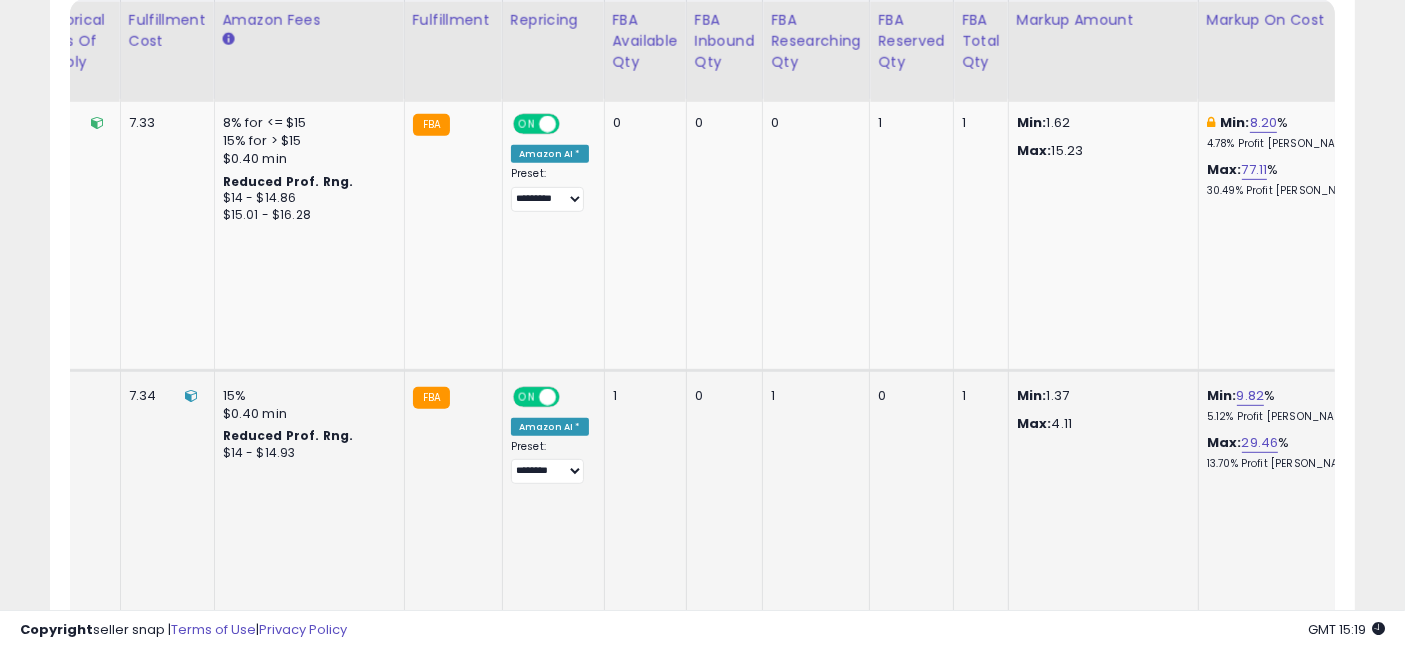drag, startPoint x: 554, startPoint y: 358, endPoint x: 1168, endPoint y: 424, distance: 617.53705 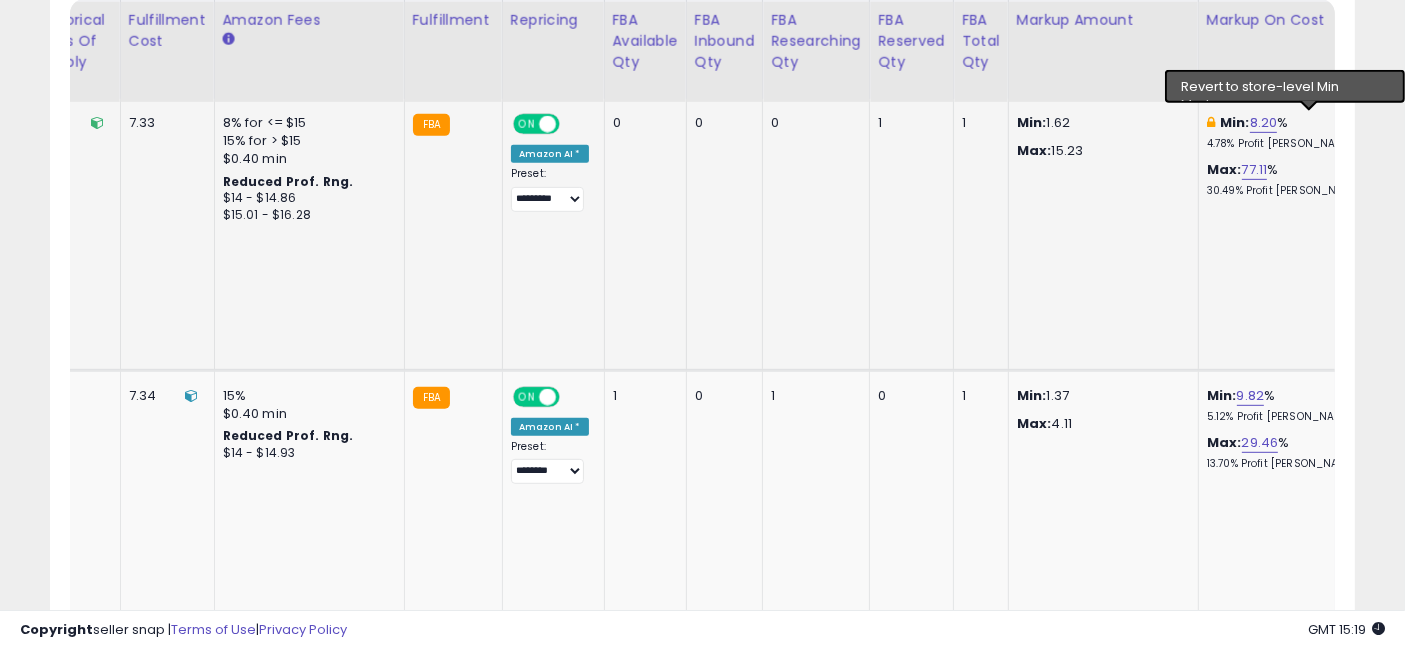 click at bounding box center [1362, 123] 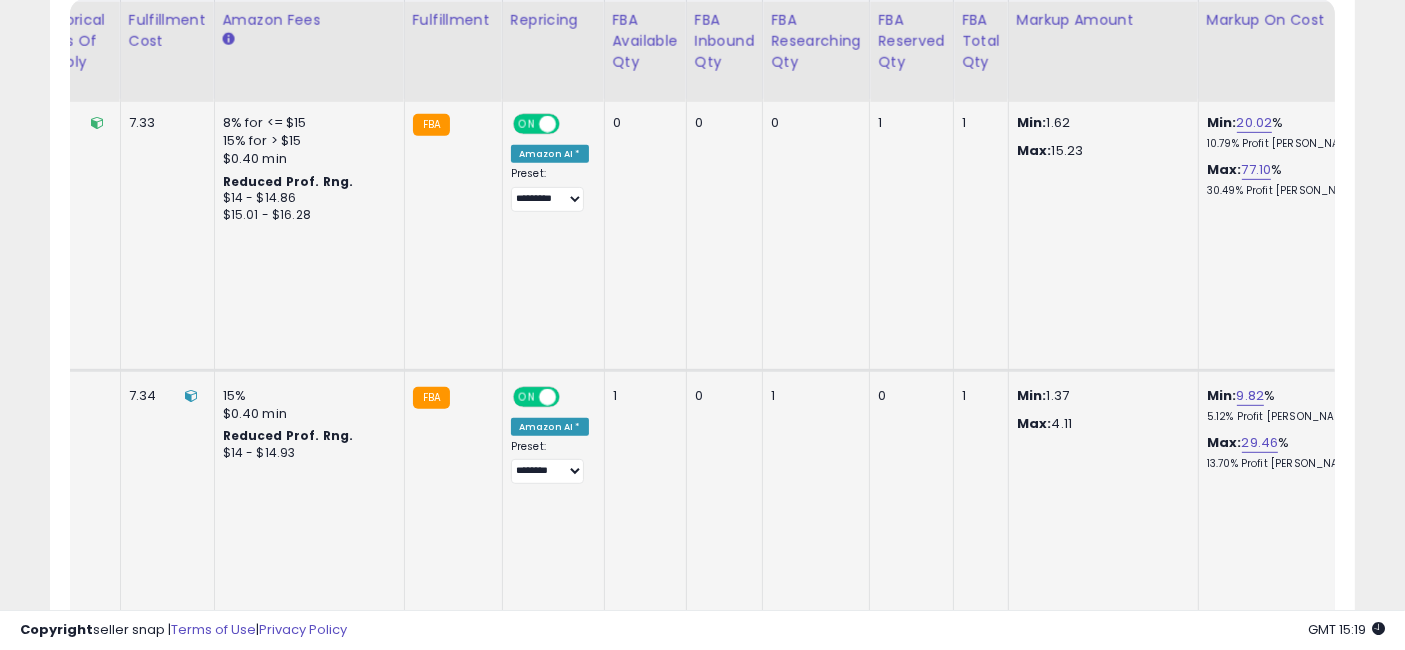 scroll, scrollTop: 0, scrollLeft: 3602, axis: horizontal 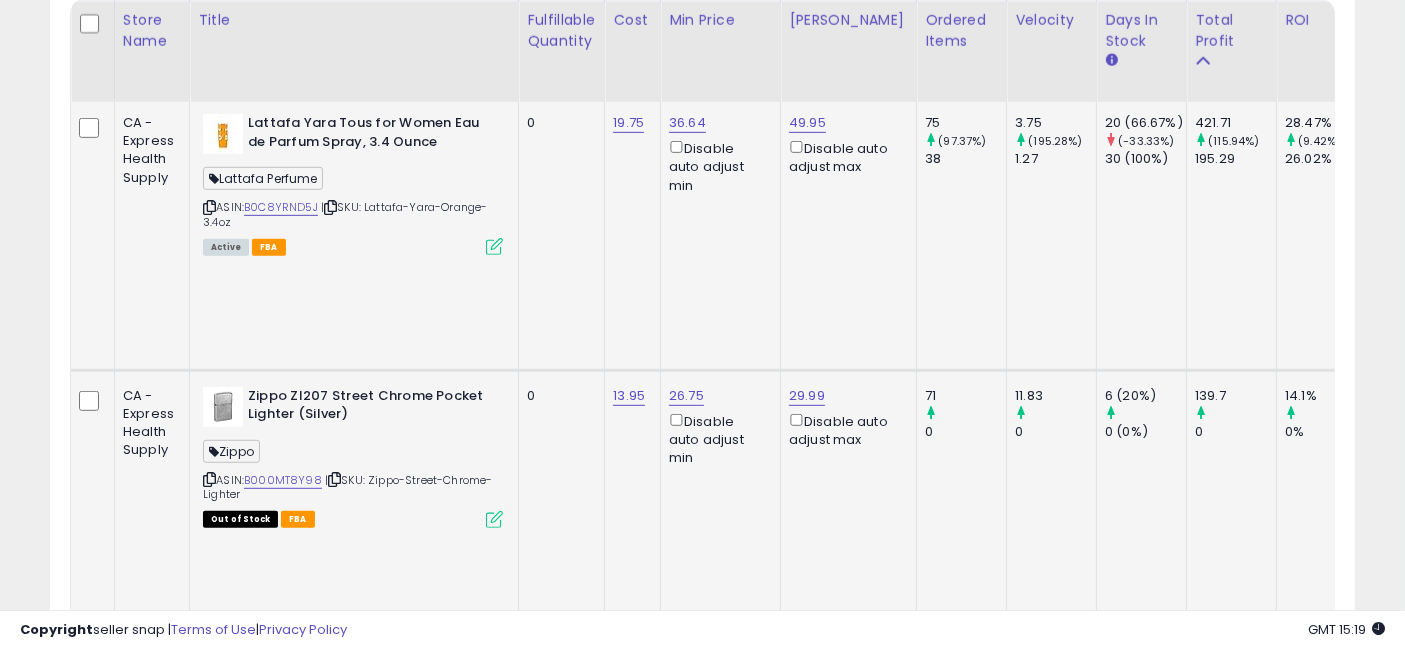 drag, startPoint x: 1100, startPoint y: 398, endPoint x: 432, endPoint y: 408, distance: 668.0748 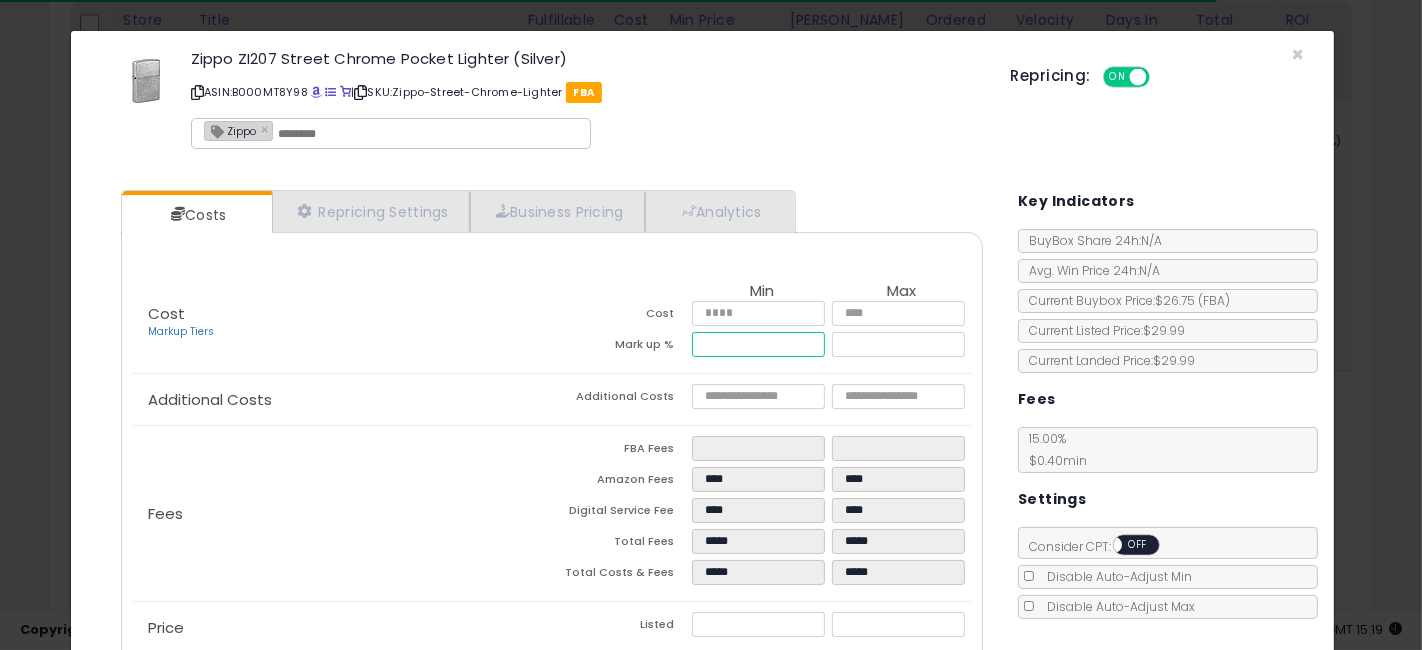 click on "****" at bounding box center [758, 344] 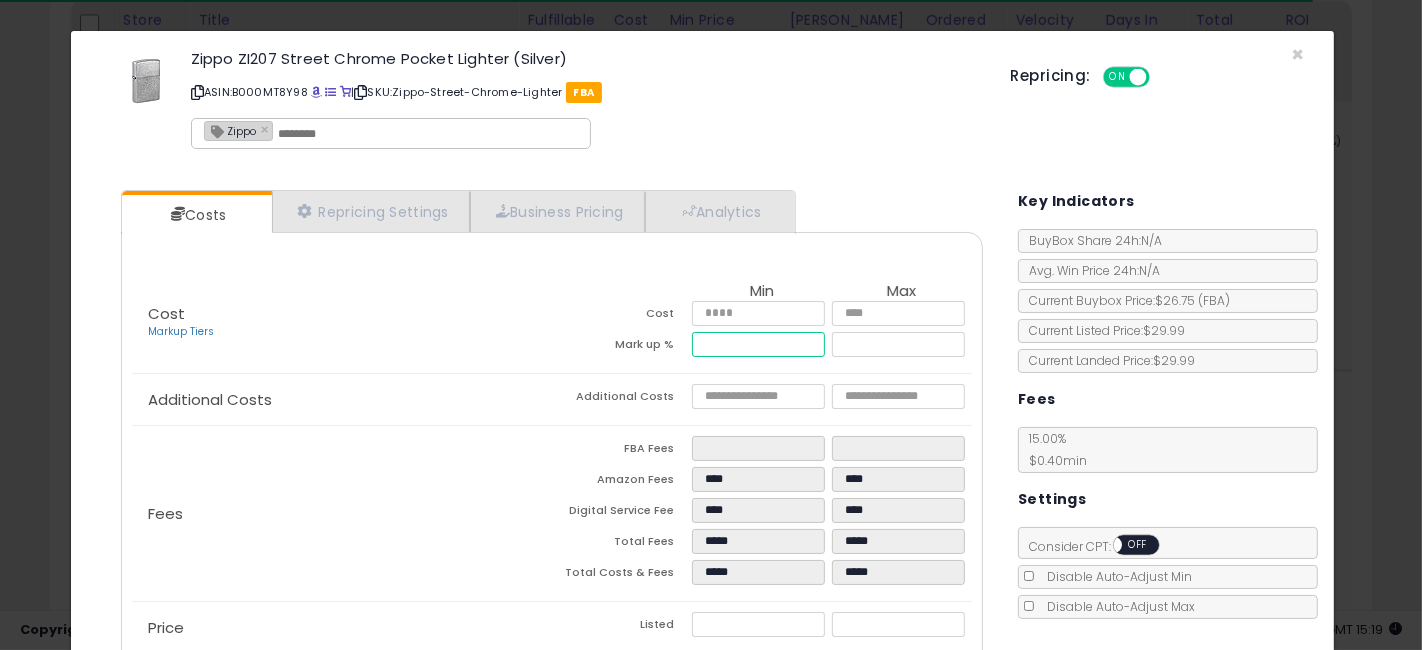 click on "****" at bounding box center [758, 344] 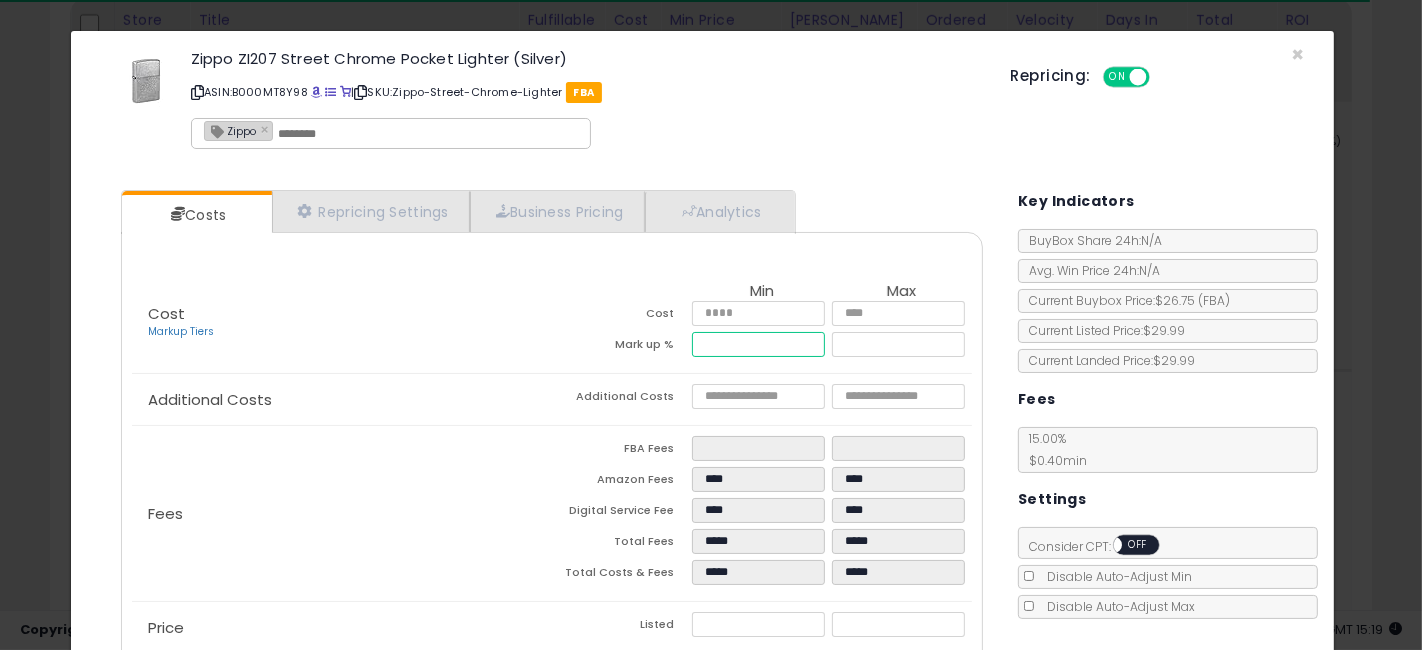click on "****" at bounding box center [758, 344] 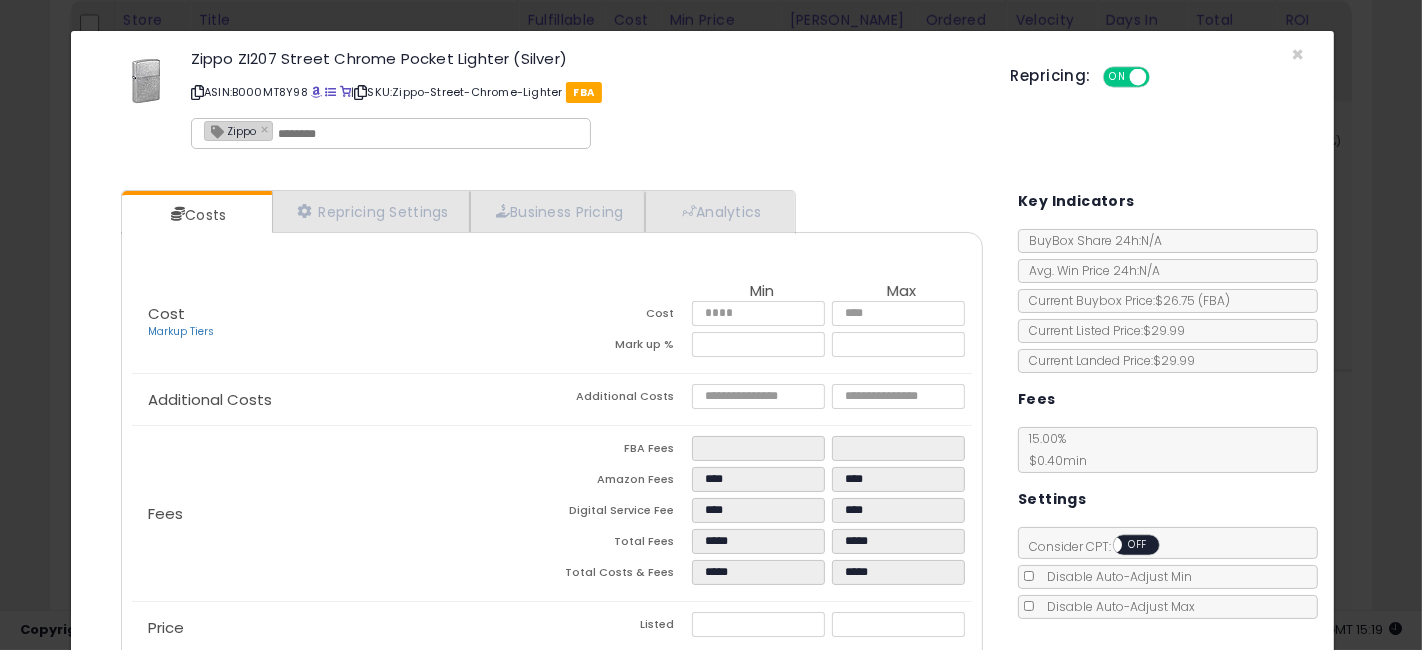 type on "*****" 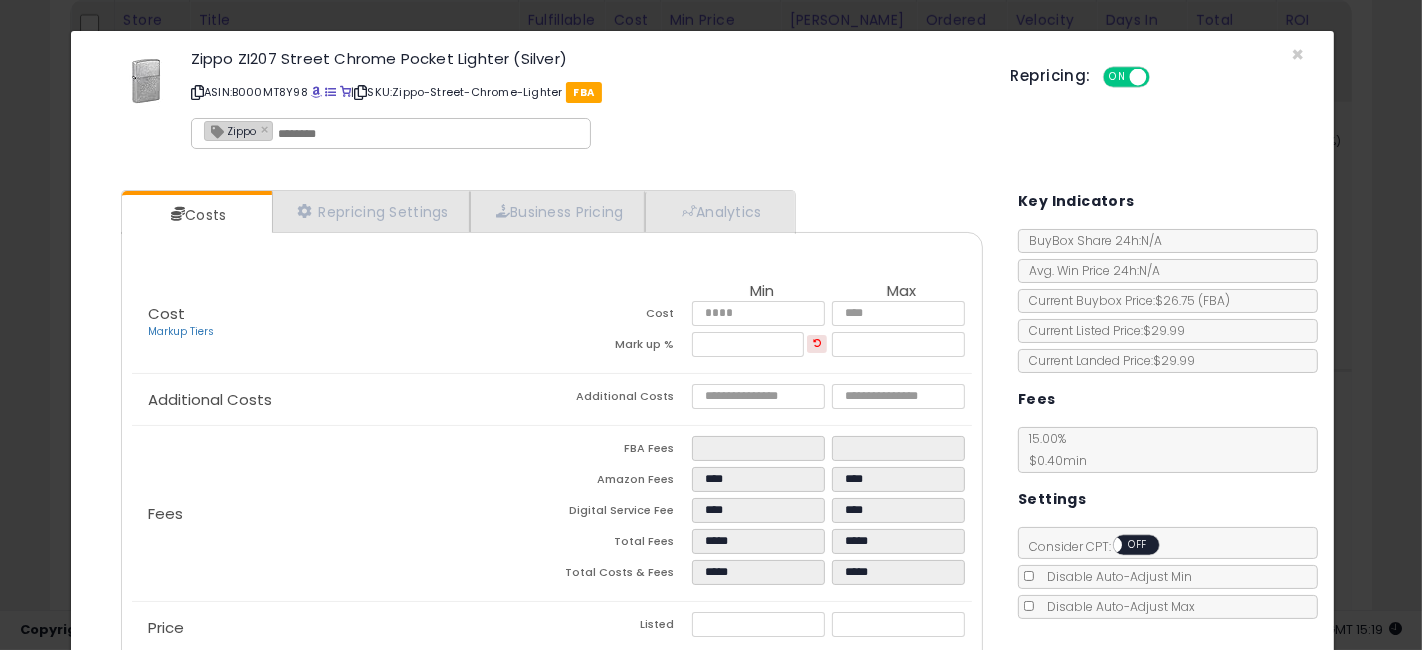 click at bounding box center (817, 342) 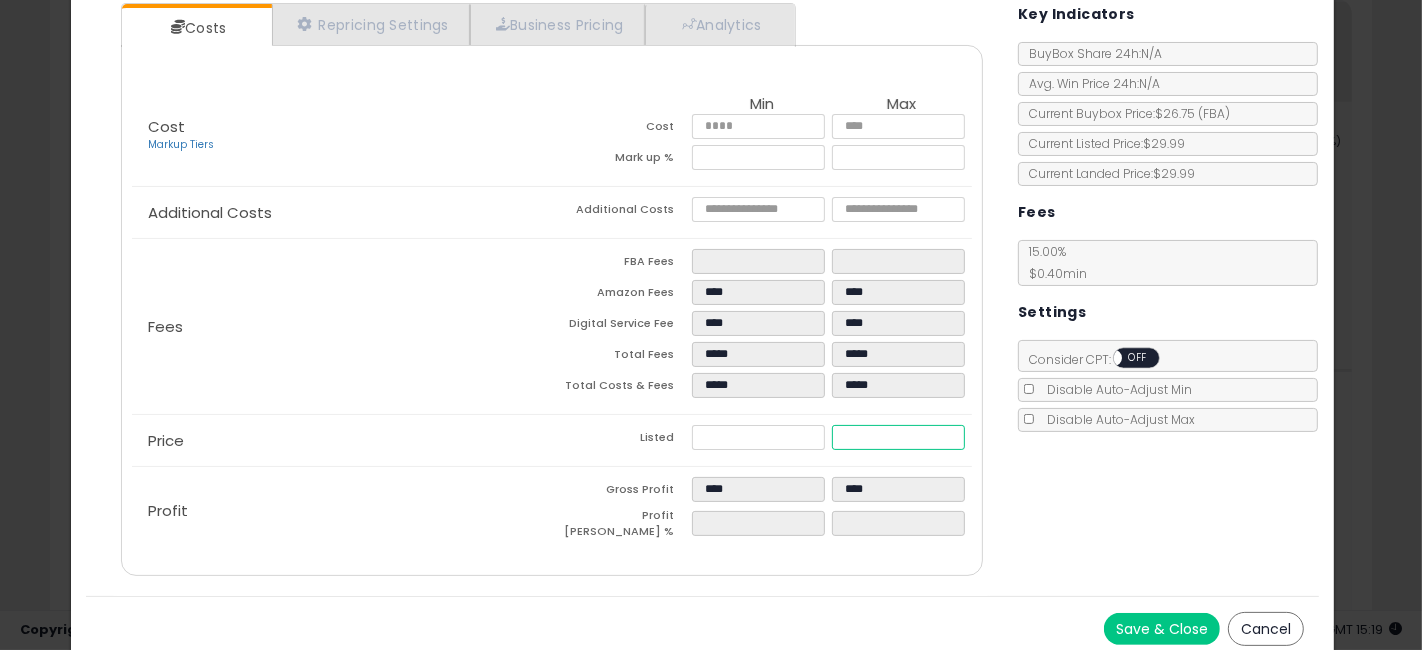 click on "*****" at bounding box center (898, 437) 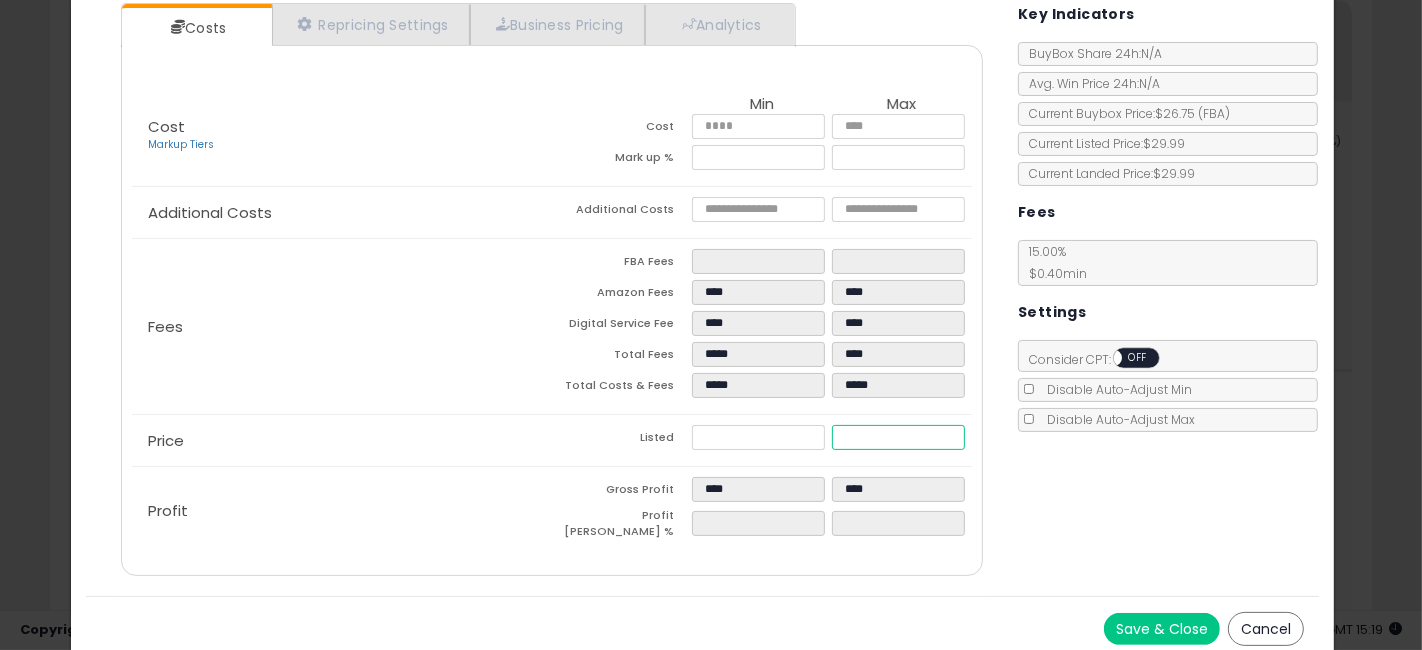 type on "****" 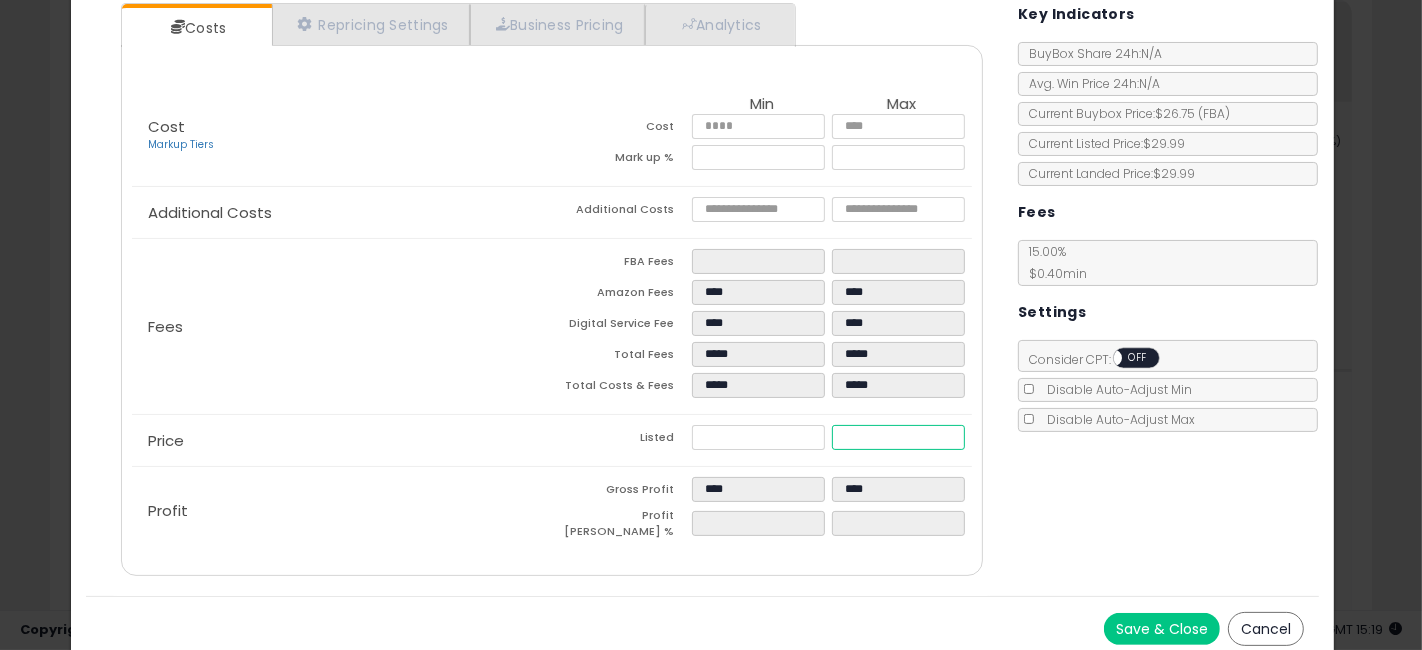 type on "*****" 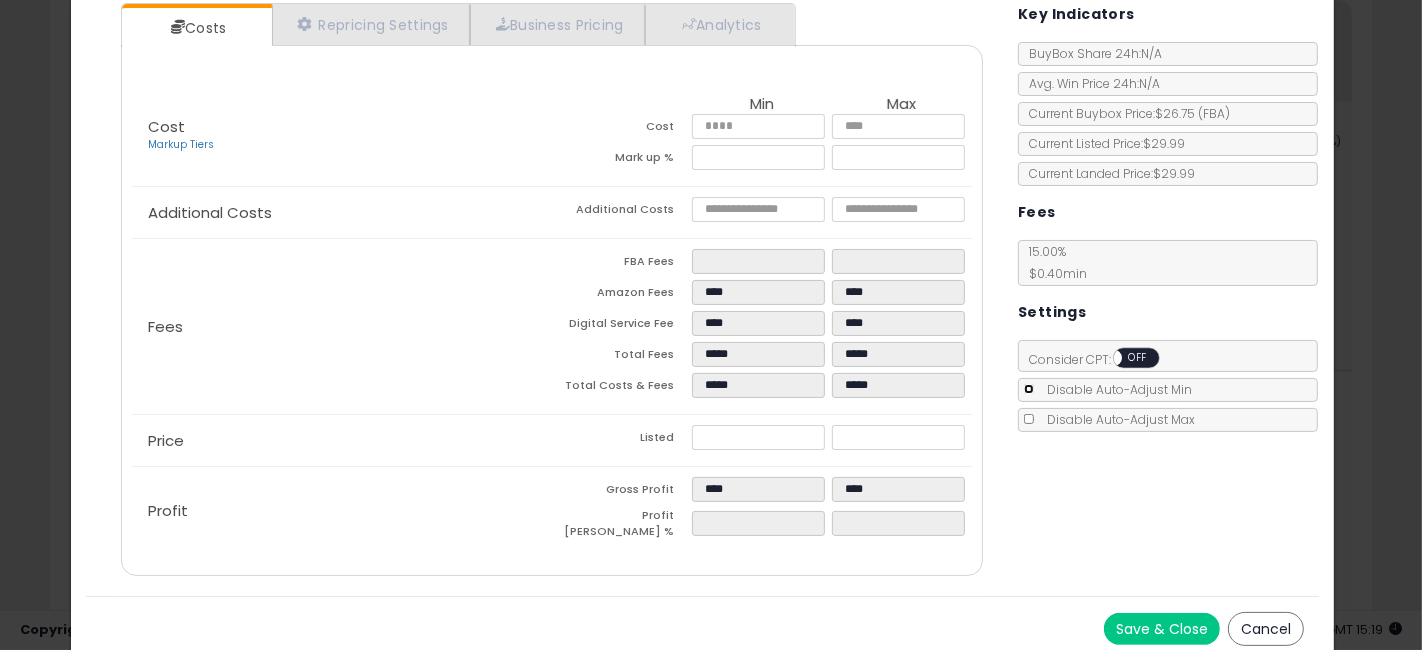 type on "*****" 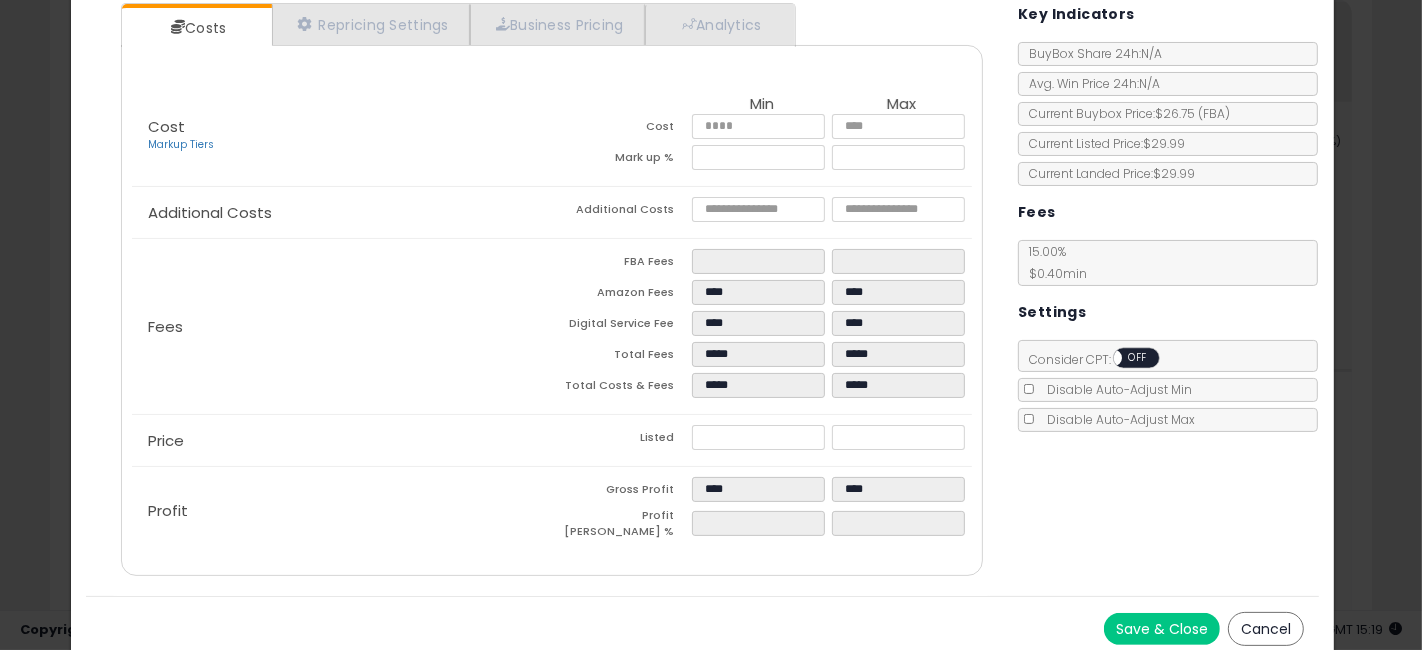 click on "Save & Close" at bounding box center (1162, 629) 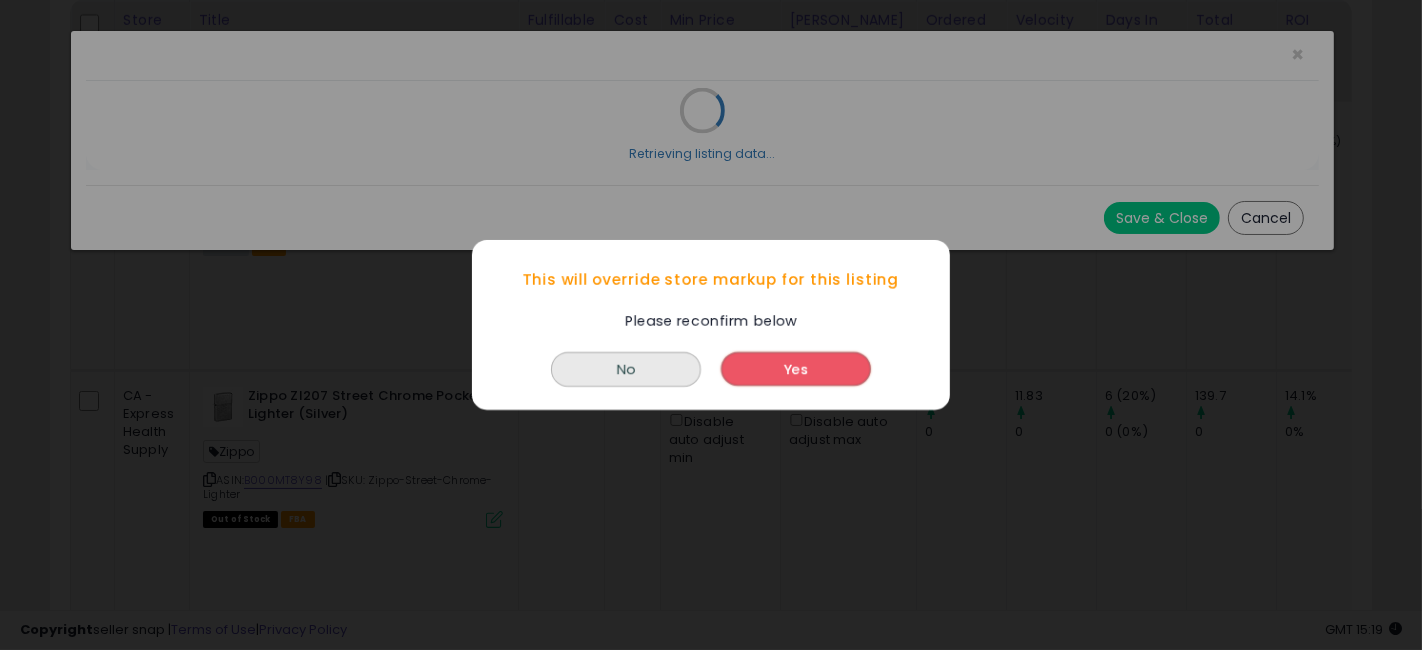 click on "Yes" at bounding box center (796, 369) 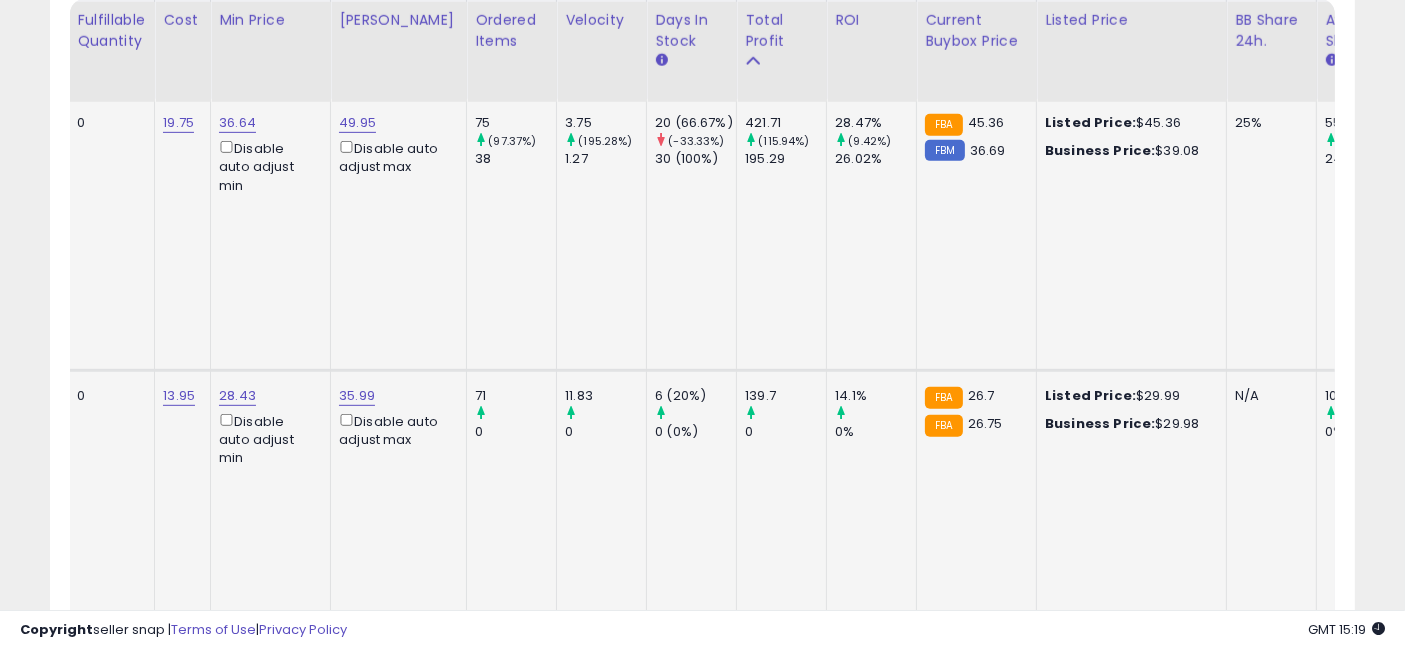 drag, startPoint x: 636, startPoint y: 425, endPoint x: 794, endPoint y: 438, distance: 158.5339 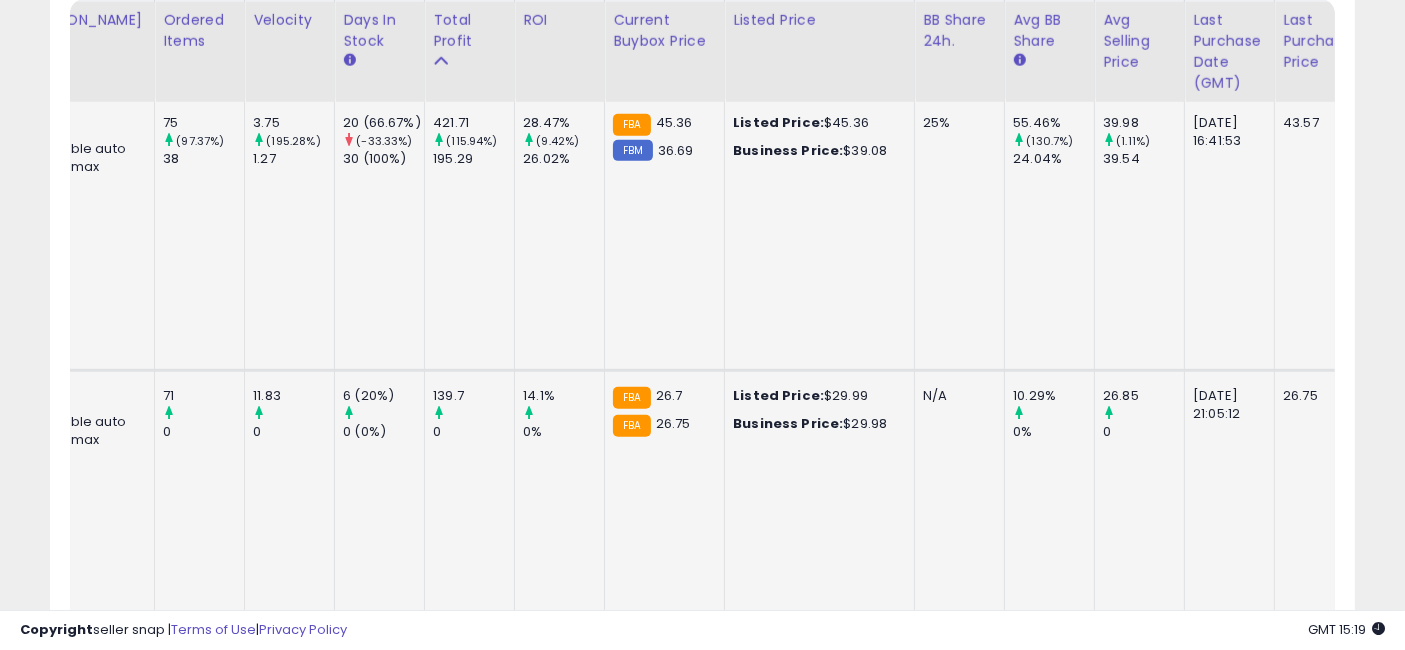 drag, startPoint x: 839, startPoint y: 404, endPoint x: 965, endPoint y: 424, distance: 127.57743 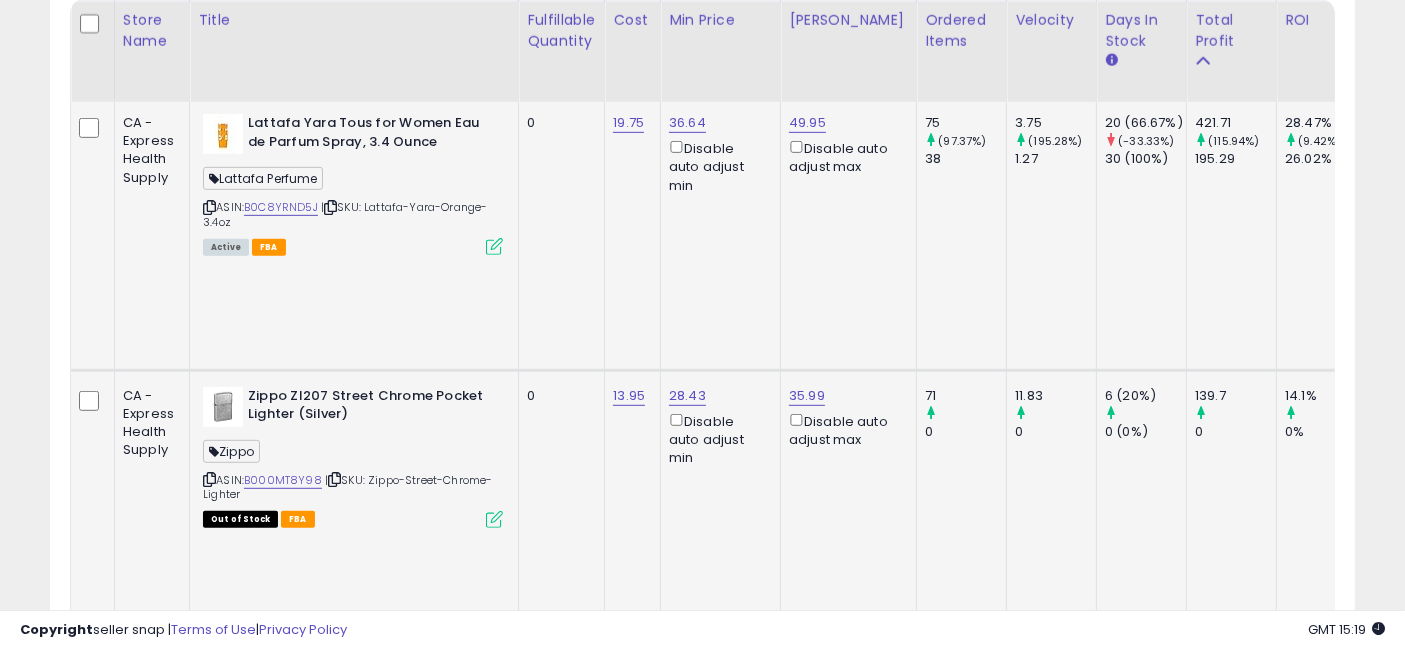 drag, startPoint x: 957, startPoint y: 415, endPoint x: 565, endPoint y: 398, distance: 392.36844 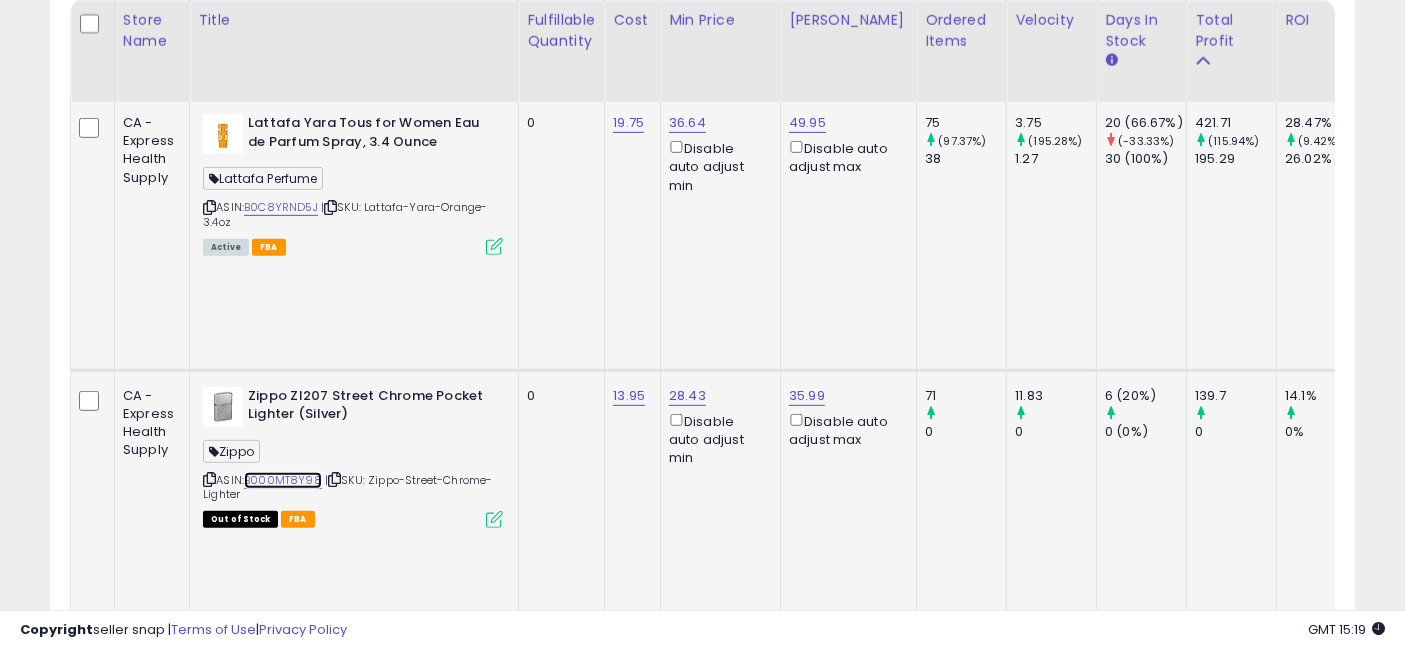 click on "B000MT8Y98" at bounding box center [283, 480] 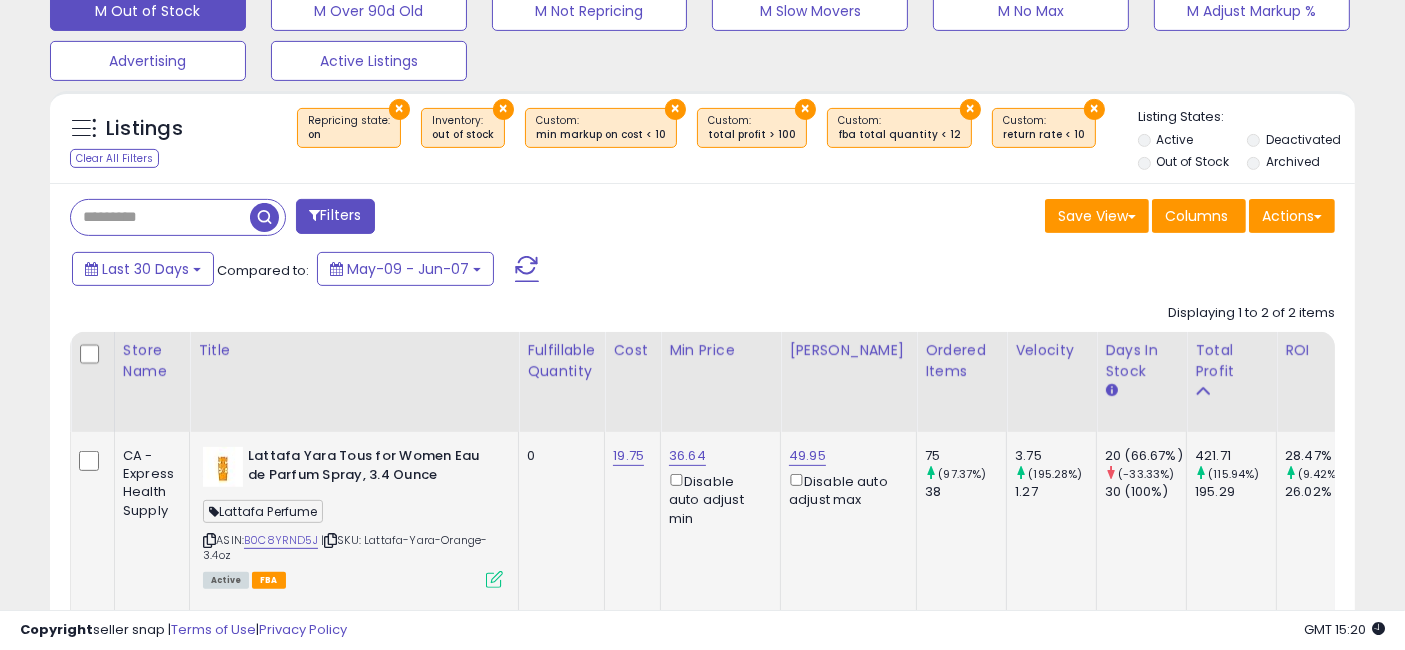 click on "Filters" at bounding box center (335, 216) 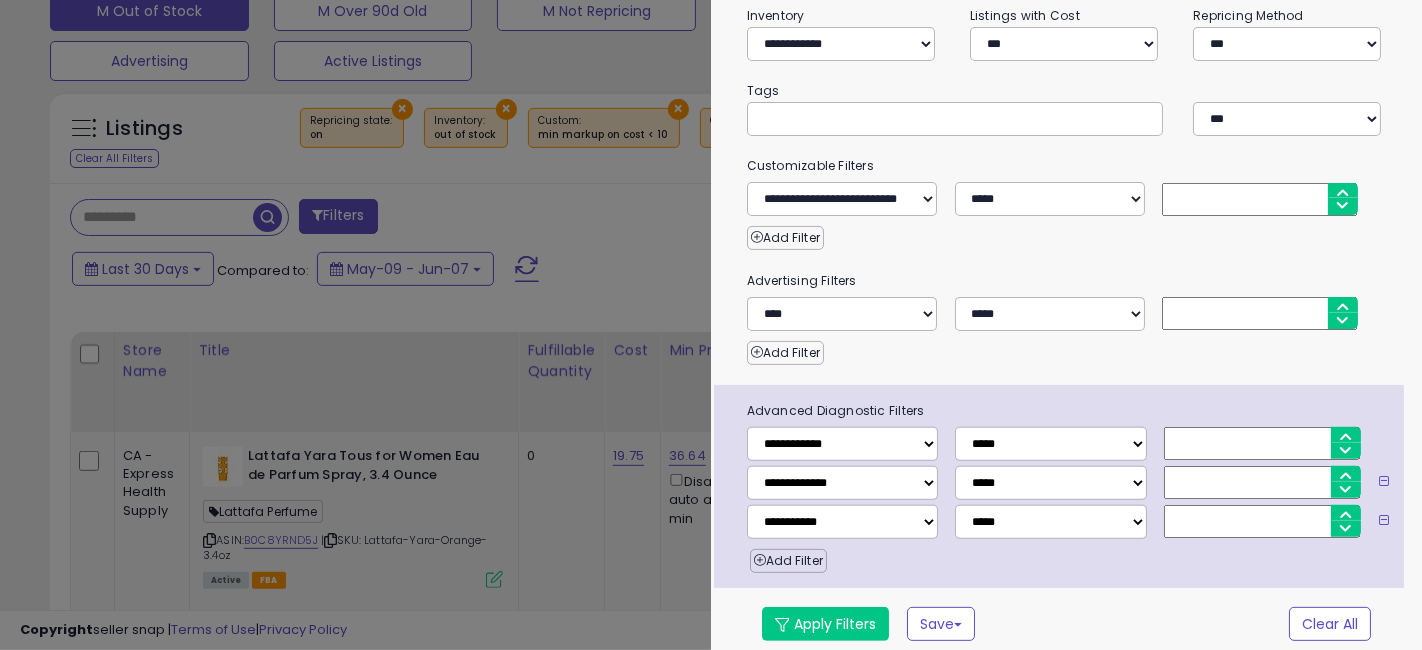 click on "**" at bounding box center (1259, 199) 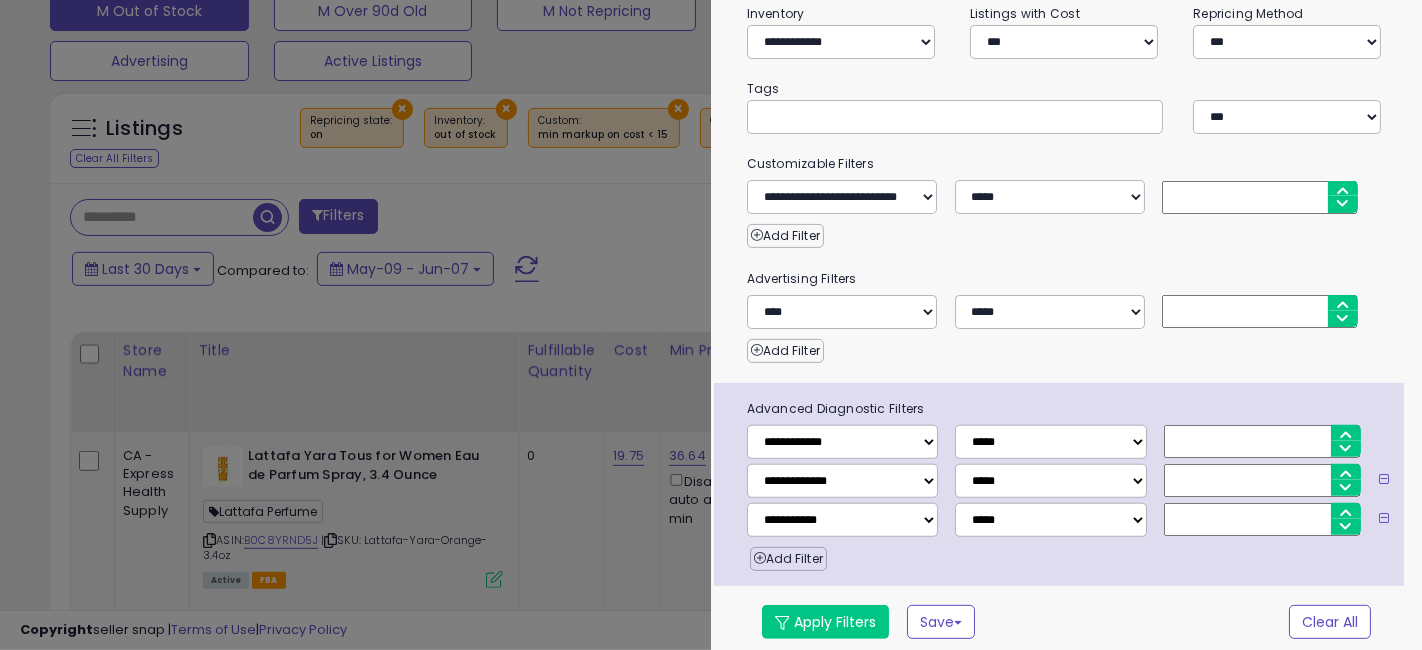 click on "**" at bounding box center (1259, 197) 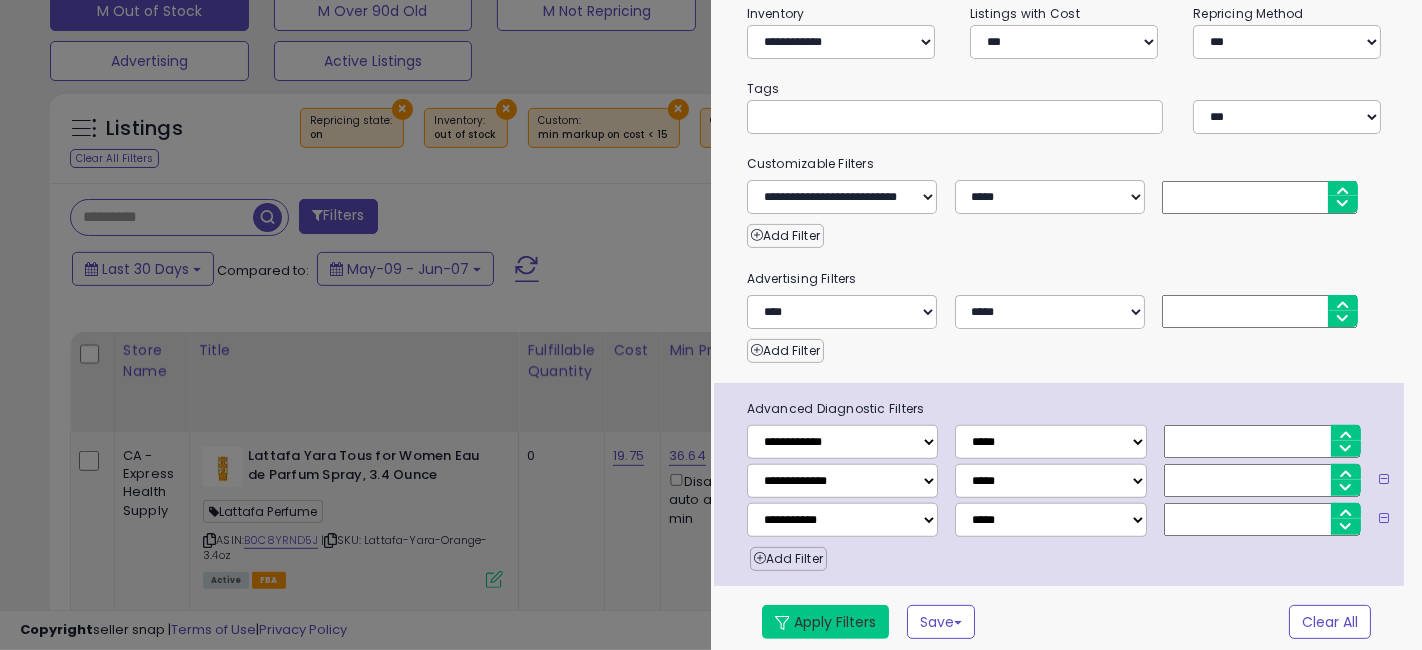 type on "**" 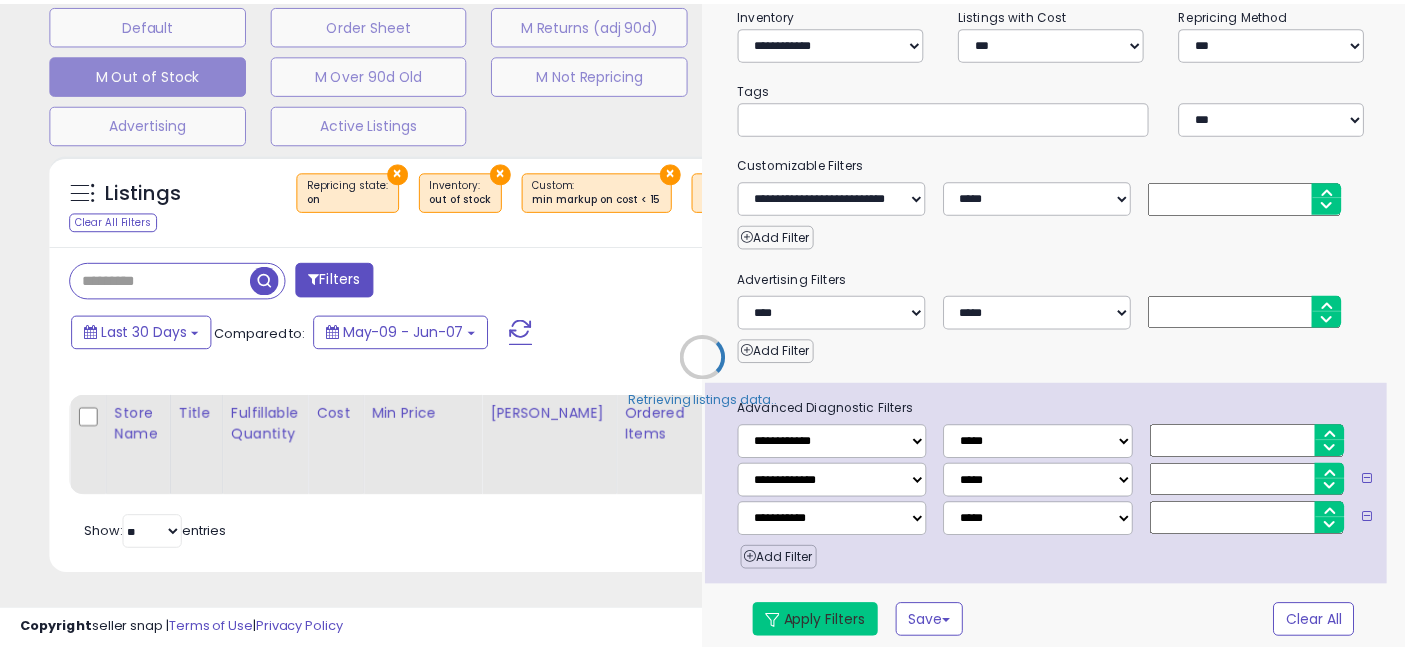 scroll, scrollTop: 641, scrollLeft: 0, axis: vertical 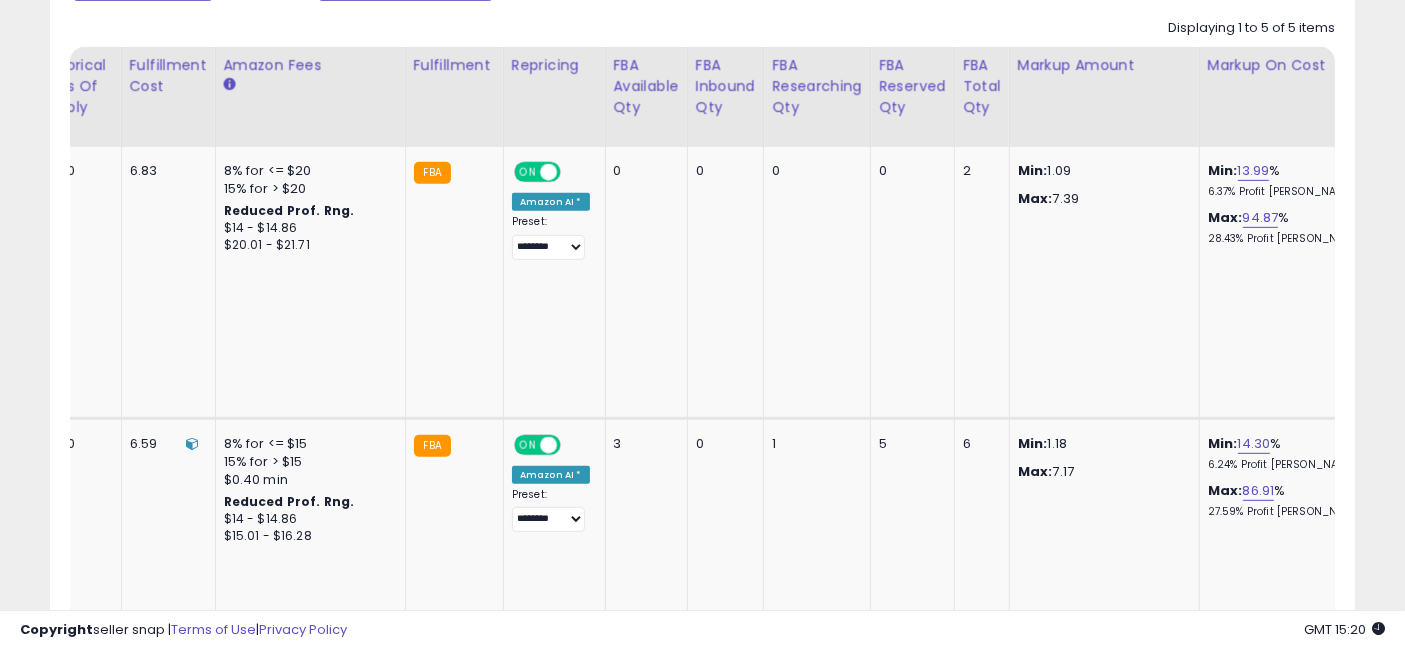 drag, startPoint x: 551, startPoint y: 279, endPoint x: 1364, endPoint y: 290, distance: 813.0744 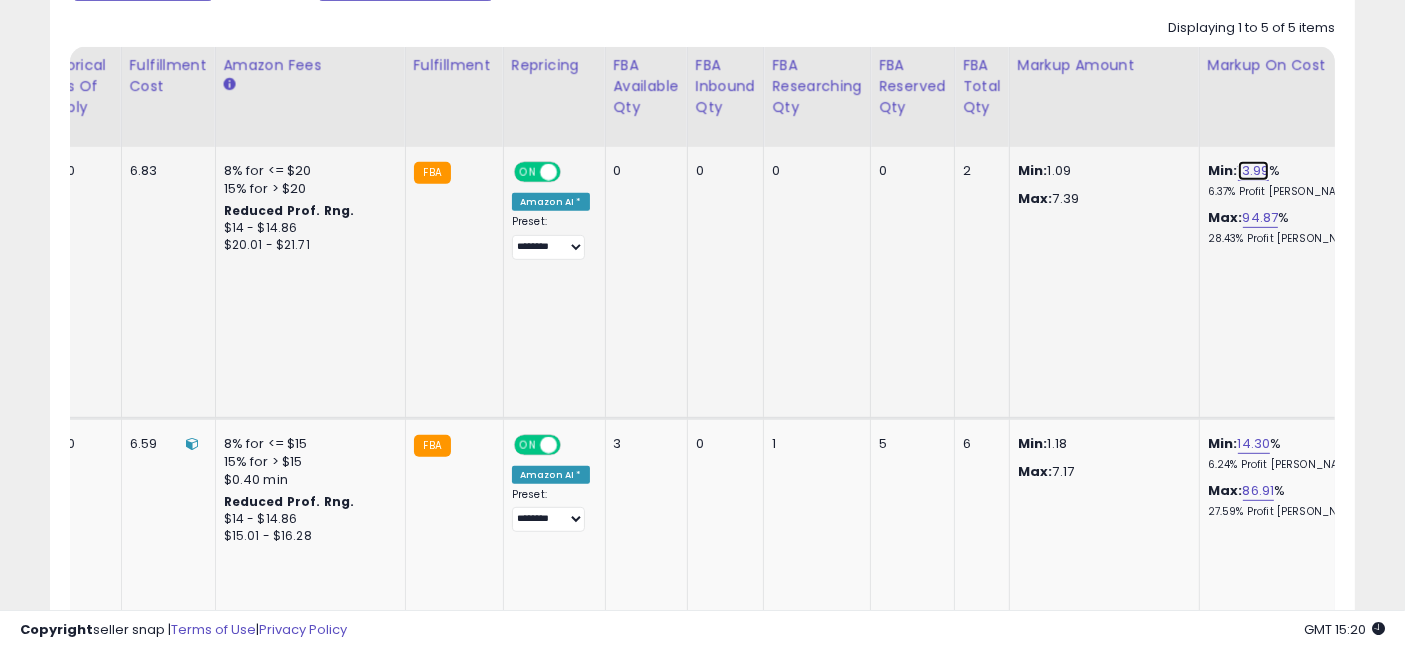 click on "13.99" at bounding box center [1254, 171] 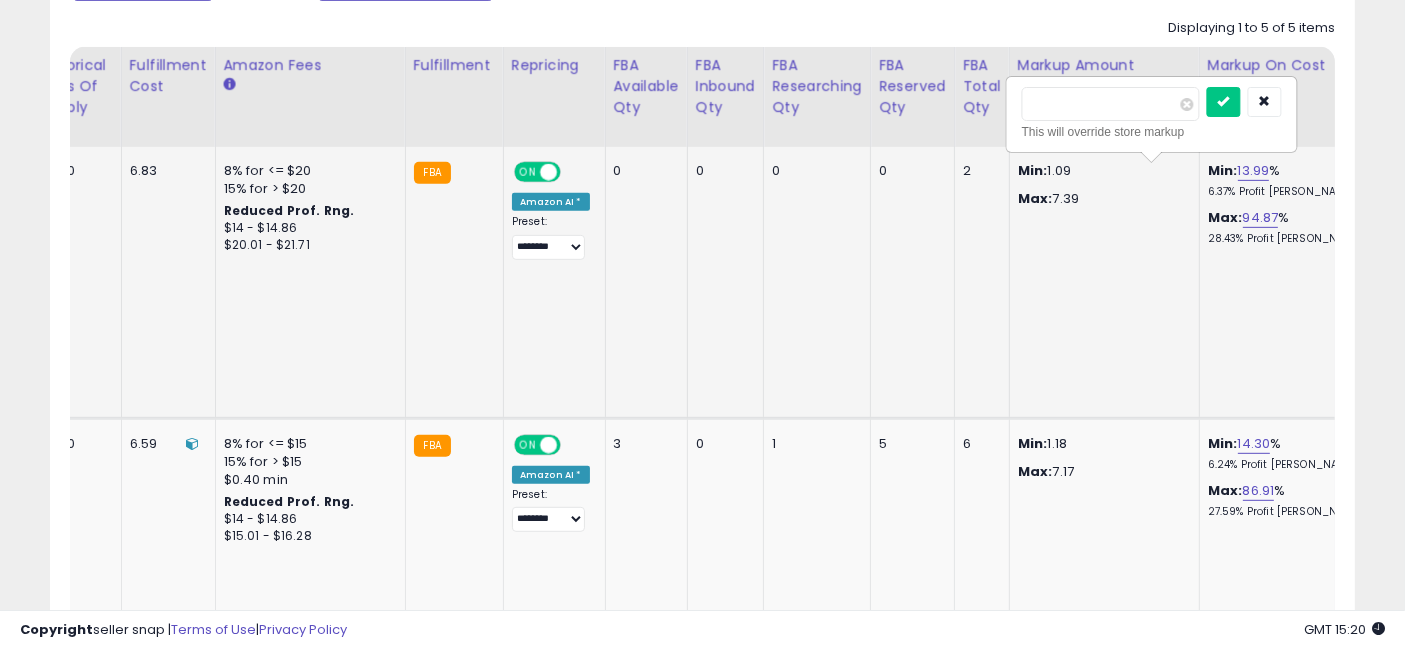 scroll, scrollTop: 0, scrollLeft: 3617, axis: horizontal 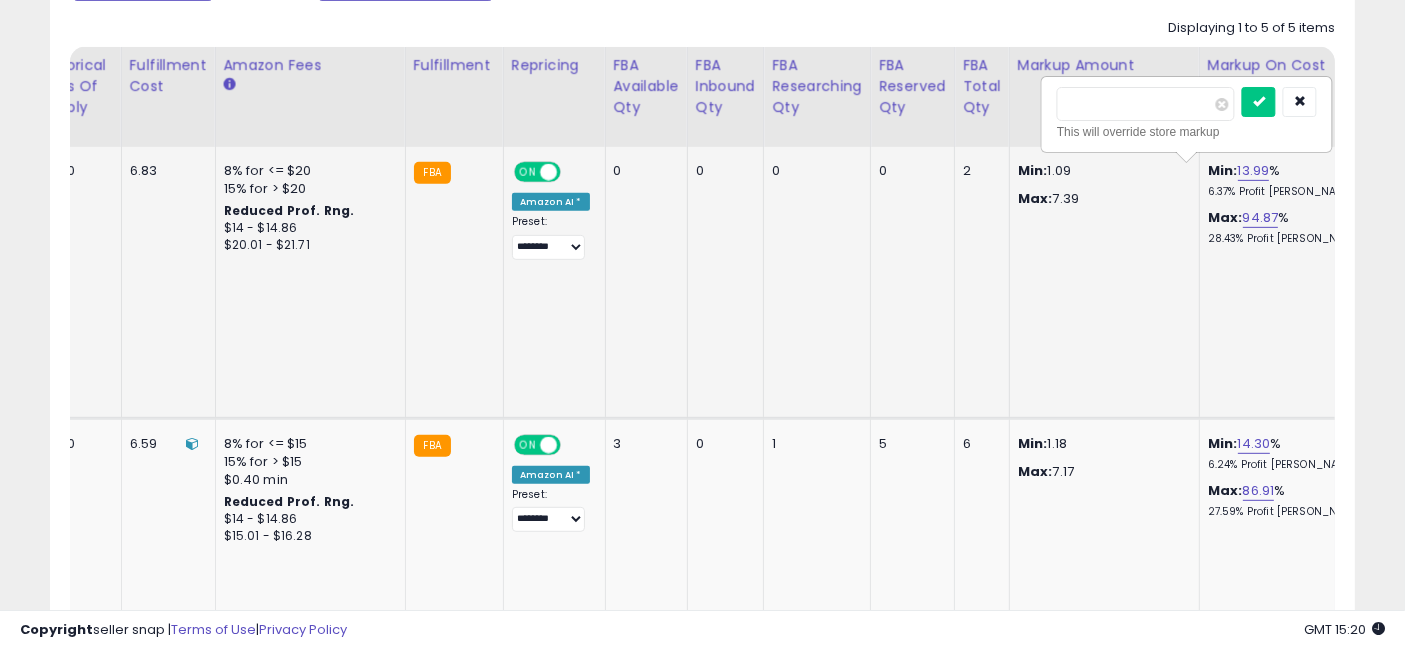 click on "*****" at bounding box center (1146, 104) 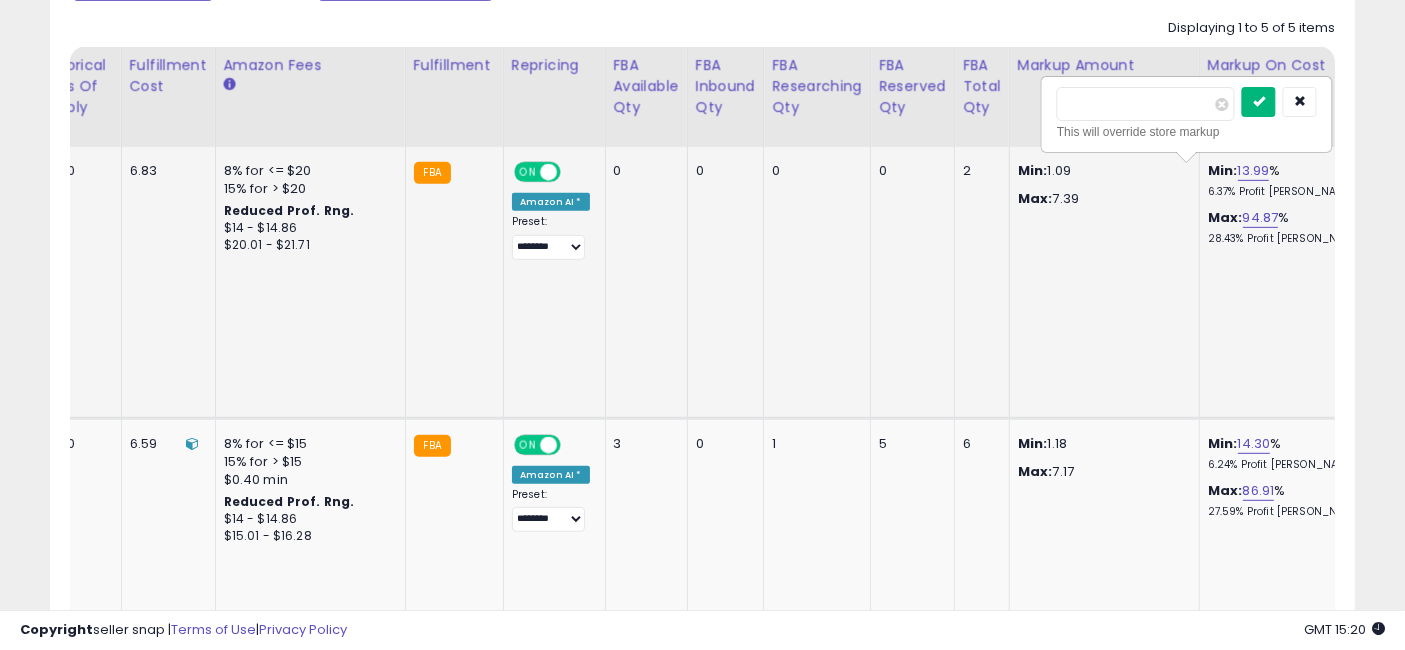 type on "**" 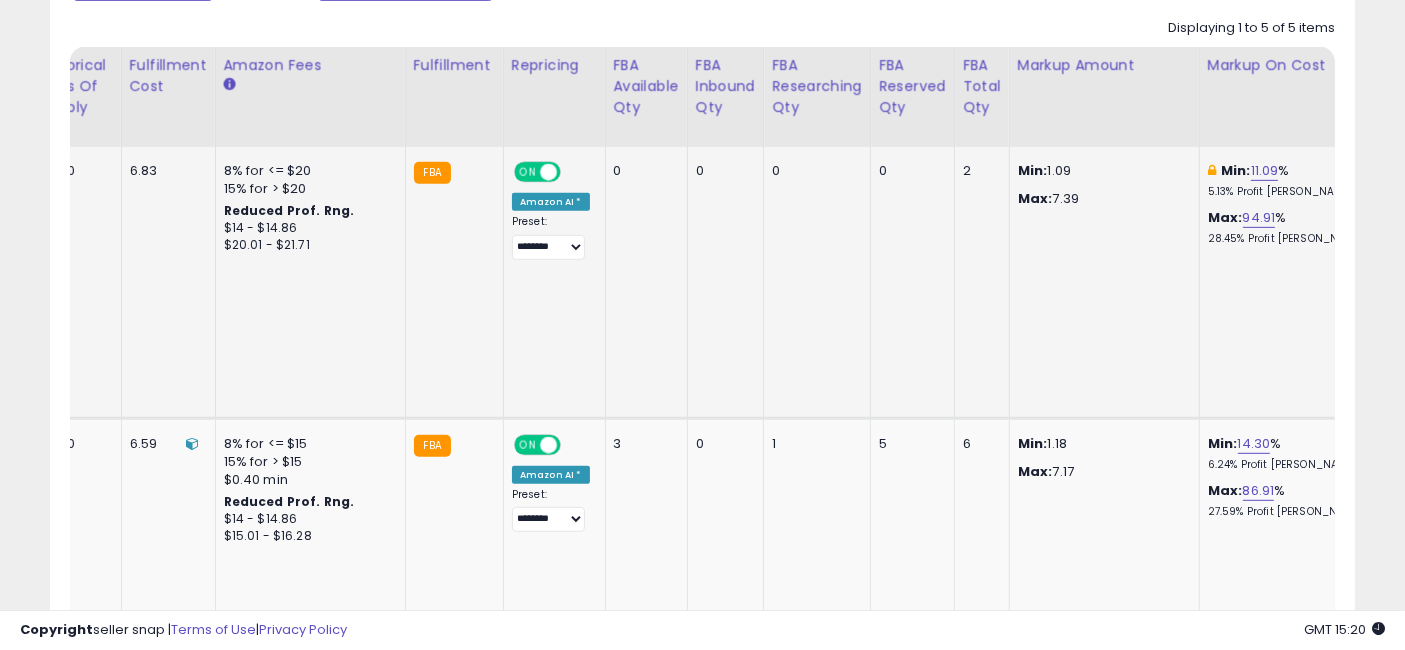 click at bounding box center (1363, 171) 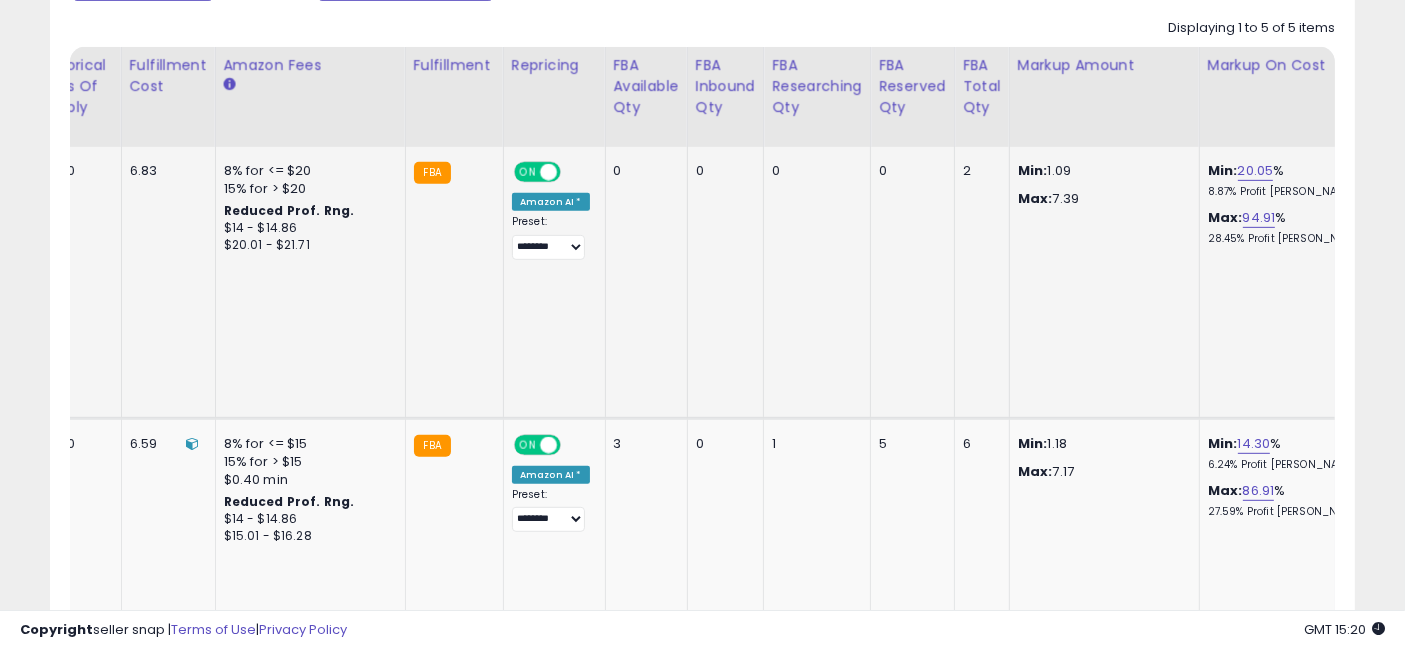 scroll, scrollTop: 0, scrollLeft: 3617, axis: horizontal 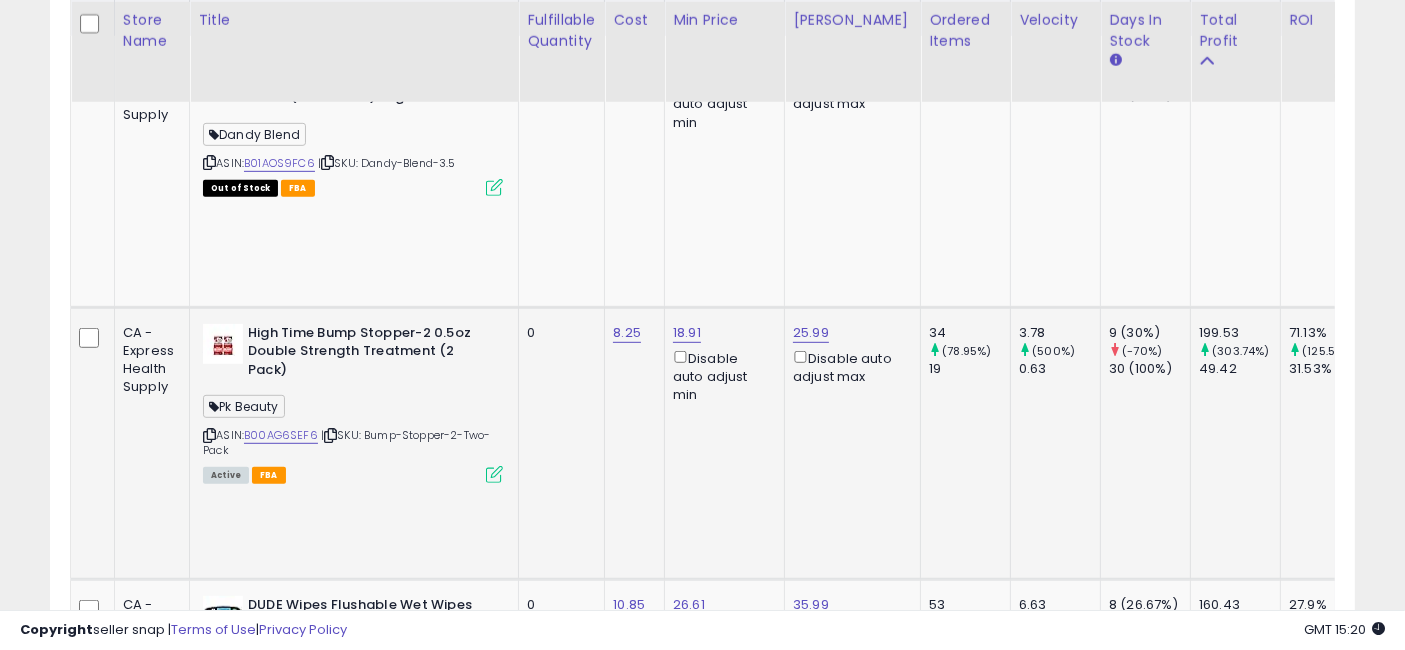 drag, startPoint x: 1110, startPoint y: 360, endPoint x: 643, endPoint y: 306, distance: 470.1117 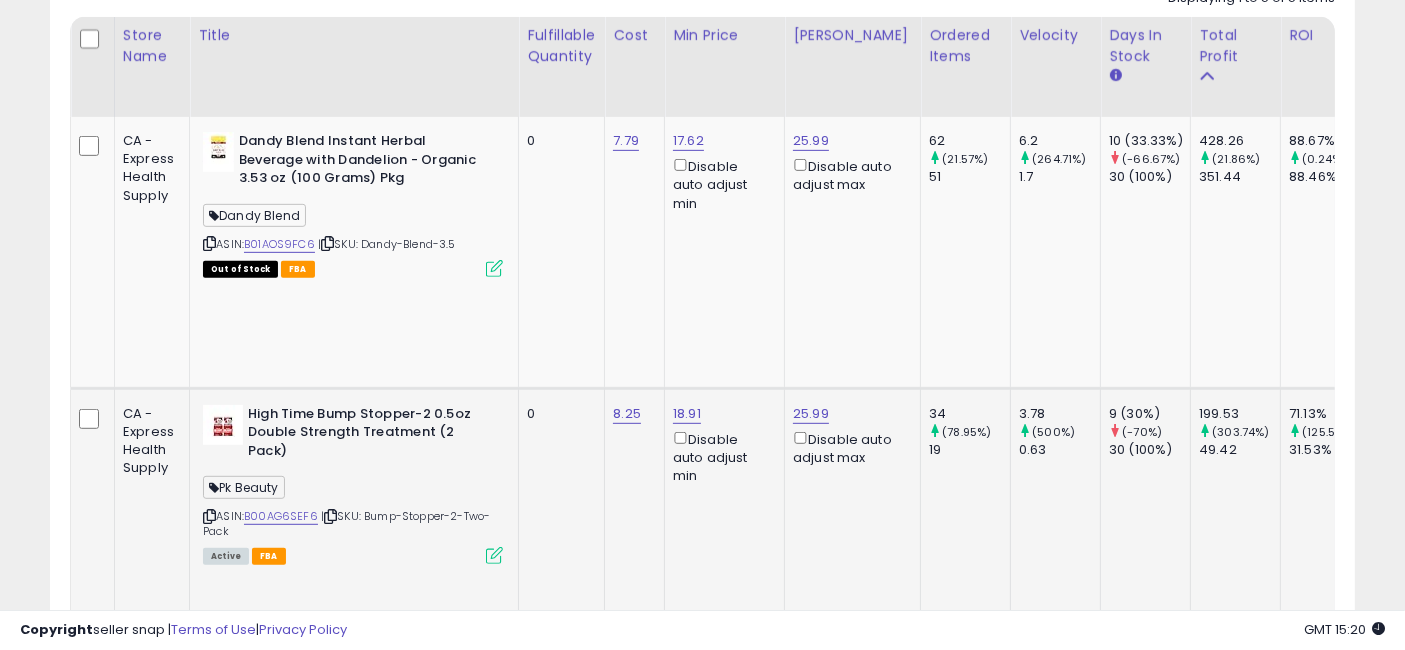 scroll, scrollTop: 974, scrollLeft: 0, axis: vertical 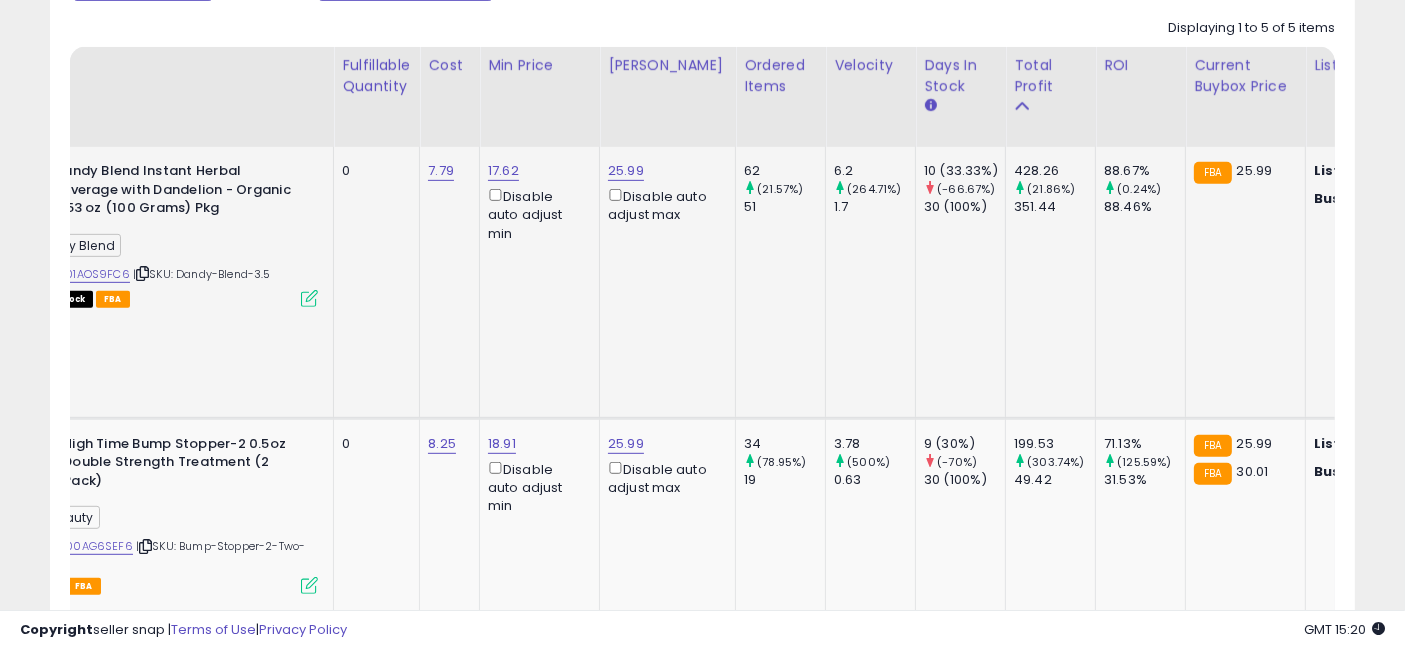 drag, startPoint x: 745, startPoint y: 301, endPoint x: 879, endPoint y: 300, distance: 134.00374 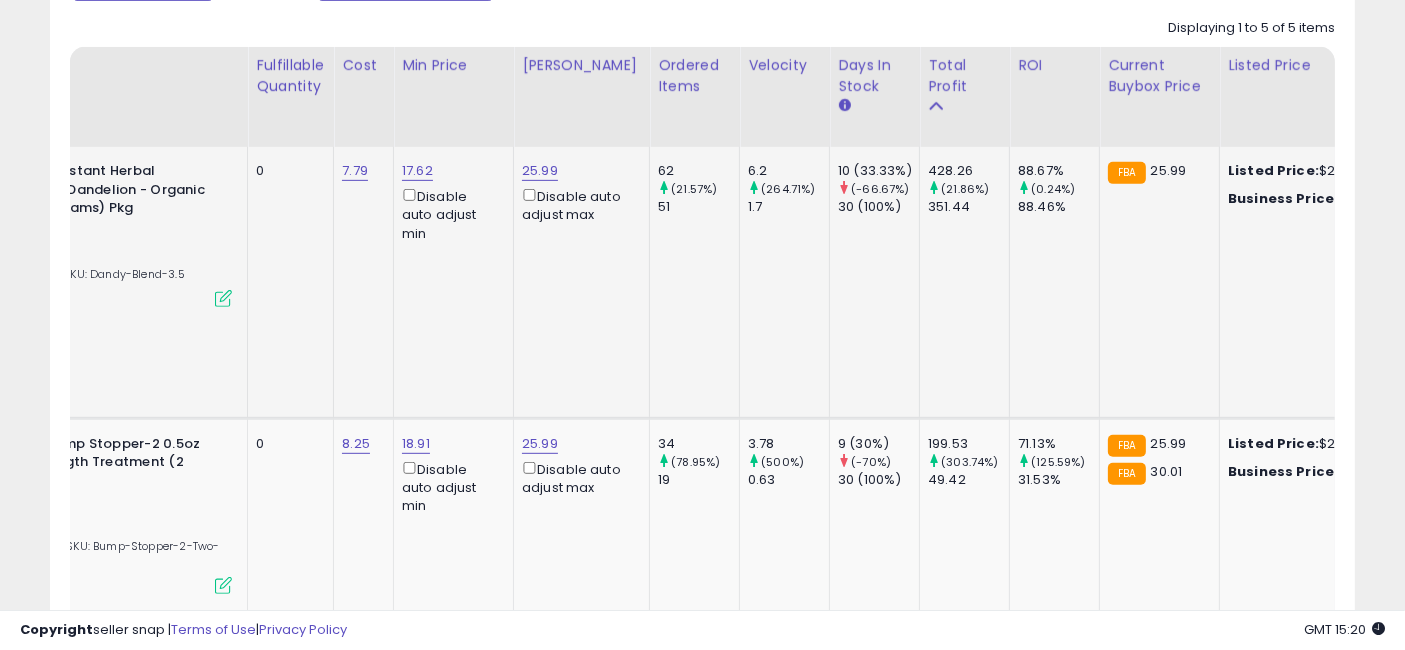 scroll, scrollTop: 0, scrollLeft: 271, axis: horizontal 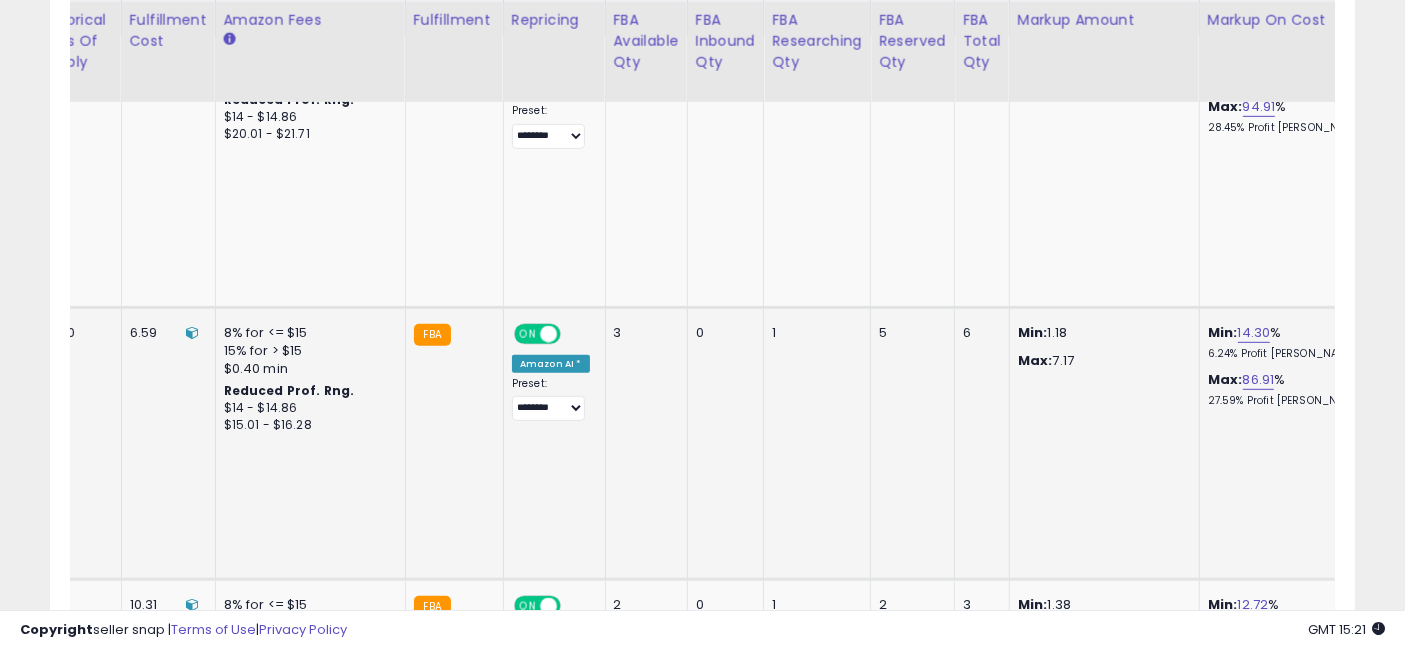 drag, startPoint x: 648, startPoint y: 346, endPoint x: 1288, endPoint y: 377, distance: 640.75037 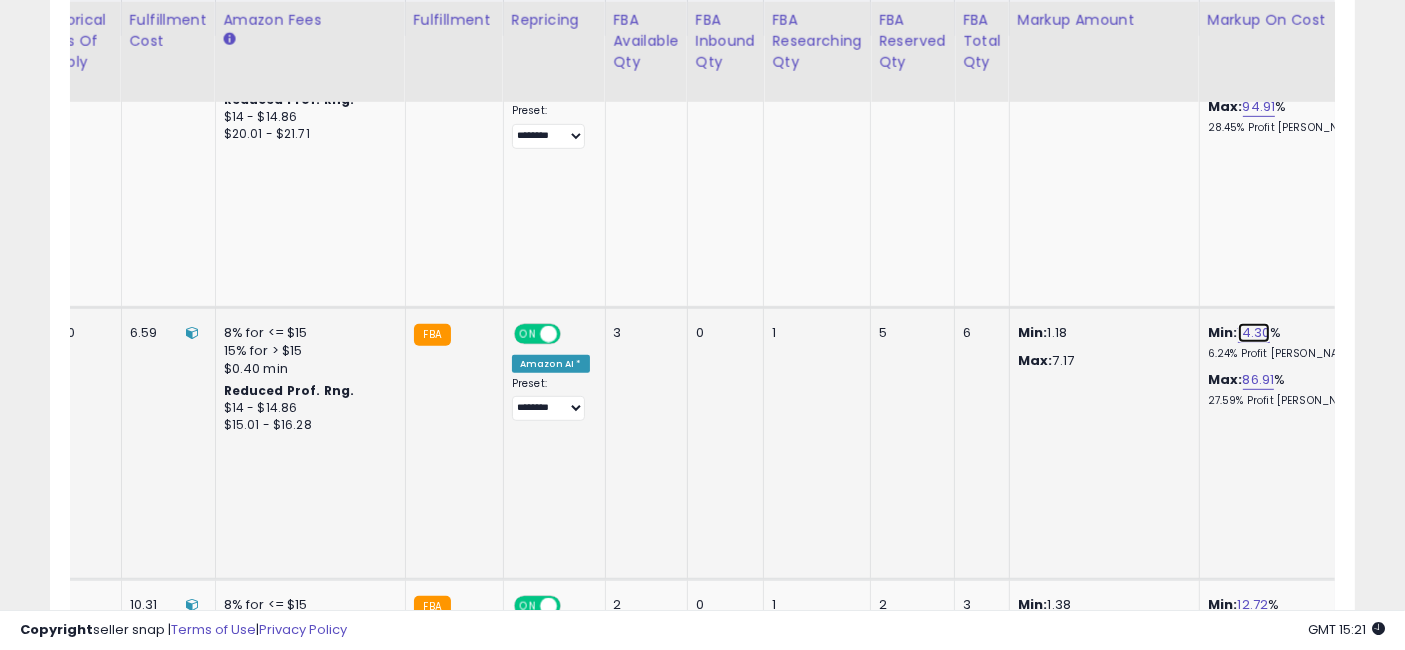 click on "14.30" at bounding box center (1254, 333) 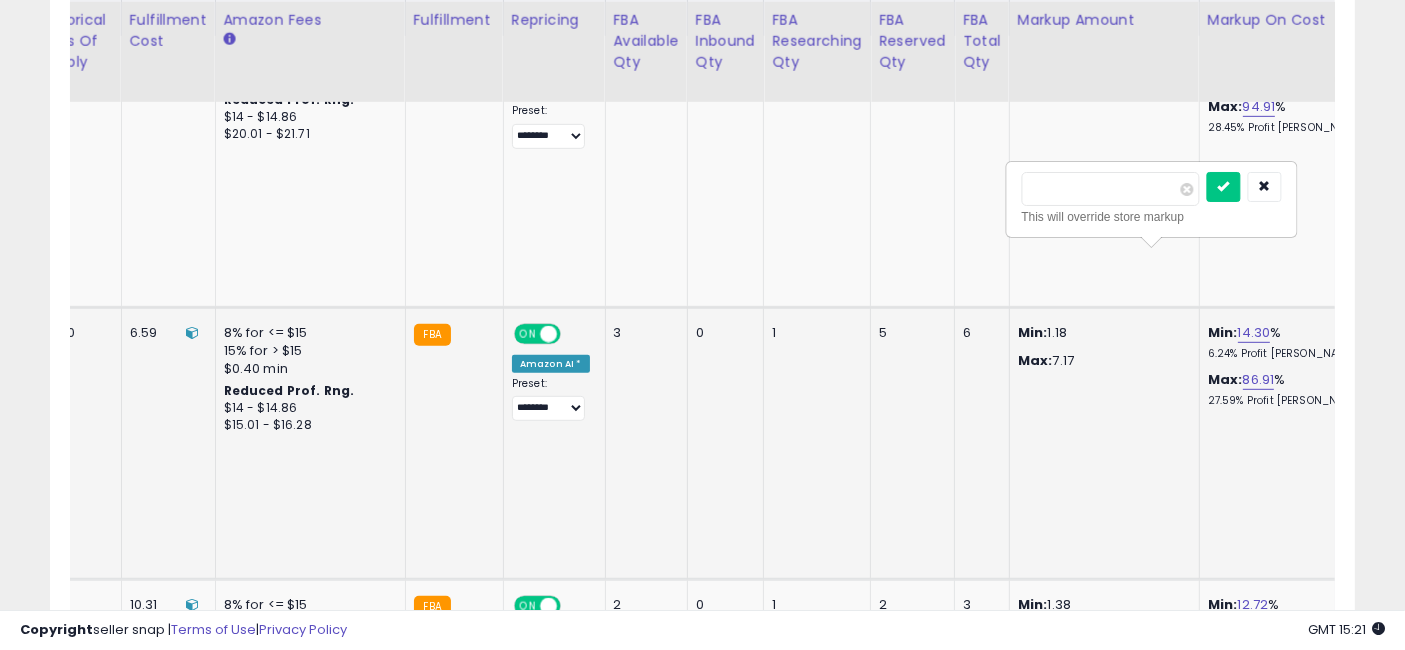 click on "*****" at bounding box center (1111, 189) 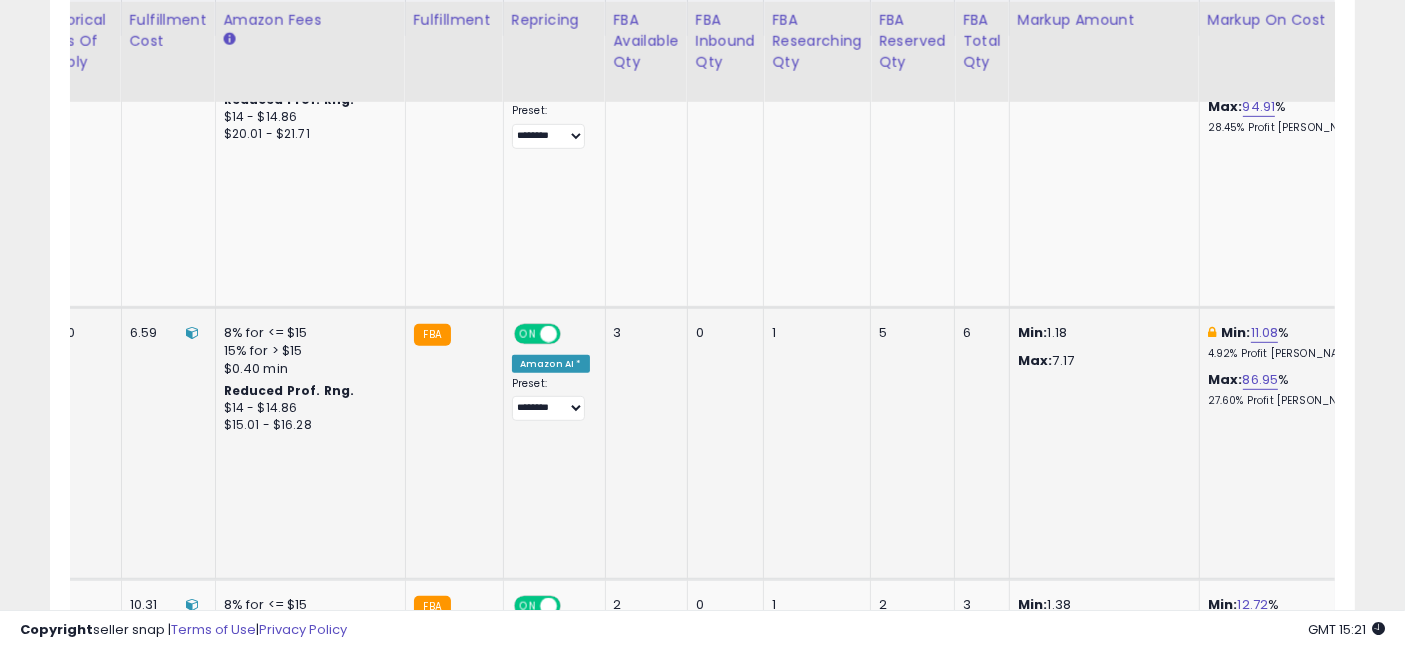 click at bounding box center [1363, 333] 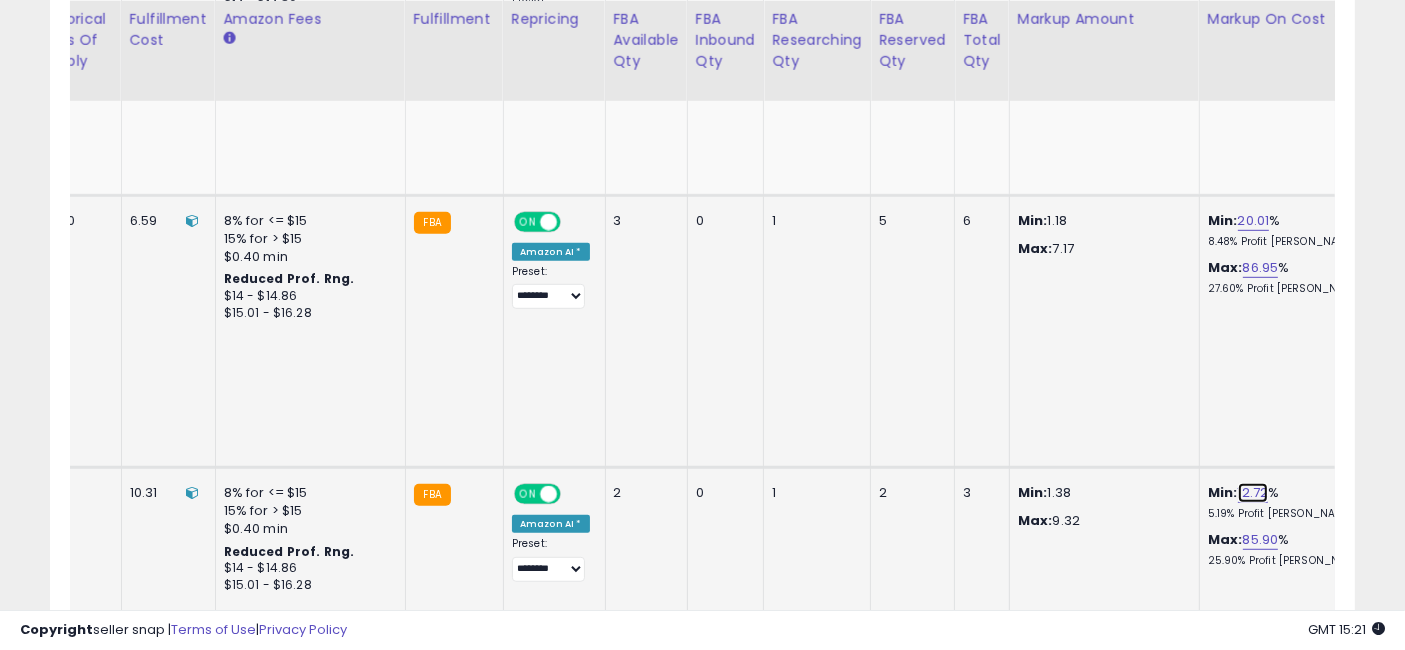 click on "12.72" at bounding box center [1253, 493] 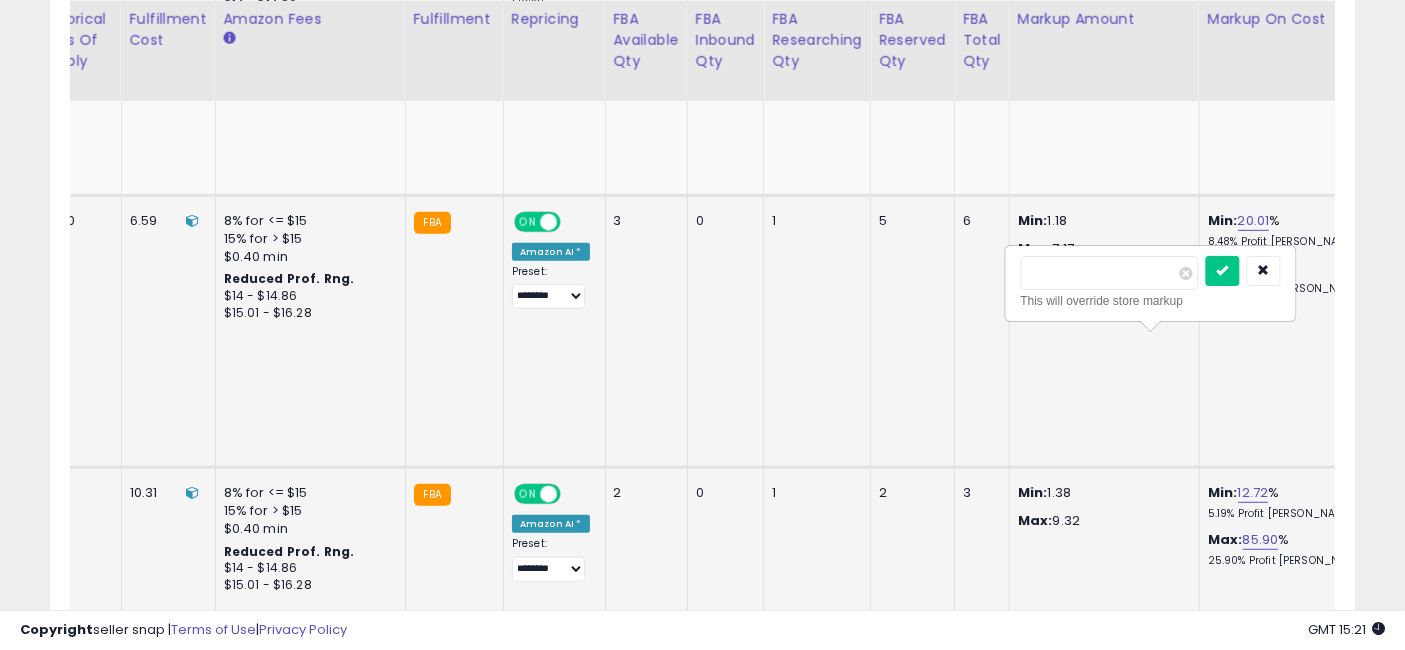 click on "*****" at bounding box center [1110, 273] 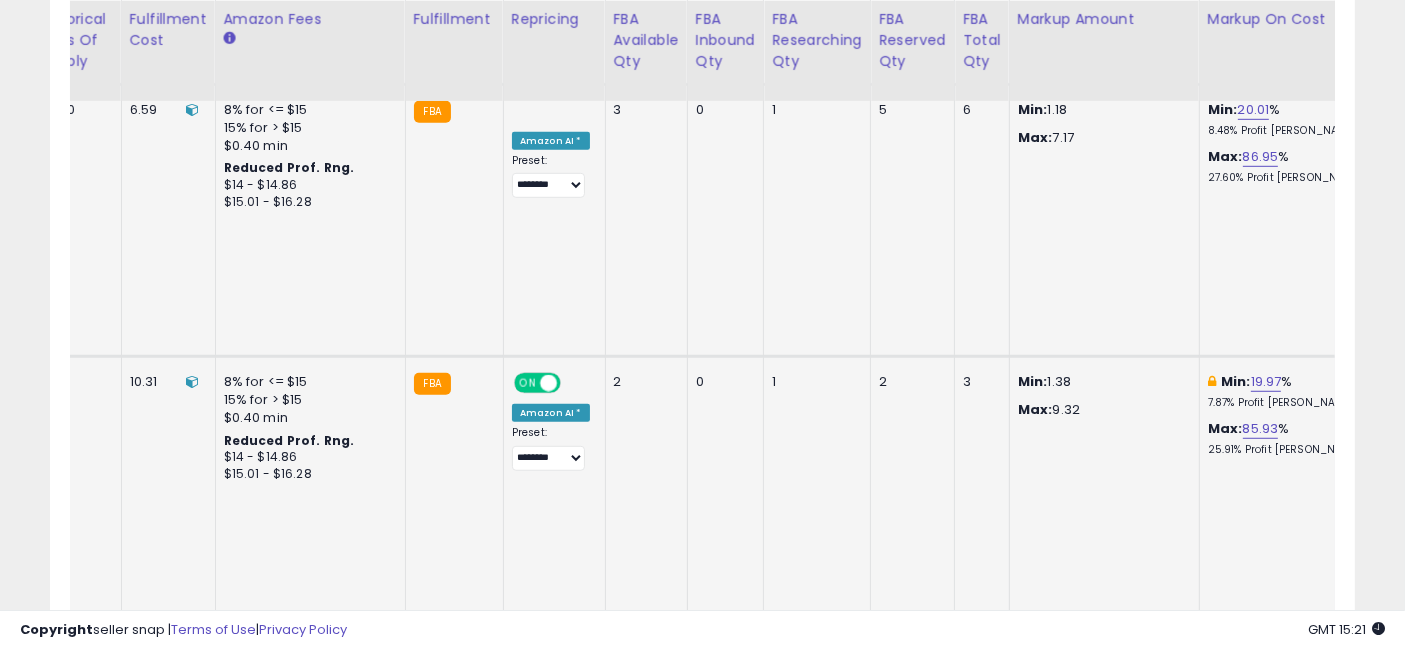 click at bounding box center [1363, 382] 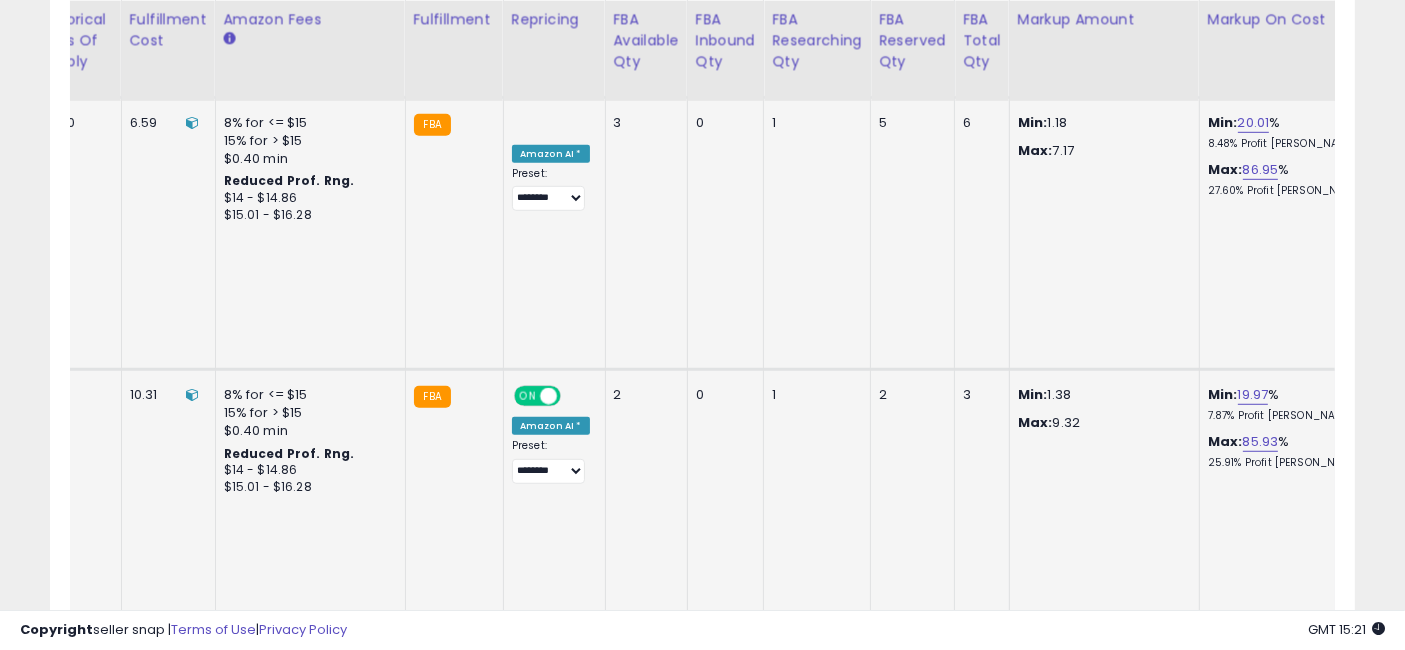 drag, startPoint x: 1277, startPoint y: 335, endPoint x: 750, endPoint y: 312, distance: 527.50165 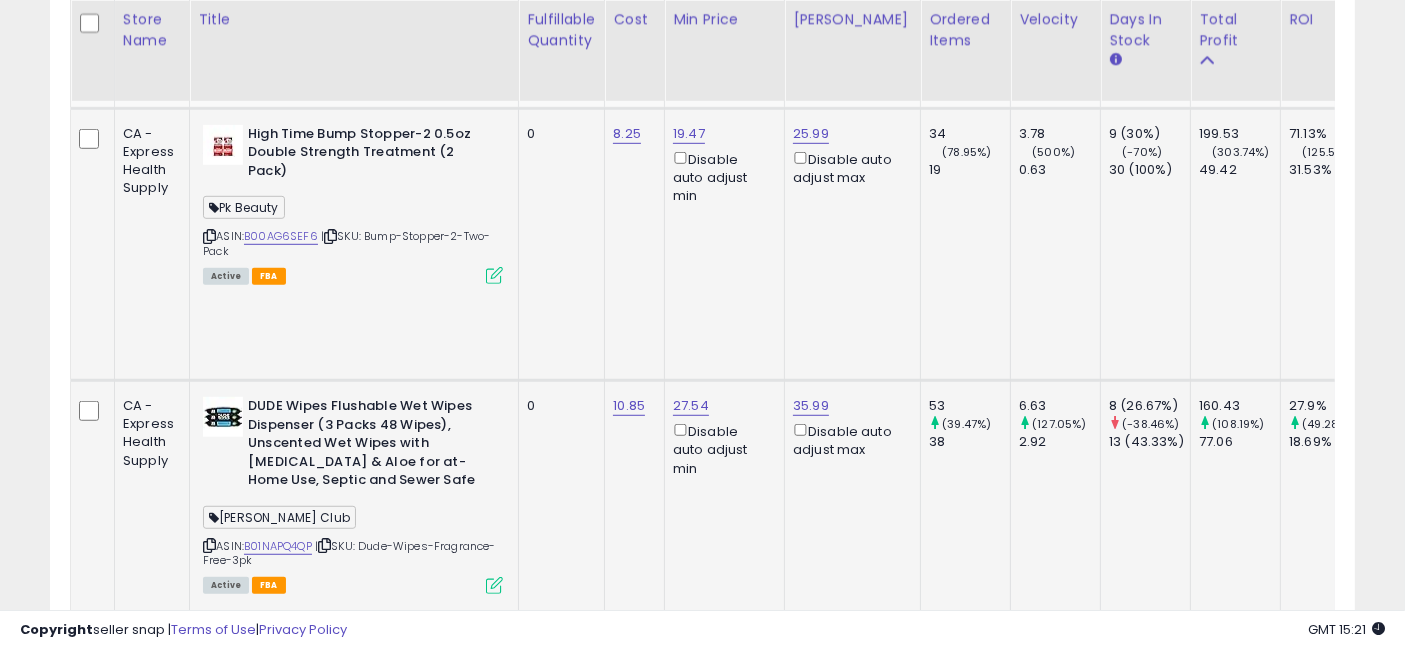 drag, startPoint x: 915, startPoint y: 333, endPoint x: 460, endPoint y: 354, distance: 455.48434 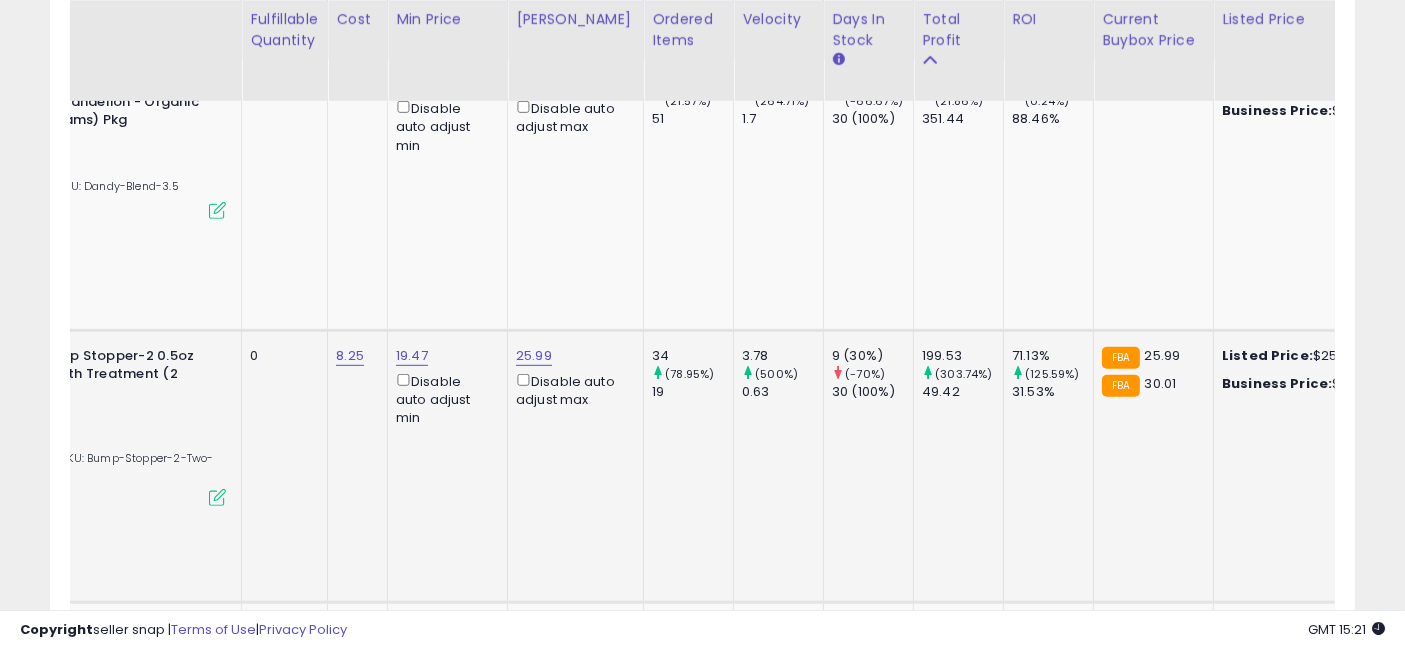 drag, startPoint x: 611, startPoint y: 358, endPoint x: 731, endPoint y: 359, distance: 120.004166 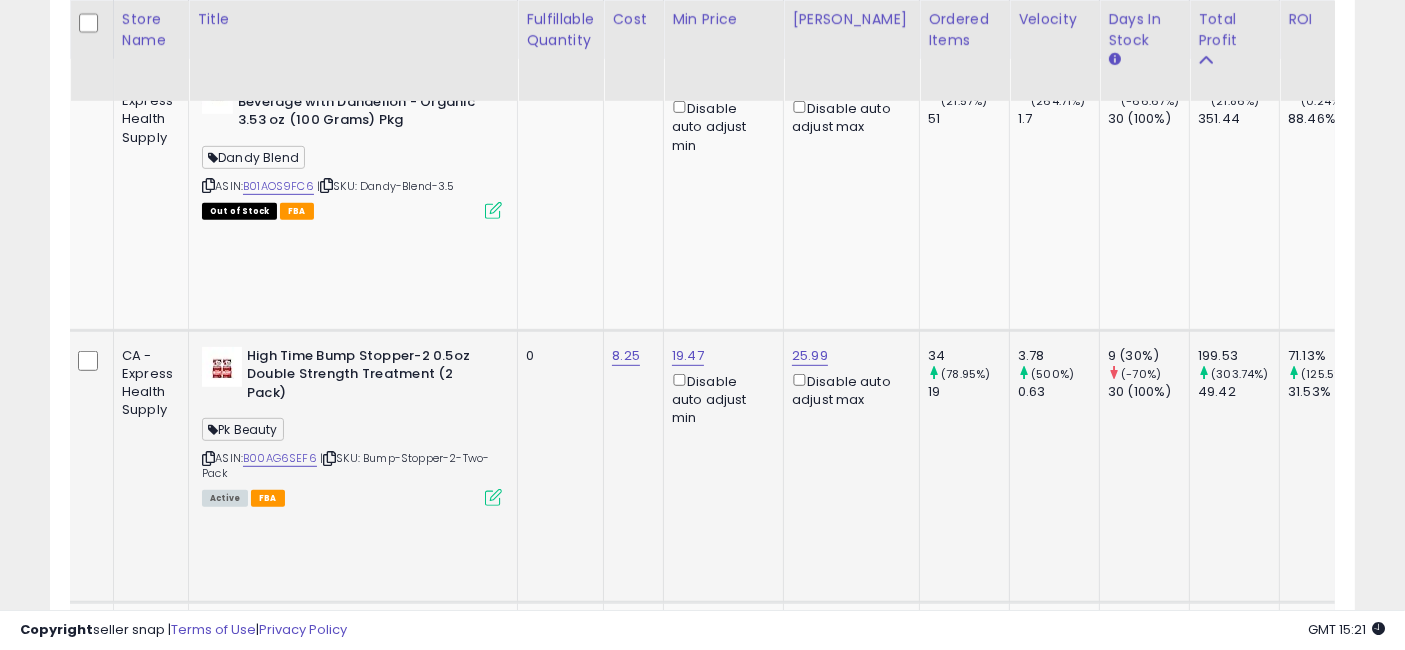 drag, startPoint x: 751, startPoint y: 369, endPoint x: 600, endPoint y: 372, distance: 151.0298 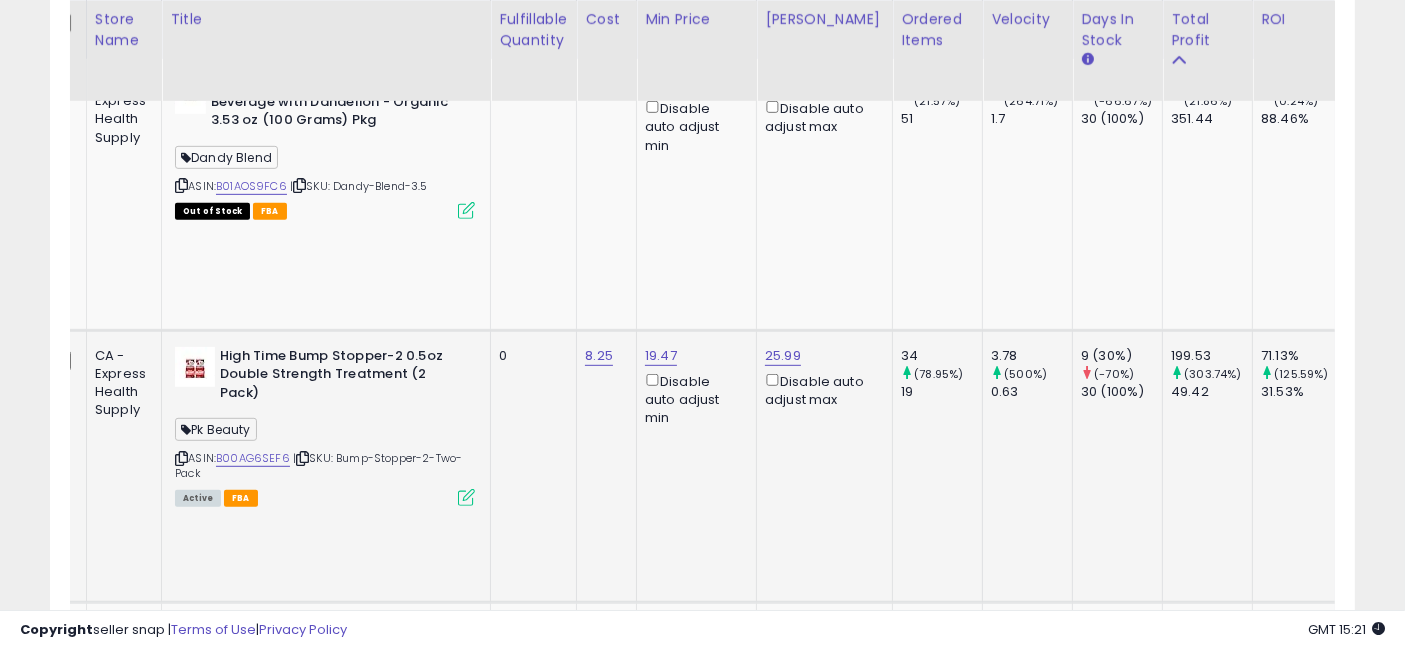 drag, startPoint x: 600, startPoint y: 372, endPoint x: 748, endPoint y: 381, distance: 148.27339 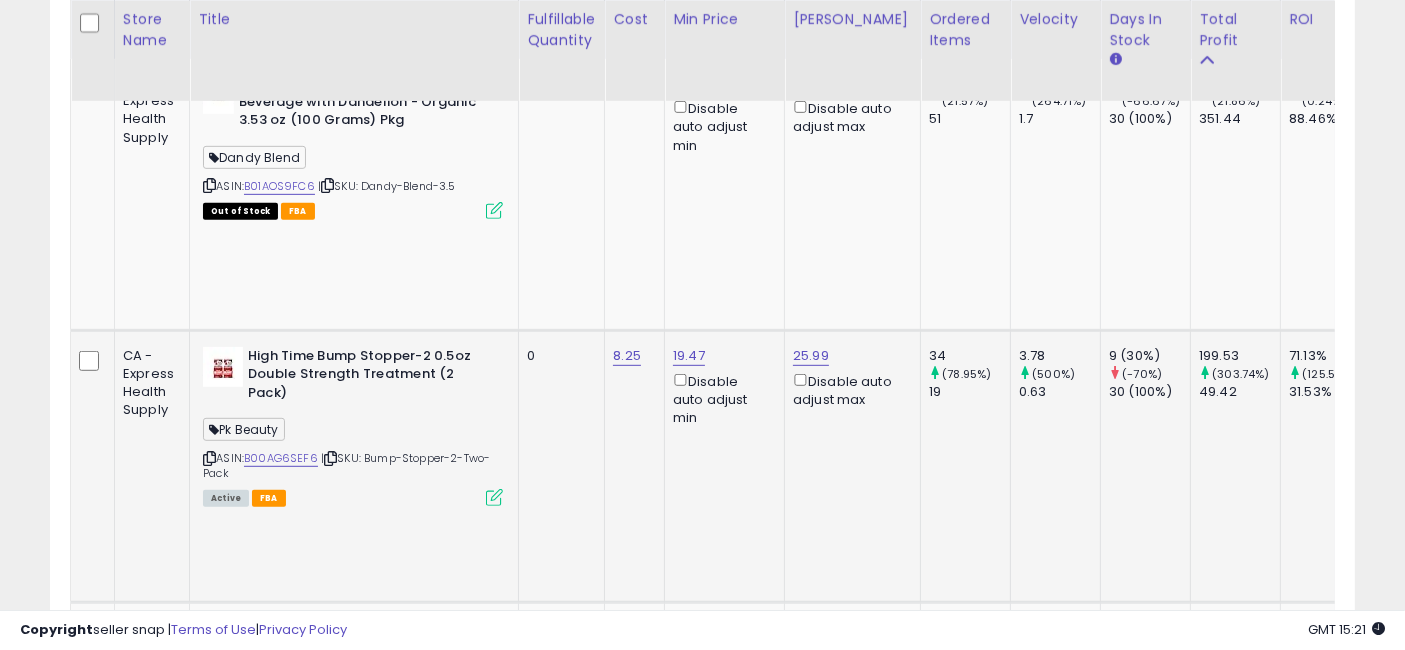 drag, startPoint x: 748, startPoint y: 381, endPoint x: 597, endPoint y: 381, distance: 151 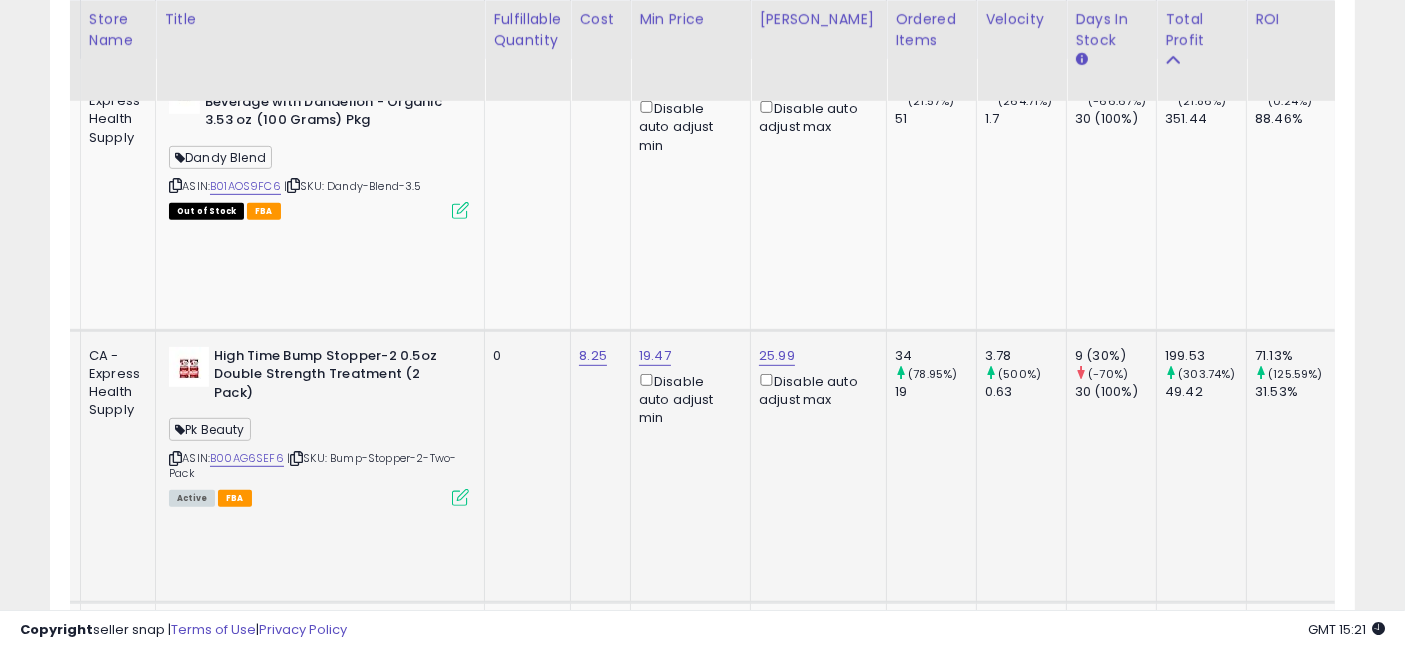 drag, startPoint x: 597, startPoint y: 381, endPoint x: 736, endPoint y: 387, distance: 139.12944 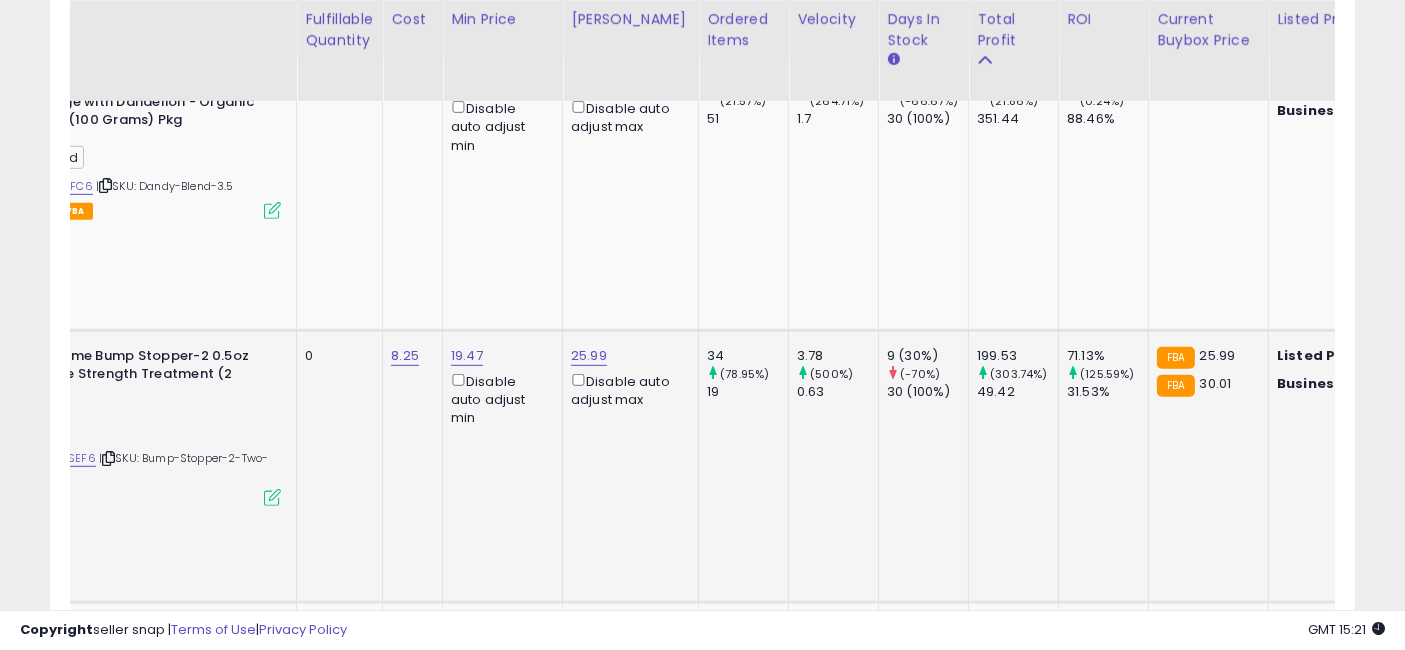 drag, startPoint x: 640, startPoint y: 381, endPoint x: 566, endPoint y: 381, distance: 74 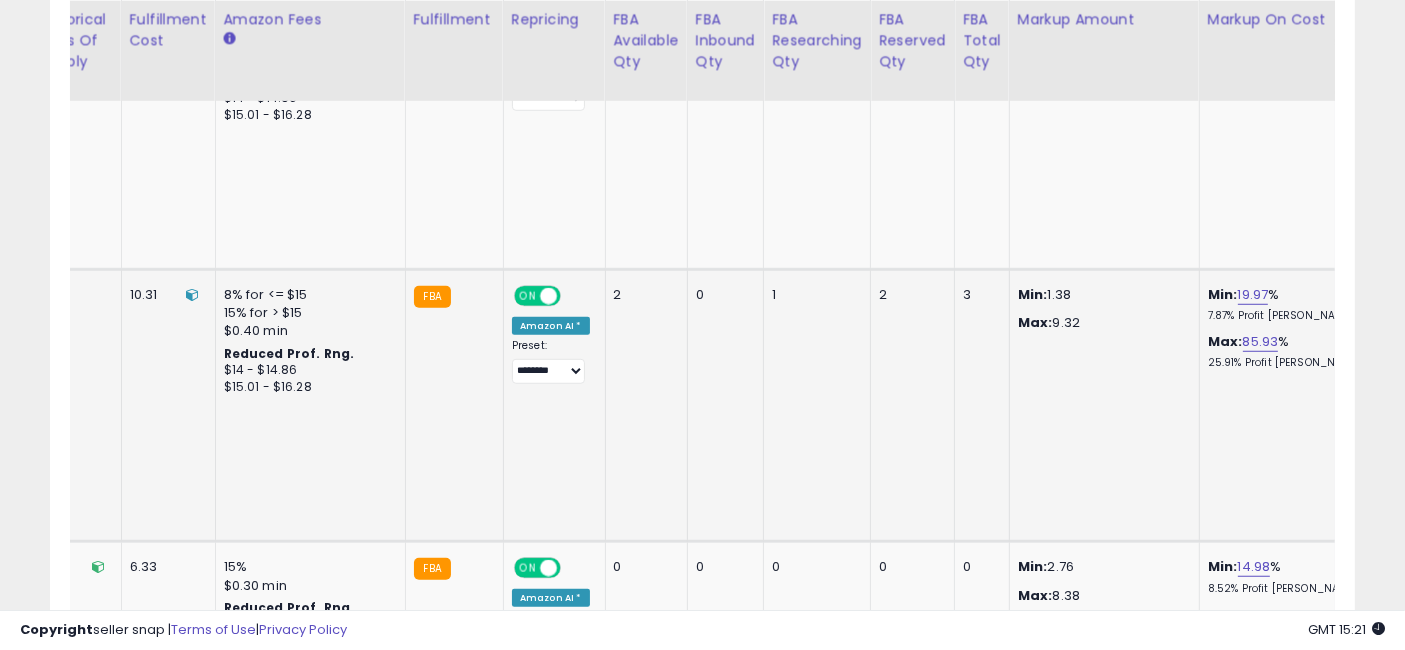 drag, startPoint x: 545, startPoint y: 275, endPoint x: 1044, endPoint y: 290, distance: 499.2254 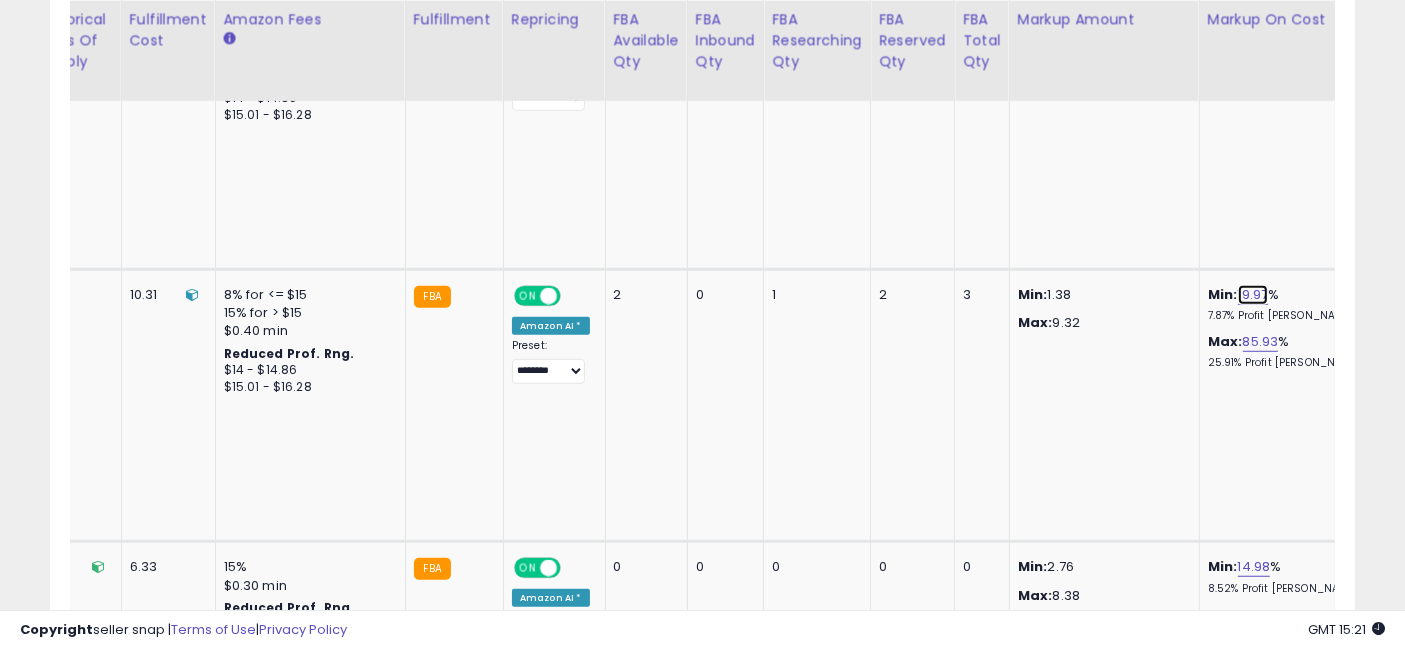 click on "19.97" at bounding box center [1253, 295] 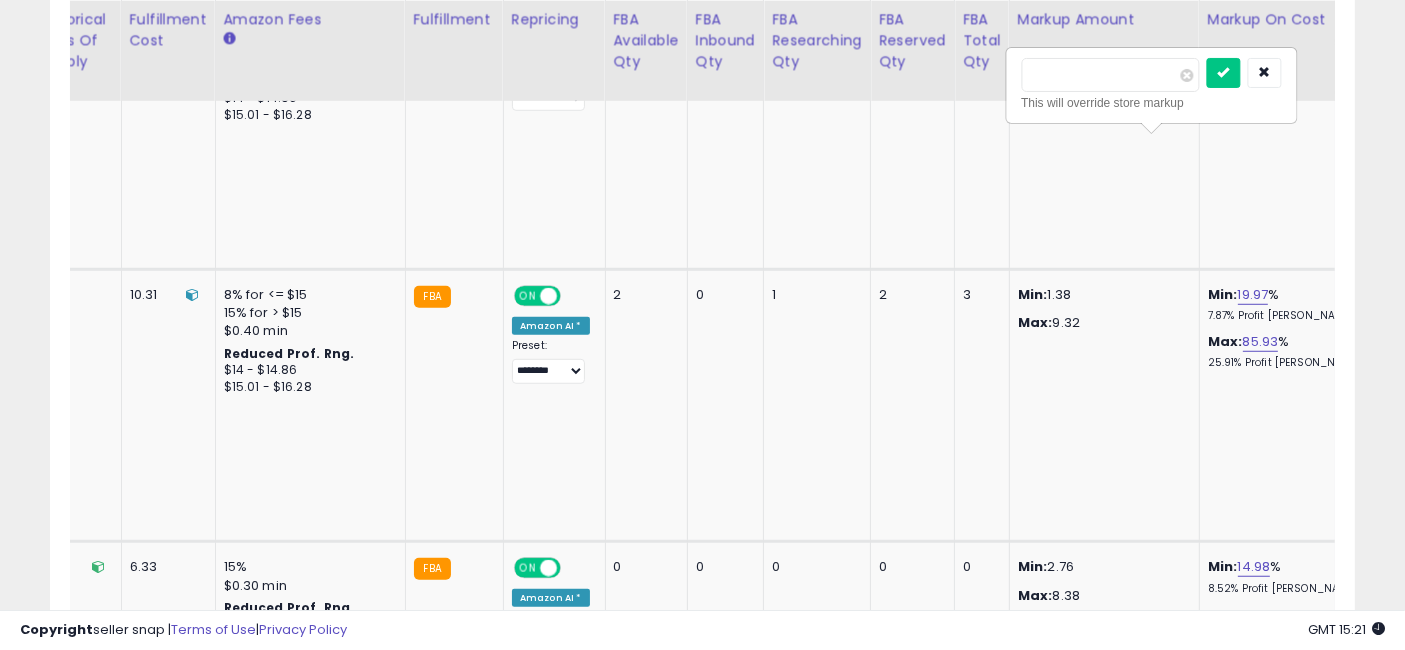 click on "*****" at bounding box center [1111, 75] 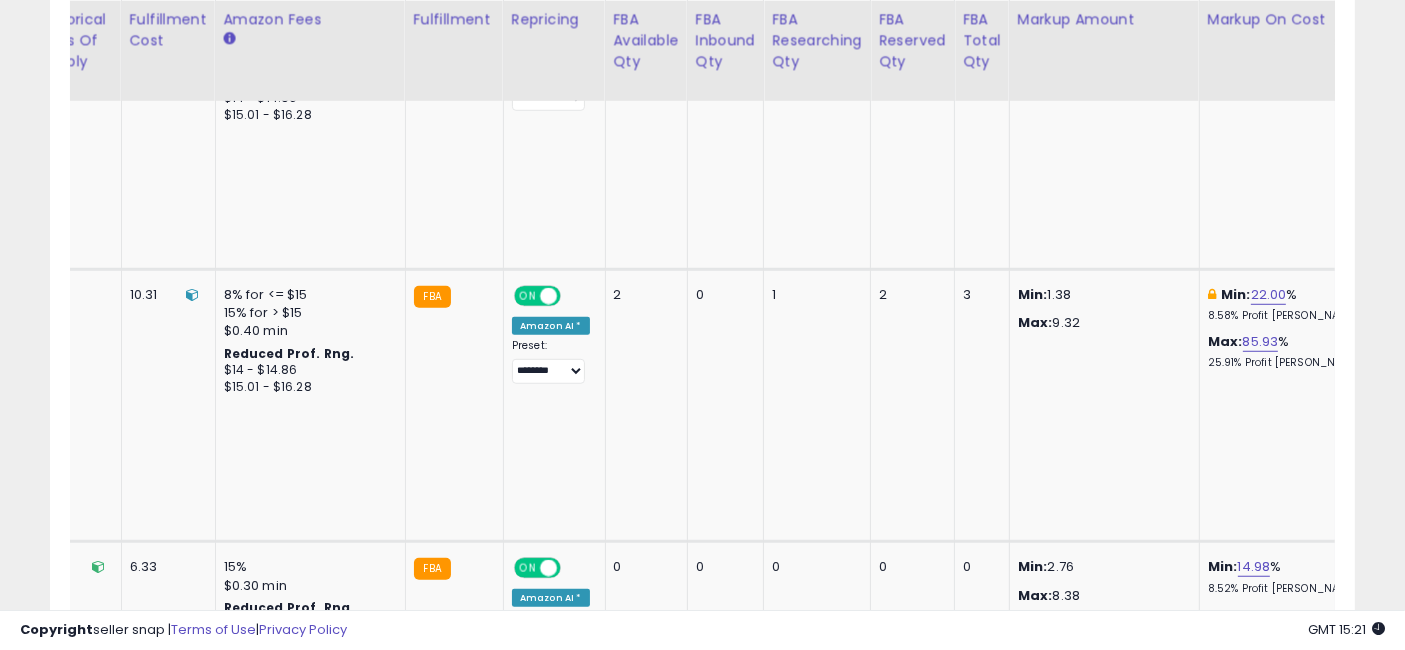 click at bounding box center (1363, 295) 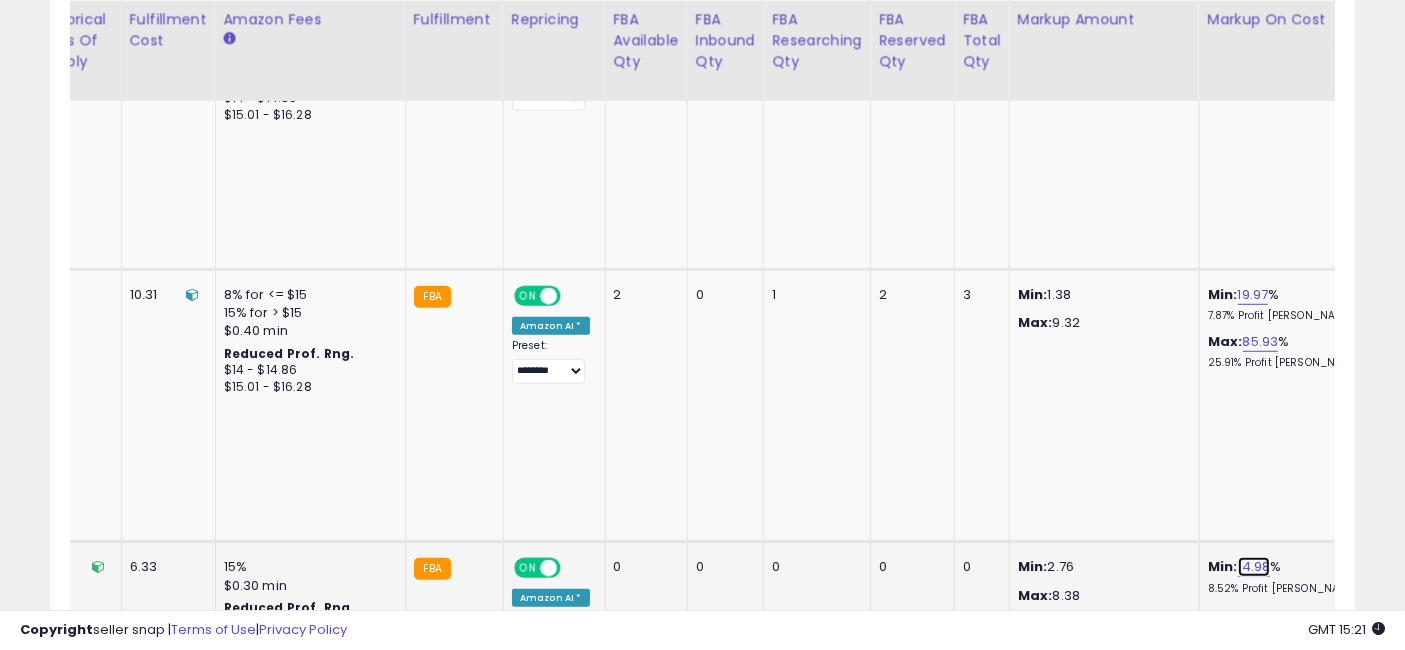 click on "14.98" at bounding box center (1254, 567) 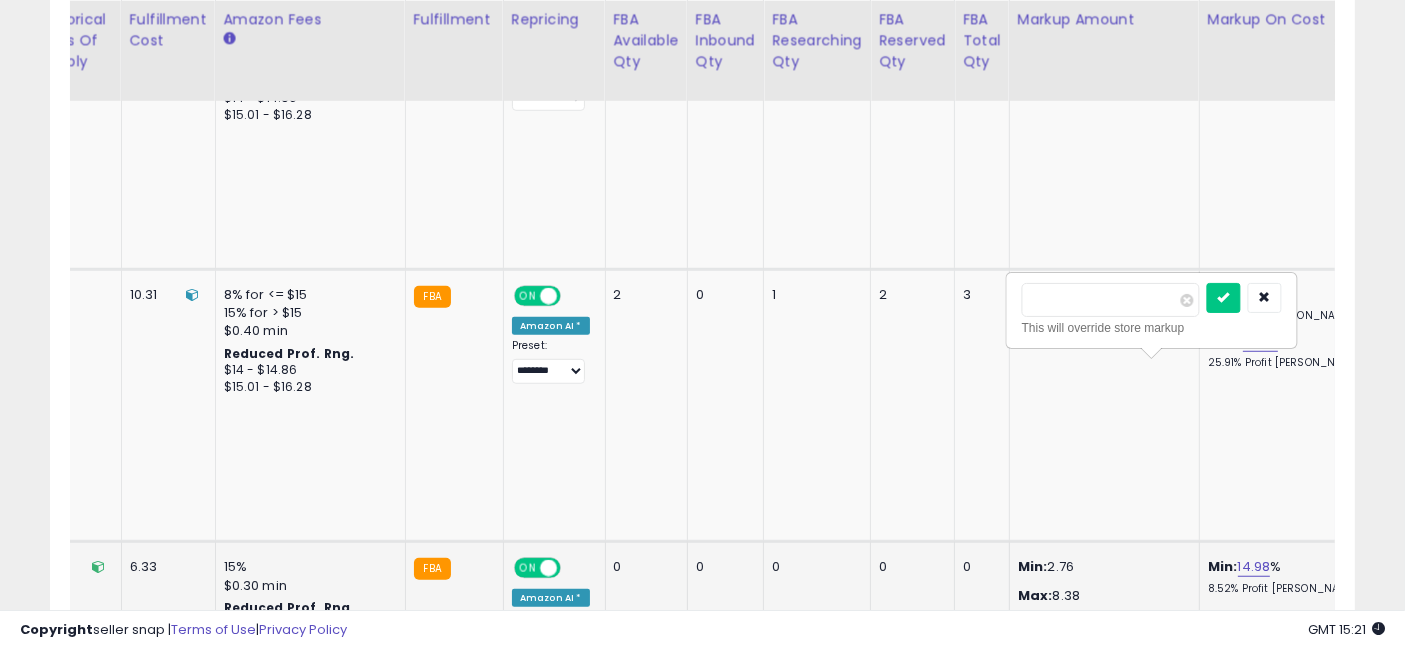 click on "*****" at bounding box center (1111, 300) 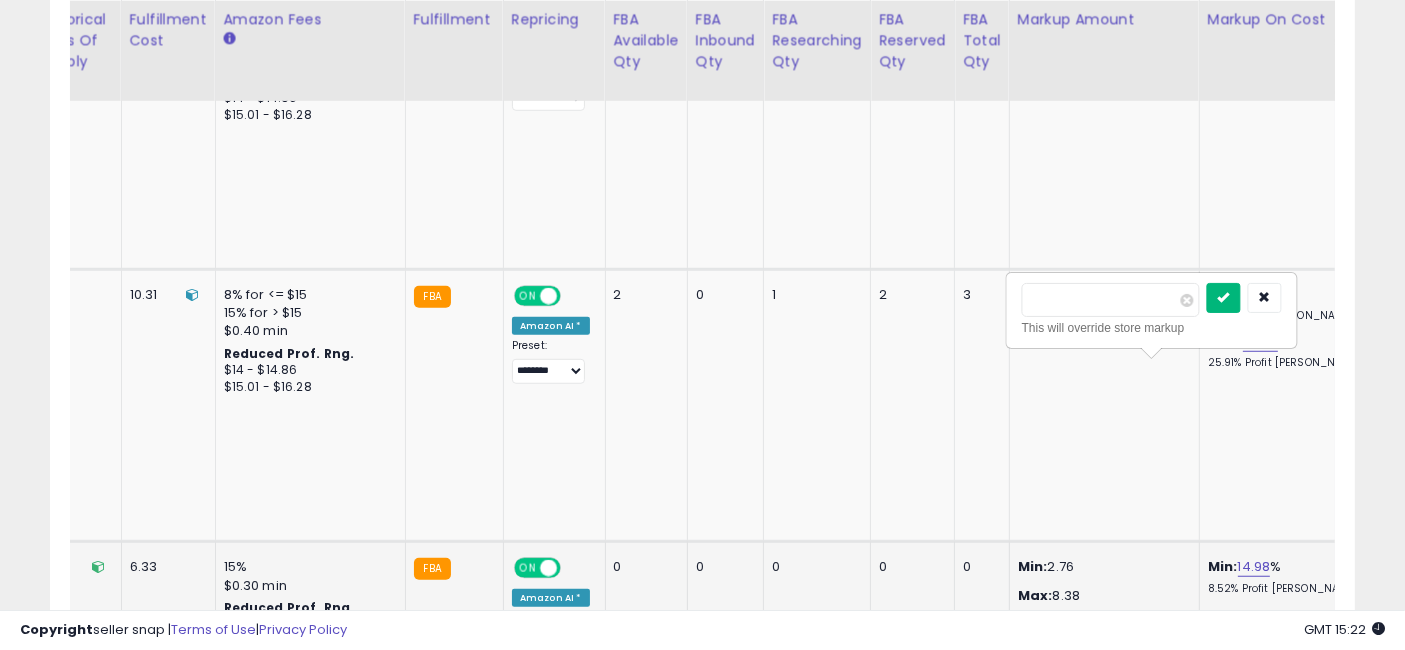 type on "**" 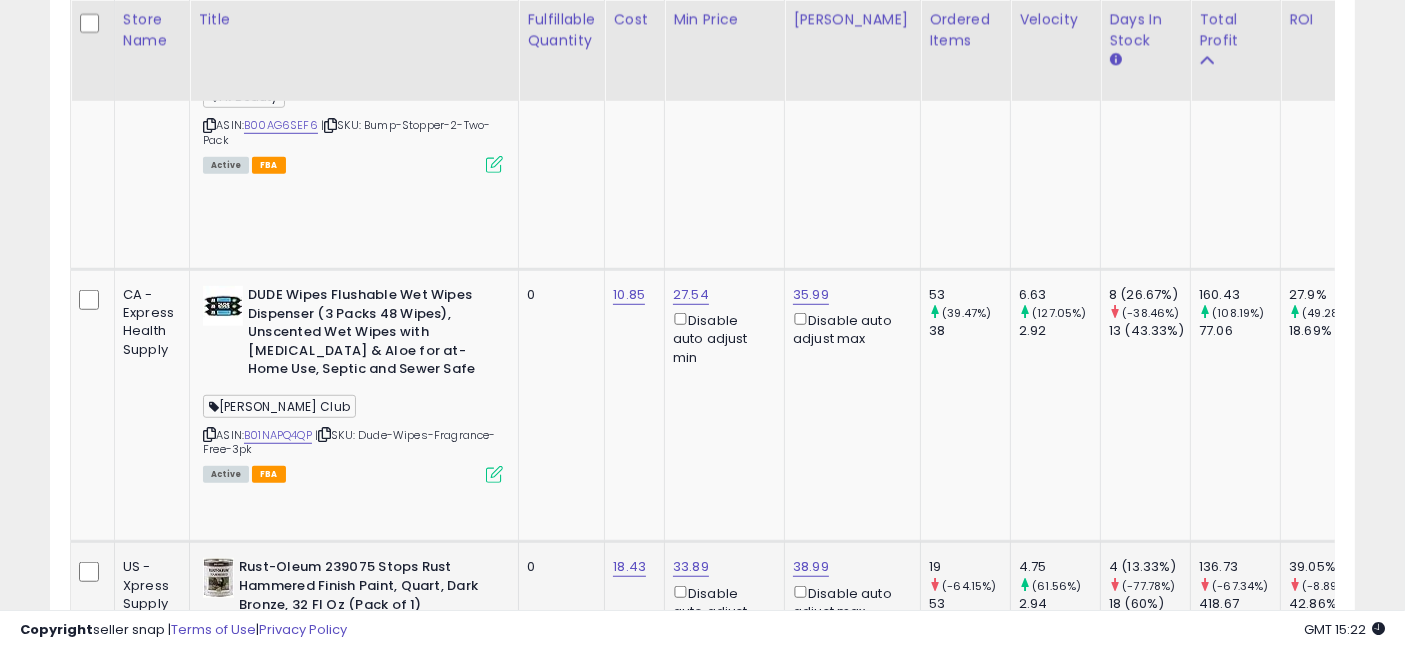 drag, startPoint x: 1042, startPoint y: 450, endPoint x: 575, endPoint y: 442, distance: 467.0685 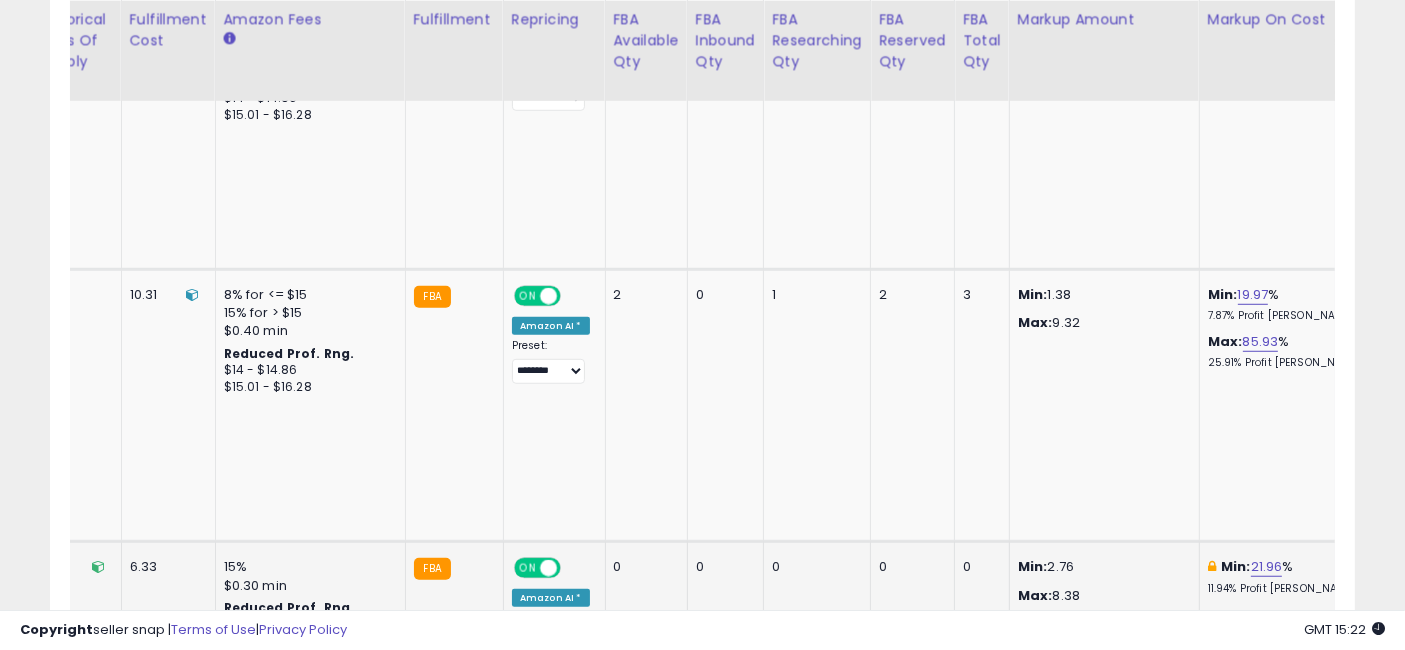 drag, startPoint x: 575, startPoint y: 442, endPoint x: 1078, endPoint y: 447, distance: 503.02484 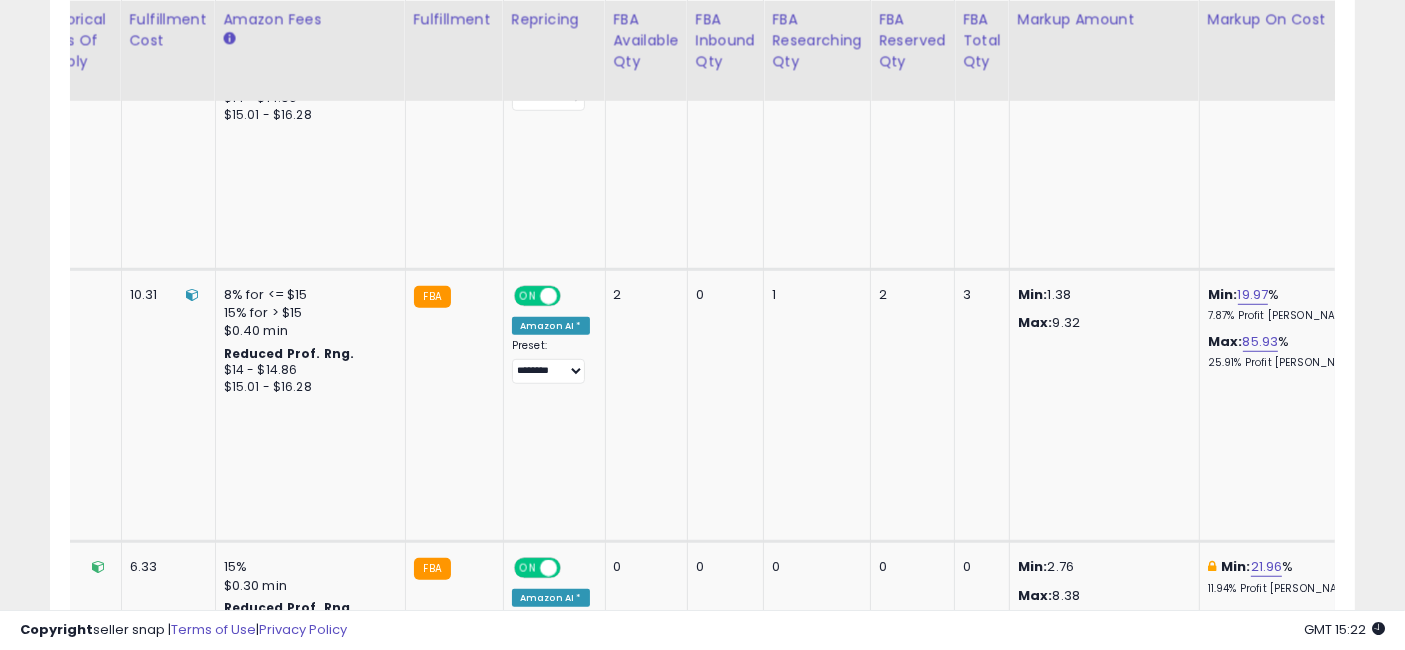 click at bounding box center [1363, 567] 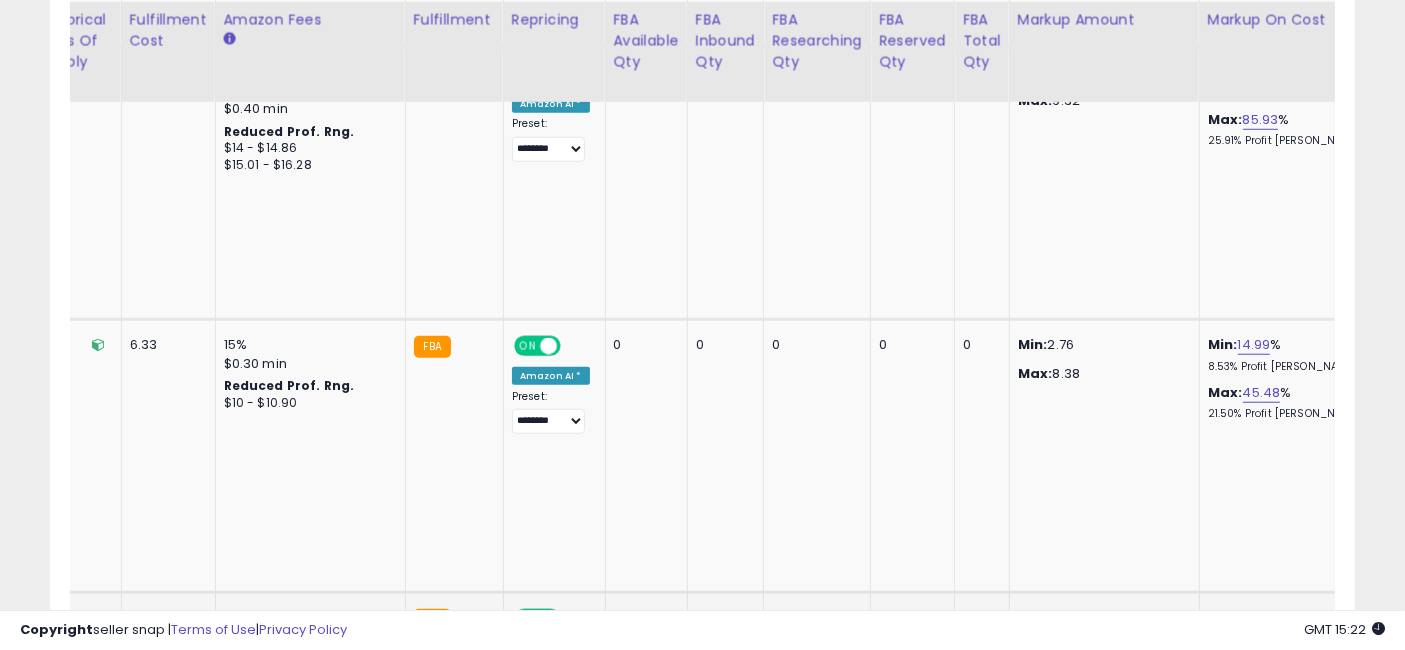 drag, startPoint x: 1238, startPoint y: 457, endPoint x: 422, endPoint y: 479, distance: 816.2965 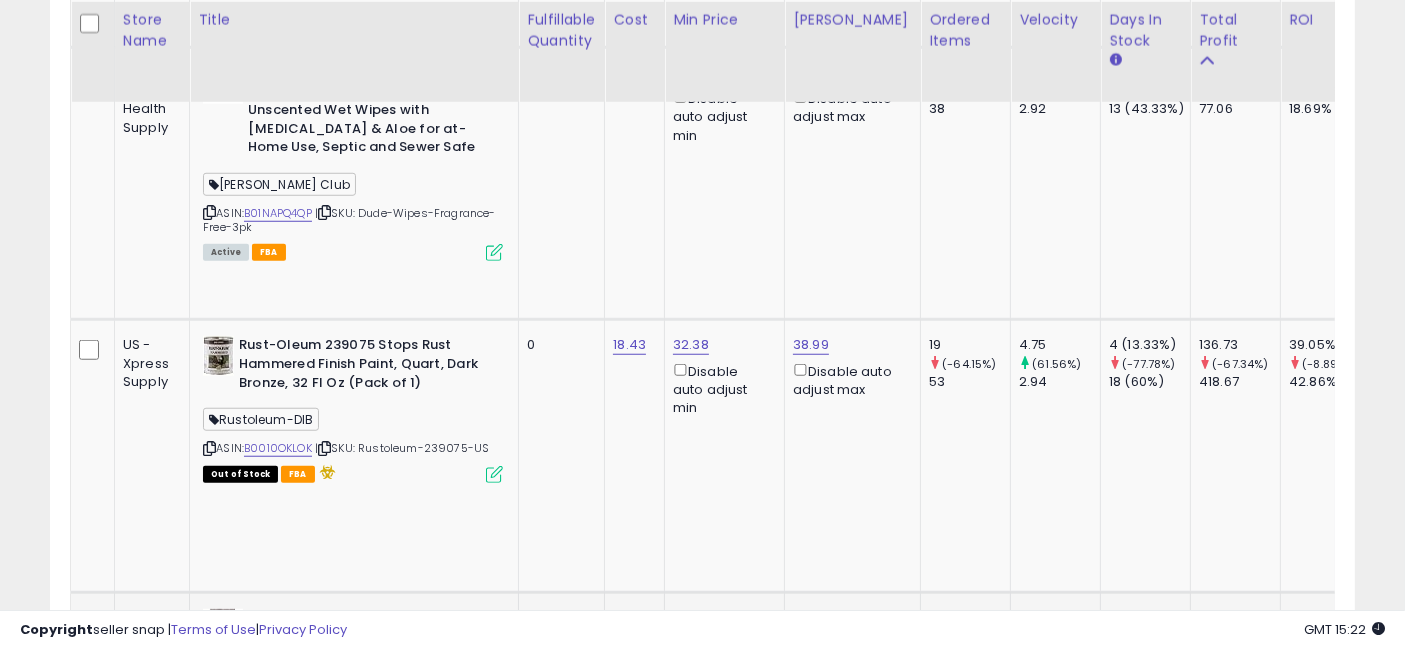 drag, startPoint x: 826, startPoint y: 463, endPoint x: 129, endPoint y: 459, distance: 697.0115 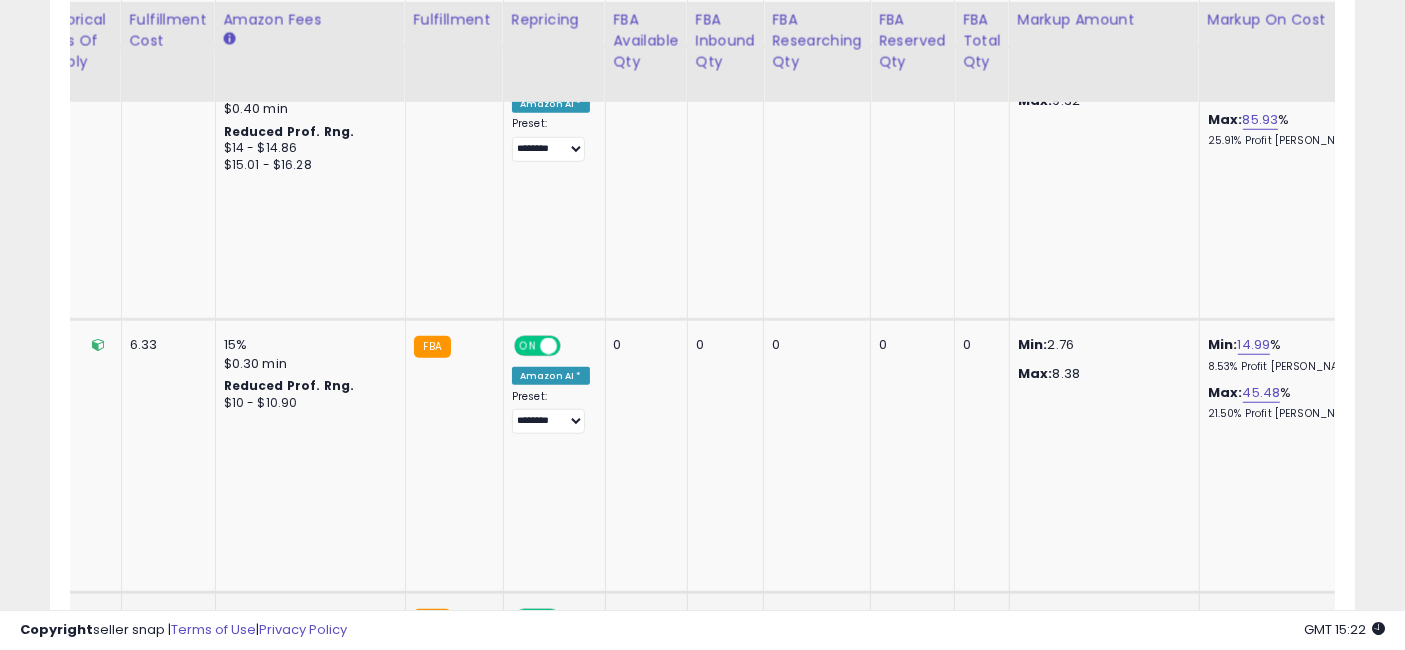 drag, startPoint x: 531, startPoint y: 407, endPoint x: 1211, endPoint y: 436, distance: 680.6181 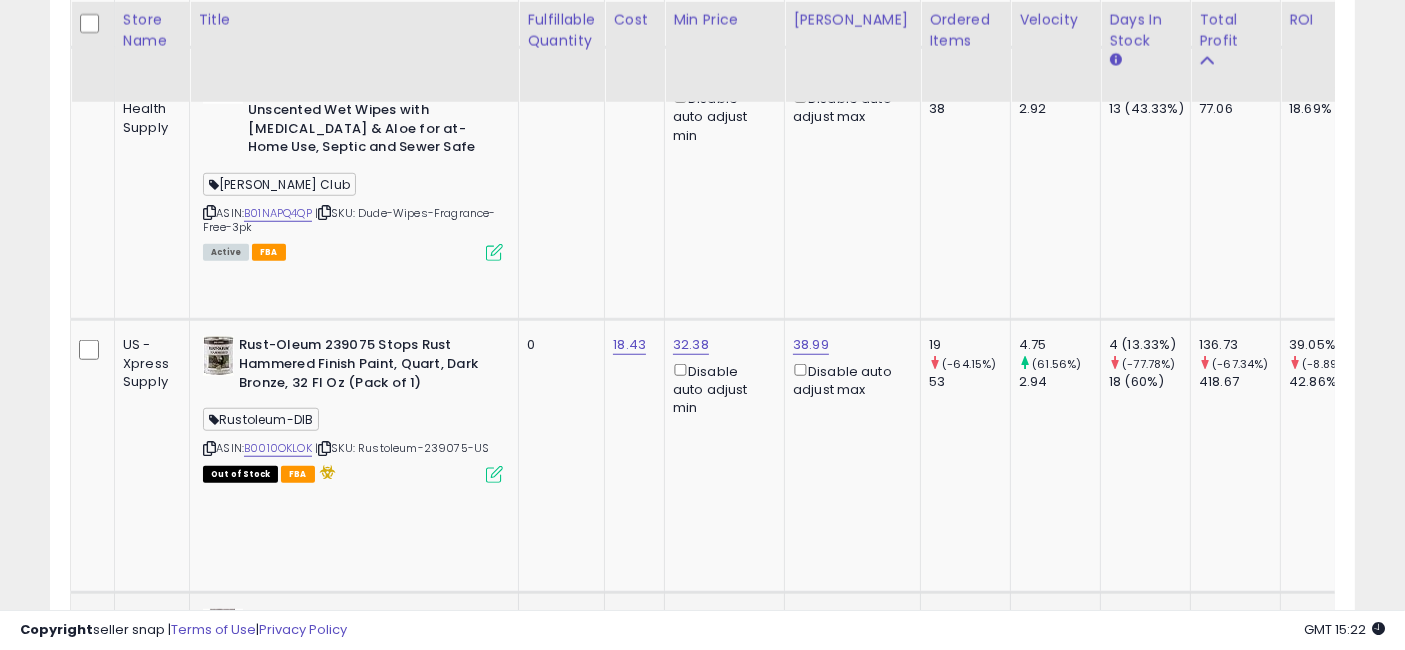 drag, startPoint x: 1169, startPoint y: 447, endPoint x: 472, endPoint y: 441, distance: 697.0258 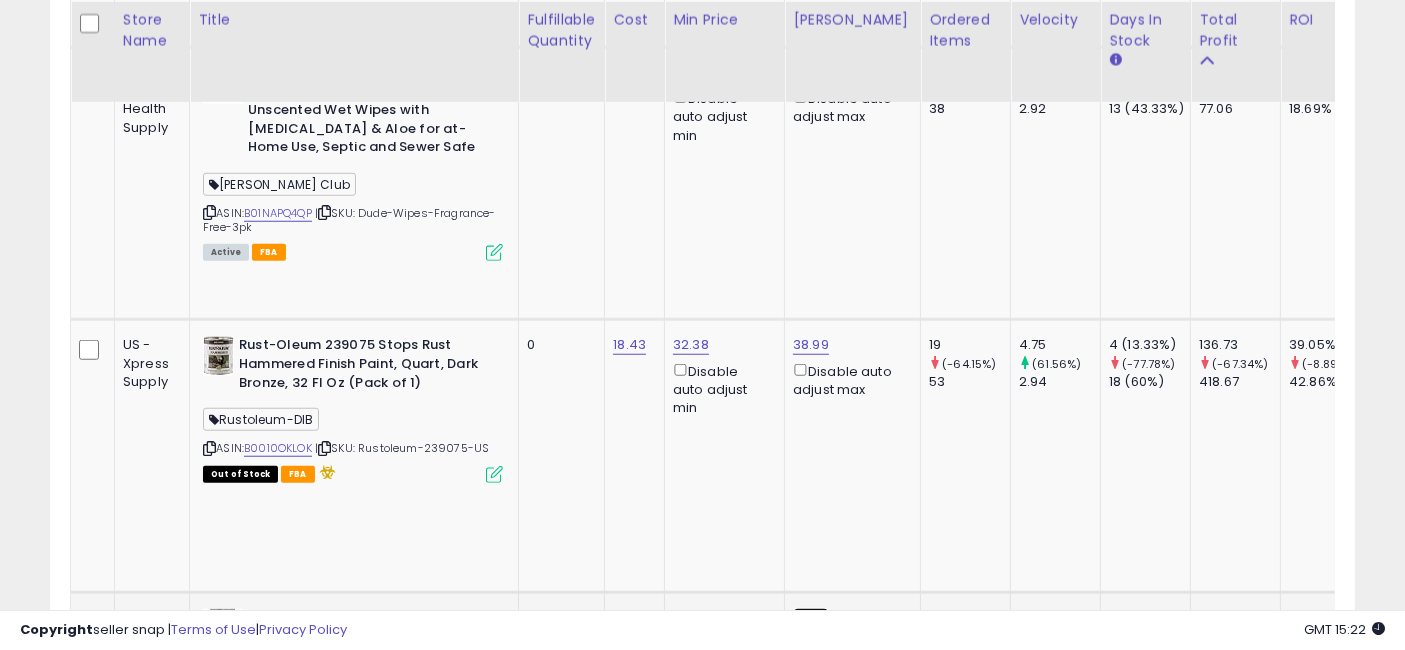click on "50.99" at bounding box center (811, -472) 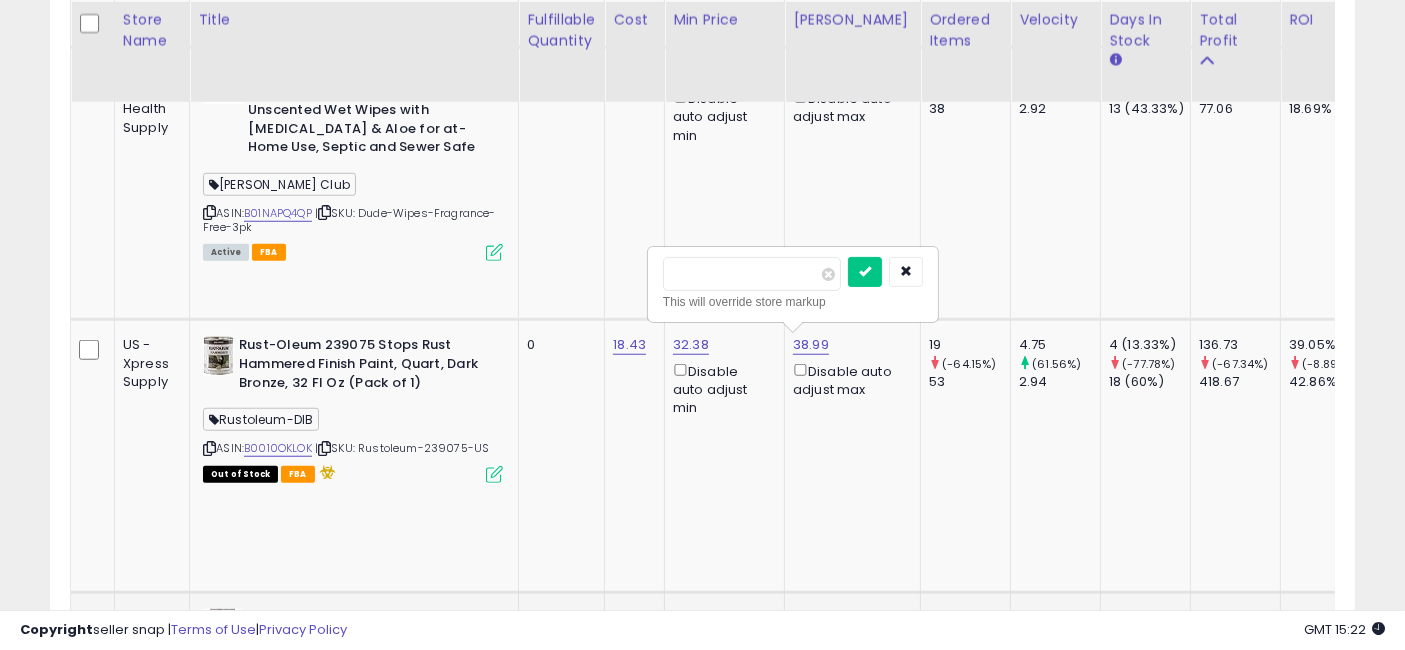 click on "*****" at bounding box center [752, 274] 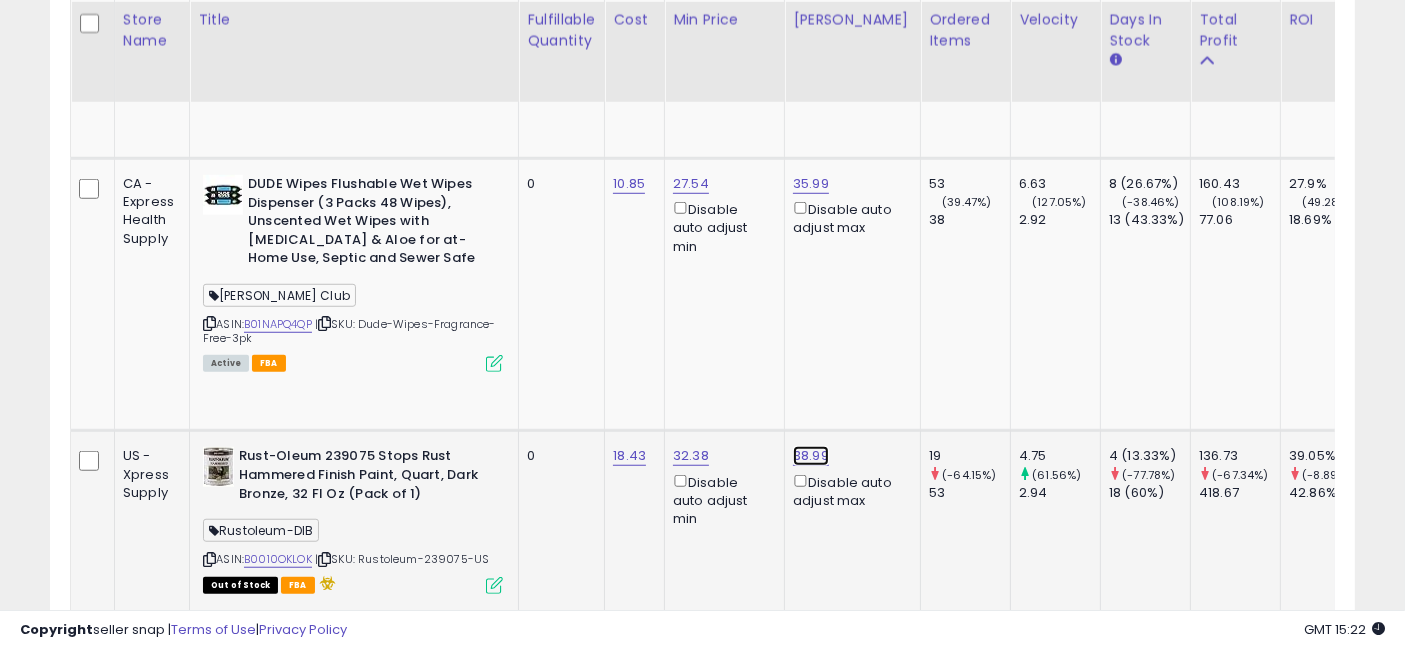 click on "38.99" at bounding box center (811, -361) 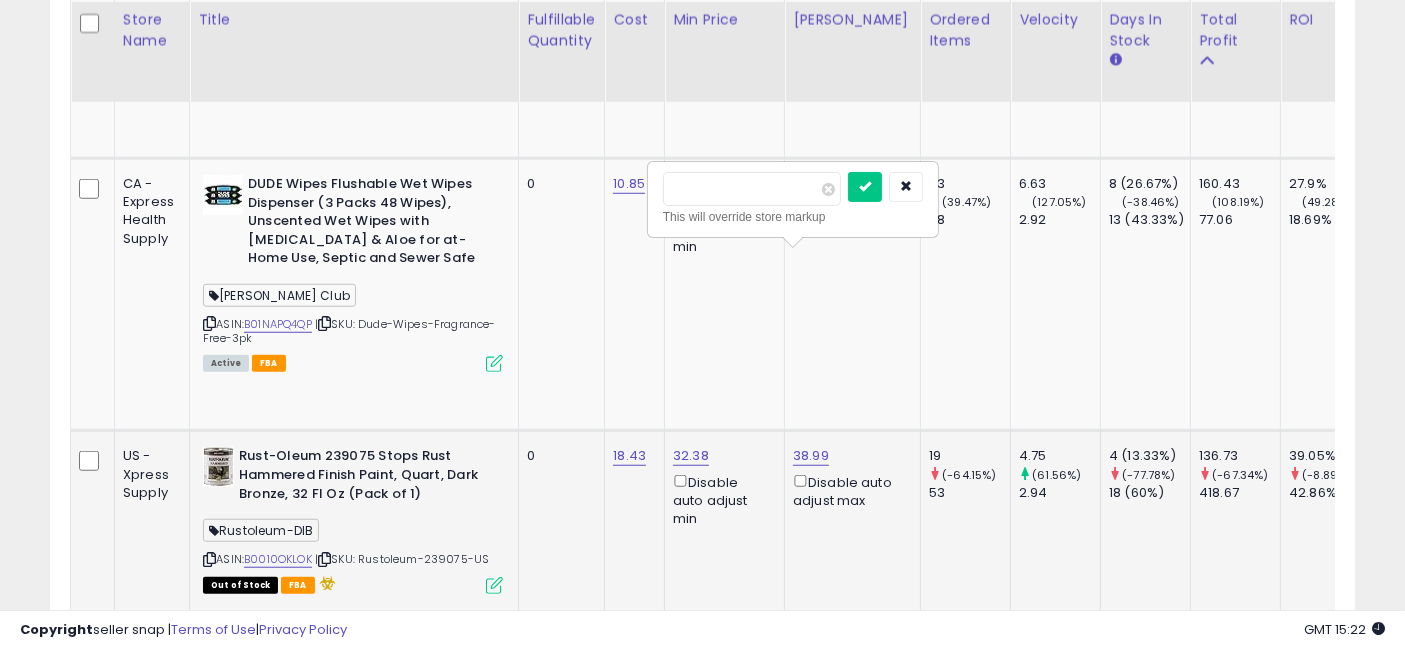 drag, startPoint x: 691, startPoint y: 184, endPoint x: 747, endPoint y: 165, distance: 59.135437 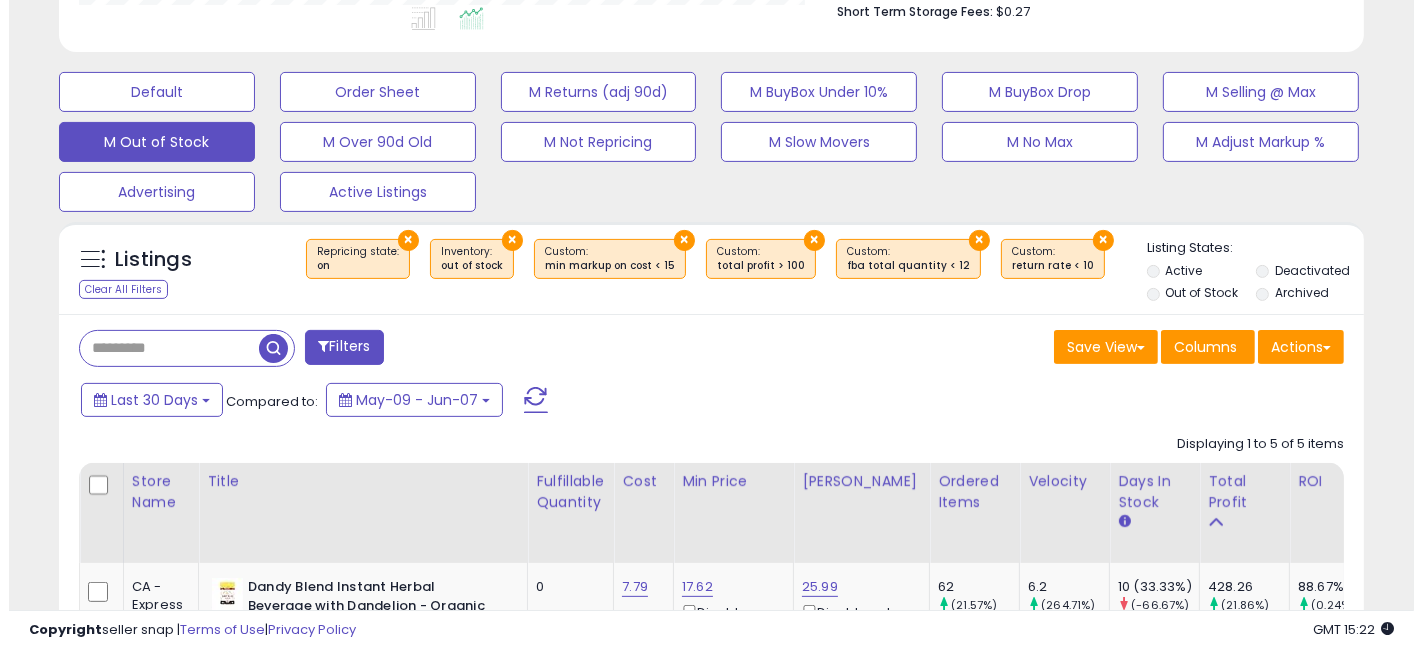 scroll, scrollTop: 506, scrollLeft: 0, axis: vertical 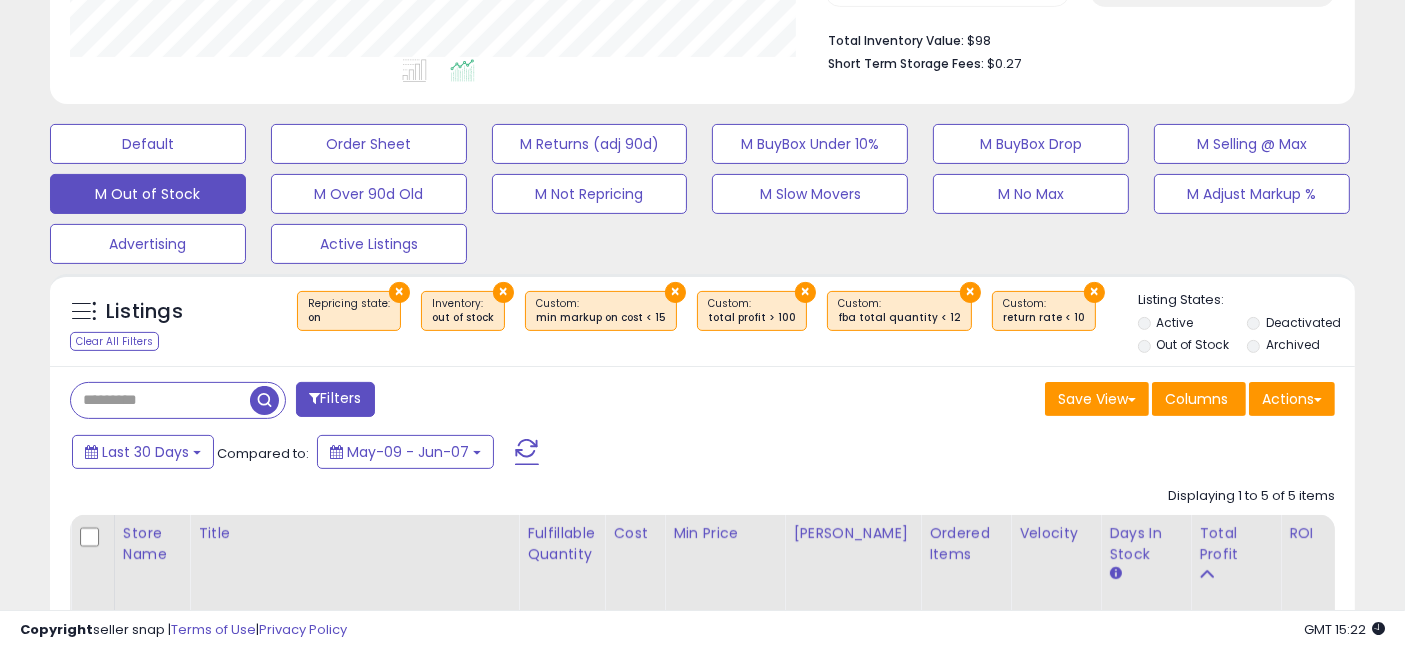 click on "Filters" at bounding box center [335, 399] 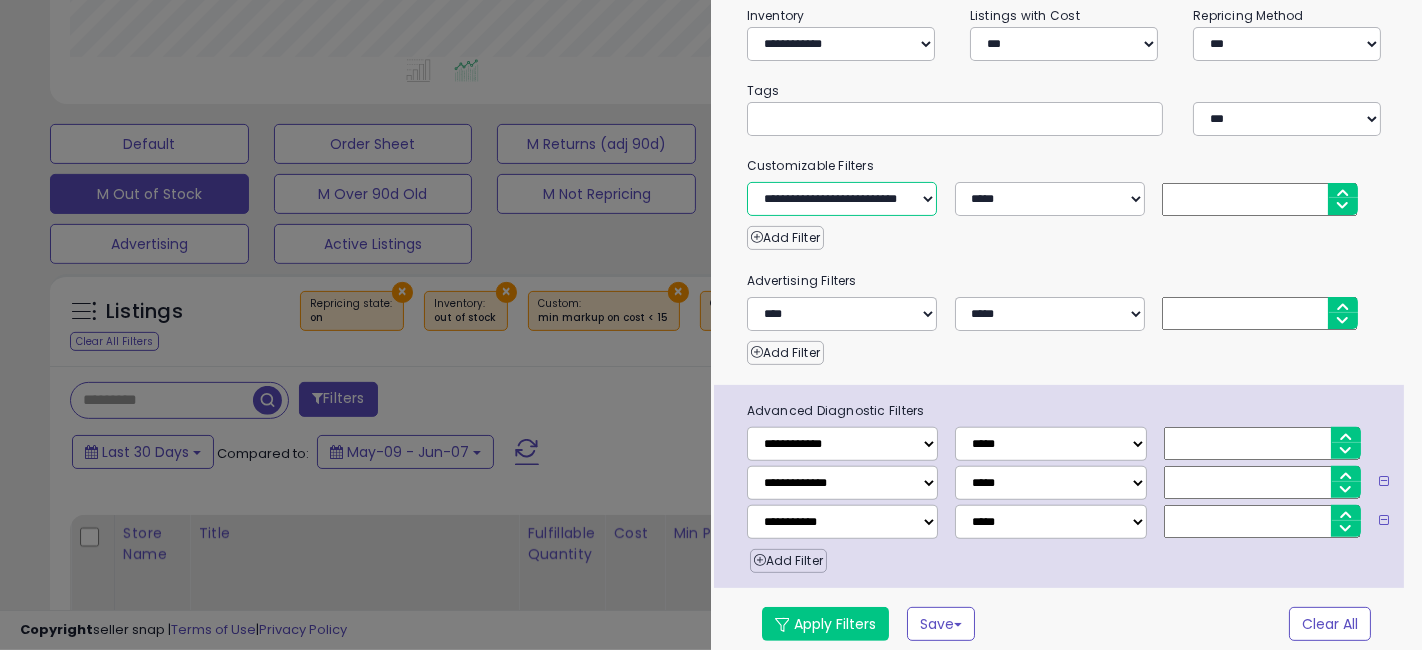 click on "**********" at bounding box center (842, 199) 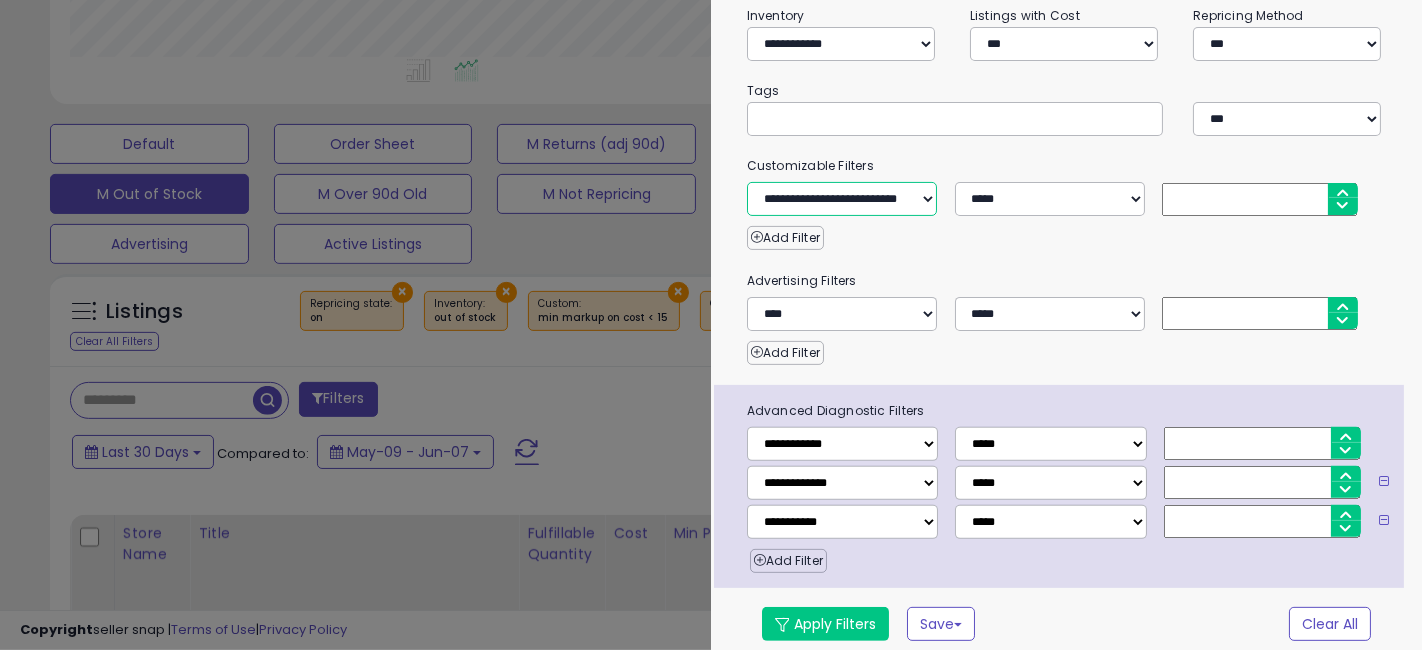 select on "****" 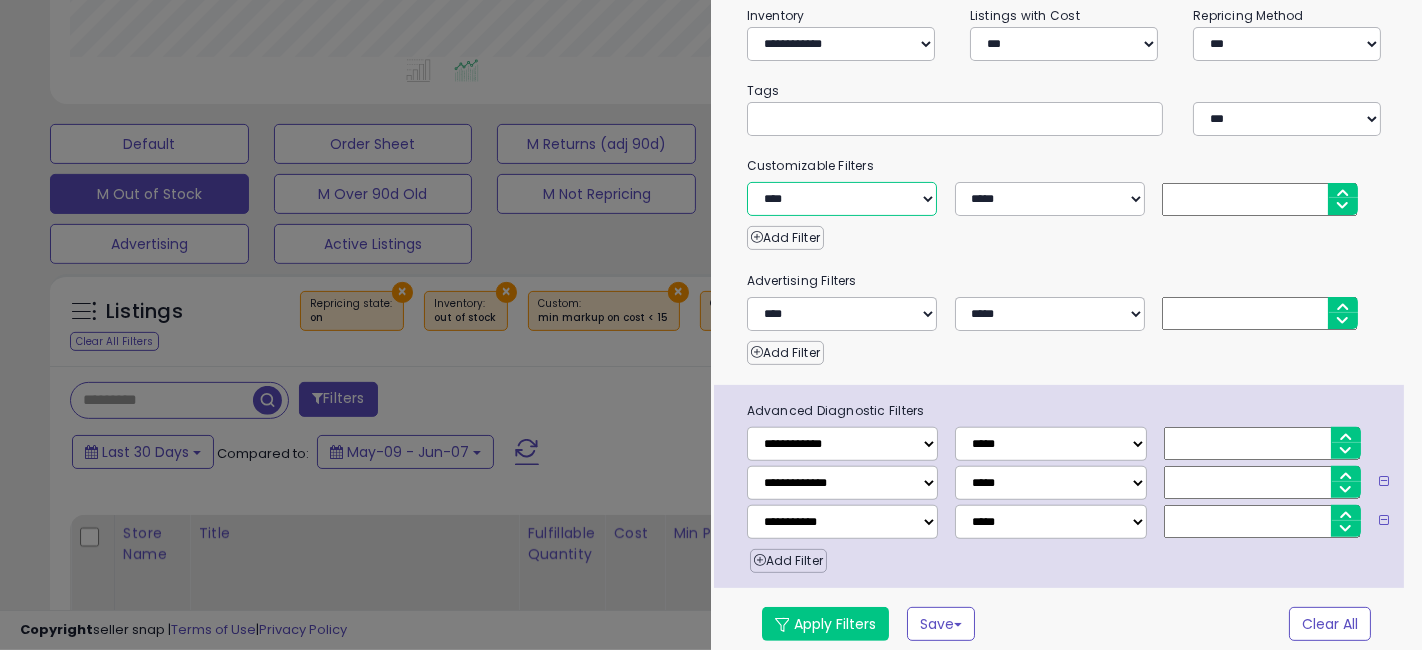 click on "**********" at bounding box center [842, 199] 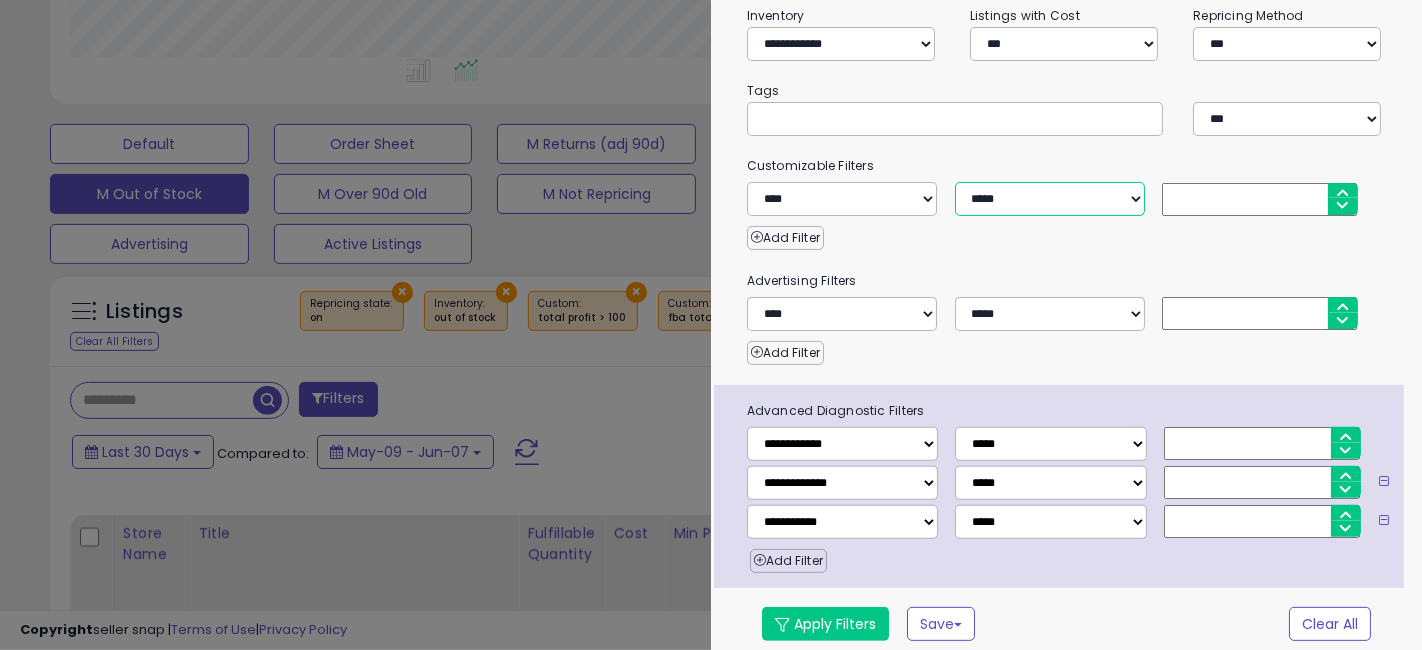 click on "**********" at bounding box center [1050, 199] 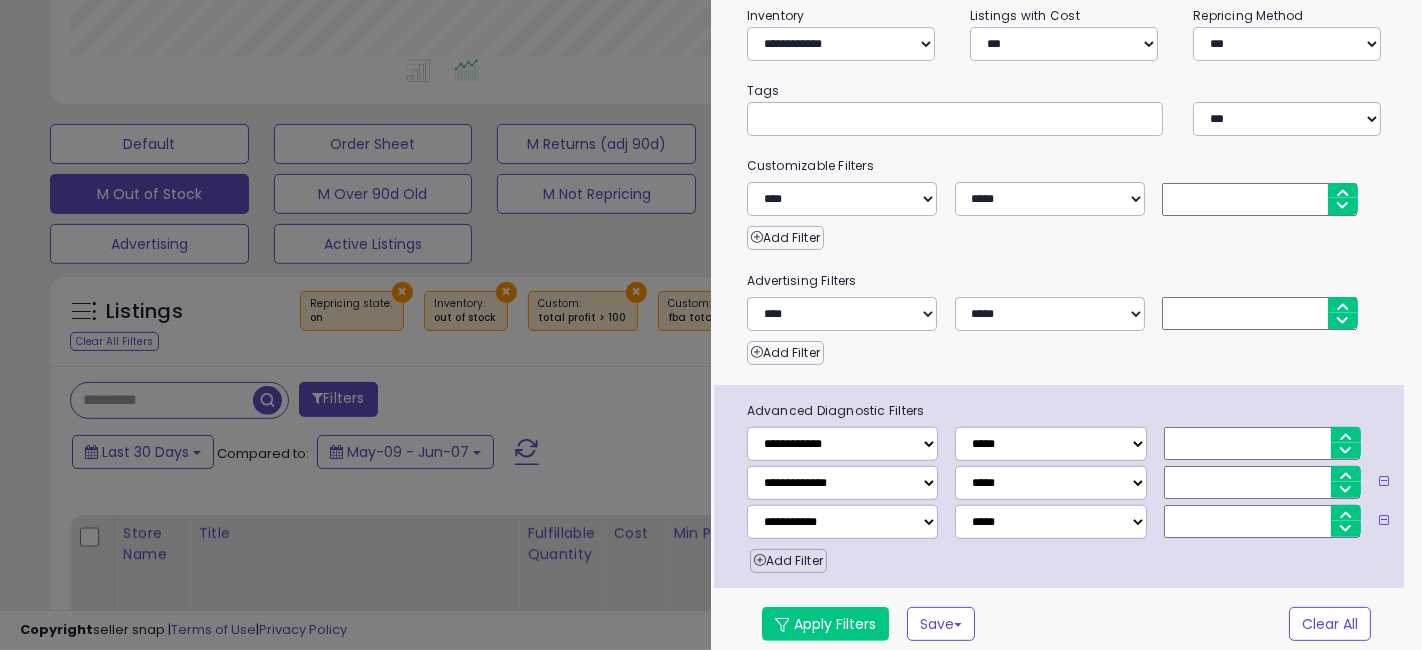click on "Add Filter" at bounding box center [1067, 233] 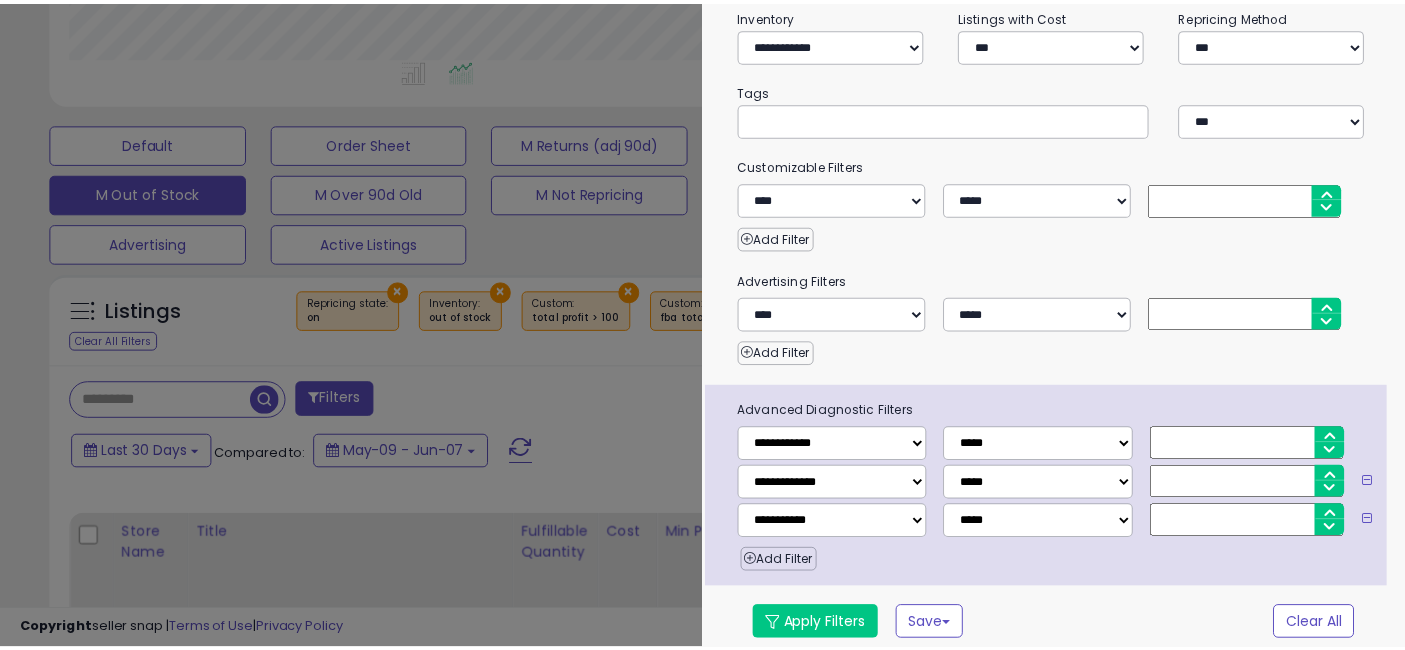scroll, scrollTop: 376, scrollLeft: 0, axis: vertical 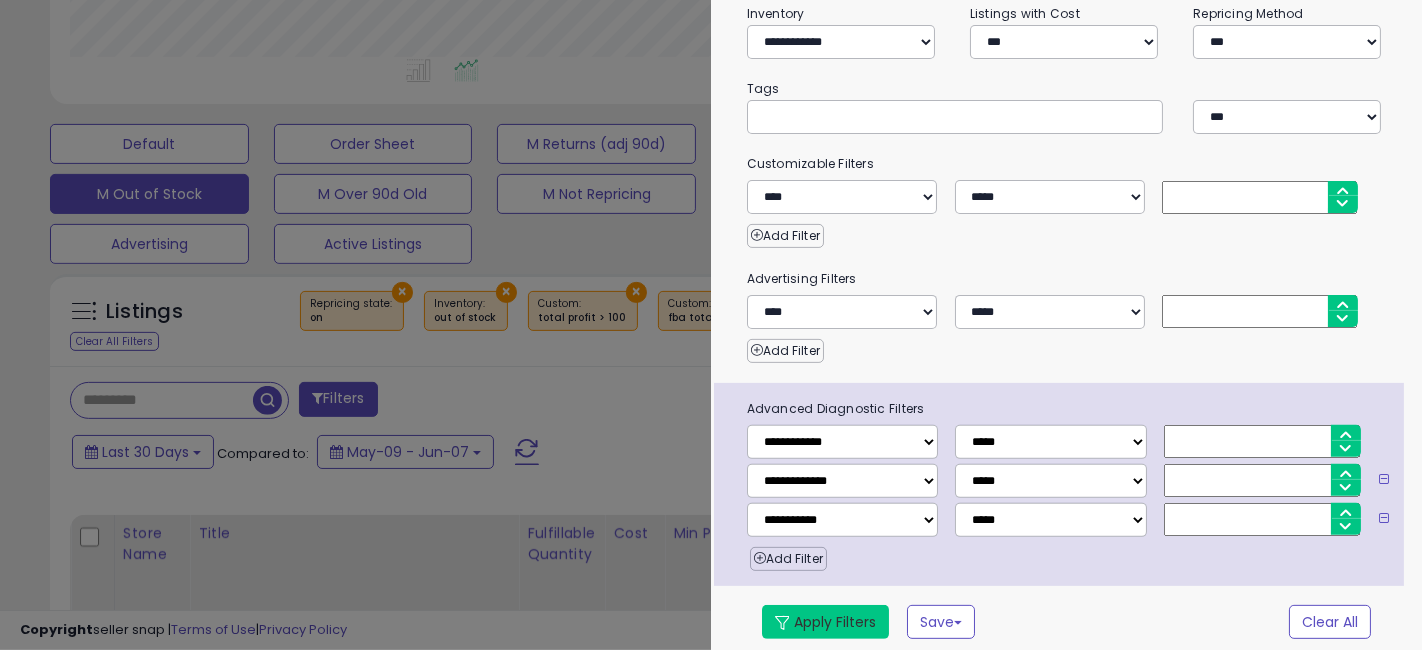 click on "Apply Filters" at bounding box center (825, 622) 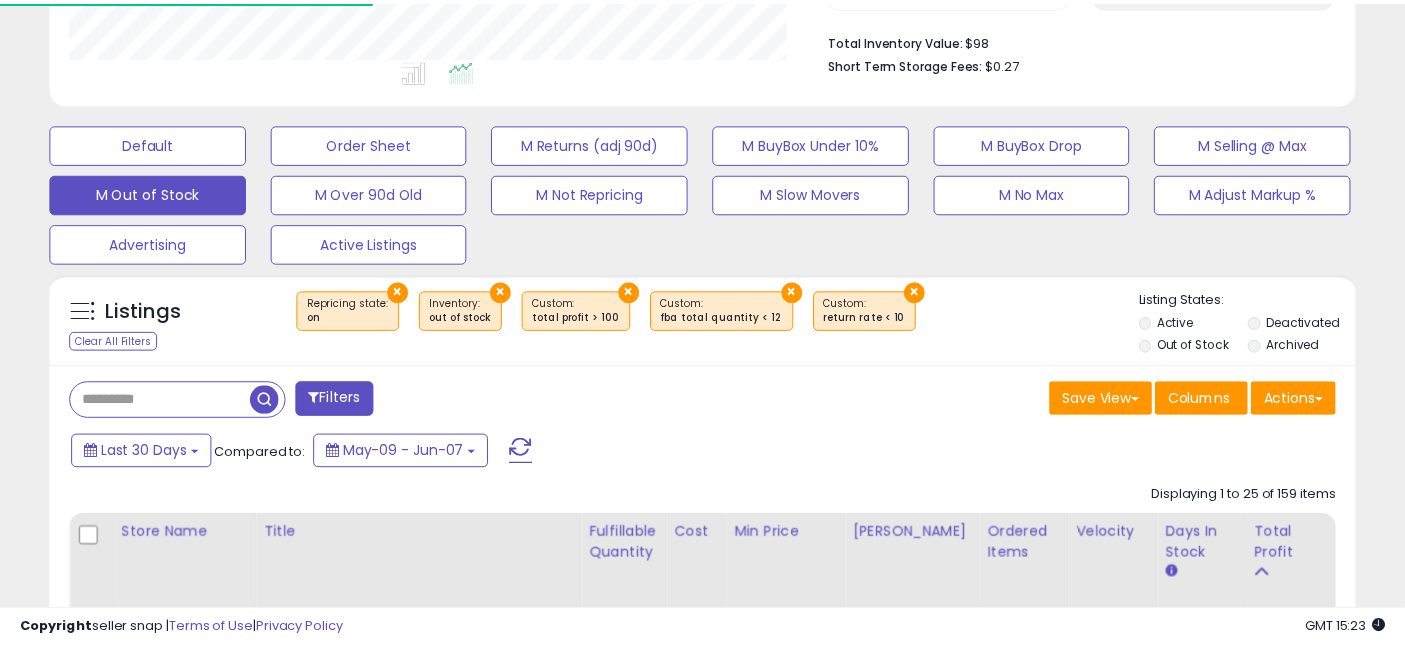 scroll, scrollTop: 410, scrollLeft: 755, axis: both 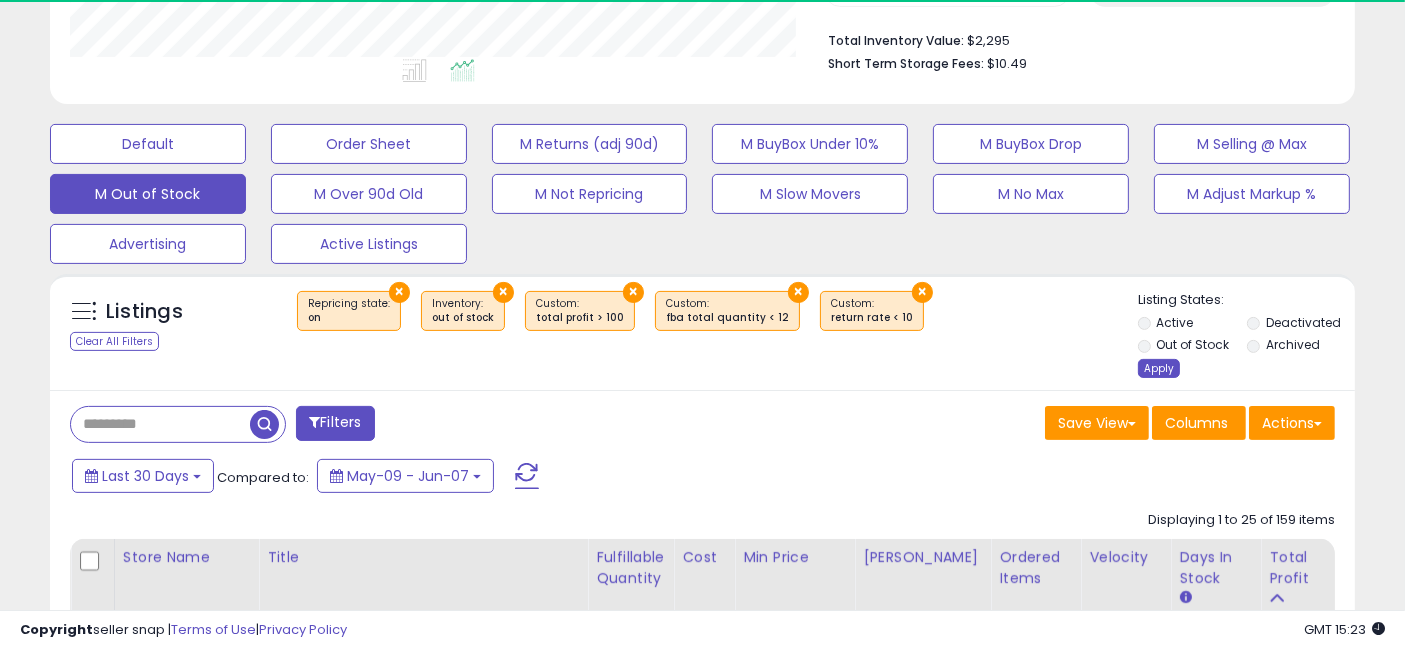 click on "Apply" at bounding box center (1159, 368) 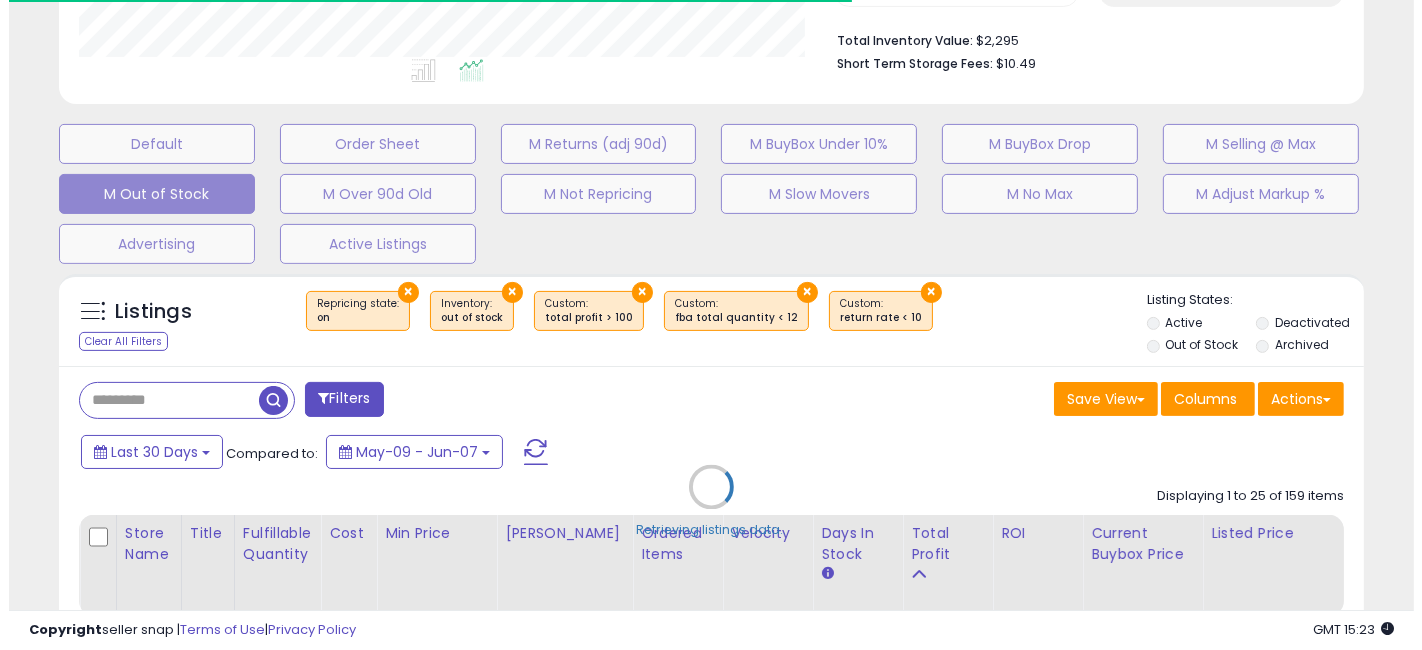 scroll, scrollTop: 999590, scrollLeft: 999234, axis: both 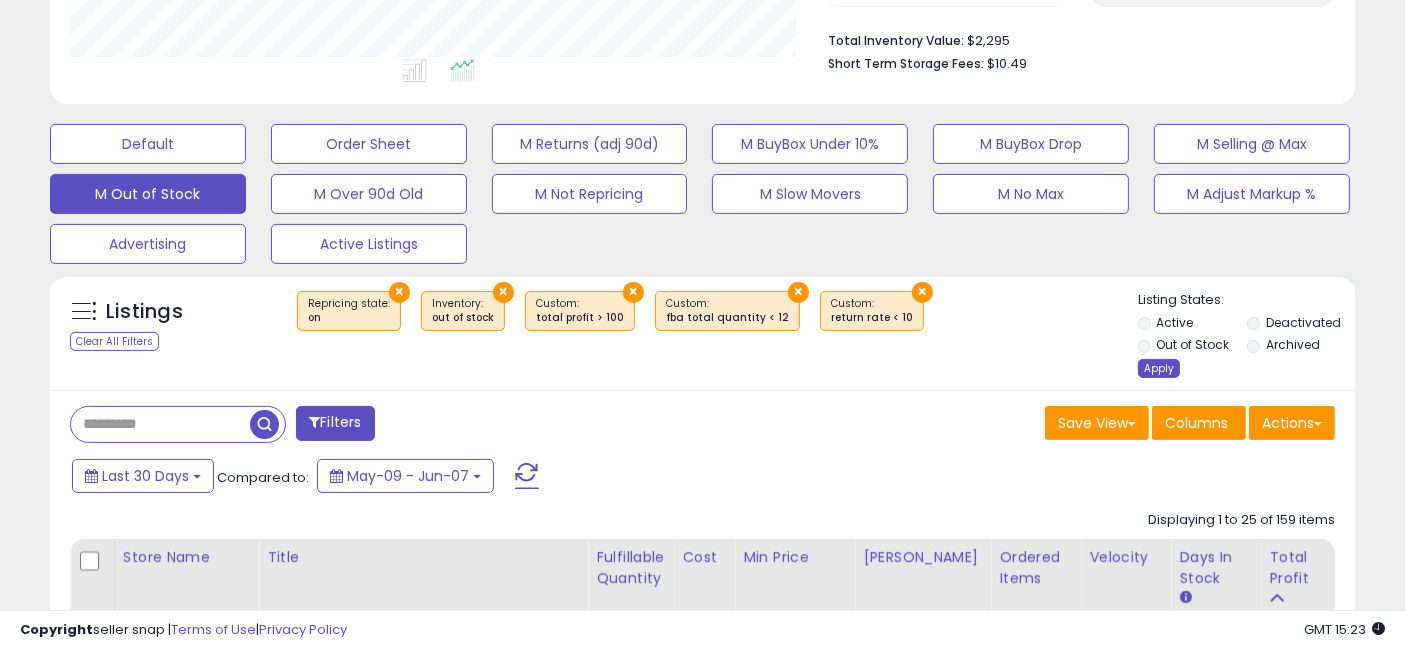 click on "Apply" at bounding box center (1159, 368) 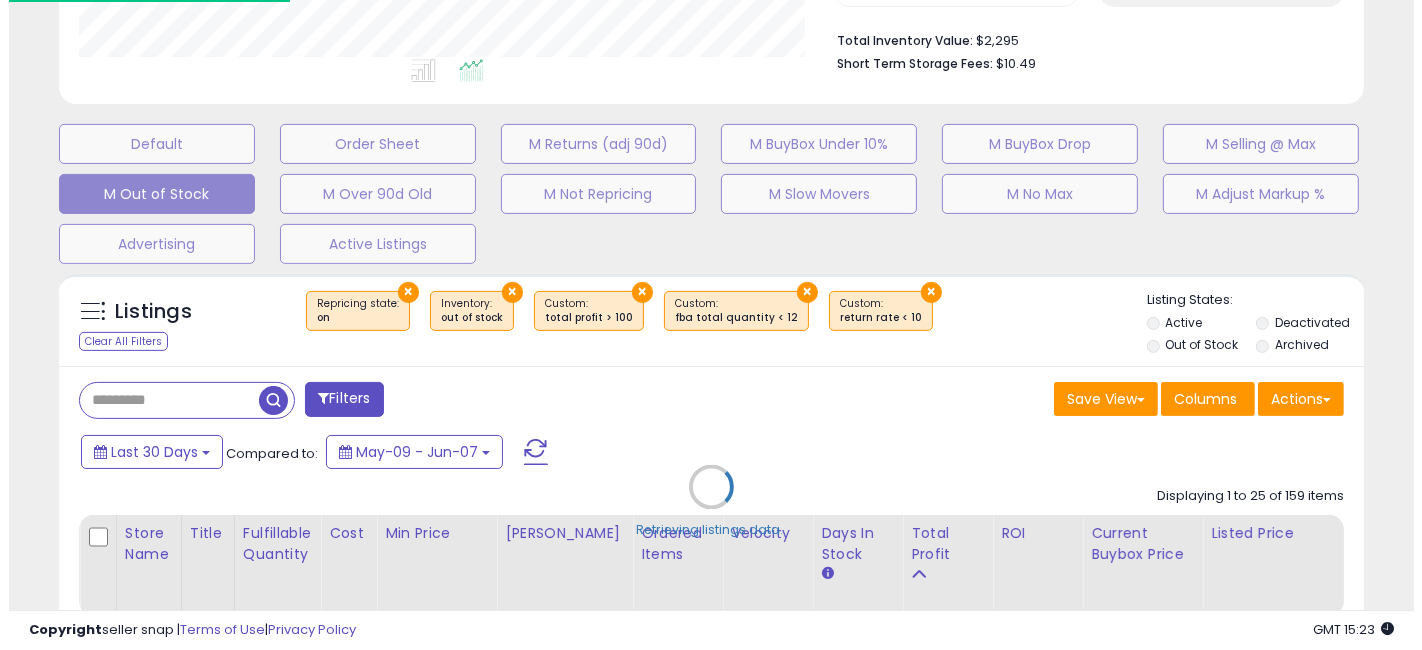 scroll, scrollTop: 999590, scrollLeft: 999234, axis: both 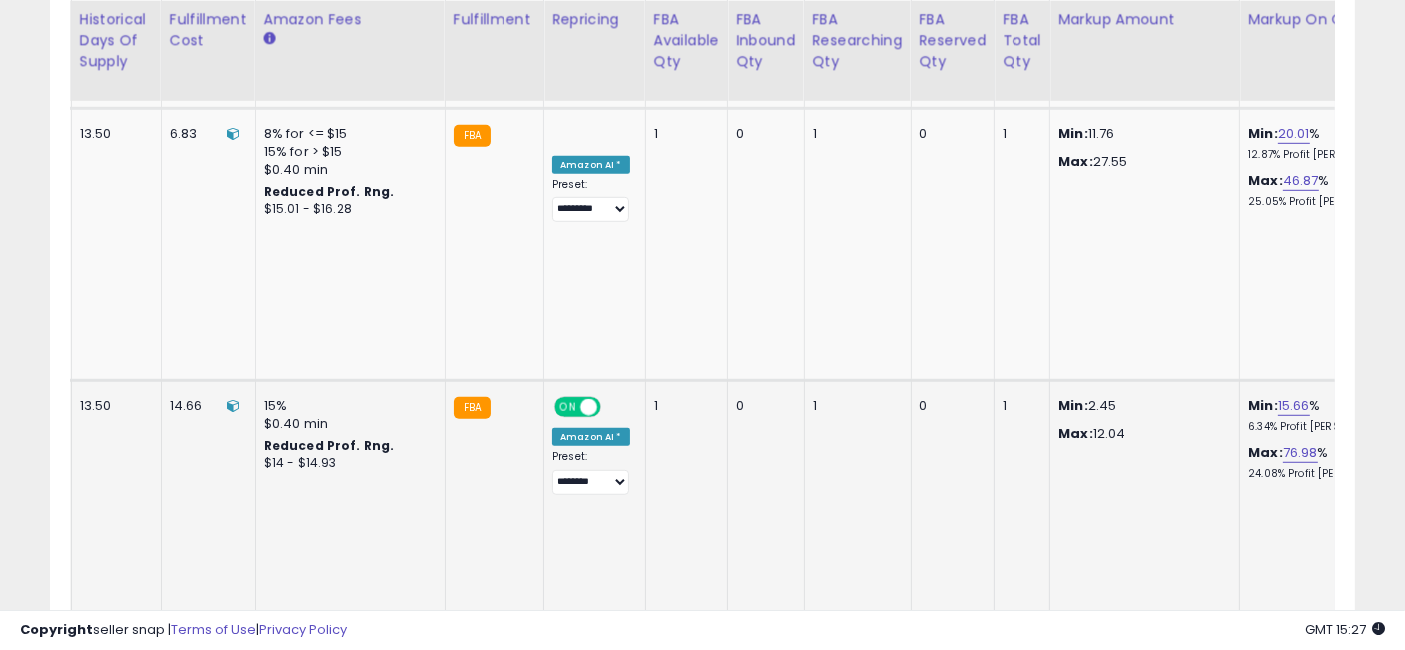 drag, startPoint x: 525, startPoint y: 334, endPoint x: 999, endPoint y: 388, distance: 477.06604 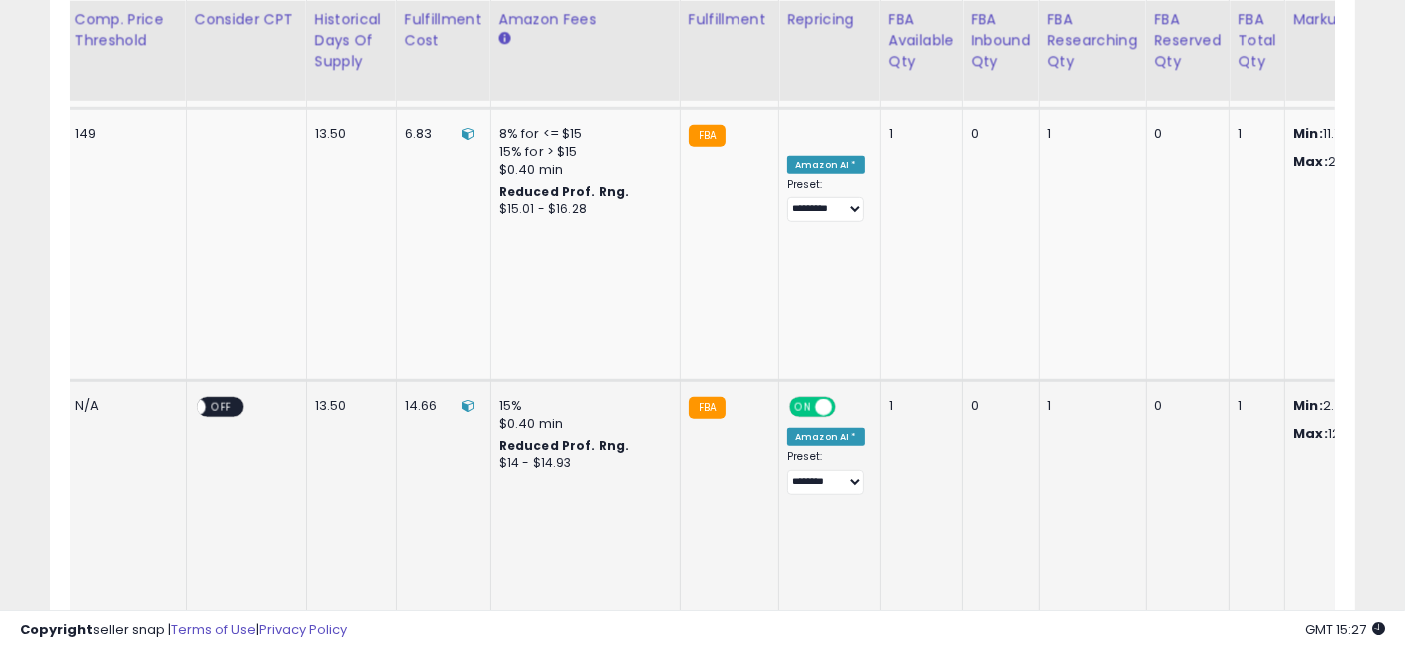 scroll, scrollTop: 0, scrollLeft: 0, axis: both 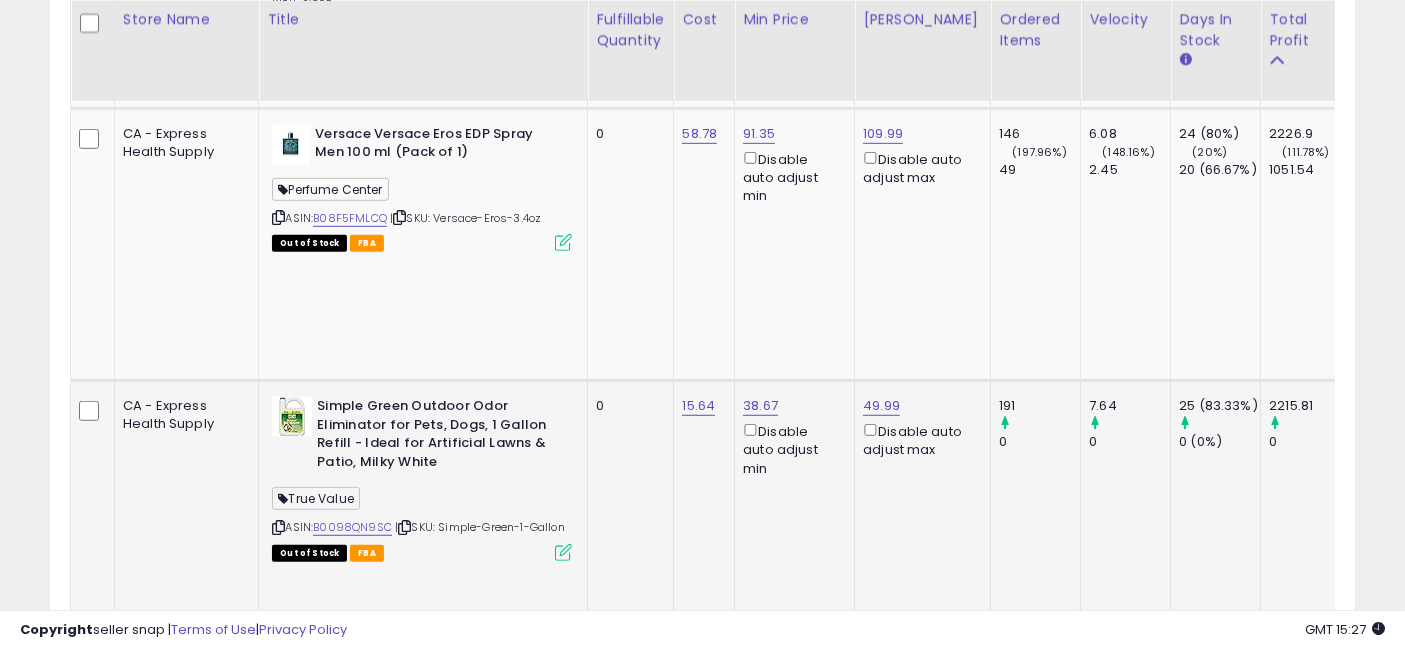 drag, startPoint x: 1093, startPoint y: 384, endPoint x: 586, endPoint y: 356, distance: 507.77258 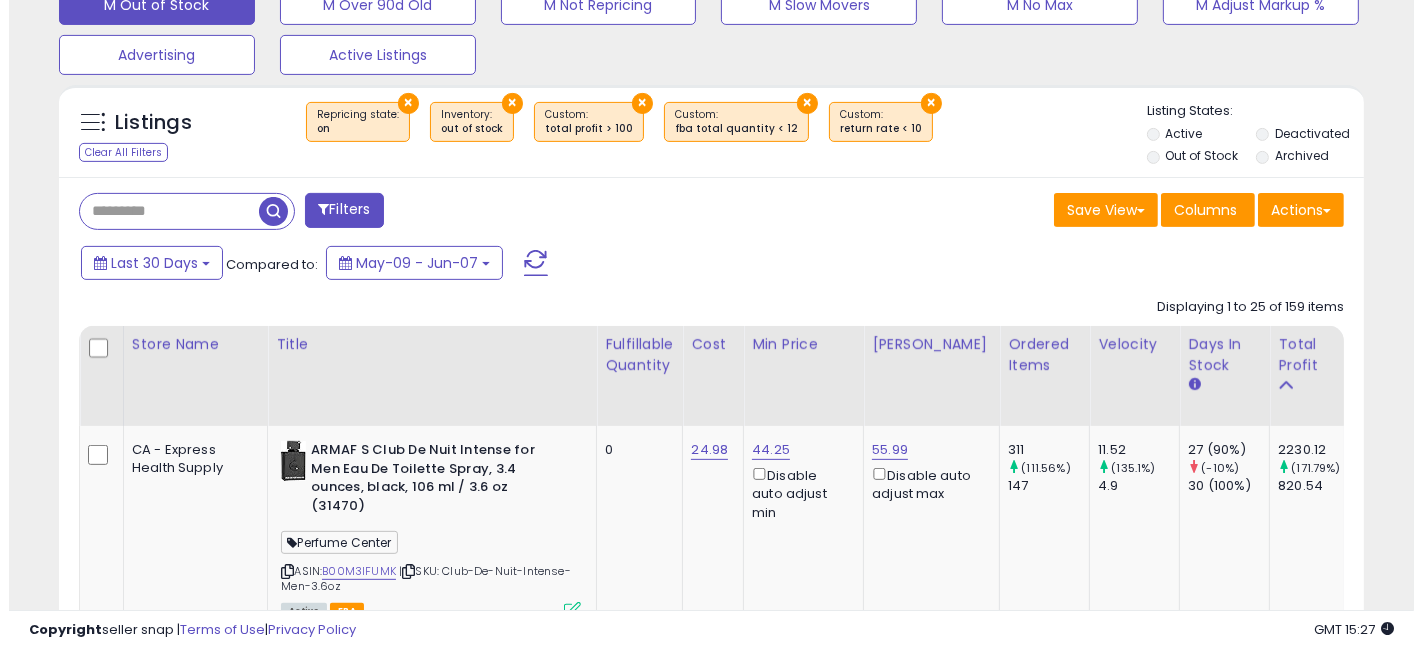 scroll, scrollTop: 617, scrollLeft: 0, axis: vertical 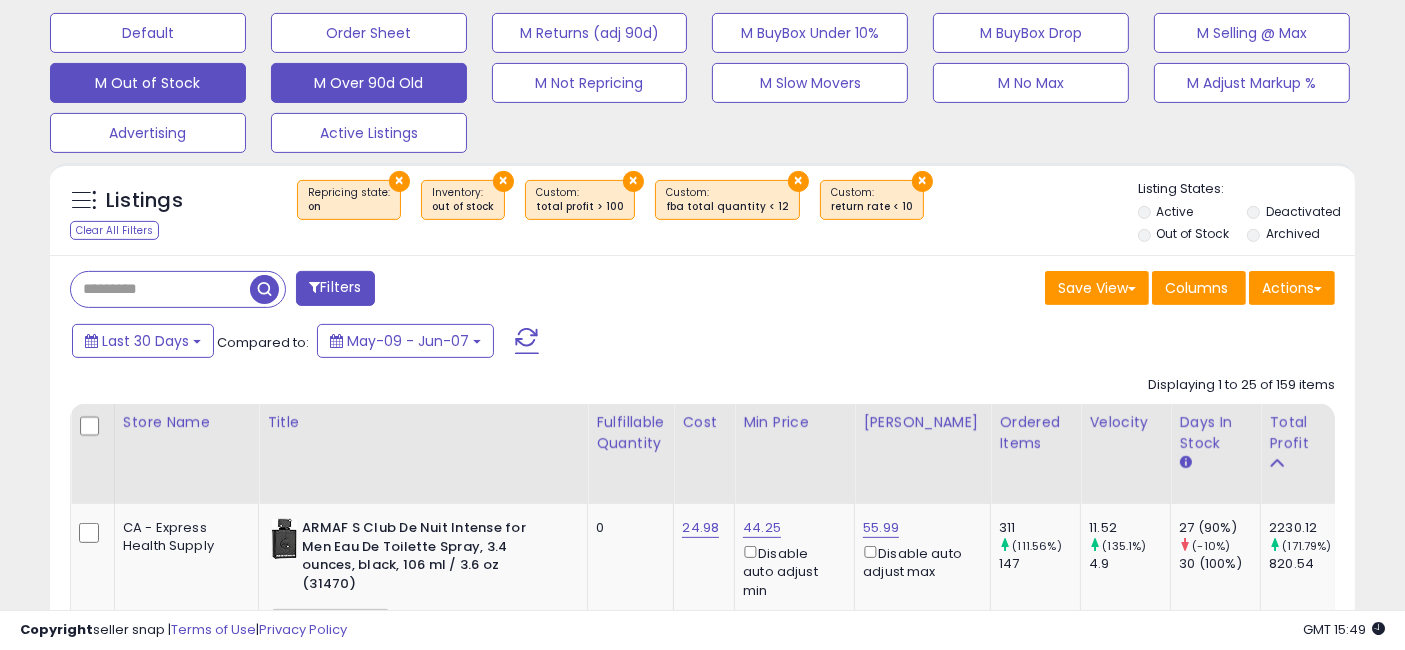 click on "M Over 90d Old" at bounding box center [148, 33] 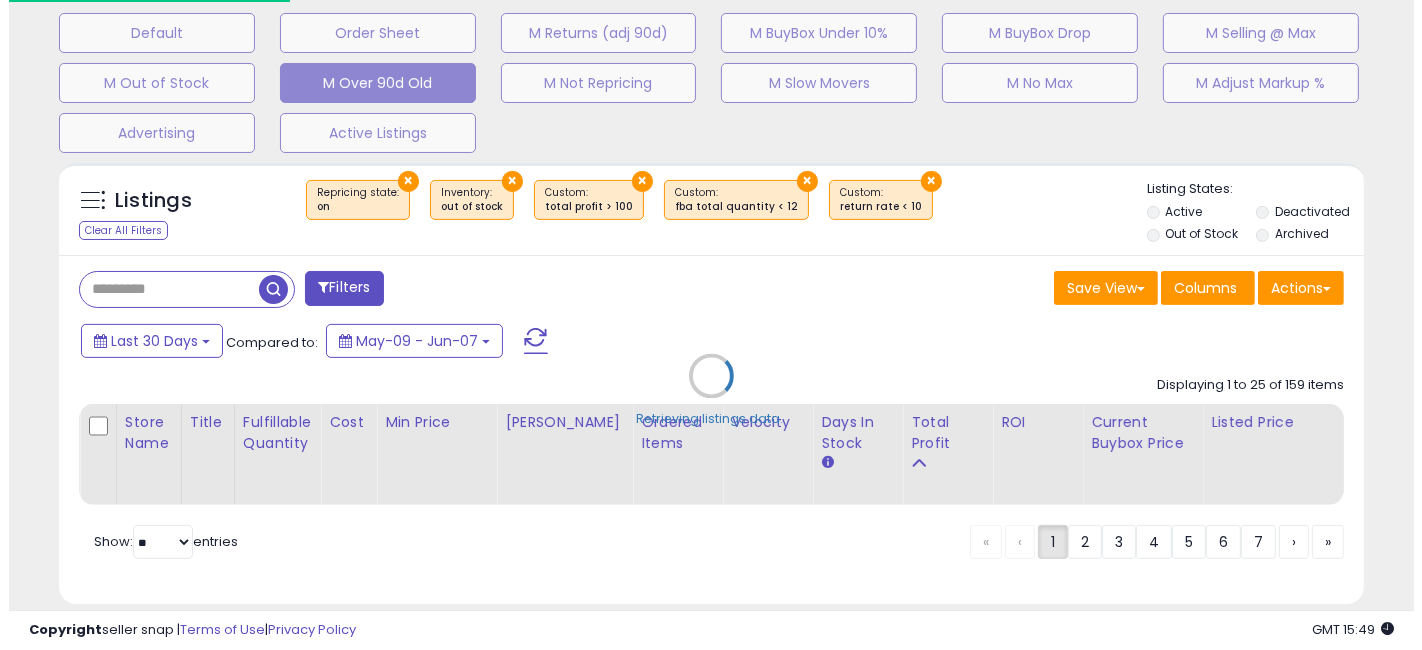 scroll, scrollTop: 999590, scrollLeft: 999234, axis: both 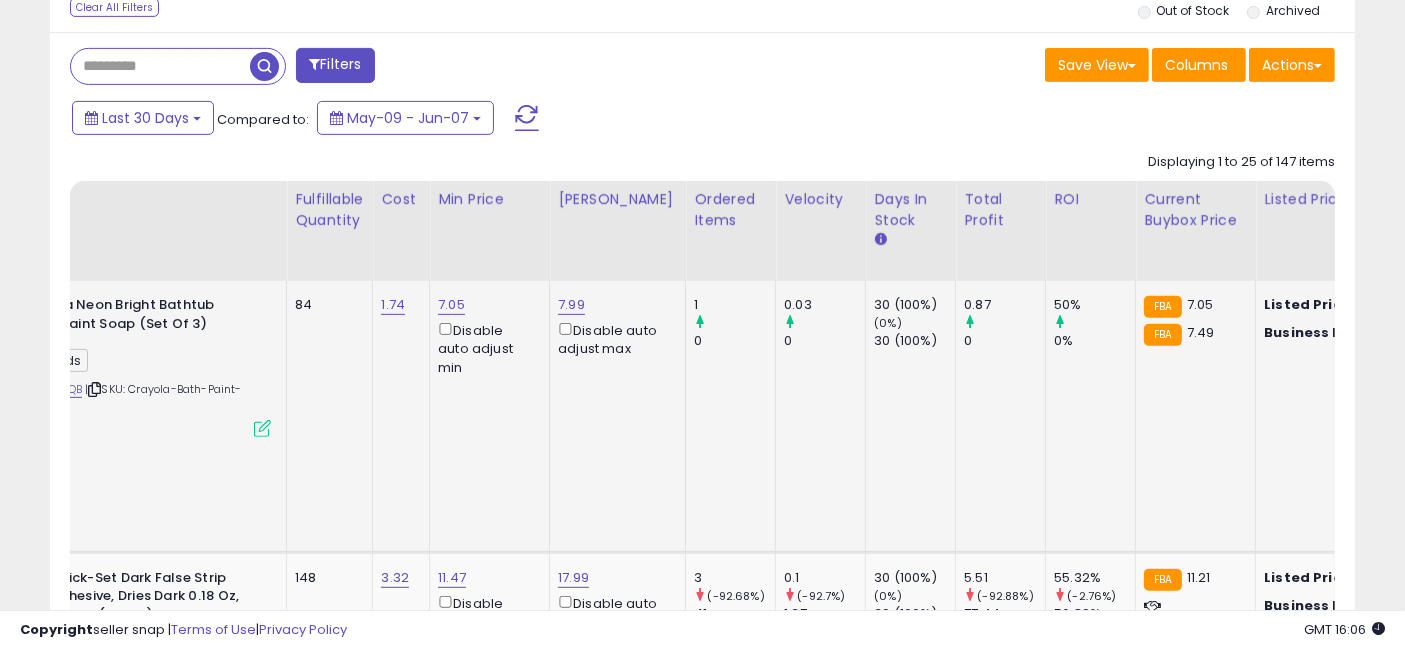 drag, startPoint x: 720, startPoint y: 409, endPoint x: 840, endPoint y: 428, distance: 121.49486 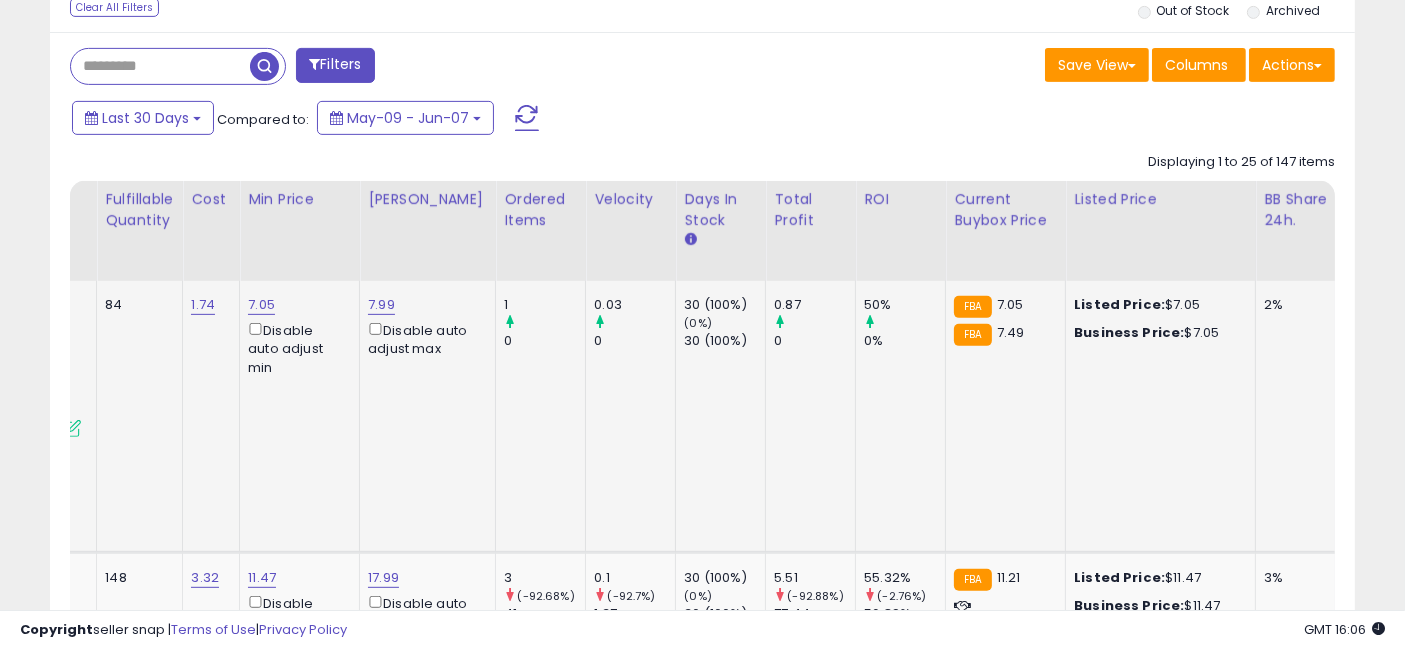 scroll, scrollTop: 0, scrollLeft: 3715, axis: horizontal 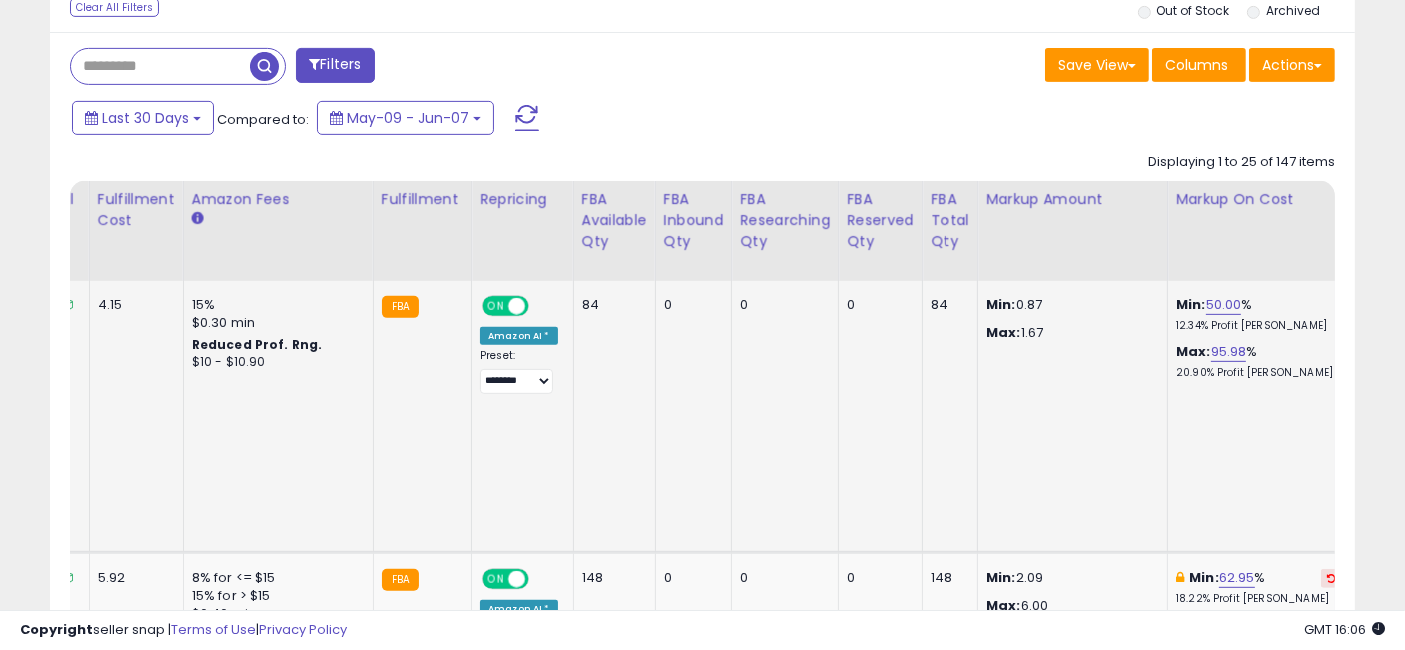 drag, startPoint x: 620, startPoint y: 399, endPoint x: 1283, endPoint y: 426, distance: 663.54956 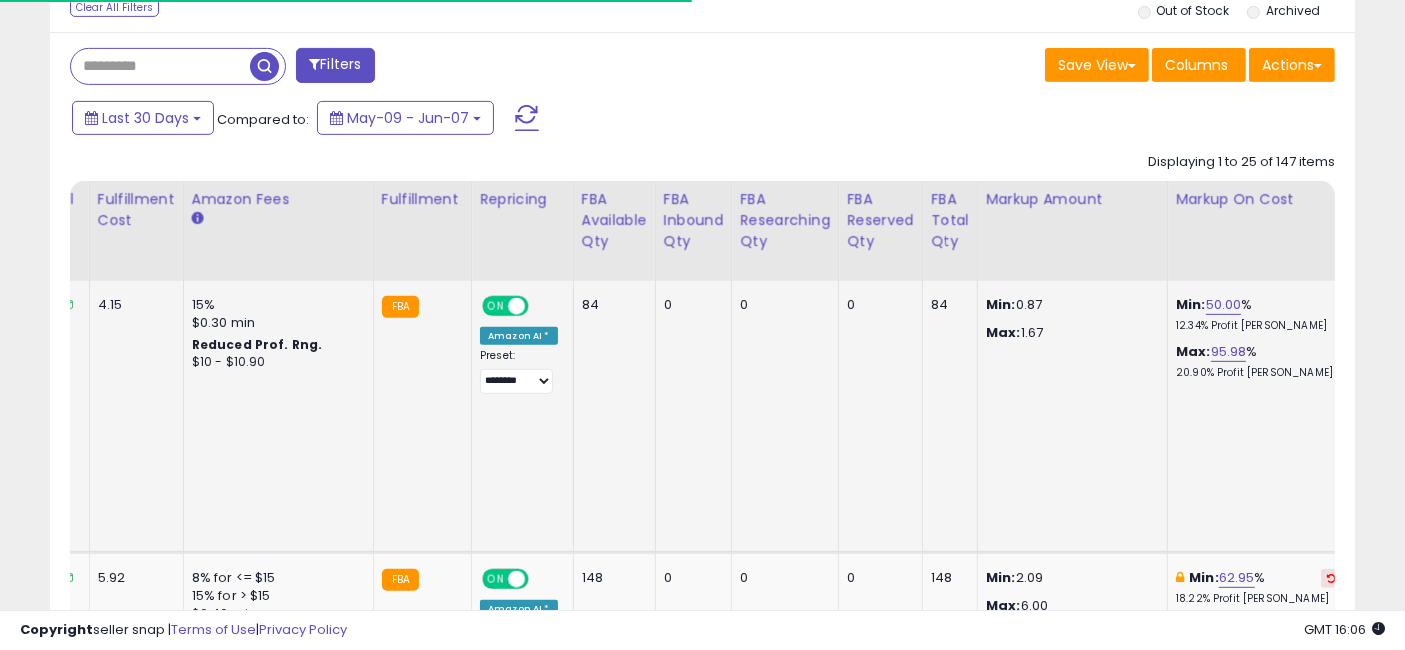 drag, startPoint x: 700, startPoint y: 362, endPoint x: 578, endPoint y: 373, distance: 122.494896 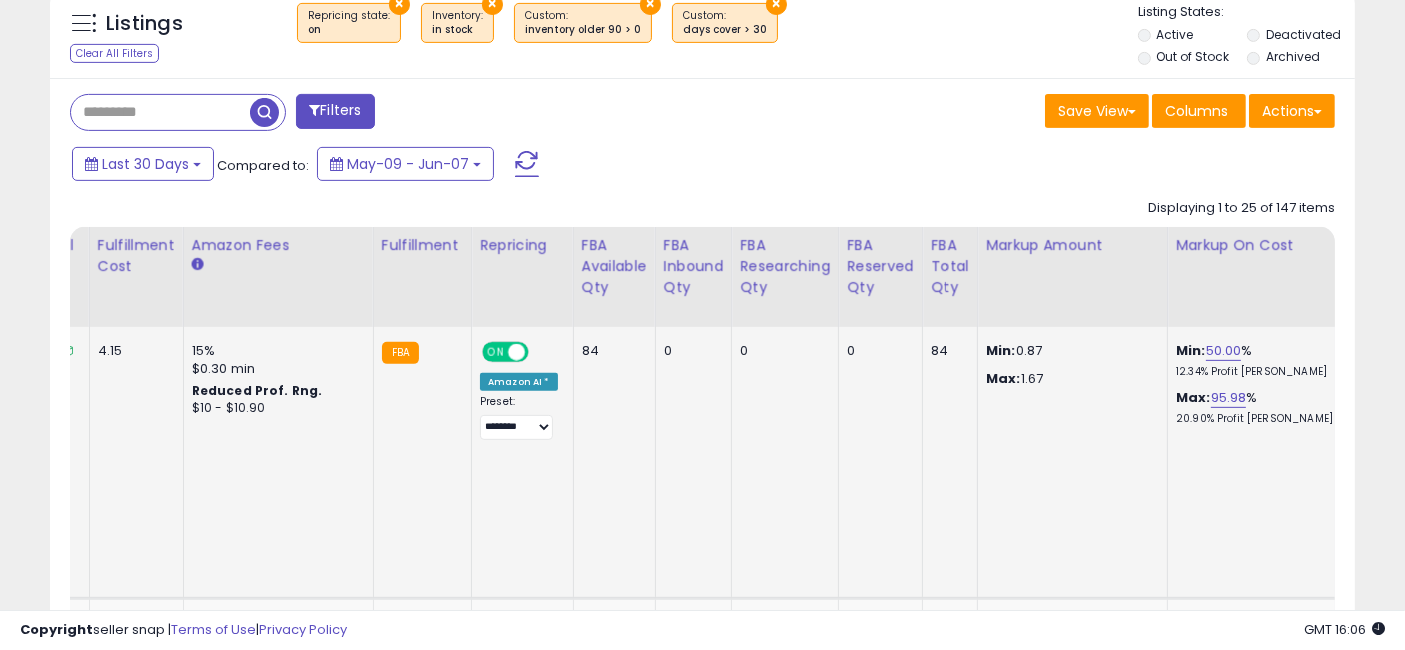 scroll, scrollTop: 0, scrollLeft: 3705, axis: horizontal 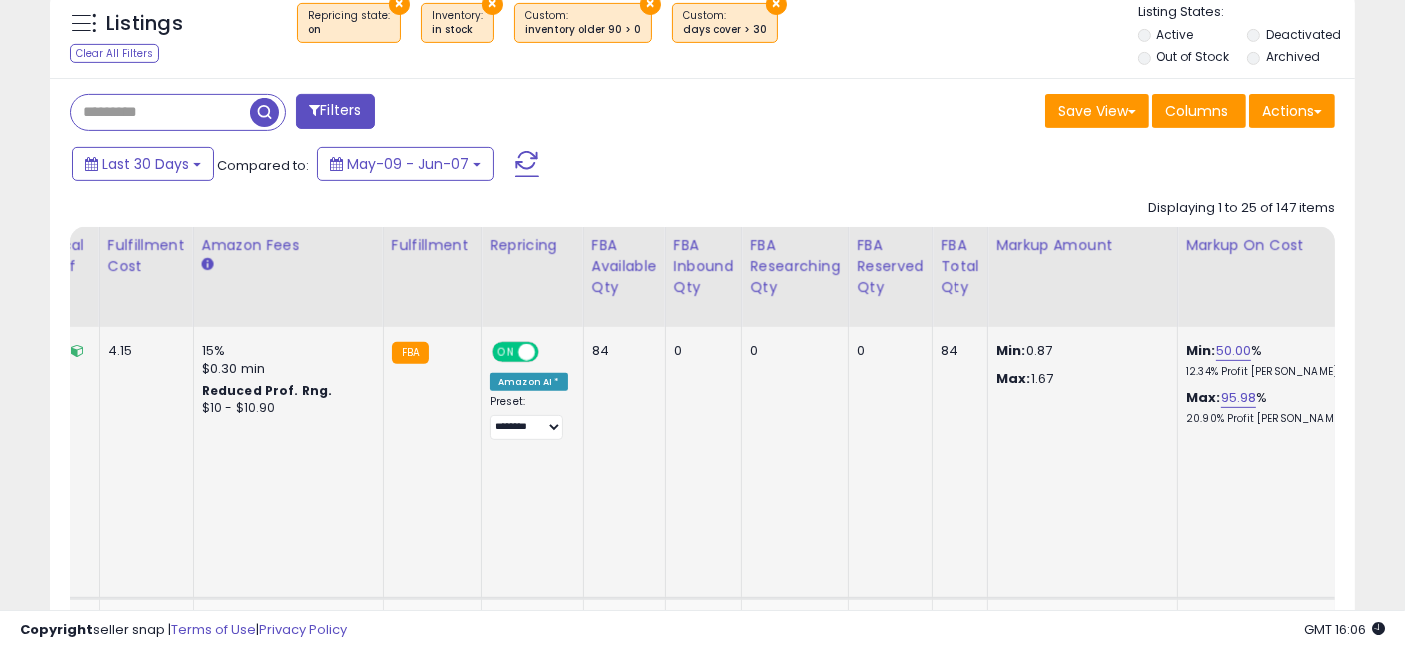 drag, startPoint x: 548, startPoint y: 379, endPoint x: 974, endPoint y: 464, distance: 434.39728 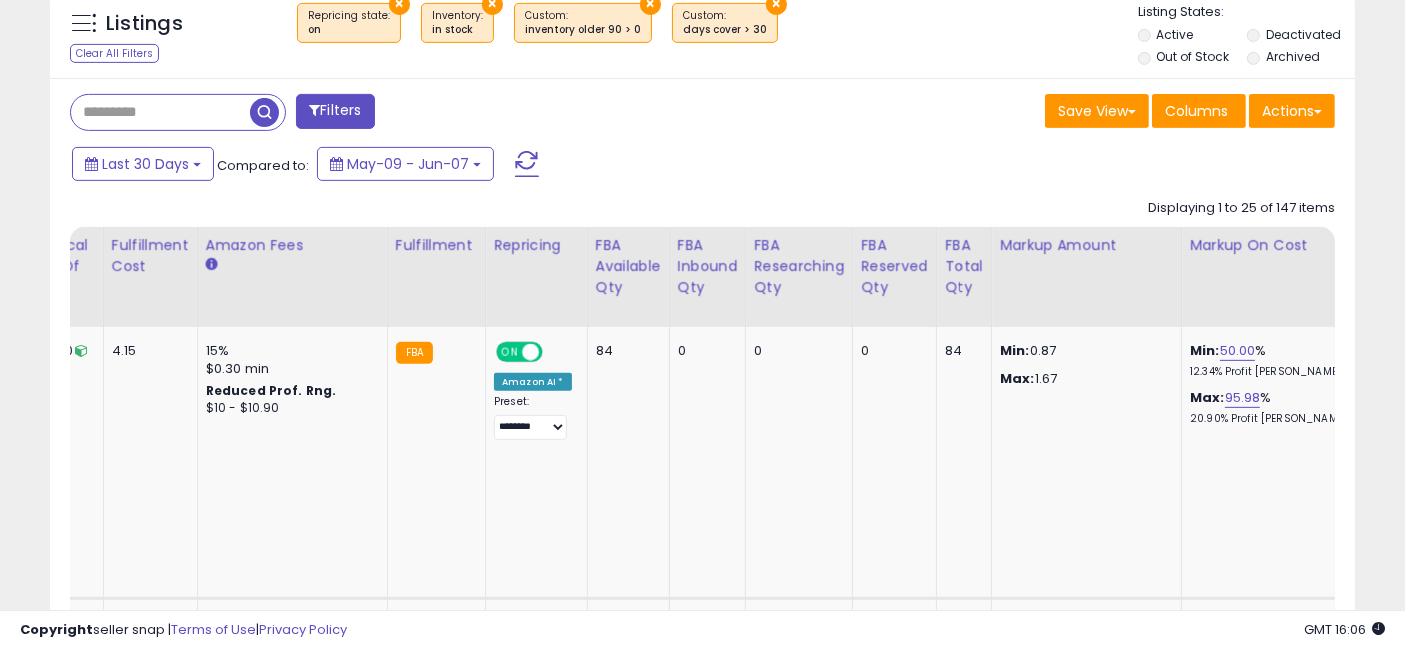 scroll, scrollTop: 0, scrollLeft: 3023, axis: horizontal 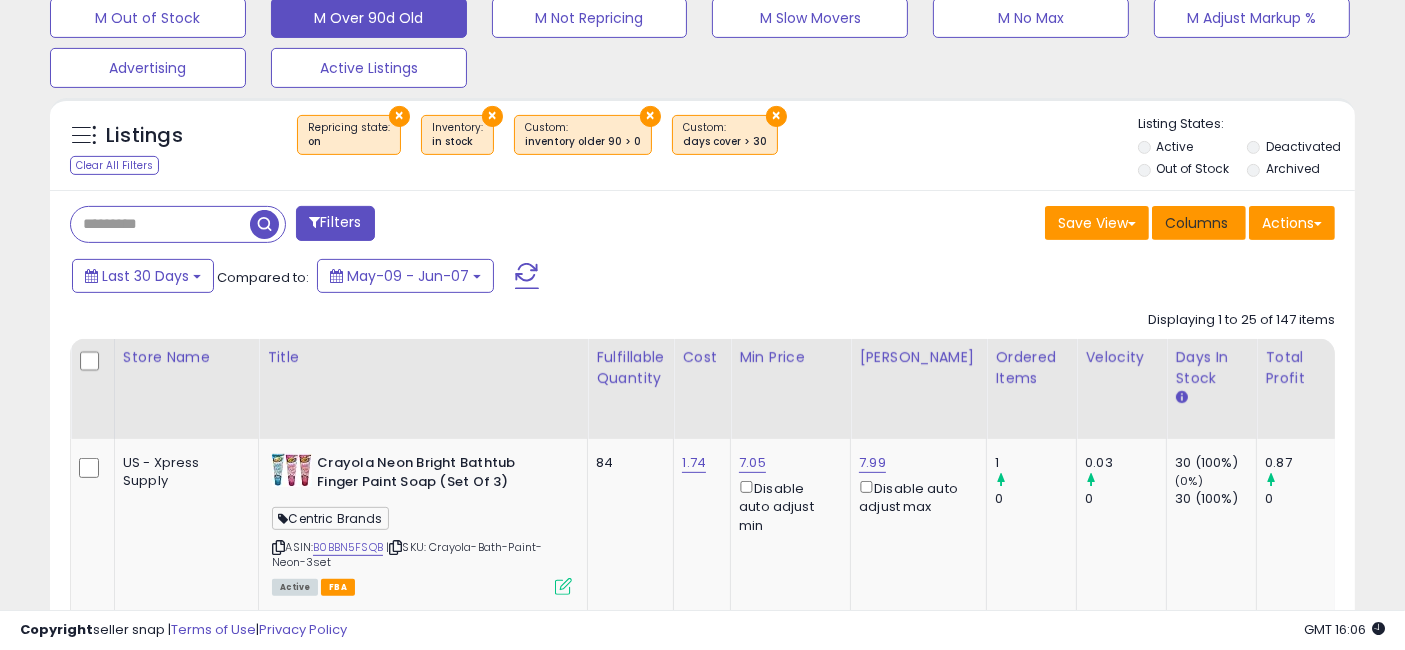 click on "Columns" at bounding box center [1196, 223] 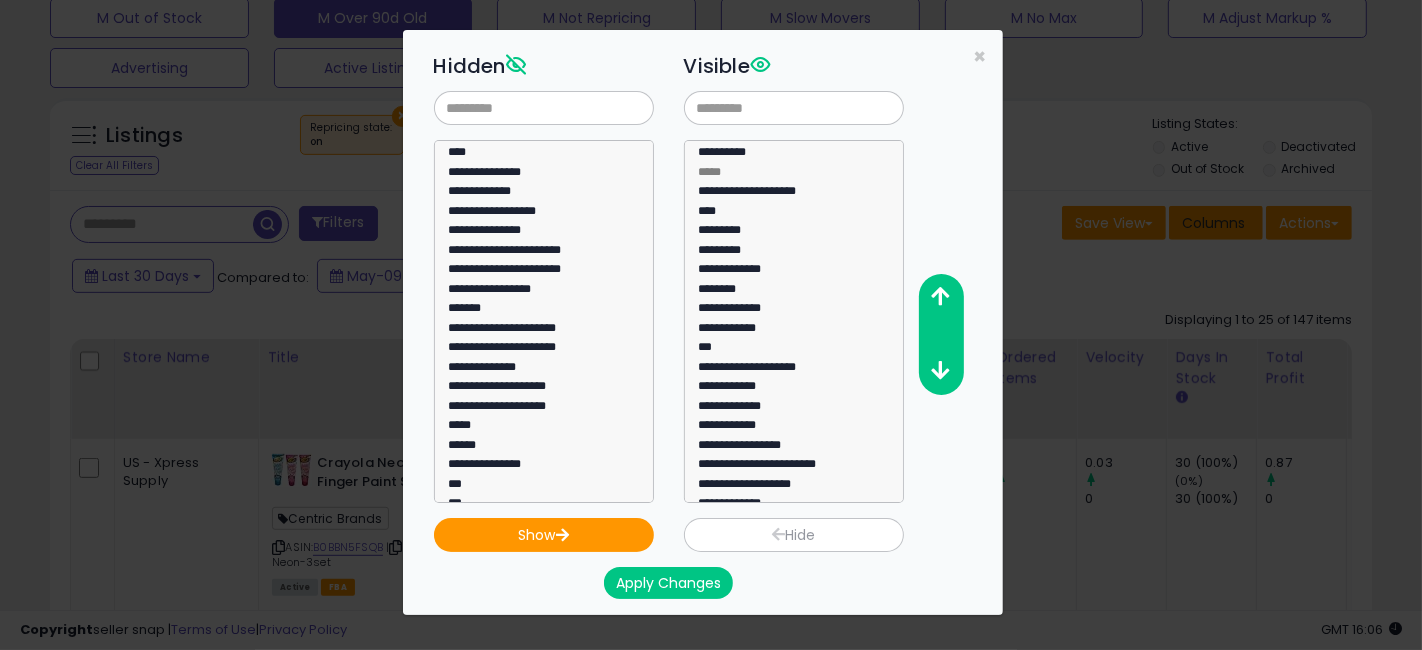 scroll, scrollTop: 999590, scrollLeft: 999234, axis: both 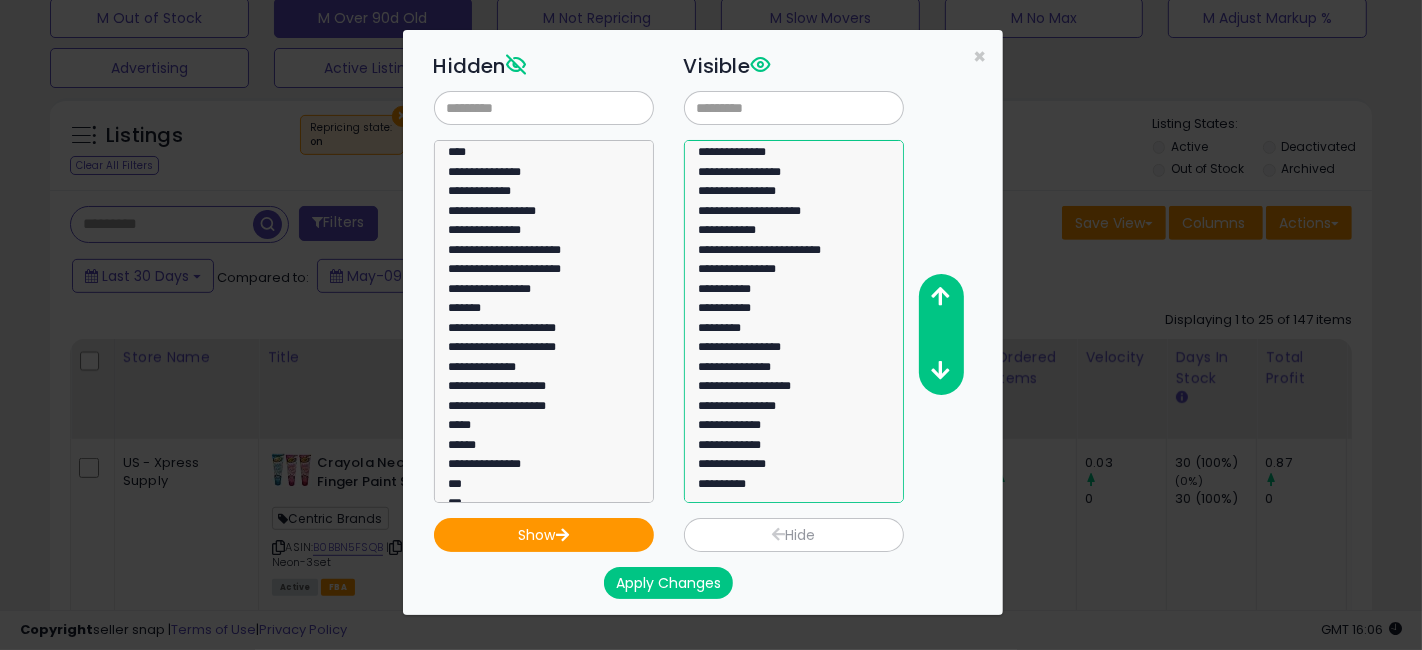 select on "**********" 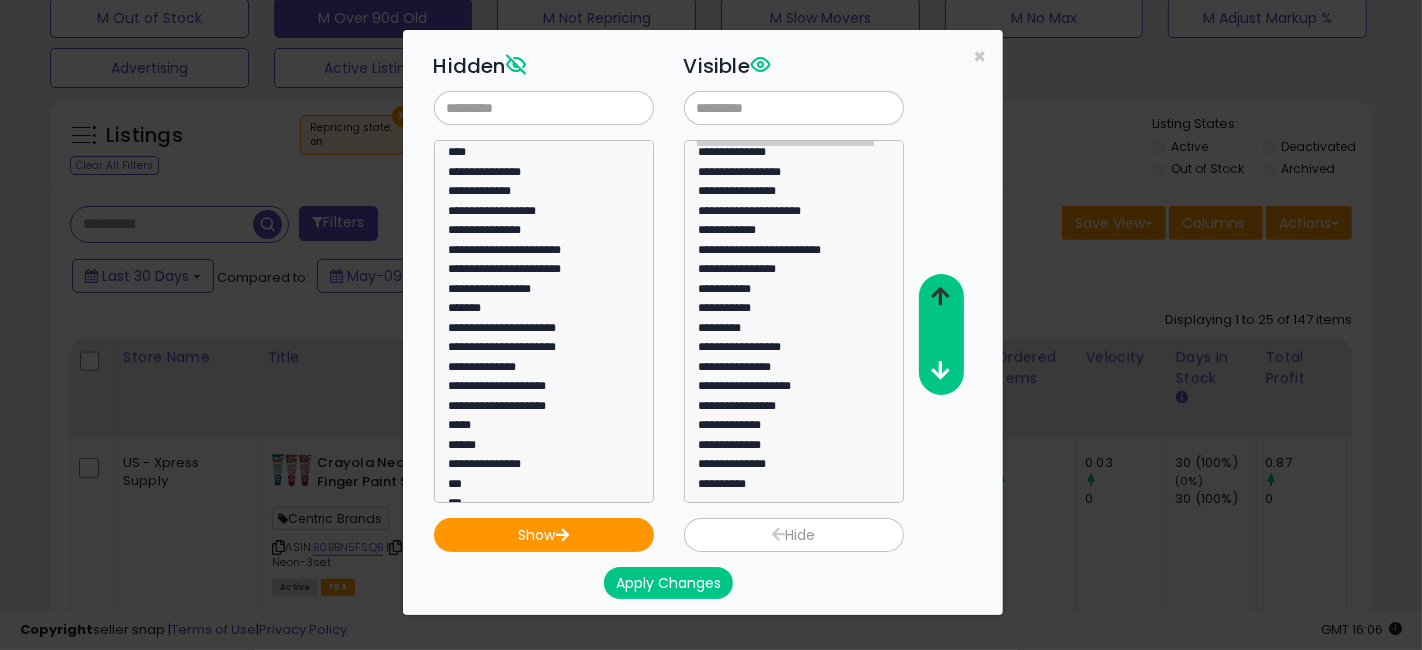 click at bounding box center [940, 296] 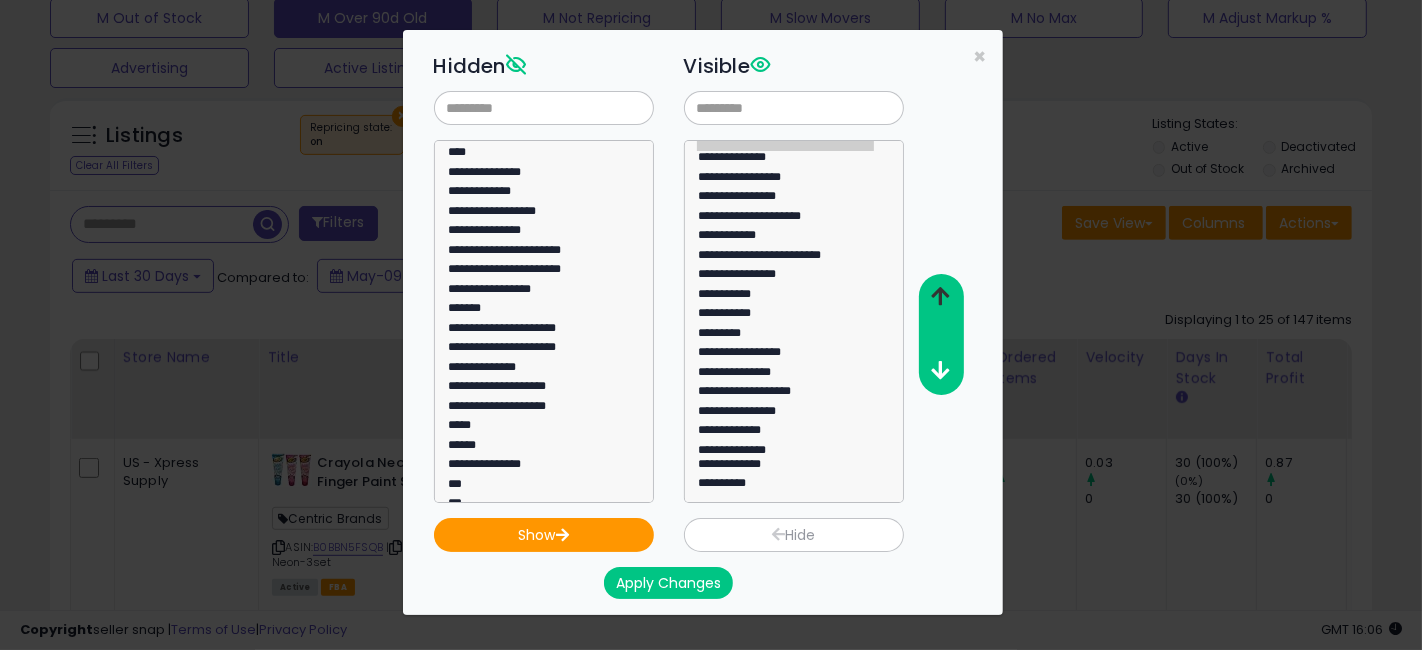click at bounding box center [940, 296] 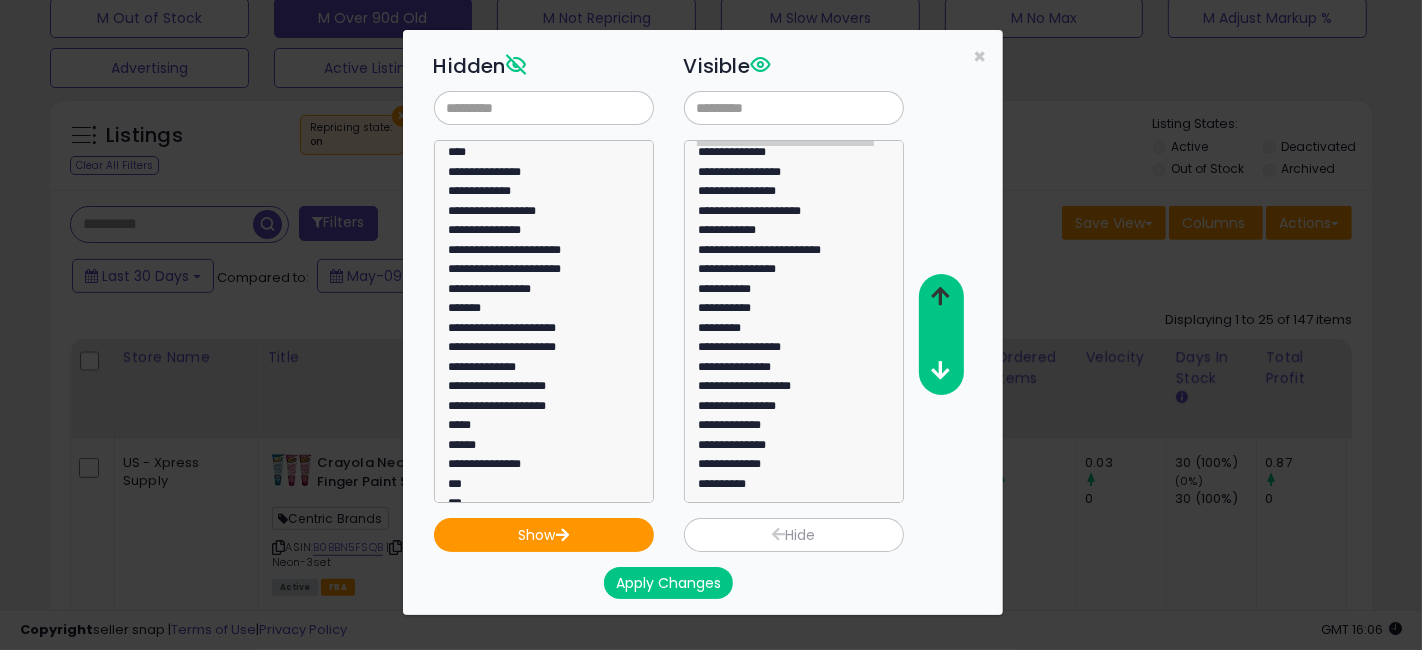 click at bounding box center (940, 296) 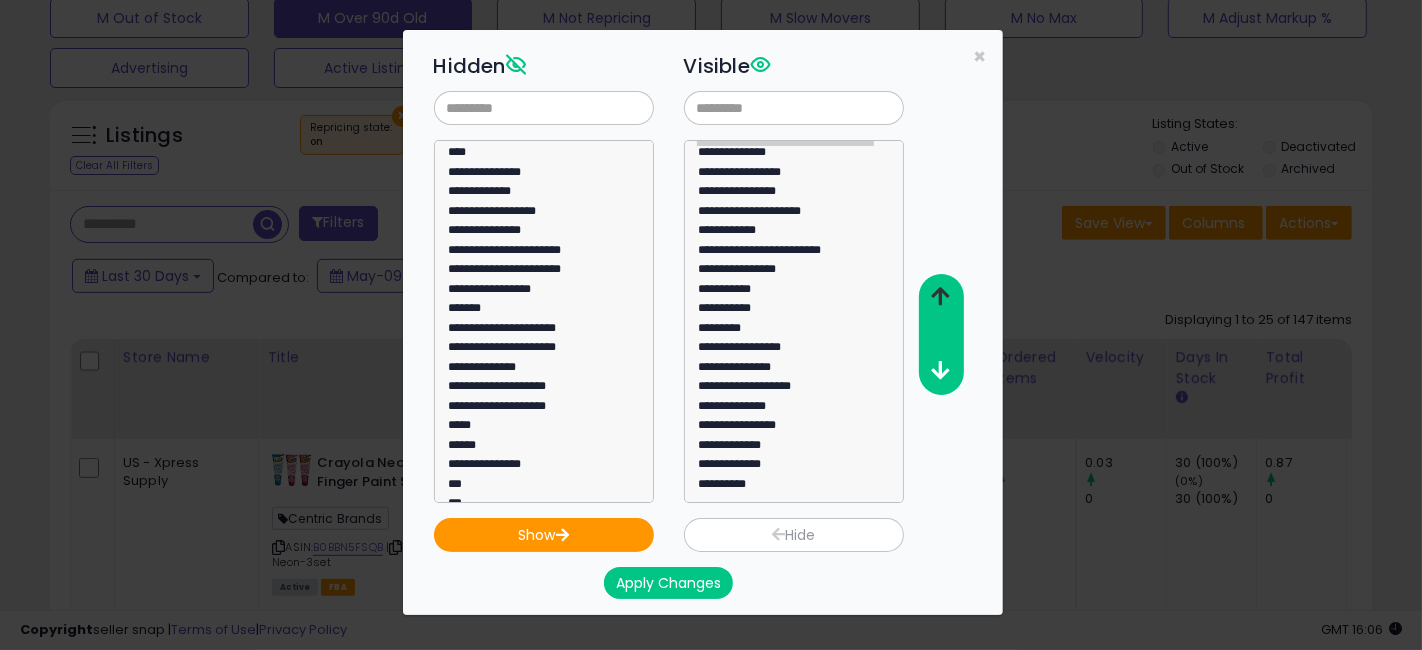 click at bounding box center [940, 296] 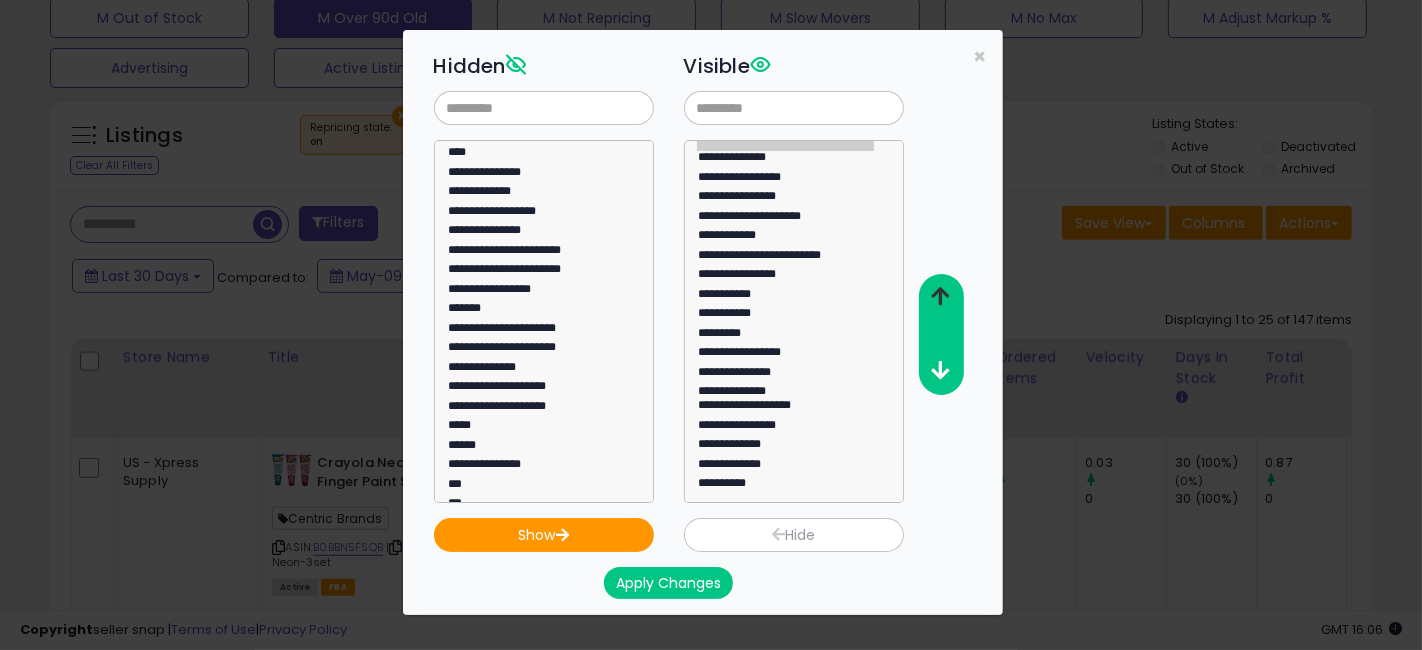 click at bounding box center (940, 296) 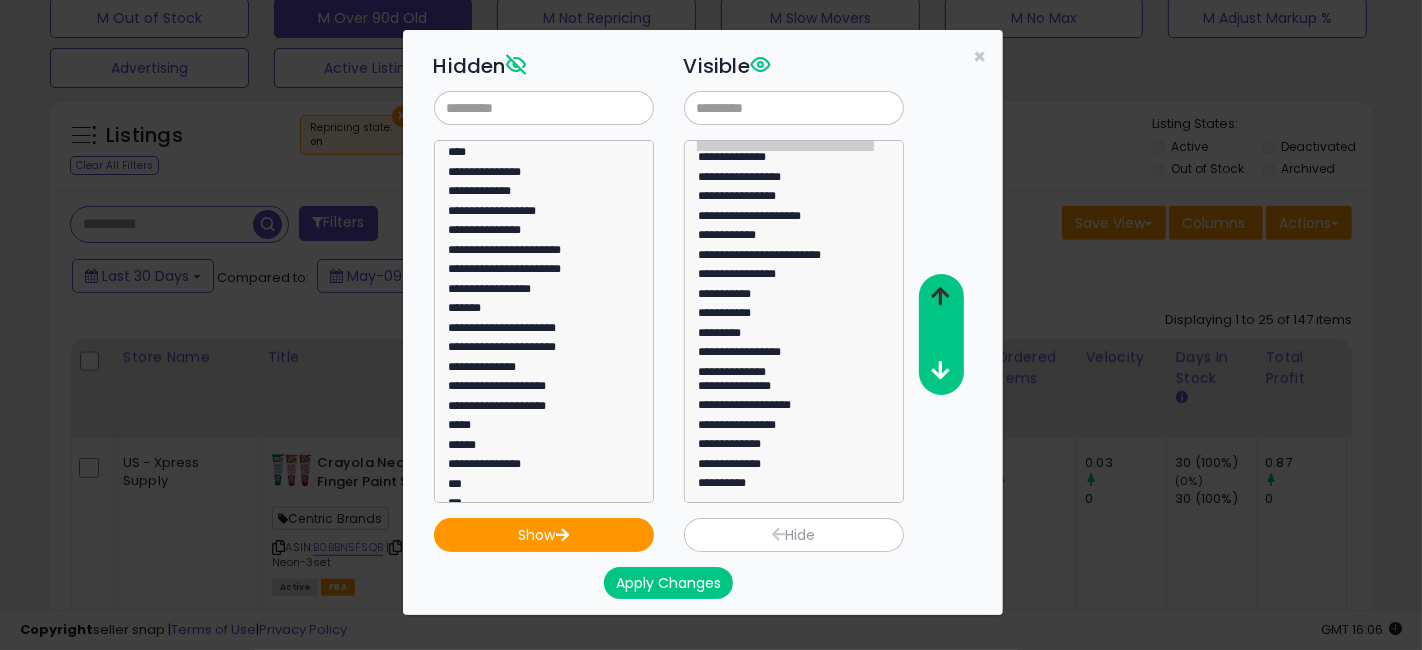 click at bounding box center [940, 296] 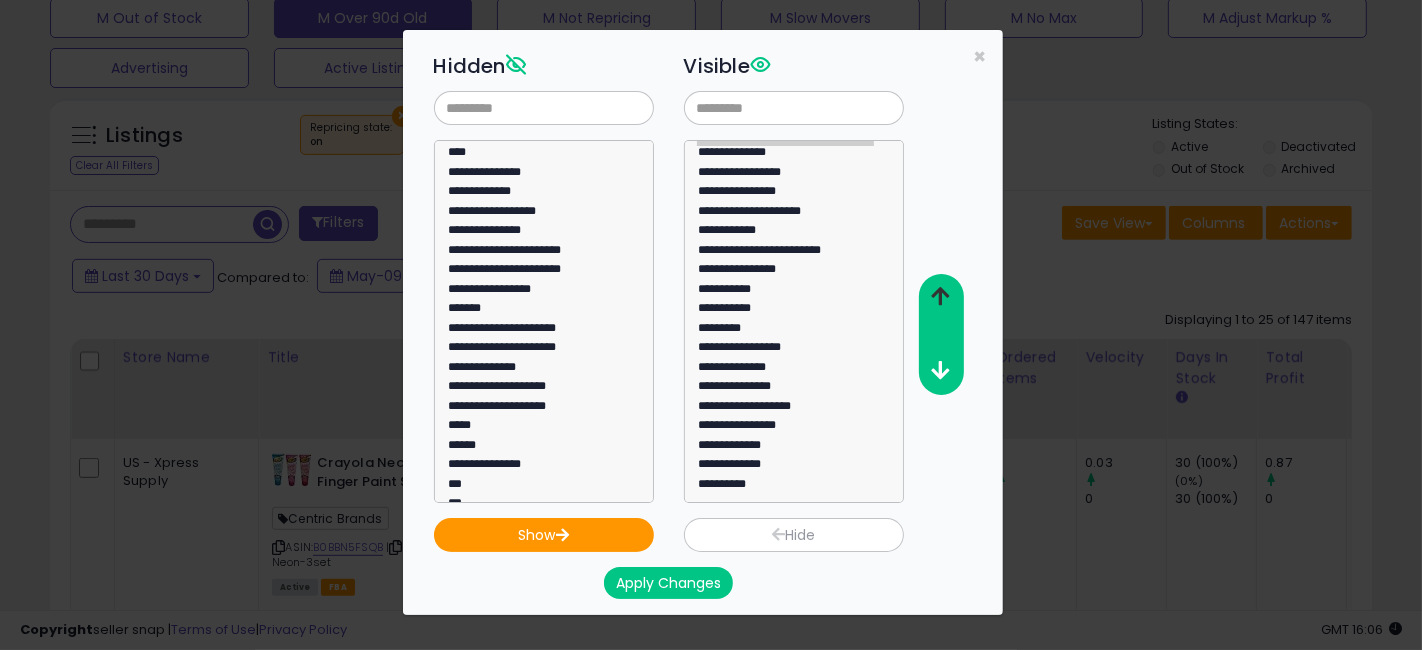 click at bounding box center (940, 296) 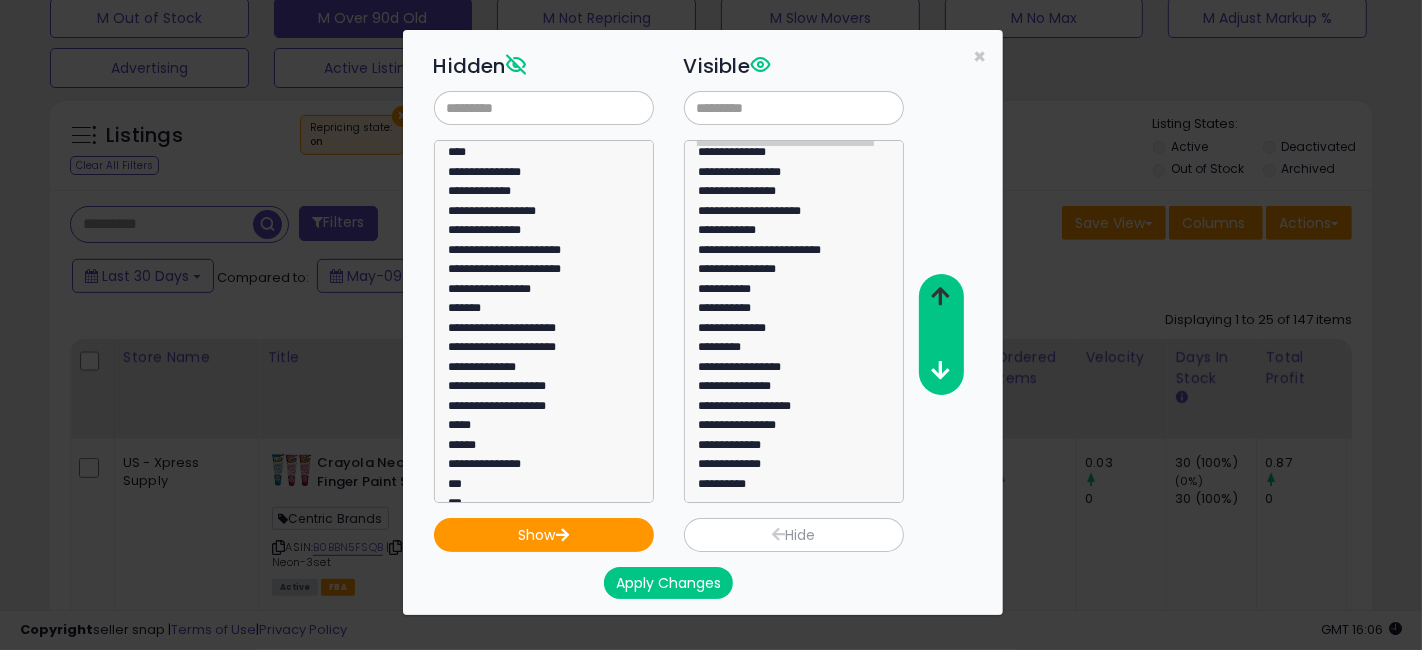 click at bounding box center [940, 296] 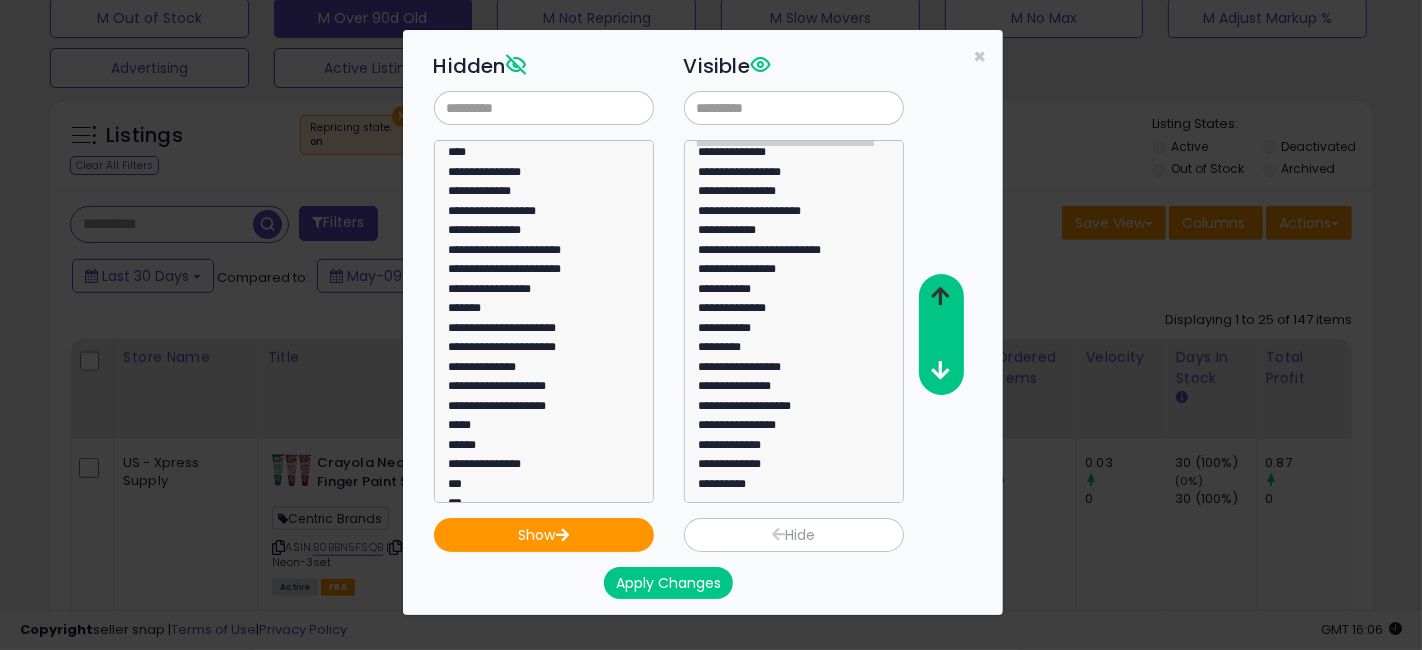 click at bounding box center [940, 296] 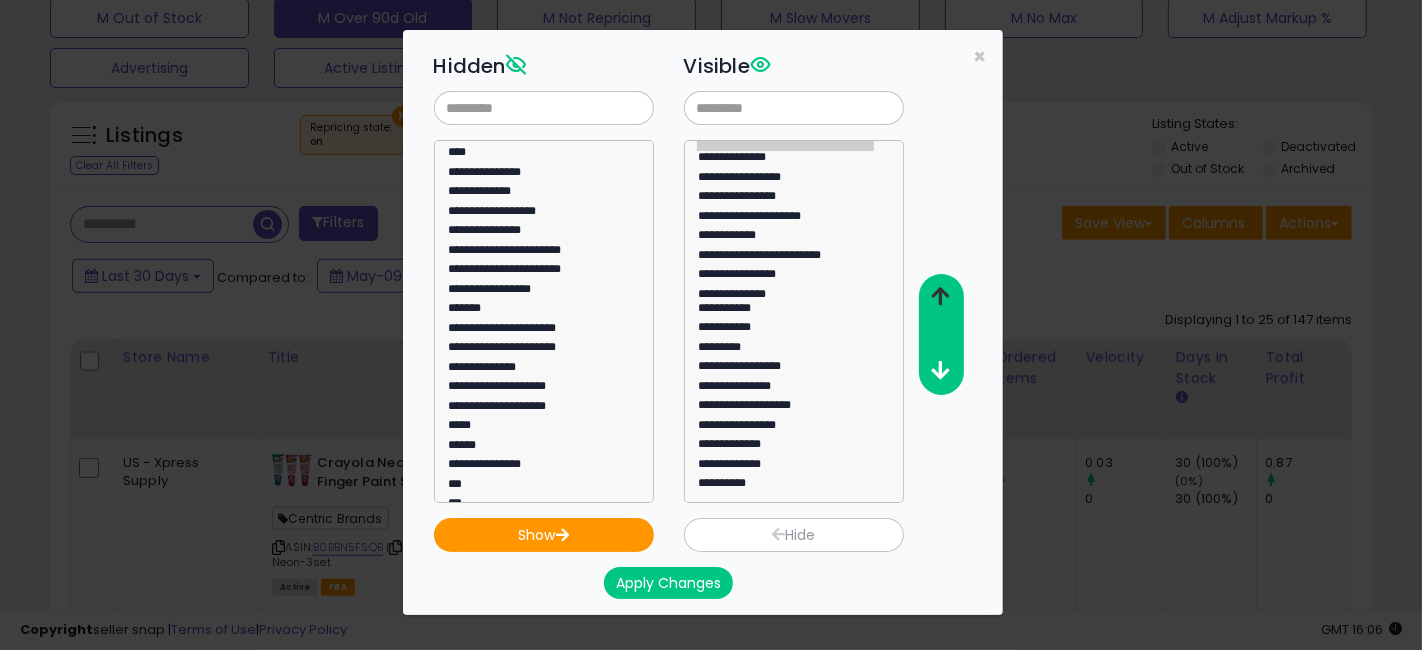 click at bounding box center (940, 296) 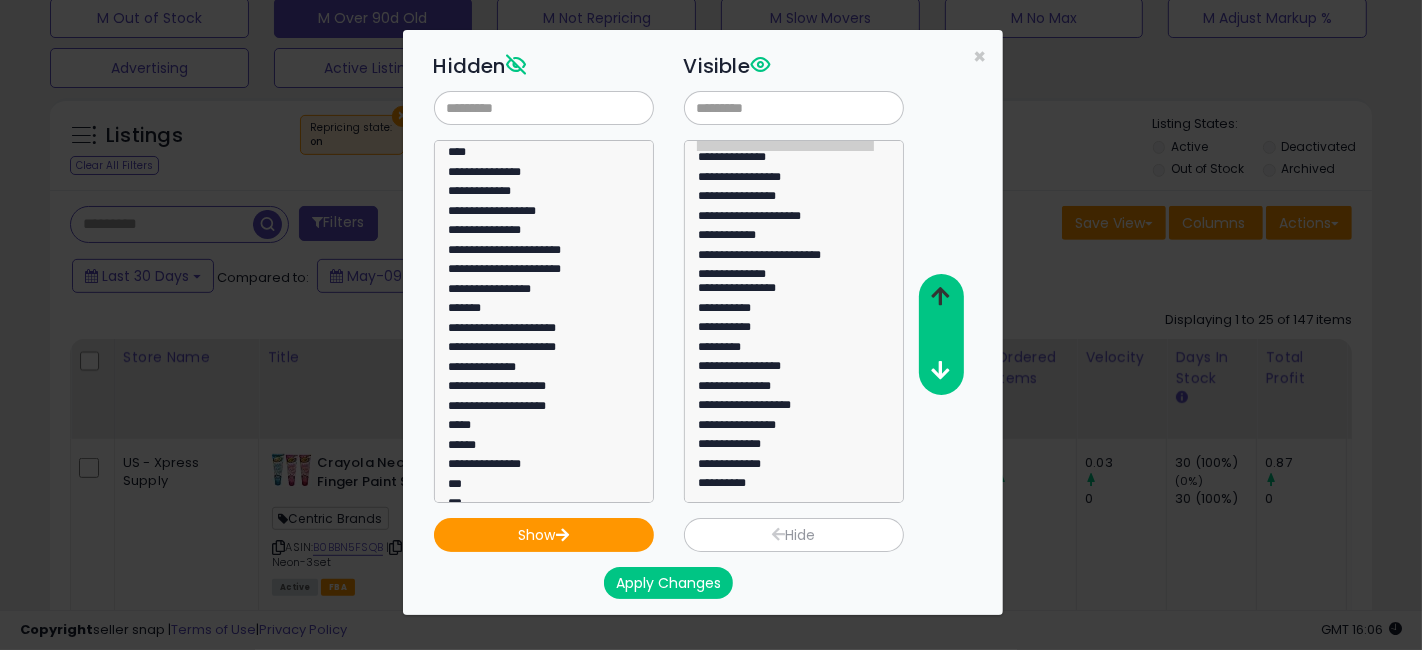 click at bounding box center (940, 296) 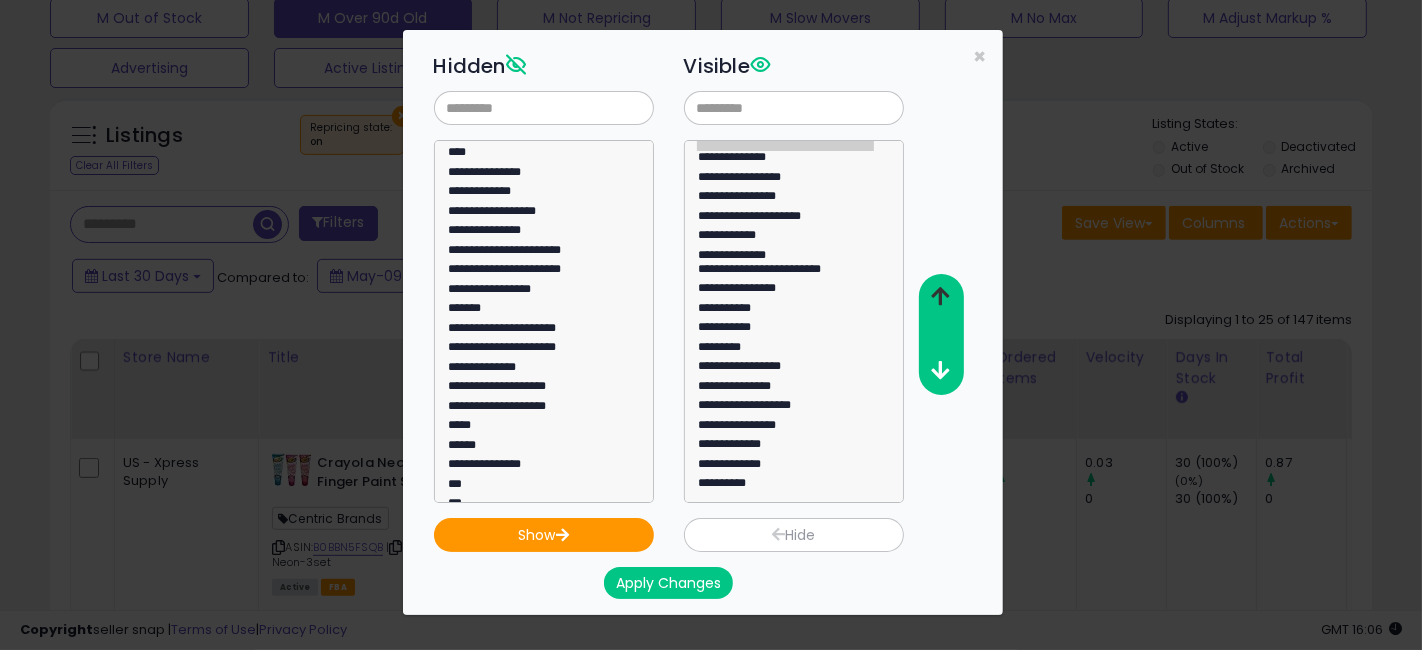 click at bounding box center [940, 296] 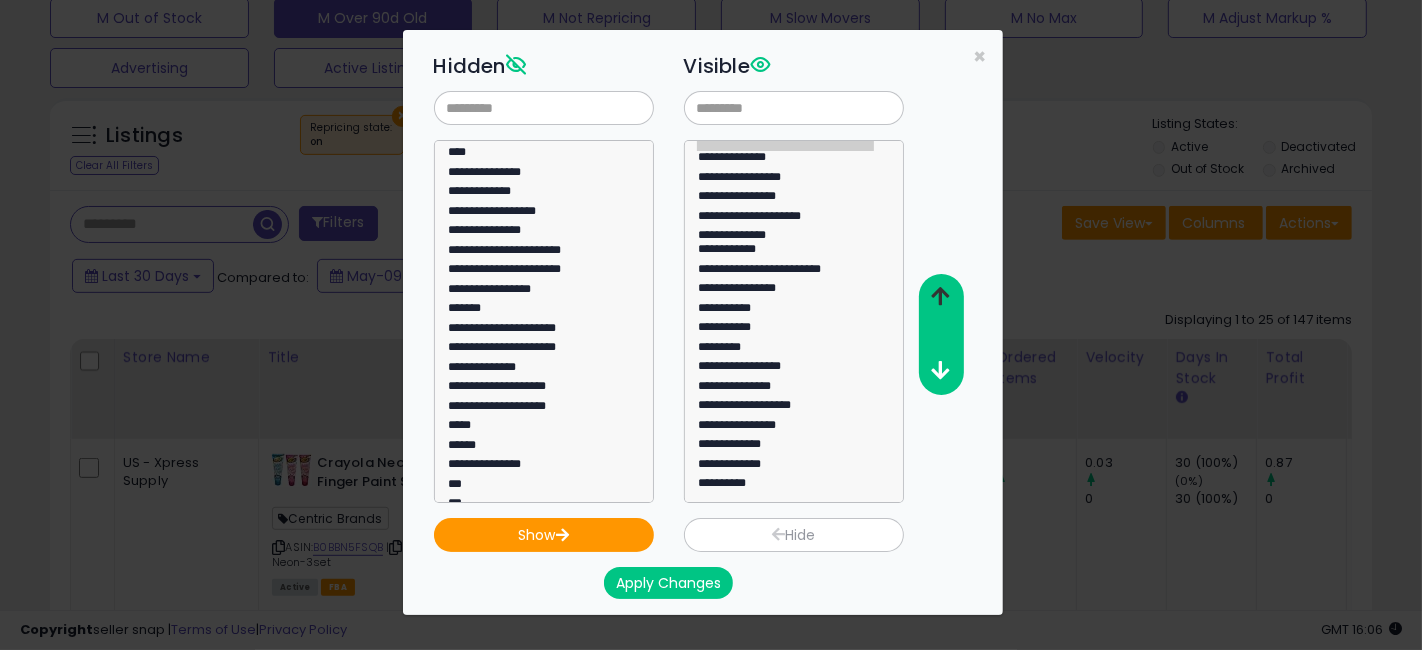 click at bounding box center (940, 296) 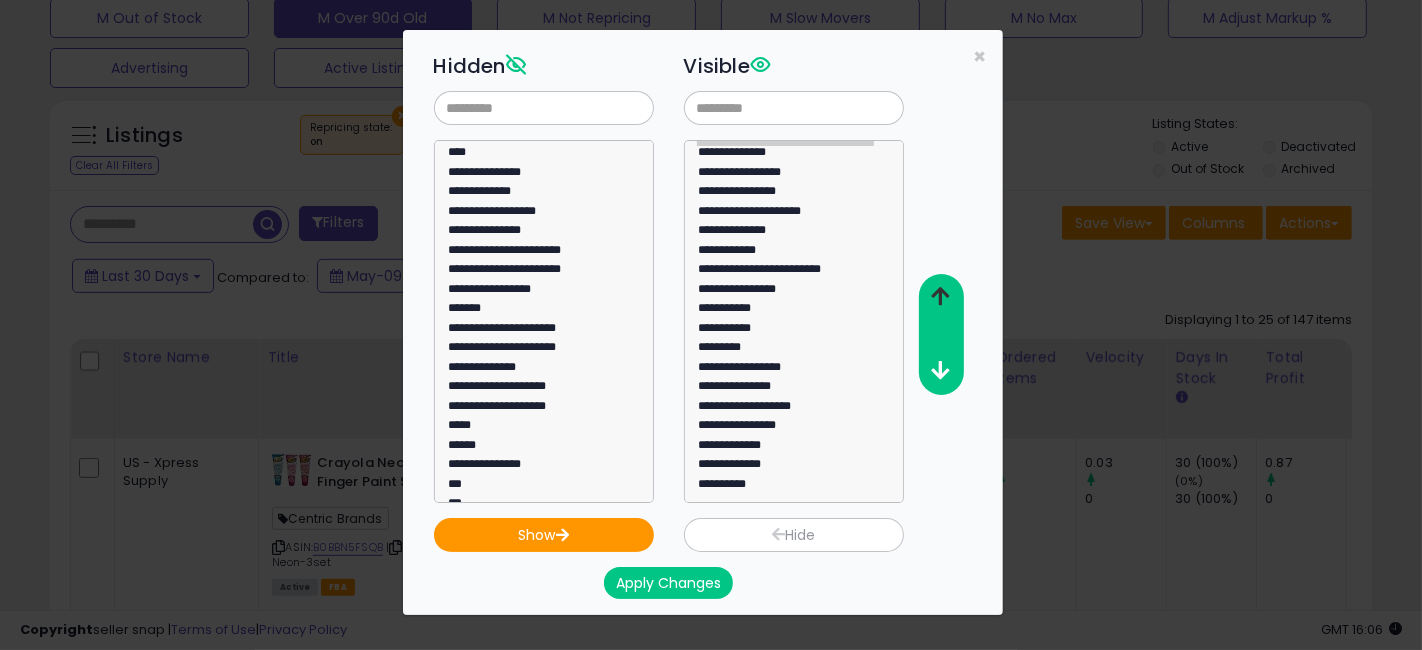 click at bounding box center (940, 296) 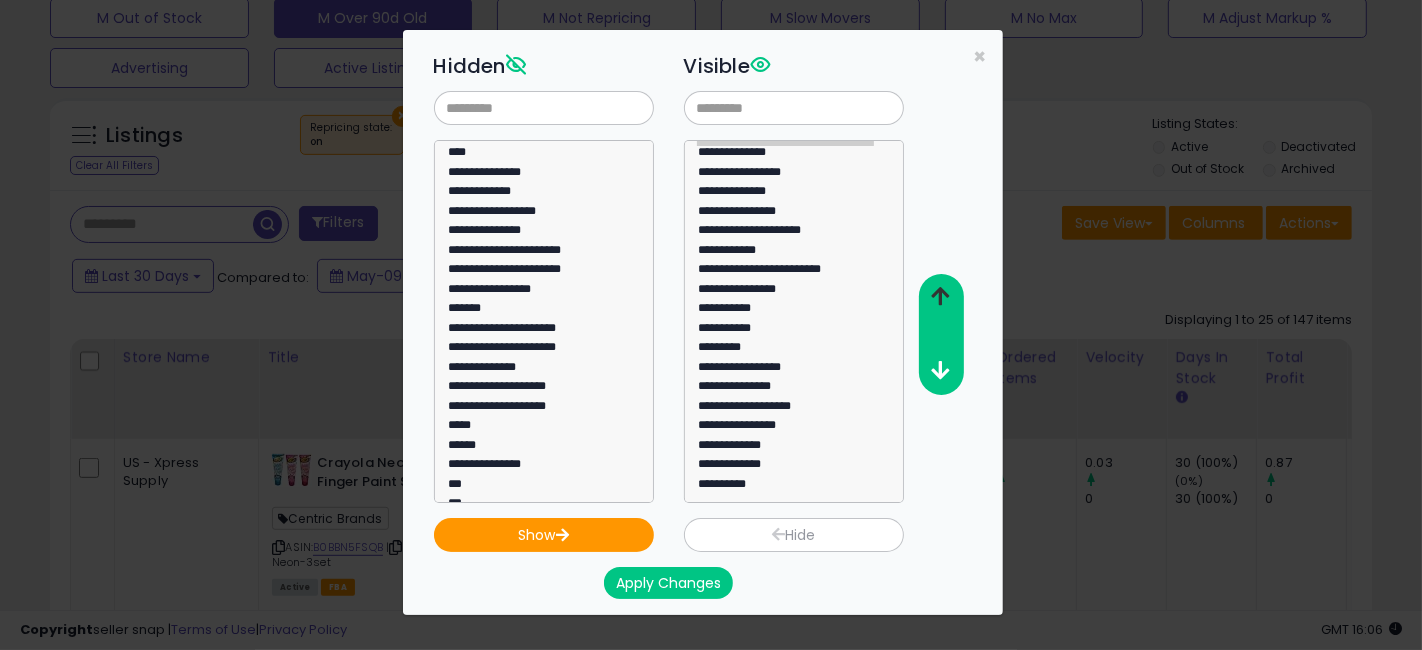 click at bounding box center [940, 296] 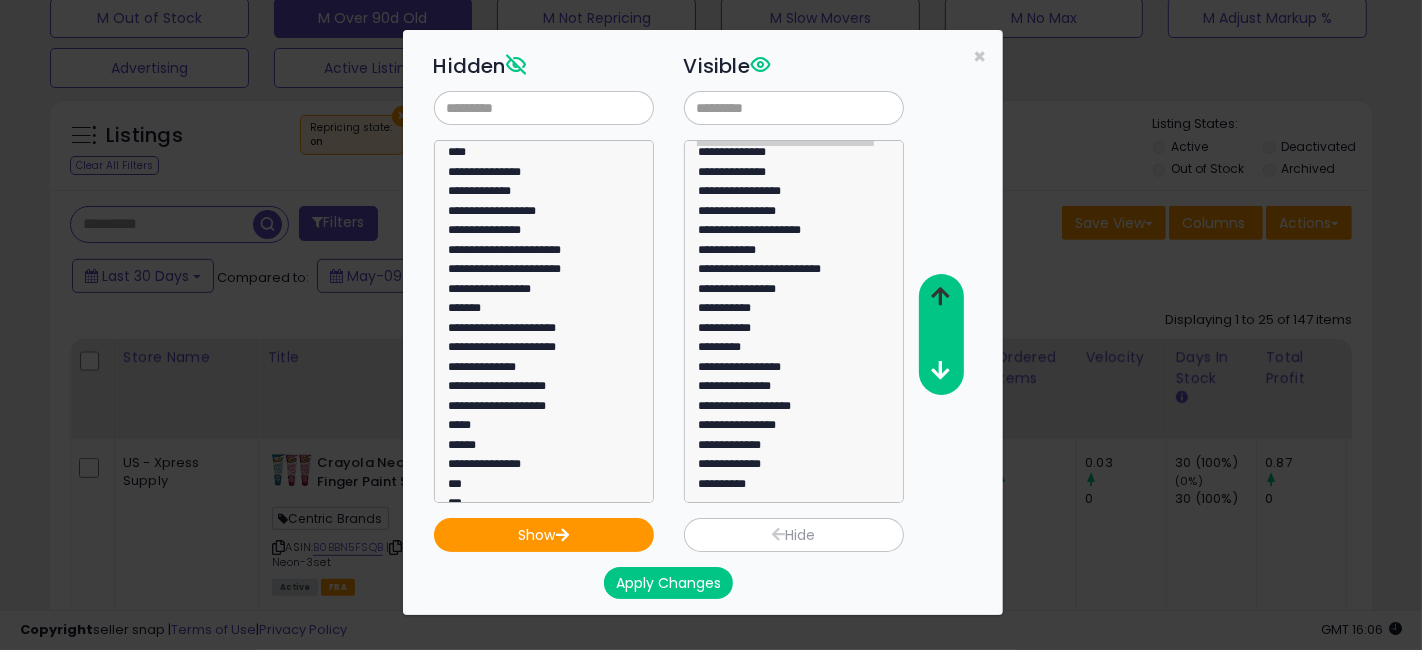 click at bounding box center (940, 296) 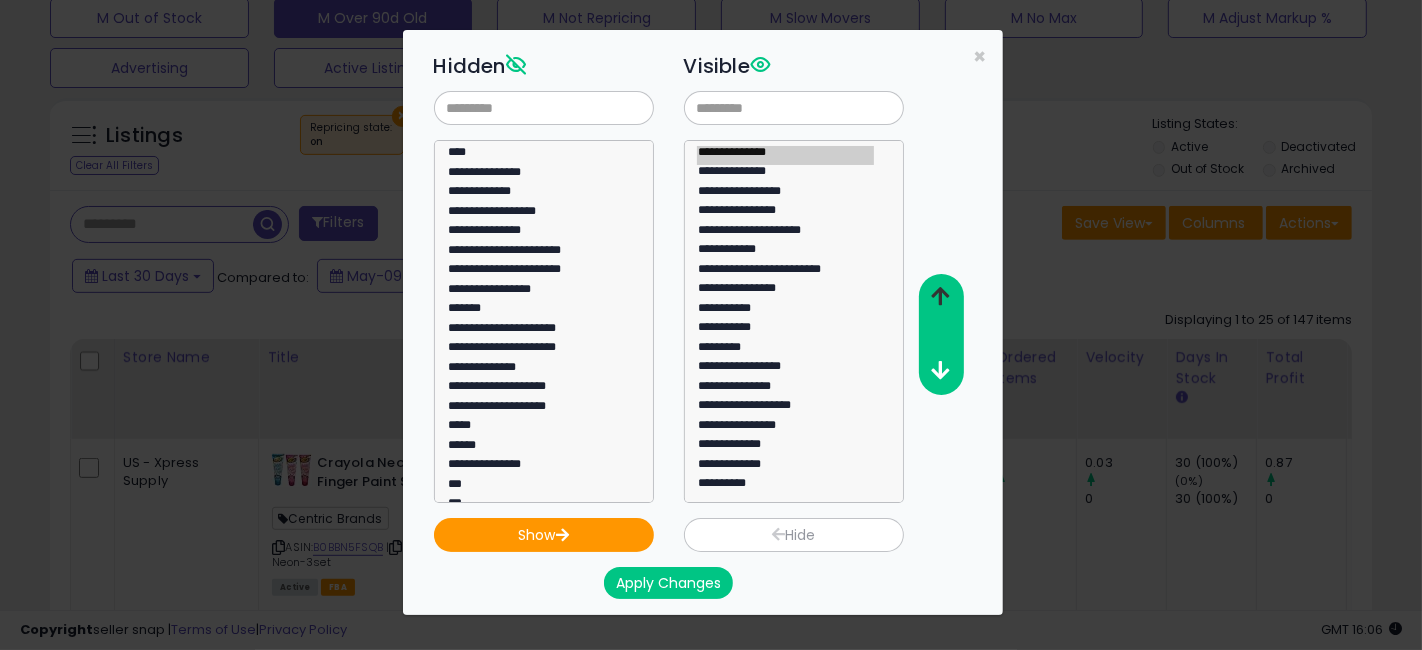 click at bounding box center [940, 296] 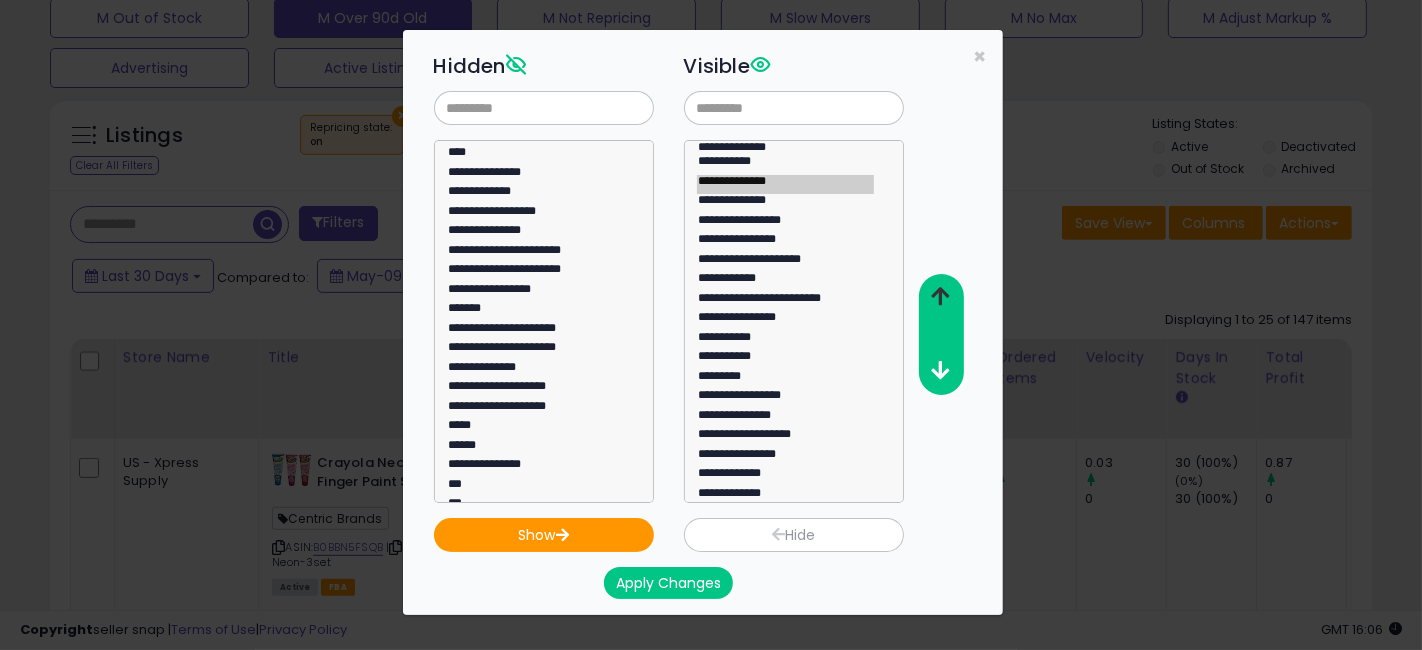 click at bounding box center (940, 296) 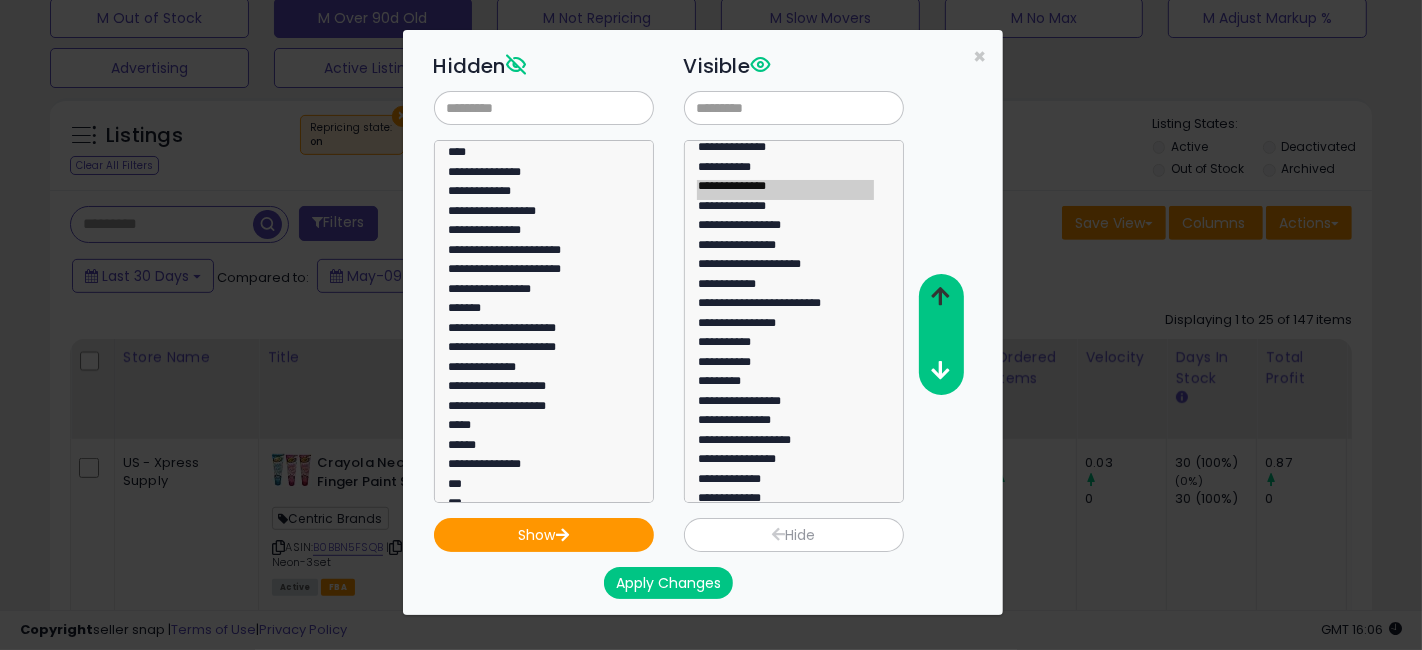 click at bounding box center [940, 296] 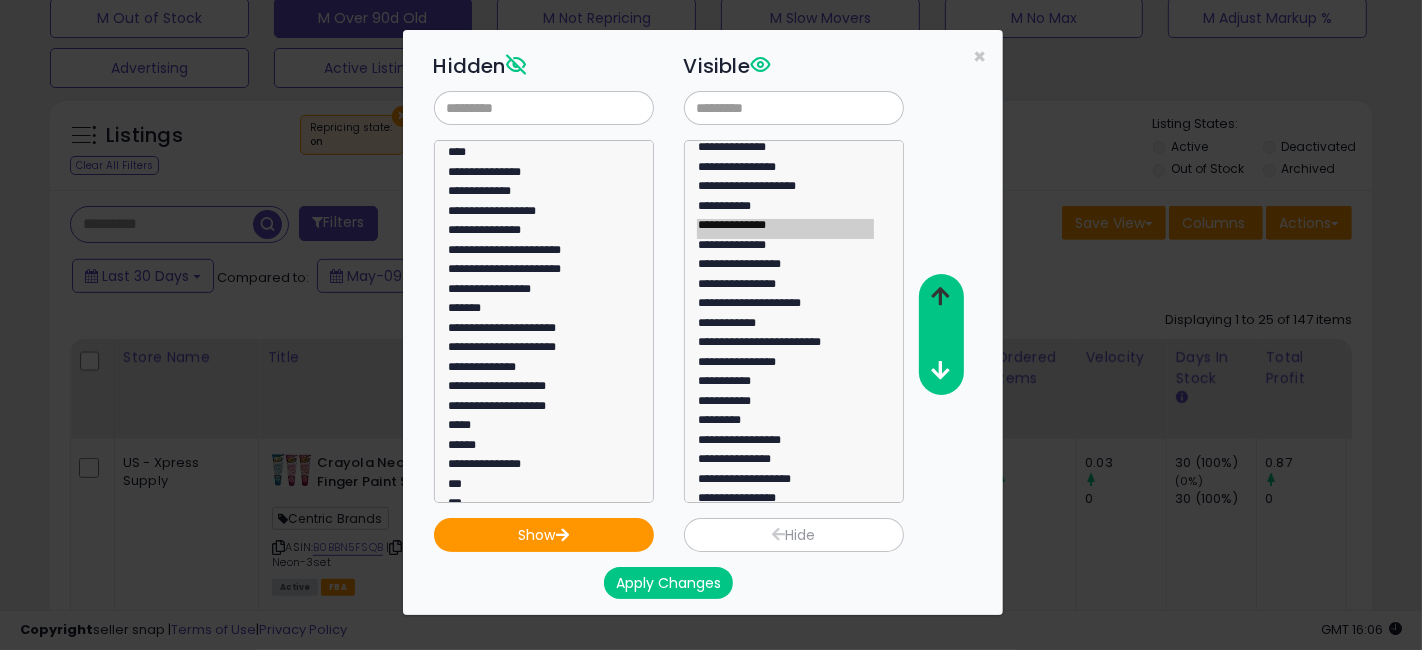 click at bounding box center [940, 296] 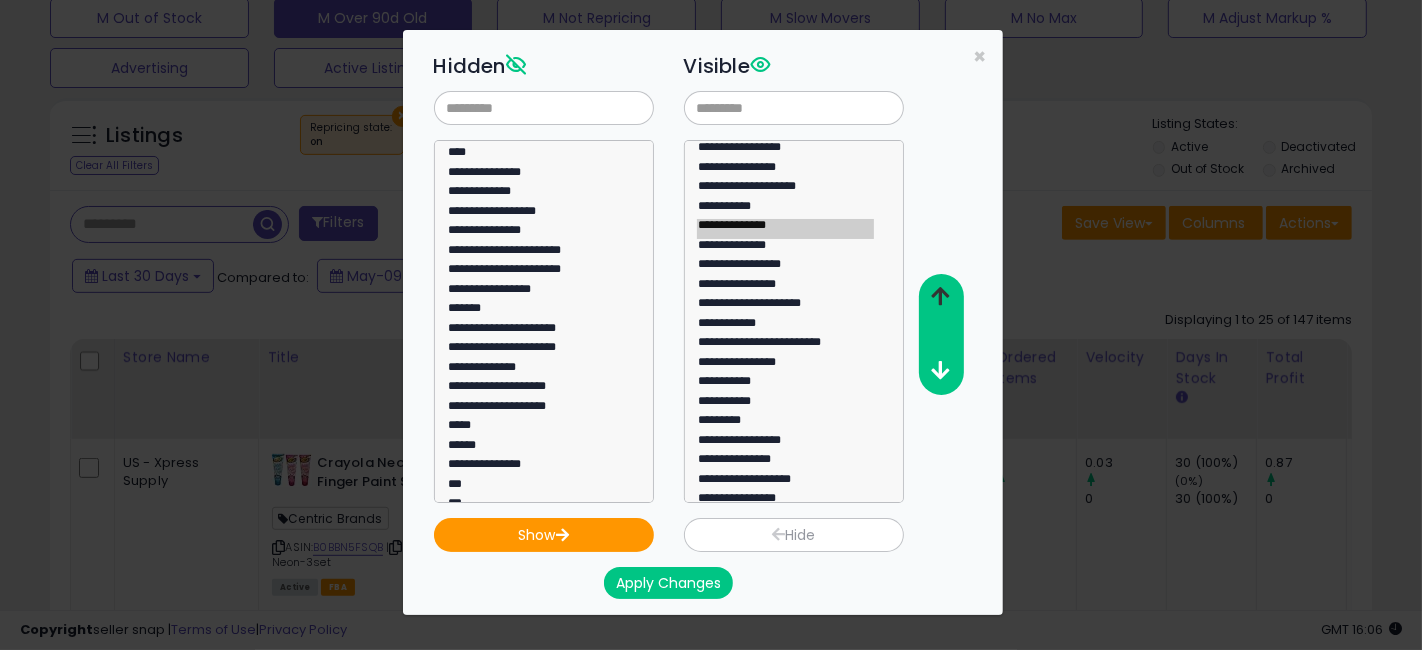 click at bounding box center [940, 296] 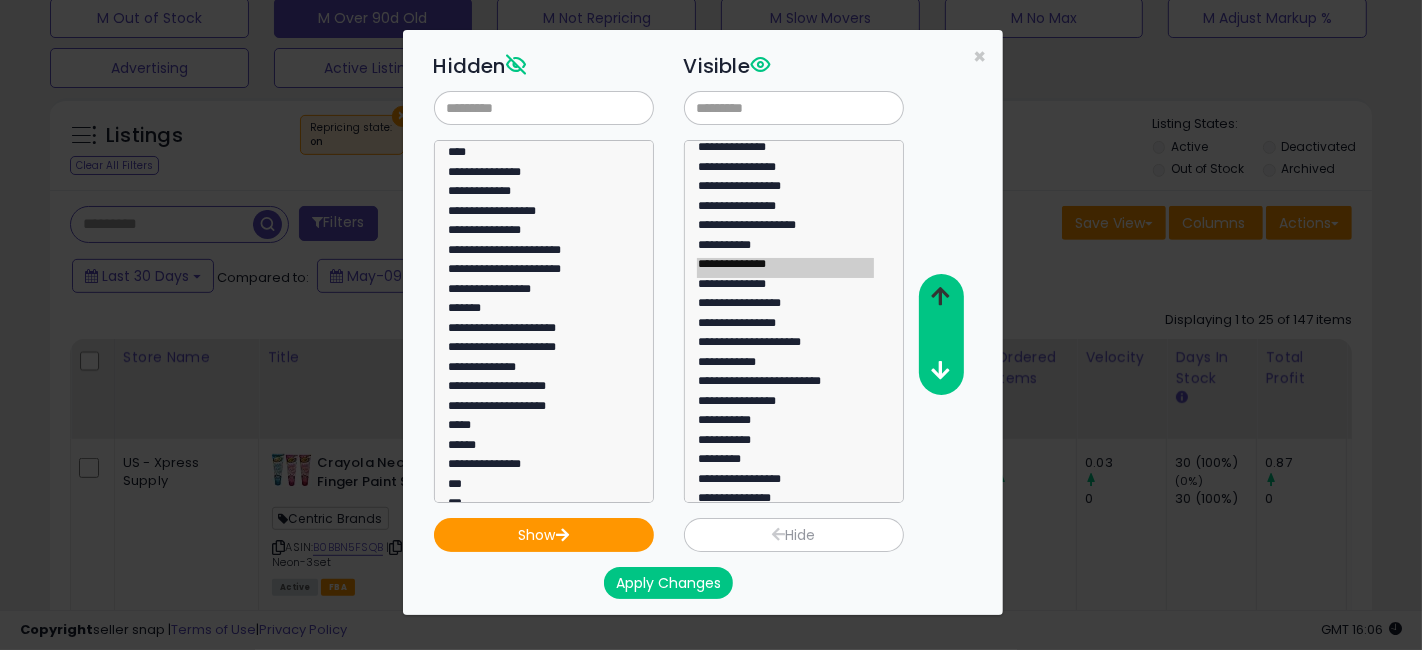 click at bounding box center (940, 296) 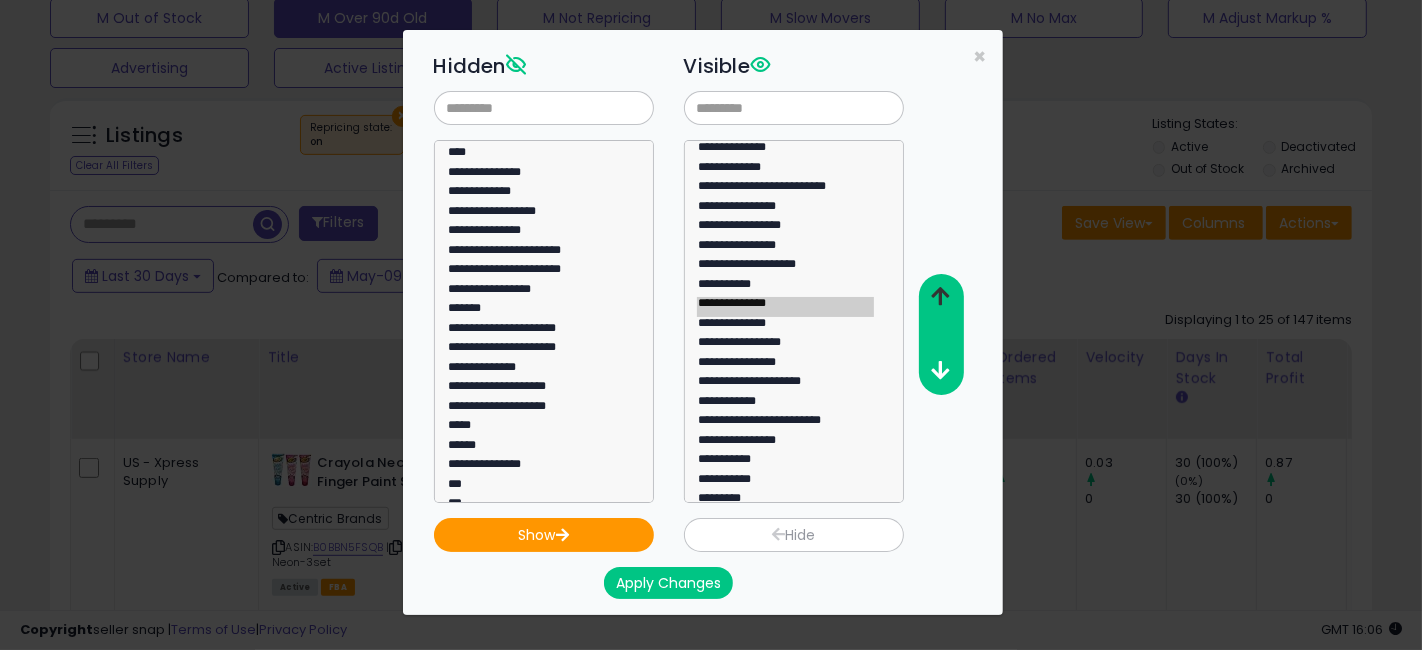 click at bounding box center (940, 296) 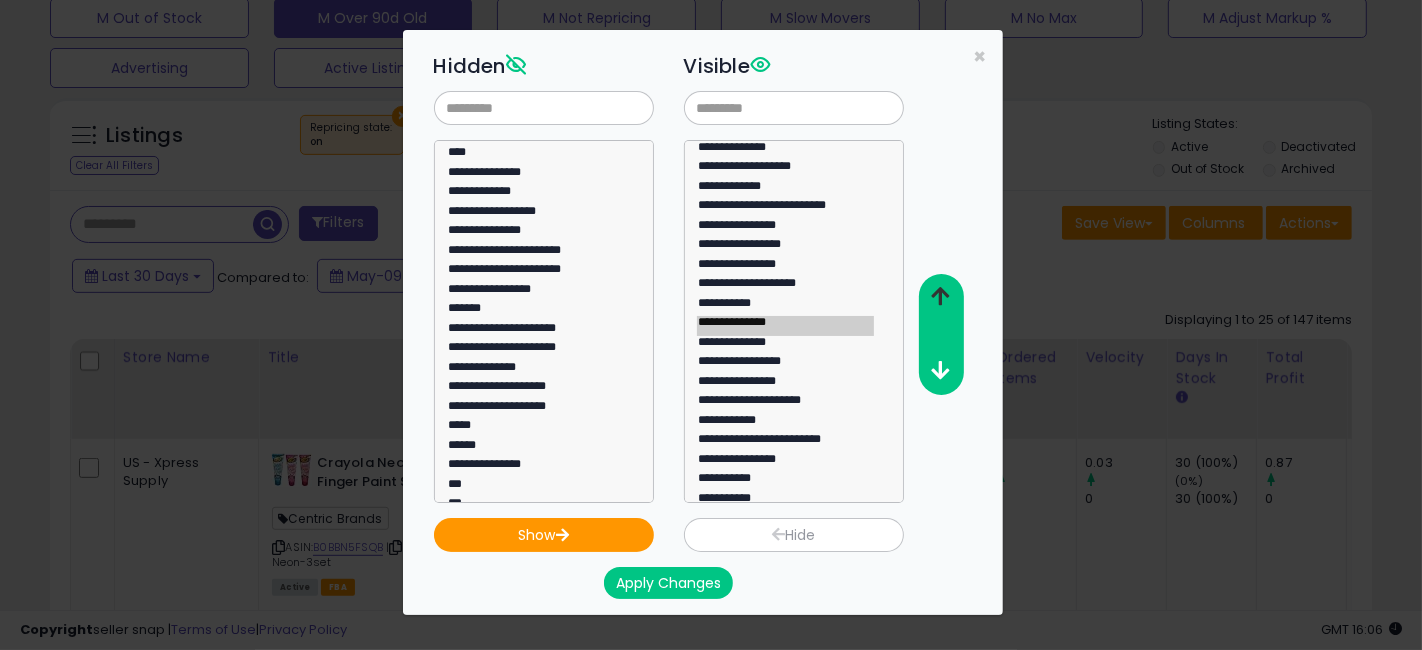 click at bounding box center [940, 296] 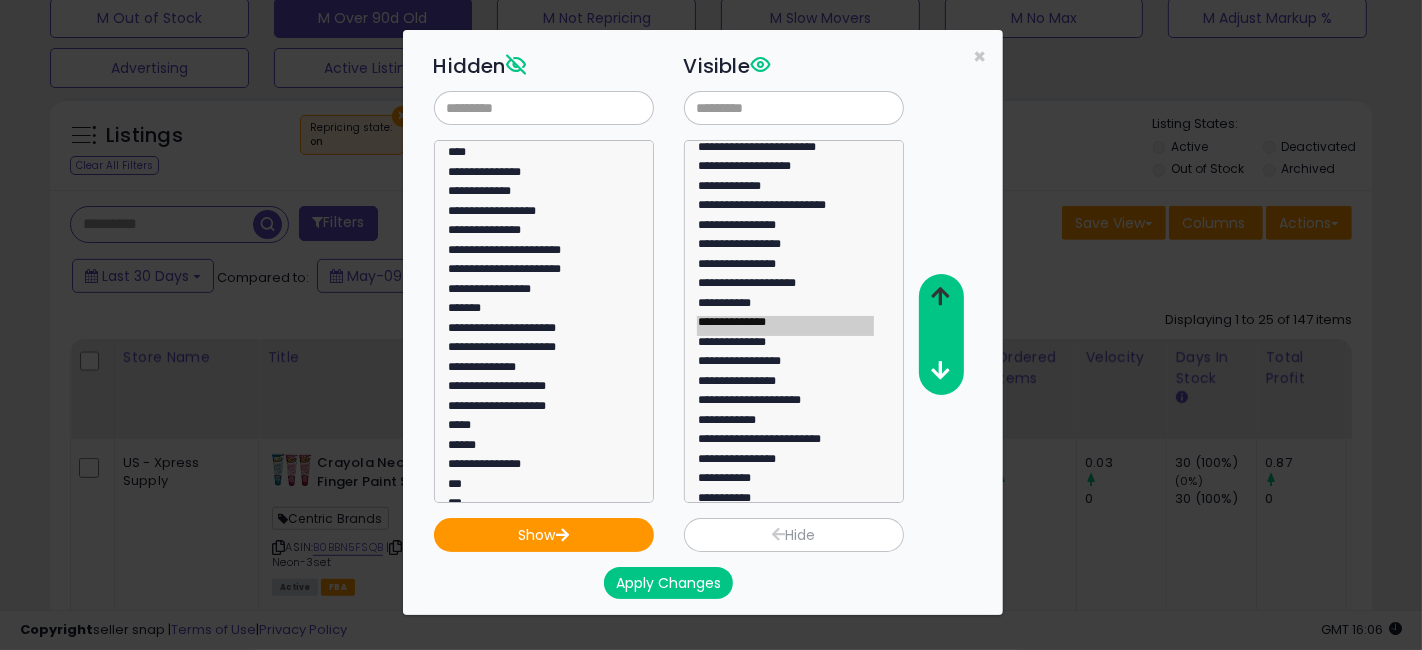 click at bounding box center [940, 296] 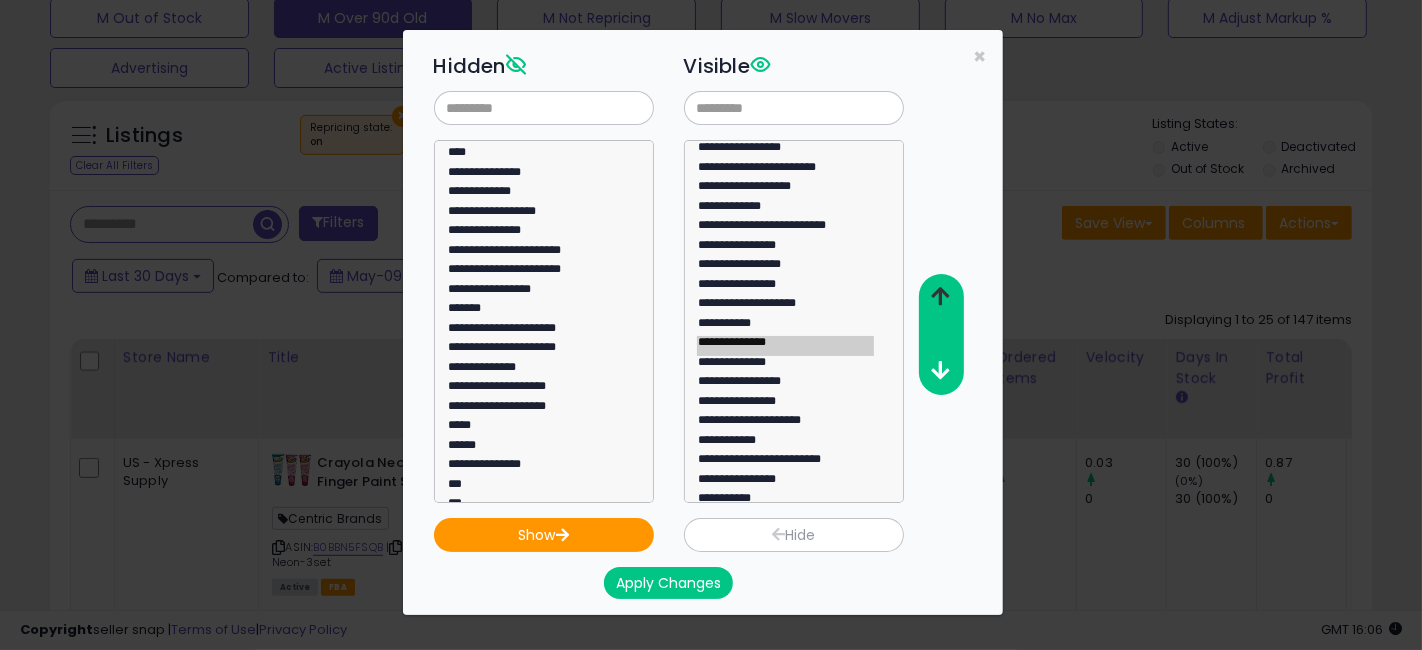 click at bounding box center [940, 296] 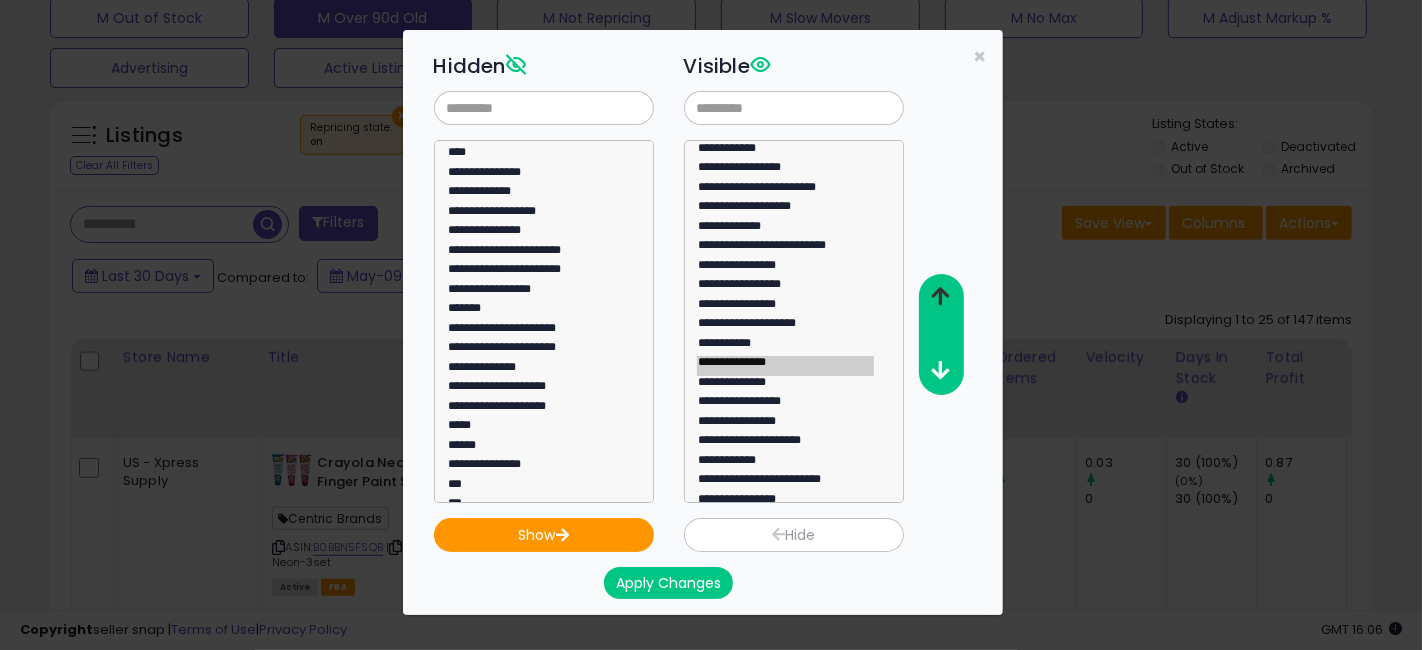 click at bounding box center [940, 296] 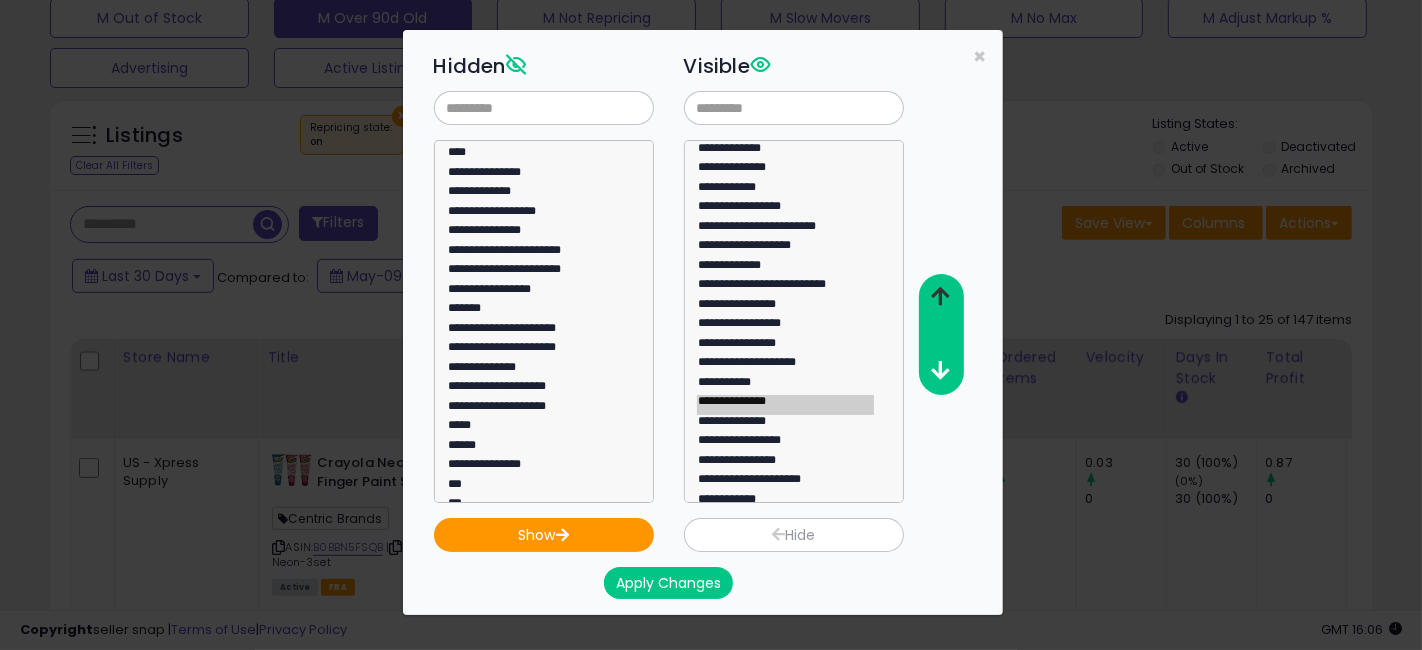 click at bounding box center [940, 296] 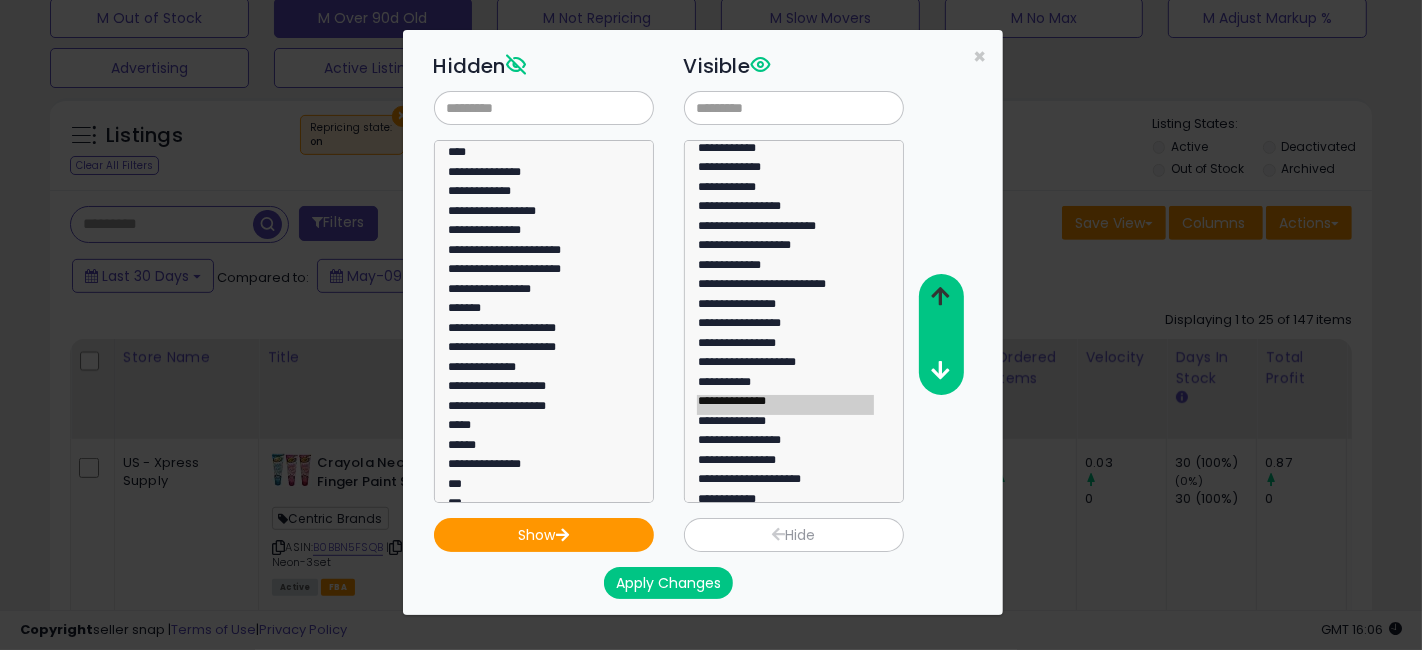 click at bounding box center [940, 296] 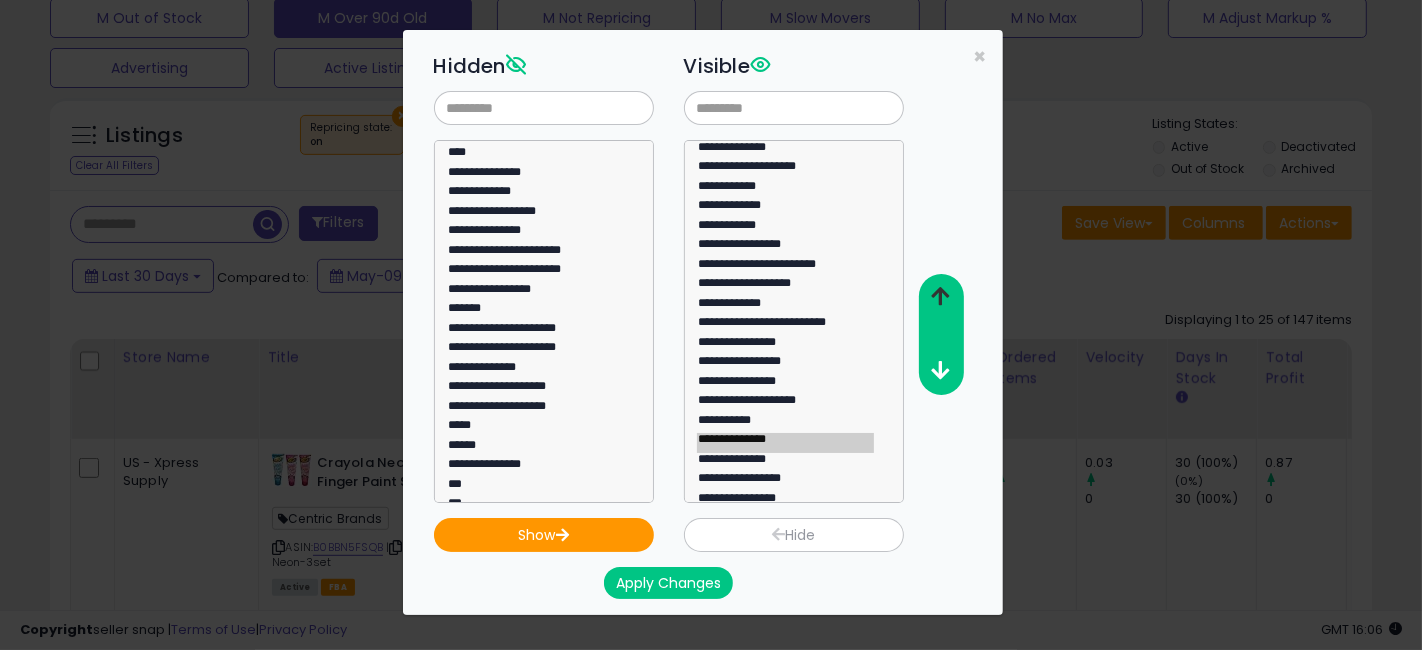 click at bounding box center (940, 296) 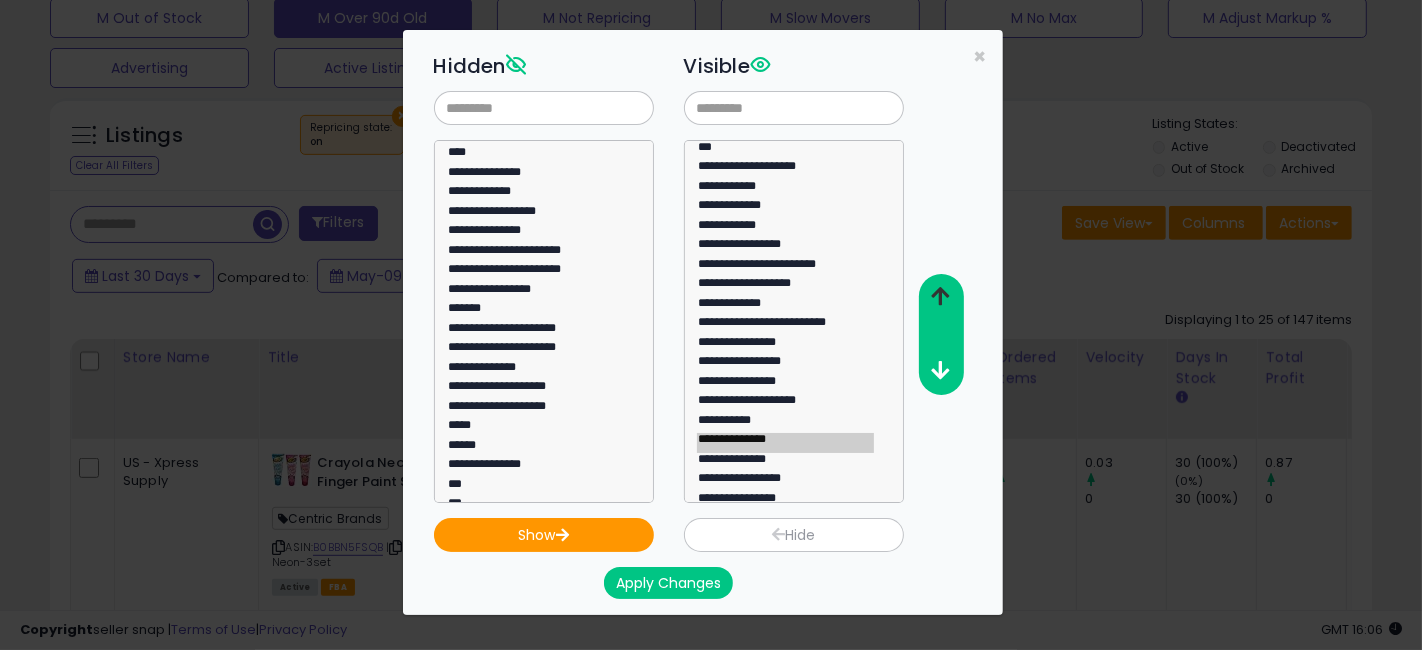 click at bounding box center [940, 296] 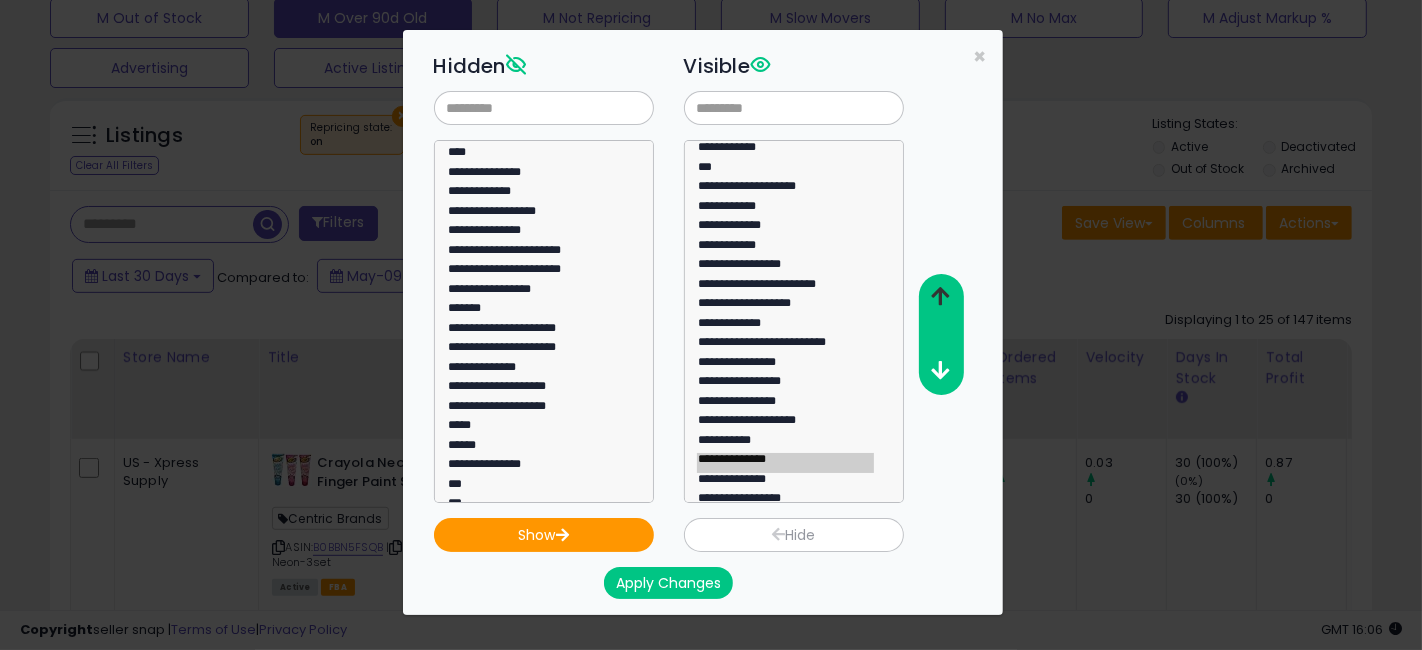 click at bounding box center (940, 296) 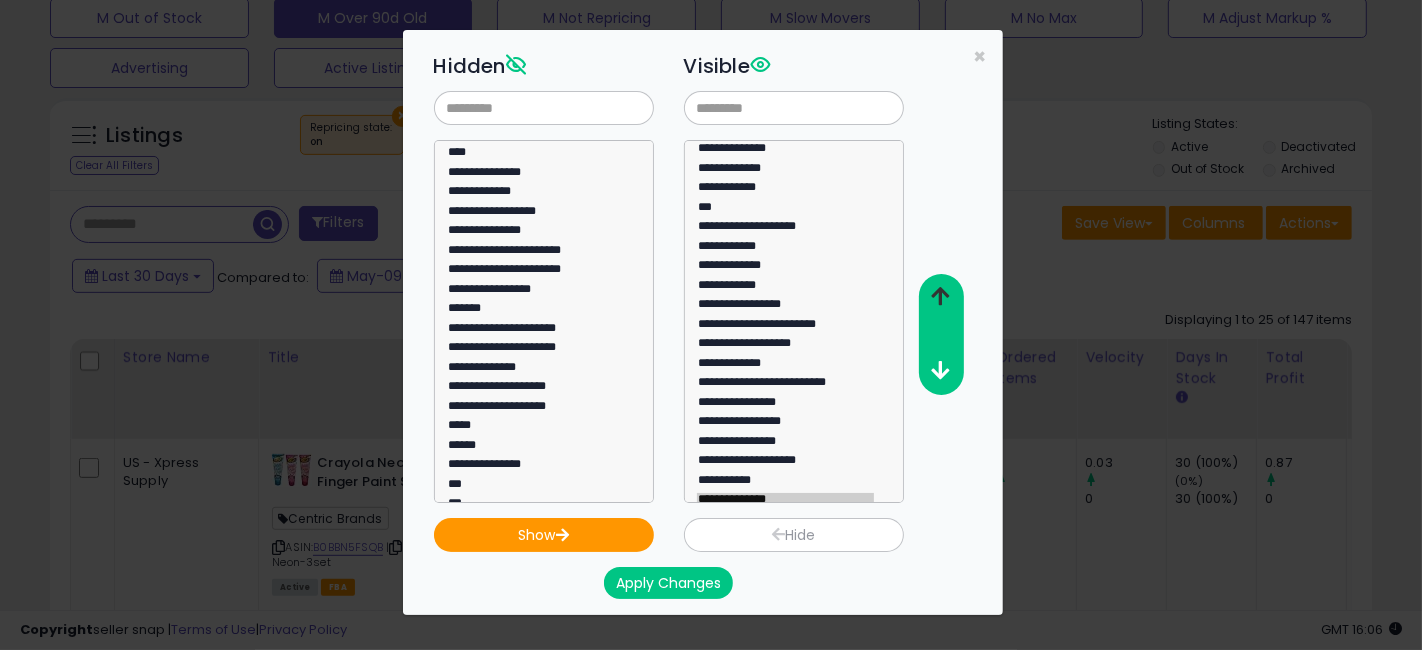 click at bounding box center [940, 296] 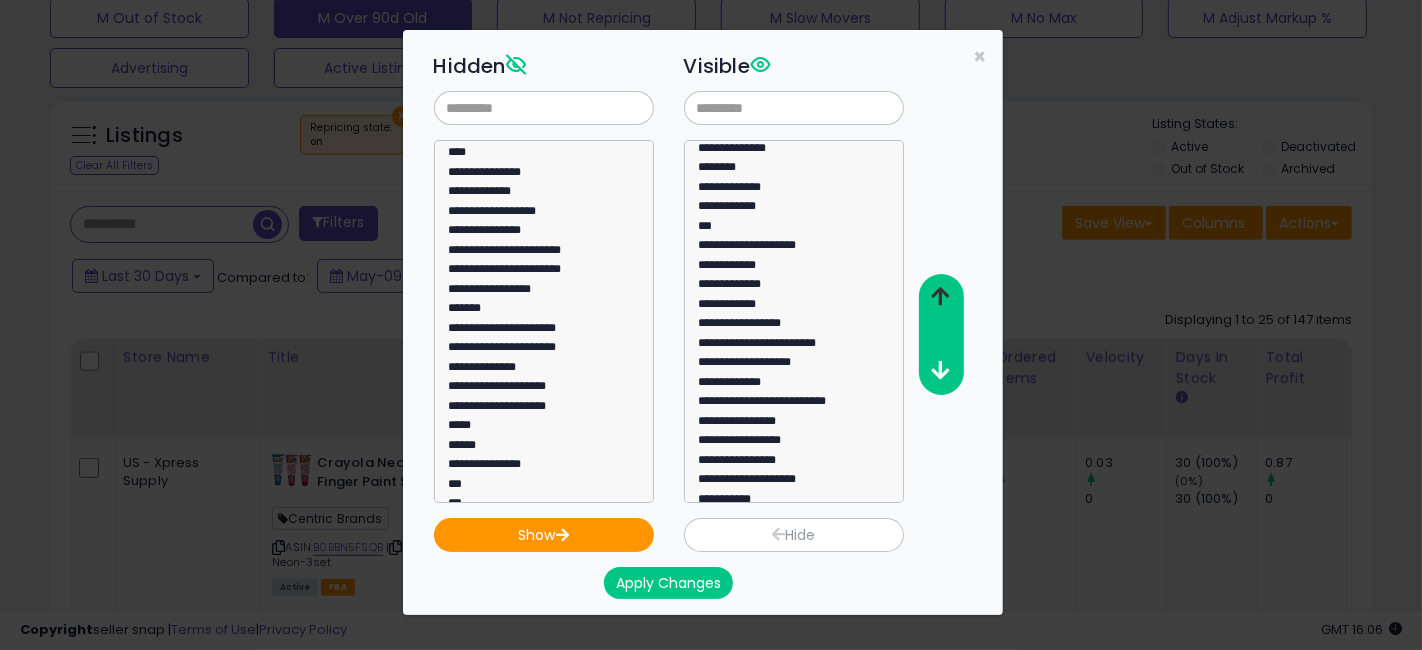click at bounding box center (940, 296) 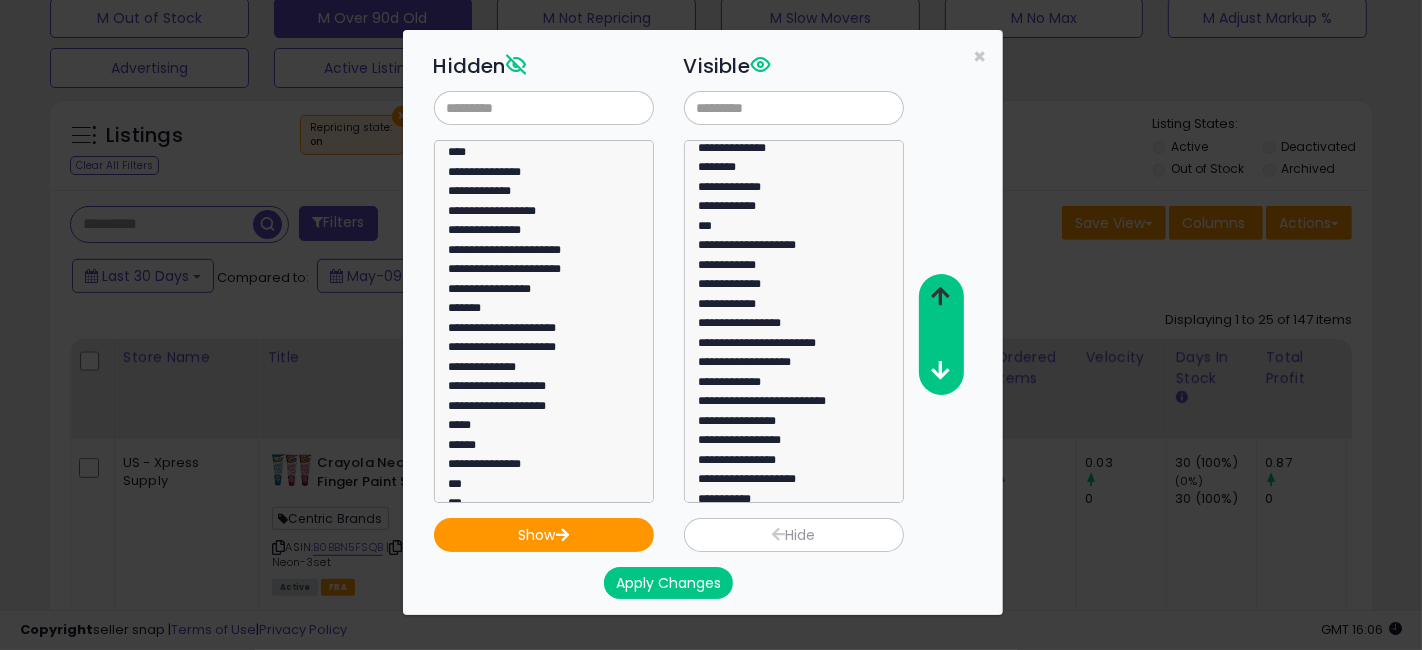 click at bounding box center (940, 296) 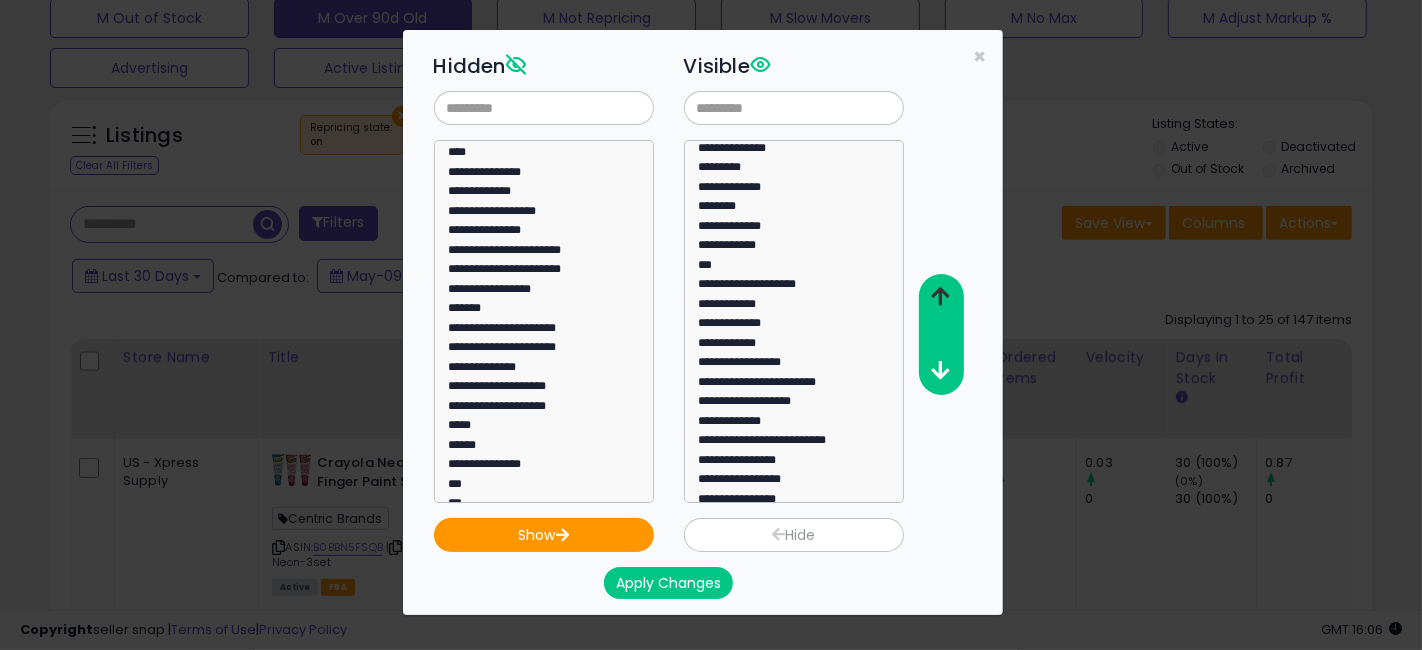 click at bounding box center [940, 296] 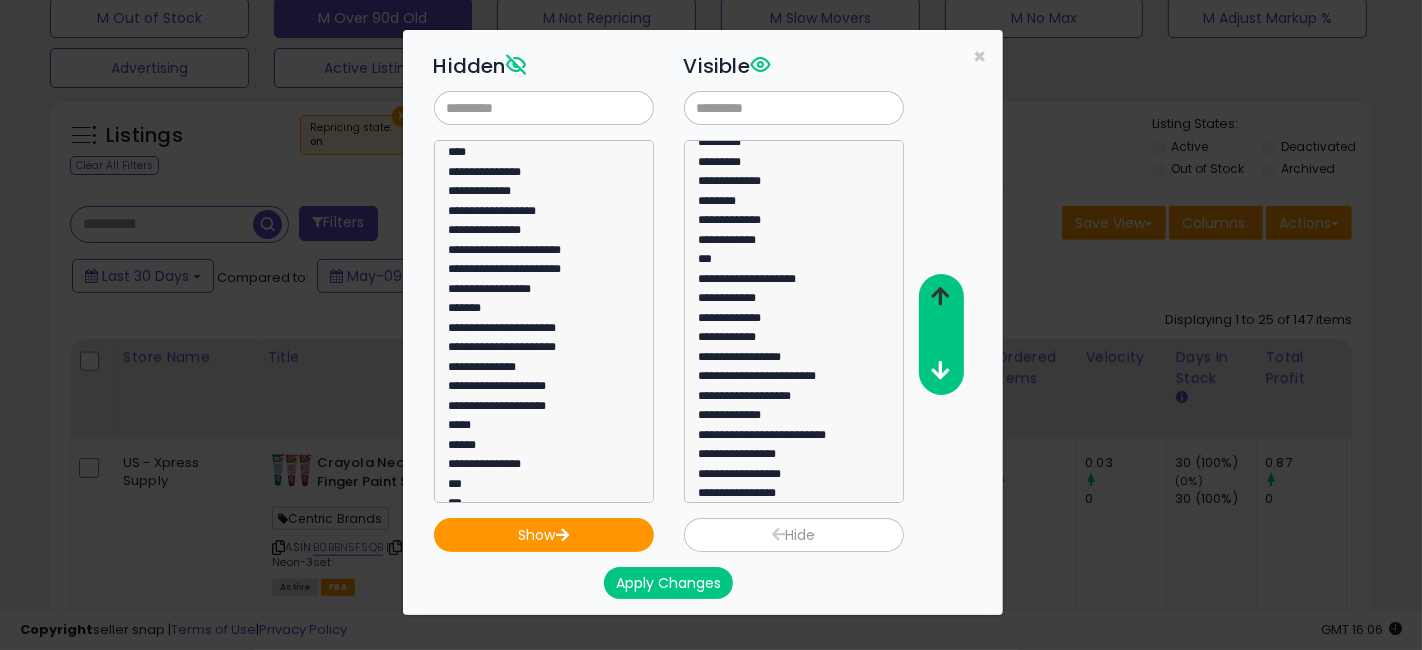 click at bounding box center (940, 296) 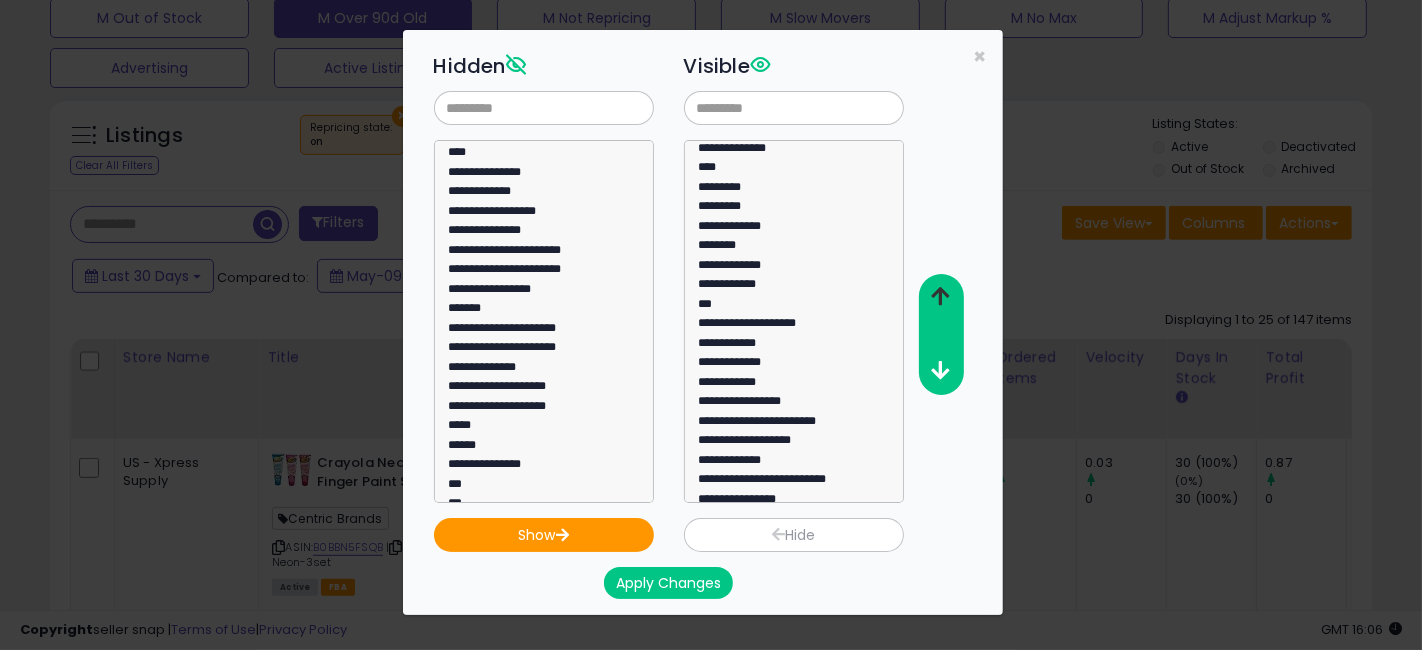 click at bounding box center (940, 296) 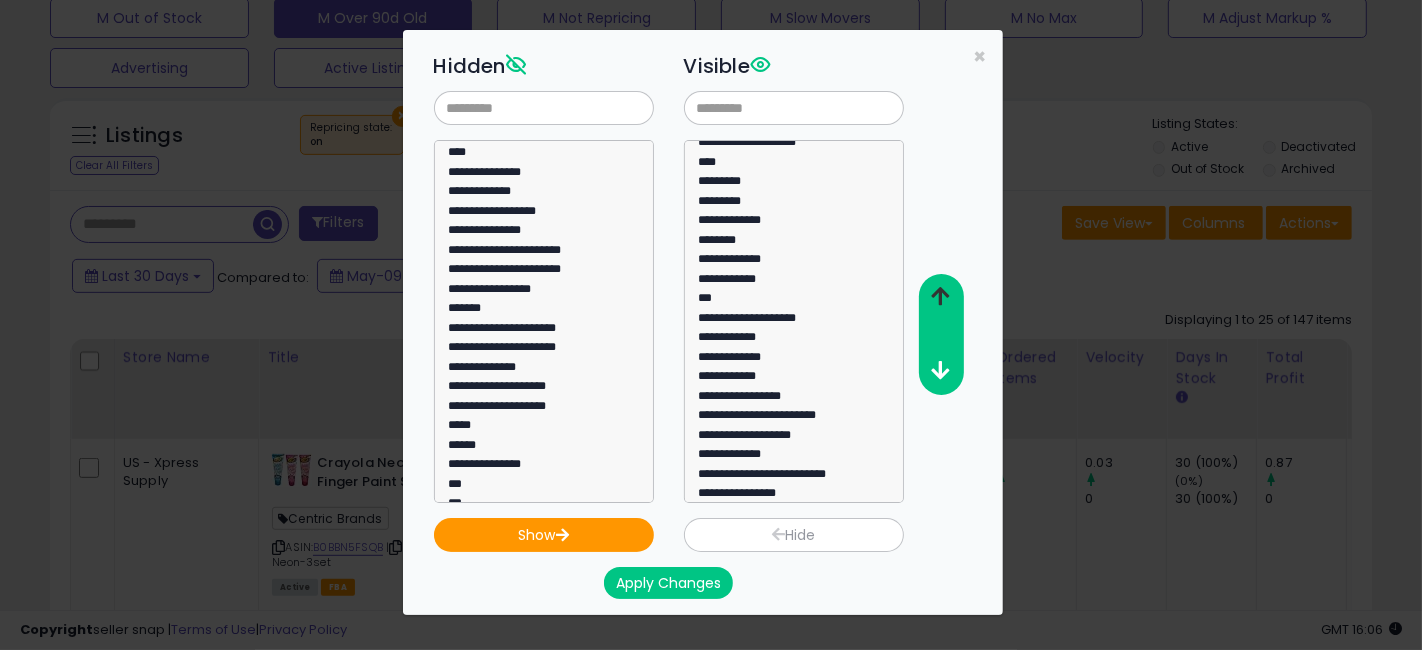 click at bounding box center [940, 296] 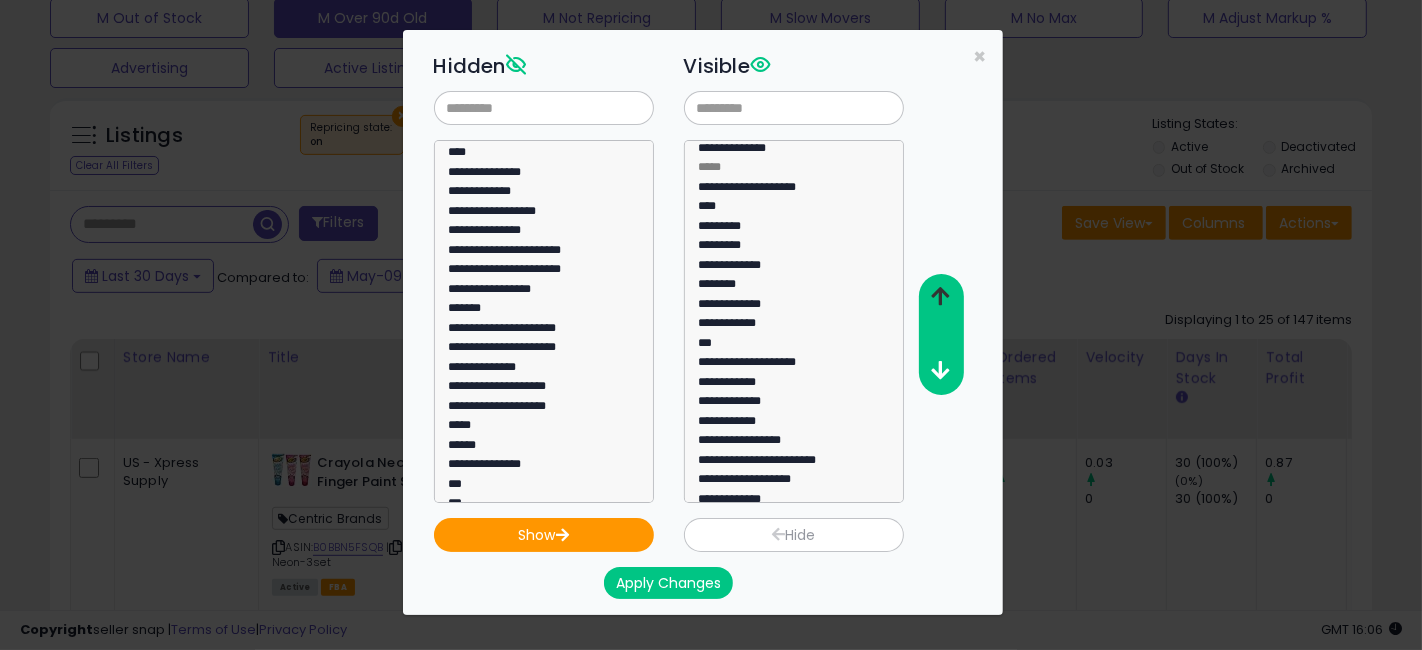 click at bounding box center [940, 296] 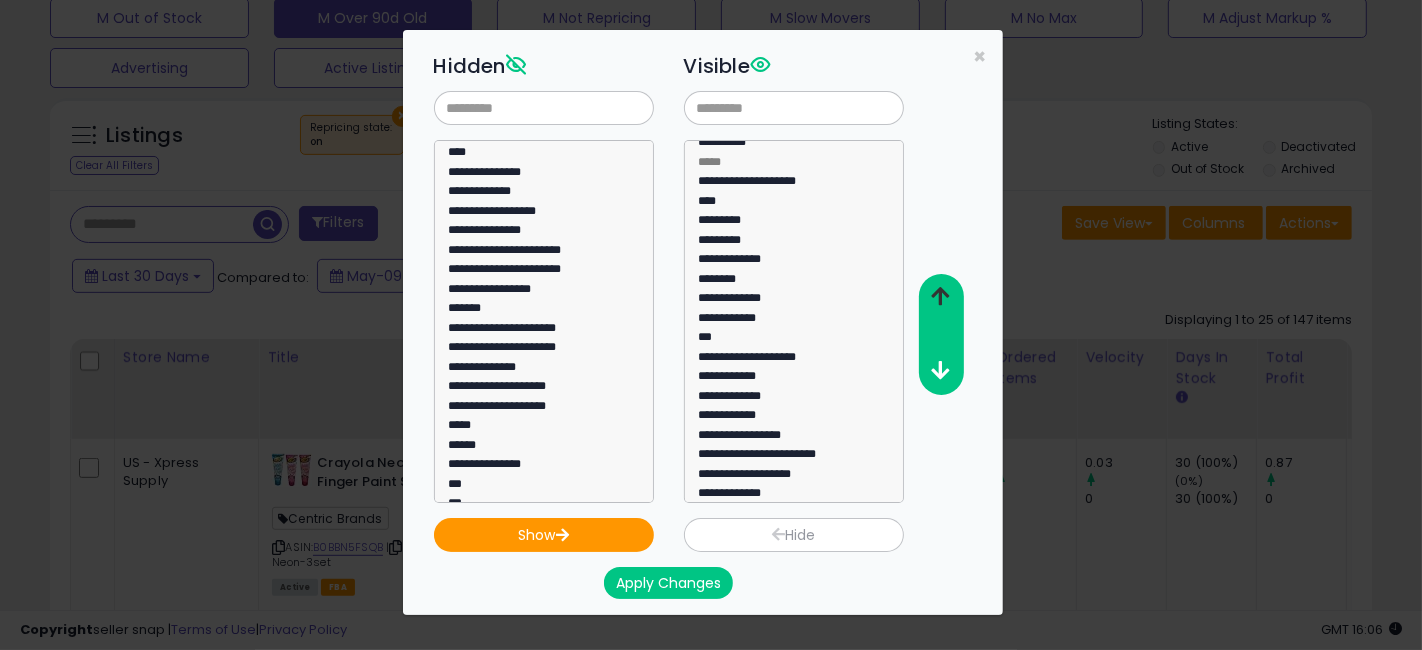 click at bounding box center [940, 296] 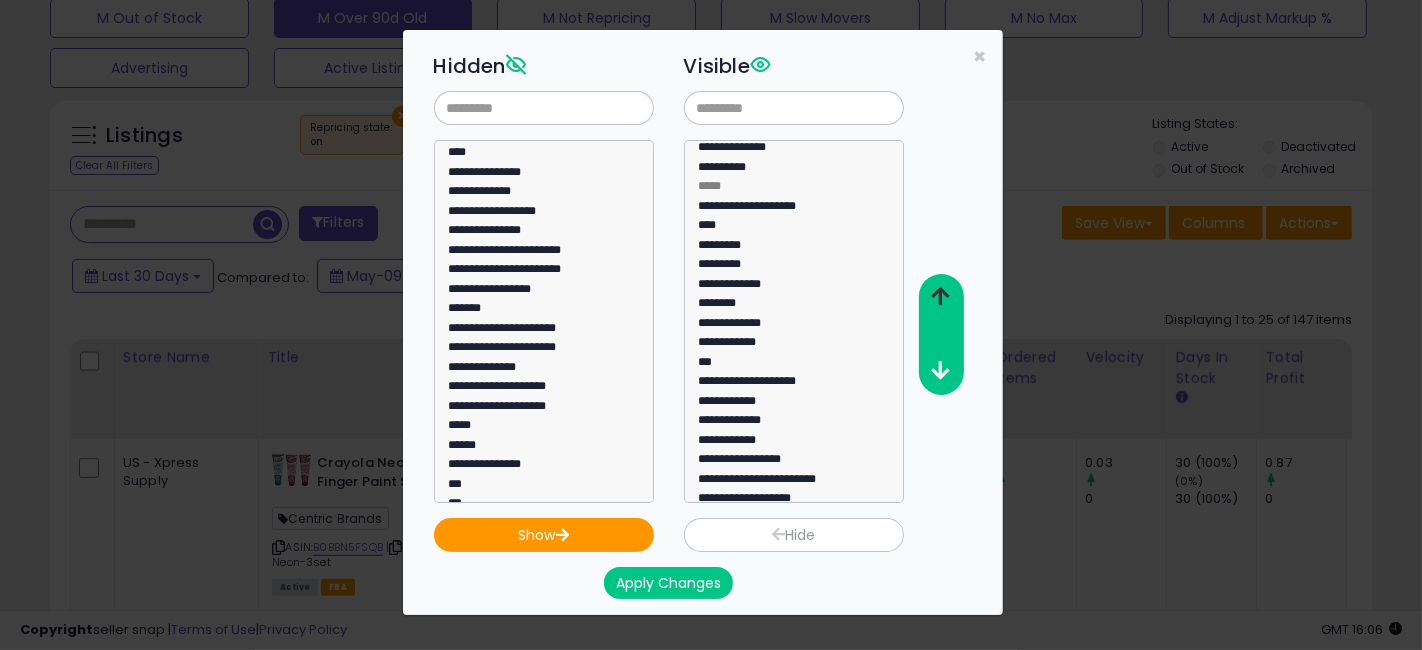 click at bounding box center [940, 296] 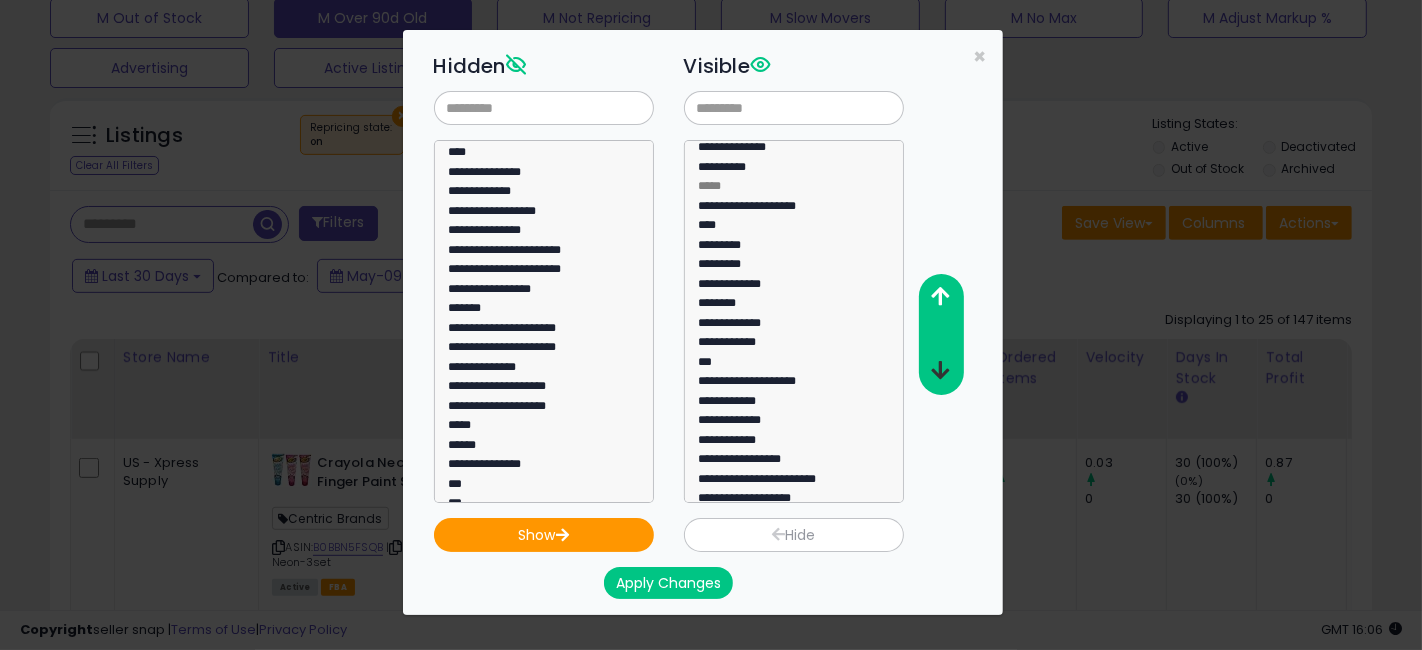 click at bounding box center (940, 370) 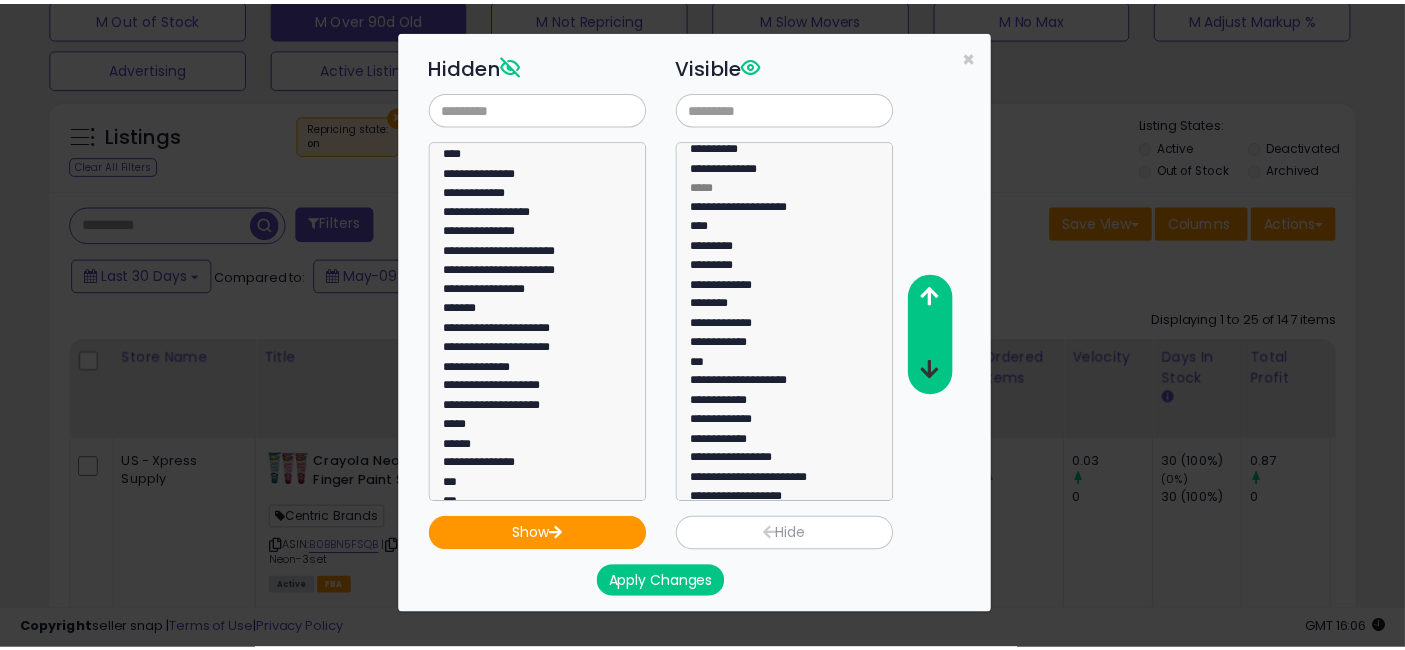 scroll, scrollTop: 0, scrollLeft: 0, axis: both 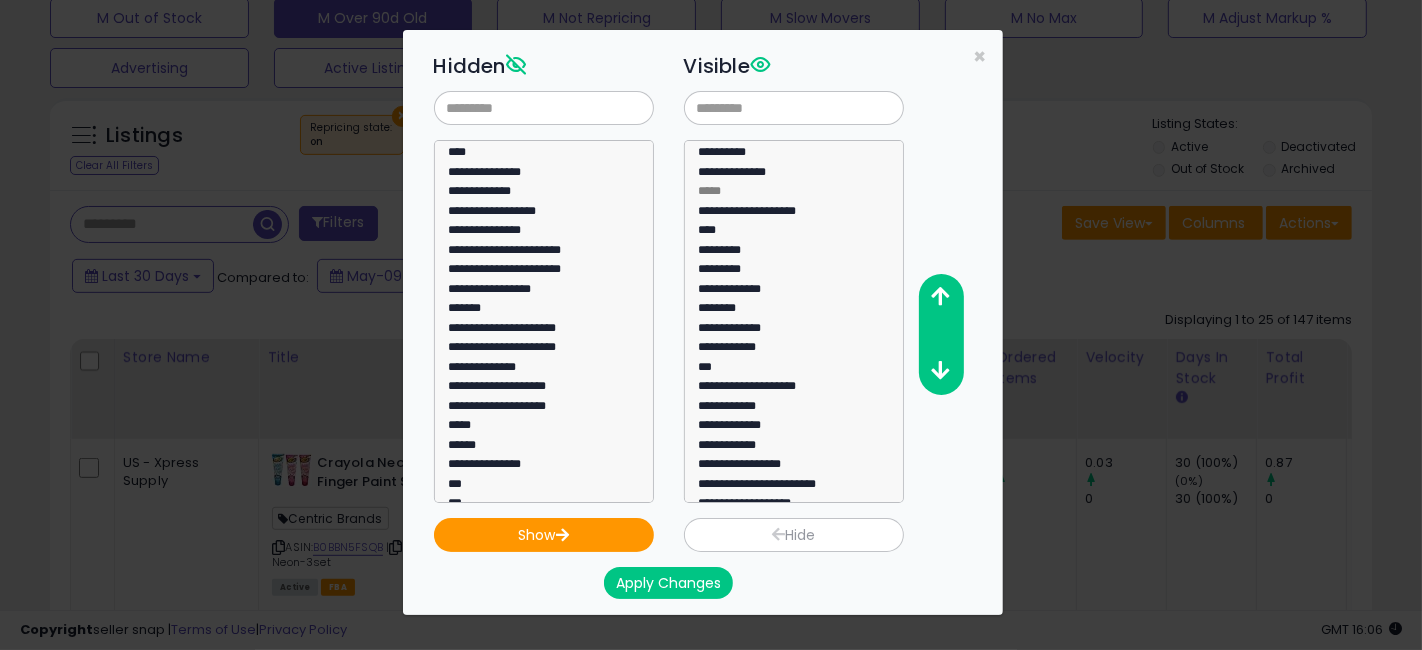 click on "Apply Changes" at bounding box center [668, 583] 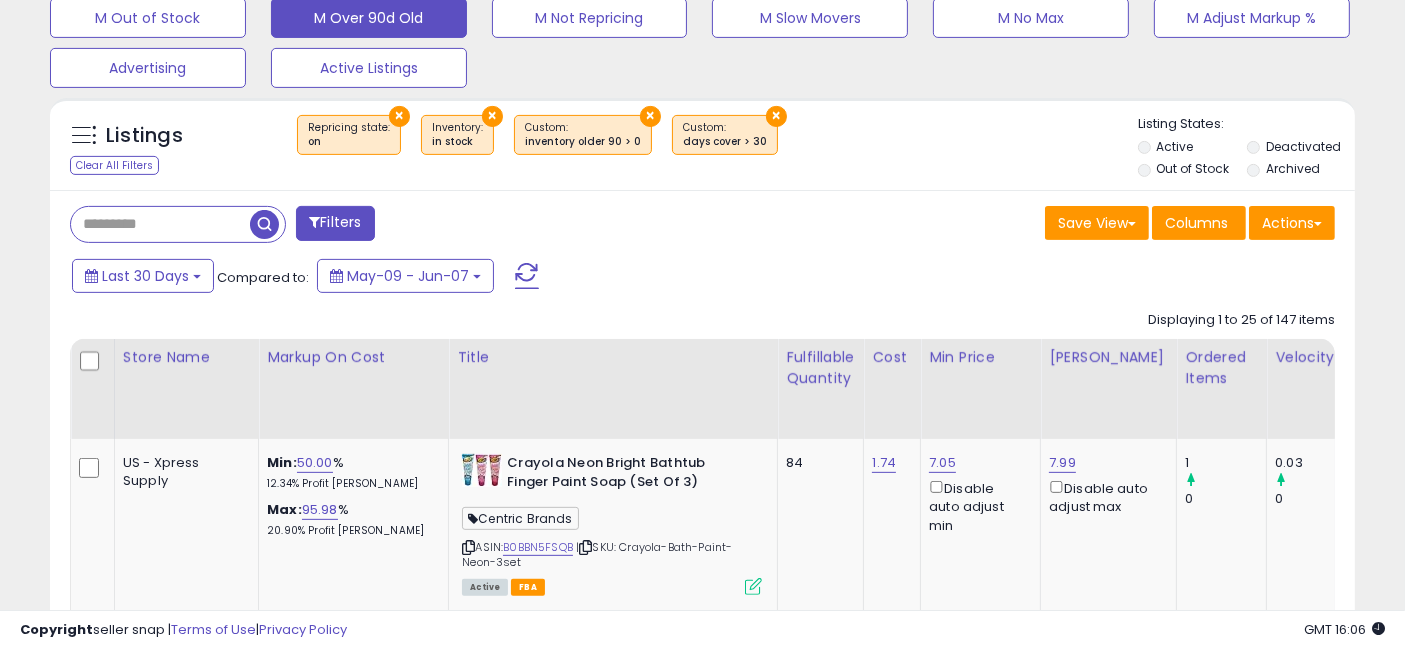 scroll, scrollTop: 410, scrollLeft: 755, axis: both 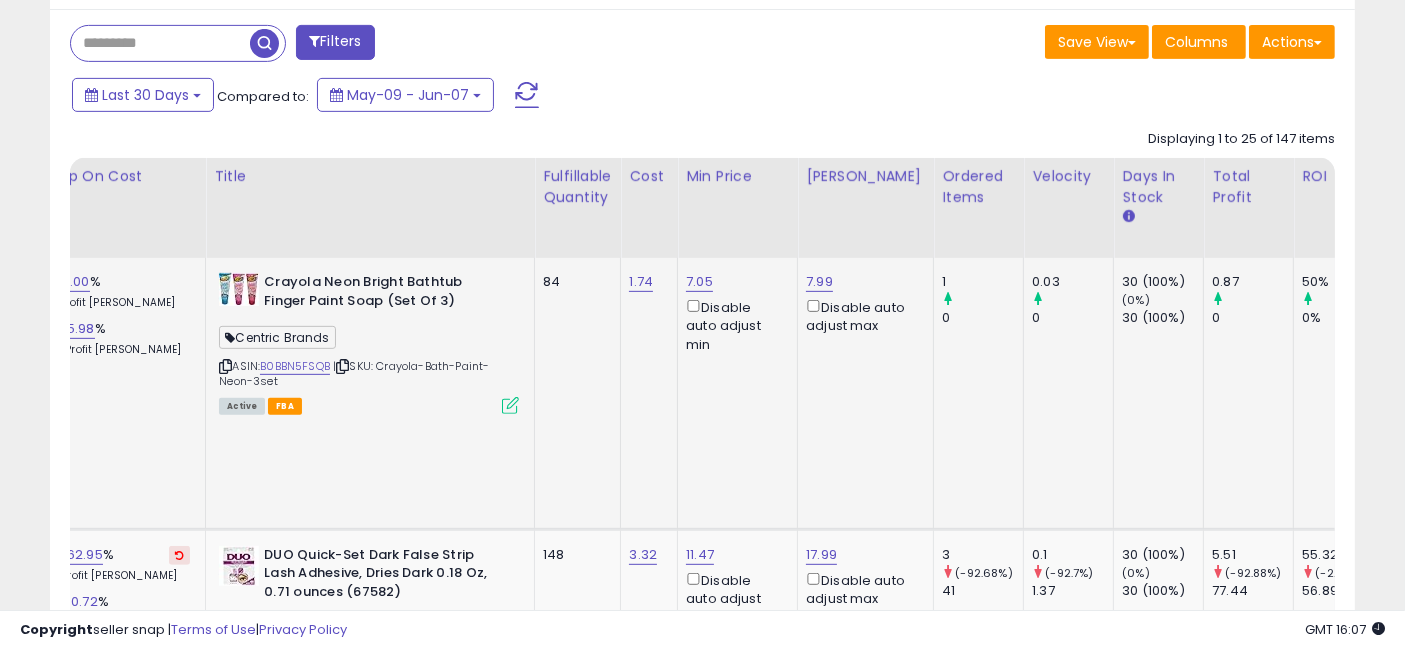 drag, startPoint x: 750, startPoint y: 364, endPoint x: 801, endPoint y: 361, distance: 51.088158 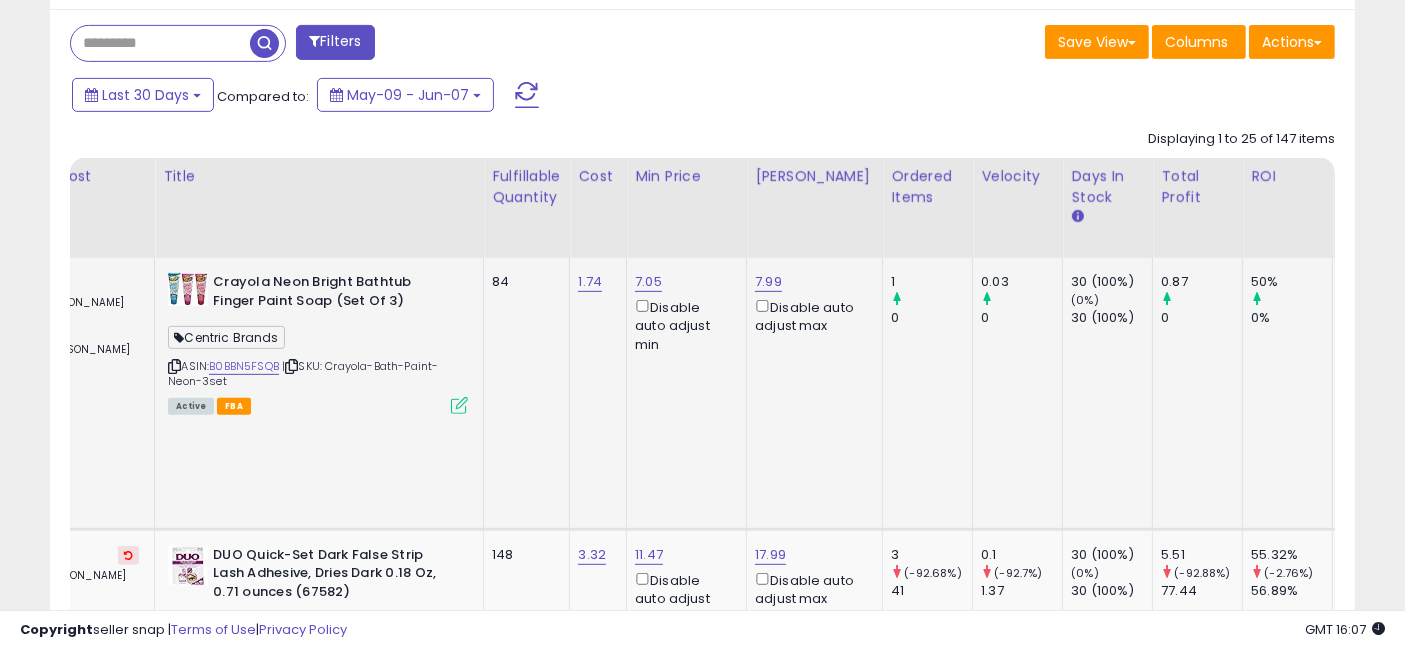 drag, startPoint x: 908, startPoint y: 398, endPoint x: 943, endPoint y: 398, distance: 35 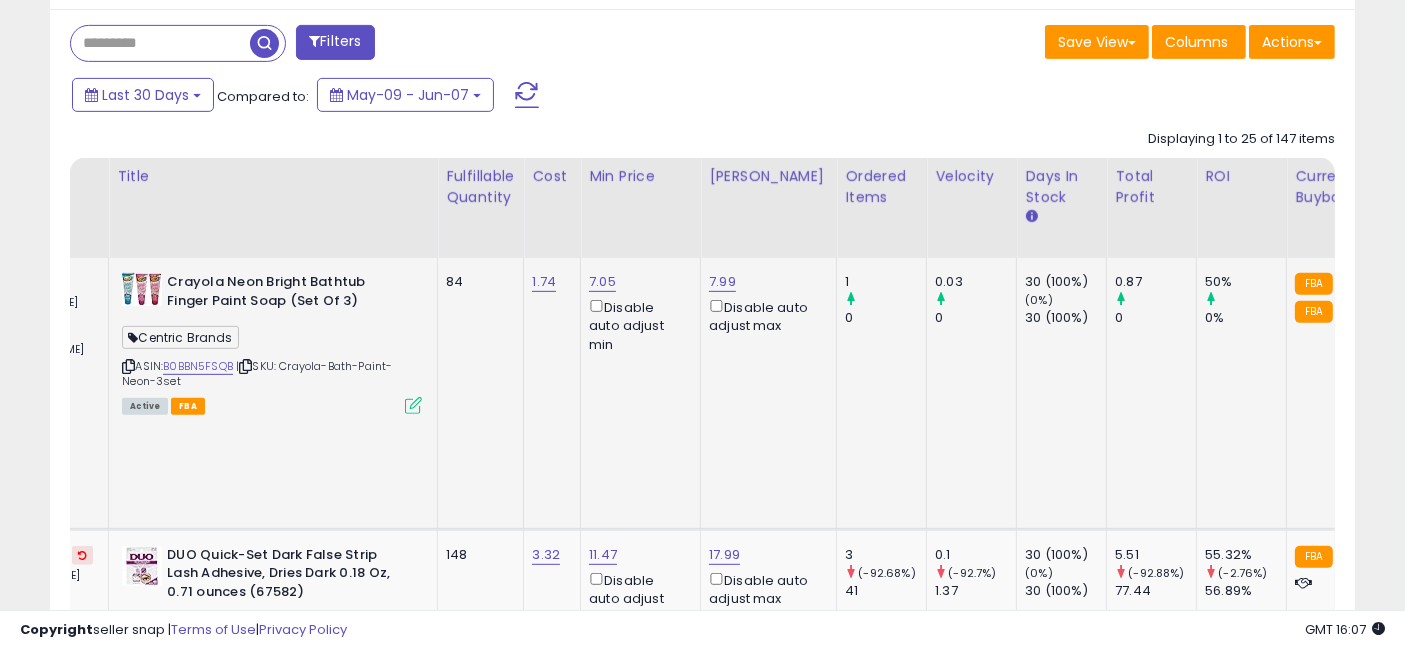 drag, startPoint x: 943, startPoint y: 398, endPoint x: 997, endPoint y: 399, distance: 54.00926 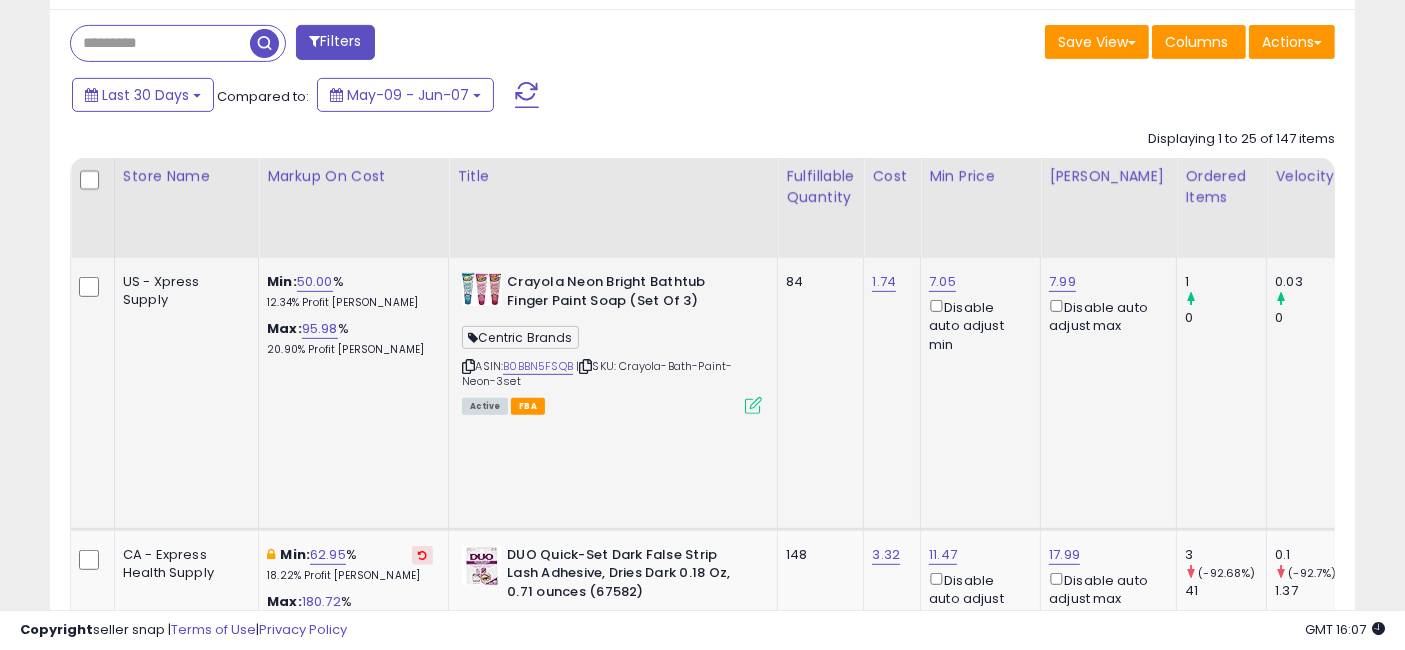 drag, startPoint x: 948, startPoint y: 390, endPoint x: 806, endPoint y: 375, distance: 142.79005 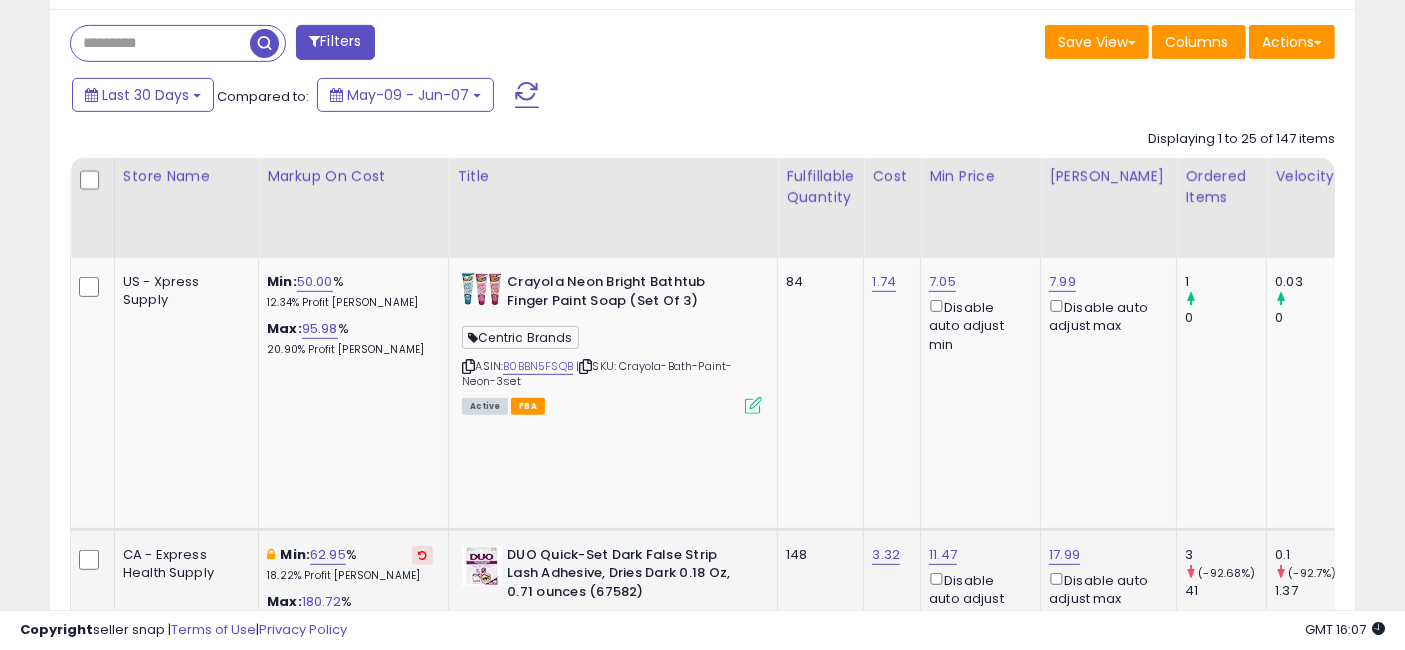 click at bounding box center [422, 555] 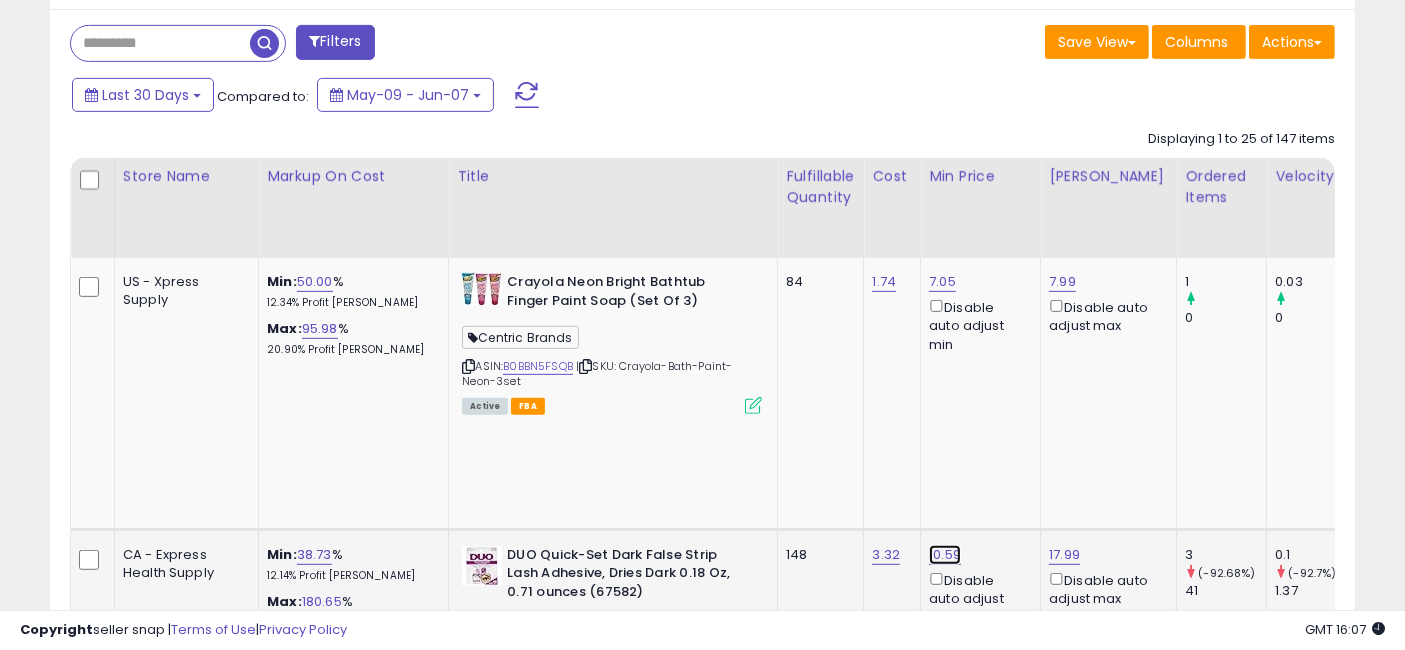click on "10.59" at bounding box center (942, 282) 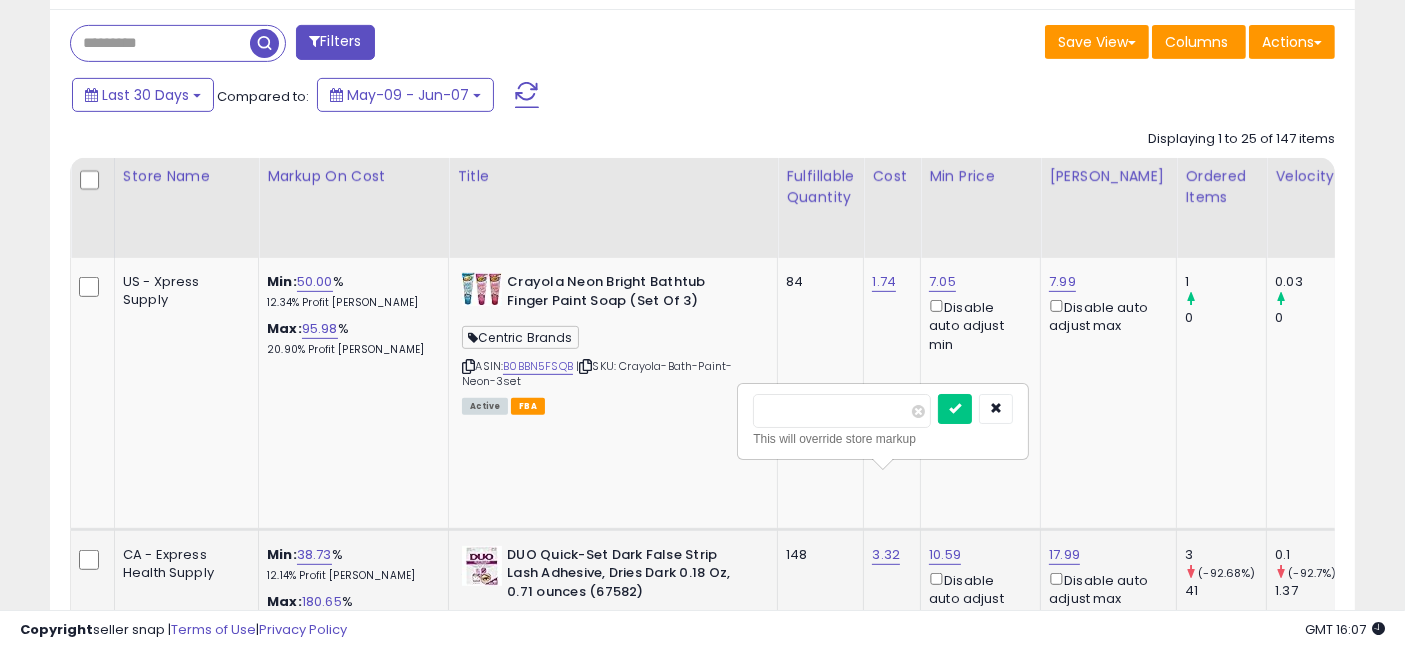 click on "*****" at bounding box center [842, 411] 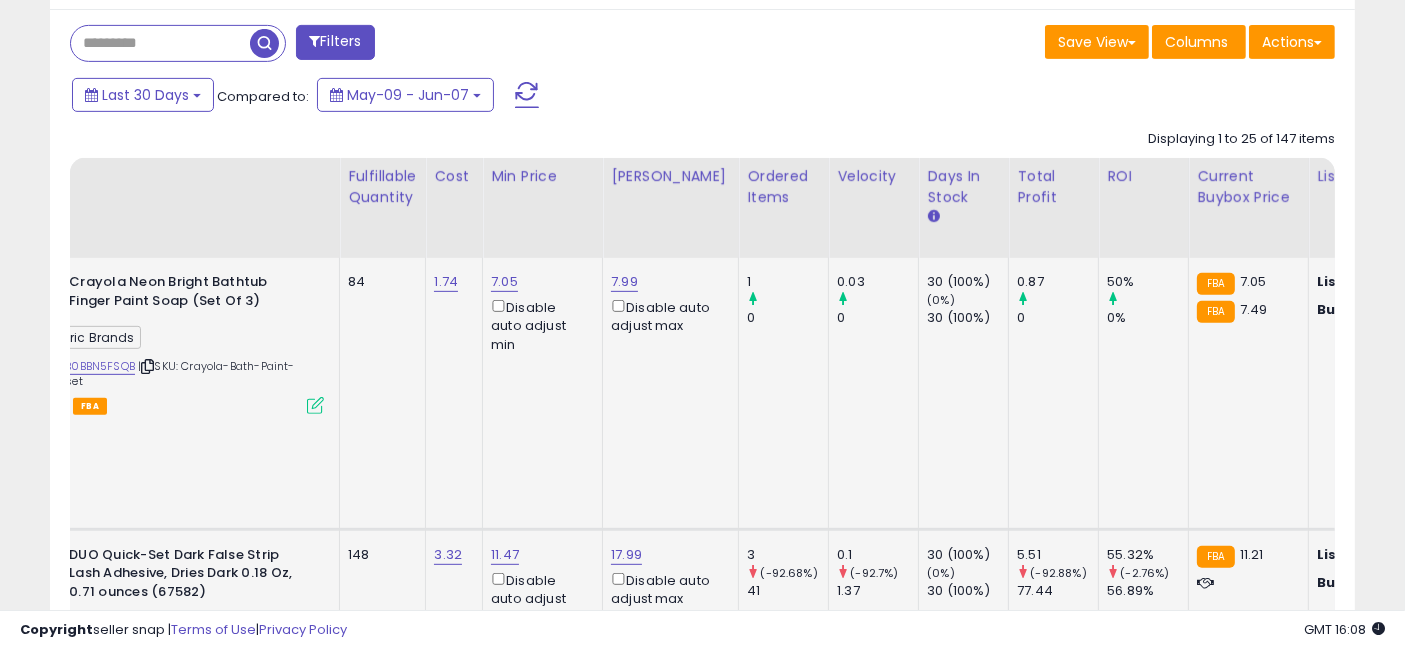 drag, startPoint x: 779, startPoint y: 364, endPoint x: 877, endPoint y: 367, distance: 98.045906 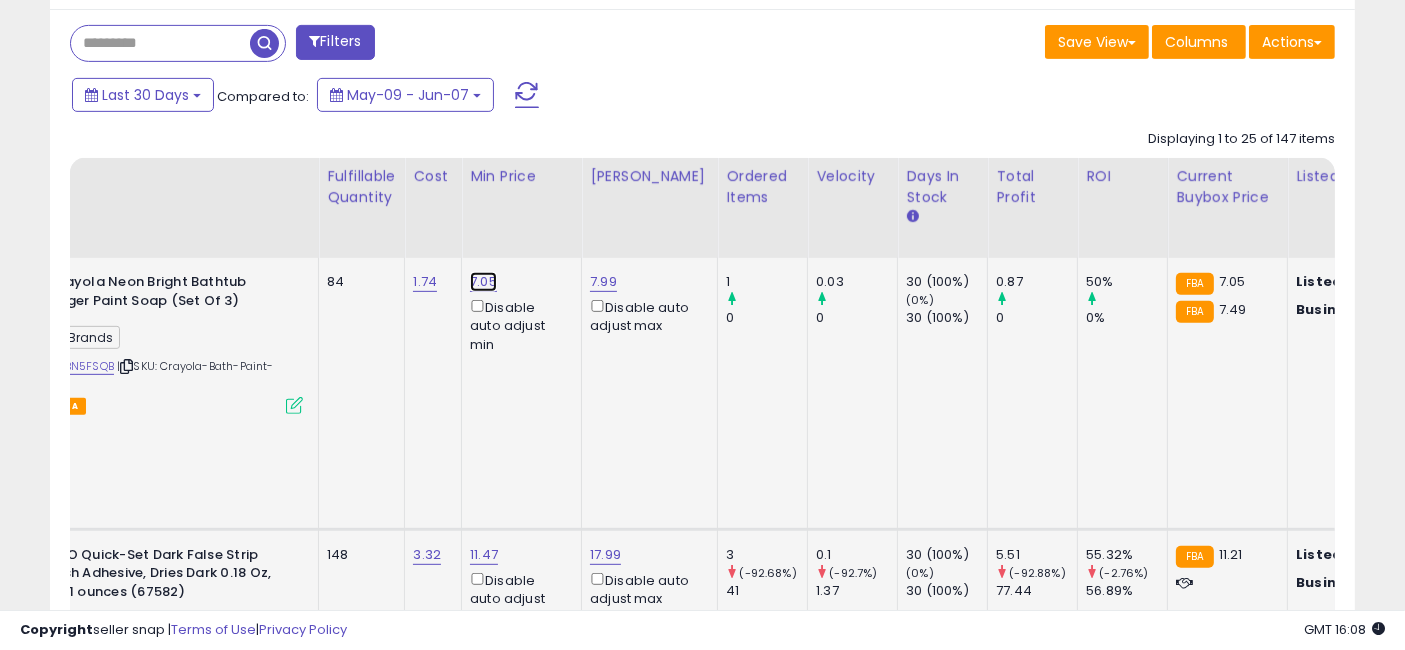 click on "7.05" at bounding box center (483, 282) 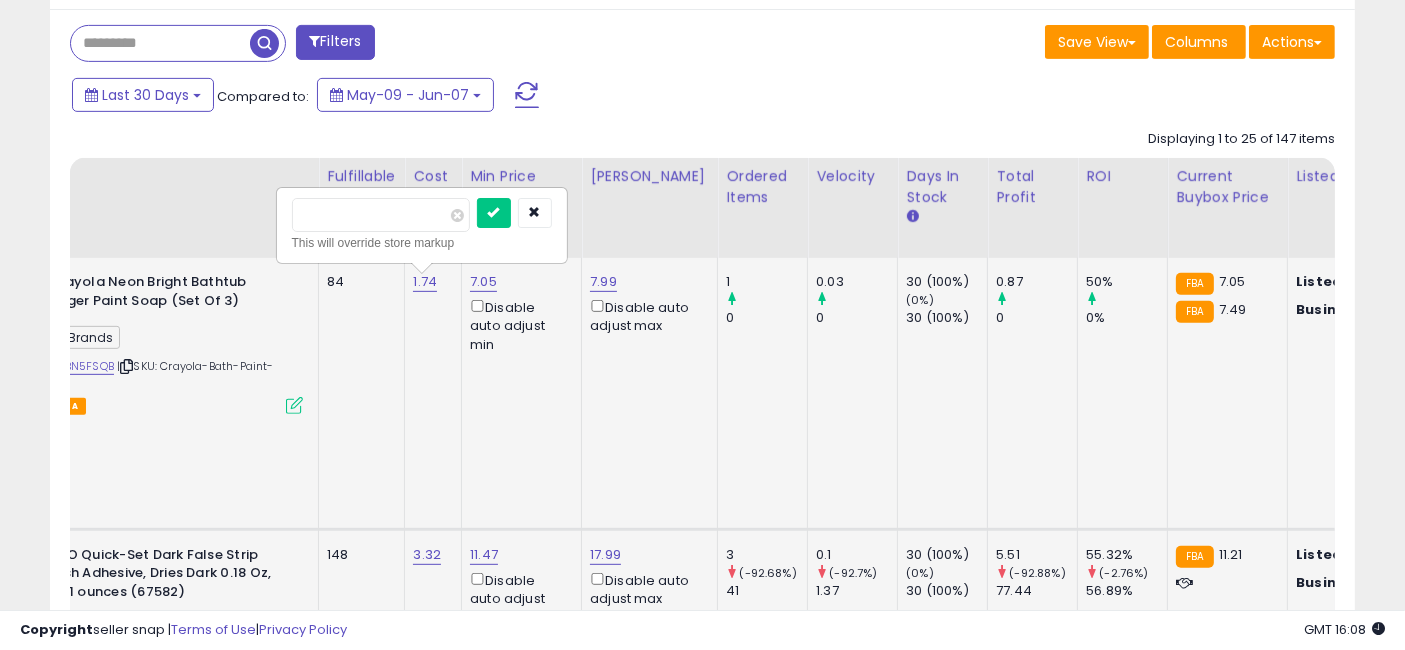 click on "****" at bounding box center (381, 215) 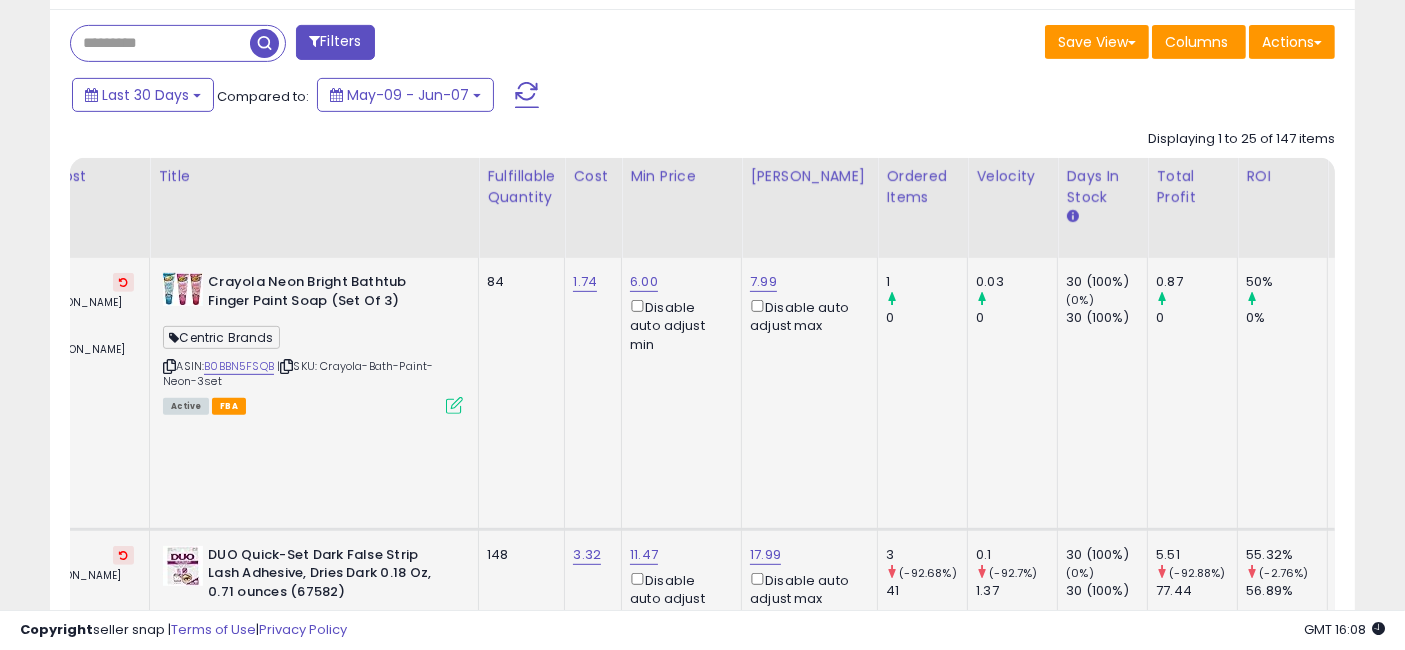 drag, startPoint x: 494, startPoint y: 369, endPoint x: 309, endPoint y: 378, distance: 185.2188 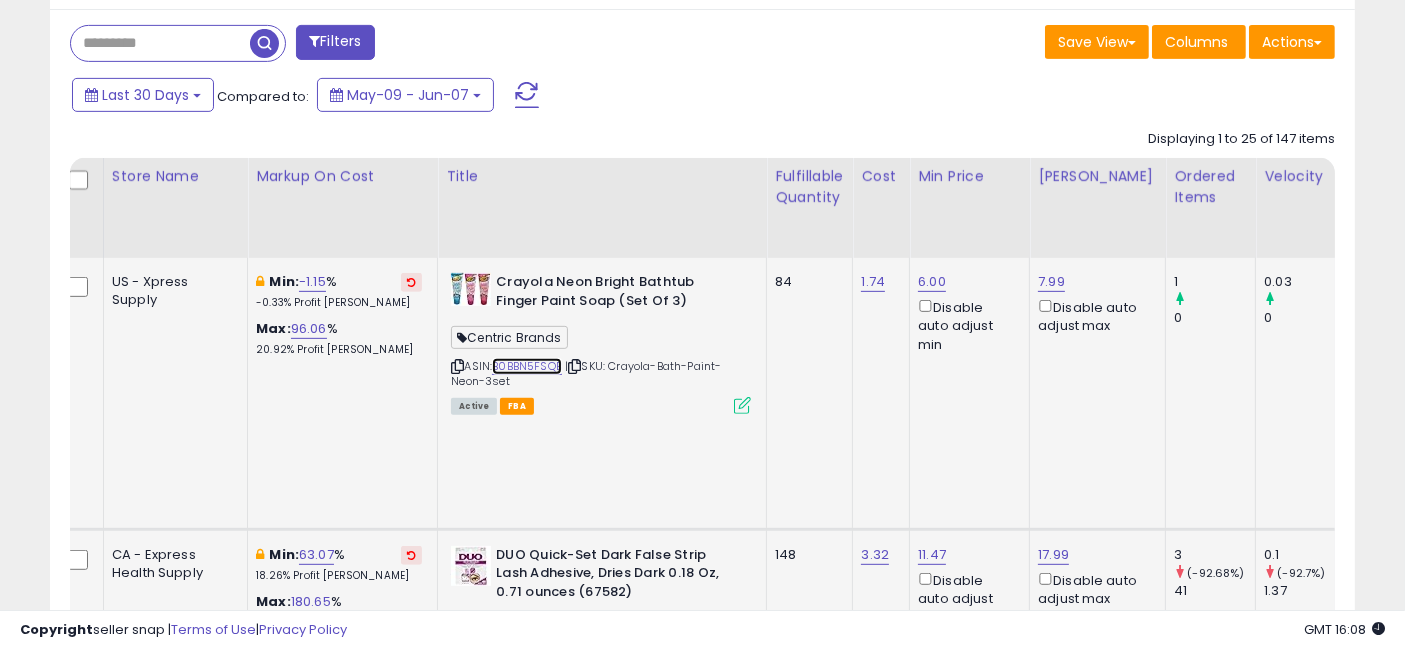 click on "B0BBN5FSQB" at bounding box center (527, 366) 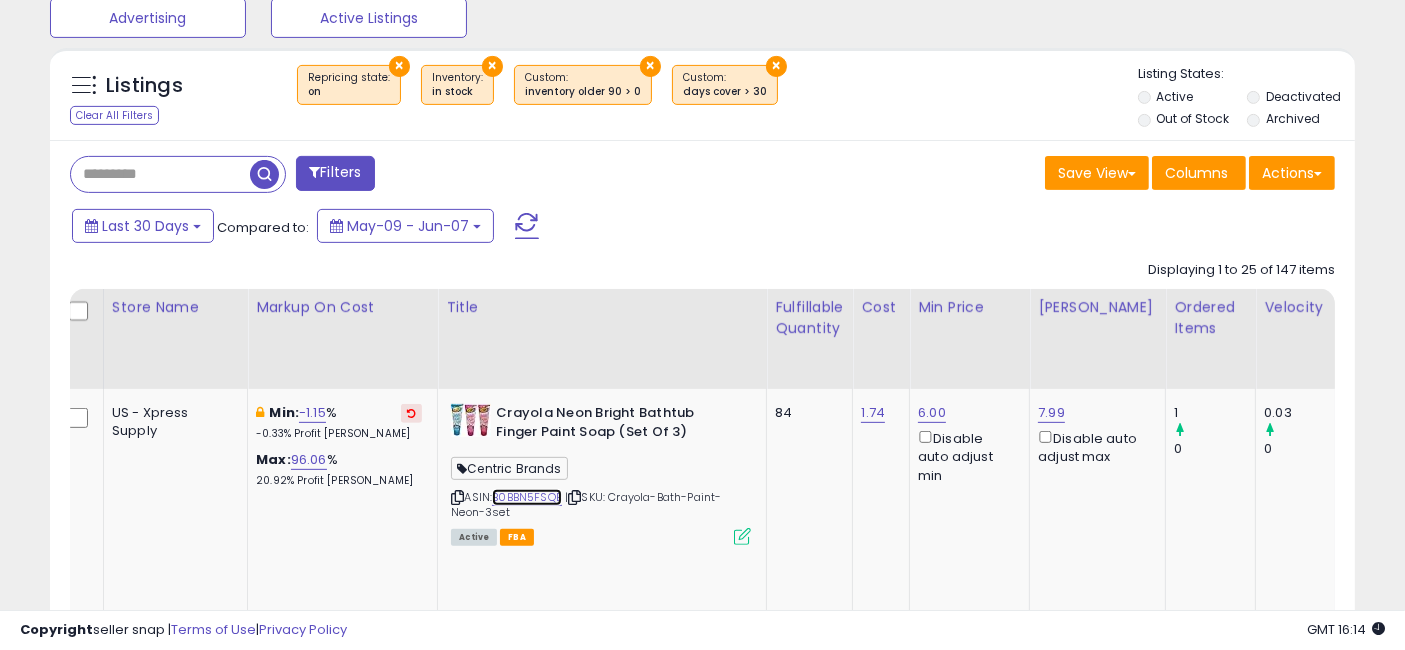 scroll, scrollTop: 752, scrollLeft: 0, axis: vertical 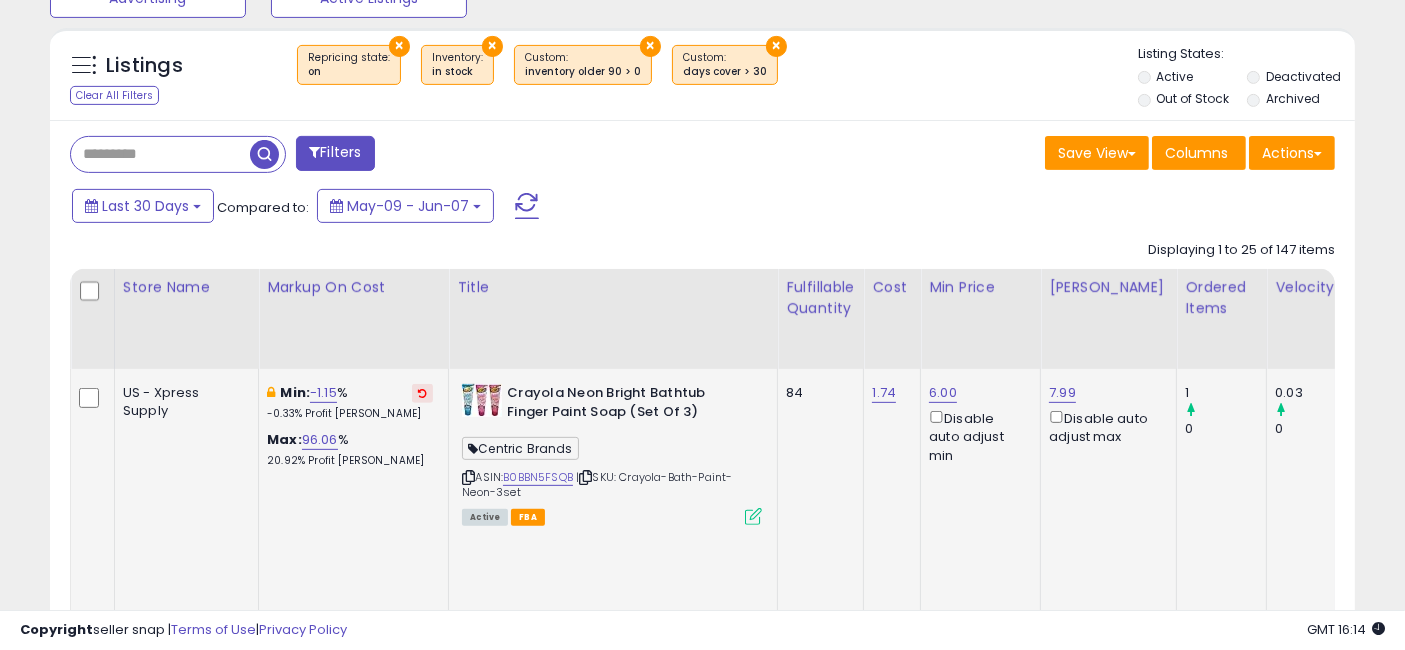 drag, startPoint x: 920, startPoint y: 536, endPoint x: 488, endPoint y: 474, distance: 436.4264 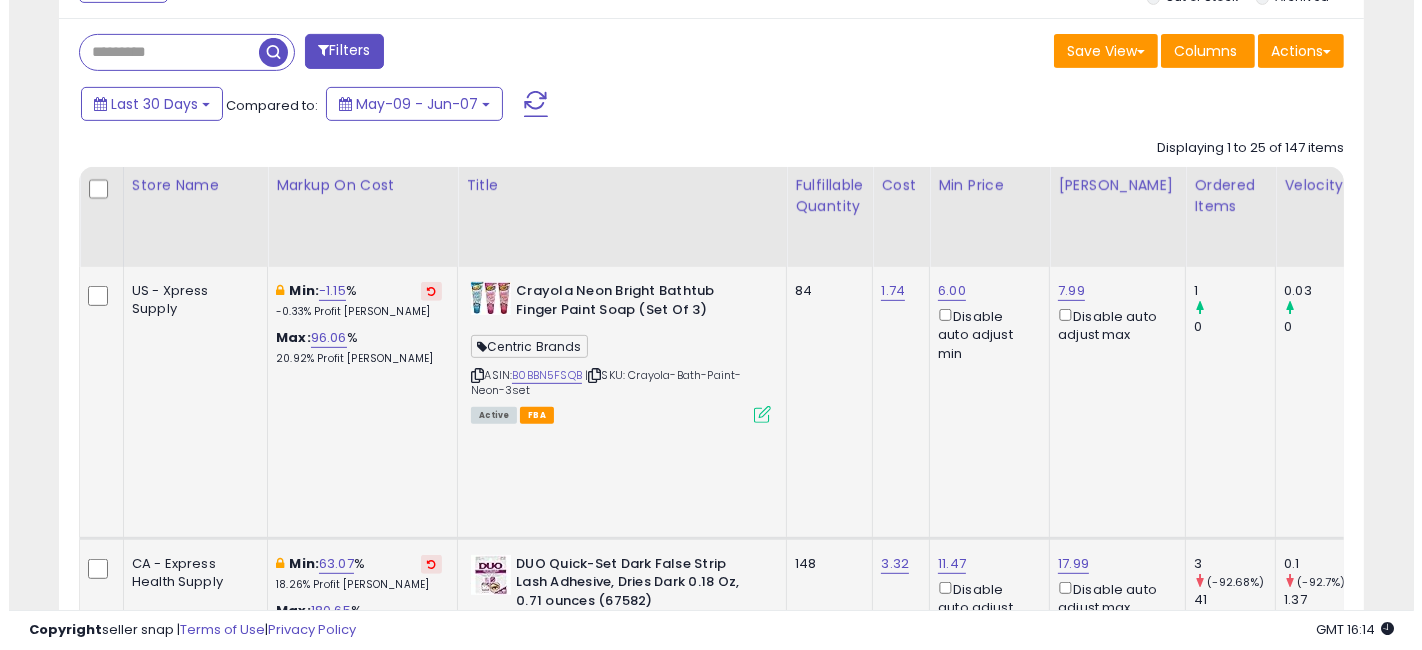 scroll, scrollTop: 863, scrollLeft: 0, axis: vertical 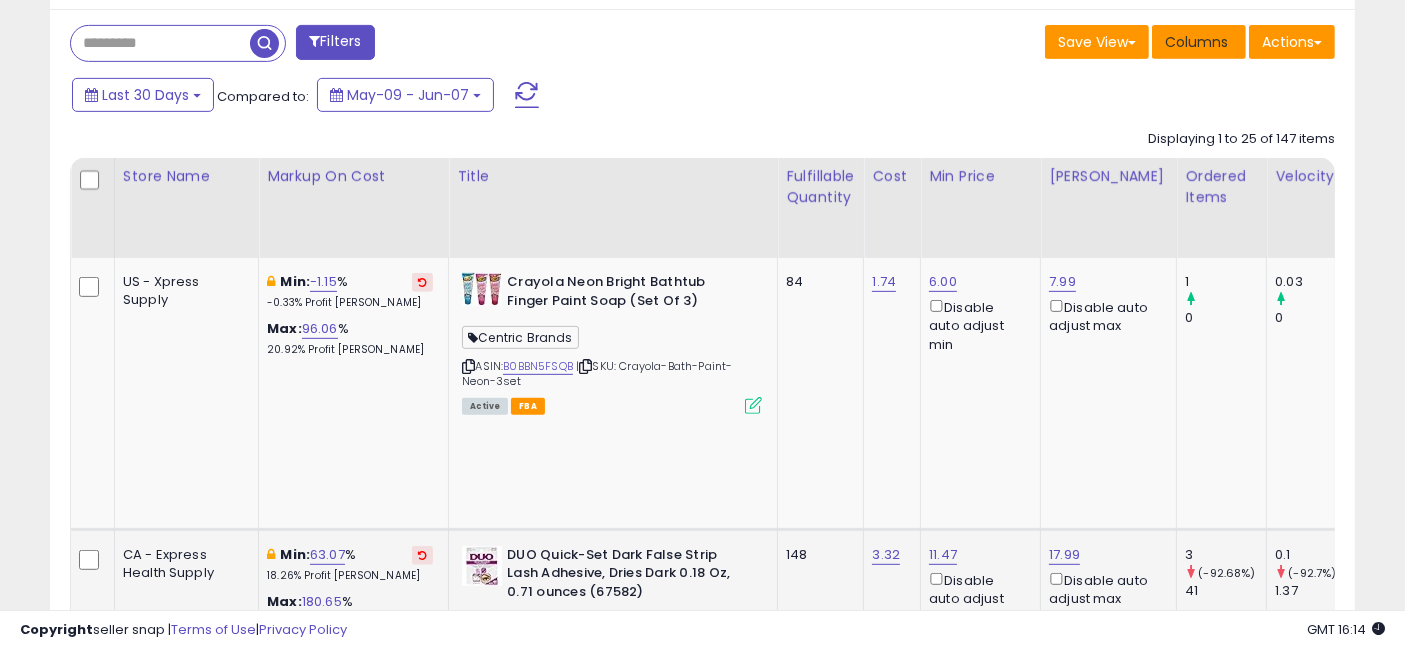 click on "Columns" at bounding box center [1196, 42] 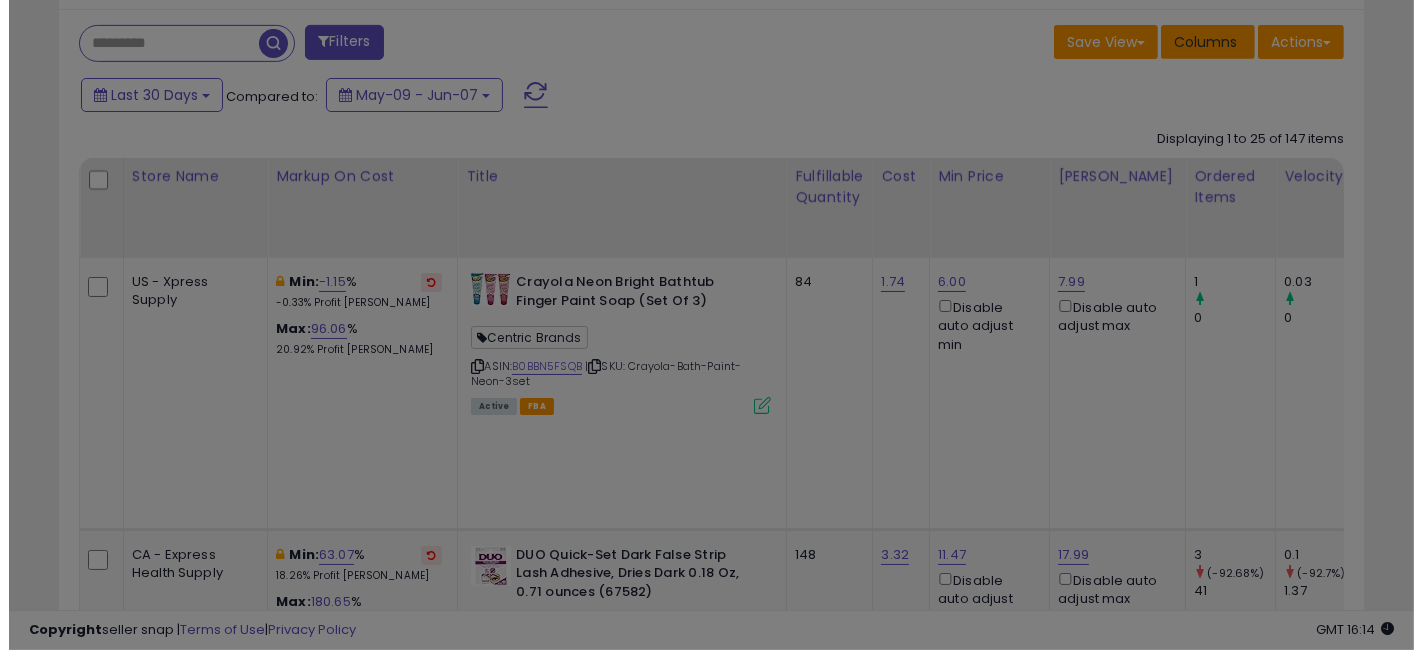 scroll, scrollTop: 999590, scrollLeft: 999234, axis: both 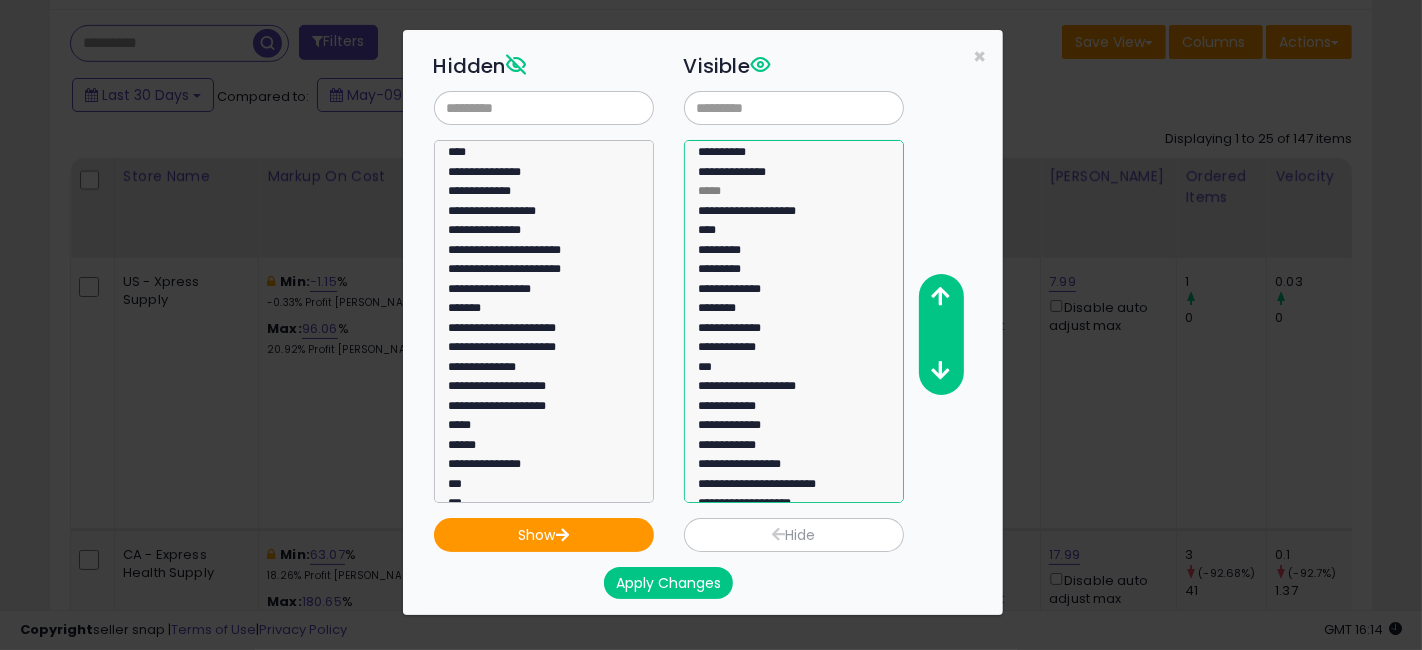 click on "**********" 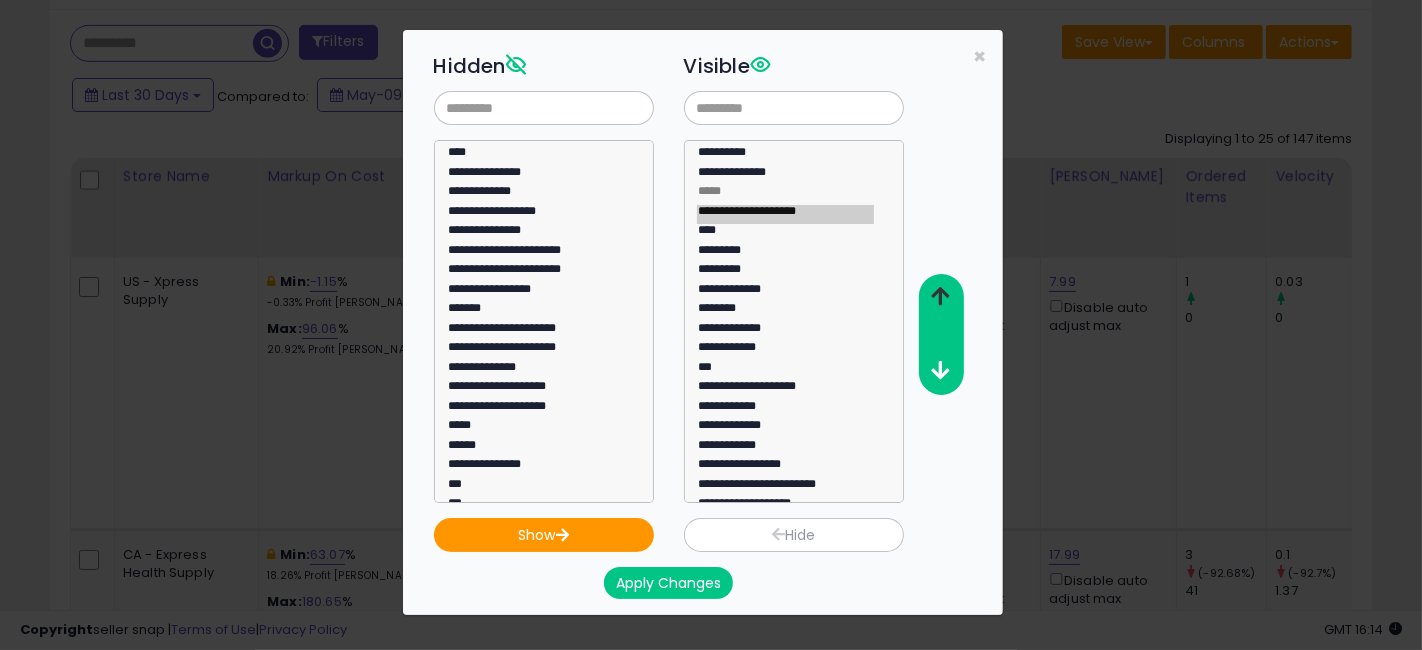 click at bounding box center [940, 296] 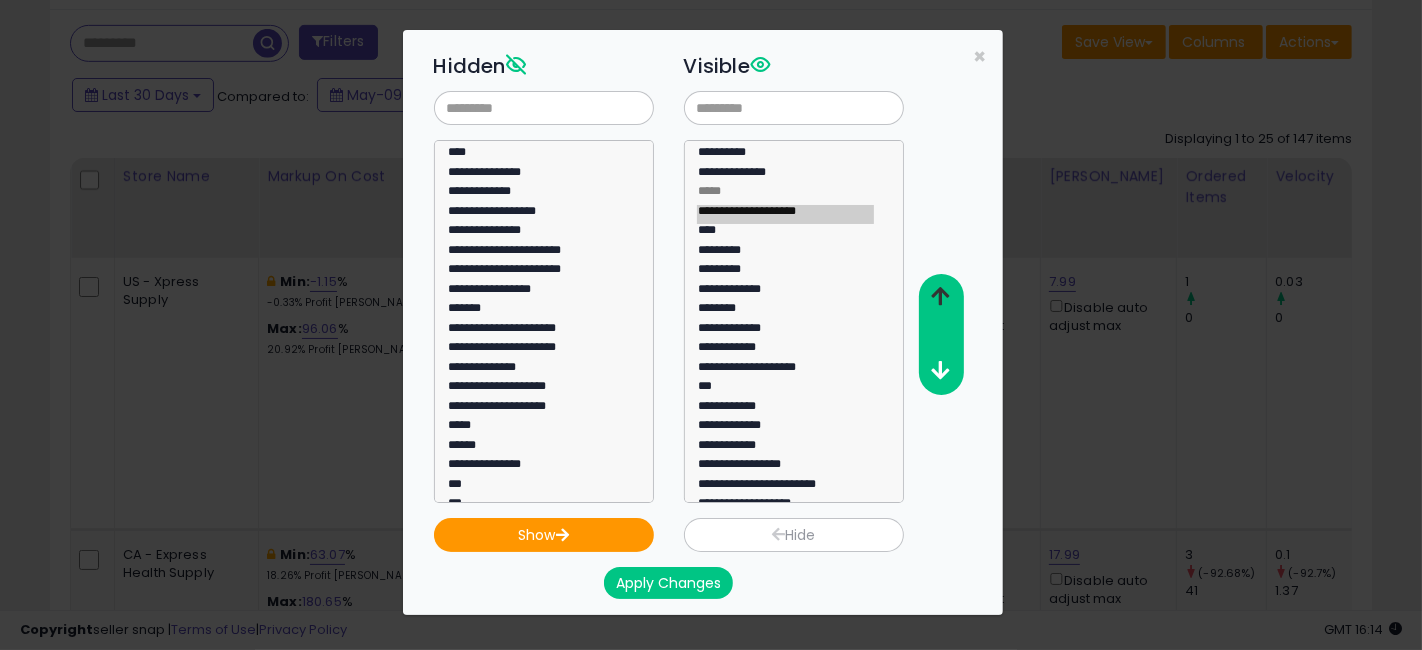 click at bounding box center (940, 296) 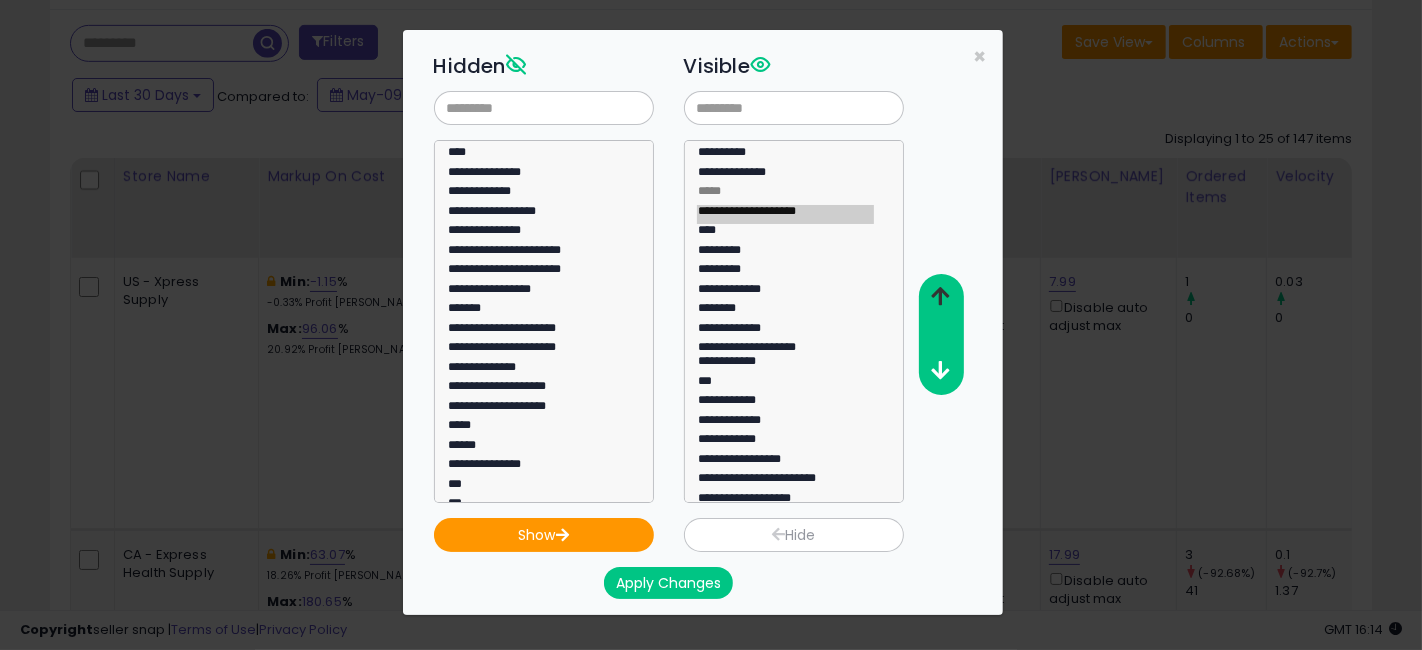 click at bounding box center (940, 296) 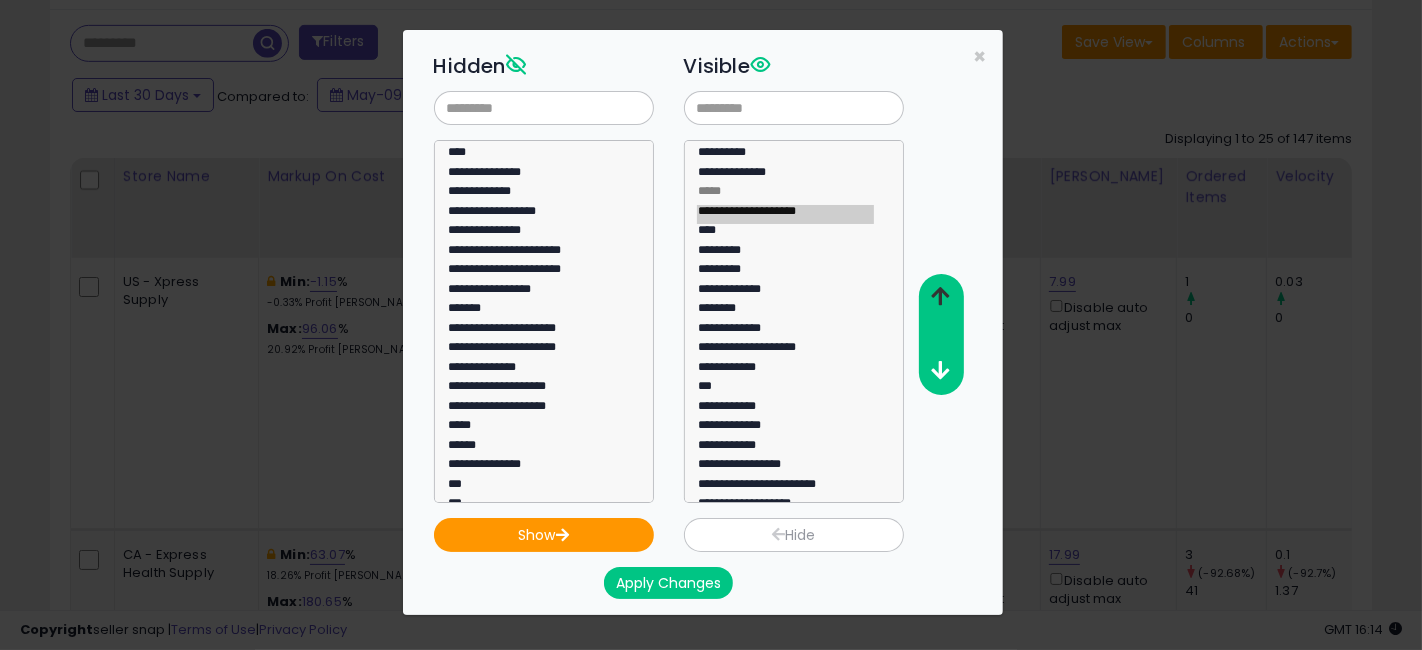 click at bounding box center [940, 296] 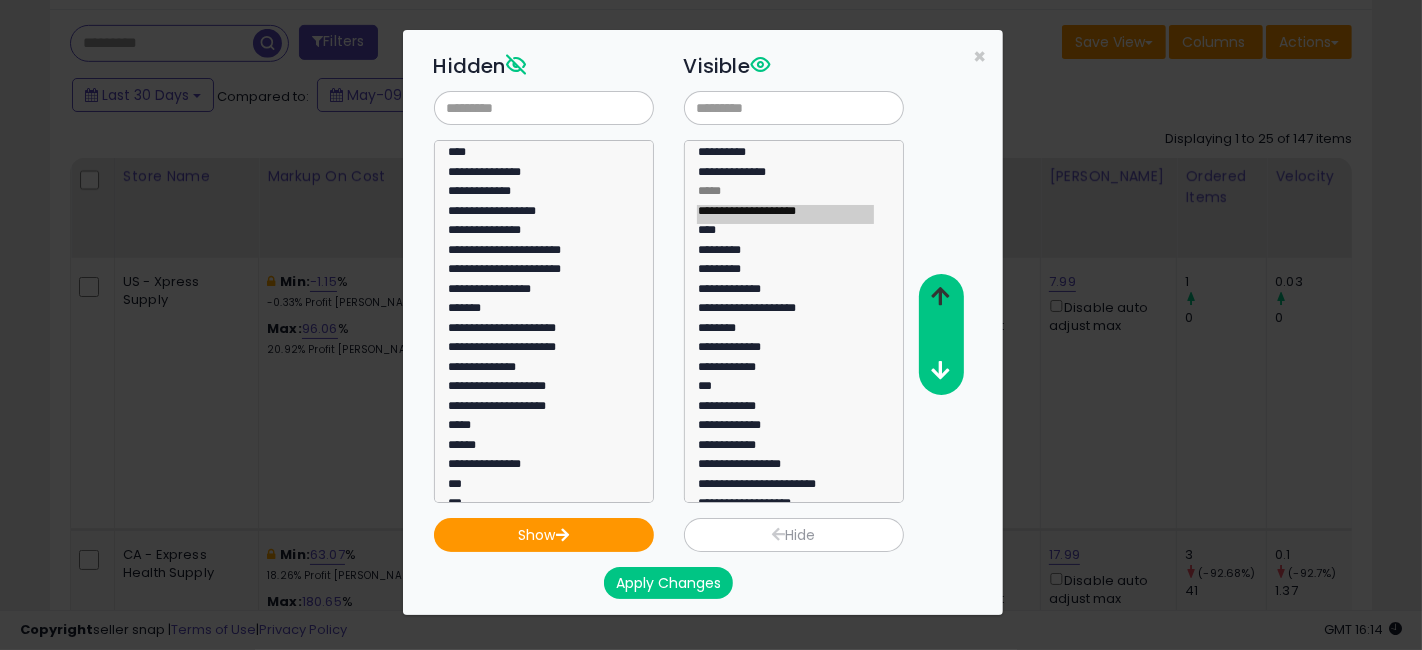 click at bounding box center (940, 296) 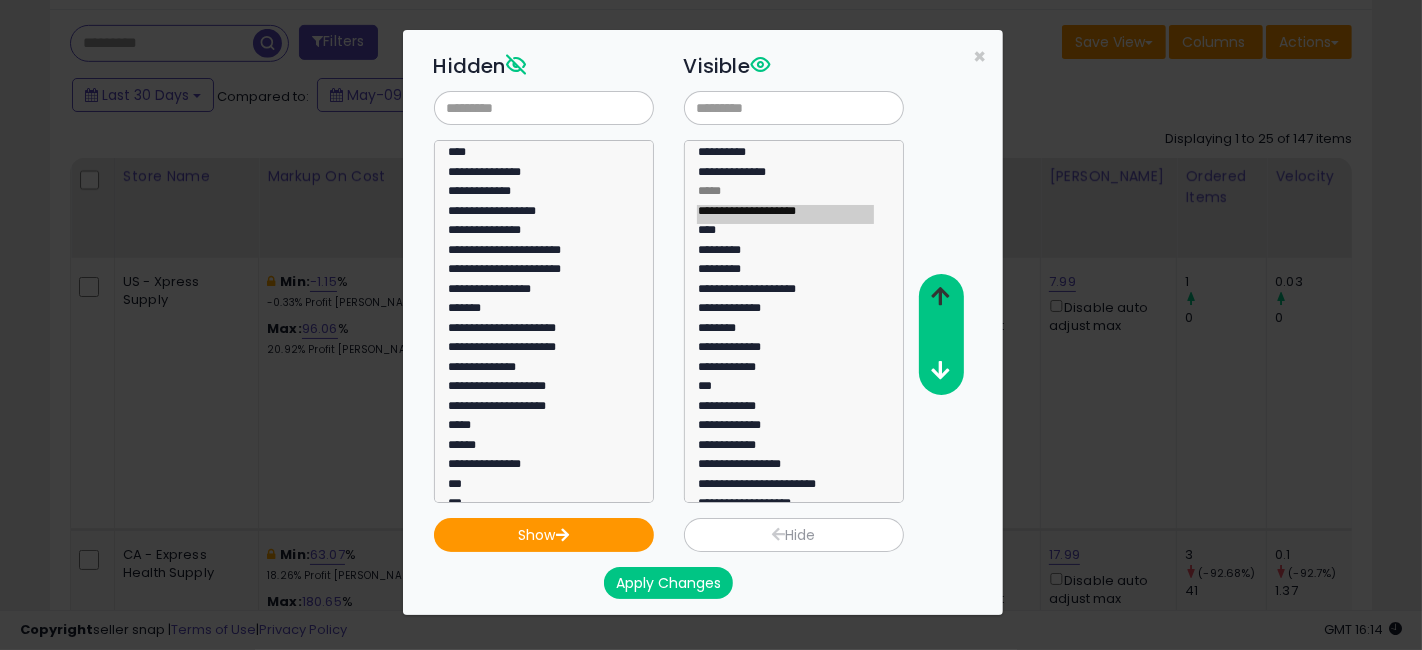 click at bounding box center (940, 296) 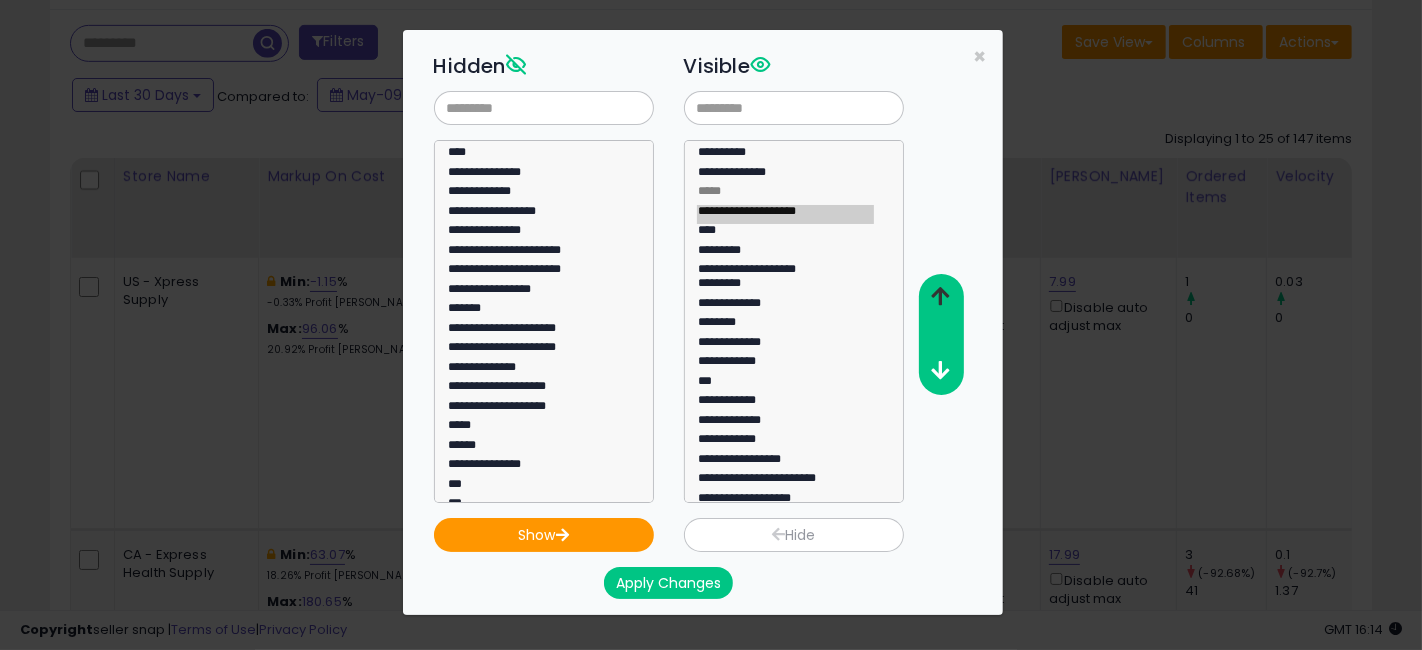click at bounding box center [940, 296] 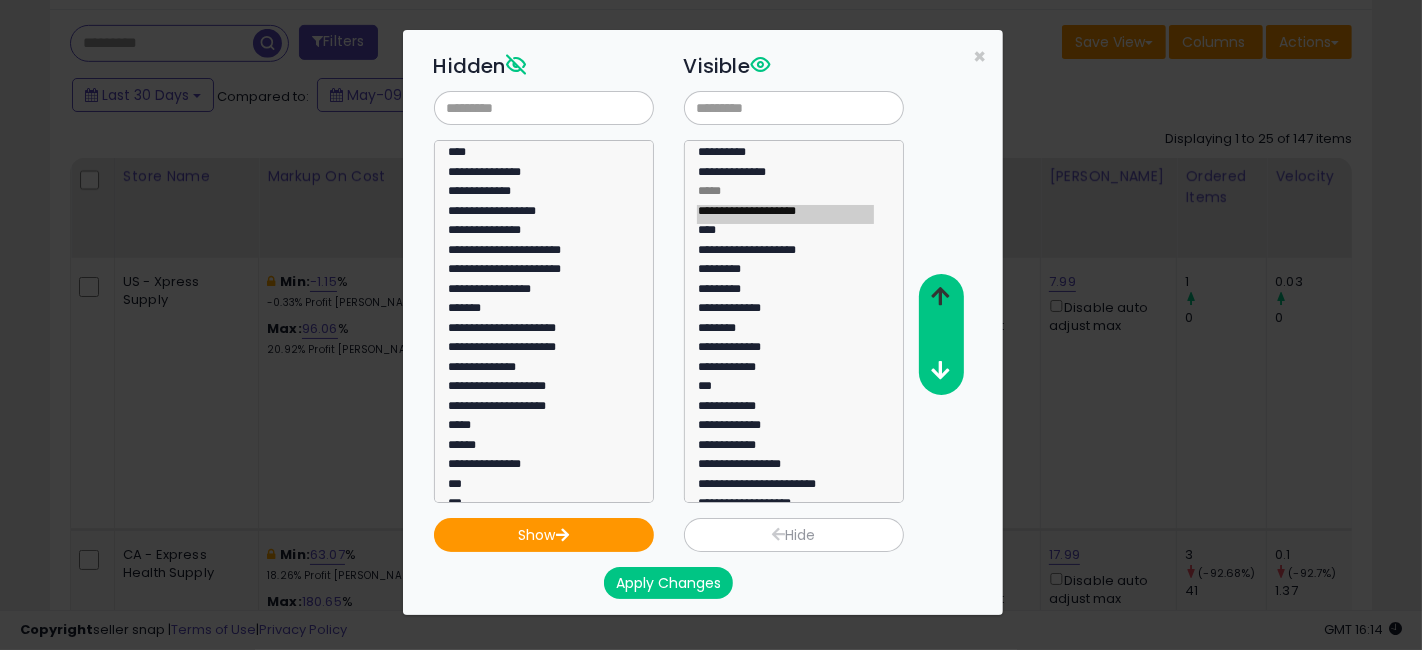 click at bounding box center [940, 296] 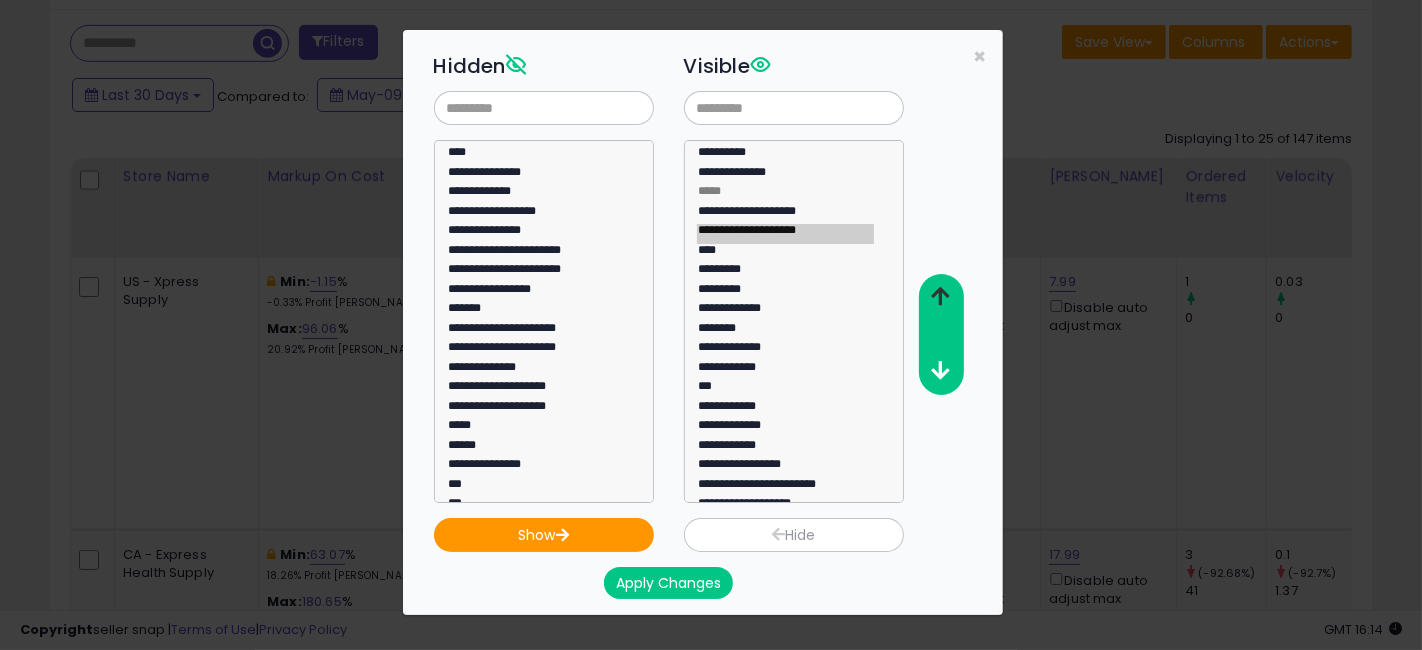 click at bounding box center [940, 296] 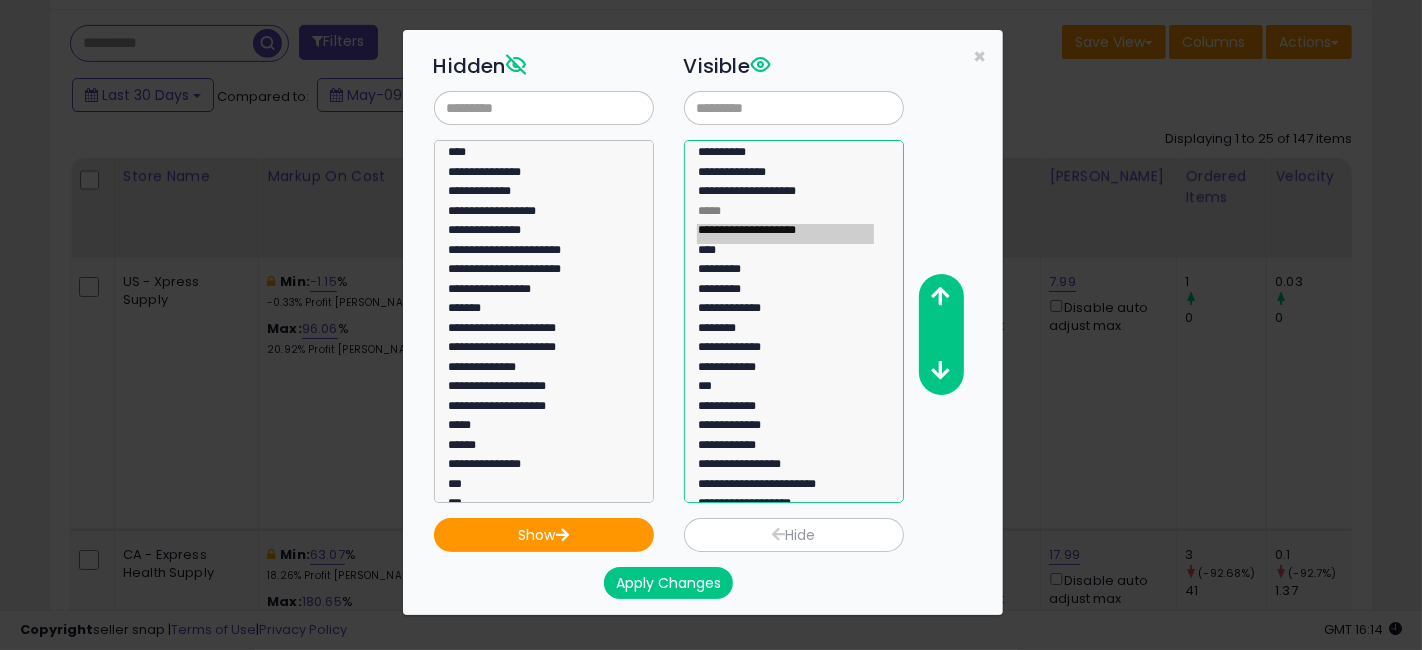 click on "**********" 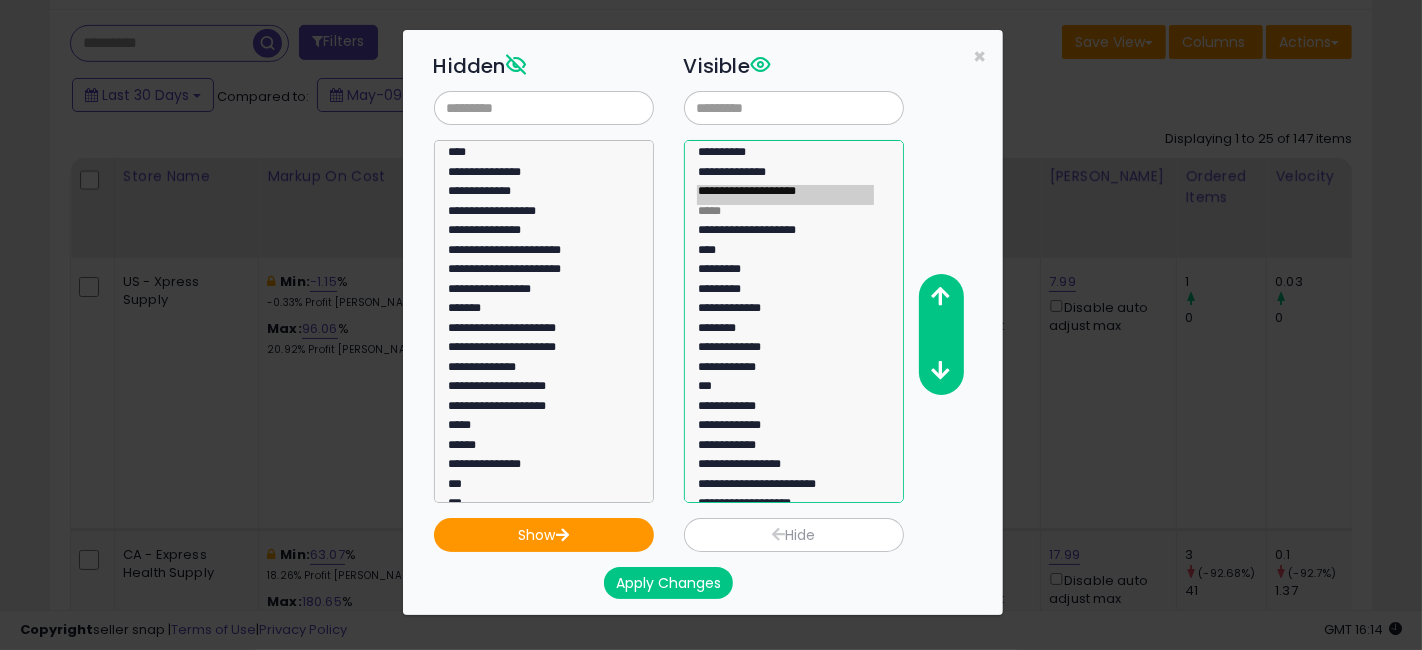 click on "**********" 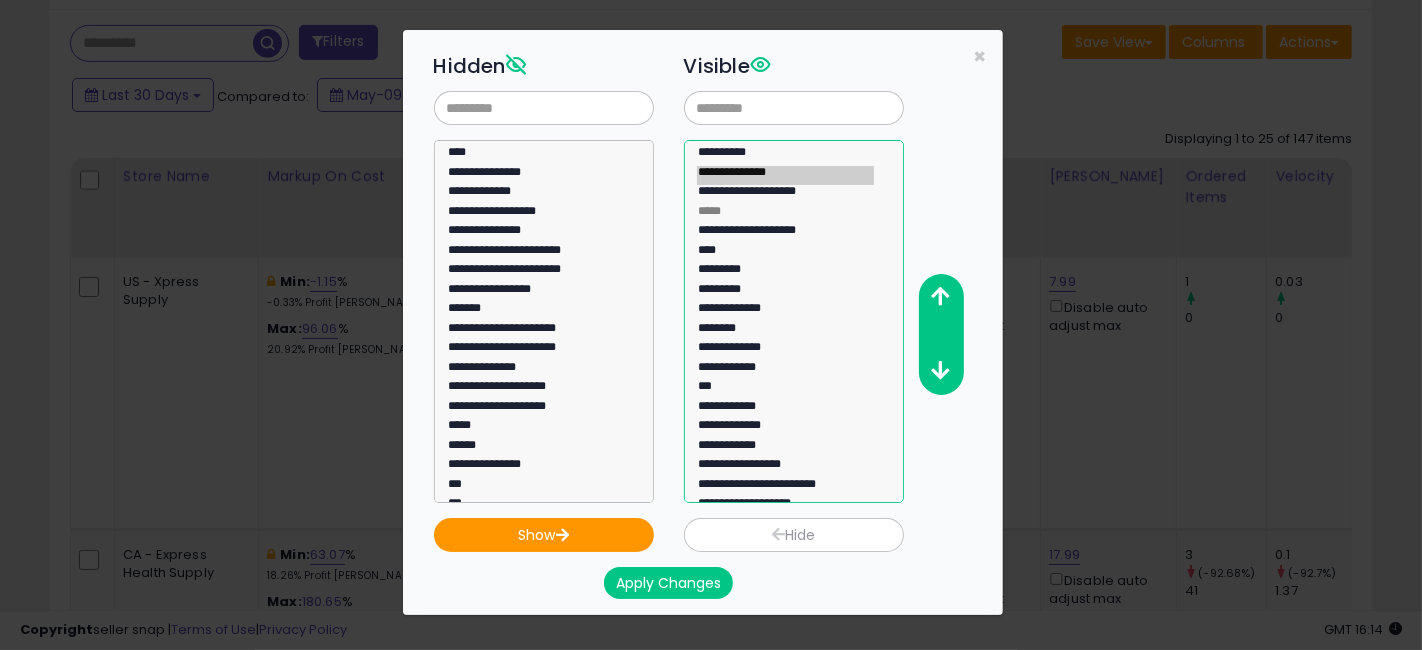 select on "**********" 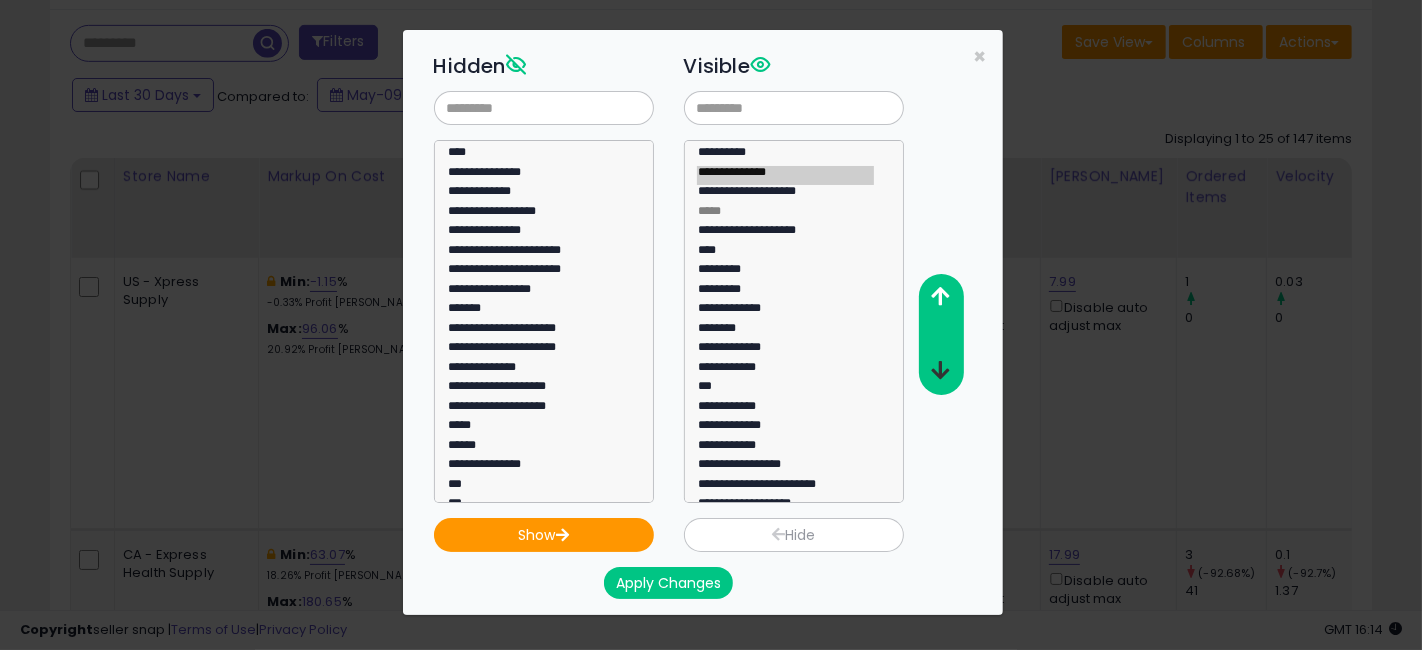 click at bounding box center (940, 370) 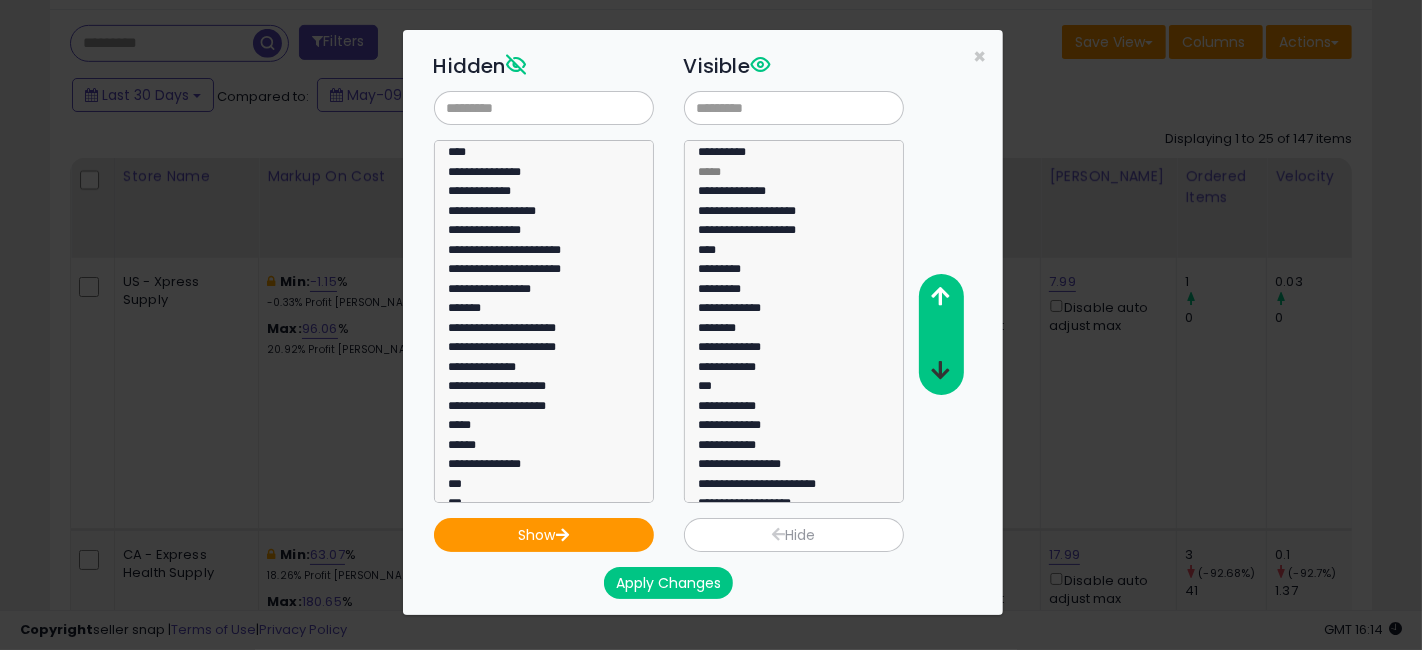 click at bounding box center (940, 370) 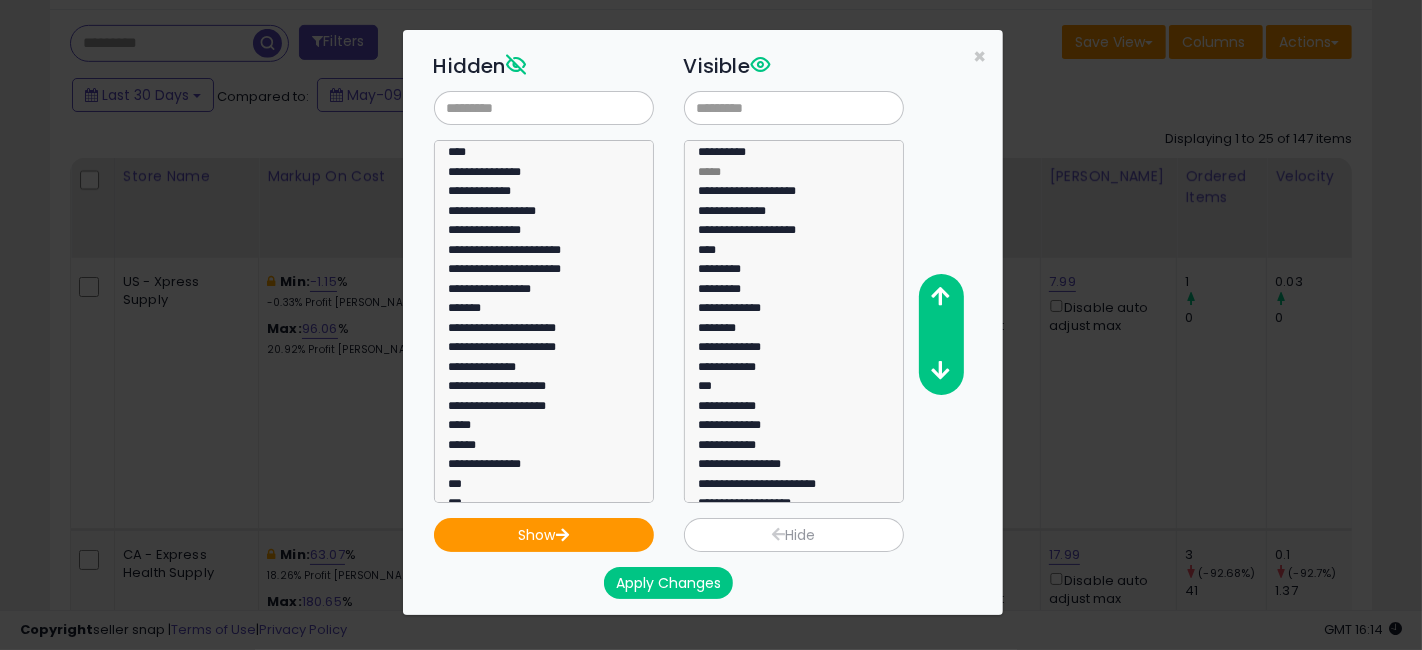 click on "Apply Changes" at bounding box center (668, 583) 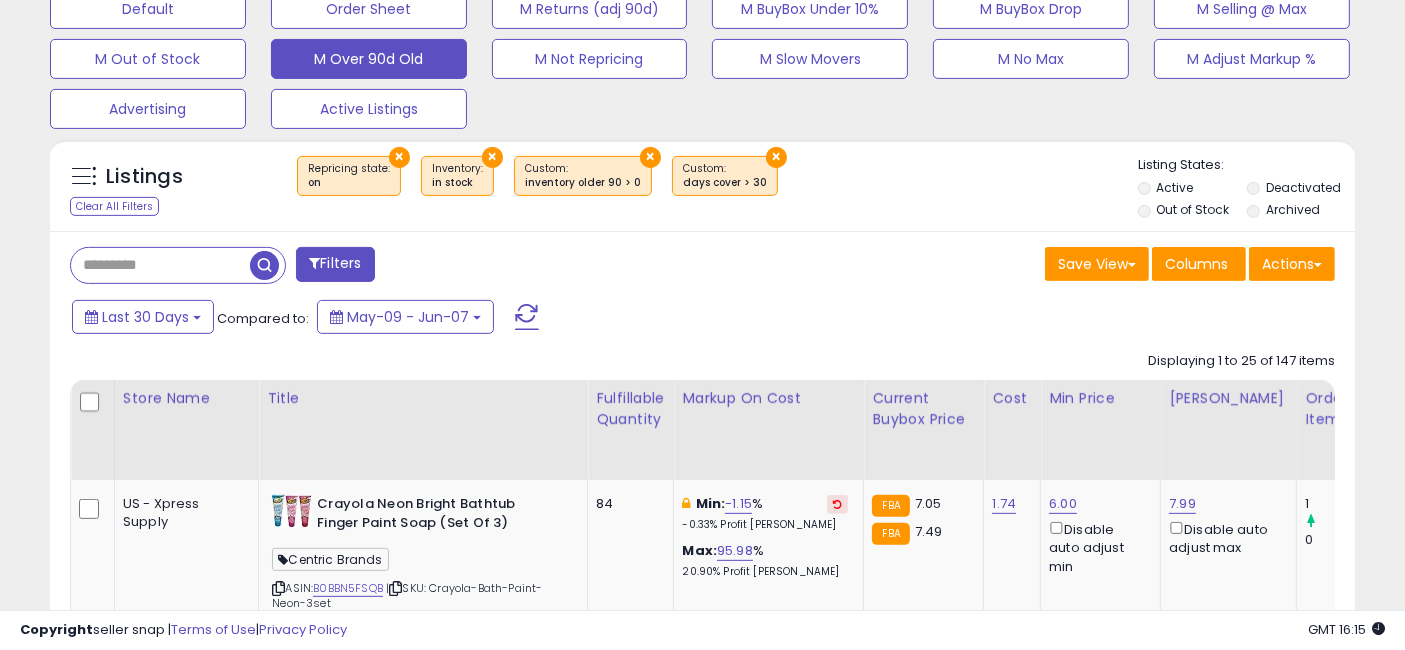 scroll, scrollTop: 842, scrollLeft: 0, axis: vertical 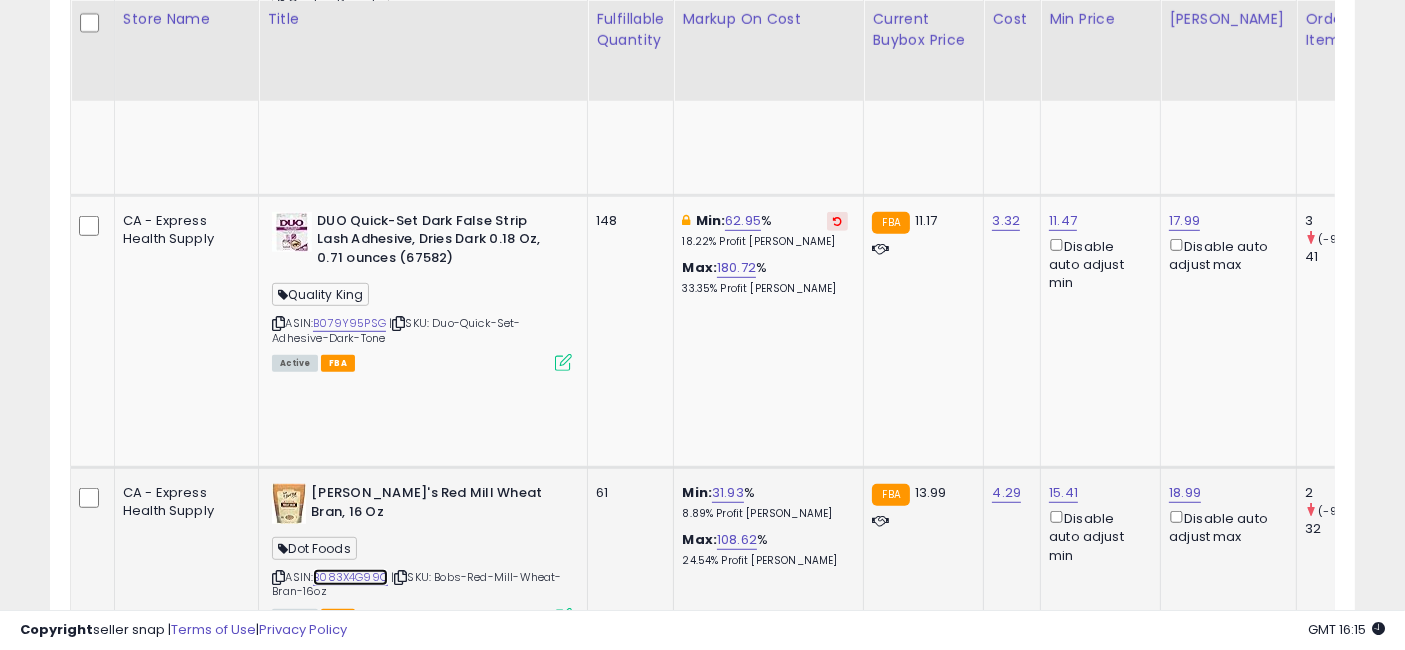 click on "B083X4G99C" at bounding box center (350, 577) 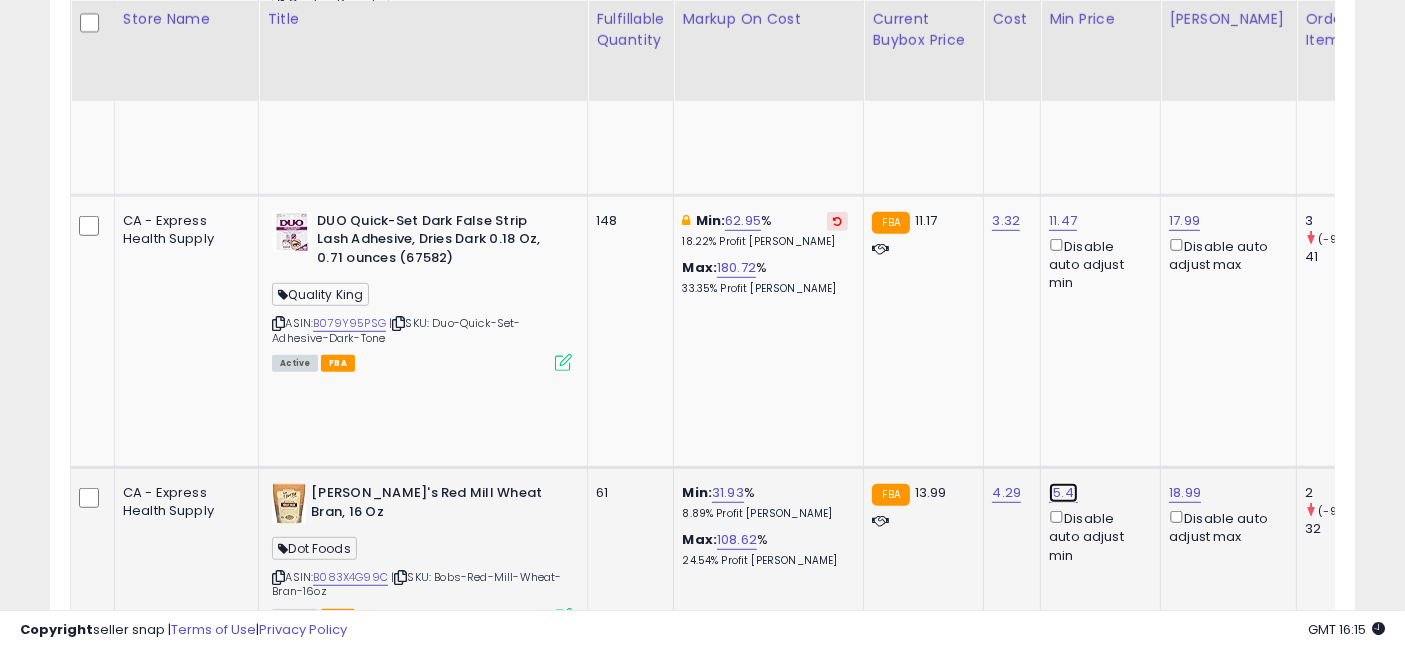 click on "15.41" at bounding box center (1063, -52) 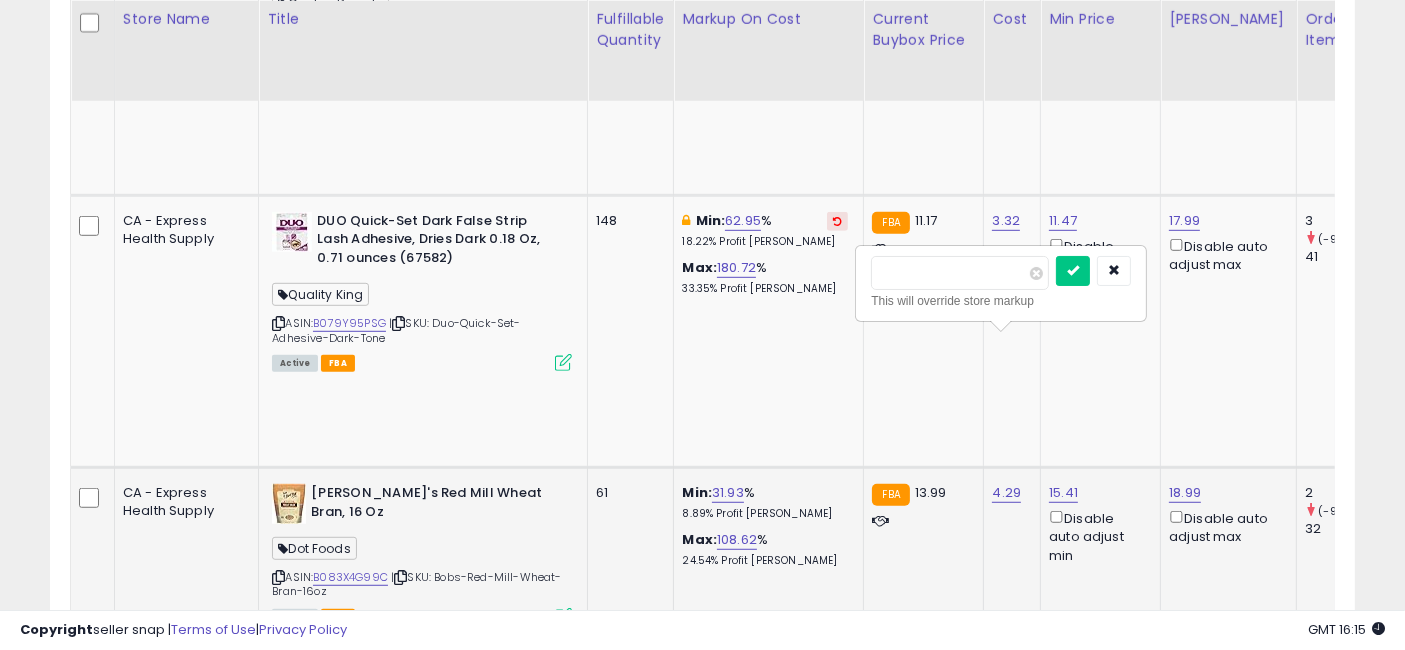 click on "*****" at bounding box center [960, 273] 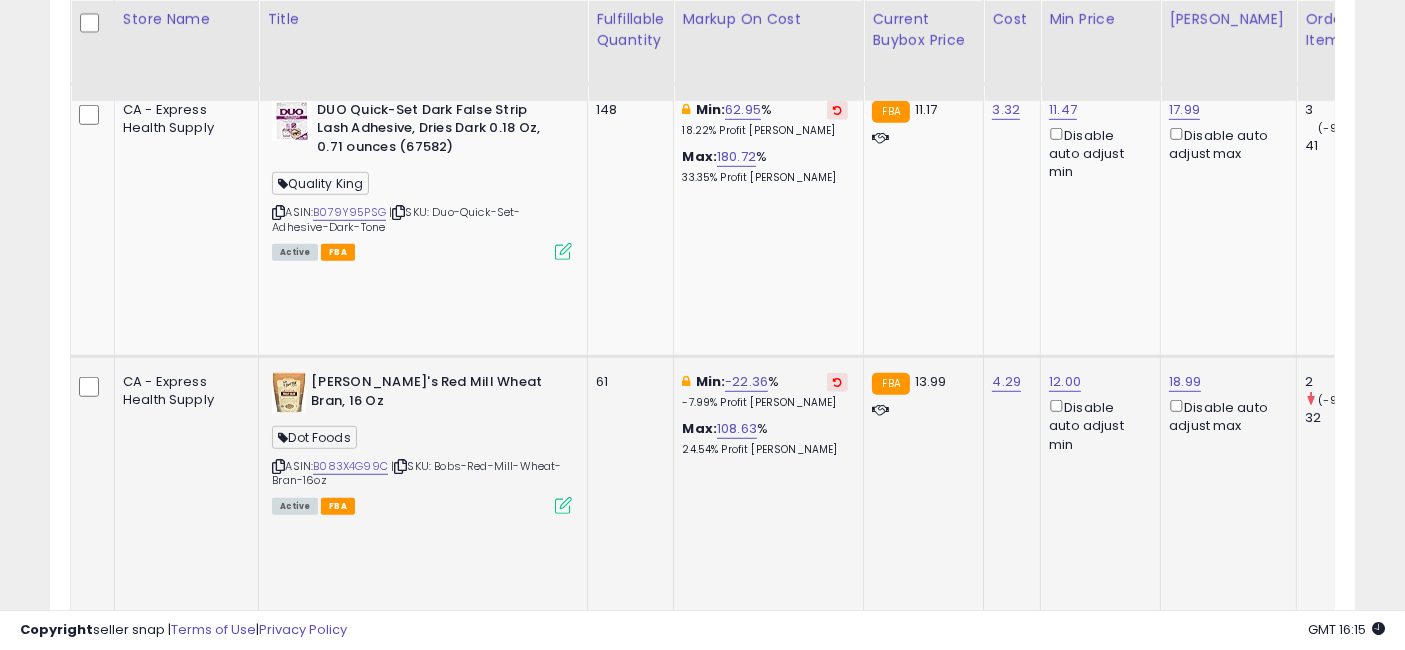 scroll, scrollTop: 1419, scrollLeft: 0, axis: vertical 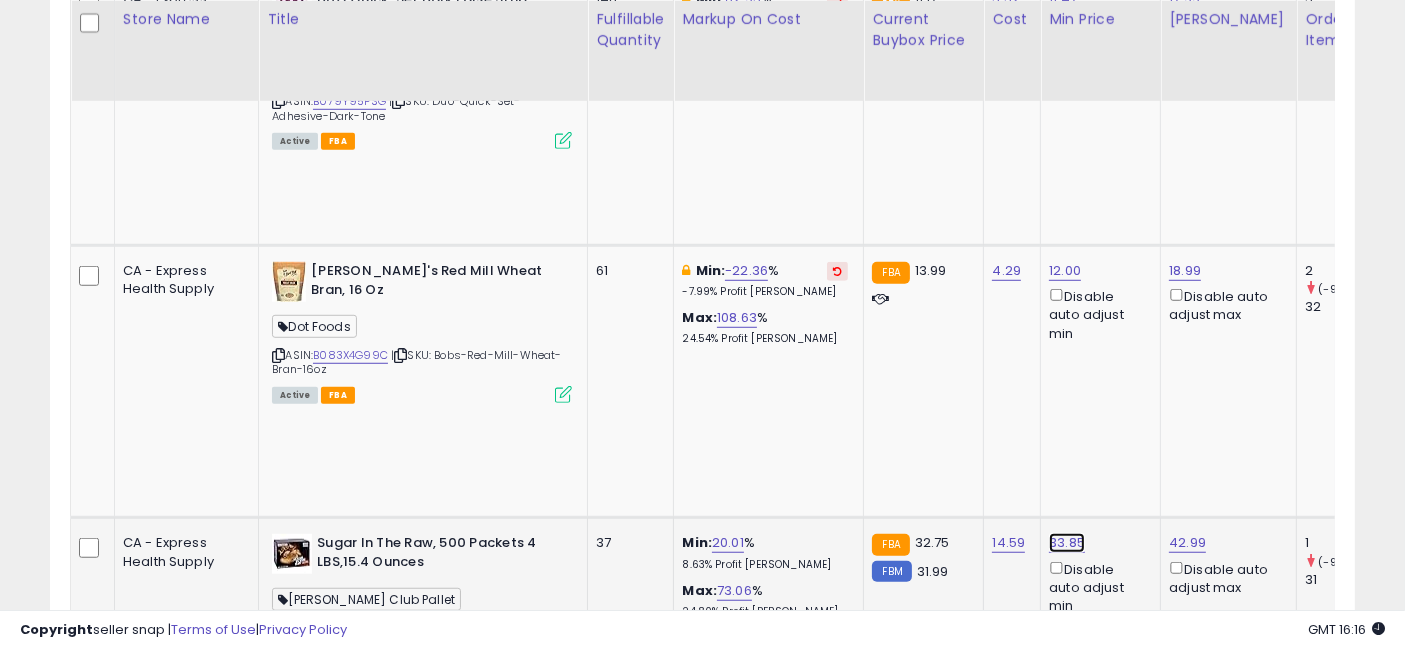 click on "33.85" at bounding box center [1063, -274] 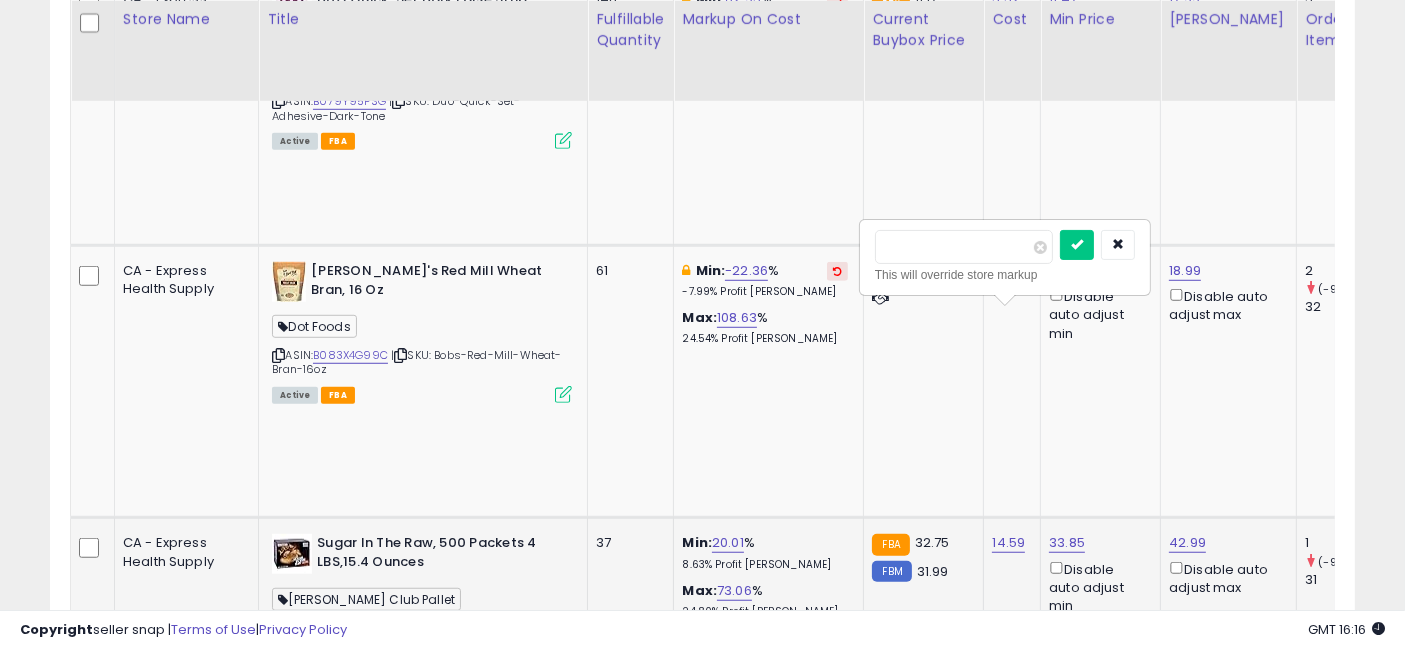 click on "*****" at bounding box center [964, 247] 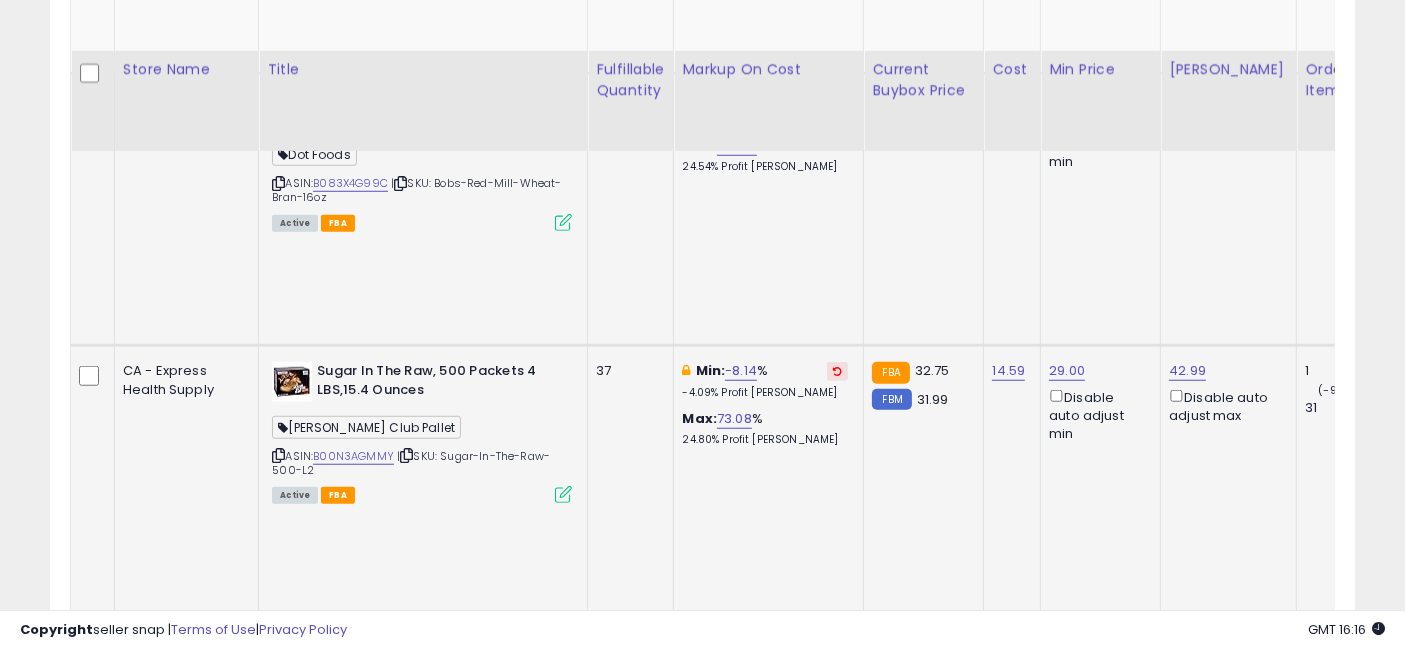 scroll, scrollTop: 1641, scrollLeft: 0, axis: vertical 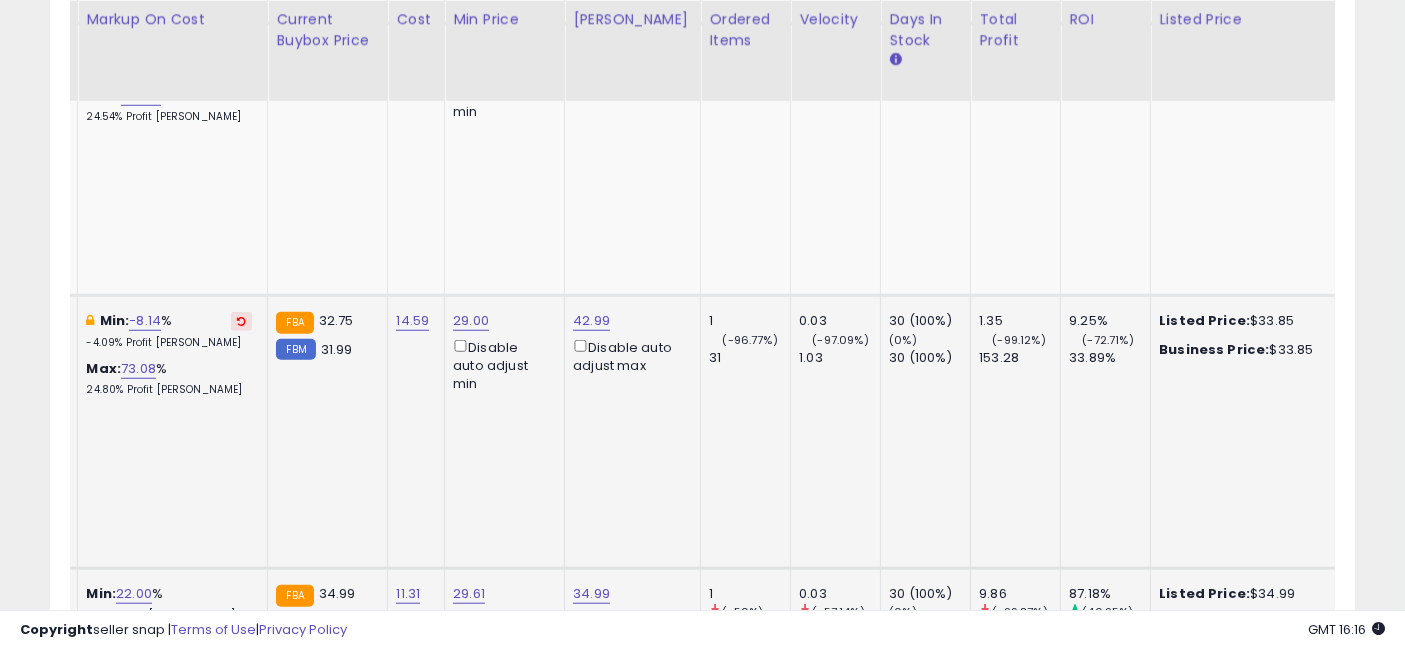 drag, startPoint x: 819, startPoint y: 375, endPoint x: 933, endPoint y: 377, distance: 114.01754 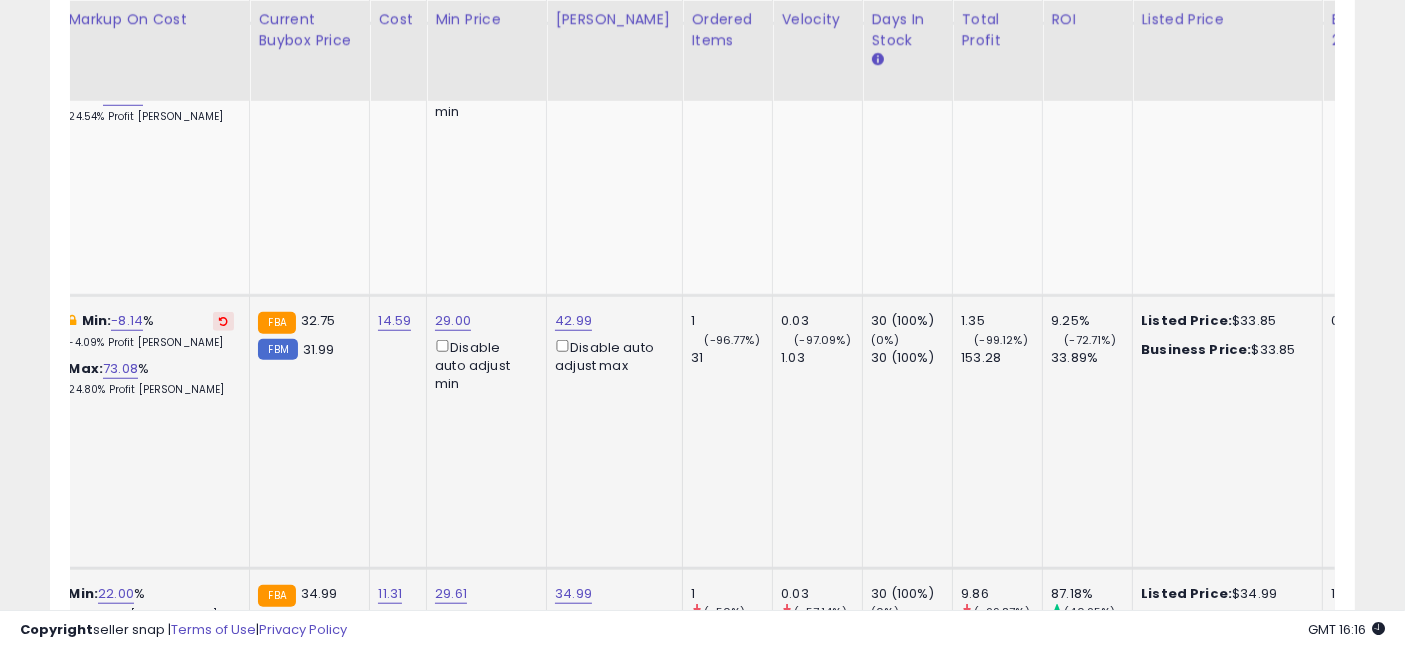 scroll, scrollTop: 0, scrollLeft: 580, axis: horizontal 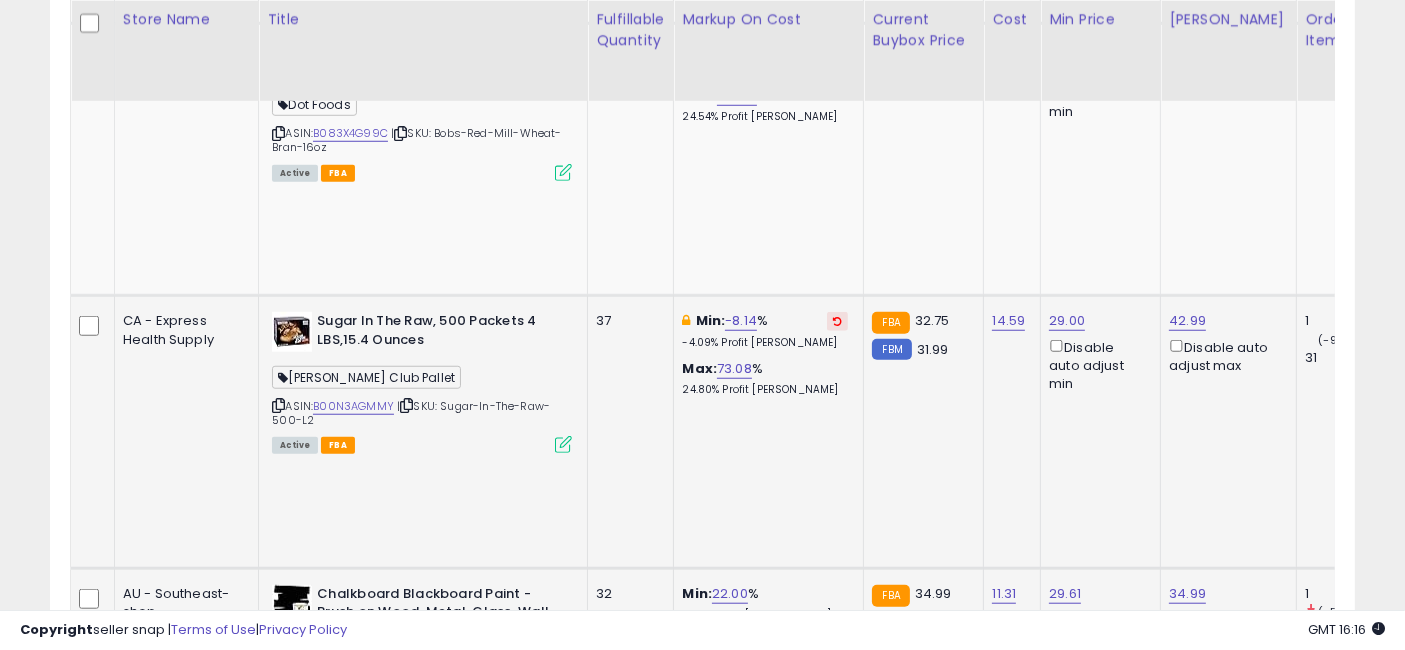 drag, startPoint x: 1122, startPoint y: 412, endPoint x: 727, endPoint y: 398, distance: 395.24802 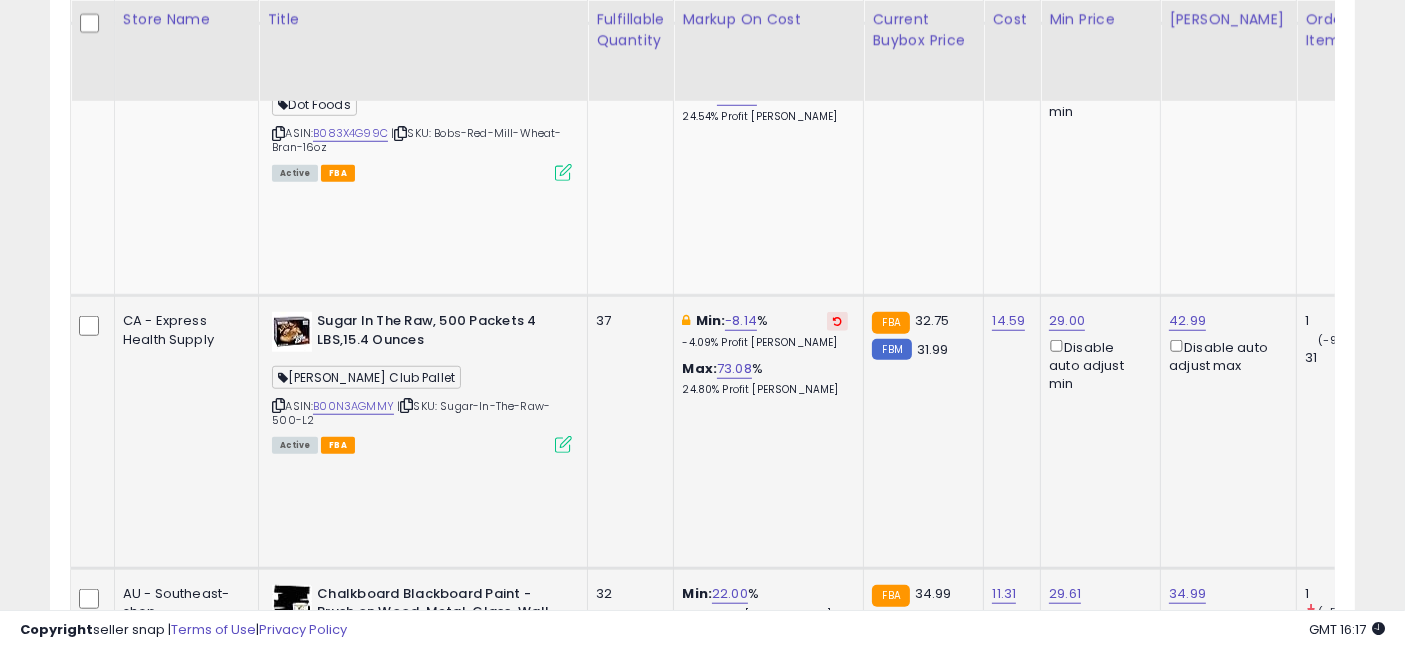 scroll, scrollTop: 0, scrollLeft: 53, axis: horizontal 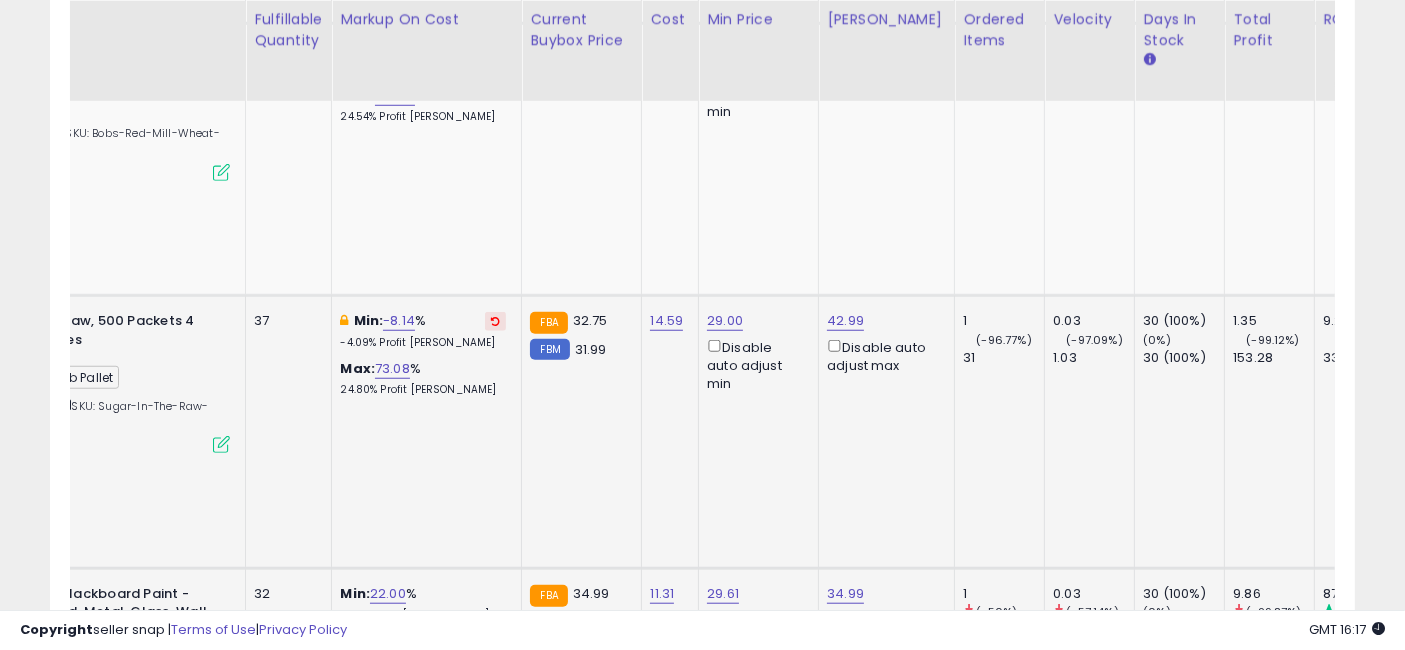 drag, startPoint x: 682, startPoint y: 391, endPoint x: 801, endPoint y: 401, distance: 119.419426 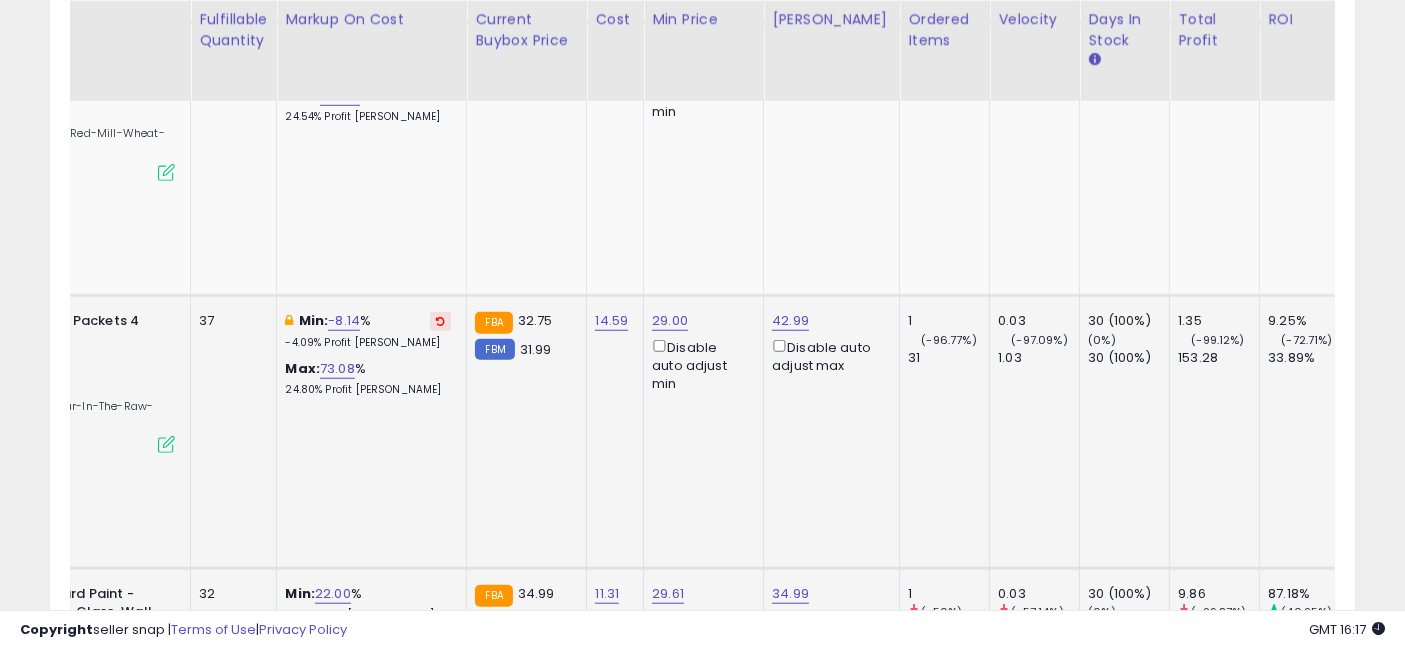 scroll, scrollTop: 0, scrollLeft: 339, axis: horizontal 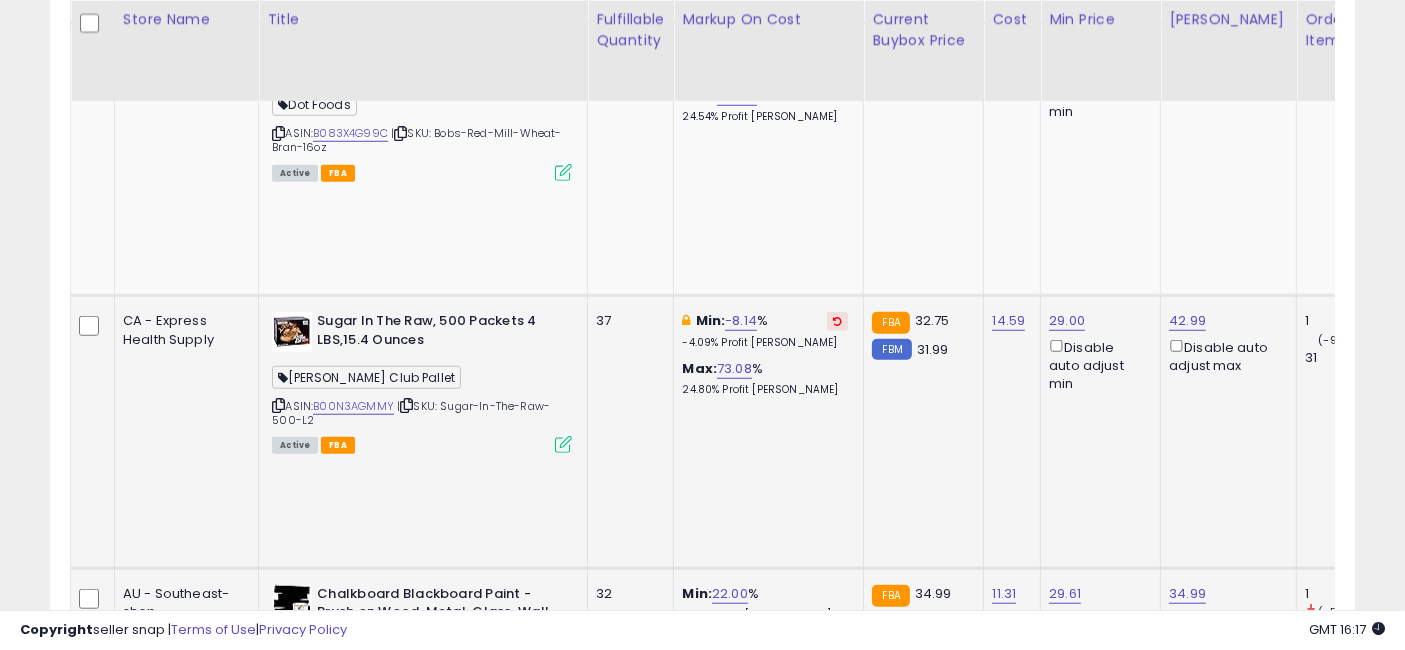 drag, startPoint x: 1020, startPoint y: 407, endPoint x: 837, endPoint y: 395, distance: 183.39302 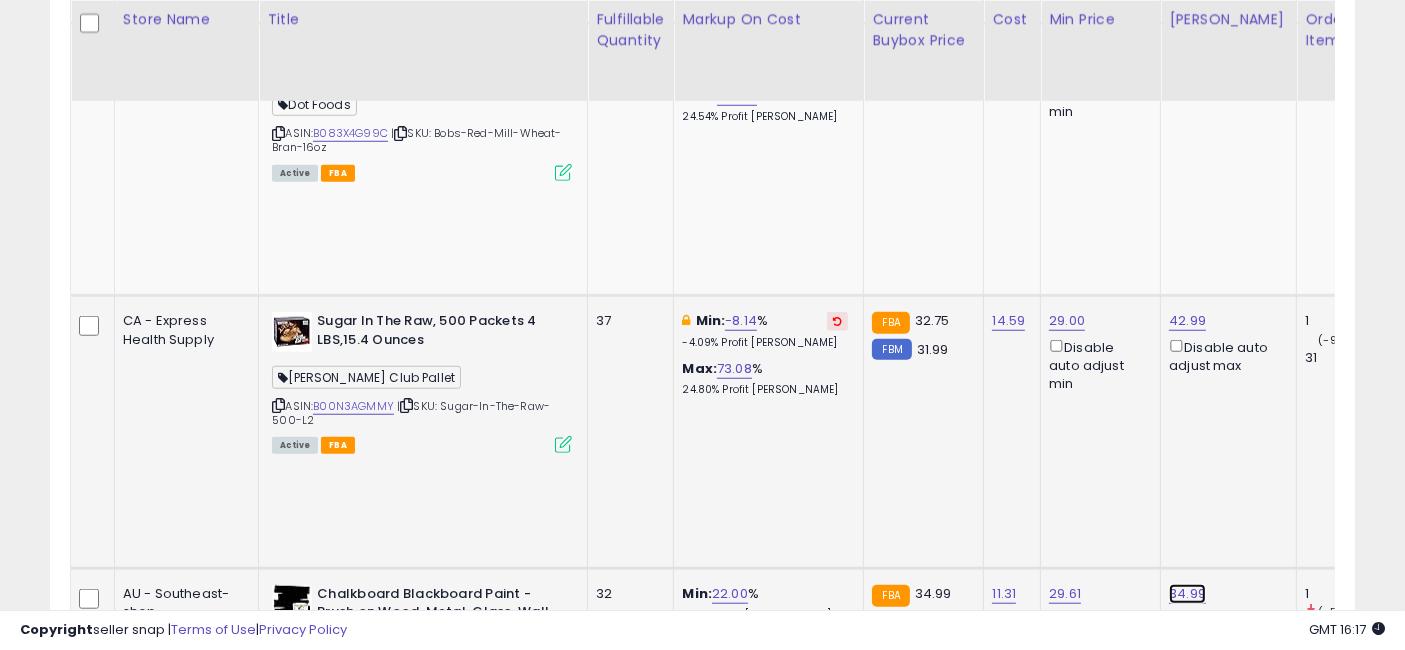 click on "34.99" at bounding box center [1182, -496] 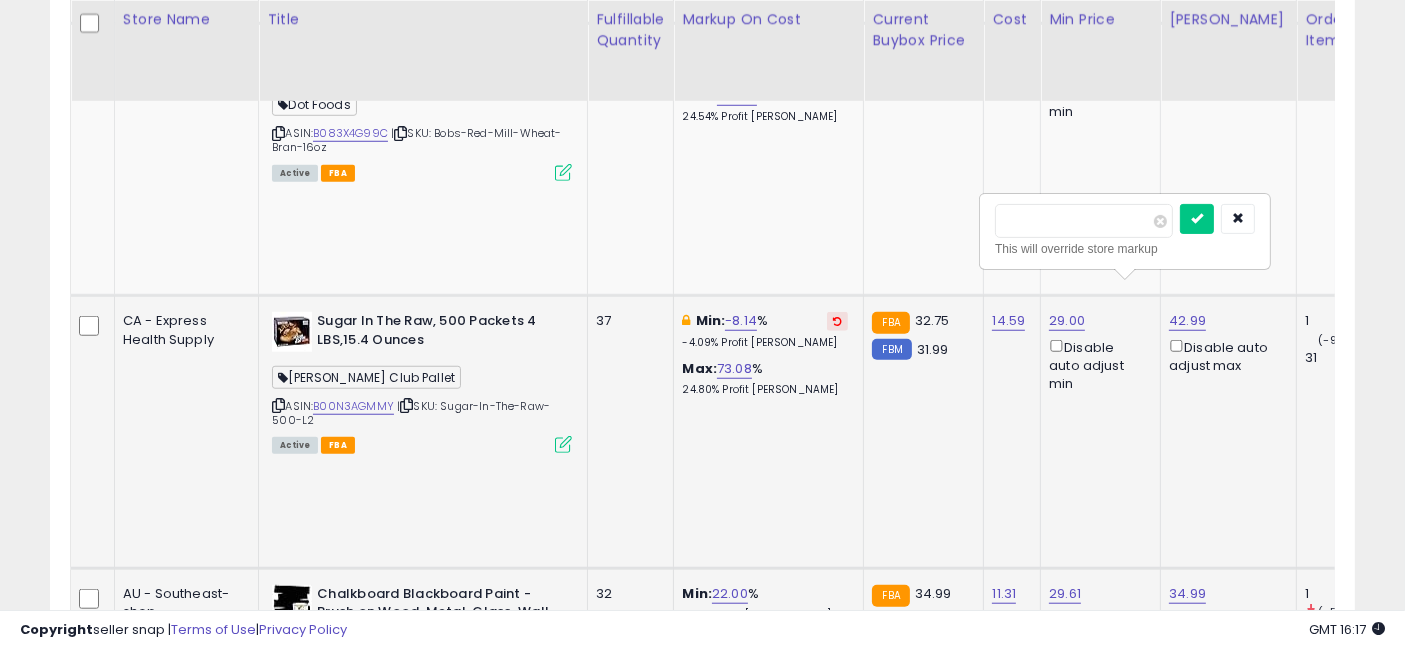 click on "*****" at bounding box center [1084, 221] 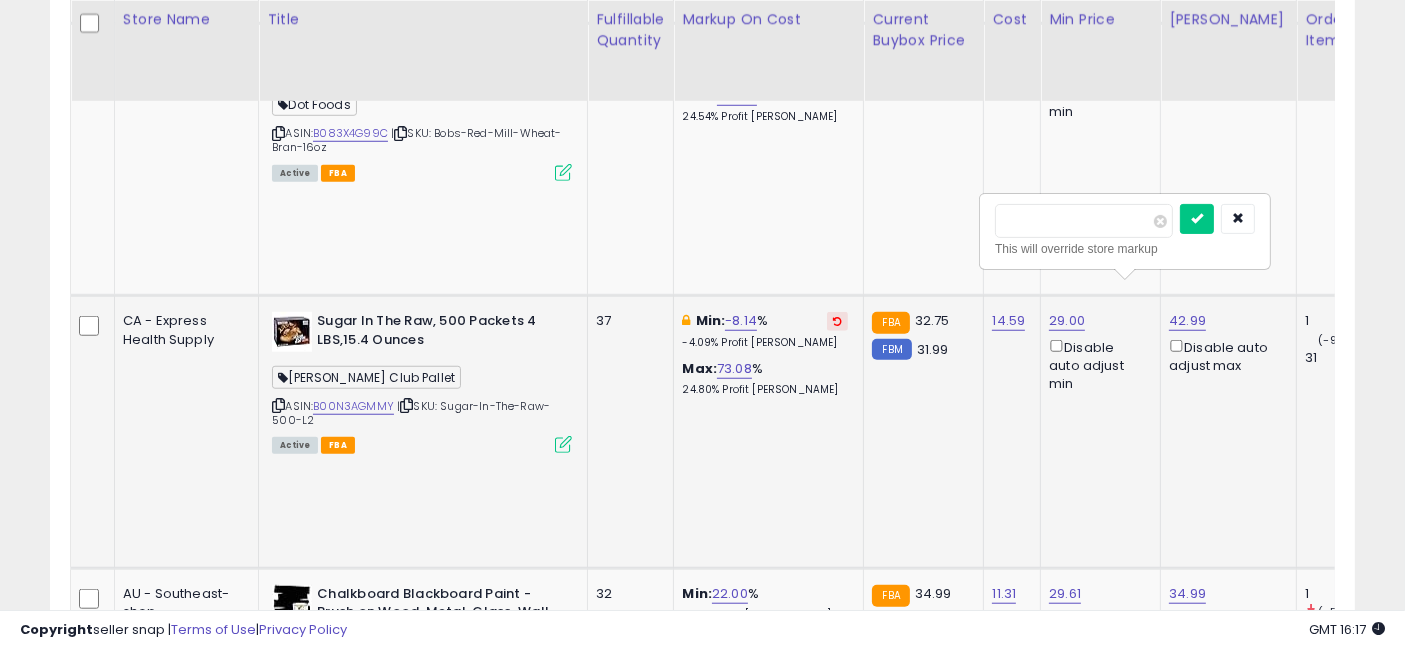 type on "*****" 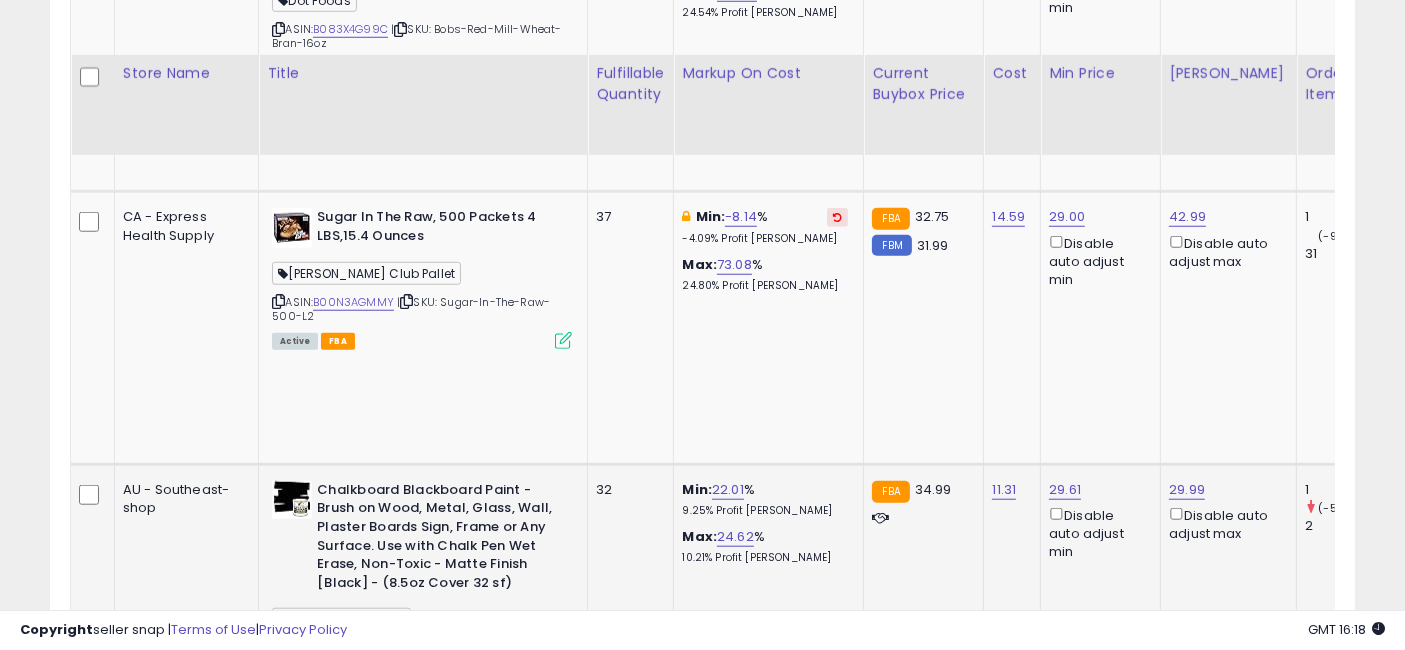 scroll, scrollTop: 1863, scrollLeft: 0, axis: vertical 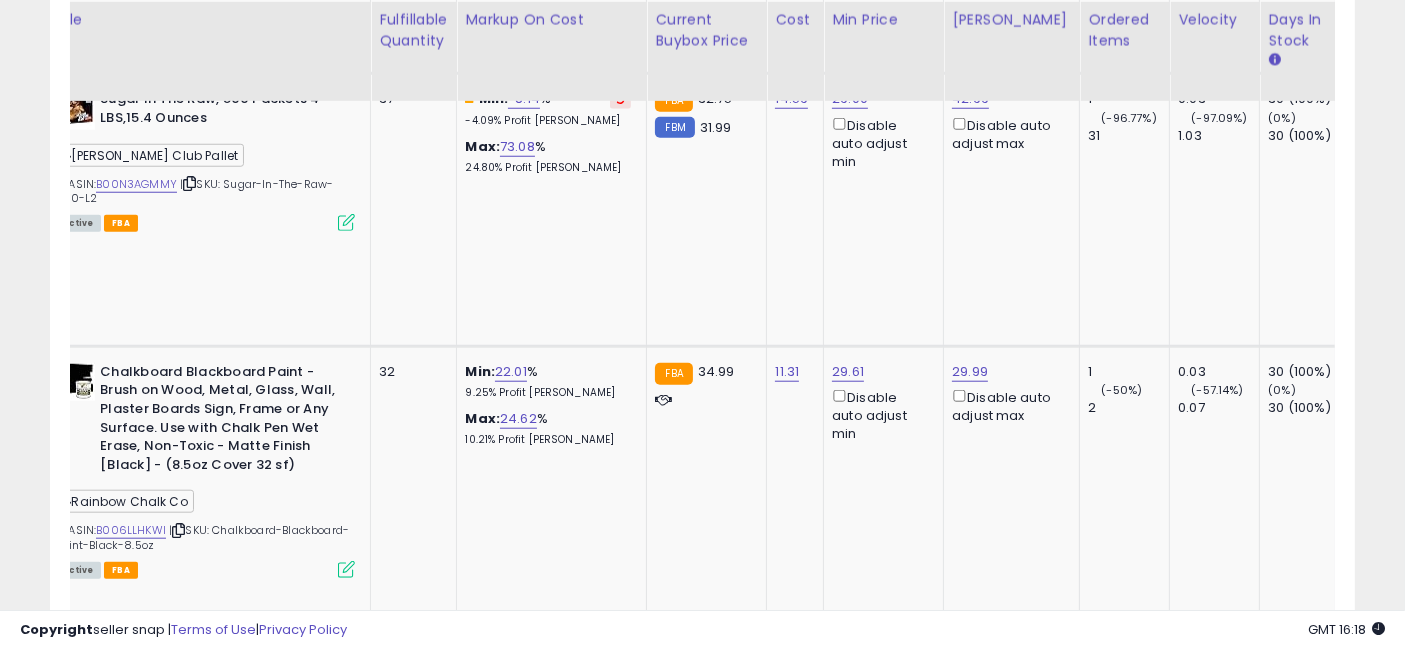 drag, startPoint x: 893, startPoint y: 390, endPoint x: 977, endPoint y: 391, distance: 84.00595 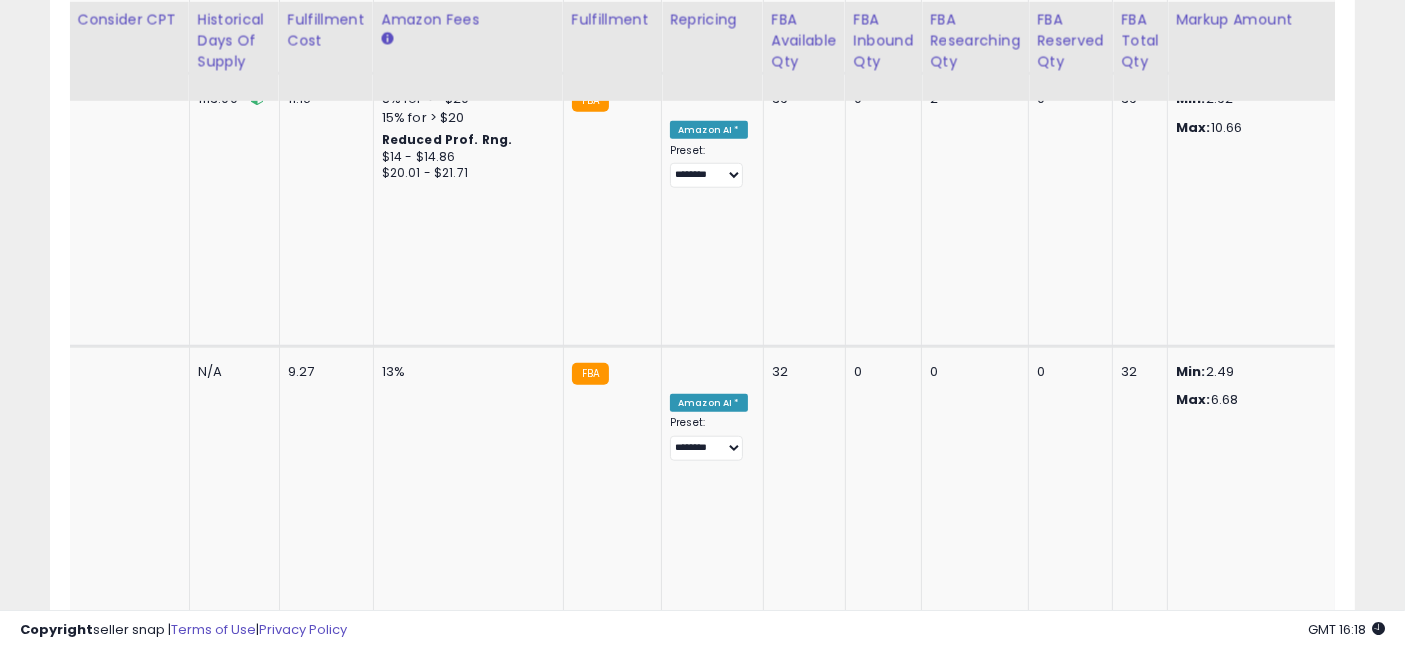 drag, startPoint x: 540, startPoint y: 392, endPoint x: 1385, endPoint y: 445, distance: 846.6605 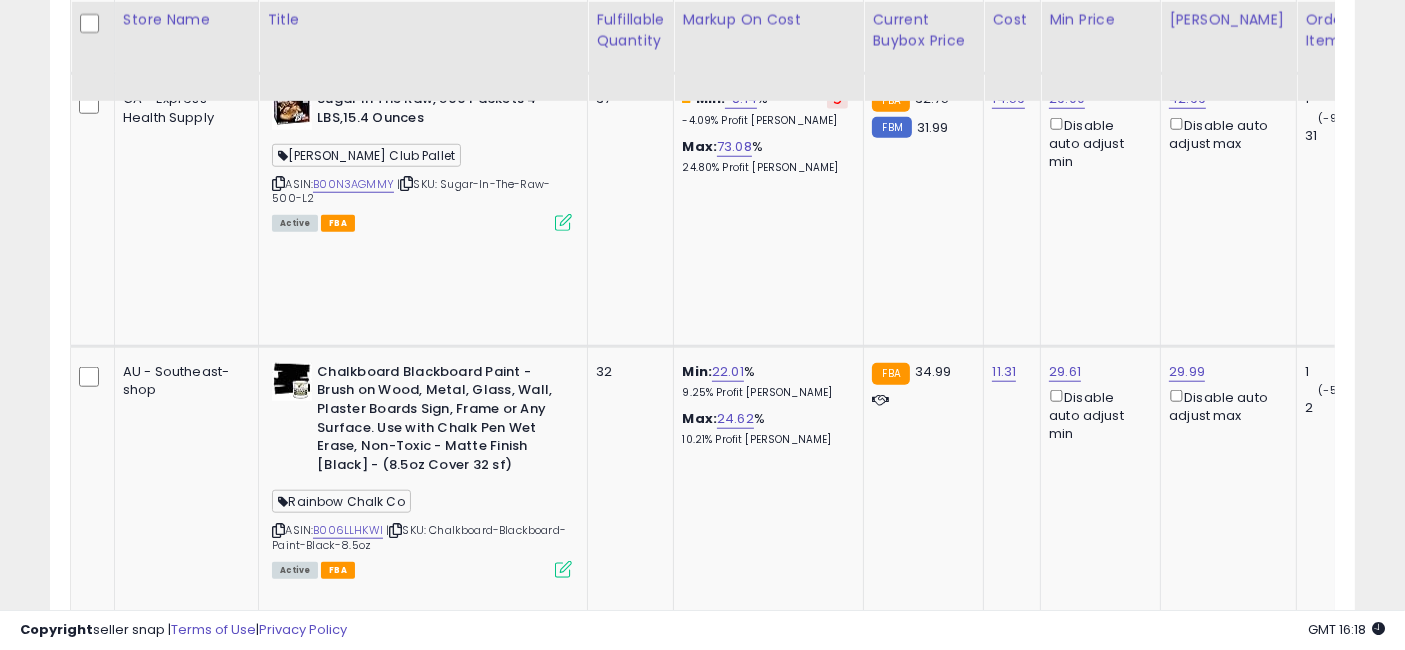 drag, startPoint x: 976, startPoint y: 412, endPoint x: 474, endPoint y: 379, distance: 503.0835 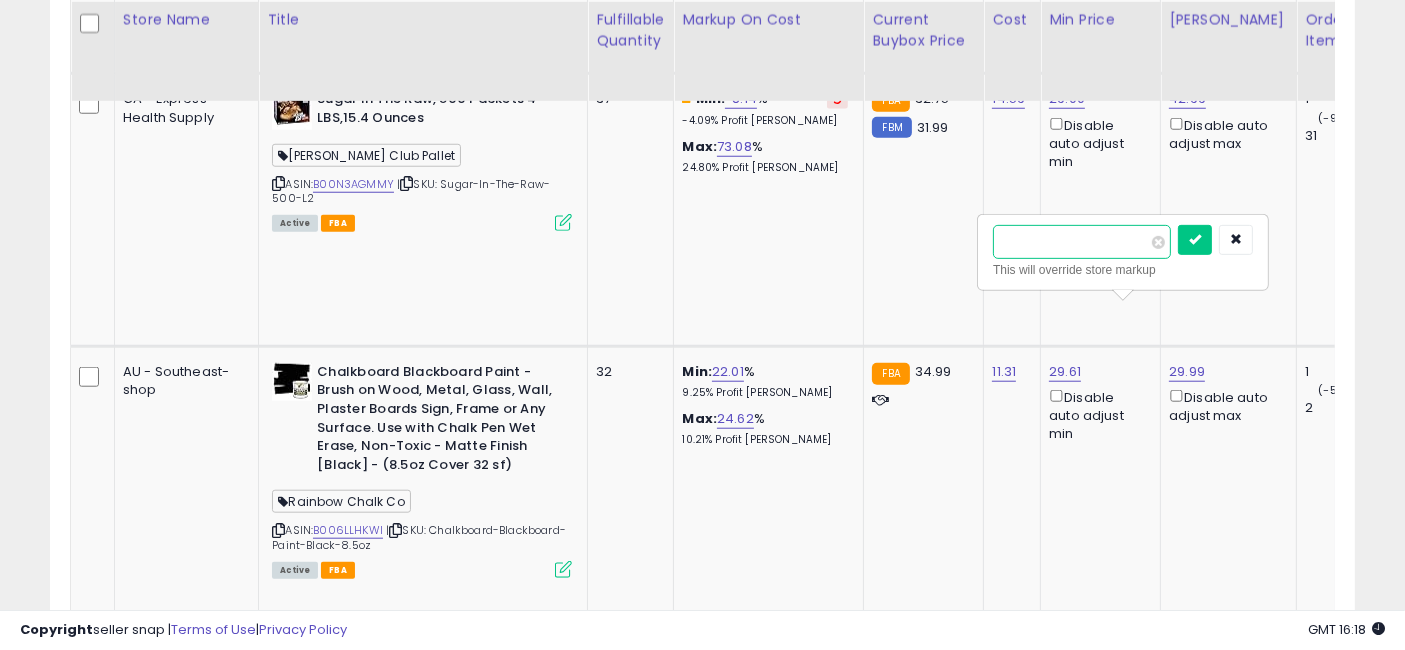 click on "*****" at bounding box center [1082, 242] 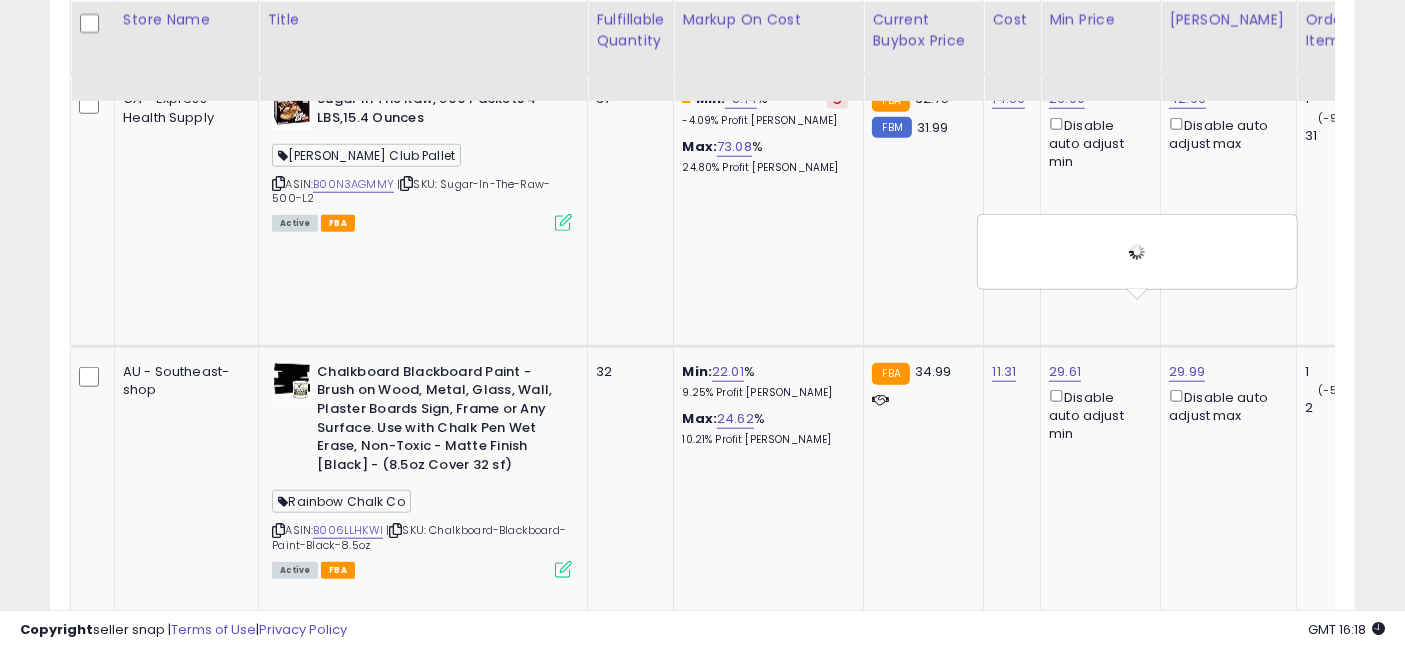 click on "FBA  31.99" 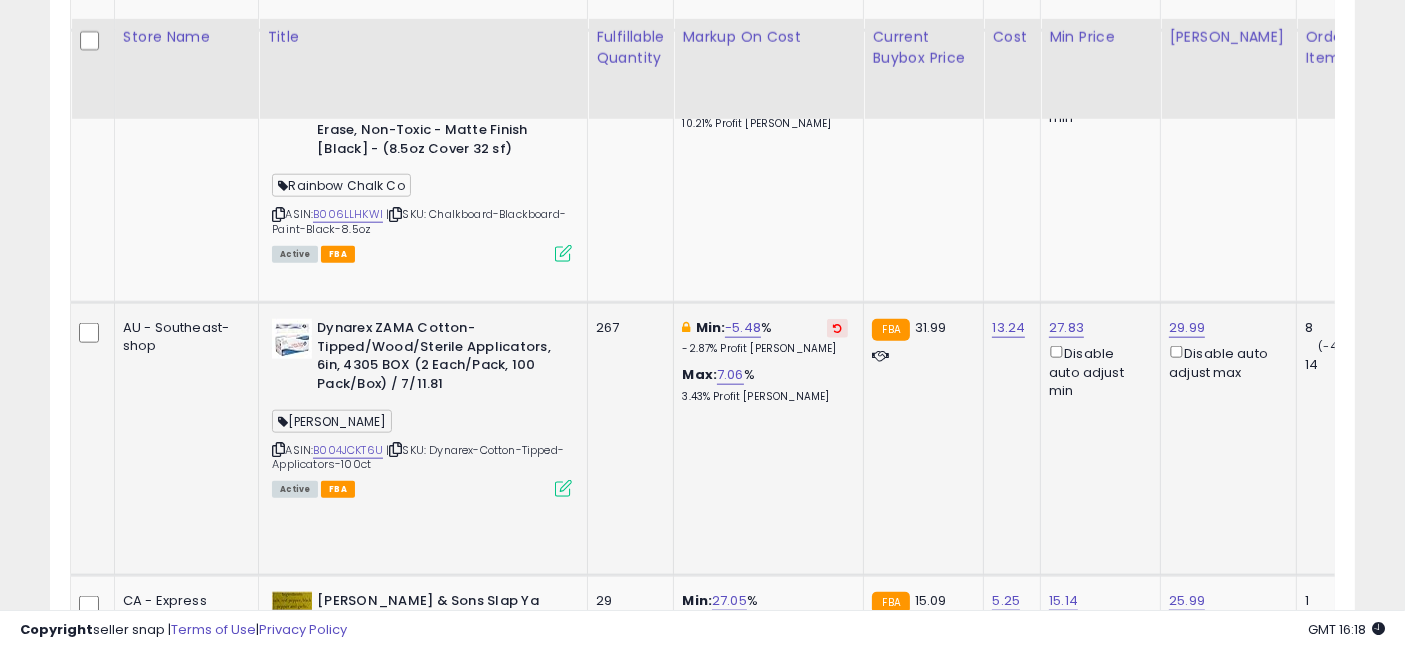 scroll, scrollTop: 2197, scrollLeft: 0, axis: vertical 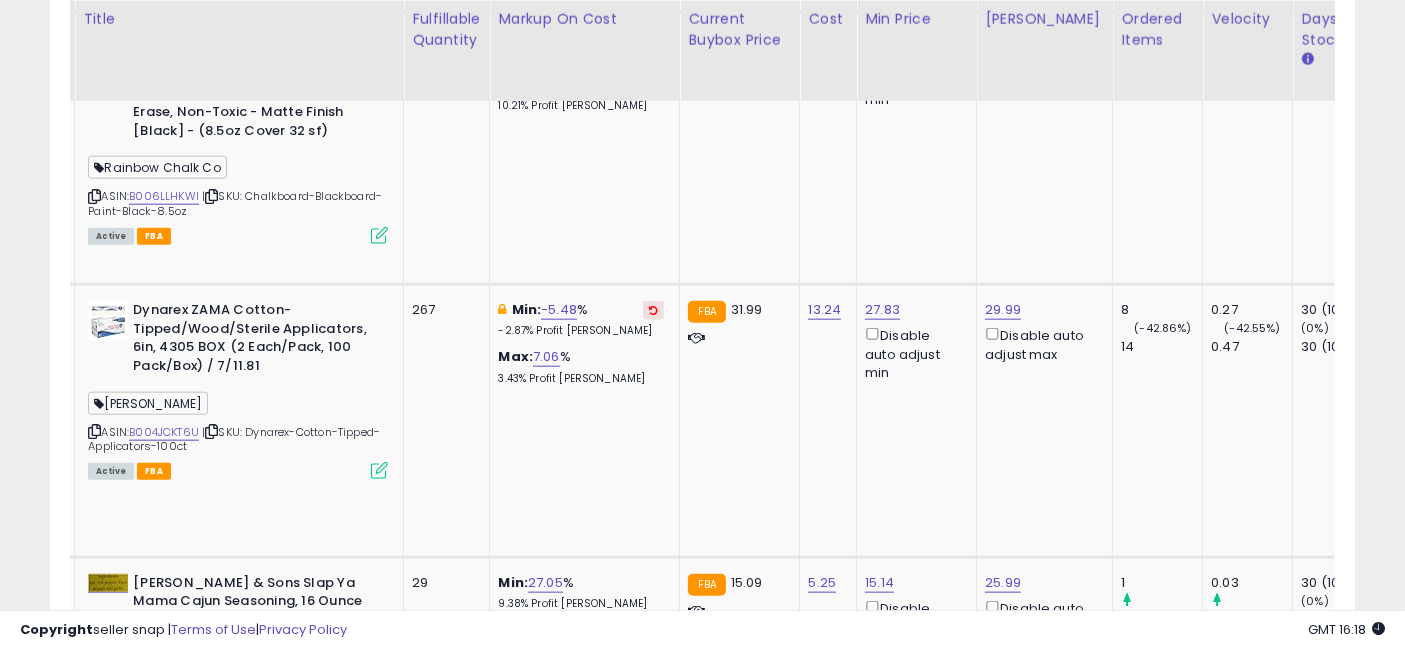 drag, startPoint x: 798, startPoint y: 467, endPoint x: 872, endPoint y: 469, distance: 74.02702 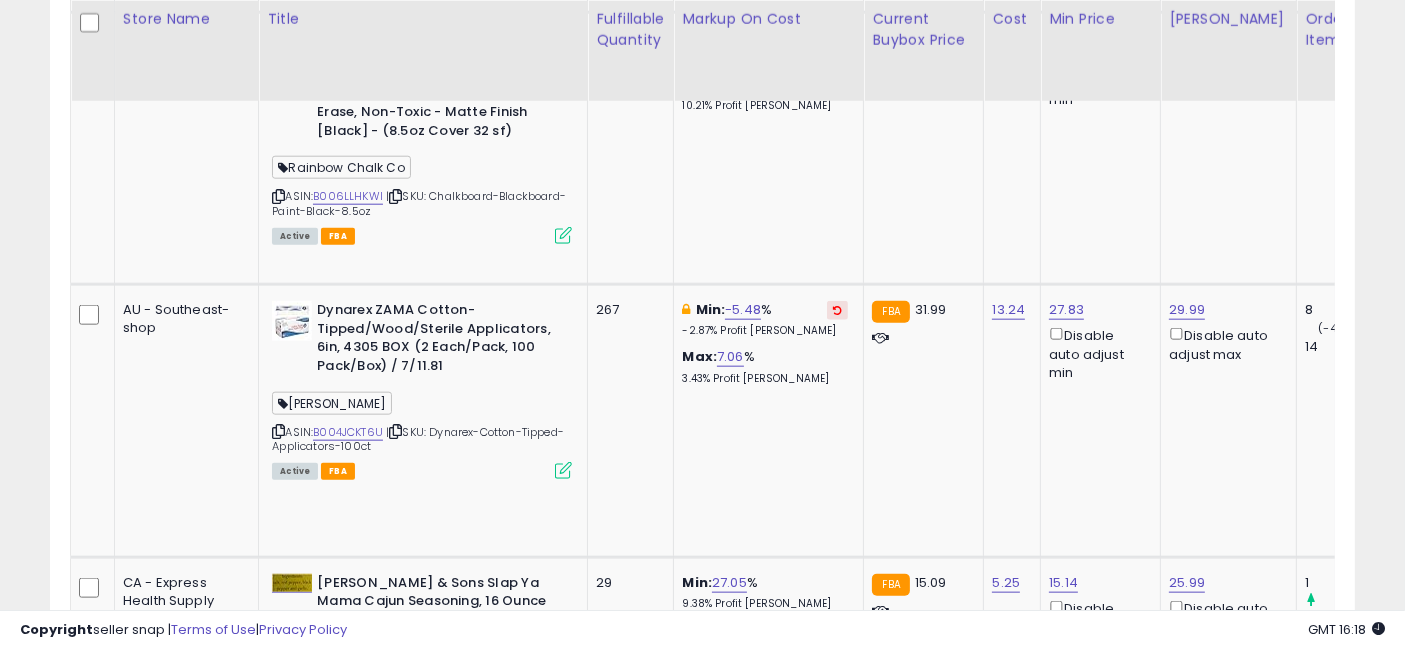 drag, startPoint x: 1151, startPoint y: 485, endPoint x: 921, endPoint y: 470, distance: 230.48862 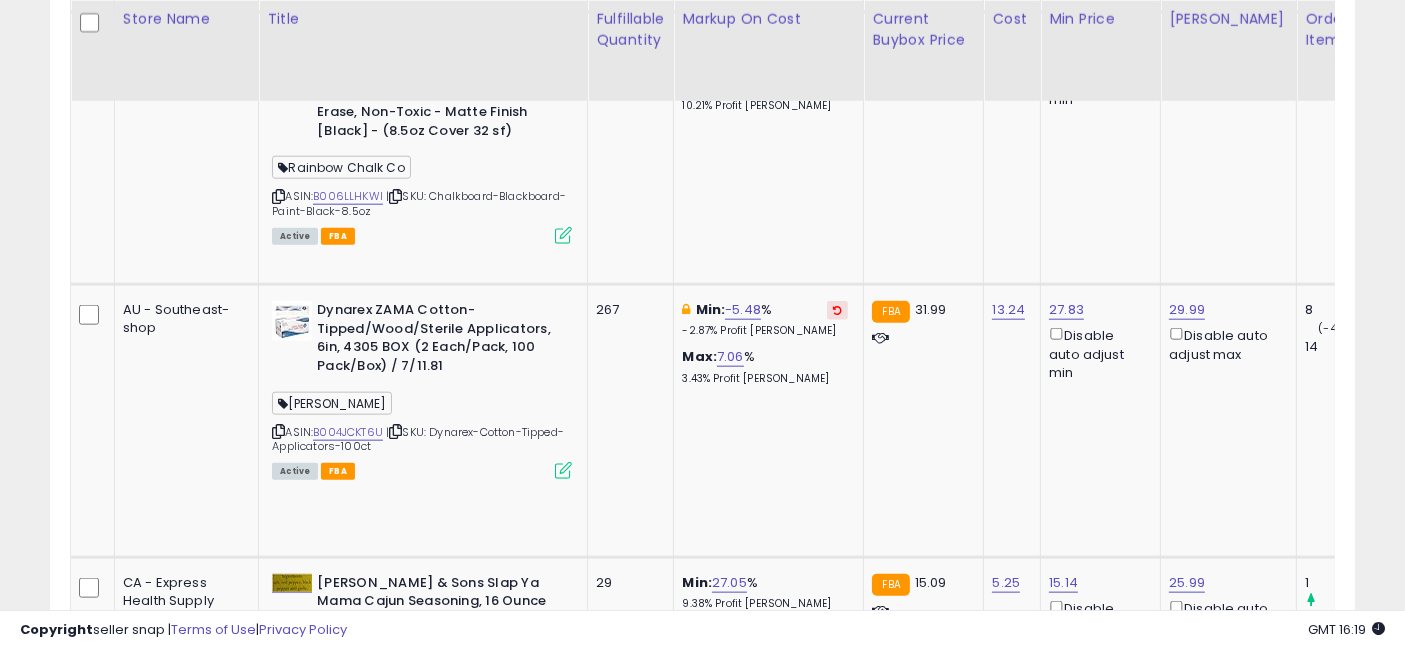 click on "B00KL1ZDKK" at bounding box center (345, 939) 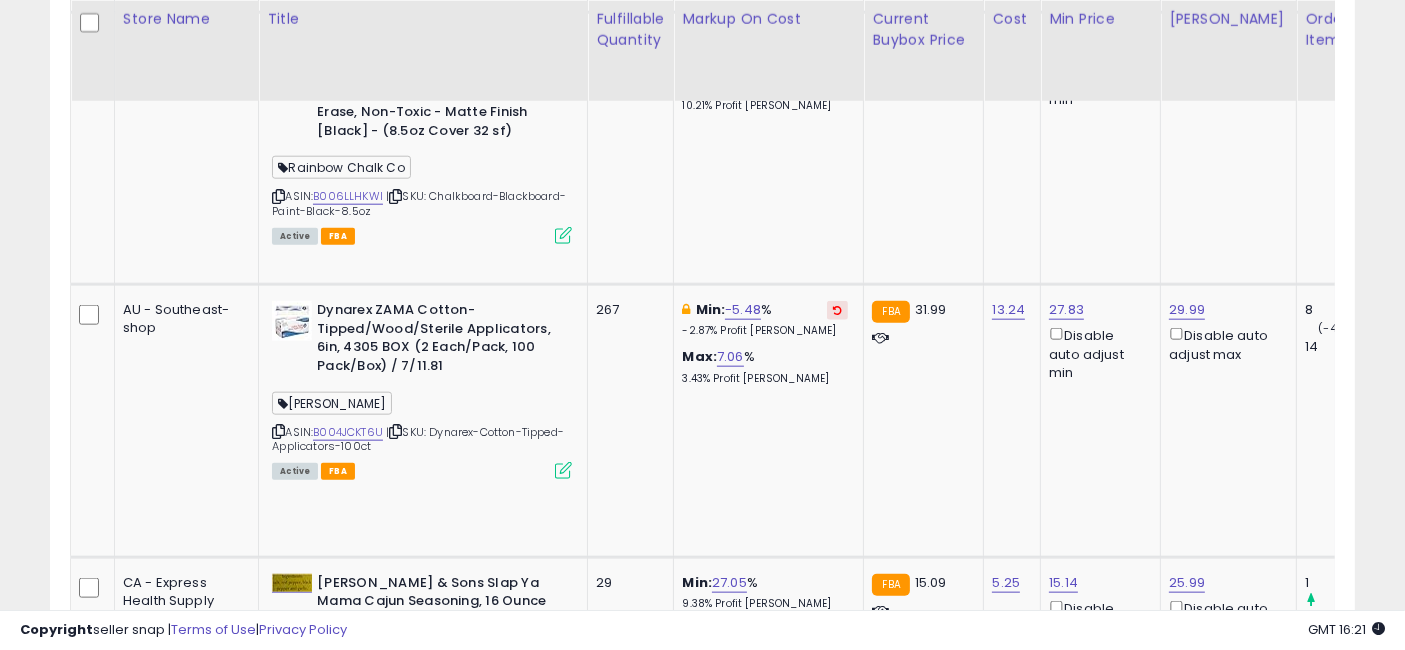 click on "35.67" at bounding box center (1063, -1052) 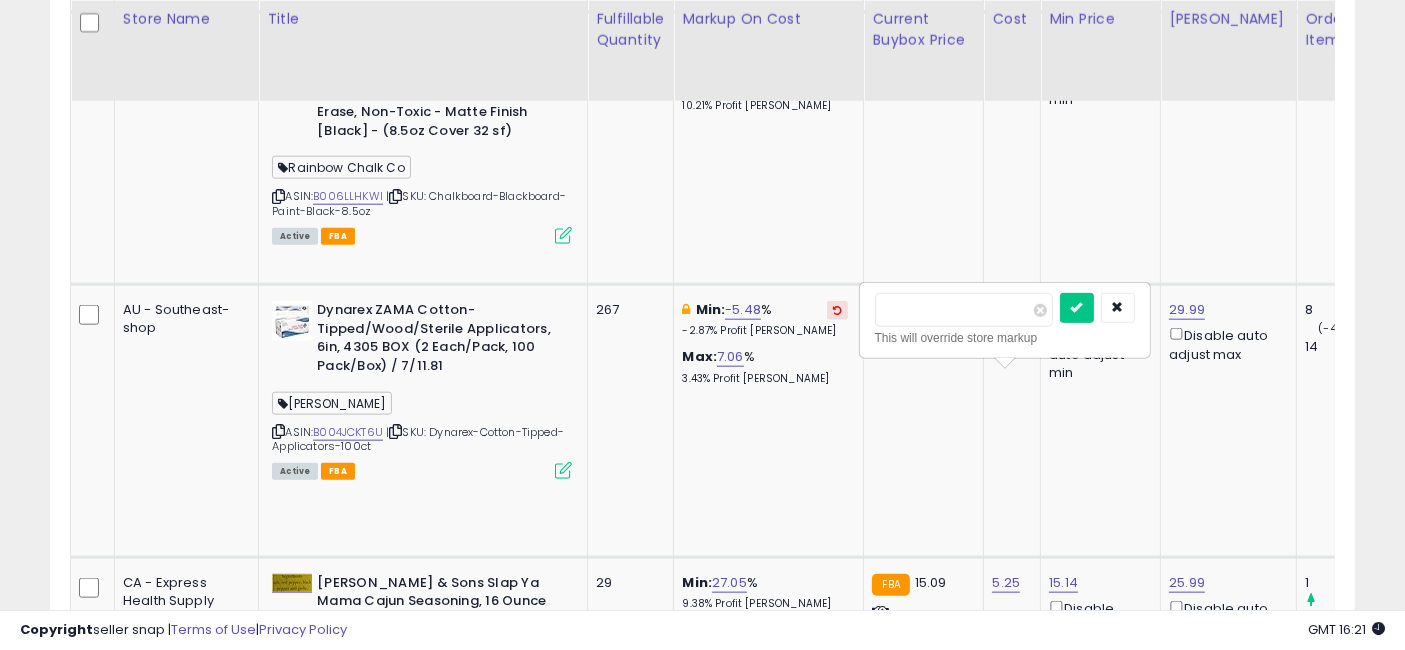 click on "*****" at bounding box center [964, 310] 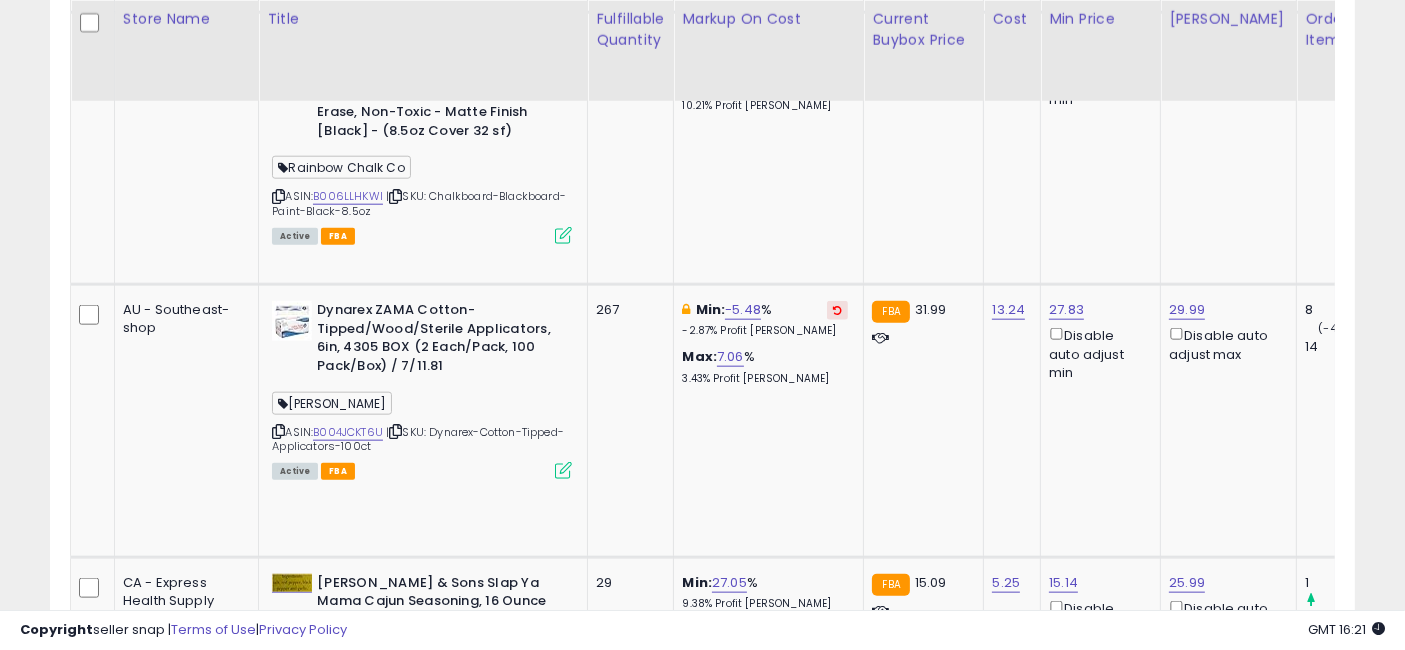 click on "39.95" at bounding box center (1182, -1052) 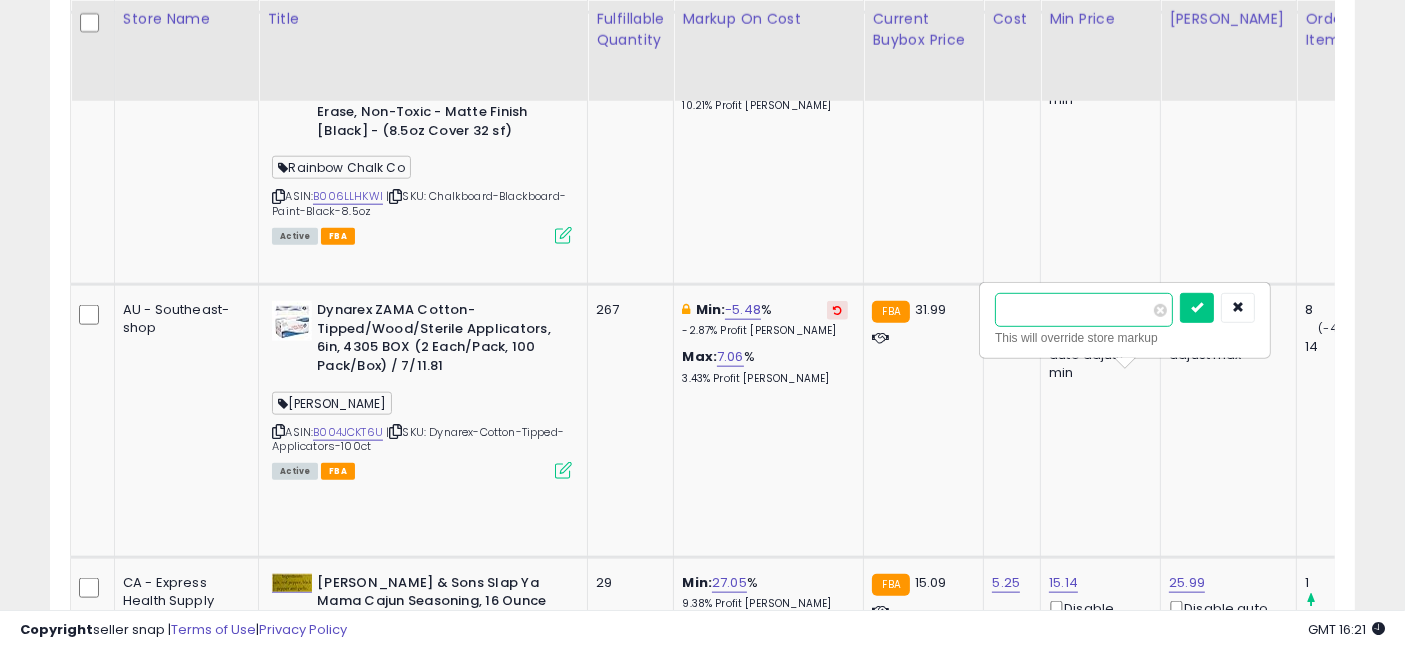 click on "*****" at bounding box center [1084, 310] 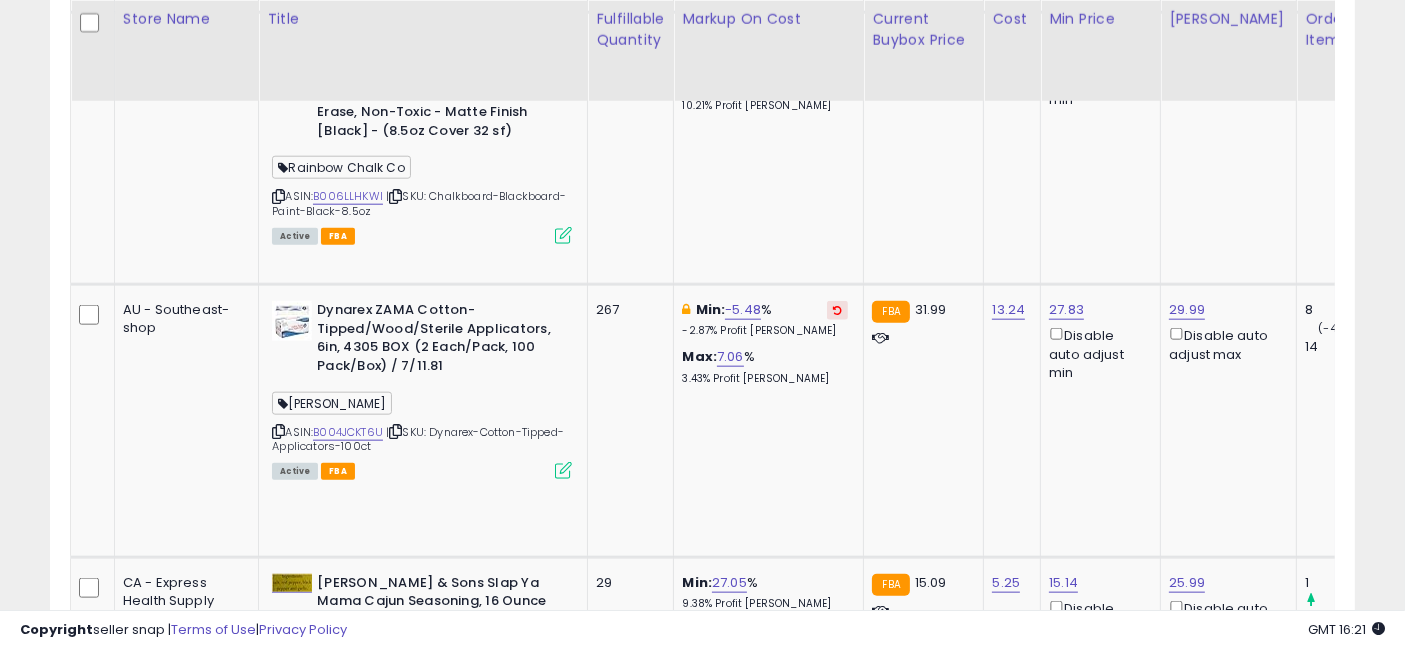click on "29.99" at bounding box center [1182, -1052] 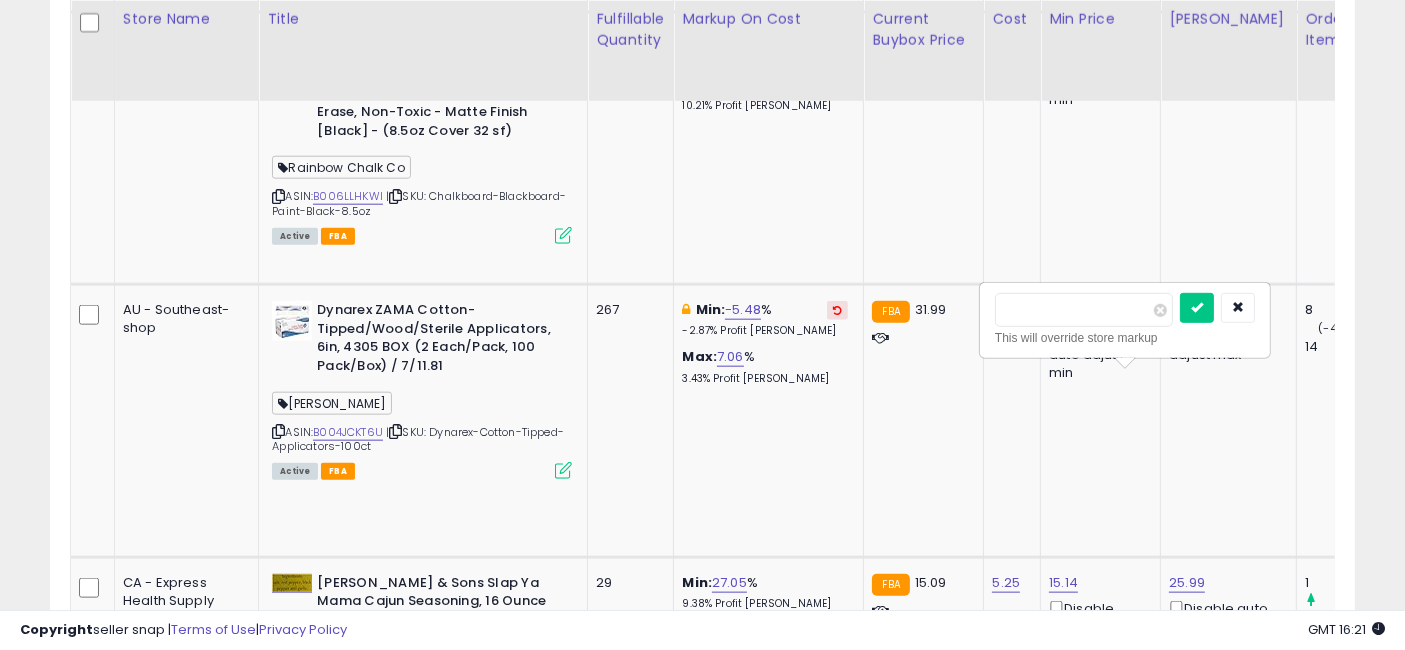 click on "*****" at bounding box center [1084, 310] 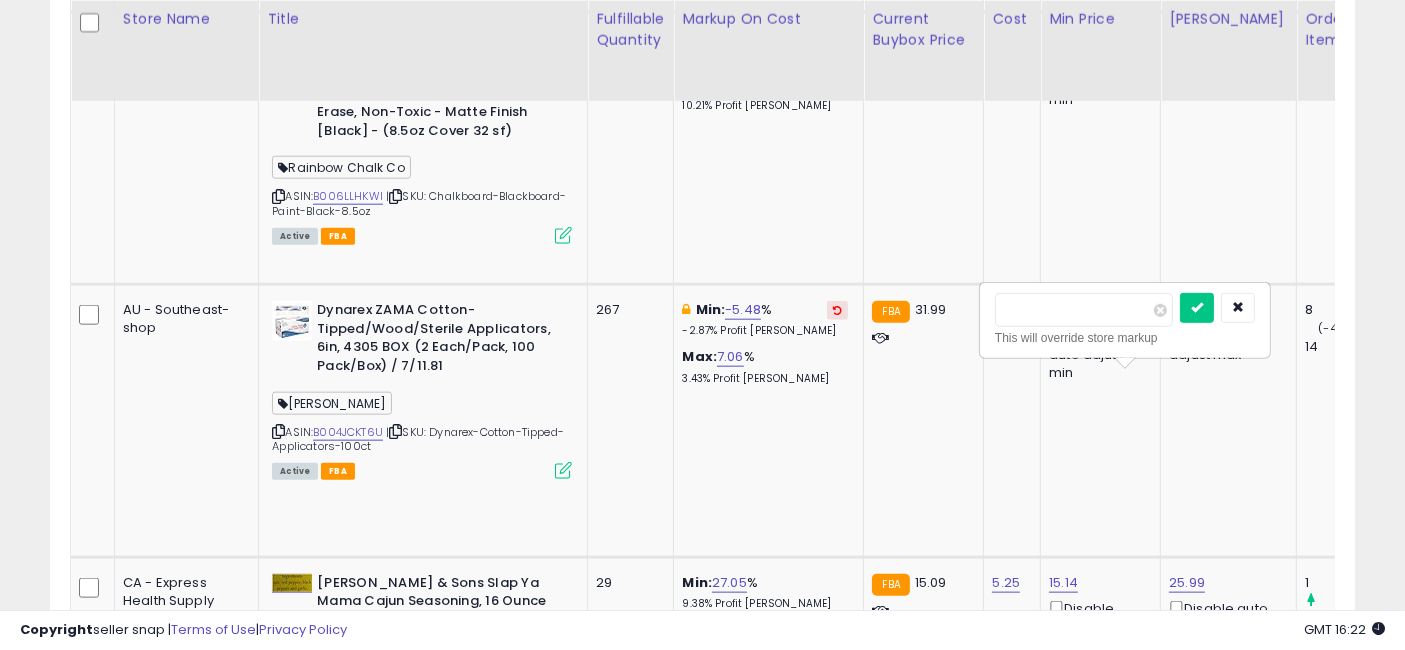type on "*****" 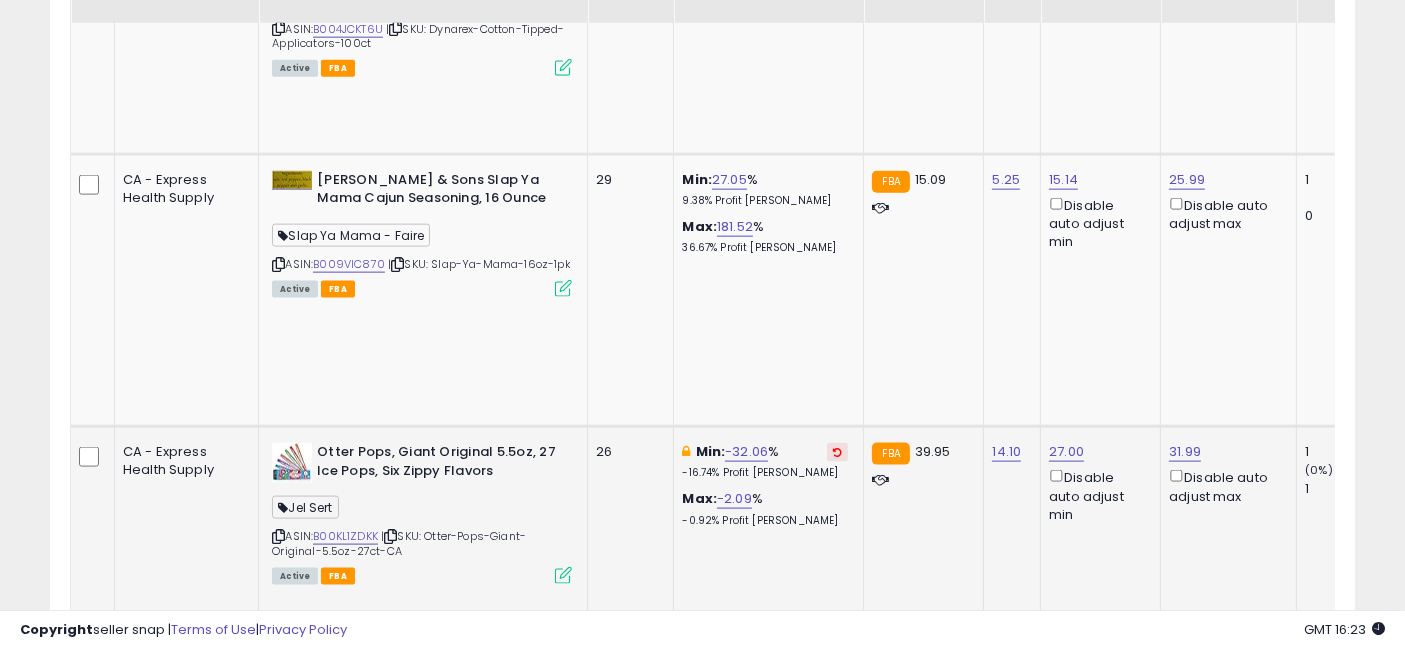 scroll, scrollTop: 2641, scrollLeft: 0, axis: vertical 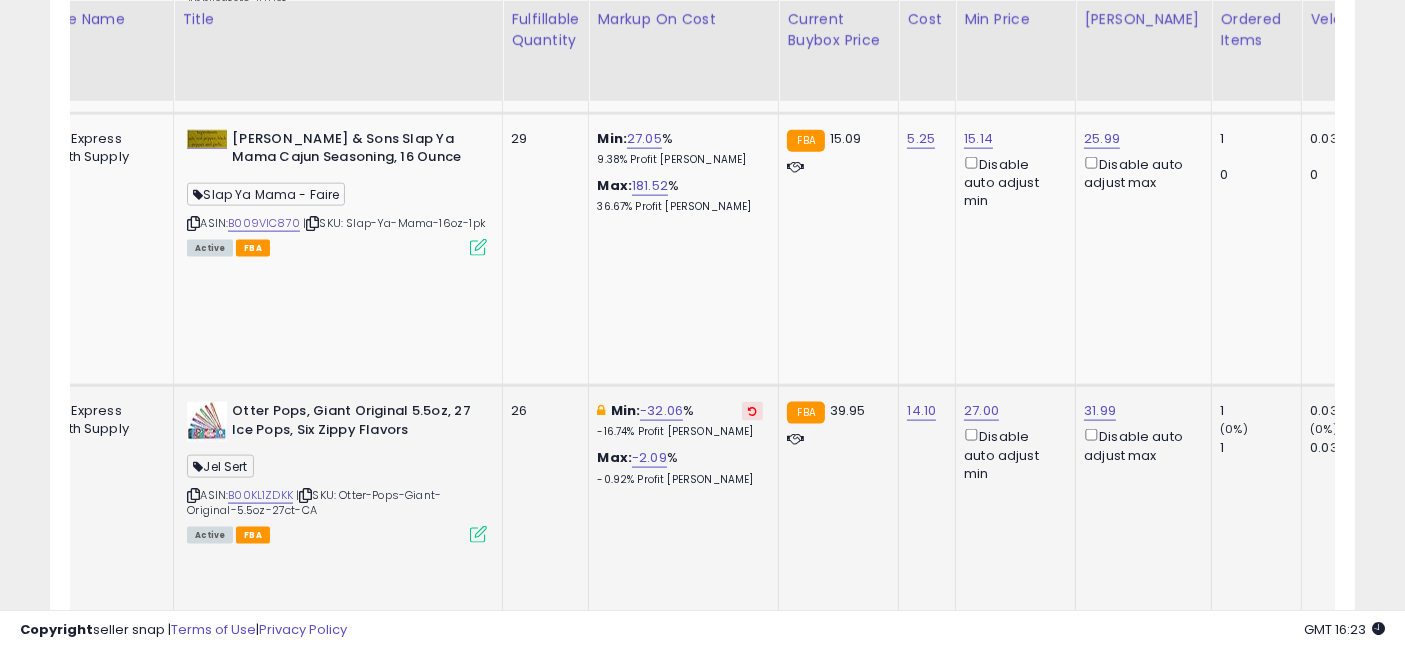drag, startPoint x: 807, startPoint y: 420, endPoint x: 897, endPoint y: 432, distance: 90.79648 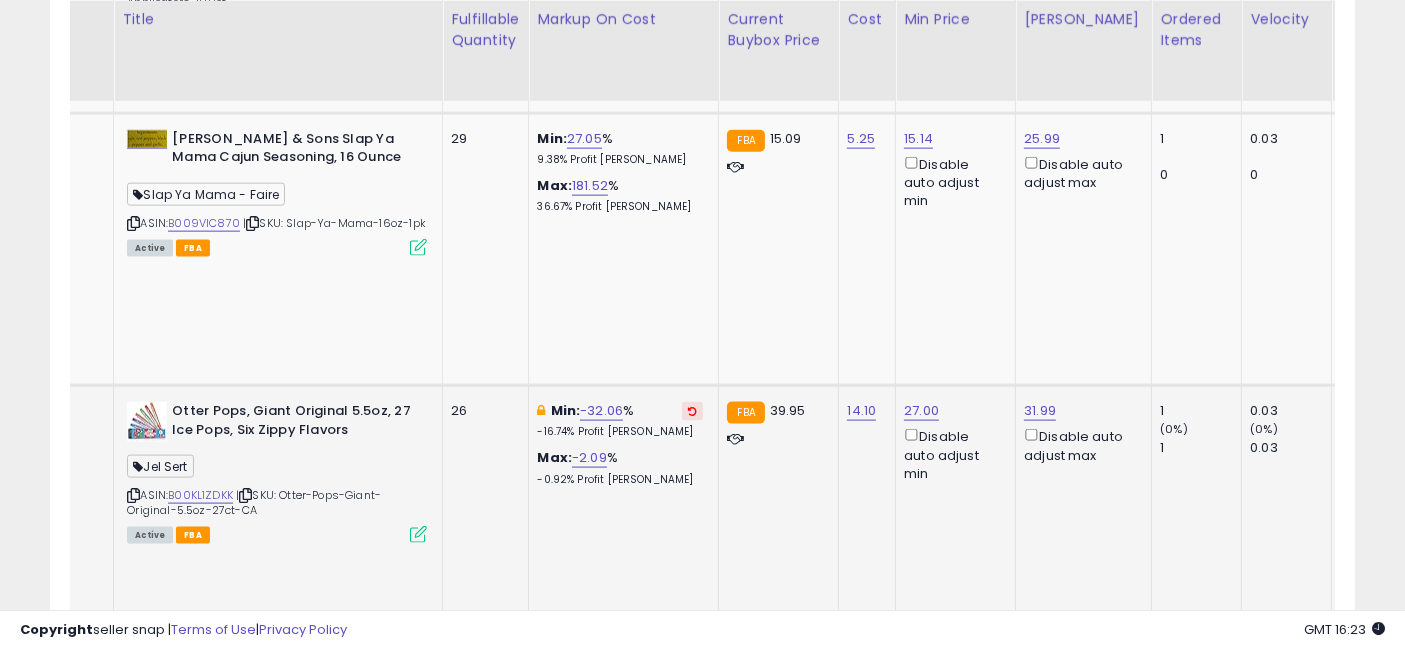 scroll, scrollTop: 0, scrollLeft: 89, axis: horizontal 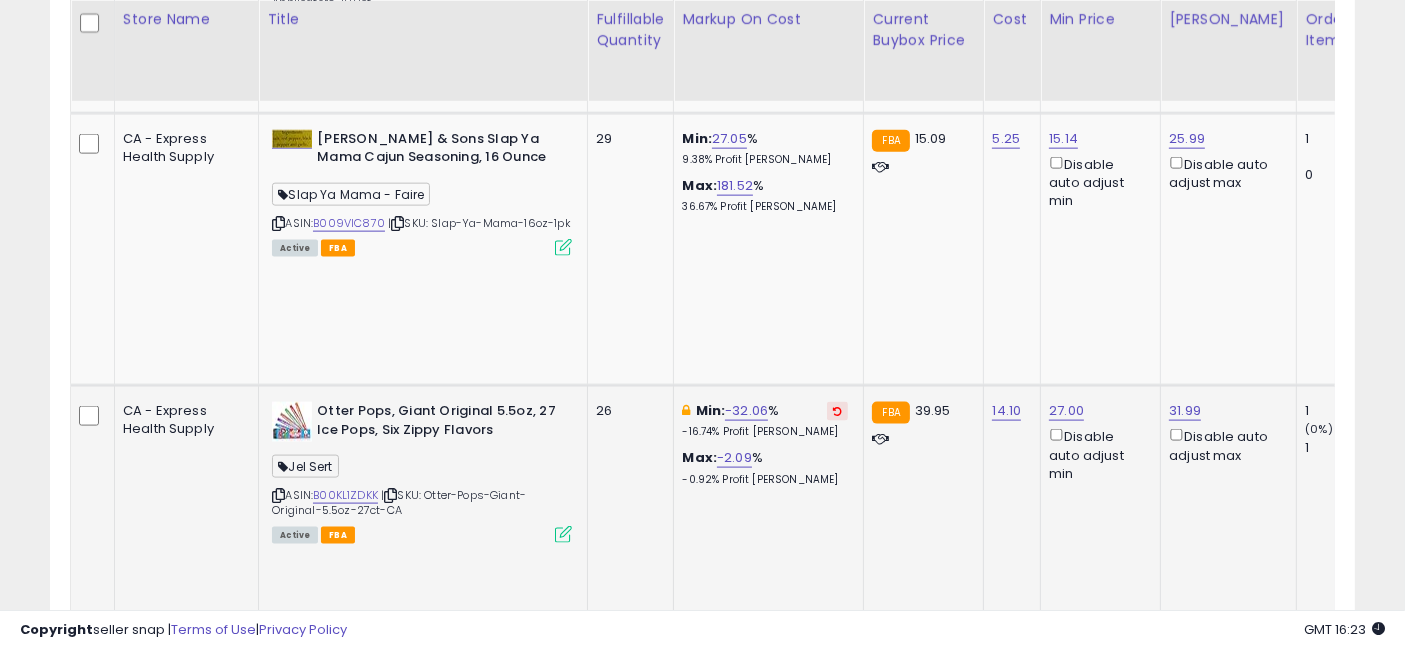 drag, startPoint x: 945, startPoint y: 436, endPoint x: 764, endPoint y: 443, distance: 181.13531 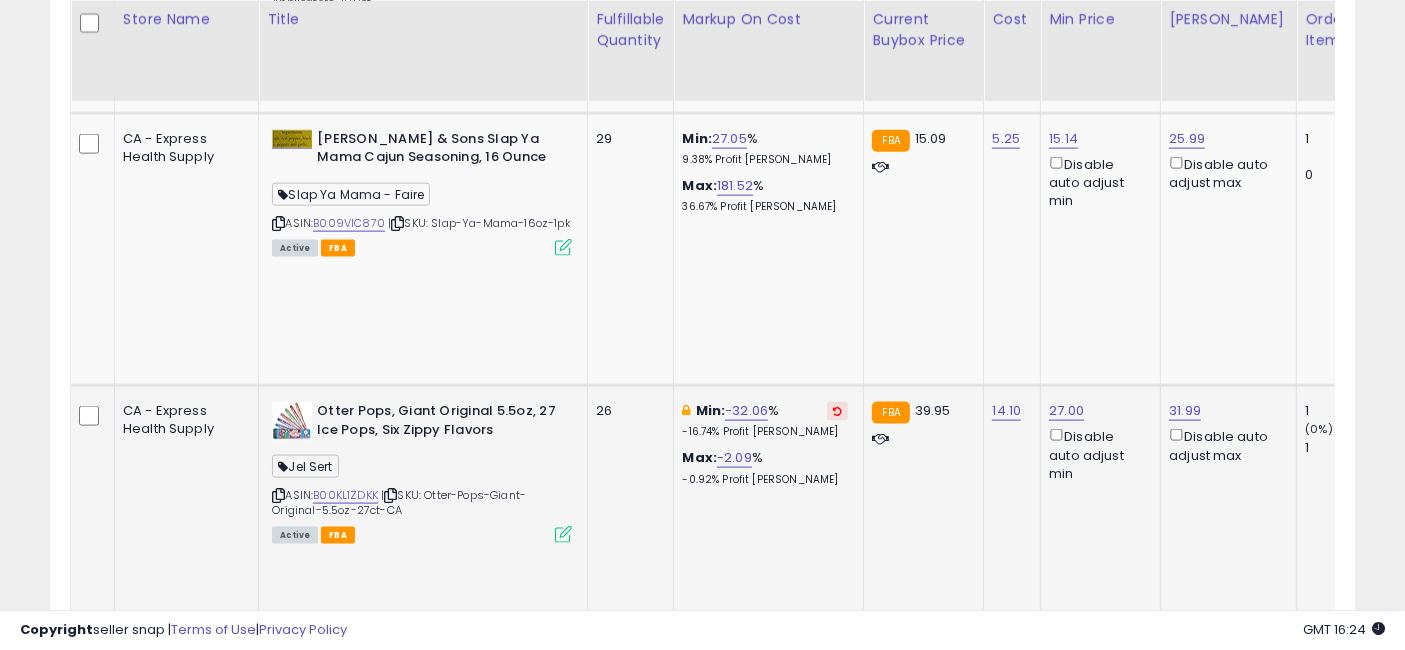 click on "12.00" at bounding box center [1063, -1496] 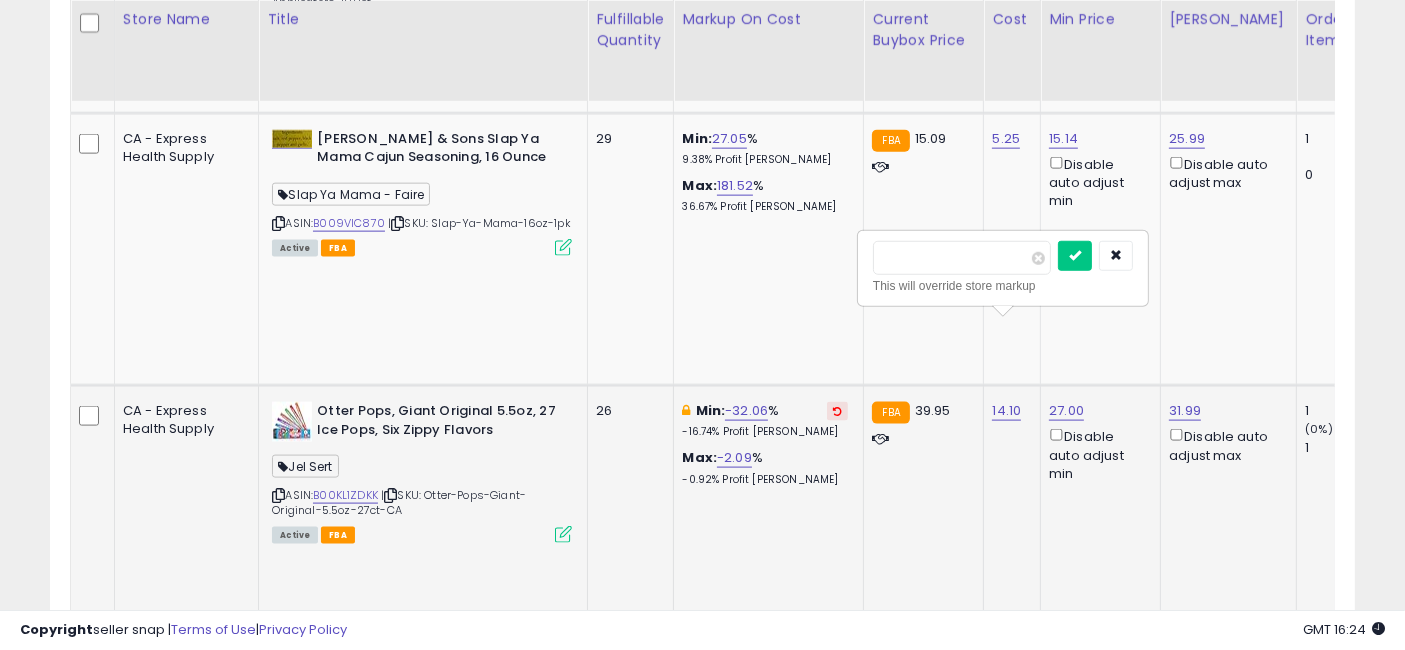 click on "*****" at bounding box center (962, 258) 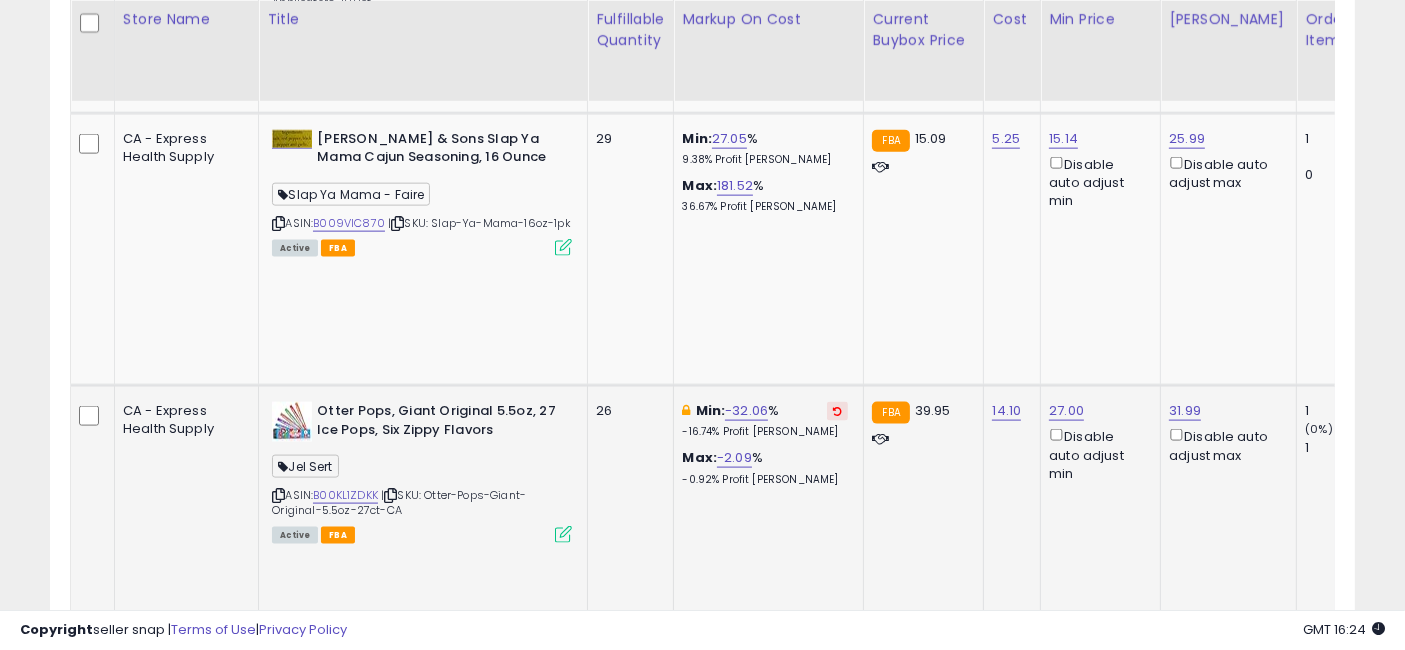 click on "11.00" at bounding box center (1063, -1496) 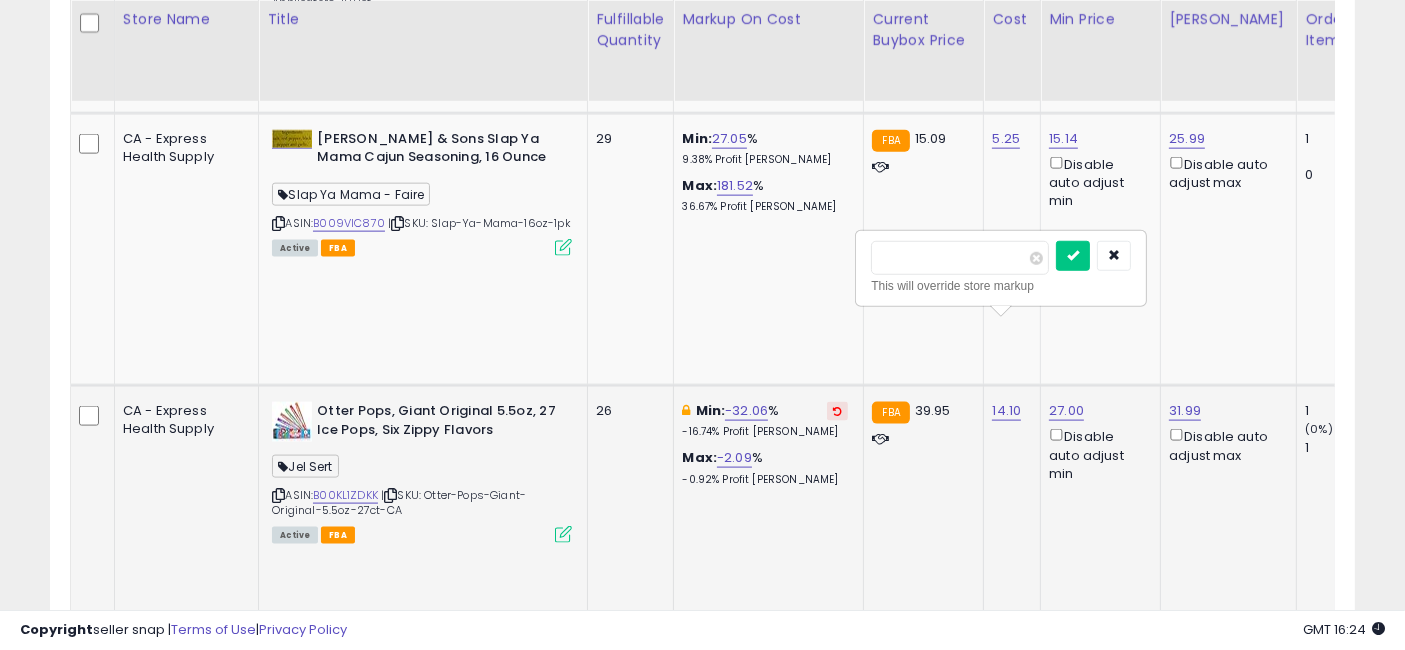 click on "*****" at bounding box center (960, 258) 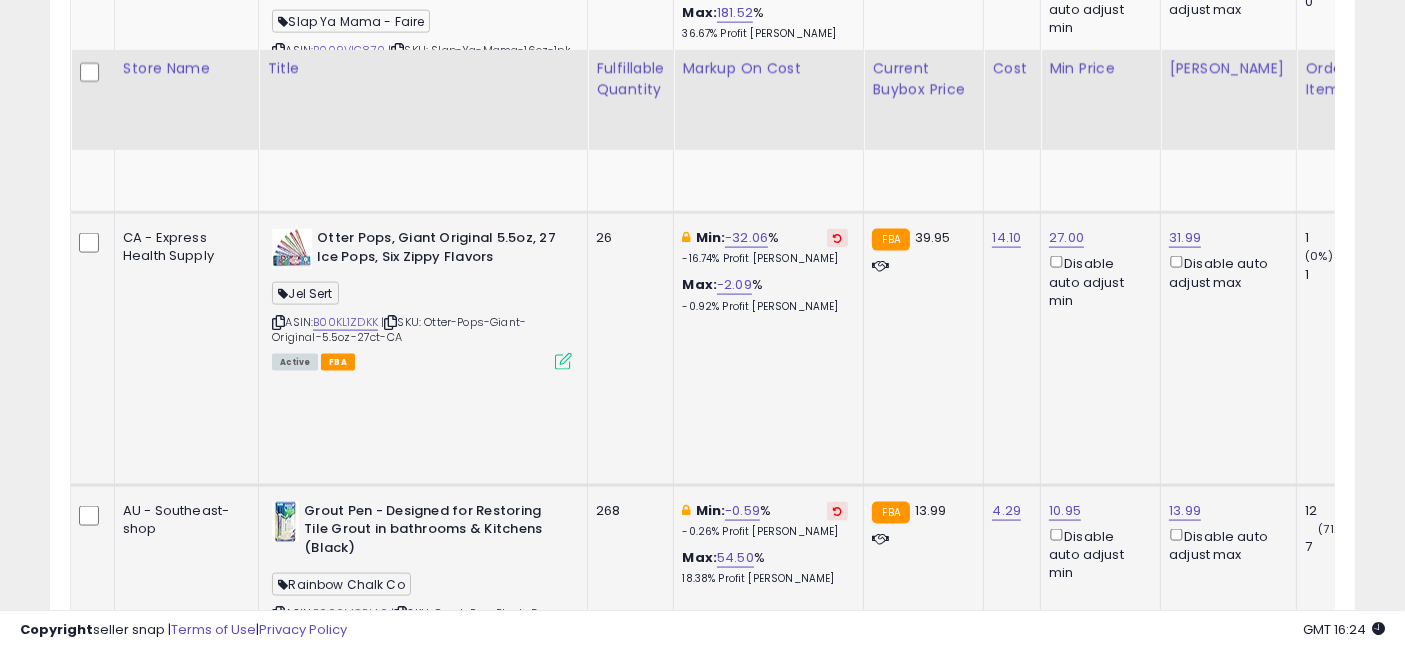 scroll, scrollTop: 2863, scrollLeft: 0, axis: vertical 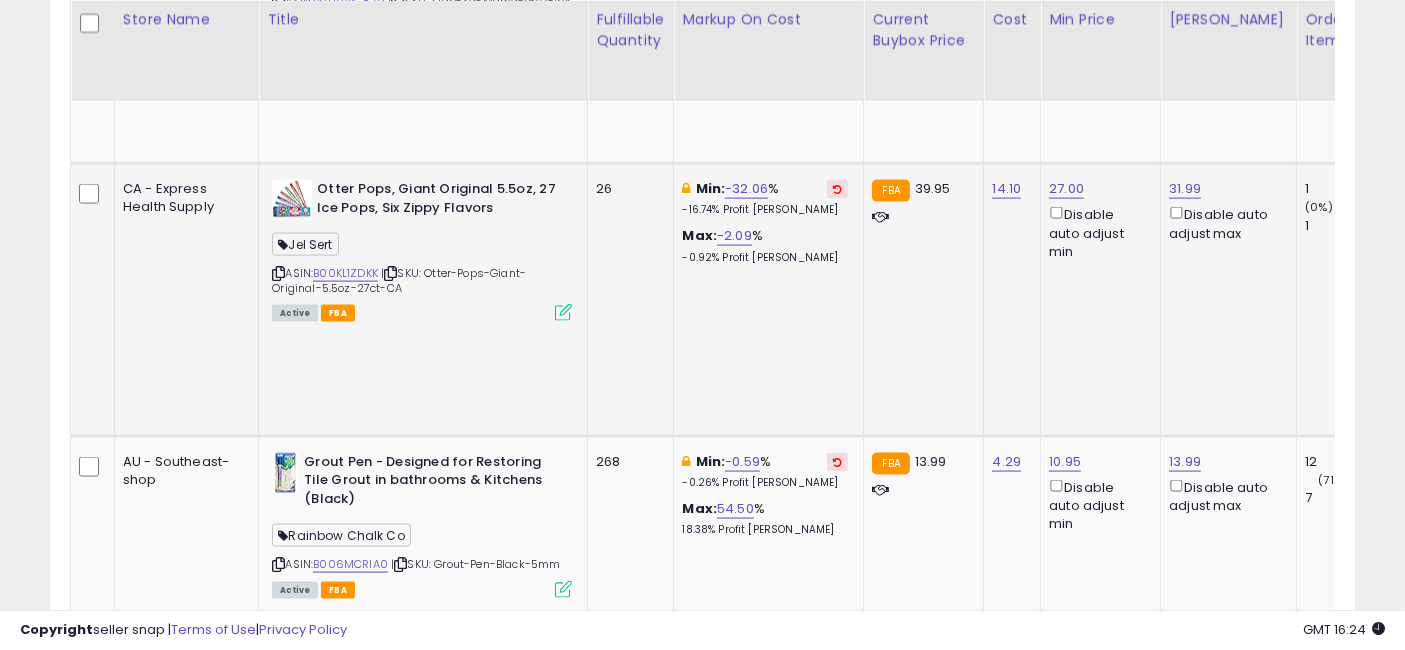 click on "19.86" at bounding box center (1063, -1718) 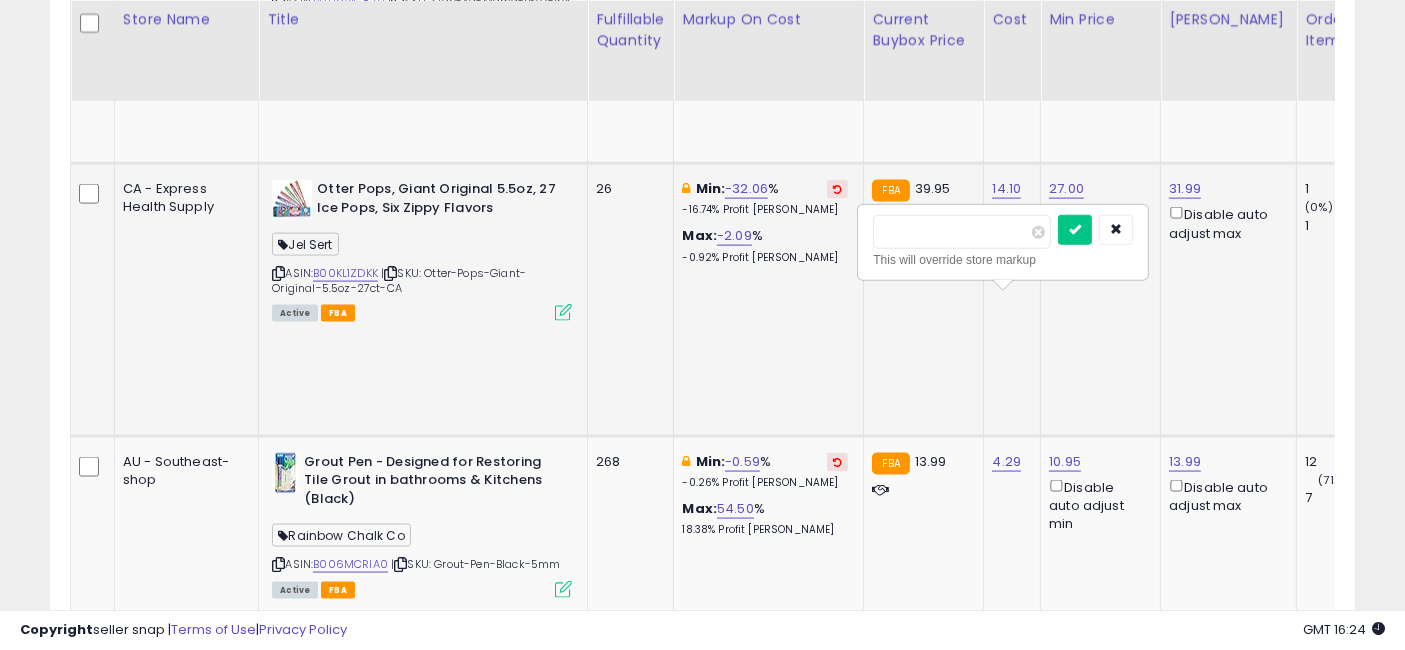 click on "*****" at bounding box center (962, 232) 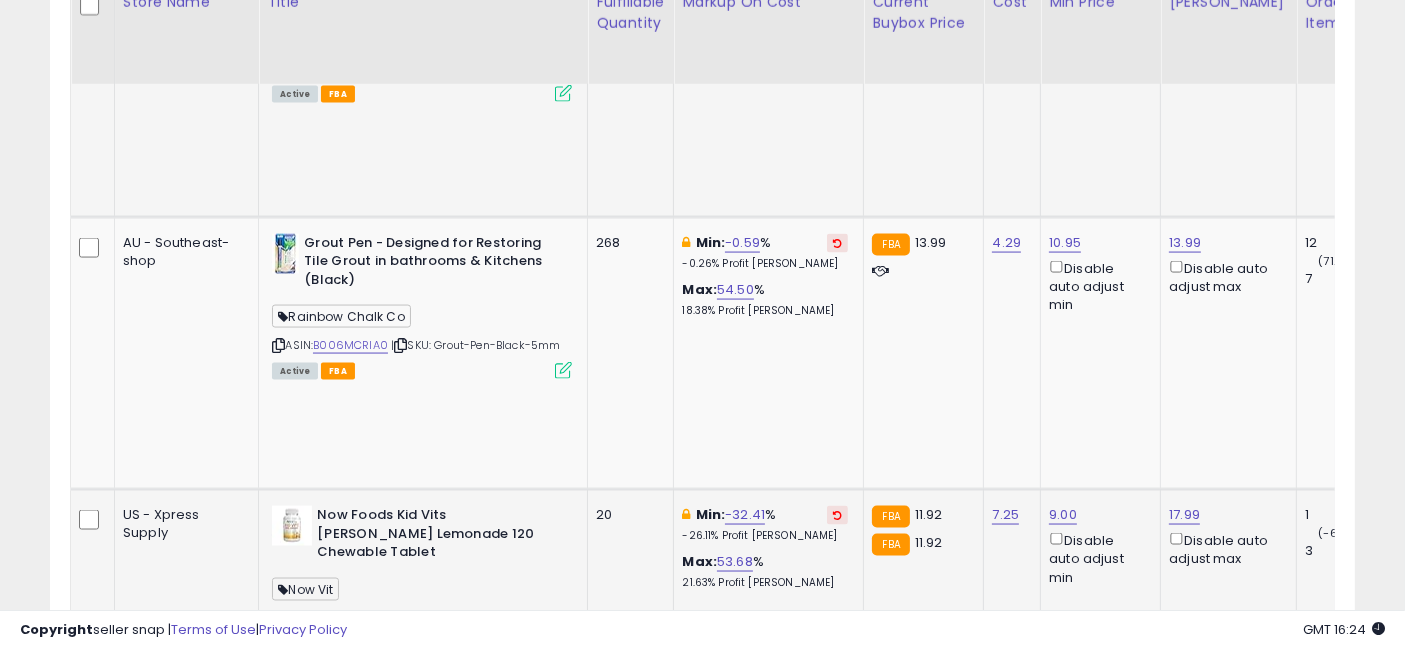scroll, scrollTop: 3085, scrollLeft: 0, axis: vertical 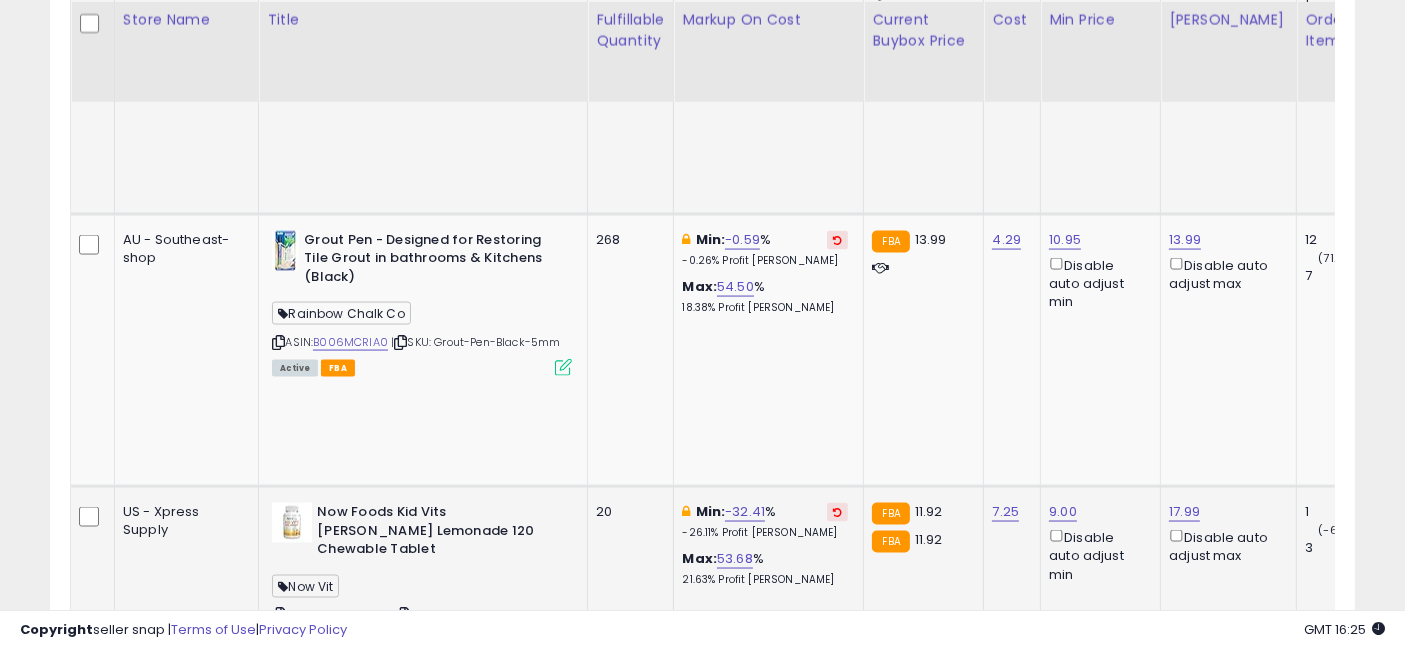 click on "33.45" at bounding box center [1063, -1940] 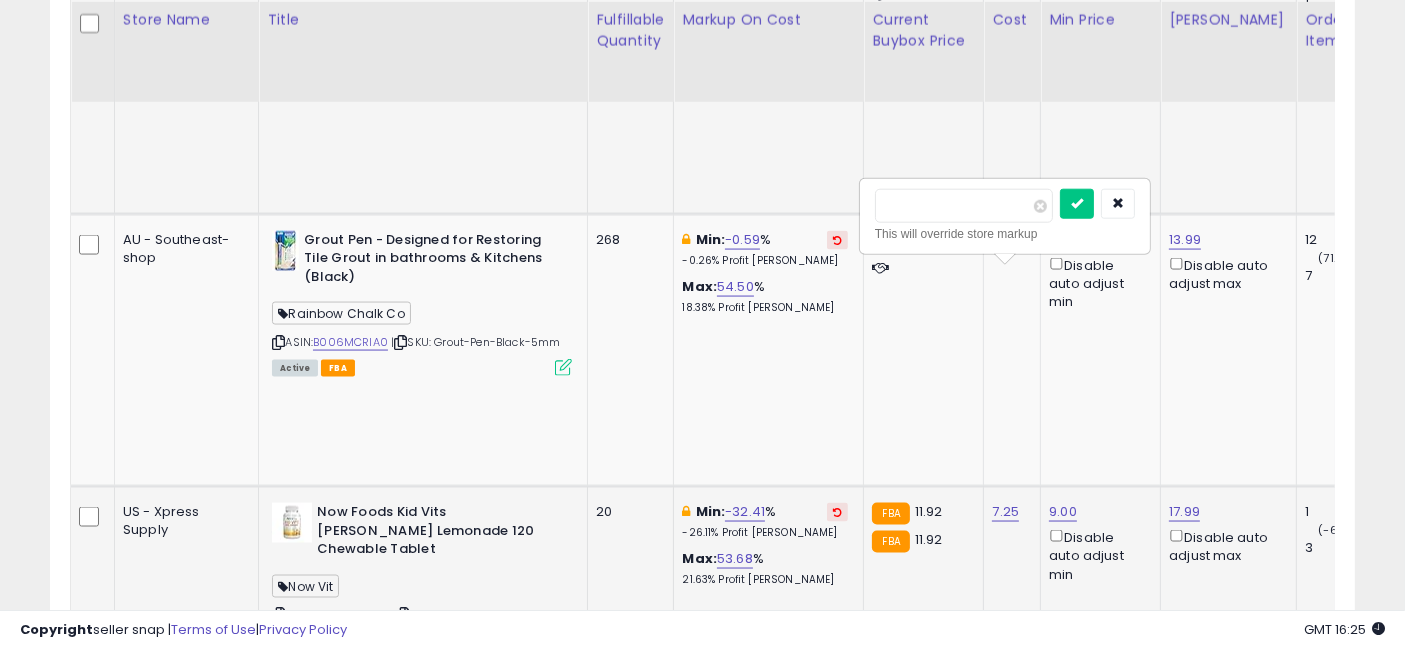 click on "*****" at bounding box center [964, 206] 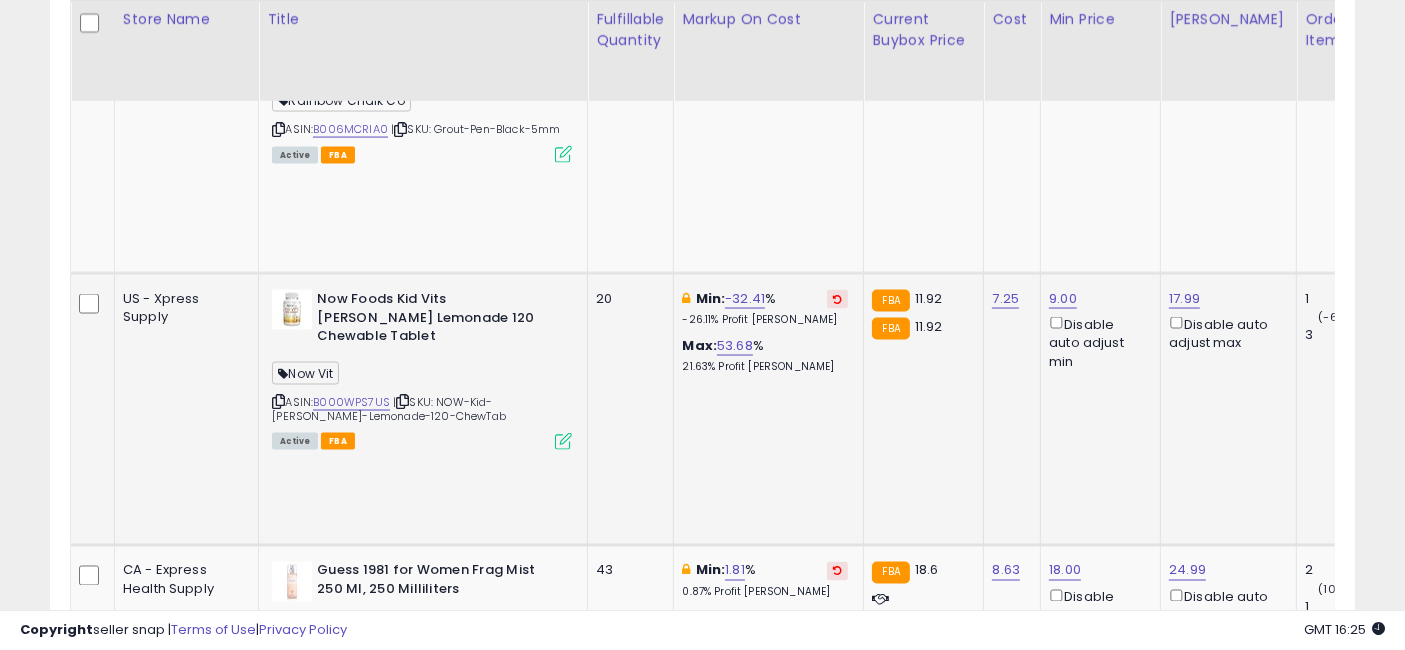 scroll, scrollTop: 3308, scrollLeft: 0, axis: vertical 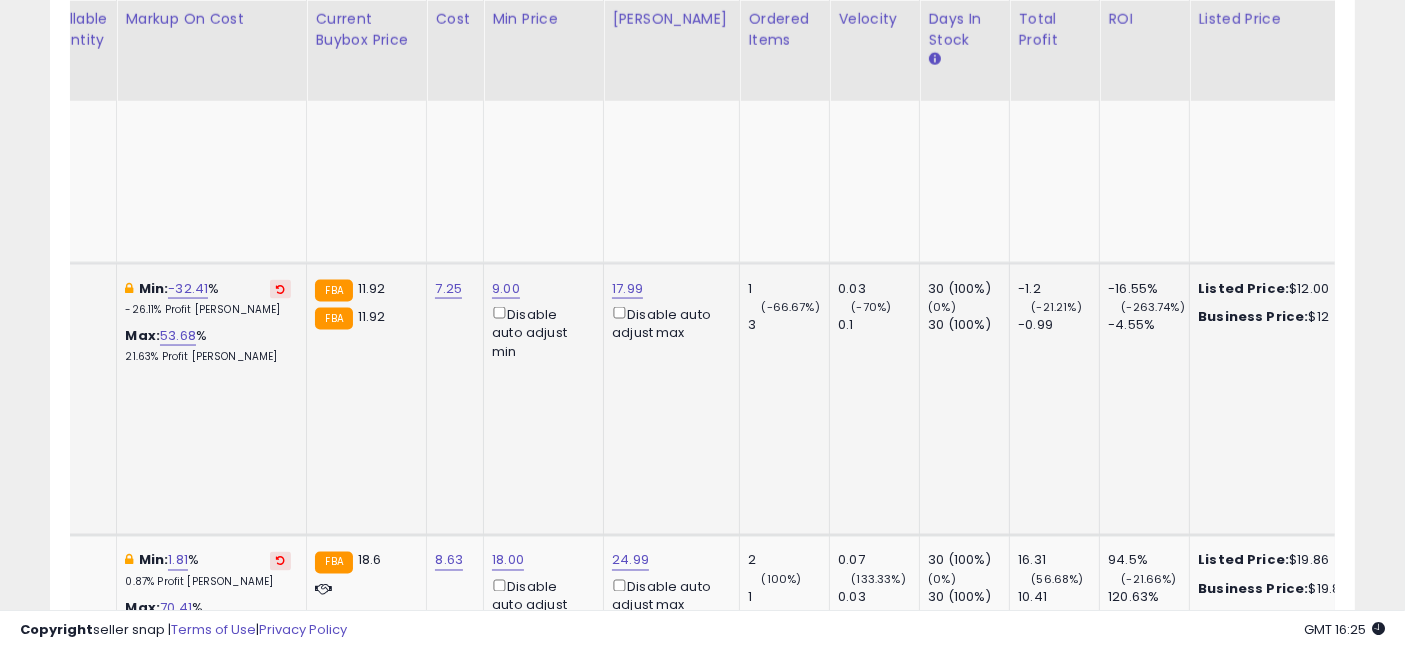 drag, startPoint x: 872, startPoint y: 341, endPoint x: 965, endPoint y: 352, distance: 93.64828 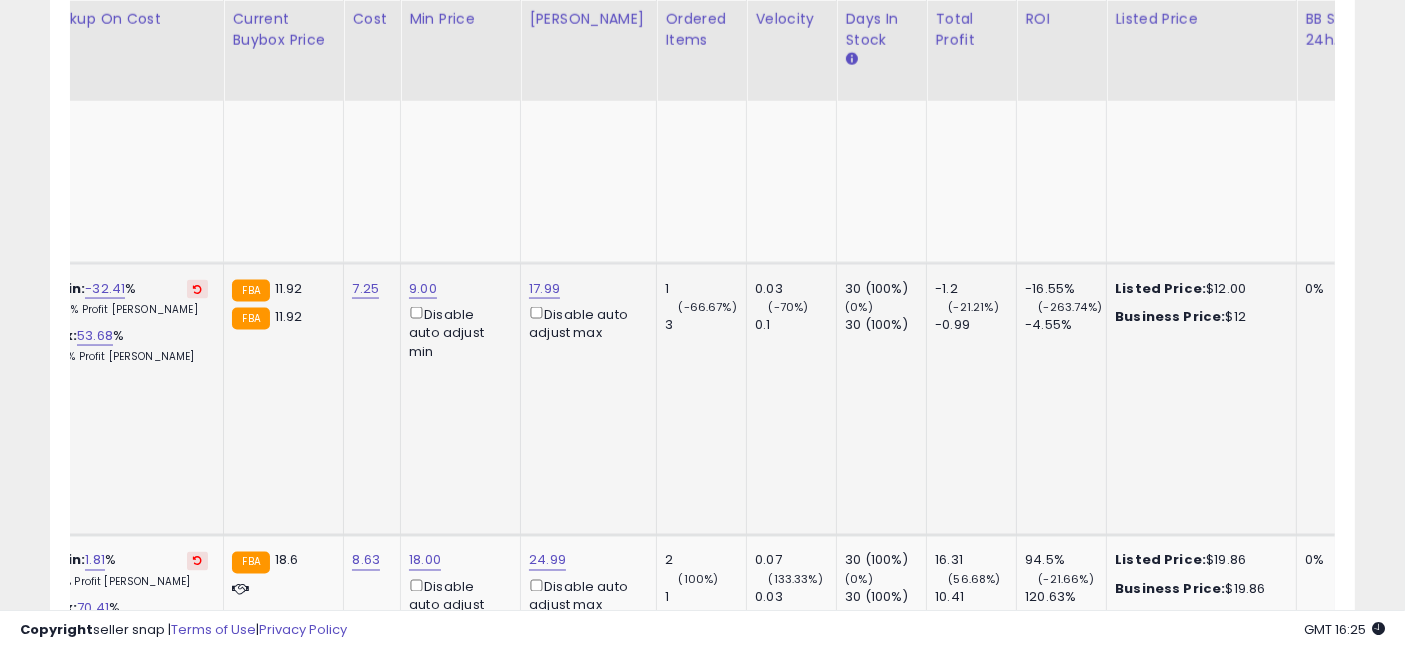 scroll, scrollTop: 0, scrollLeft: 552, axis: horizontal 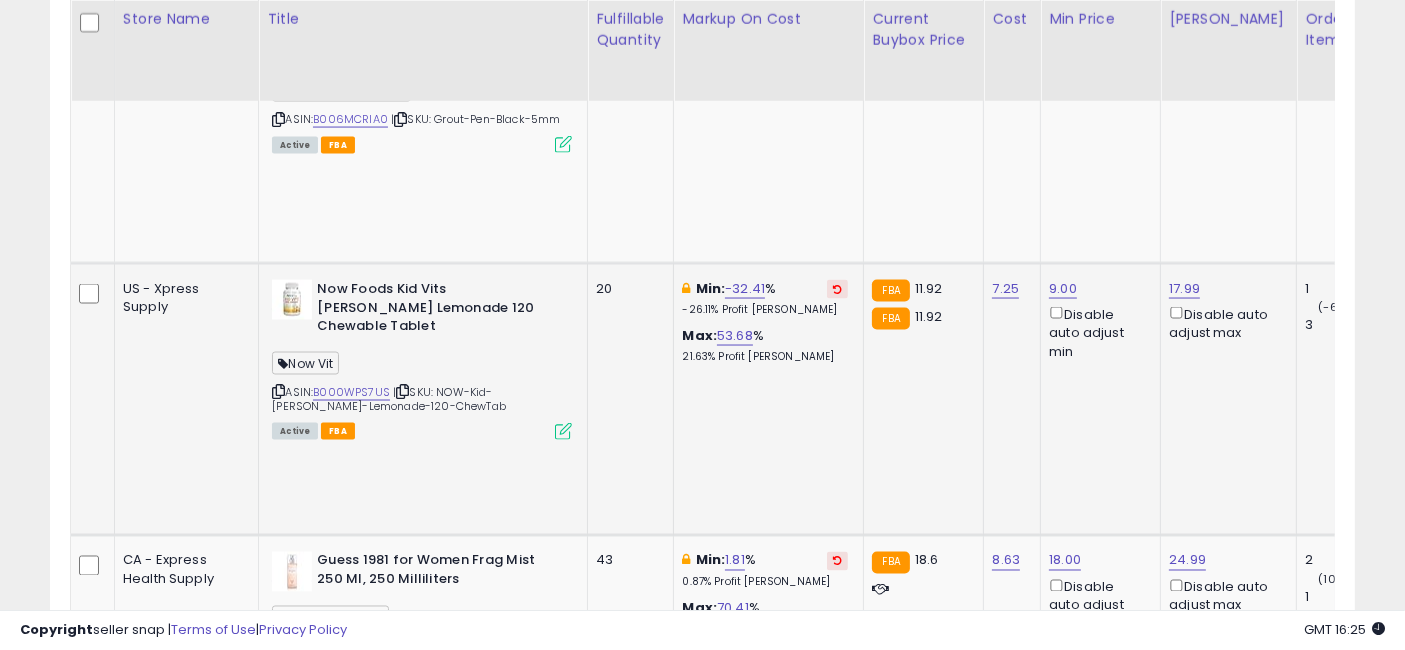 drag, startPoint x: 1097, startPoint y: 353, endPoint x: 676, endPoint y: 323, distance: 422.06754 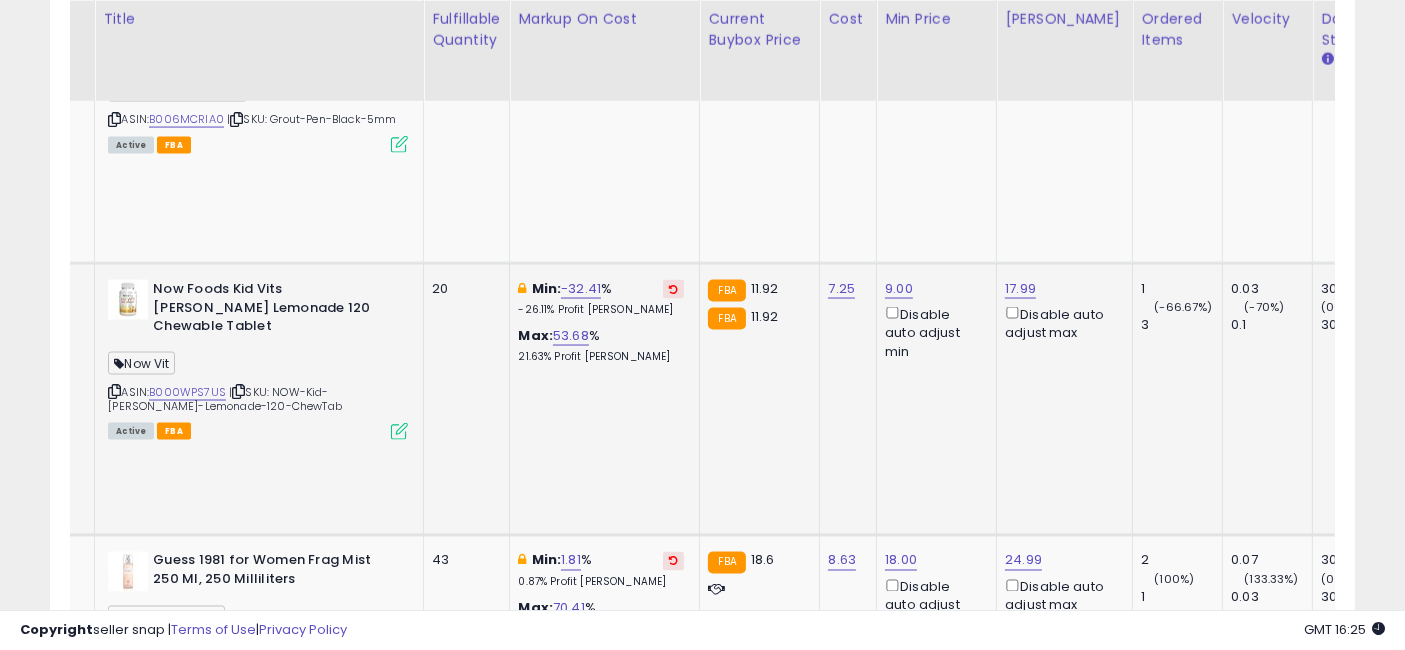 scroll, scrollTop: 0, scrollLeft: 1045, axis: horizontal 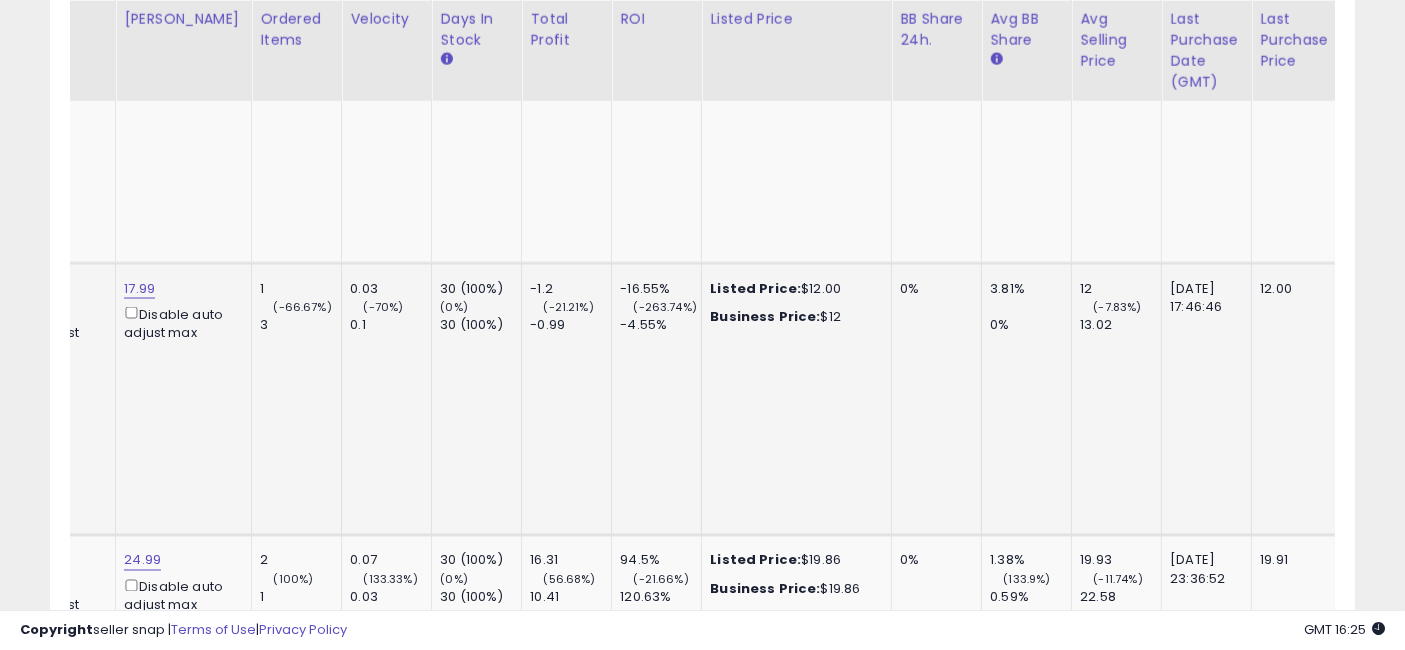 drag, startPoint x: 622, startPoint y: 336, endPoint x: 977, endPoint y: 348, distance: 355.20276 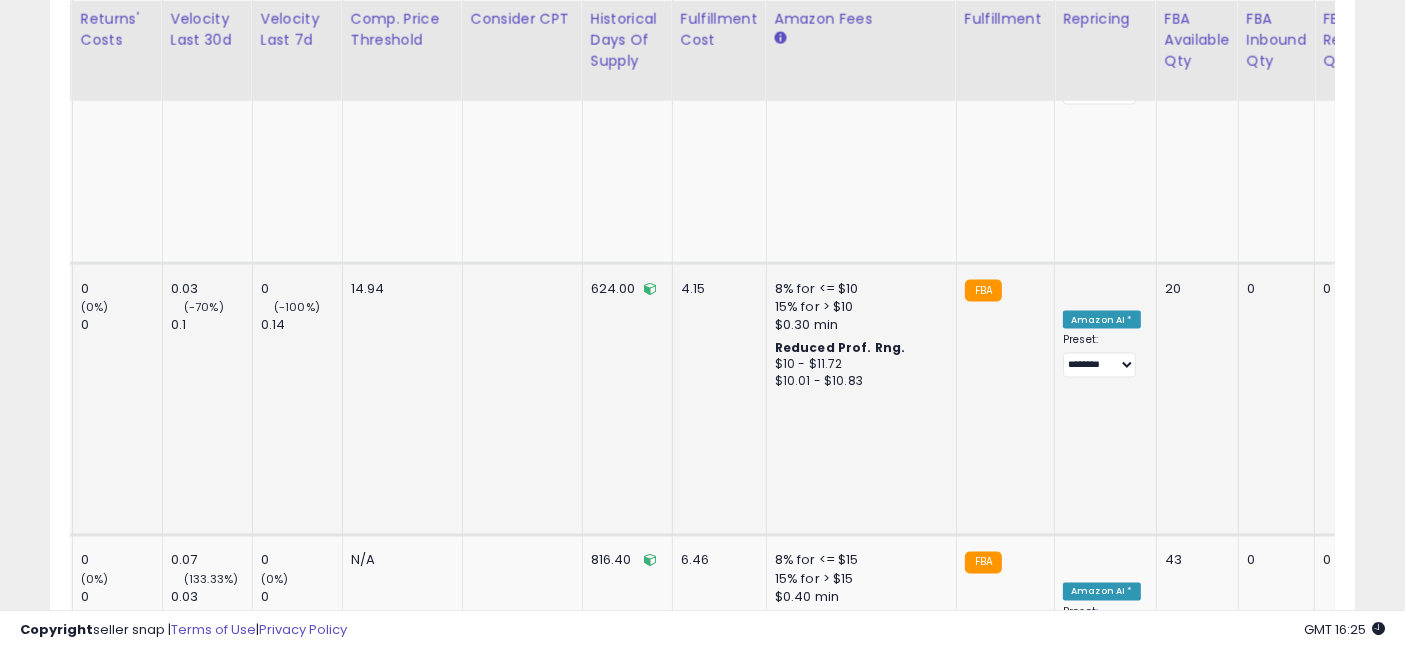 drag, startPoint x: 967, startPoint y: 349, endPoint x: 1085, endPoint y: 355, distance: 118.15244 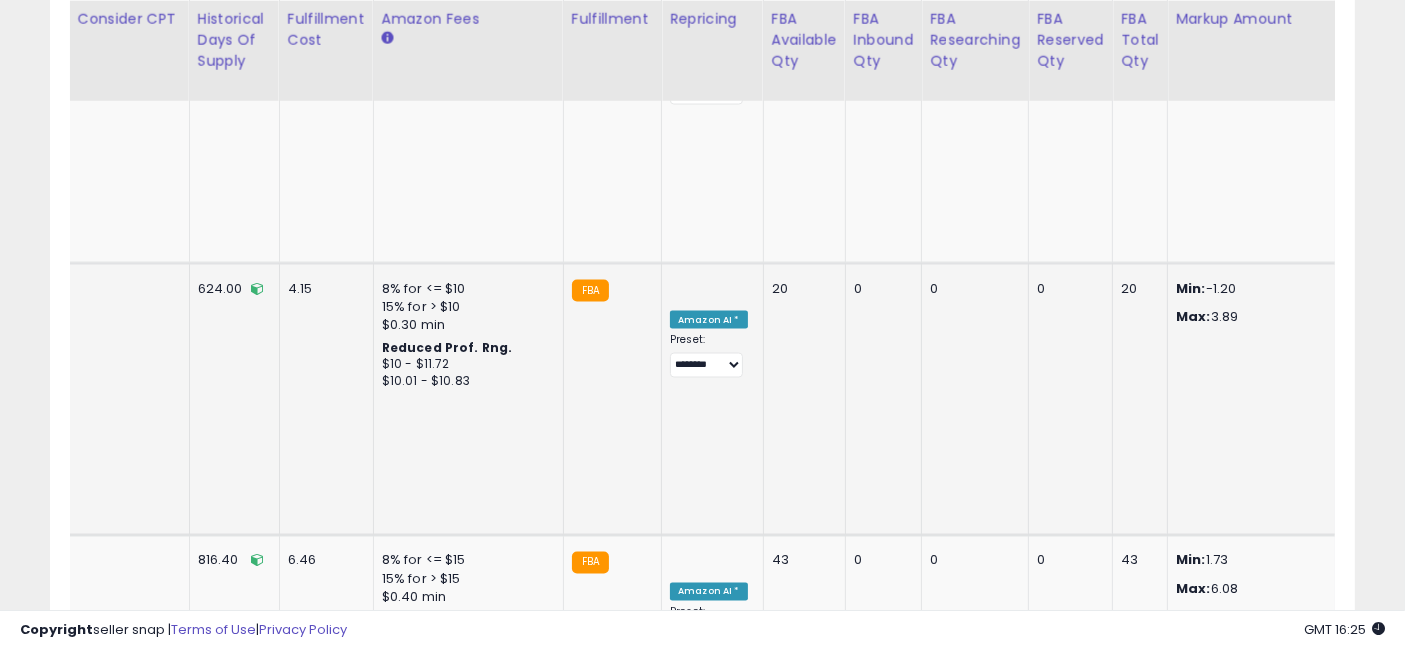 drag, startPoint x: 1085, startPoint y: 355, endPoint x: 1278, endPoint y: 361, distance: 193.09325 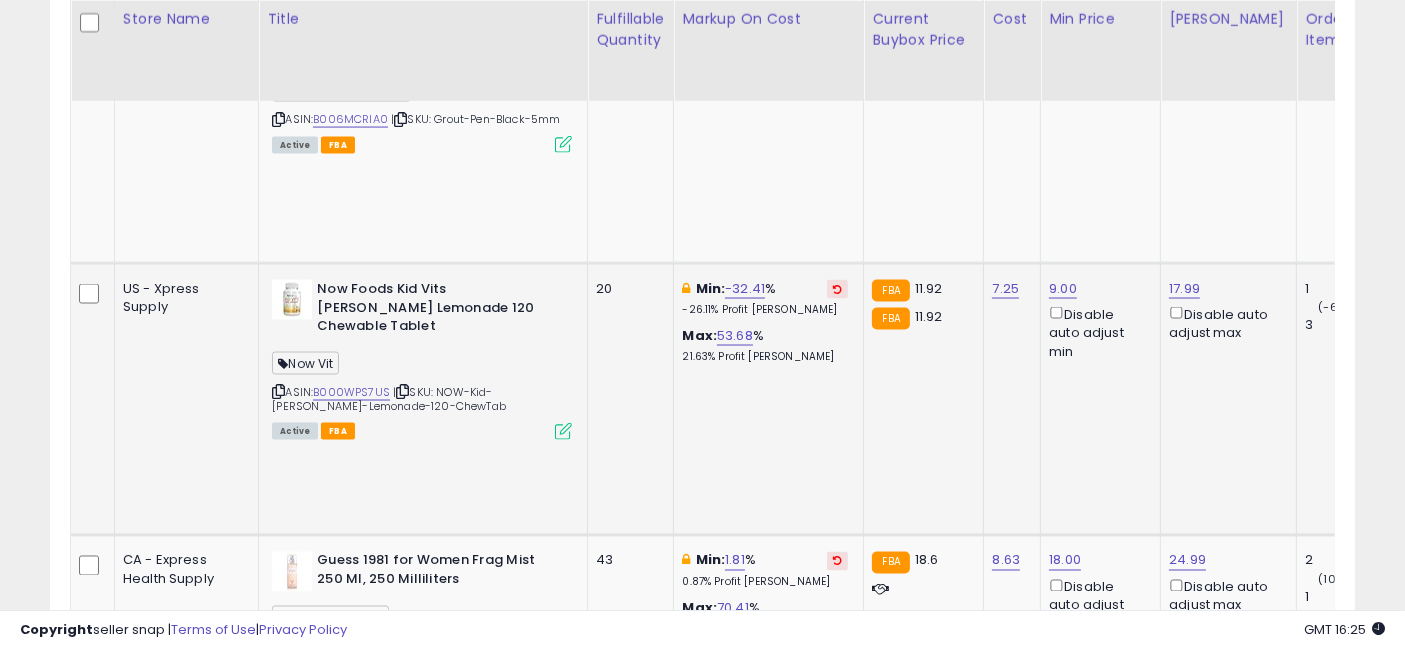 drag, startPoint x: 1030, startPoint y: 320, endPoint x: 565, endPoint y: 291, distance: 465.9034 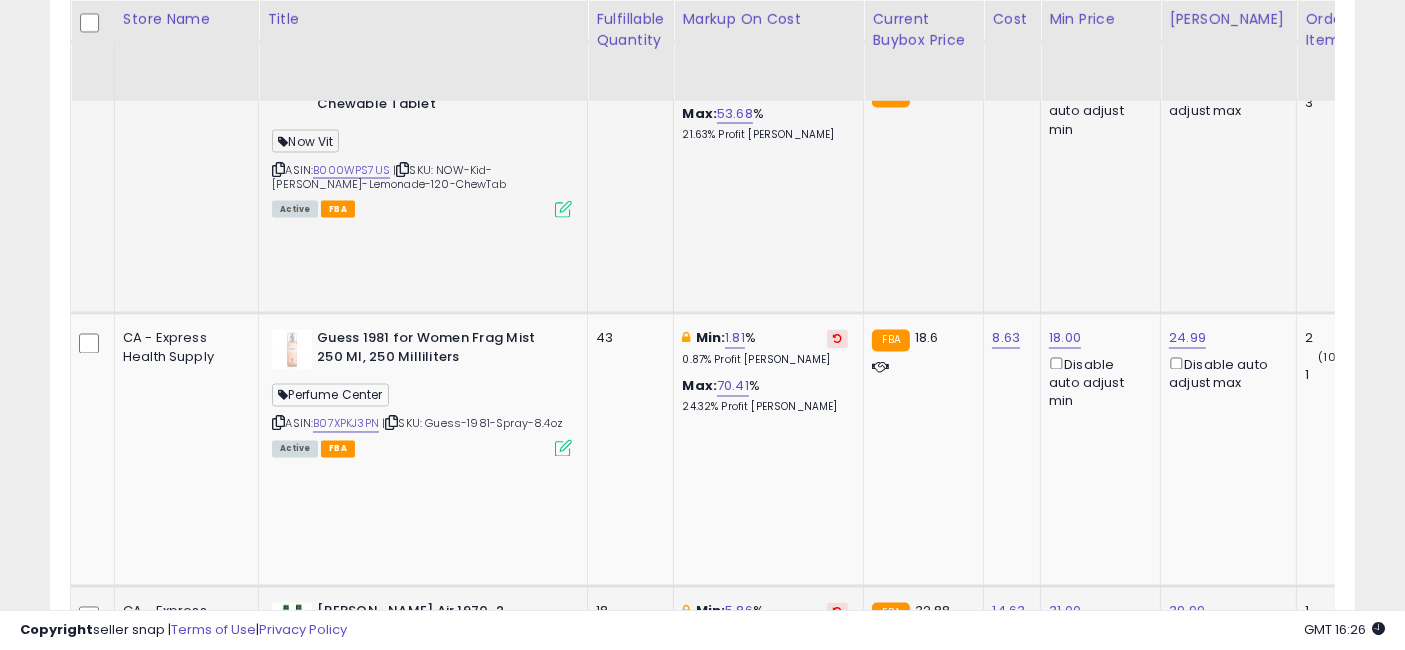 click on "18.48" at bounding box center (1063, -2385) 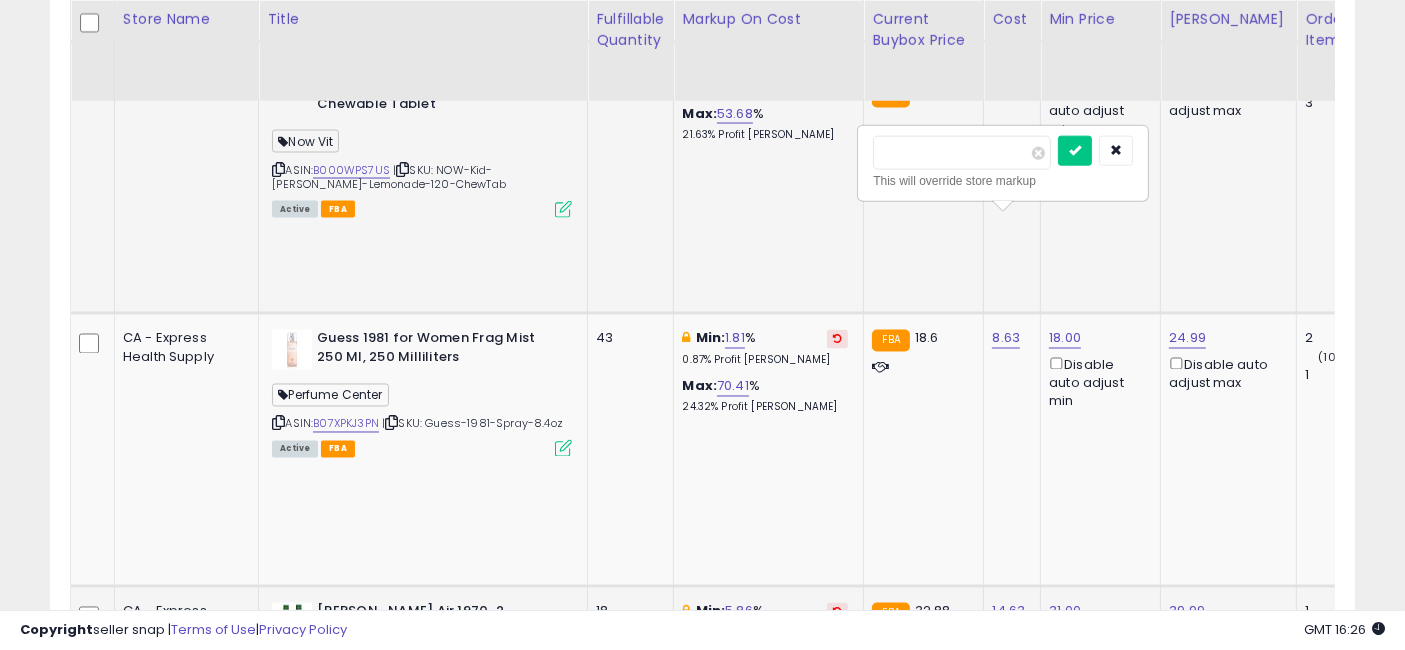 click on "*****" at bounding box center [962, 153] 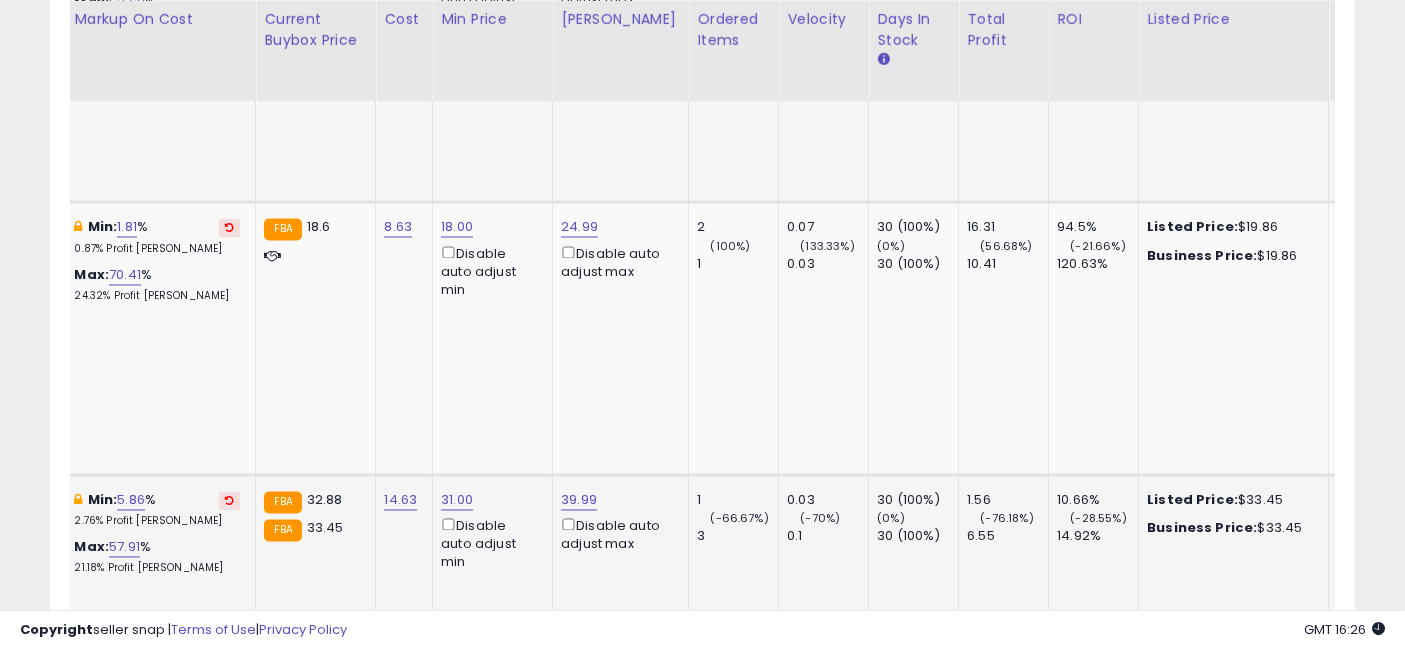 drag, startPoint x: 827, startPoint y: 405, endPoint x: 928, endPoint y: 412, distance: 101.24229 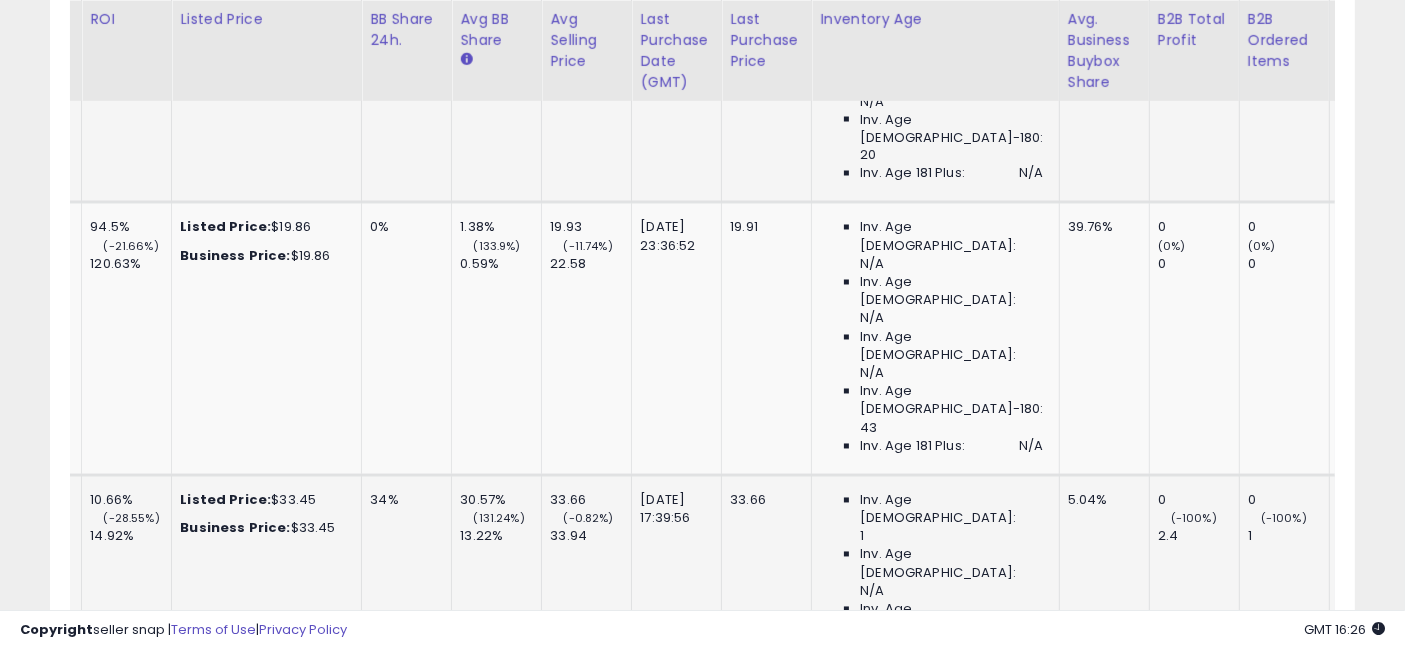 drag, startPoint x: 718, startPoint y: 391, endPoint x: 865, endPoint y: 407, distance: 147.86818 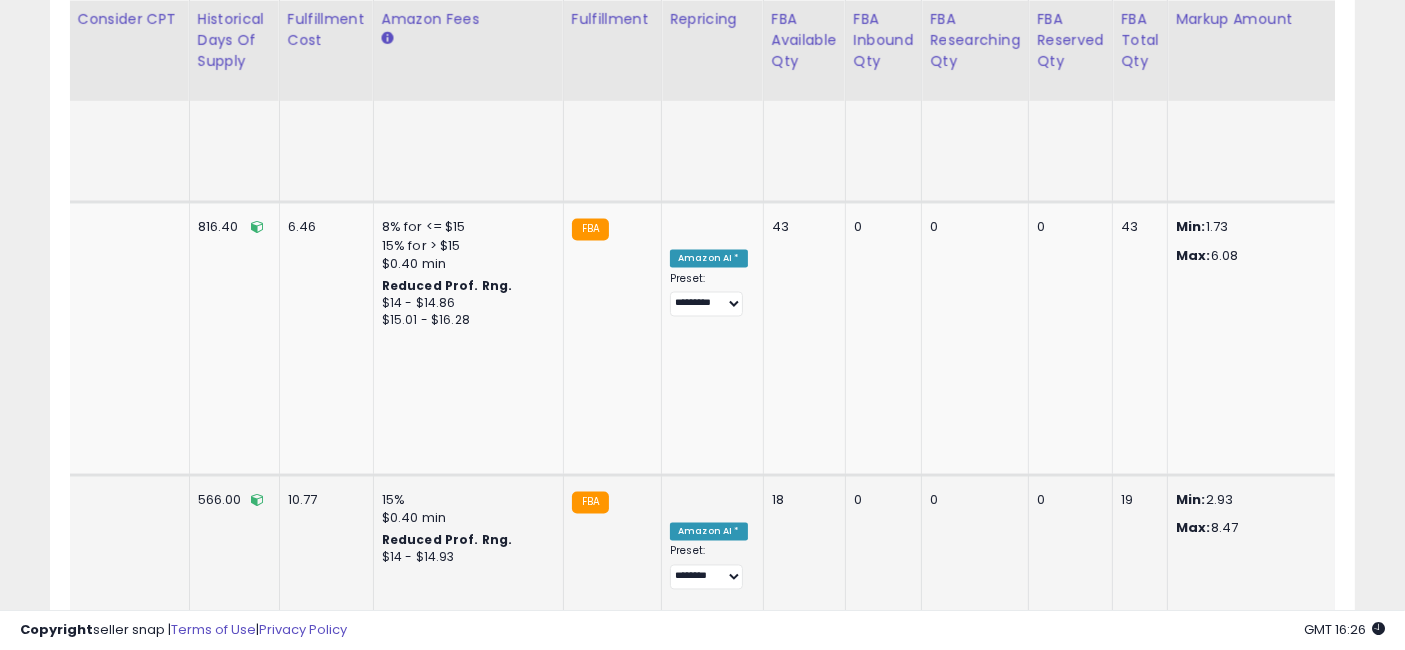 drag, startPoint x: 693, startPoint y: 407, endPoint x: 1084, endPoint y: 403, distance: 391.02045 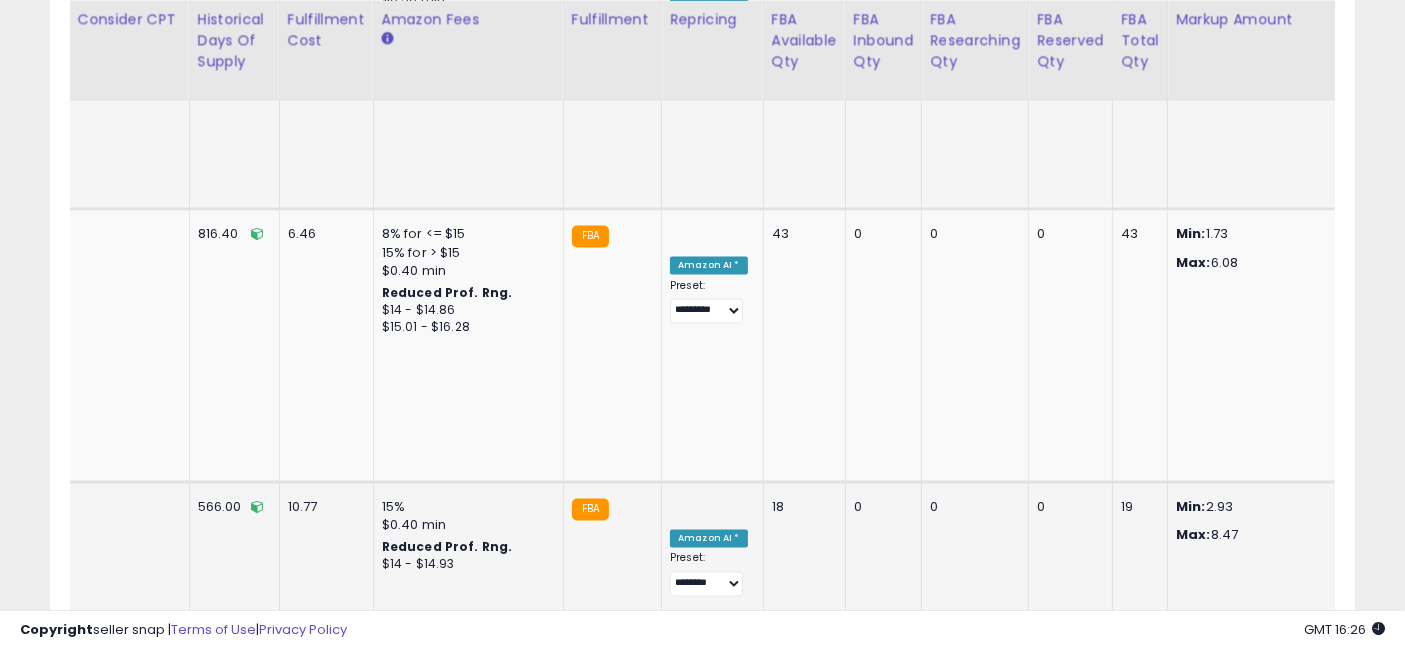 drag, startPoint x: 1211, startPoint y: 398, endPoint x: 640, endPoint y: 391, distance: 571.0429 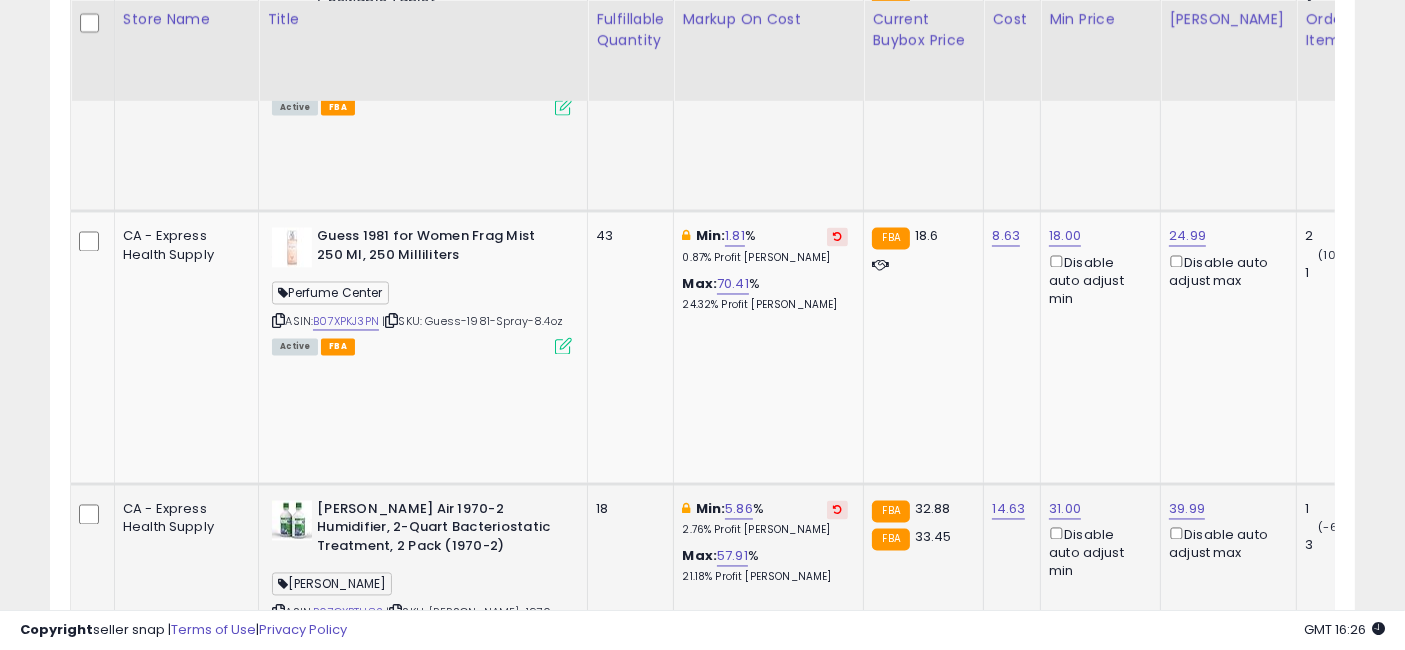 drag, startPoint x: 1033, startPoint y: 397, endPoint x: 483, endPoint y: 404, distance: 550.04456 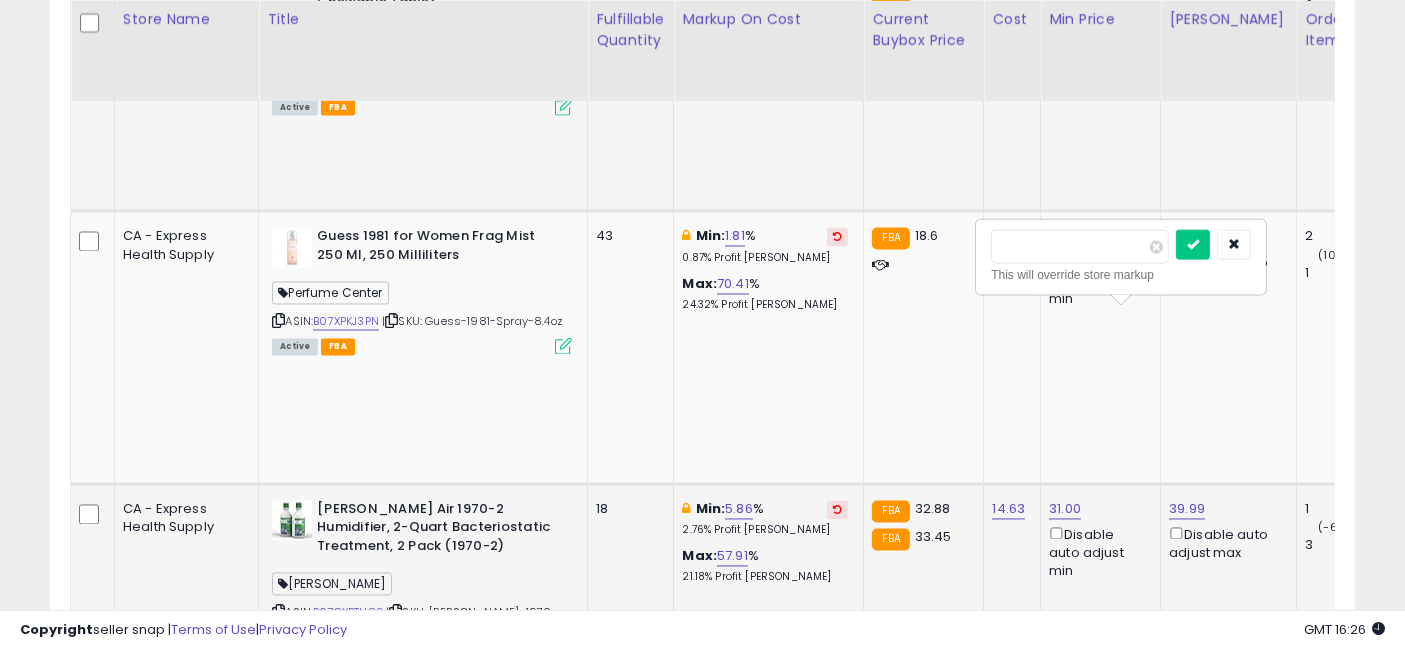 click on "*****" at bounding box center (1080, 247) 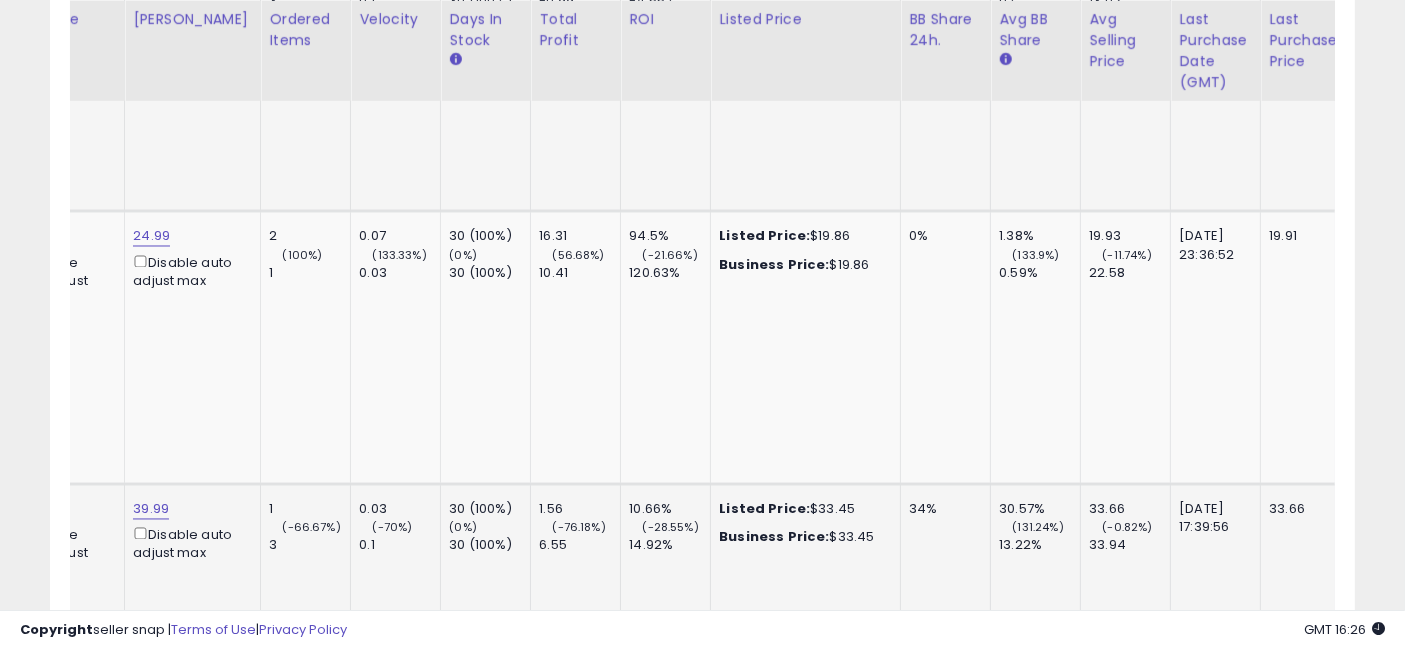 drag, startPoint x: 788, startPoint y: 383, endPoint x: 939, endPoint y: 415, distance: 154.35349 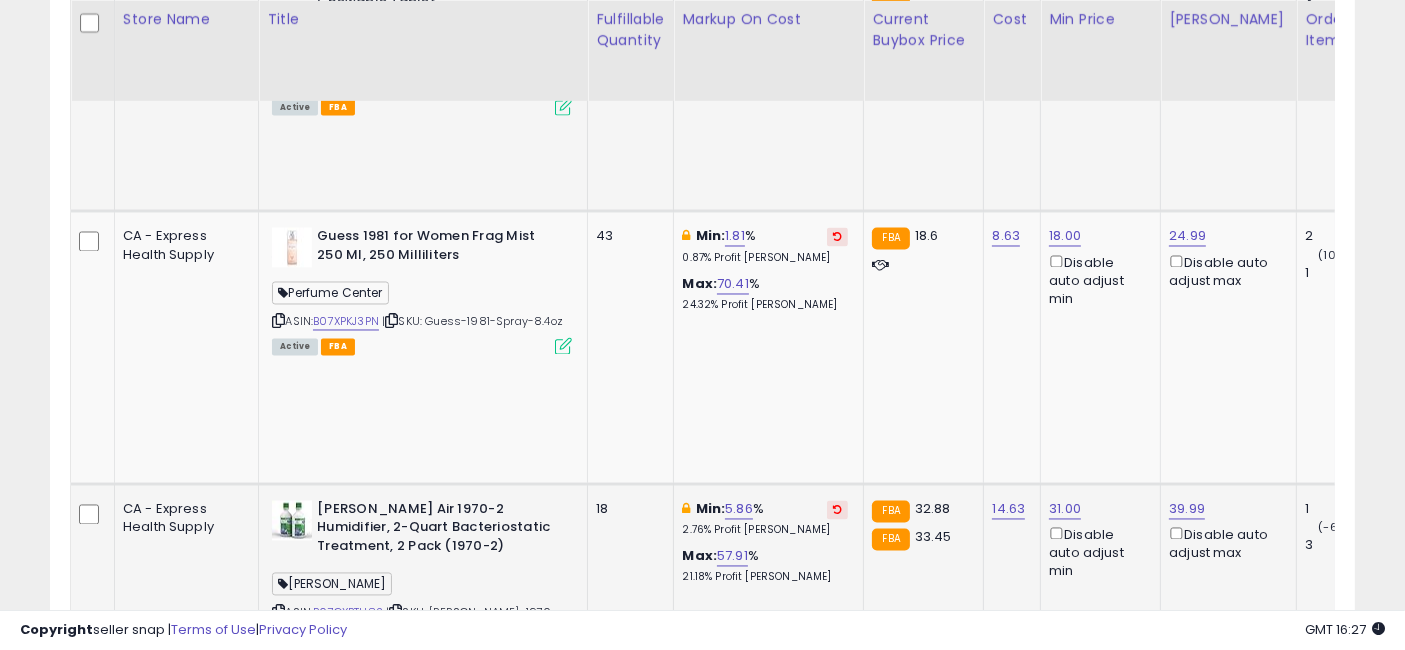 drag, startPoint x: 1037, startPoint y: 404, endPoint x: 582, endPoint y: 378, distance: 455.74225 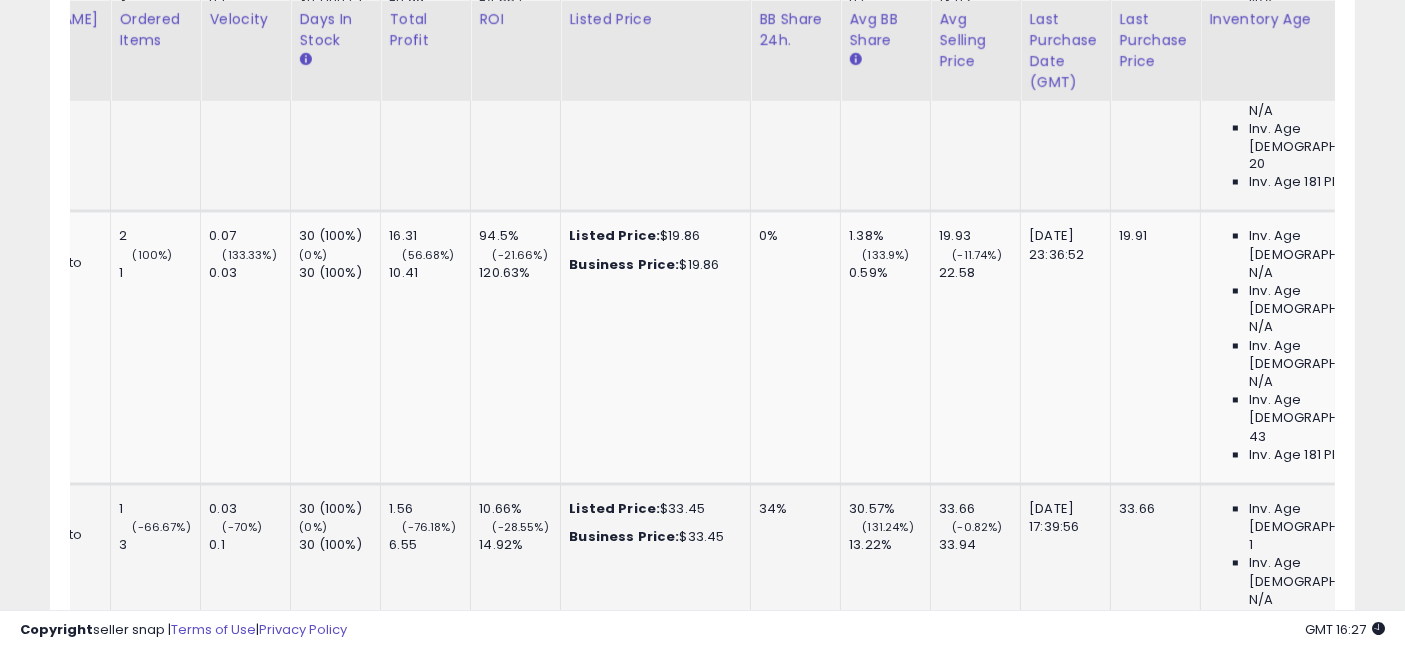 drag, startPoint x: 721, startPoint y: 411, endPoint x: 916, endPoint y: 417, distance: 195.09229 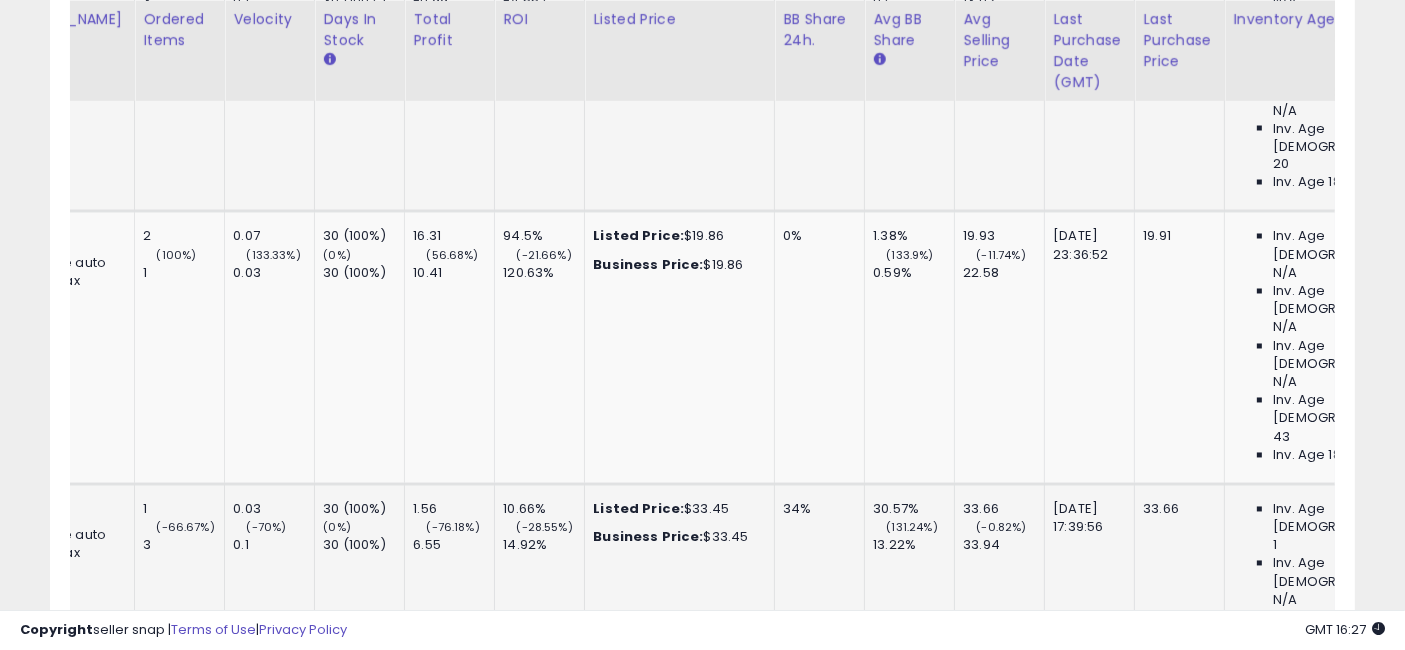 drag, startPoint x: 872, startPoint y: 401, endPoint x: 722, endPoint y: 404, distance: 150.03 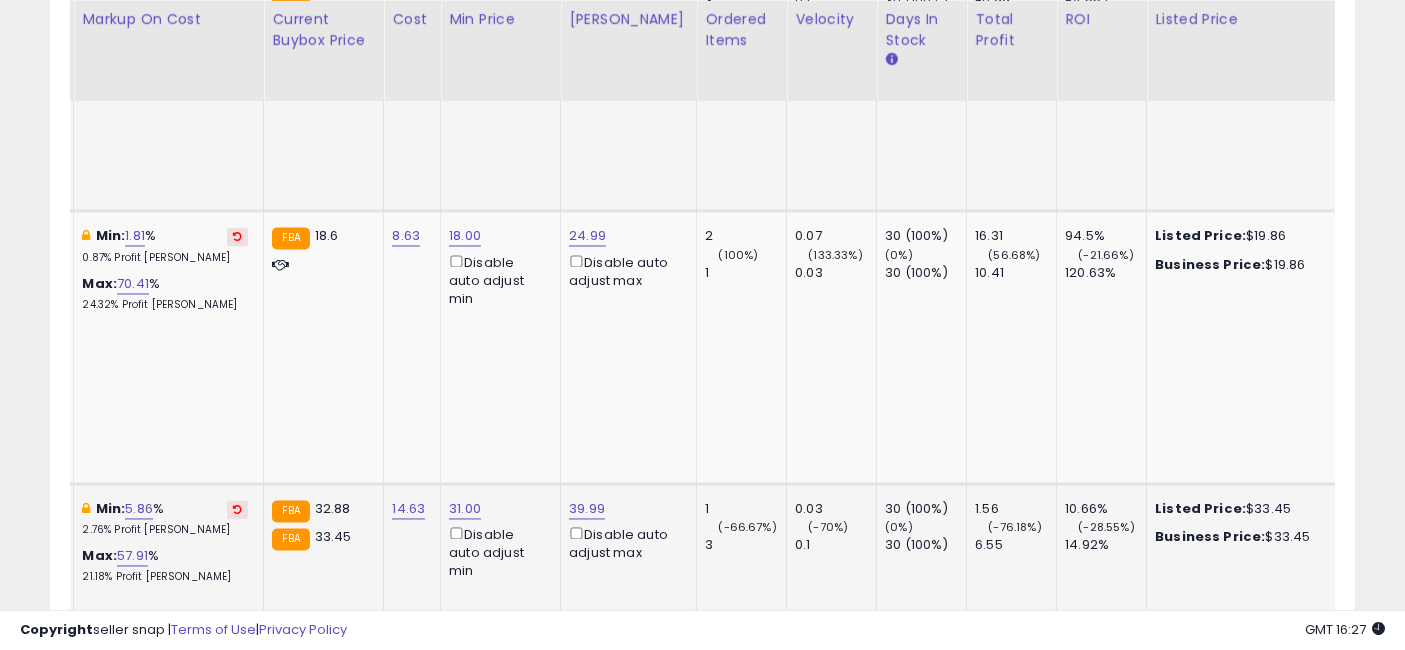 drag, startPoint x: 997, startPoint y: 410, endPoint x: 879, endPoint y: 407, distance: 118.03813 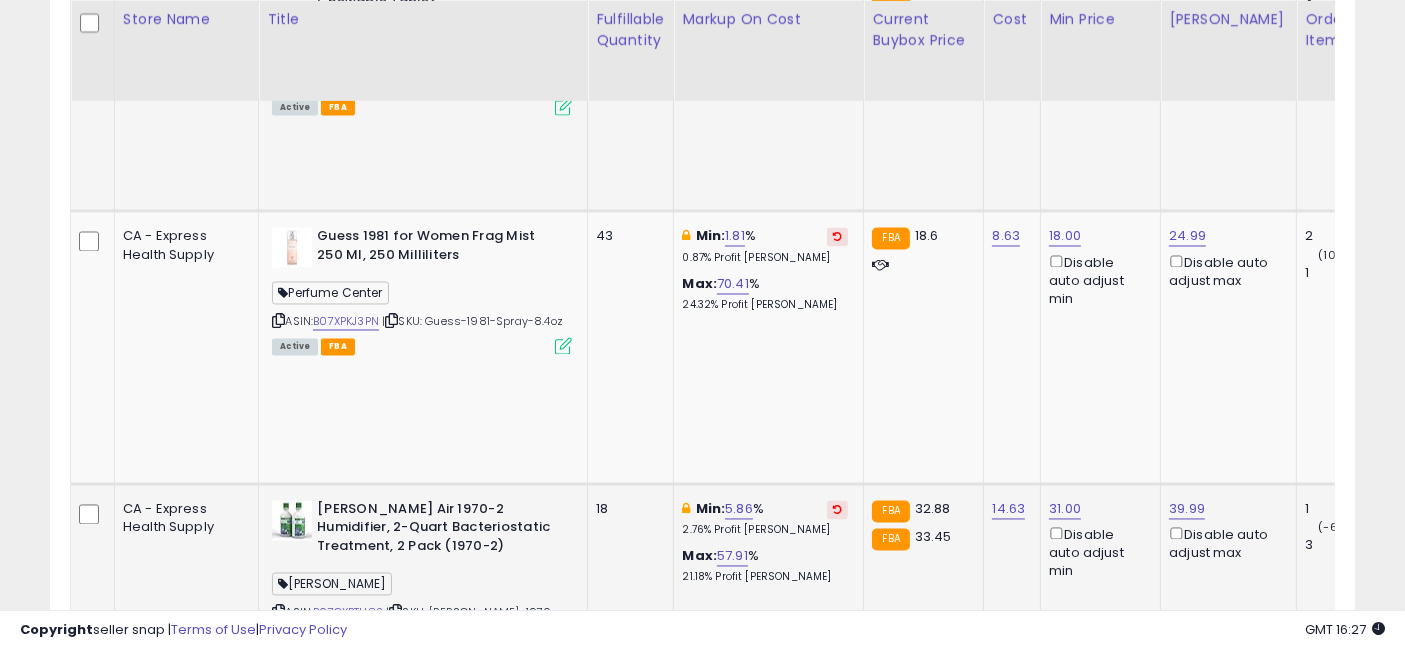 drag, startPoint x: 1121, startPoint y: 411, endPoint x: 831, endPoint y: 407, distance: 290.0276 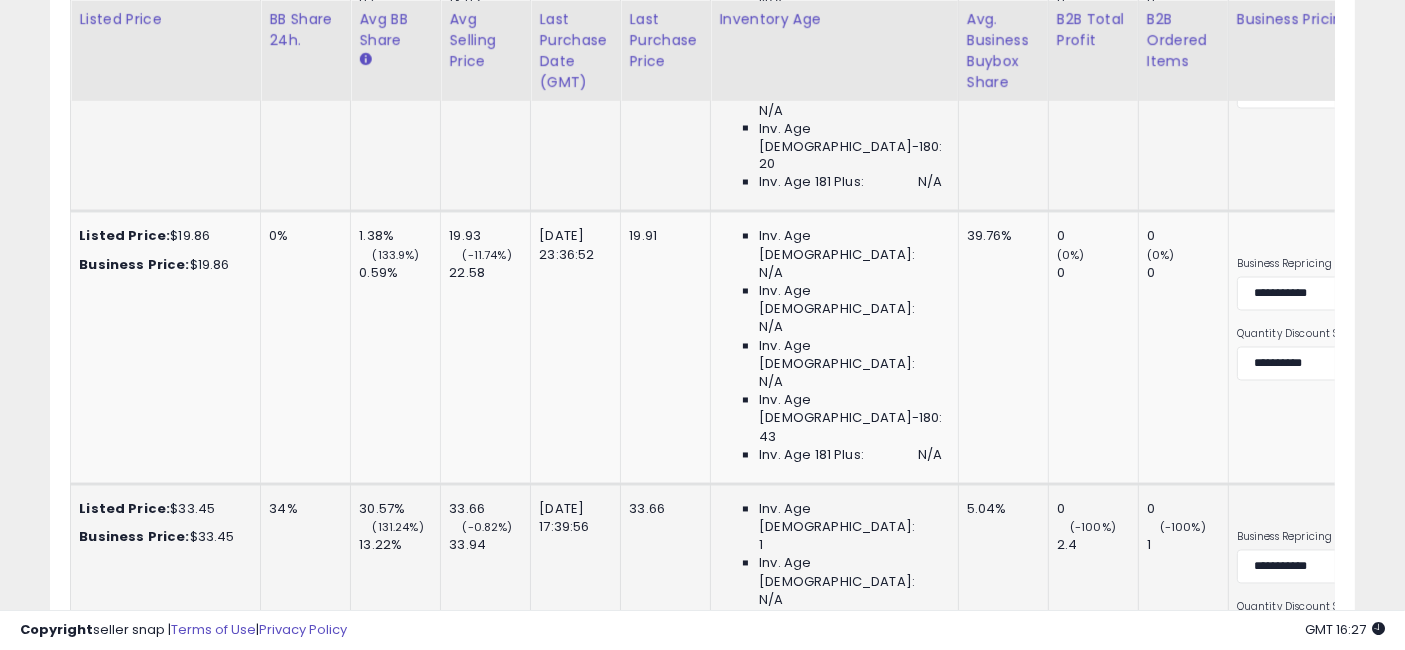drag, startPoint x: 689, startPoint y: 400, endPoint x: 963, endPoint y: 410, distance: 274.18243 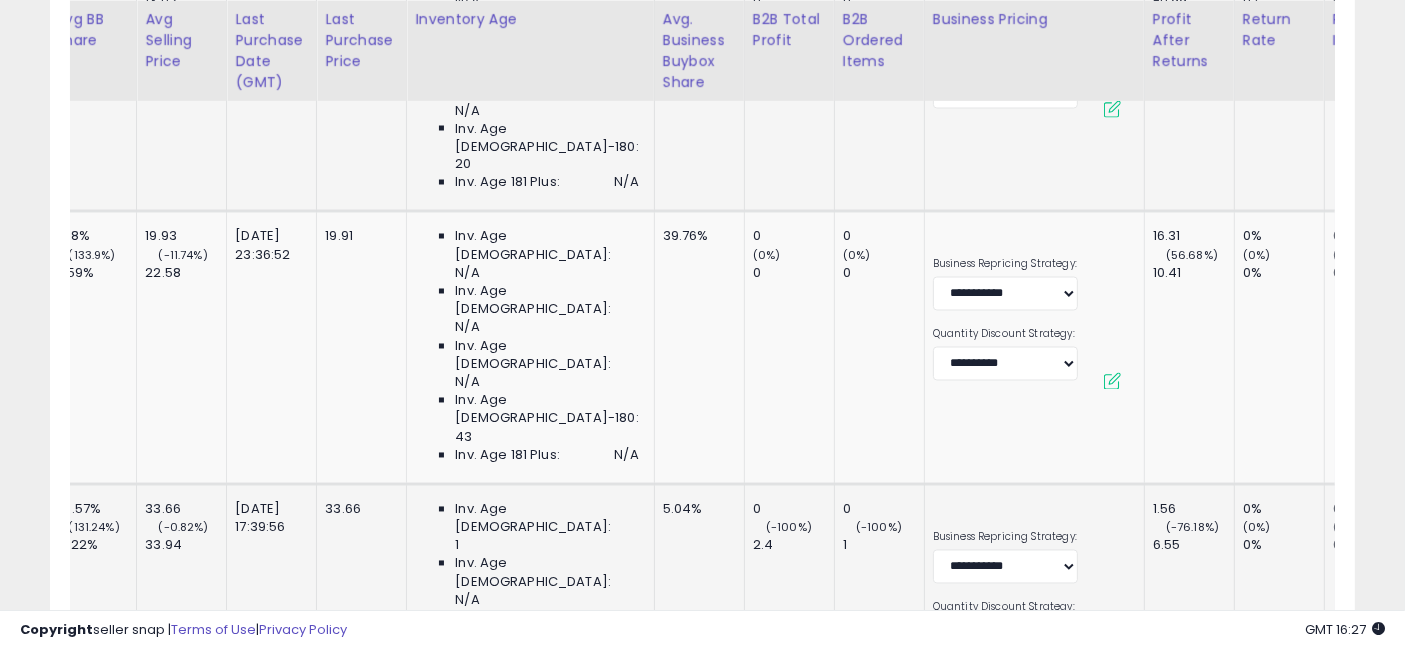 drag, startPoint x: 963, startPoint y: 410, endPoint x: 828, endPoint y: 410, distance: 135 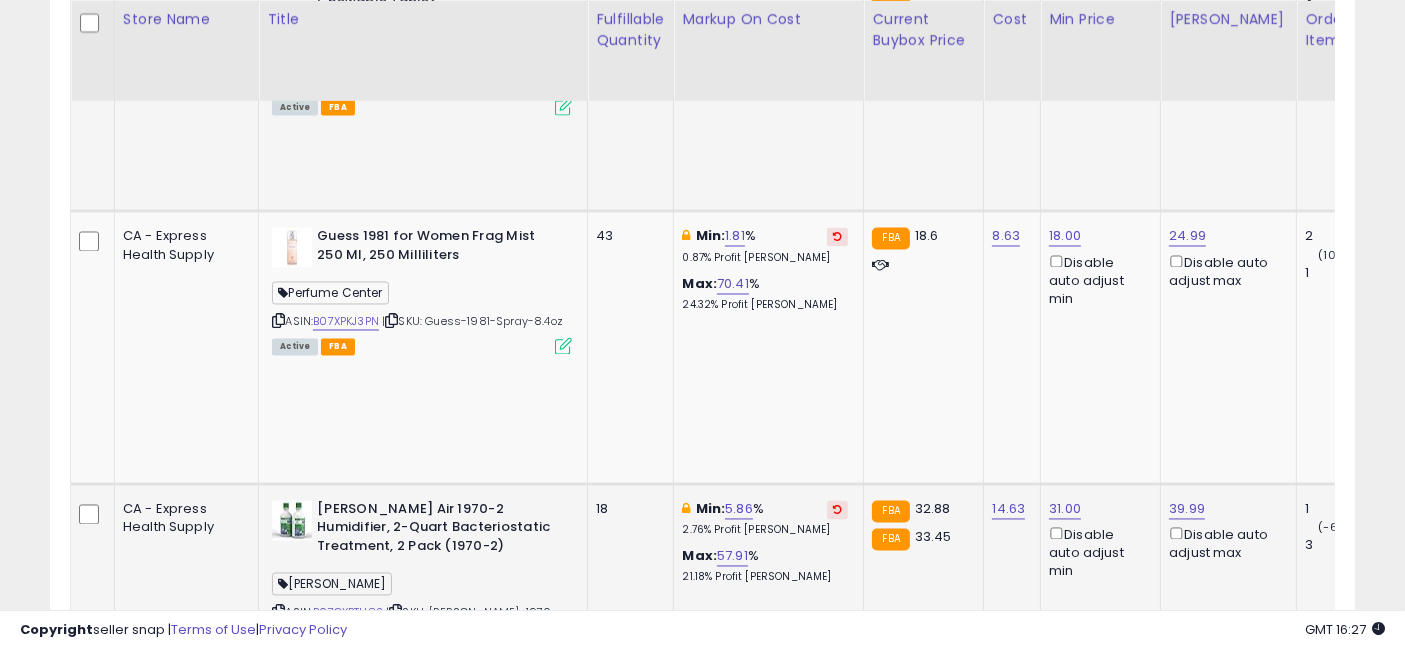 drag, startPoint x: 877, startPoint y: 413, endPoint x: 545, endPoint y: 399, distance: 332.29504 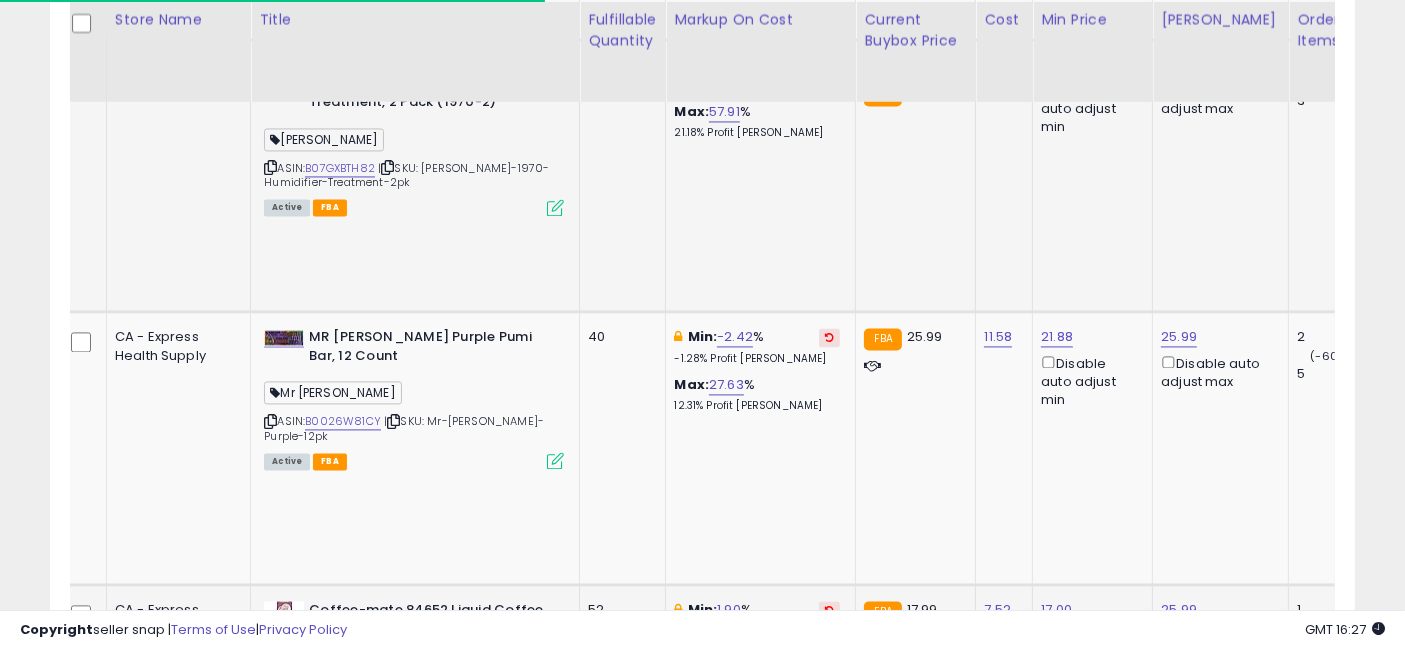 drag, startPoint x: 818, startPoint y: 341, endPoint x: 985, endPoint y: 348, distance: 167.14664 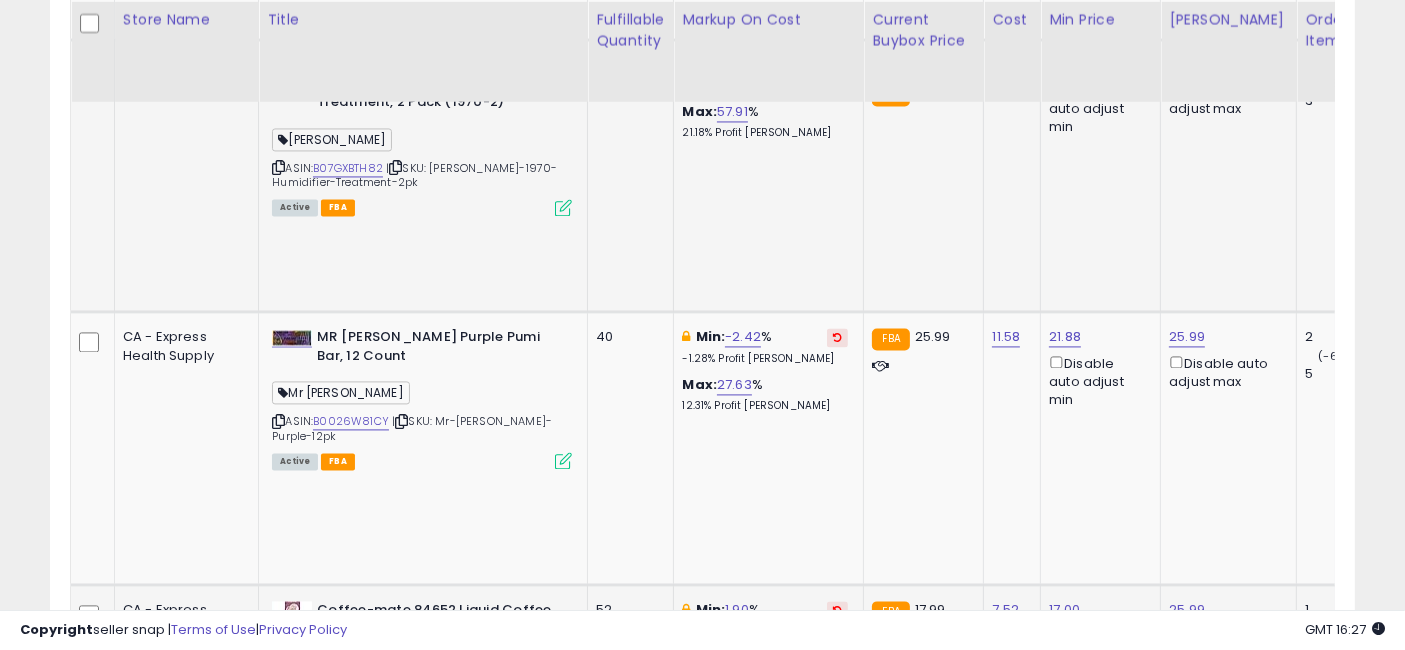 drag, startPoint x: 902, startPoint y: 350, endPoint x: 568, endPoint y: 335, distance: 334.33667 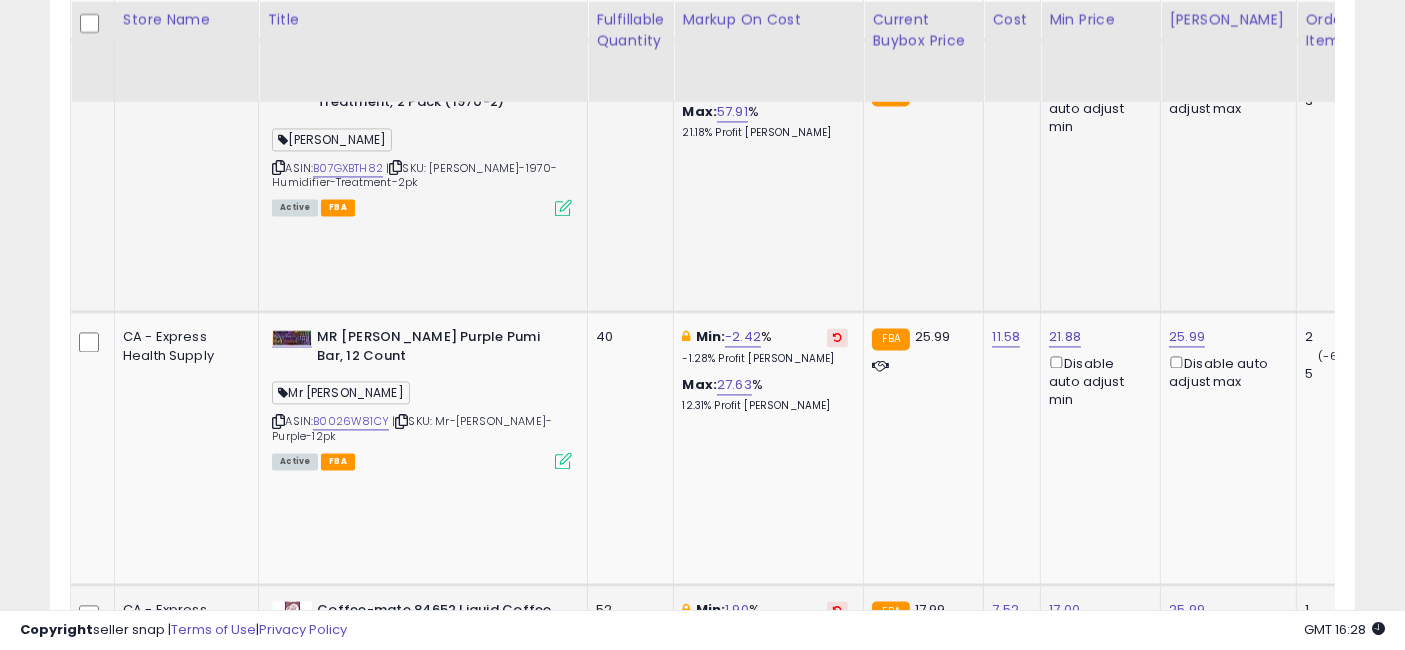 click on "B009FCUYV4" at bounding box center (350, 1509) 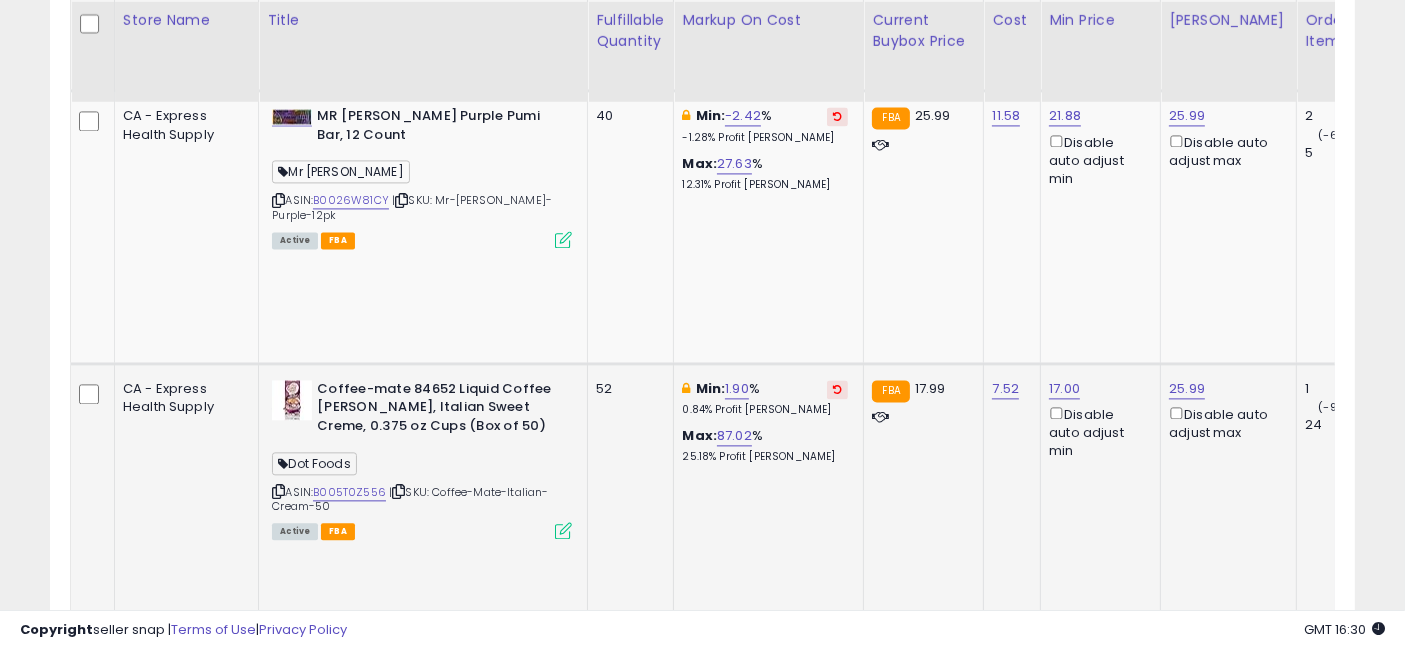 scroll, scrollTop: 4299, scrollLeft: 0, axis: vertical 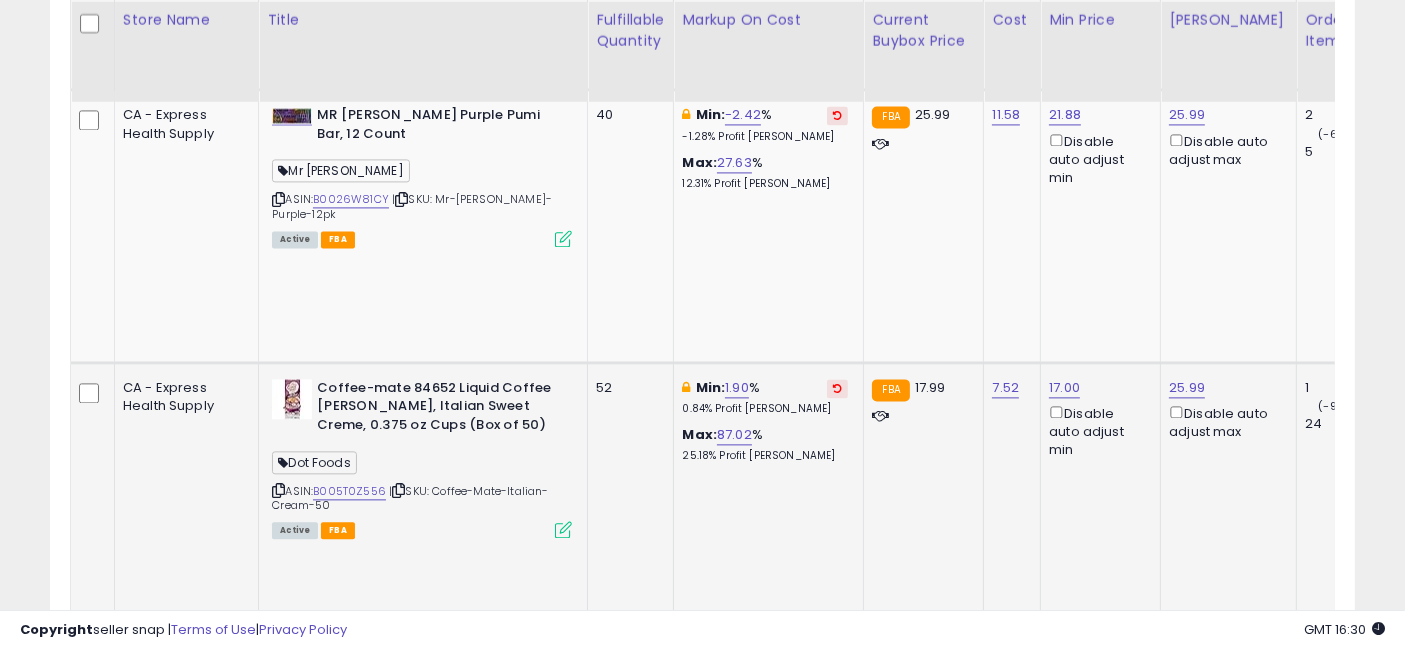 click on "11.82" at bounding box center [1063, -3154] 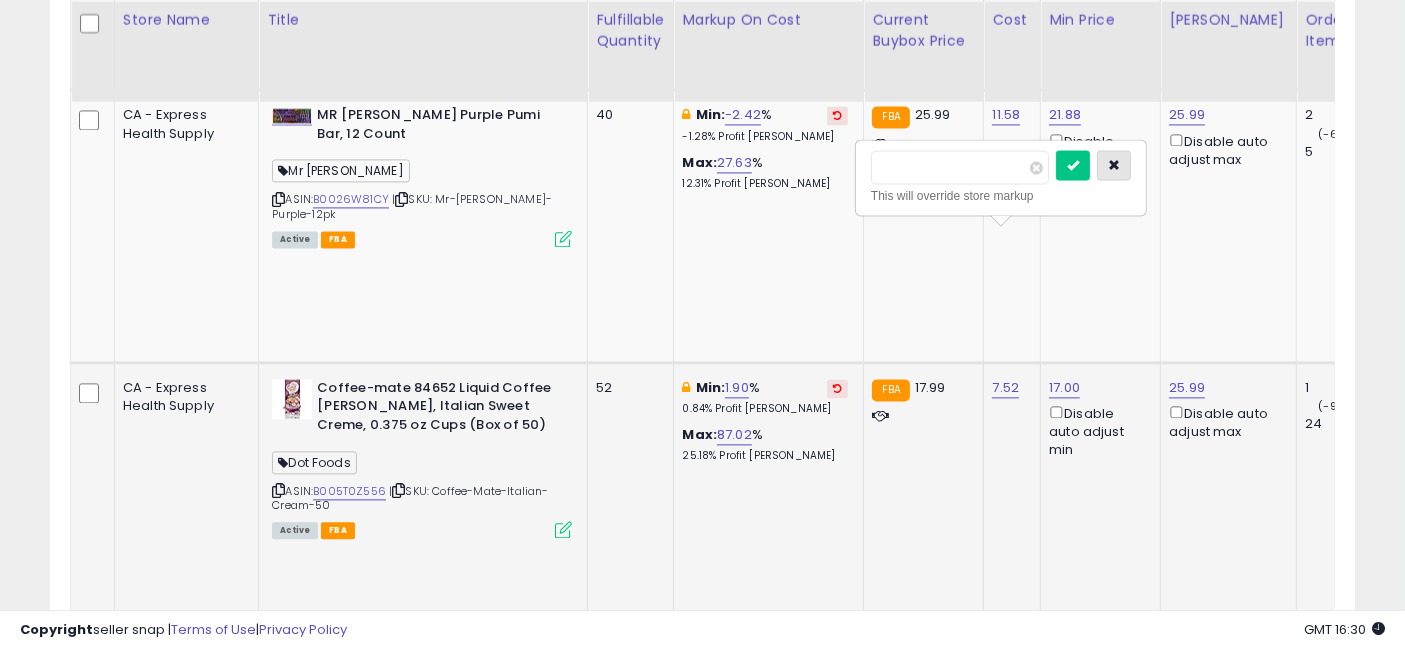 click at bounding box center (1114, 165) 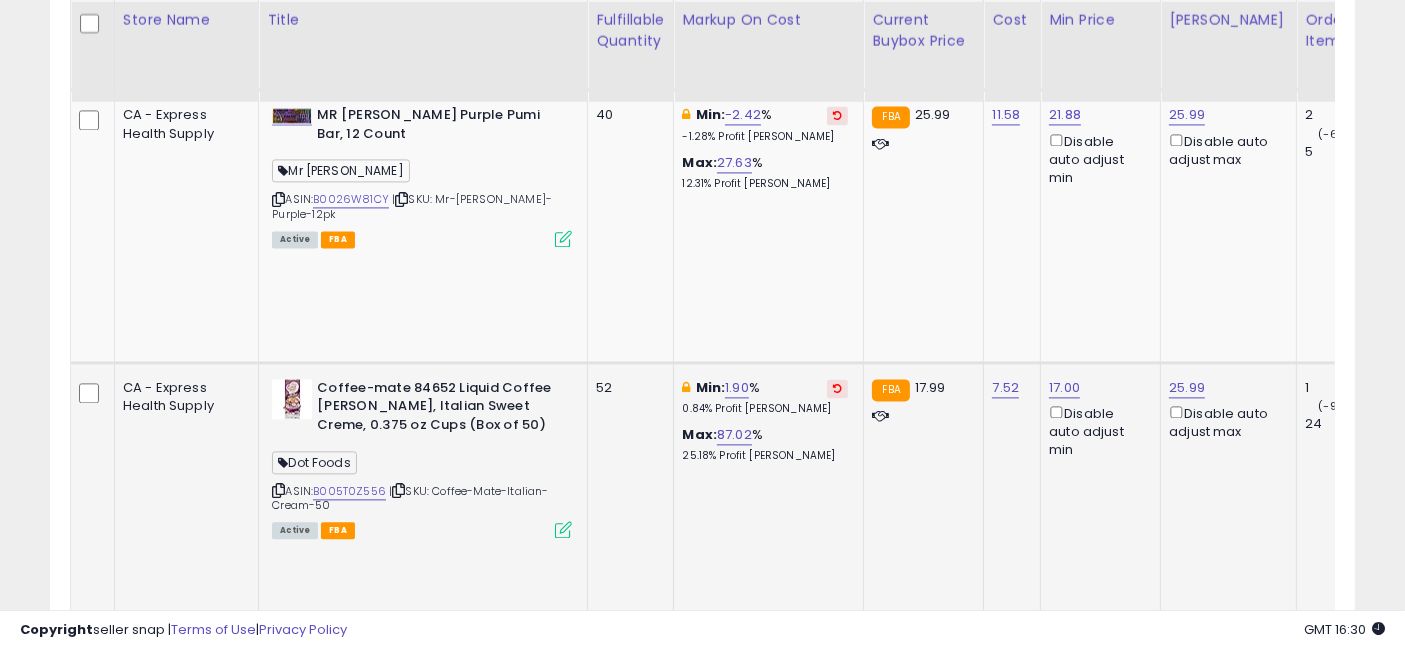 scroll, scrollTop: 0, scrollLeft: 119, axis: horizontal 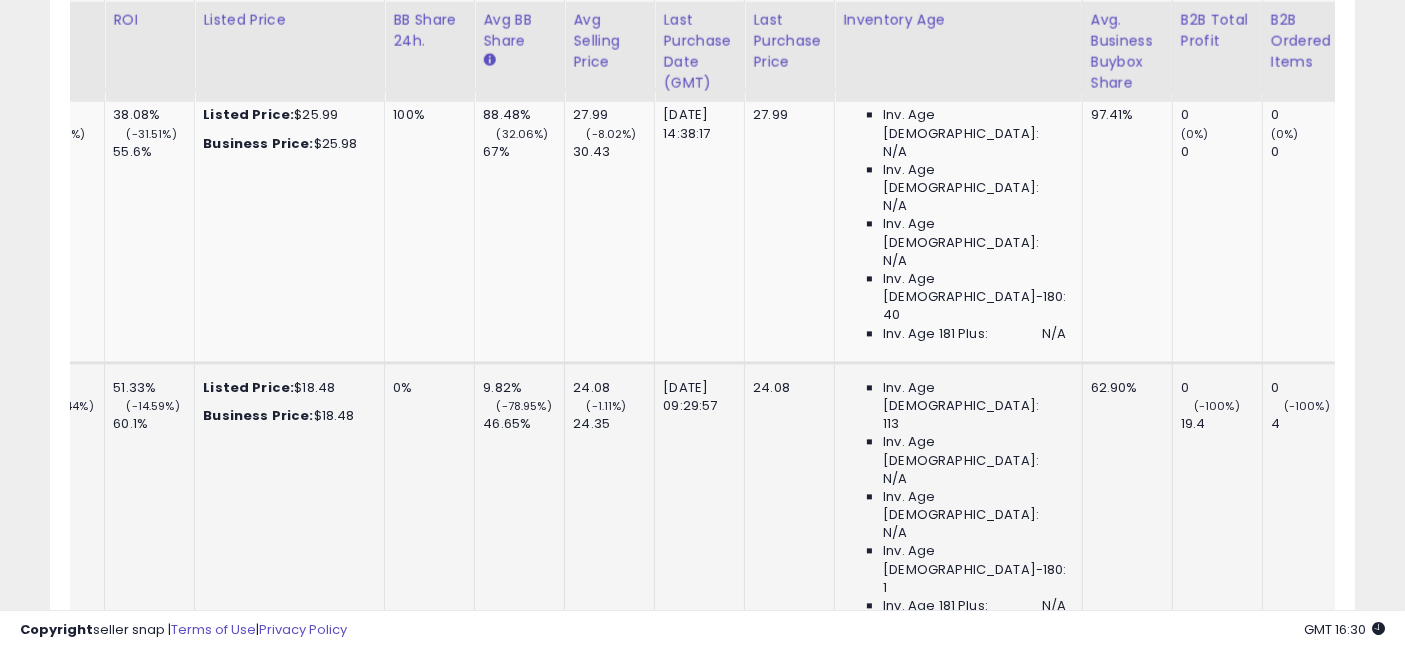 drag, startPoint x: 771, startPoint y: 367, endPoint x: 998, endPoint y: 374, distance: 227.10791 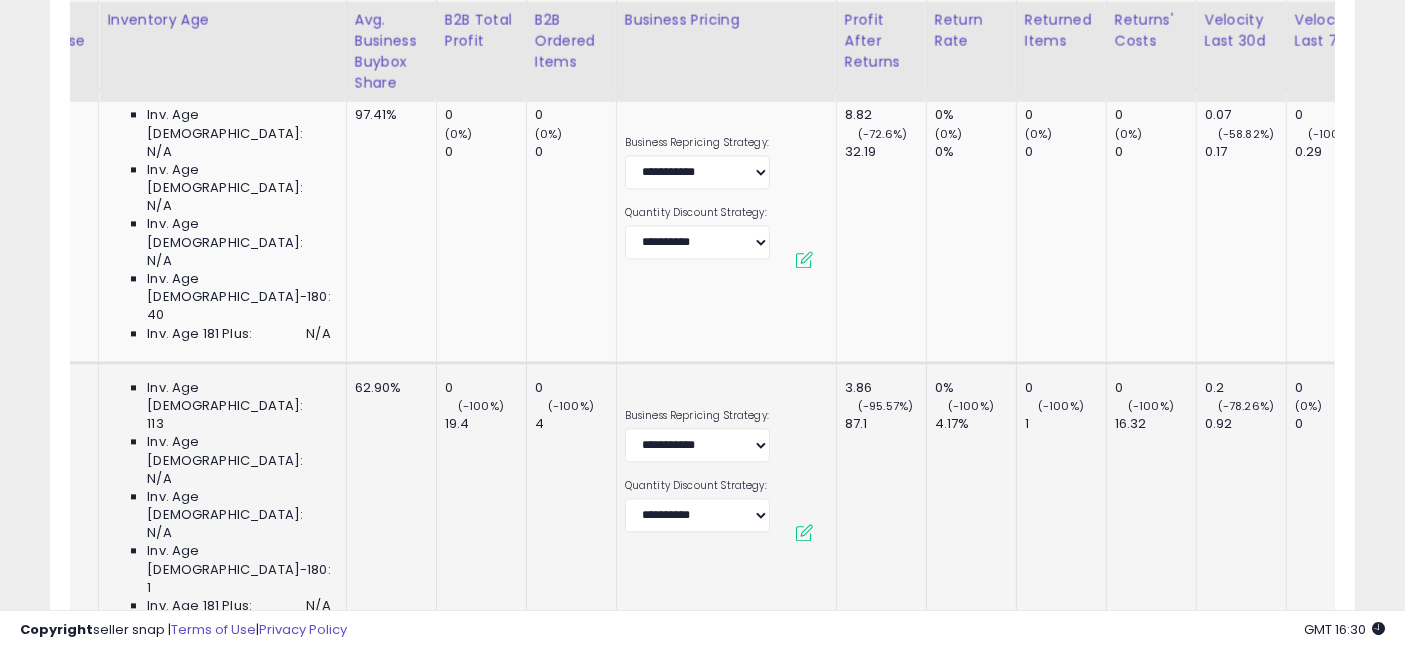 scroll, scrollTop: 0, scrollLeft: 2340, axis: horizontal 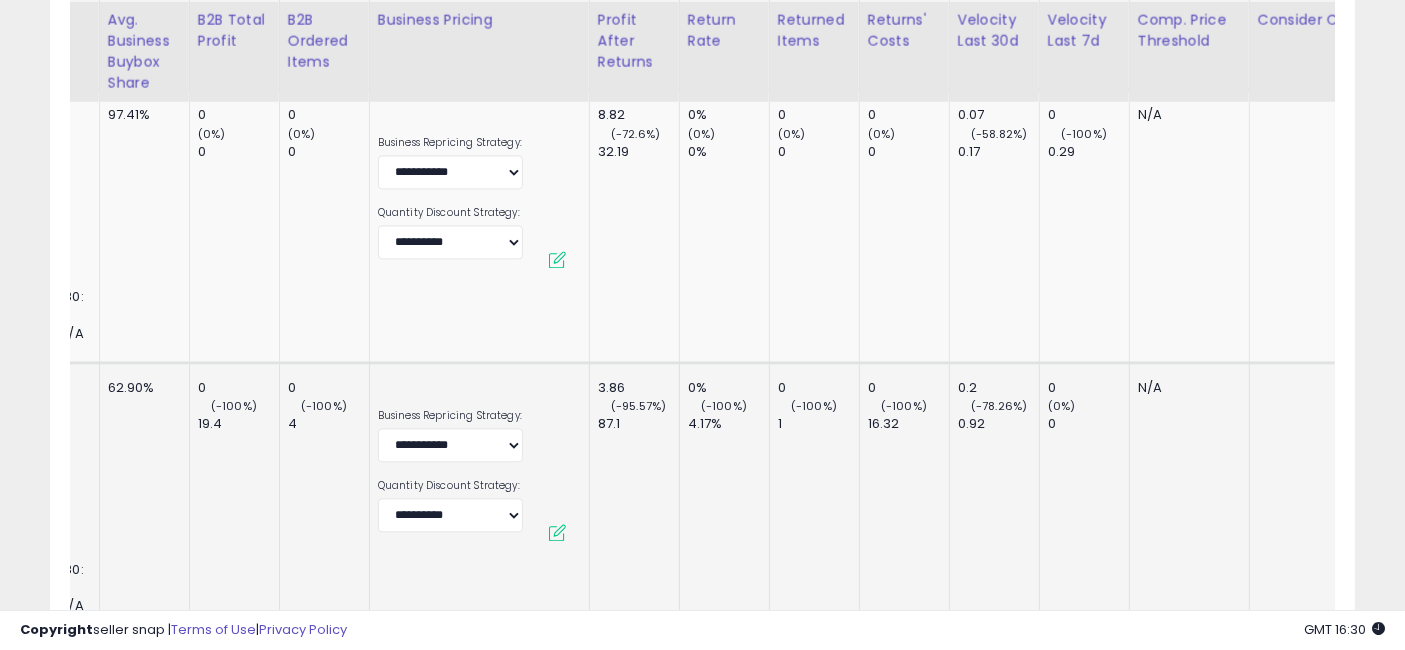 drag, startPoint x: 861, startPoint y: 335, endPoint x: 976, endPoint y: 343, distance: 115.27792 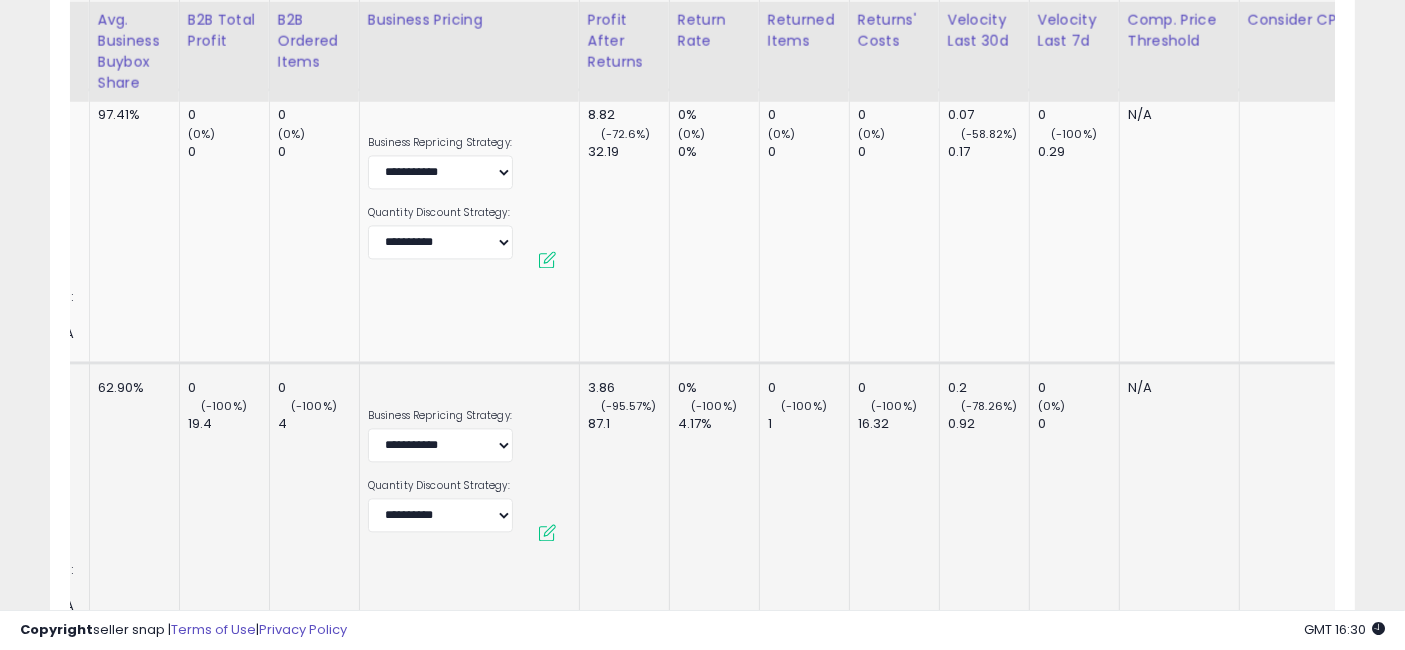 scroll, scrollTop: 0, scrollLeft: 2511, axis: horizontal 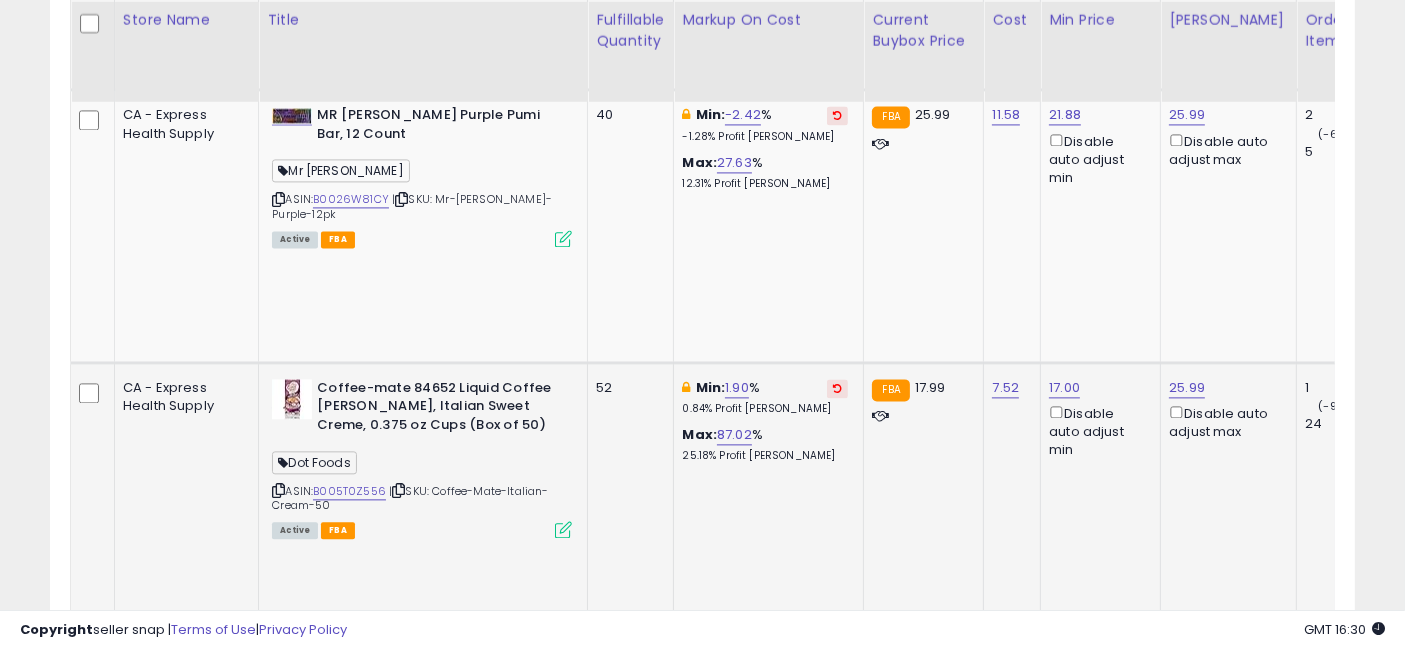 drag, startPoint x: 1040, startPoint y: 316, endPoint x: 497, endPoint y: 332, distance: 543.23566 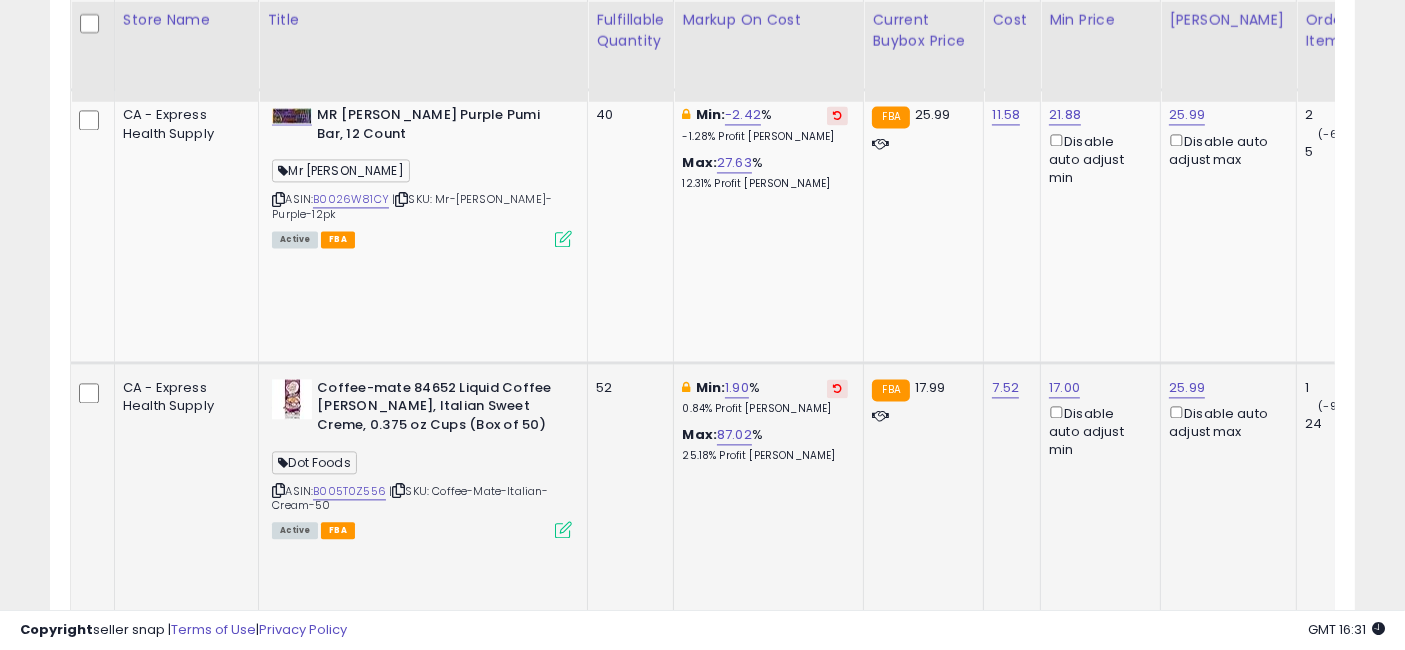 click on "B01E9GXNCM" at bounding box center (349, 1562) 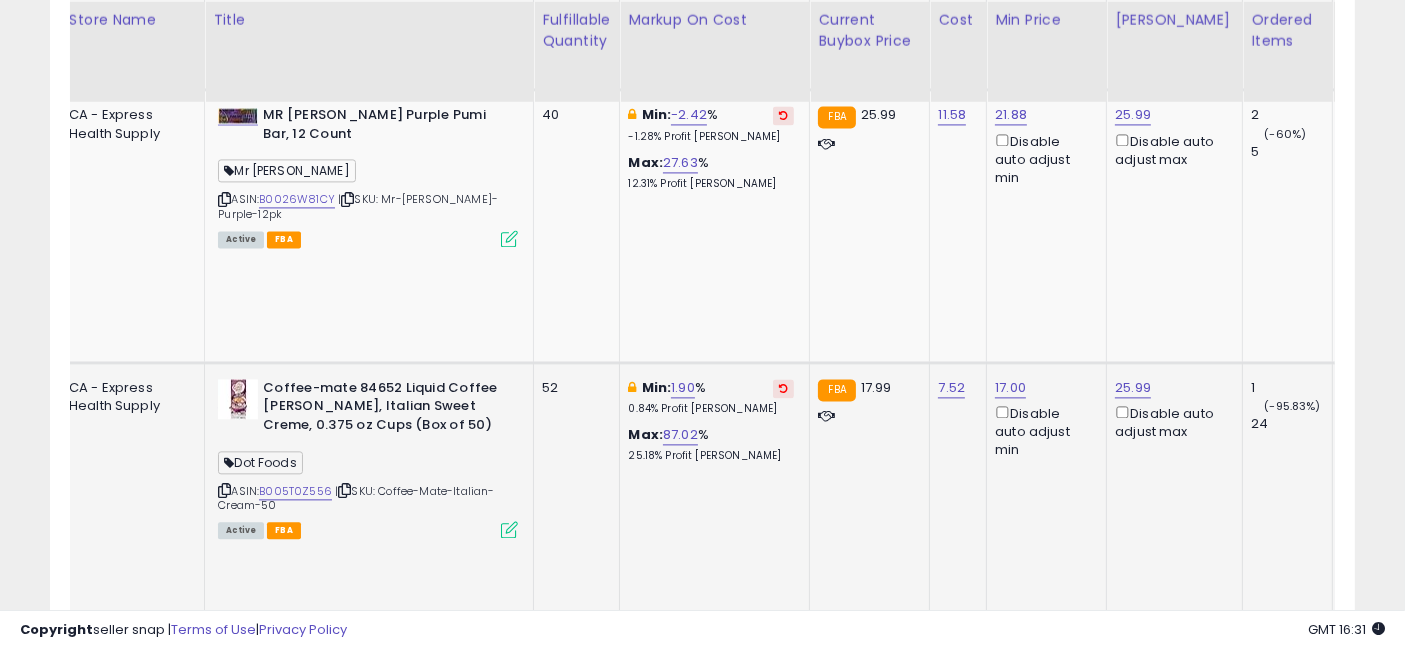 scroll, scrollTop: 0, scrollLeft: 54, axis: horizontal 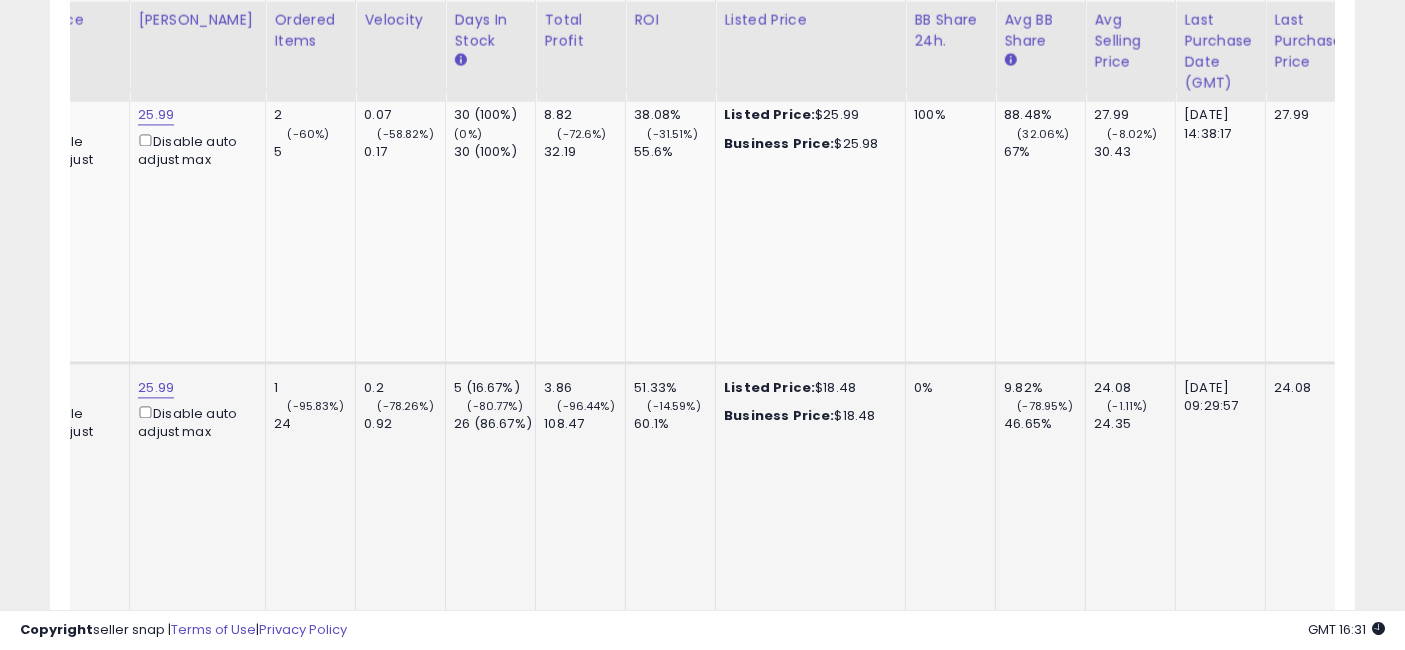 drag, startPoint x: 617, startPoint y: 312, endPoint x: 757, endPoint y: 323, distance: 140.43147 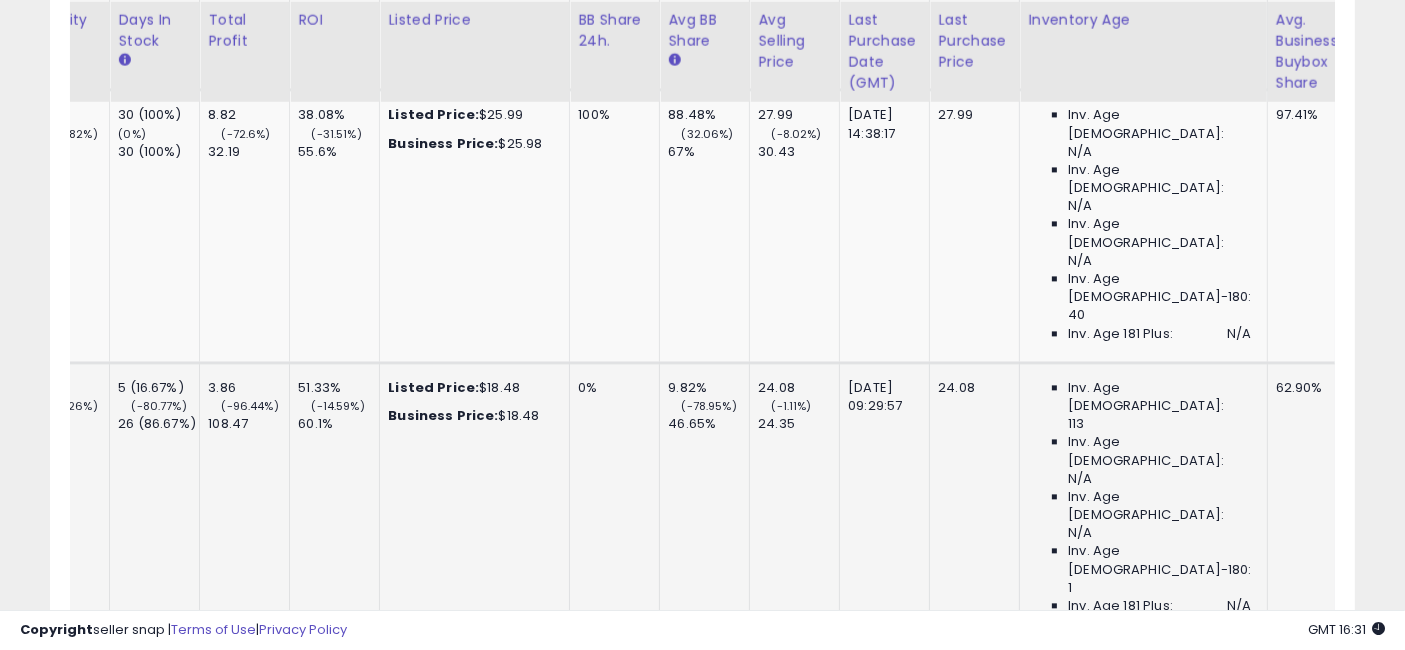 drag, startPoint x: 757, startPoint y: 323, endPoint x: 848, endPoint y: 323, distance: 91 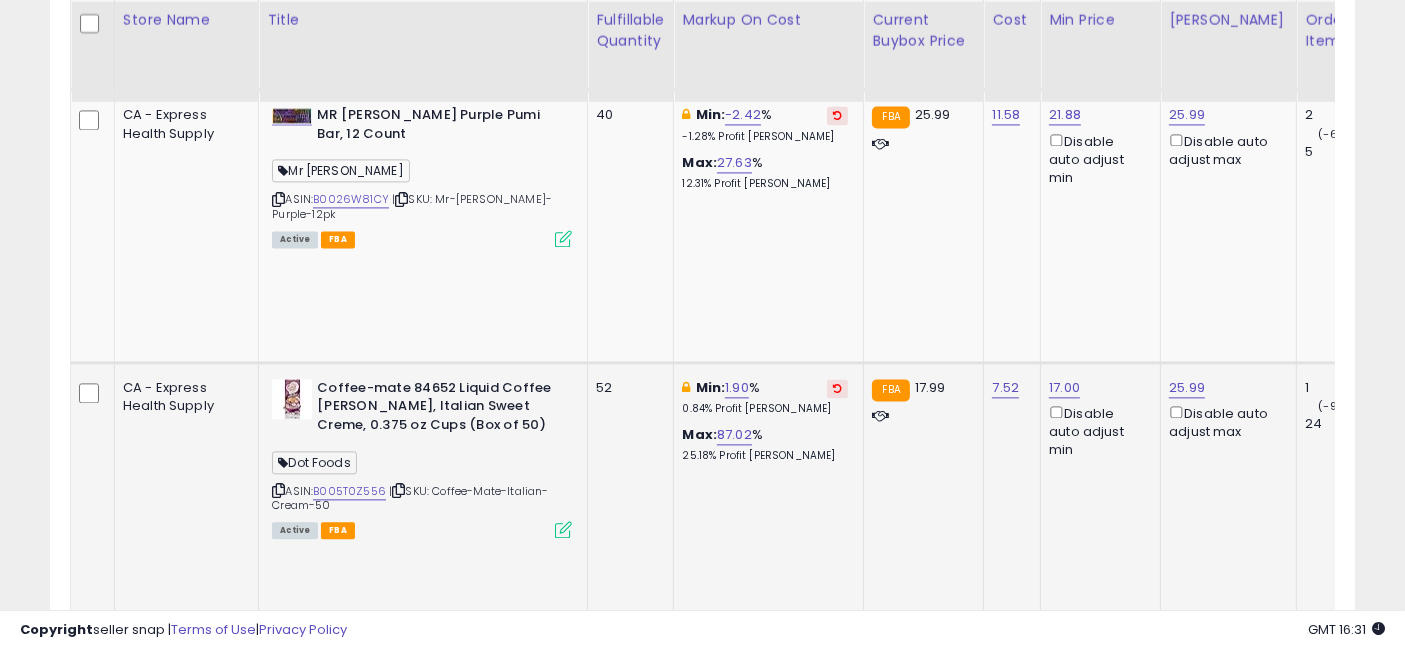 drag, startPoint x: 1120, startPoint y: 330, endPoint x: 731, endPoint y: 296, distance: 390.48303 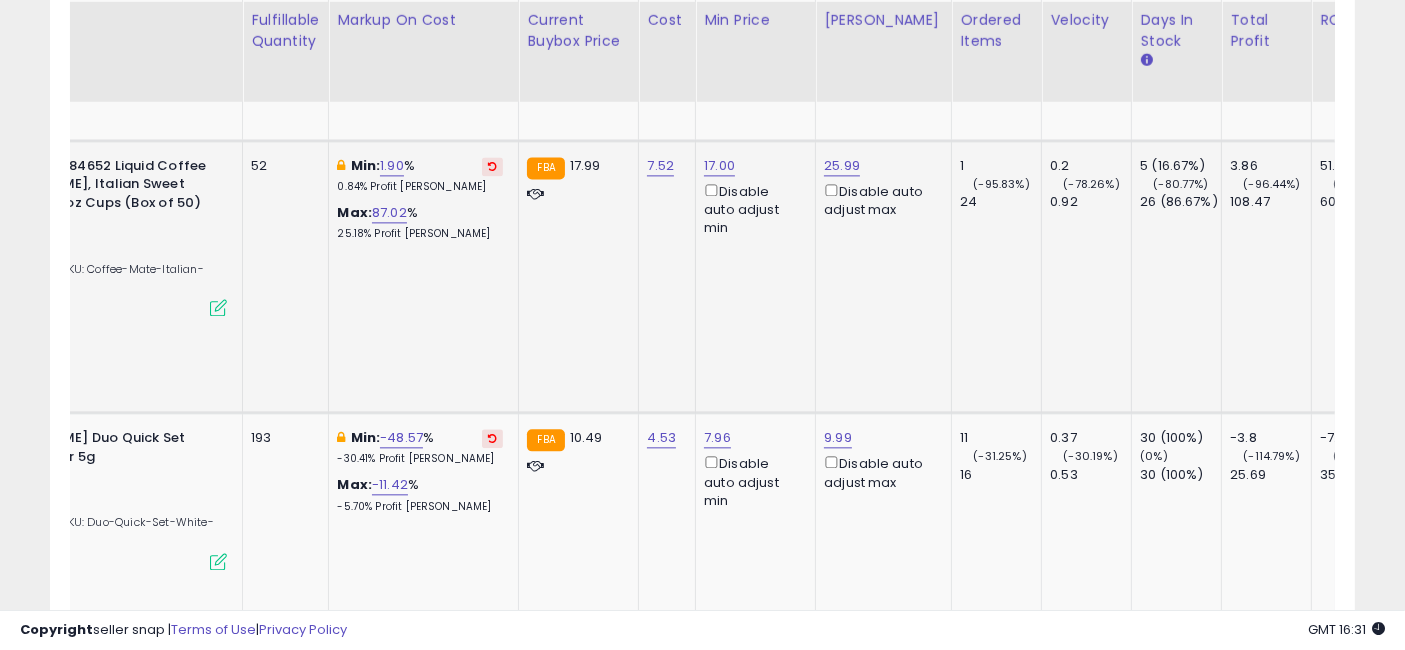 drag, startPoint x: 747, startPoint y: 277, endPoint x: 854, endPoint y: 291, distance: 107.912 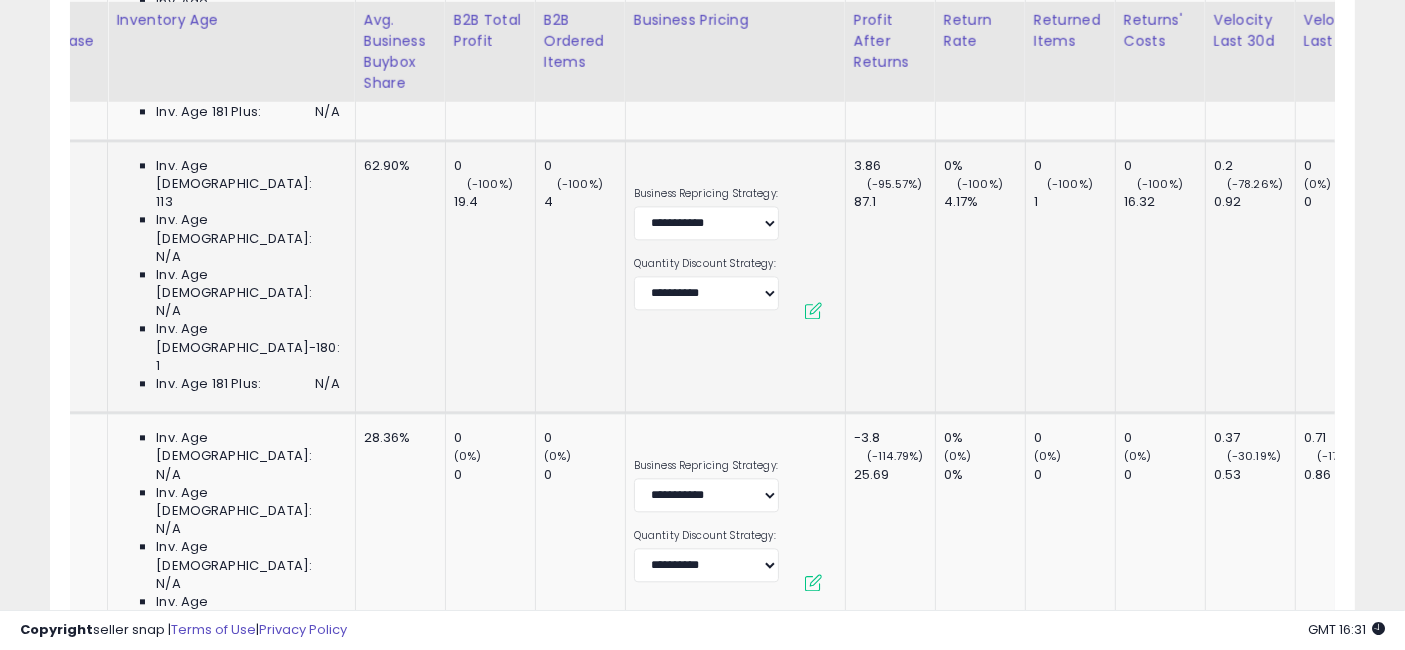 drag, startPoint x: 627, startPoint y: 290, endPoint x: 788, endPoint y: 307, distance: 161.89503 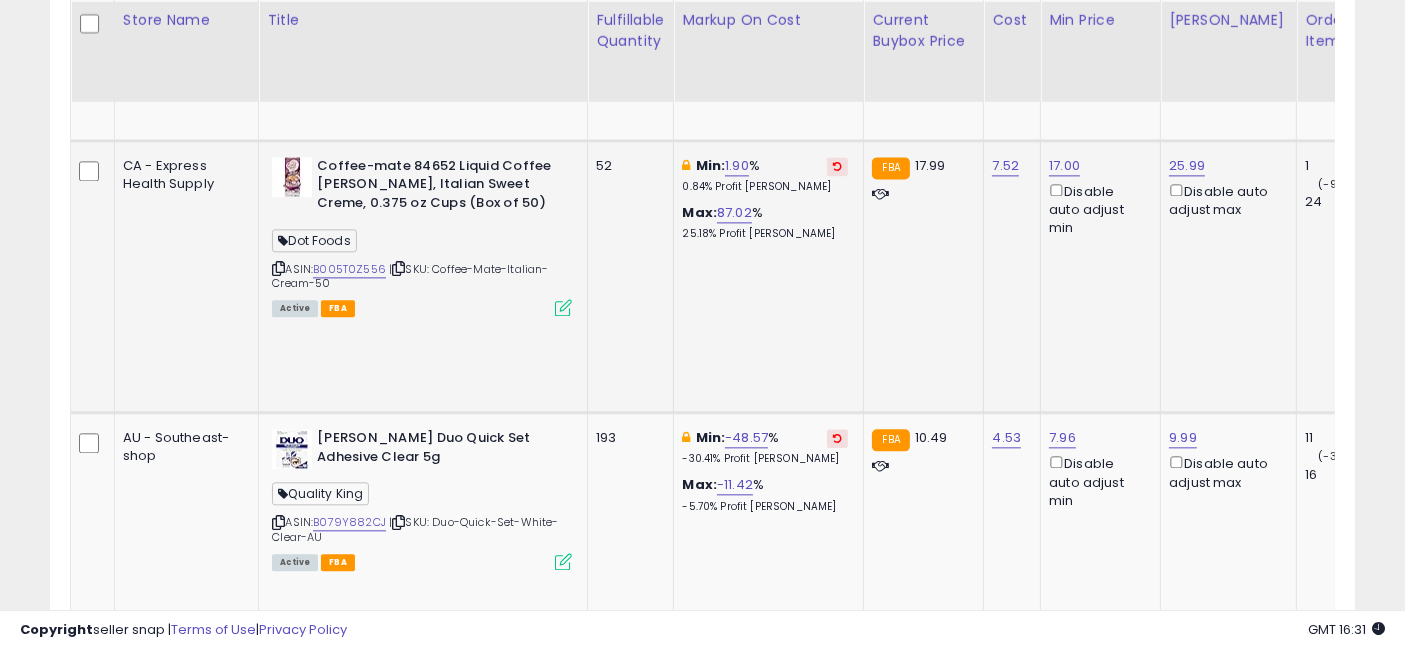 drag, startPoint x: 1098, startPoint y: 299, endPoint x: 640, endPoint y: 305, distance: 458.0393 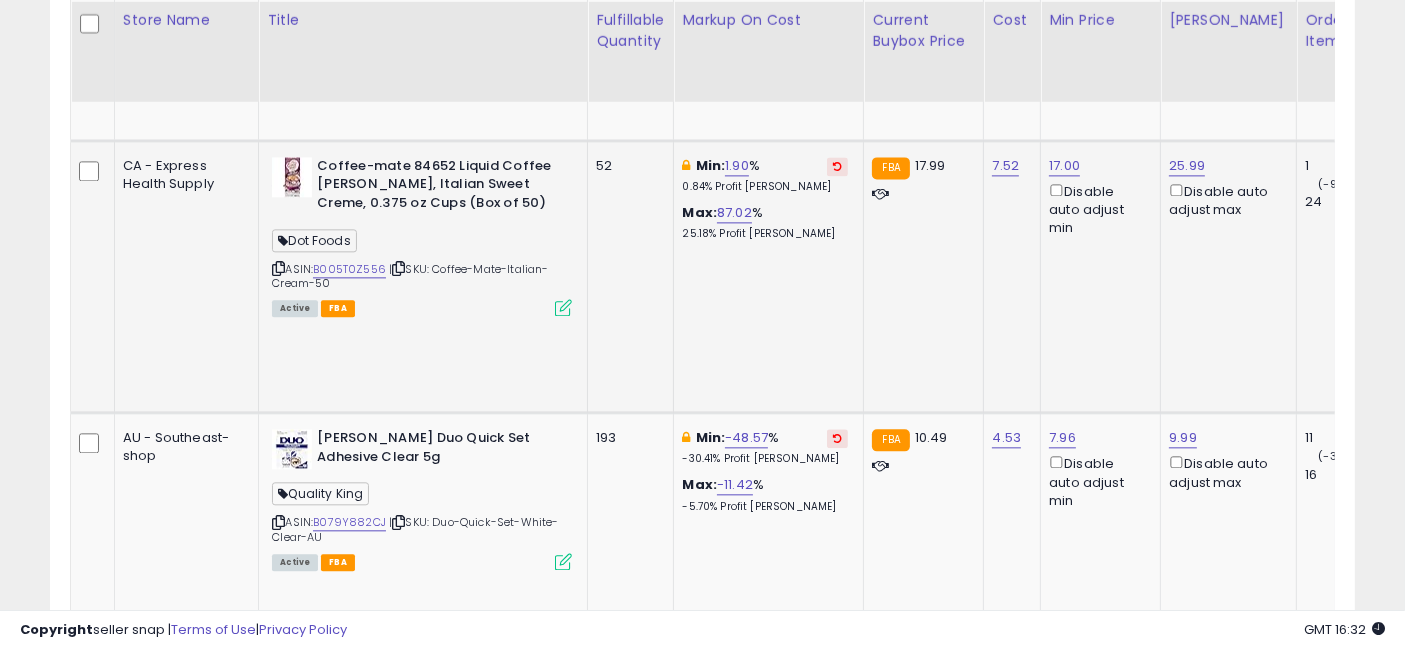 click on "B000GHZMK0" at bounding box center [352, 1631] 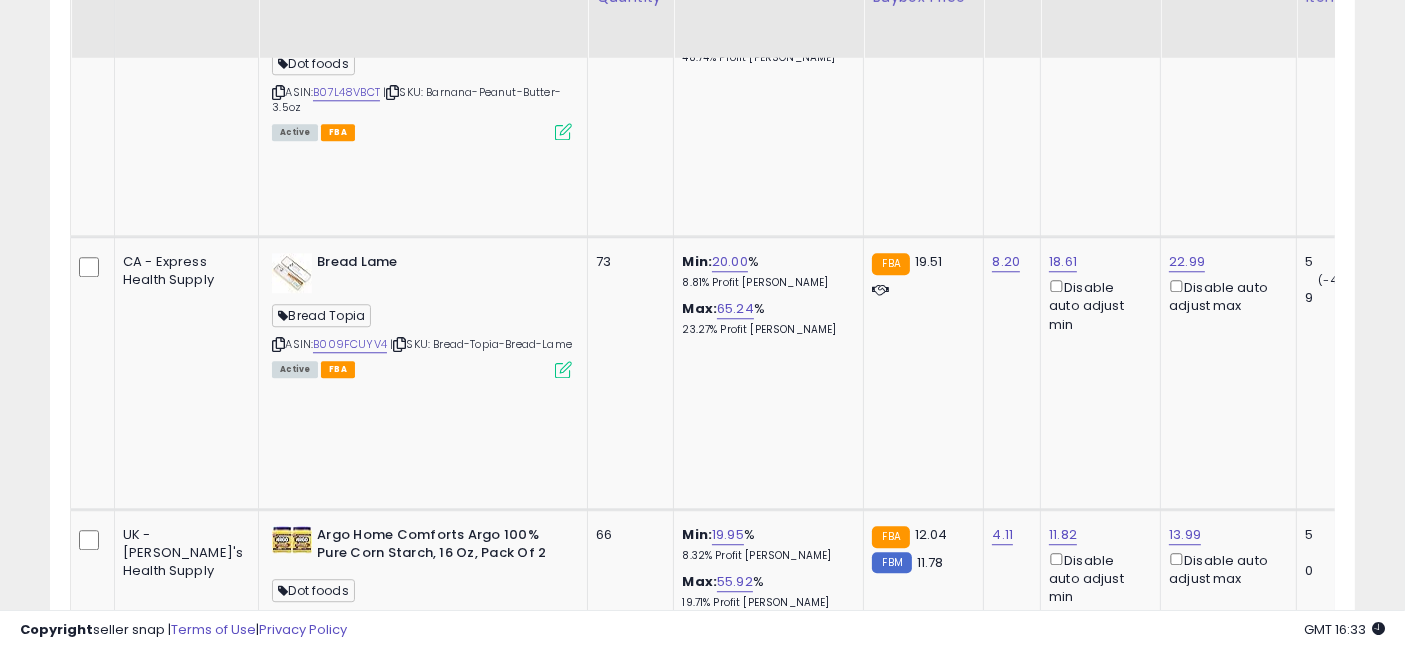 scroll, scrollTop: 5299, scrollLeft: 0, axis: vertical 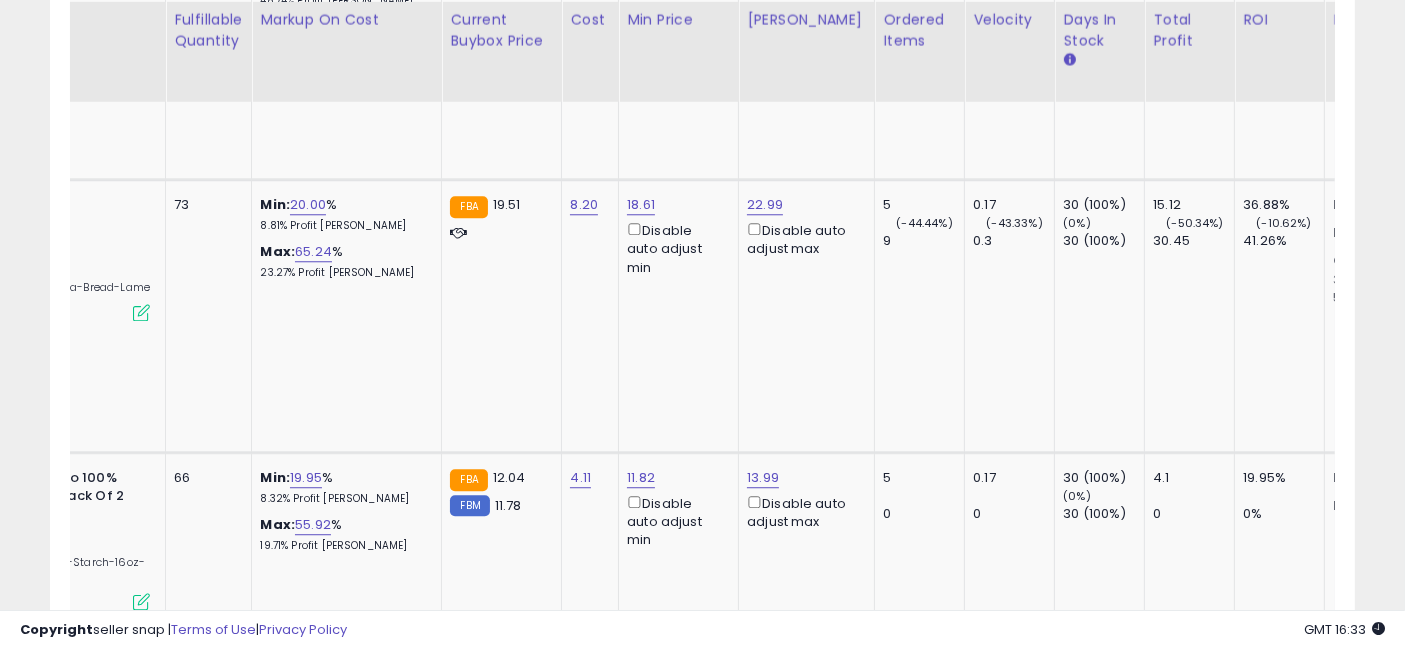 drag, startPoint x: 871, startPoint y: 397, endPoint x: 992, endPoint y: 405, distance: 121.264175 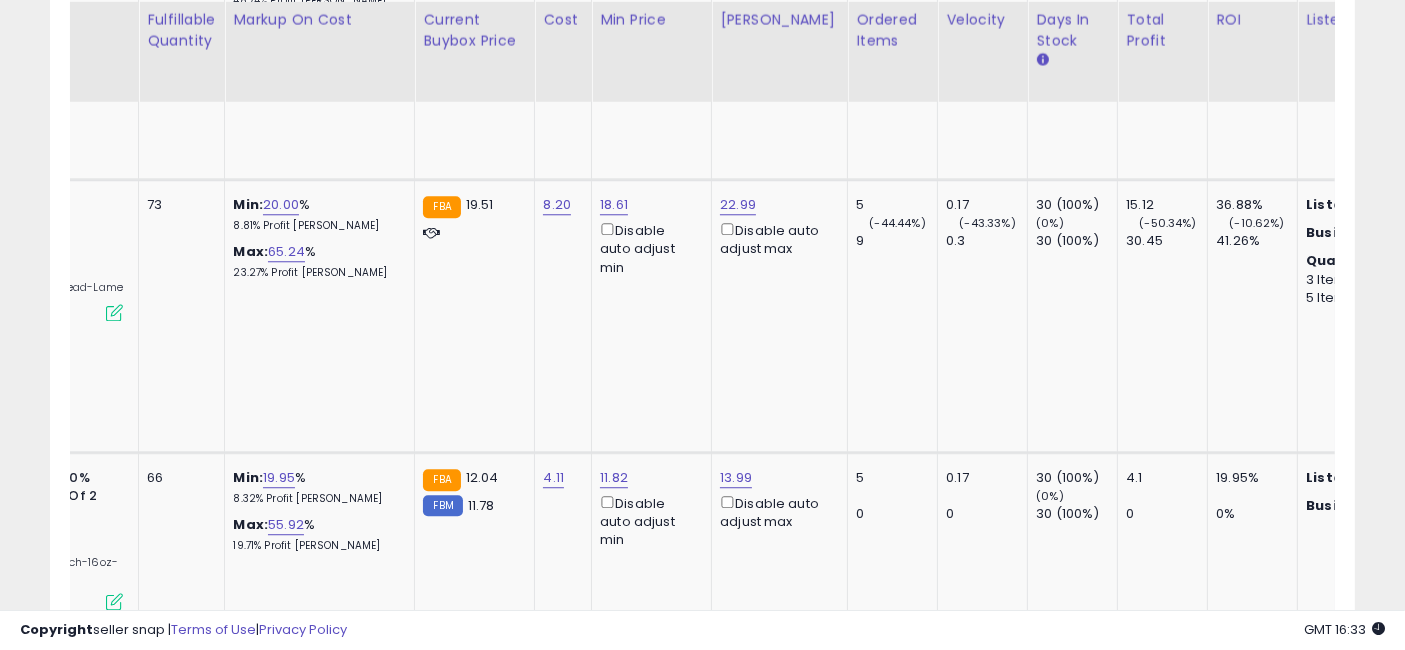 scroll, scrollTop: 0, scrollLeft: 677, axis: horizontal 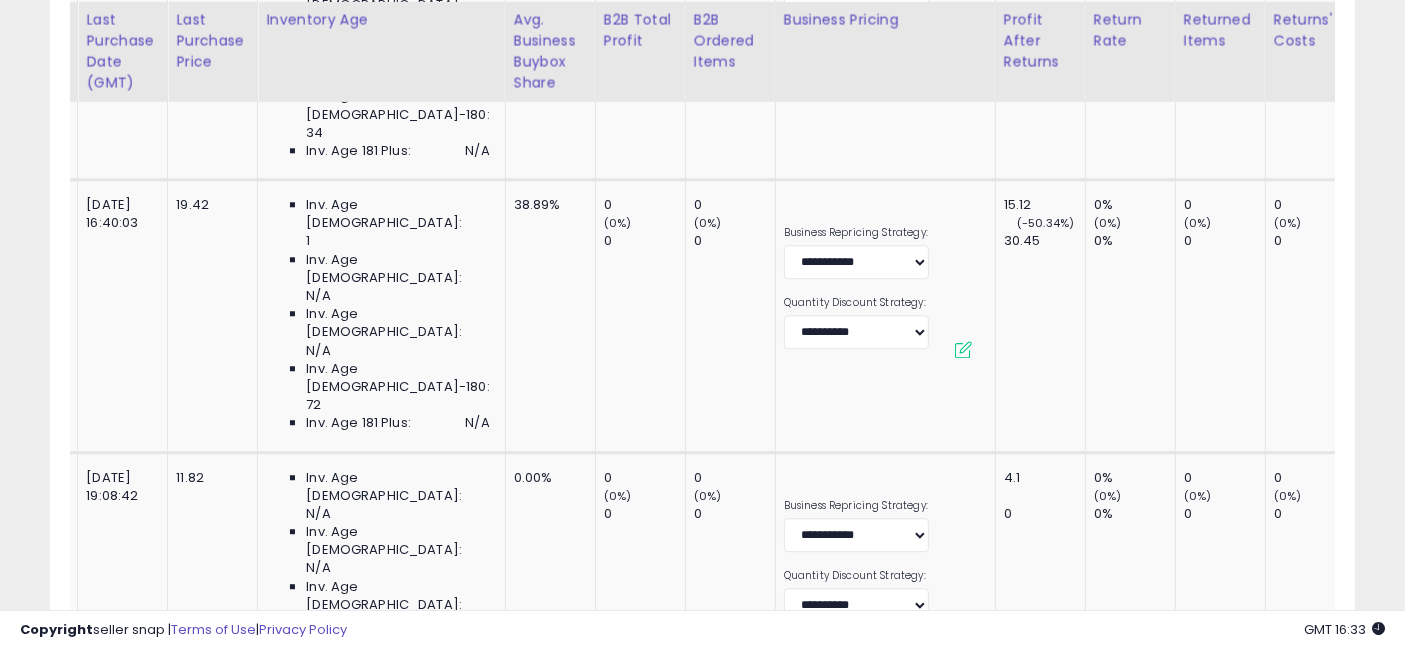 drag, startPoint x: 548, startPoint y: 380, endPoint x: 849, endPoint y: 413, distance: 302.80356 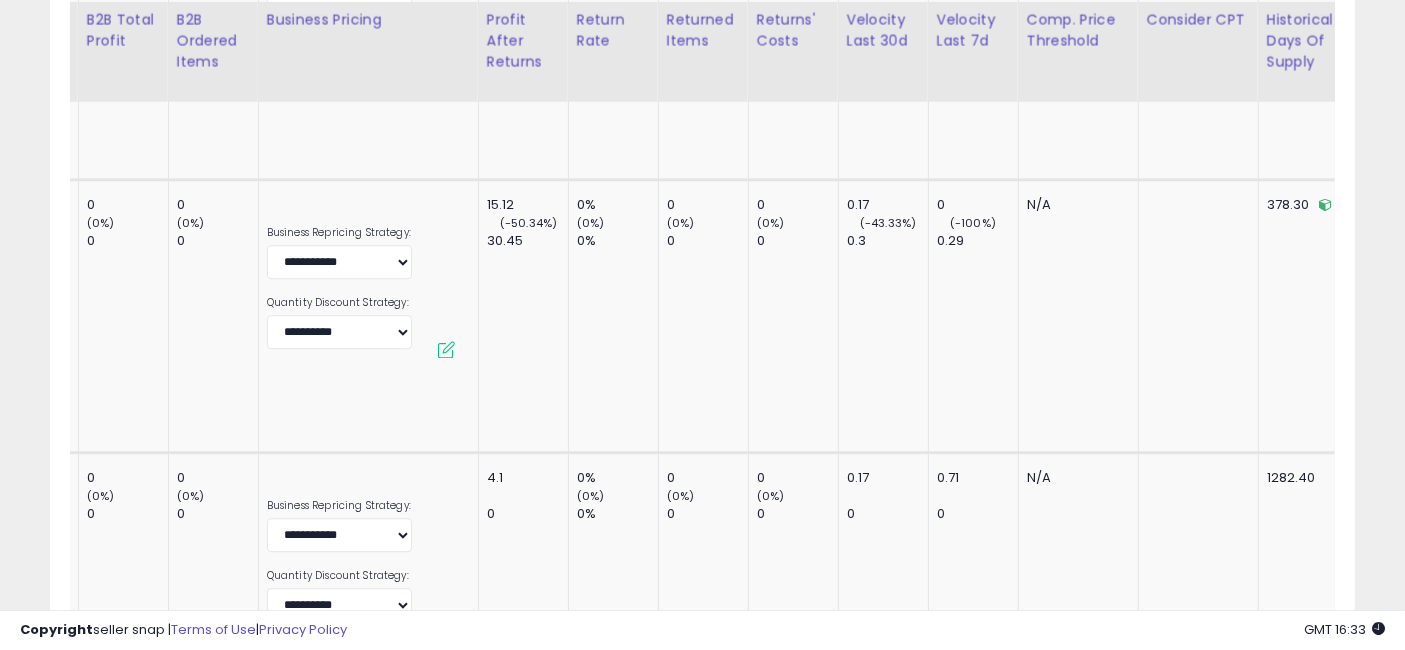 scroll, scrollTop: 0, scrollLeft: 2672, axis: horizontal 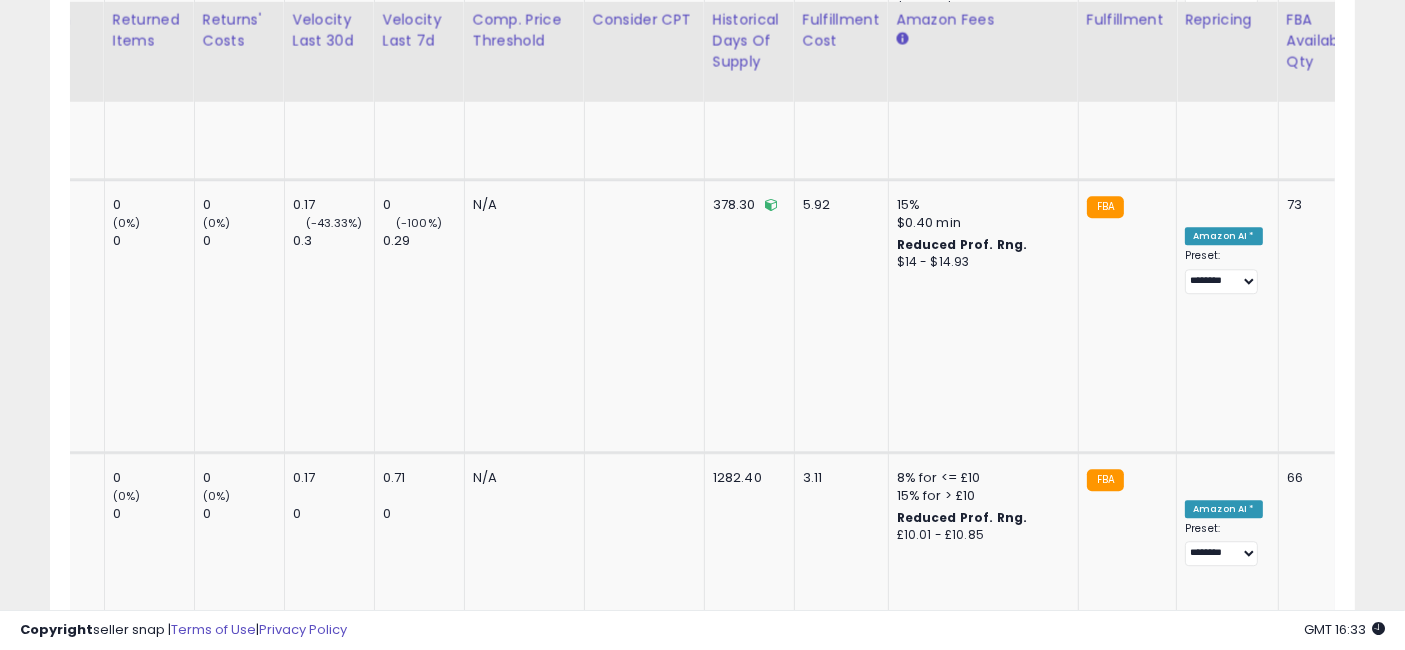drag, startPoint x: 718, startPoint y: 384, endPoint x: 886, endPoint y: 409, distance: 169.84993 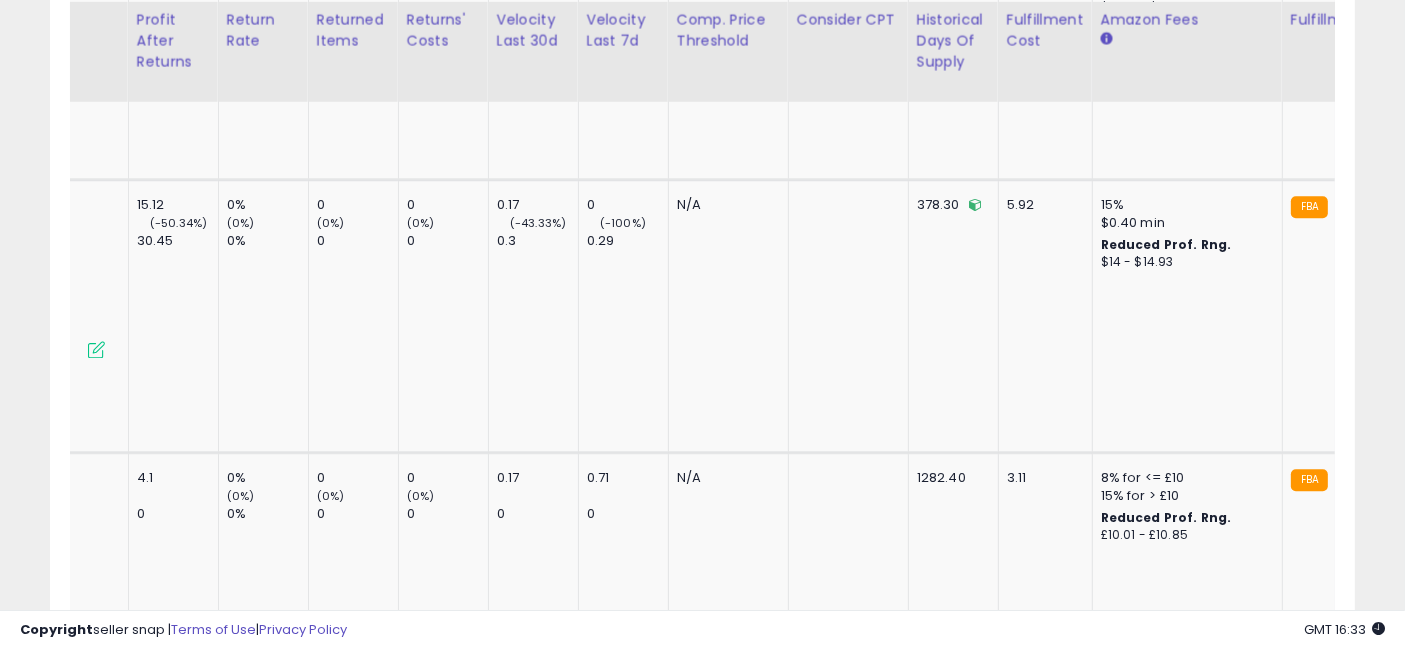 drag, startPoint x: 887, startPoint y: 412, endPoint x: 757, endPoint y: 397, distance: 130.86252 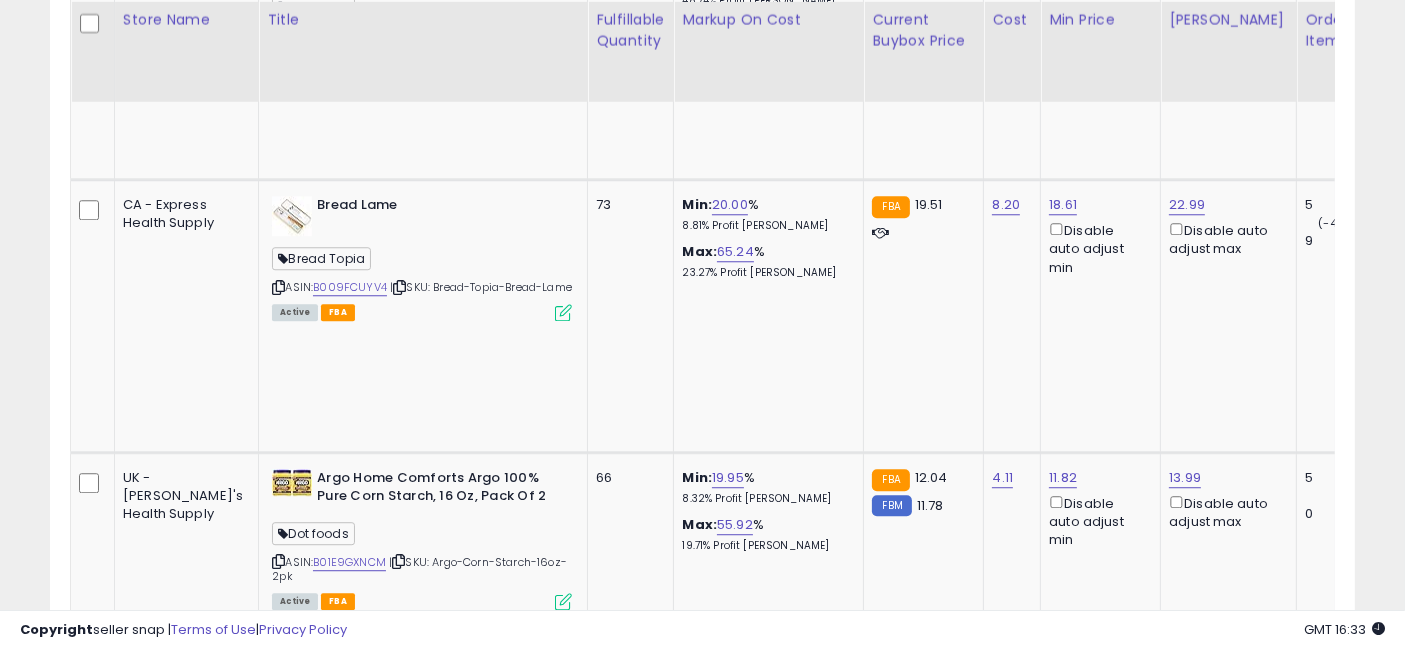 drag, startPoint x: 805, startPoint y: 394, endPoint x: 550, endPoint y: 391, distance: 255.01764 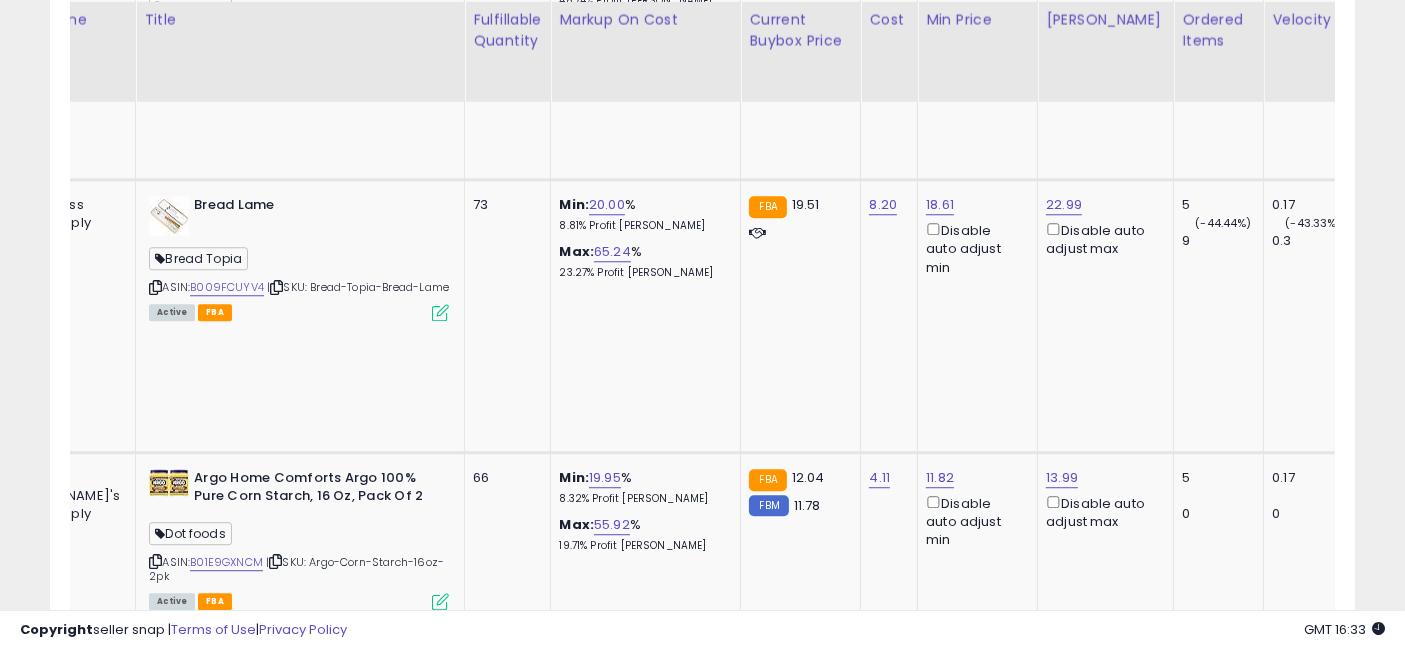 drag, startPoint x: 625, startPoint y: 402, endPoint x: 744, endPoint y: 407, distance: 119.104996 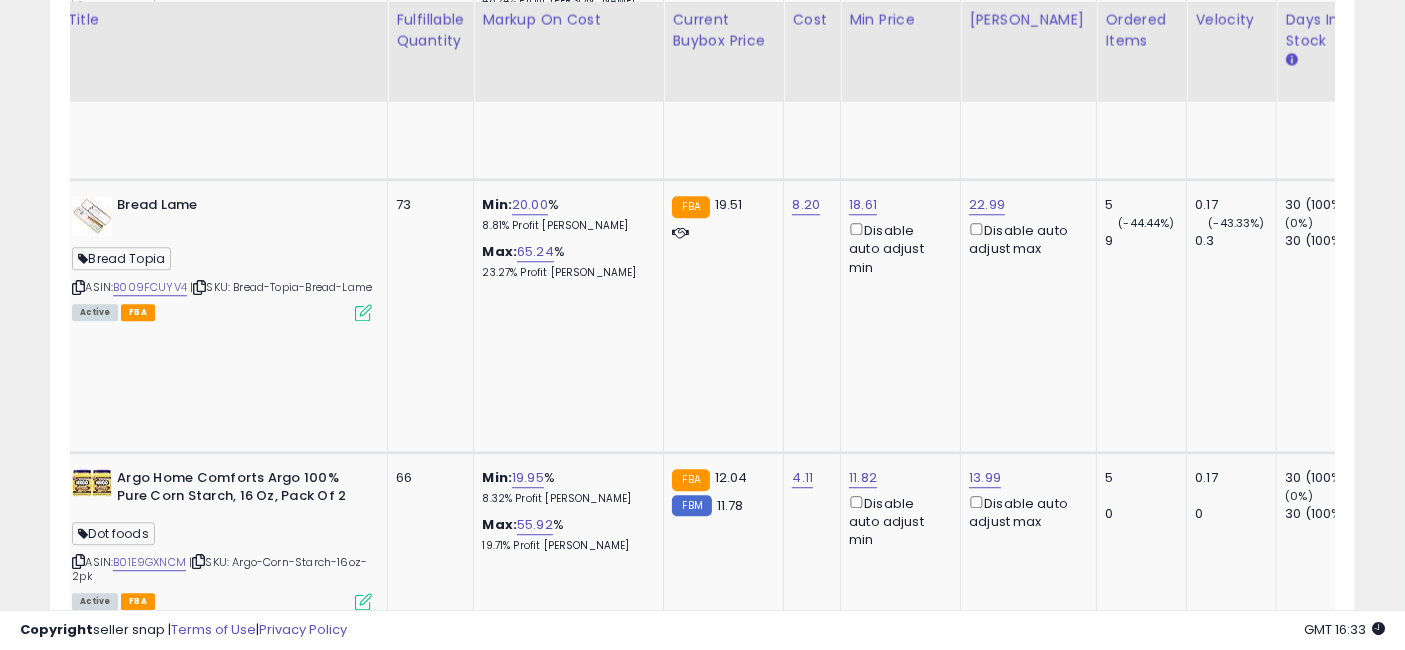 click on "19.99" at bounding box center (982, -4154) 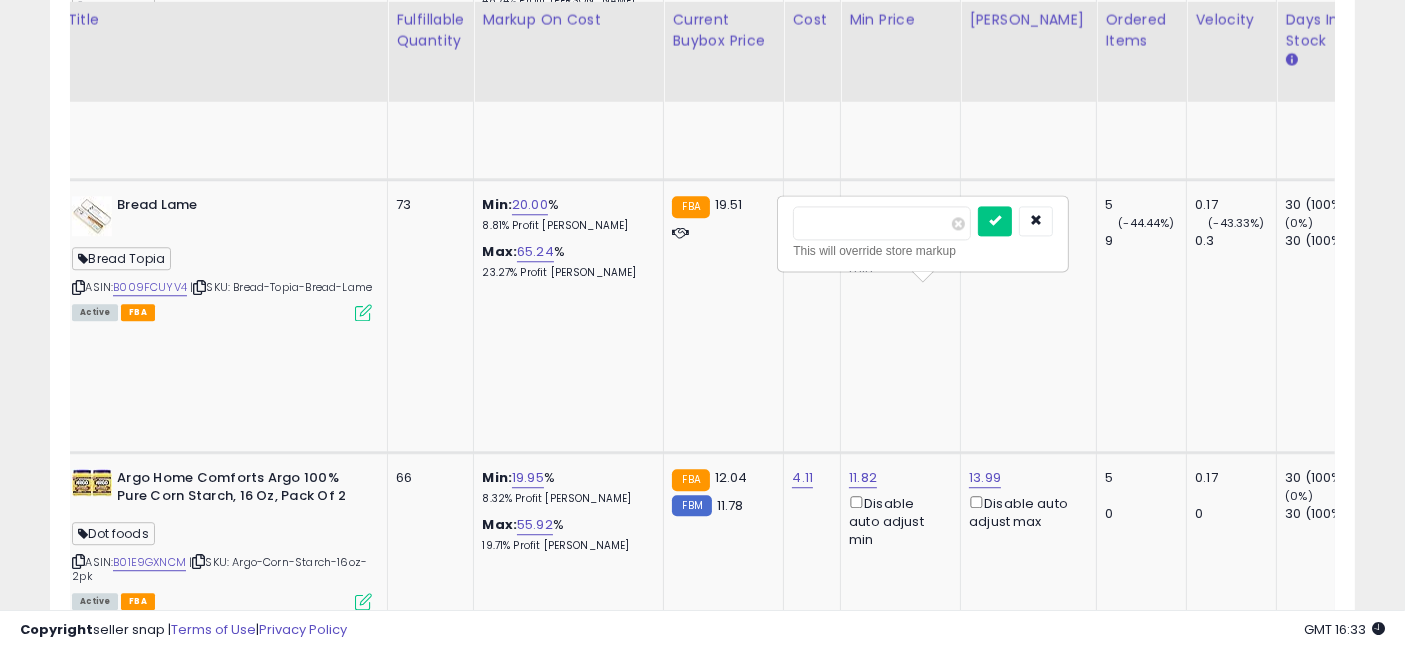 click on "*****" at bounding box center [882, 223] 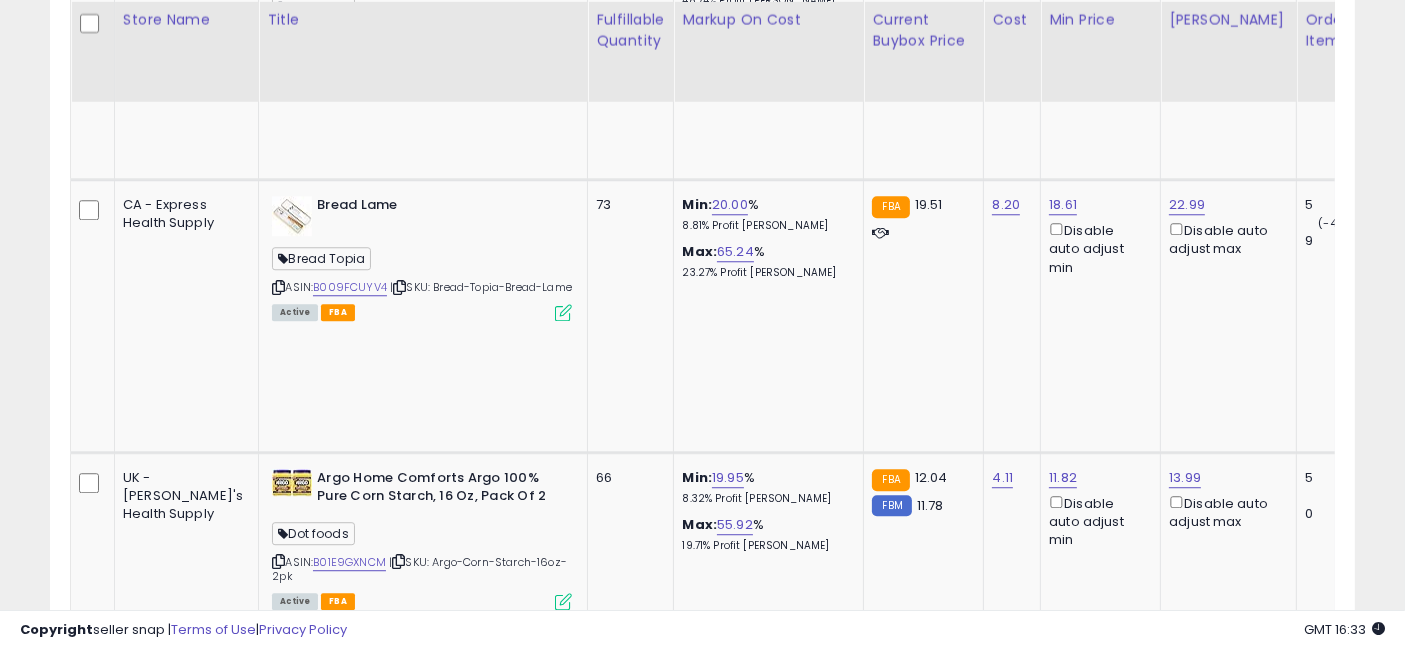 drag, startPoint x: 886, startPoint y: 390, endPoint x: 687, endPoint y: 394, distance: 199.04019 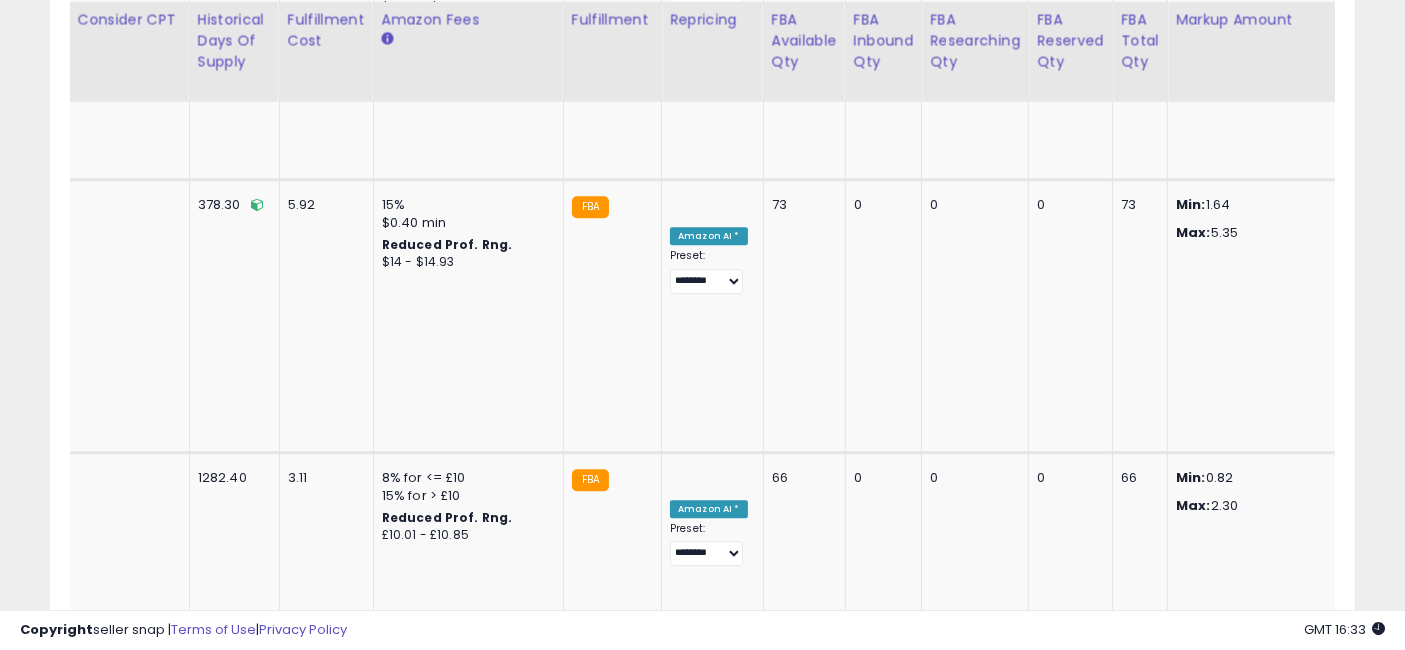 drag, startPoint x: 614, startPoint y: 395, endPoint x: 1005, endPoint y: 393, distance: 391.00513 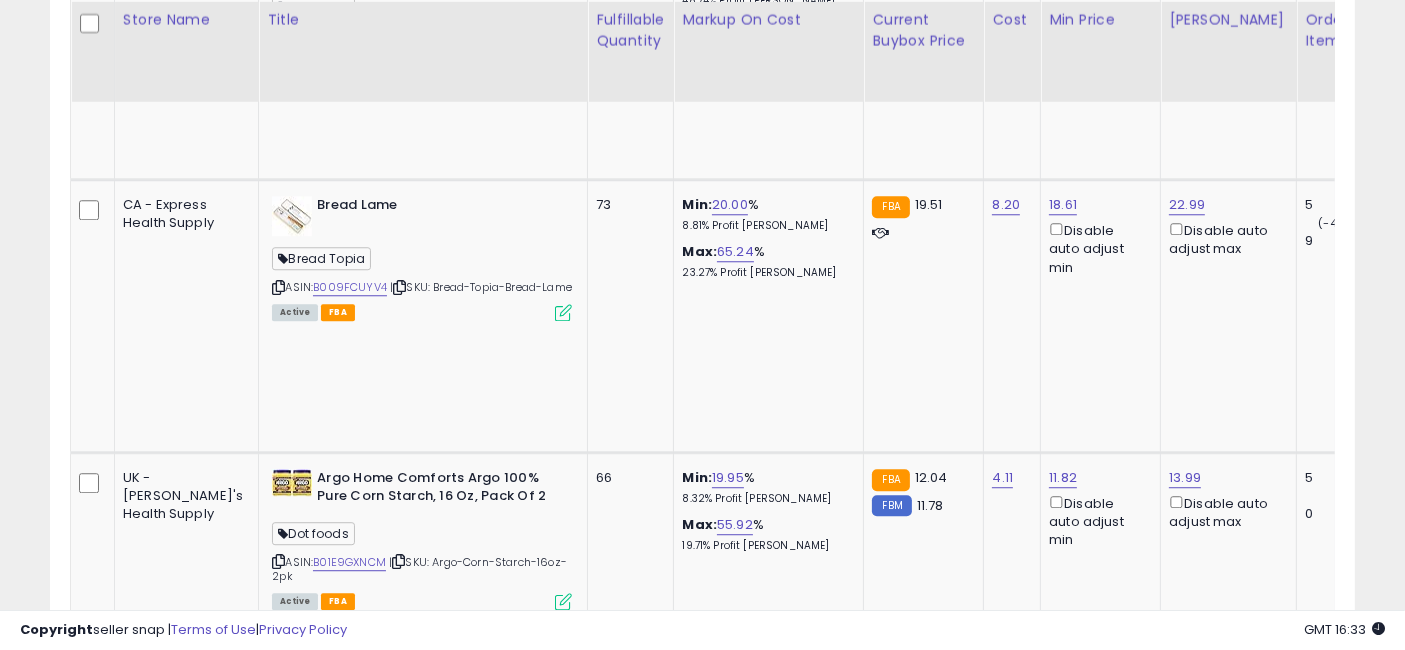 drag, startPoint x: 1028, startPoint y: 403, endPoint x: 561, endPoint y: 408, distance: 467.02676 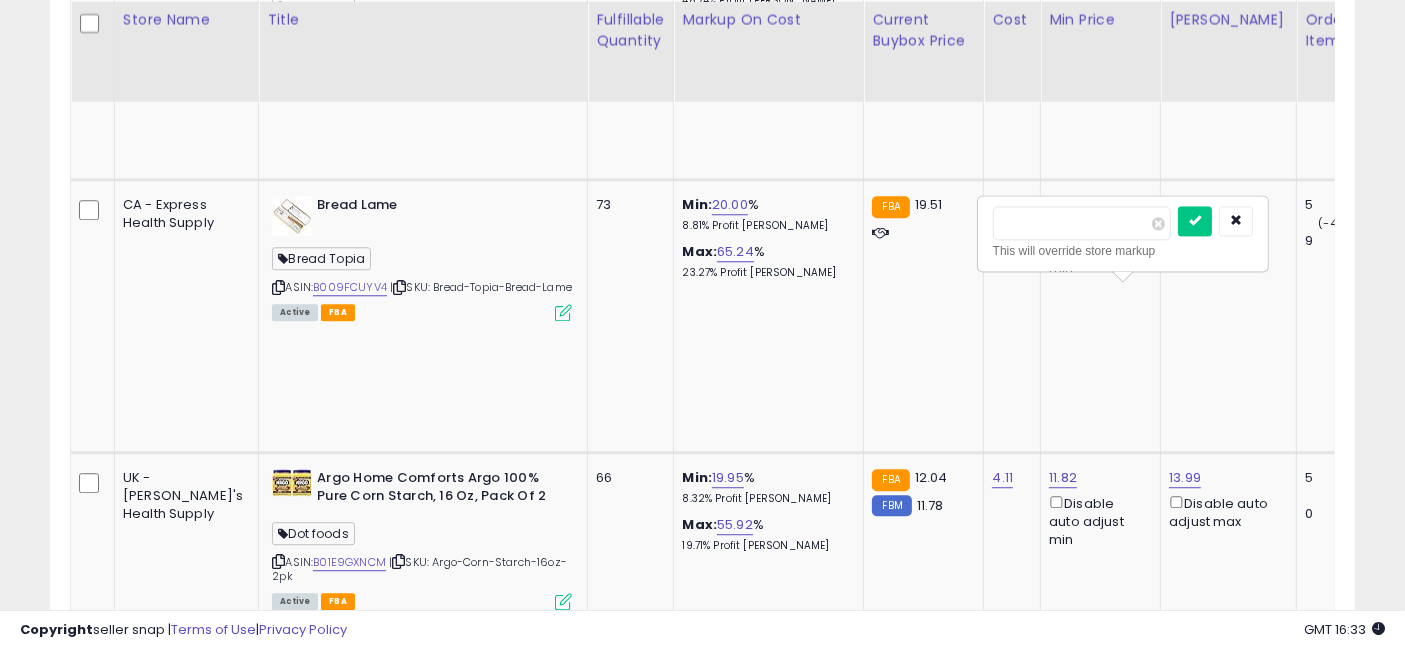 click on "*****" at bounding box center [1082, 223] 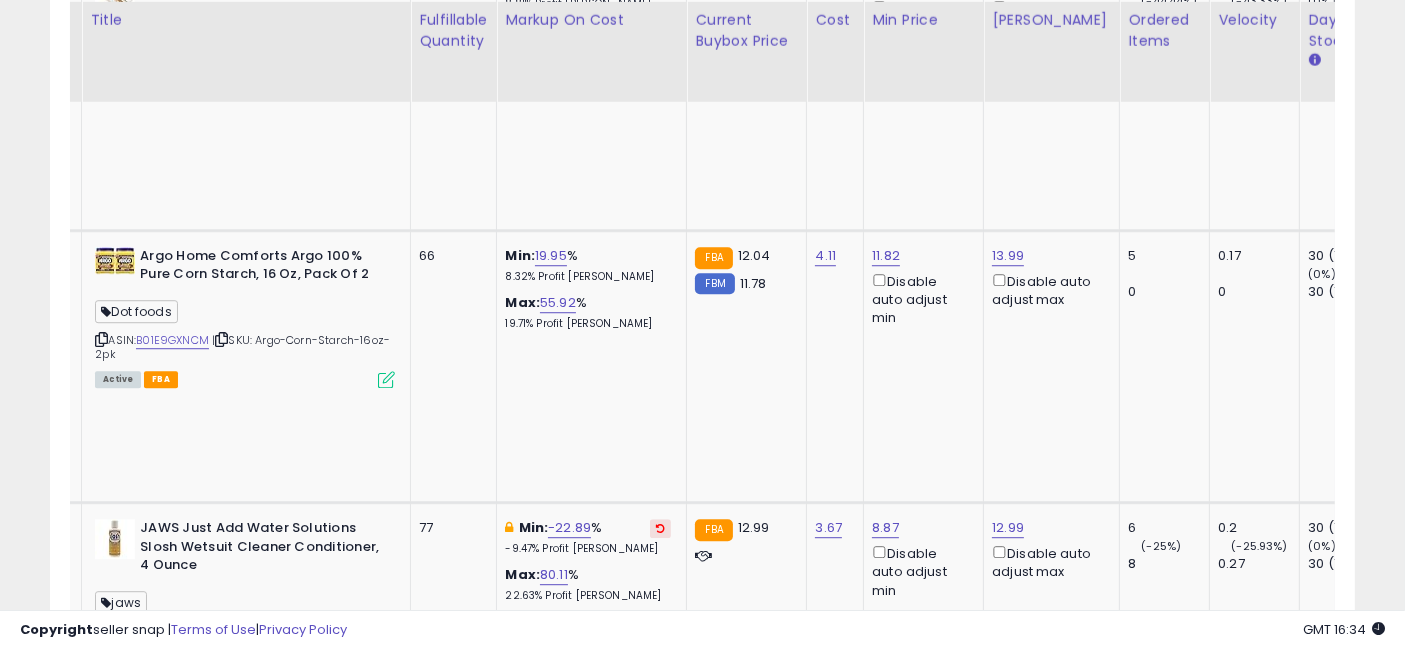 drag, startPoint x: 841, startPoint y: 407, endPoint x: 933, endPoint y: 410, distance: 92.0489 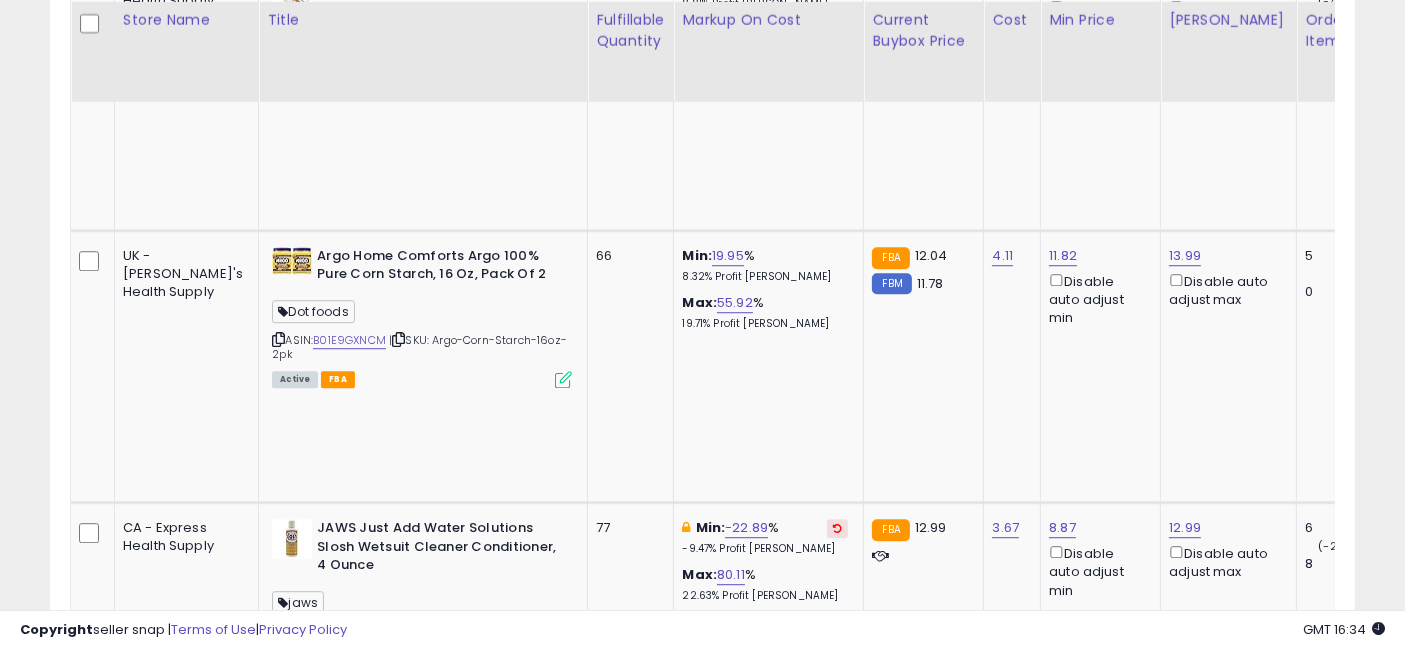 drag, startPoint x: 882, startPoint y: 421, endPoint x: 690, endPoint y: 406, distance: 192.58505 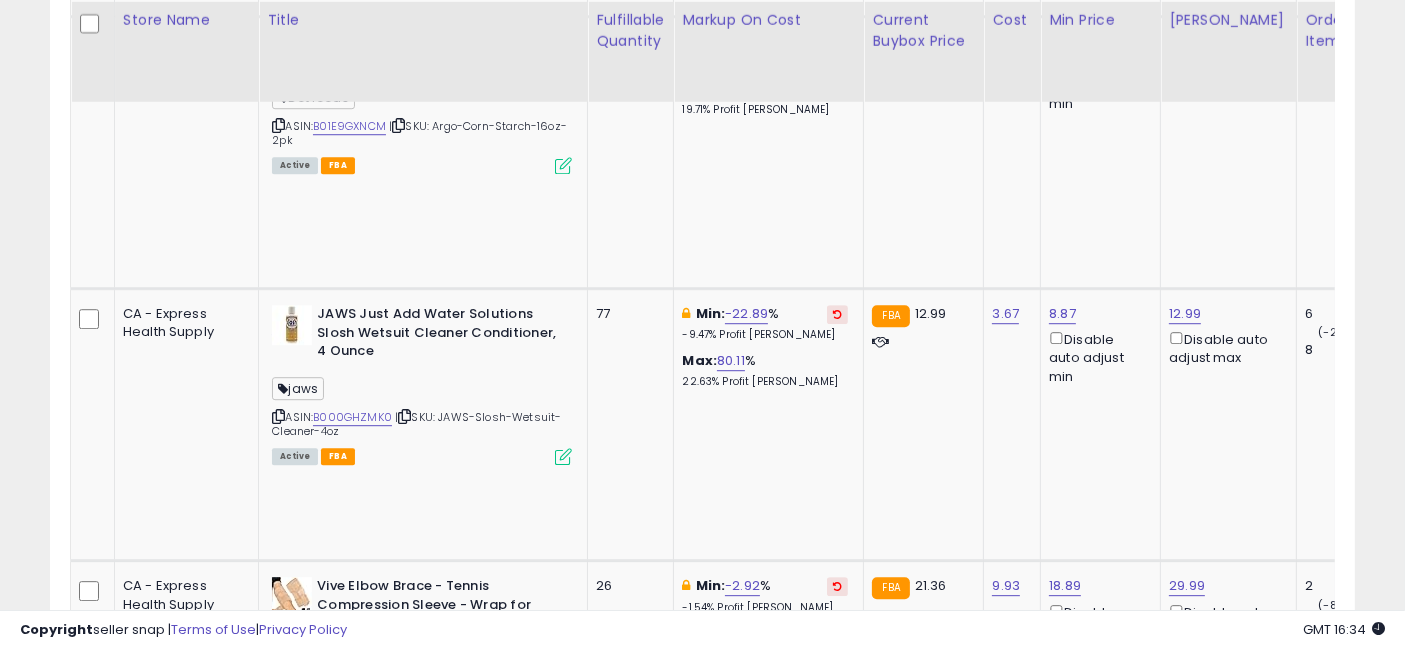 click on "18.19" at bounding box center (1063, -4590) 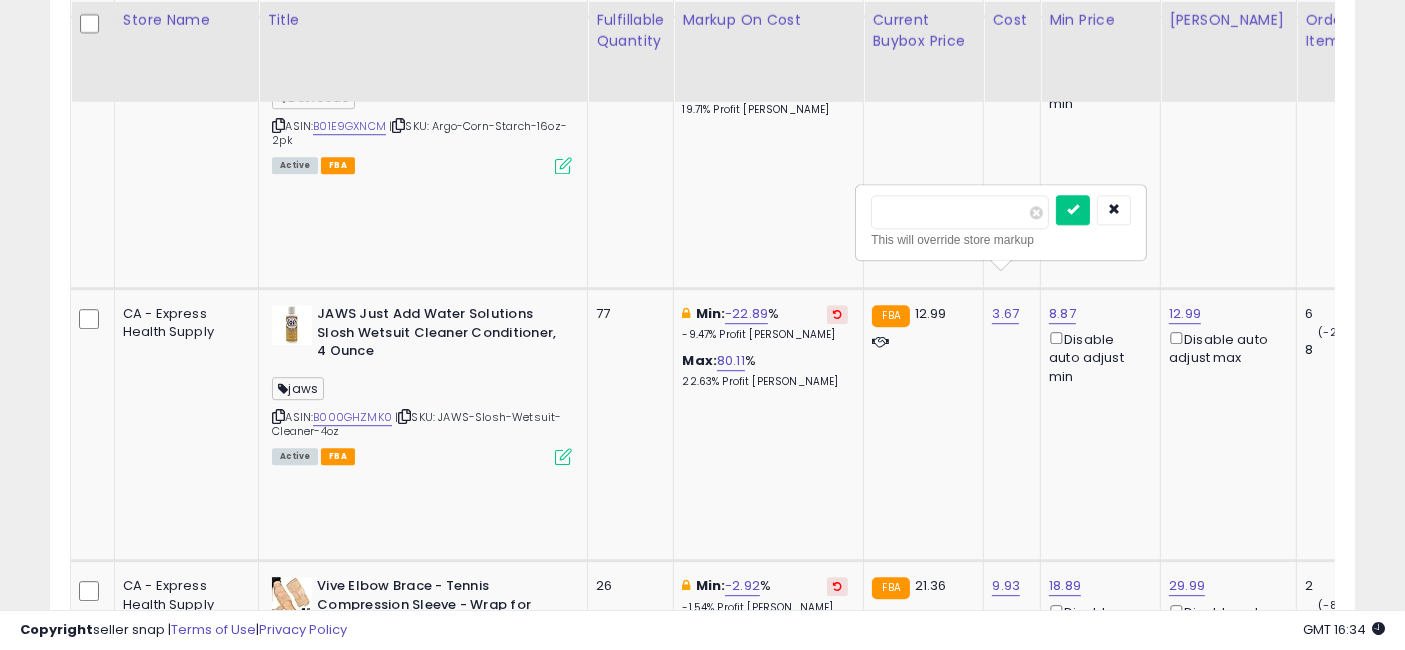 click on "*****" at bounding box center (960, 212) 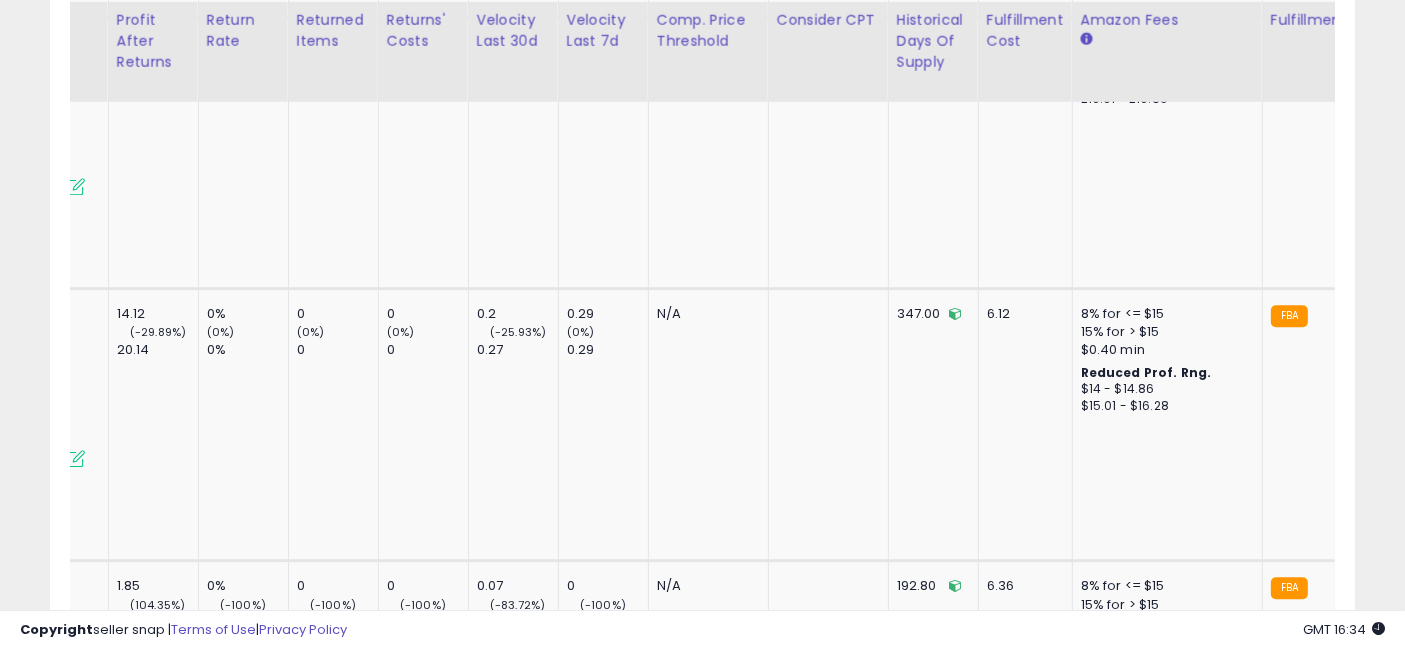 drag, startPoint x: 702, startPoint y: 386, endPoint x: 1029, endPoint y: 395, distance: 327.12384 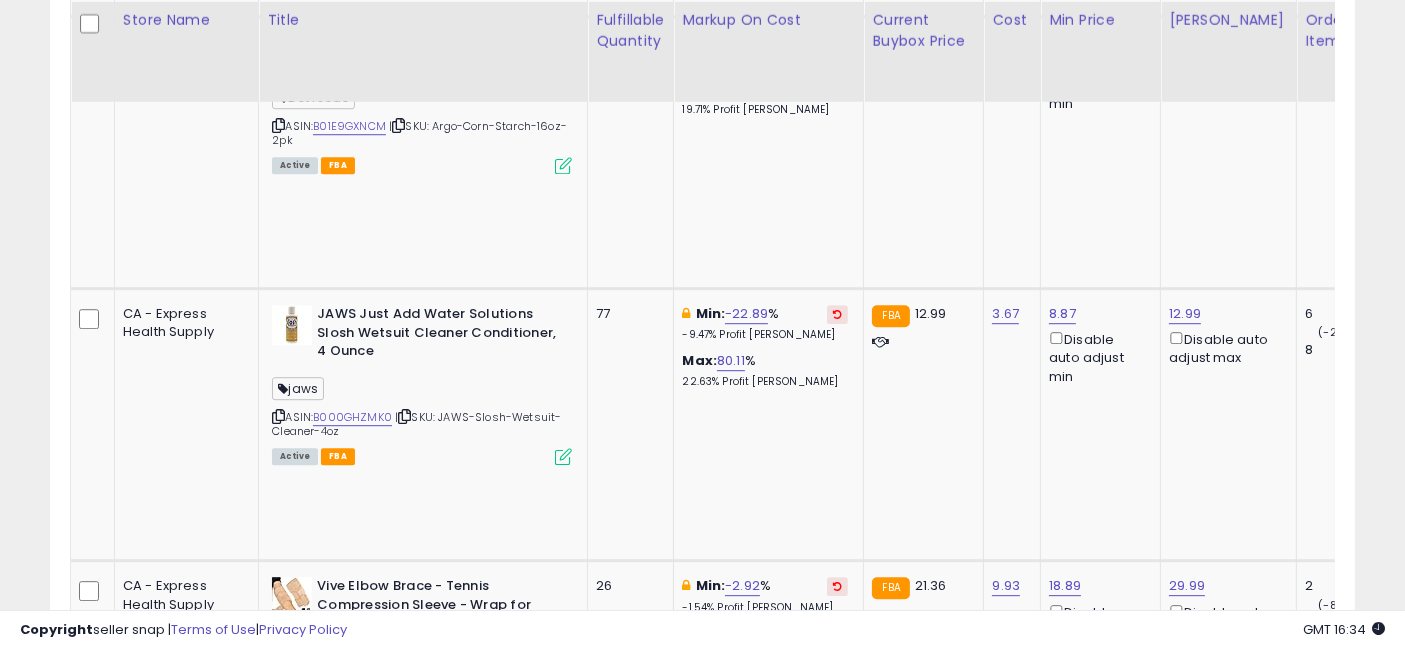 drag, startPoint x: 1165, startPoint y: 379, endPoint x: 516, endPoint y: 378, distance: 649.0008 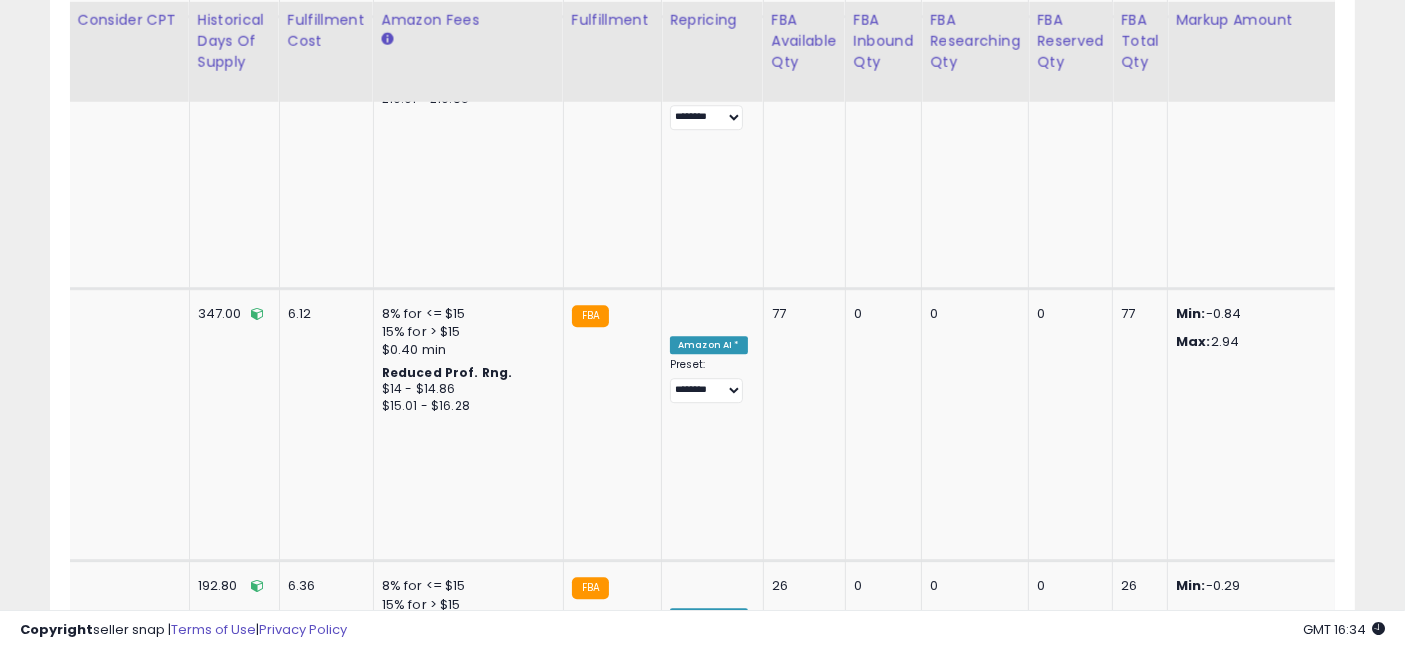 drag, startPoint x: 549, startPoint y: 369, endPoint x: 1142, endPoint y: 364, distance: 593.02106 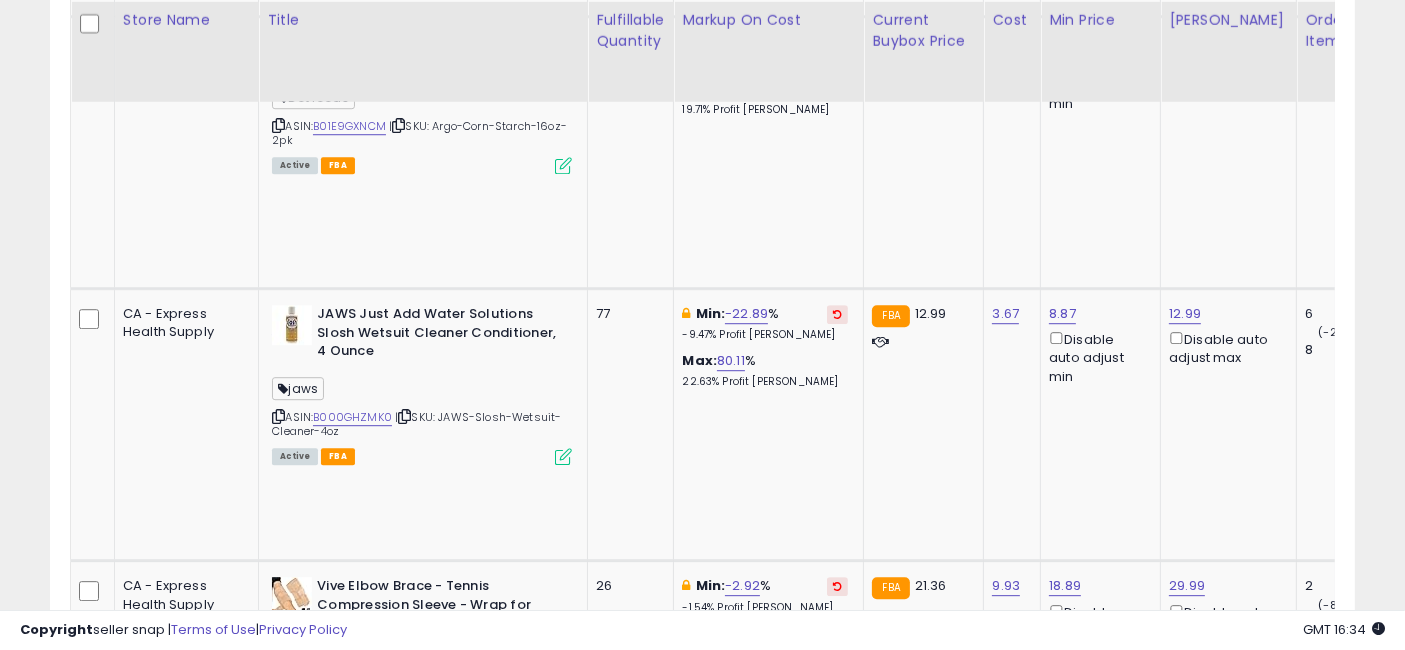 drag, startPoint x: 1102, startPoint y: 364, endPoint x: 642, endPoint y: 377, distance: 460.18365 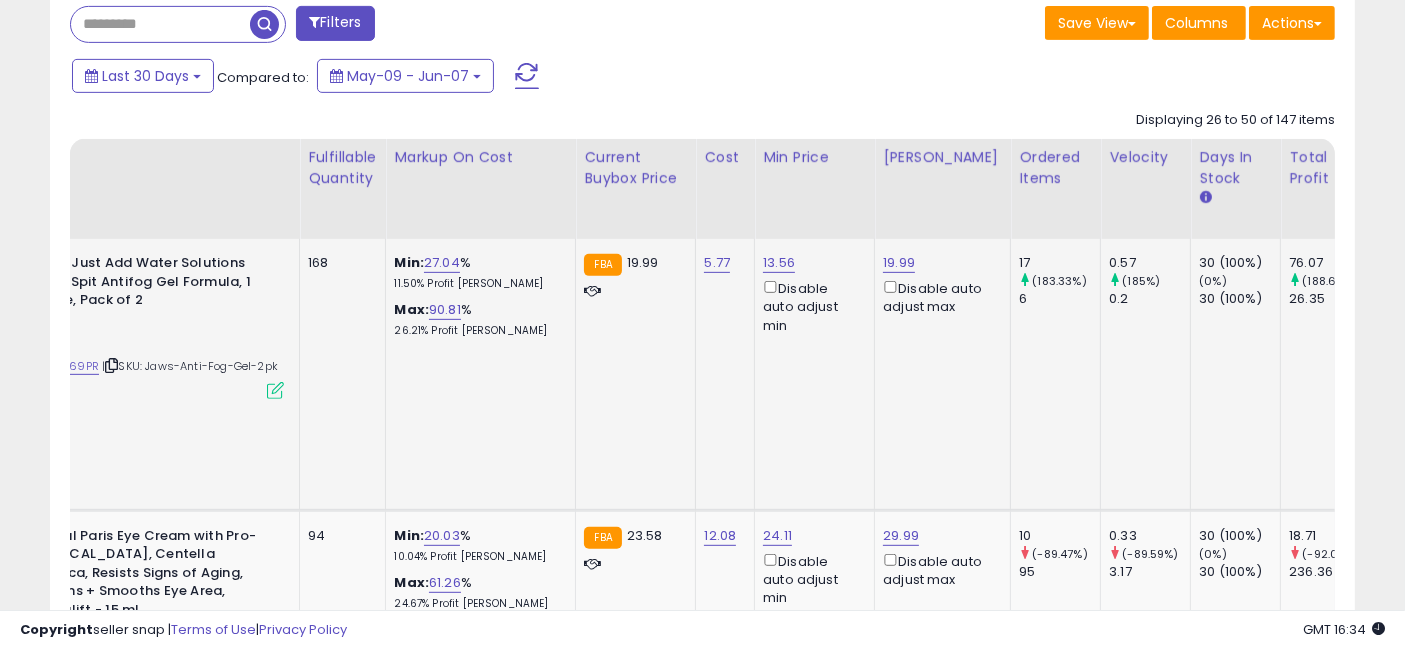 drag, startPoint x: 863, startPoint y: 353, endPoint x: 947, endPoint y: 367, distance: 85.158676 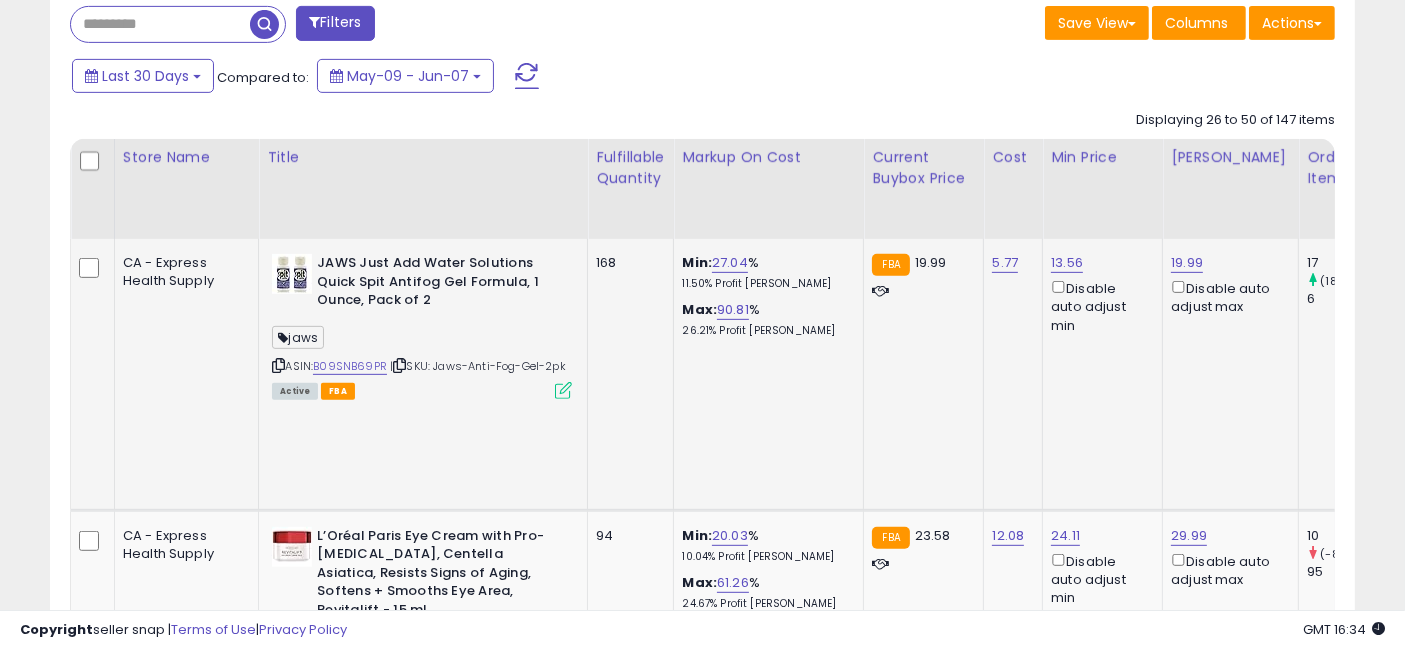 drag, startPoint x: 1116, startPoint y: 361, endPoint x: 892, endPoint y: 339, distance: 225.07776 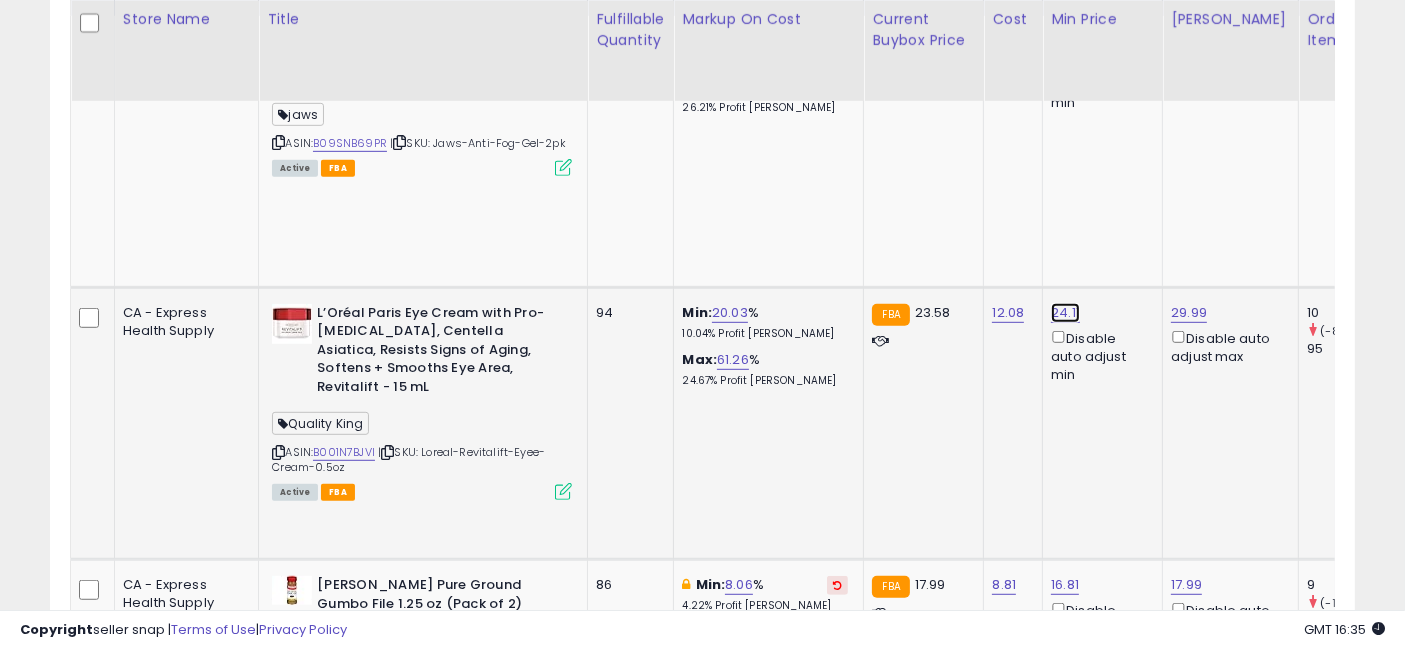 click on "24.11" at bounding box center (1067, 40) 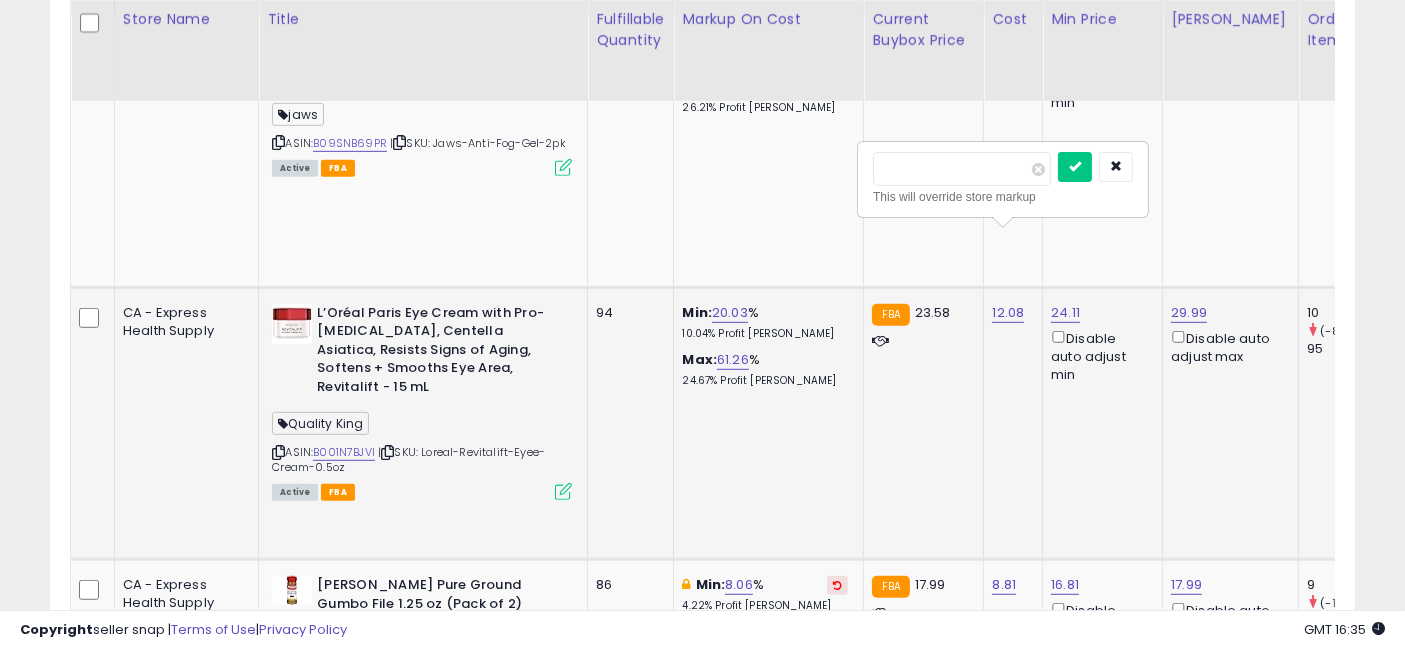 click on "*****" at bounding box center [962, 169] 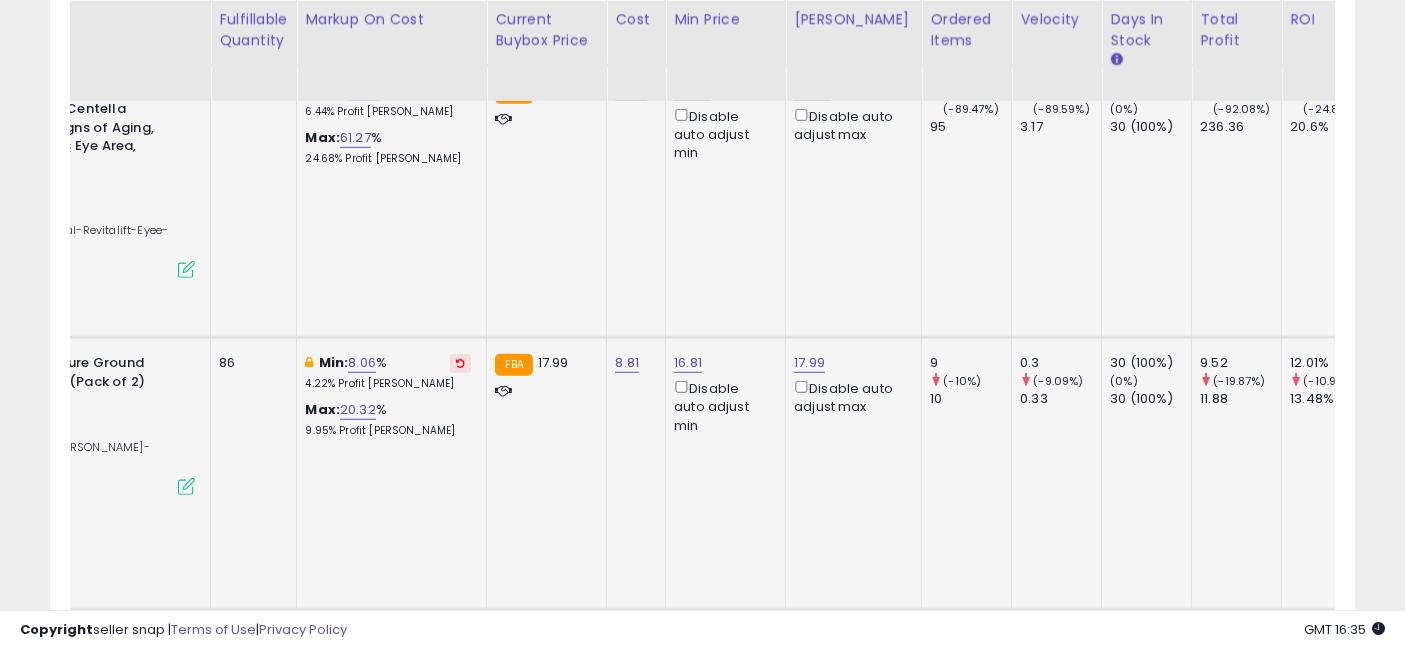 drag, startPoint x: 838, startPoint y: 308, endPoint x: 915, endPoint y: 314, distance: 77.23341 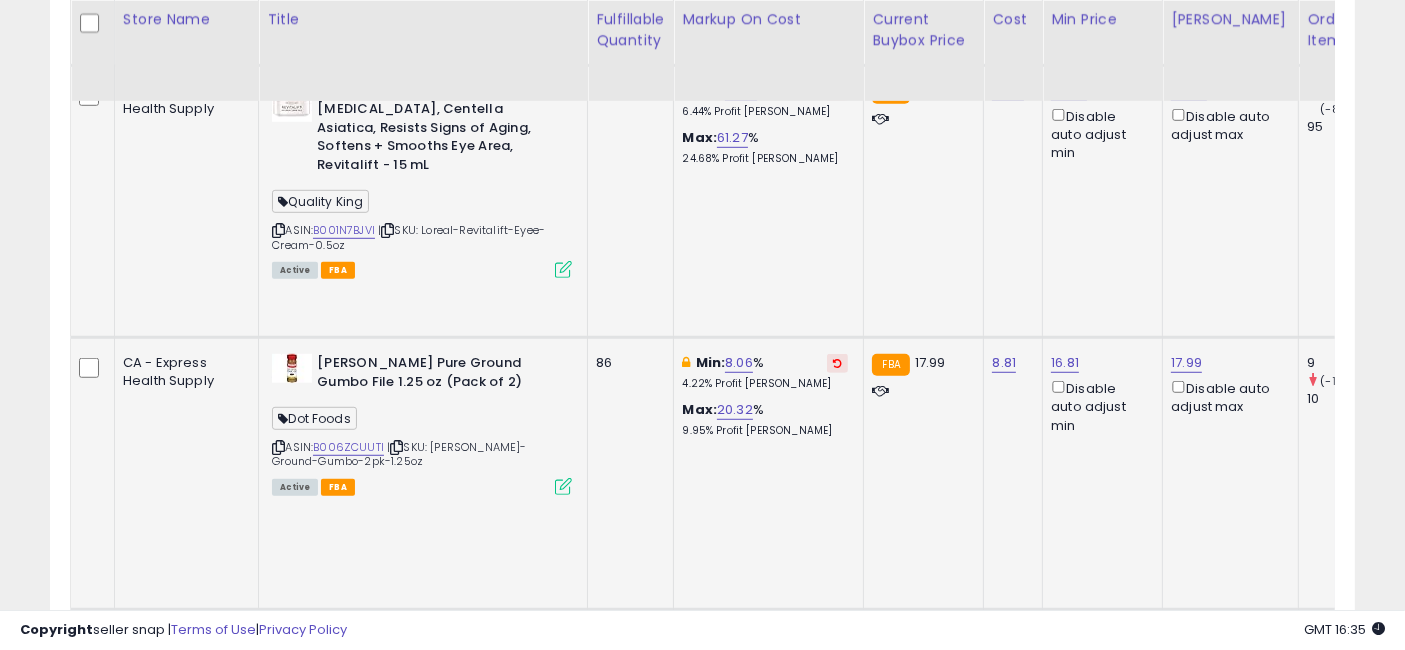 drag, startPoint x: 1070, startPoint y: 319, endPoint x: 902, endPoint y: 315, distance: 168.0476 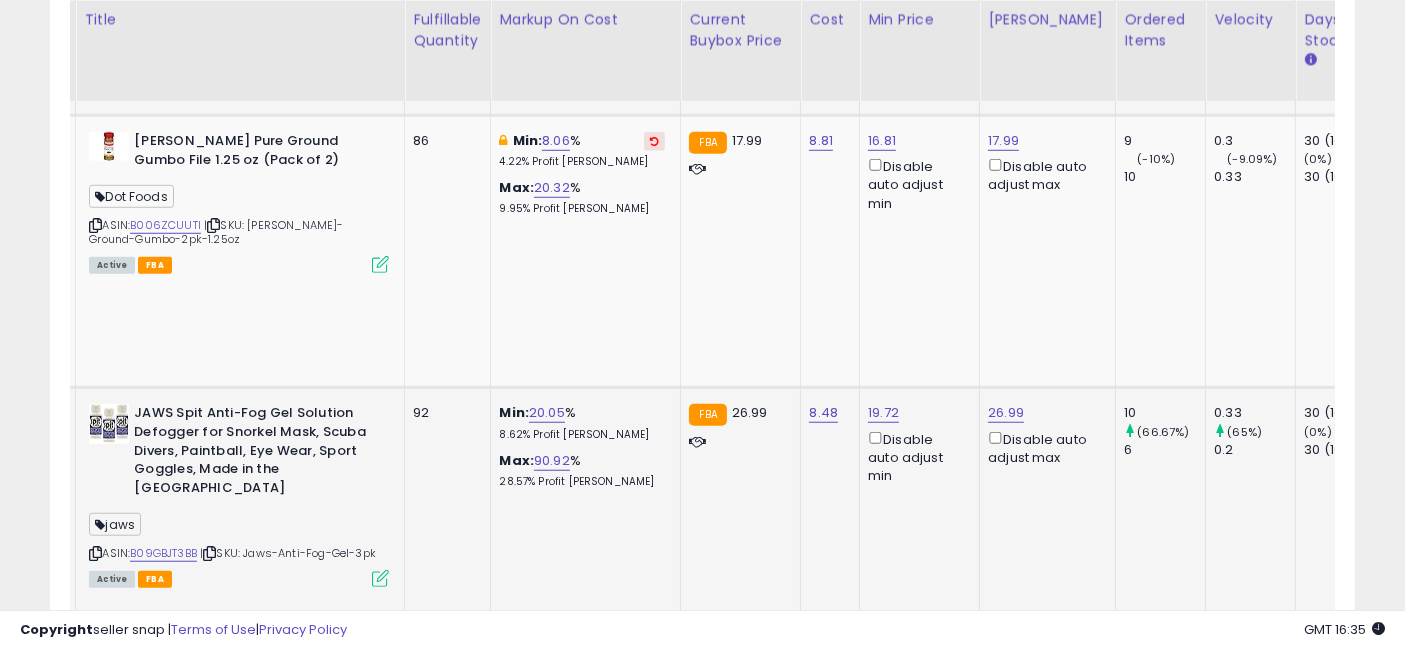 drag, startPoint x: 821, startPoint y: 275, endPoint x: 884, endPoint y: 282, distance: 63.387695 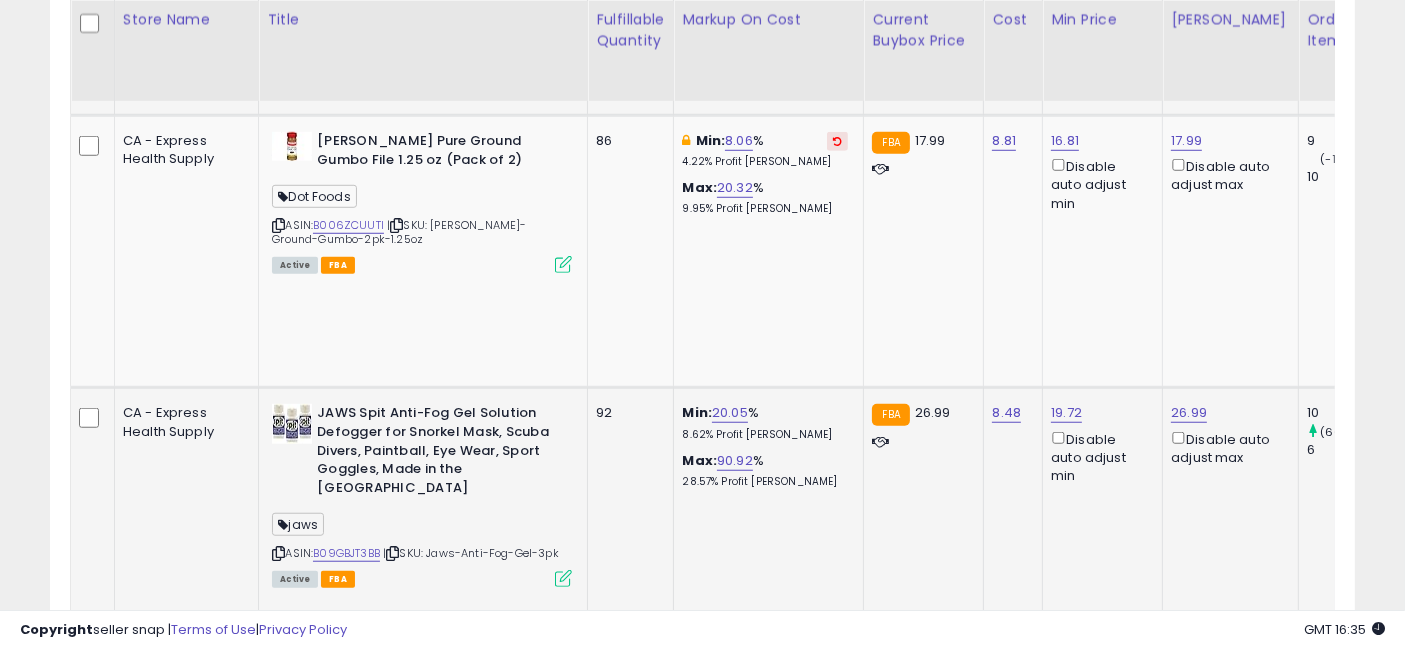 drag, startPoint x: 1081, startPoint y: 289, endPoint x: 937, endPoint y: 295, distance: 144.12494 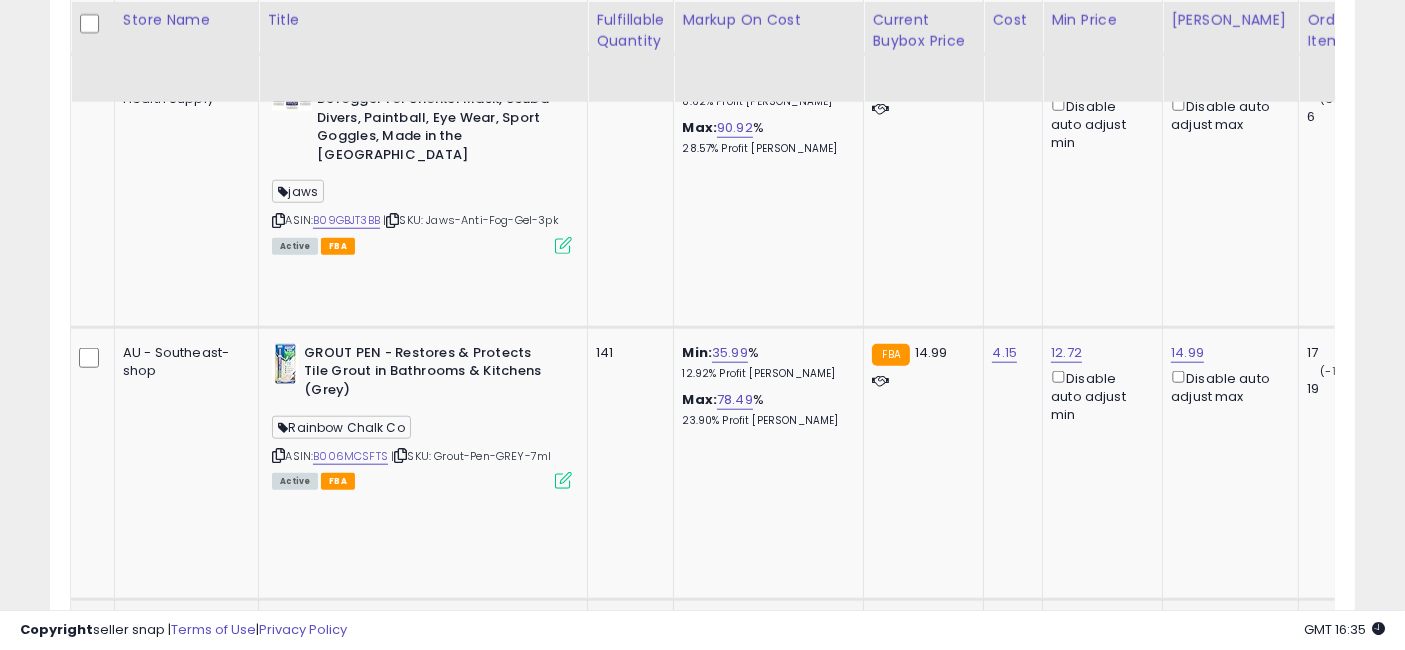click on "13.93" at bounding box center (1067, -737) 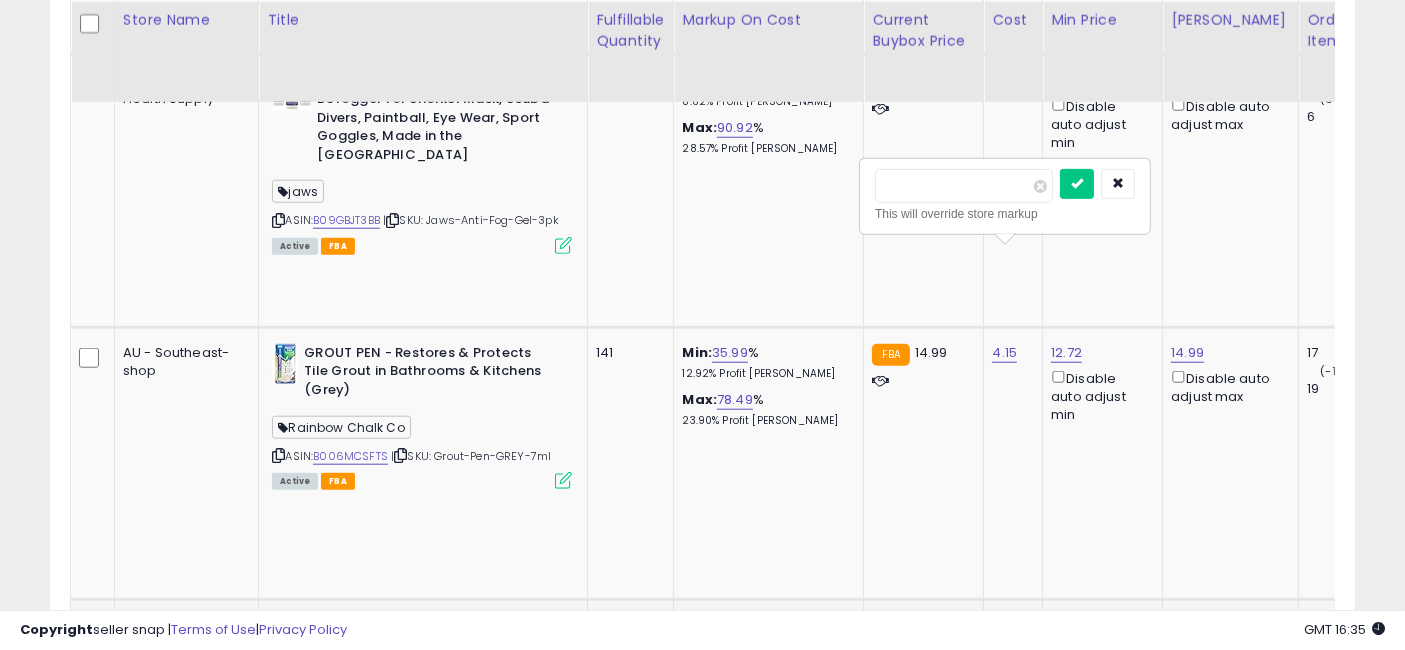 click on "*****" at bounding box center (964, 186) 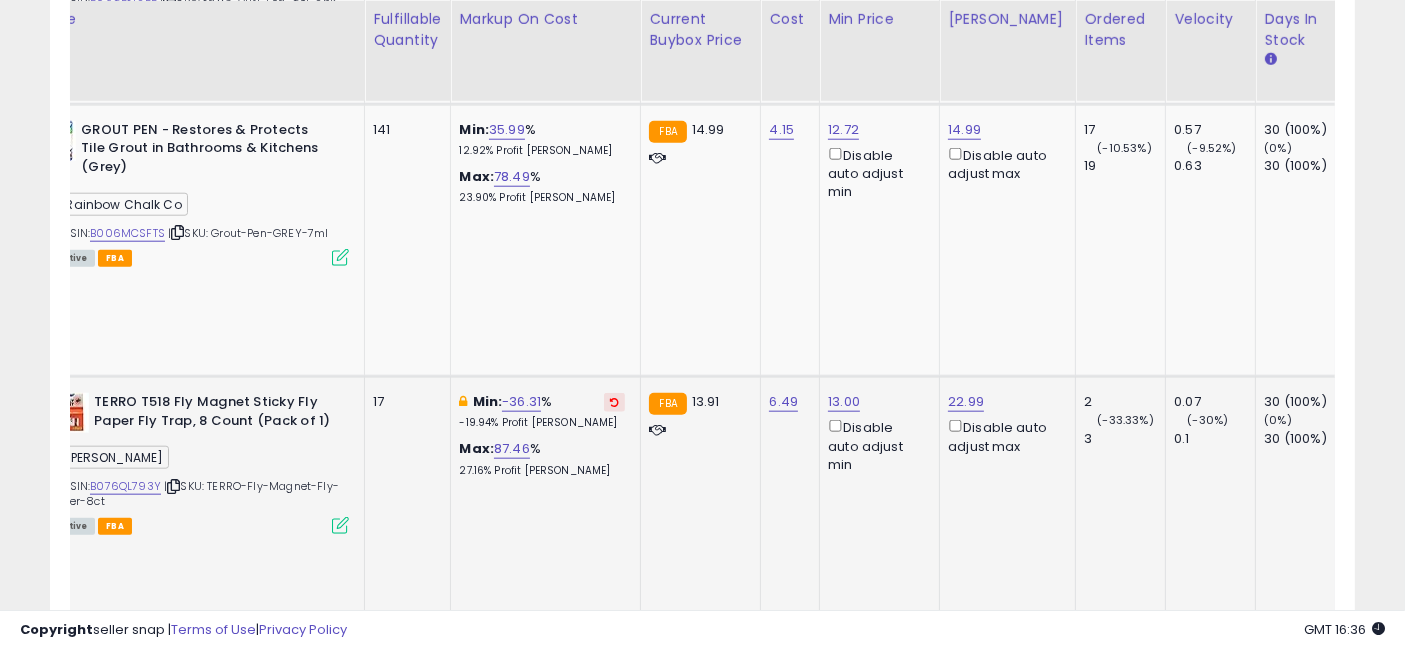 drag, startPoint x: 914, startPoint y: 310, endPoint x: 980, endPoint y: 318, distance: 66.48308 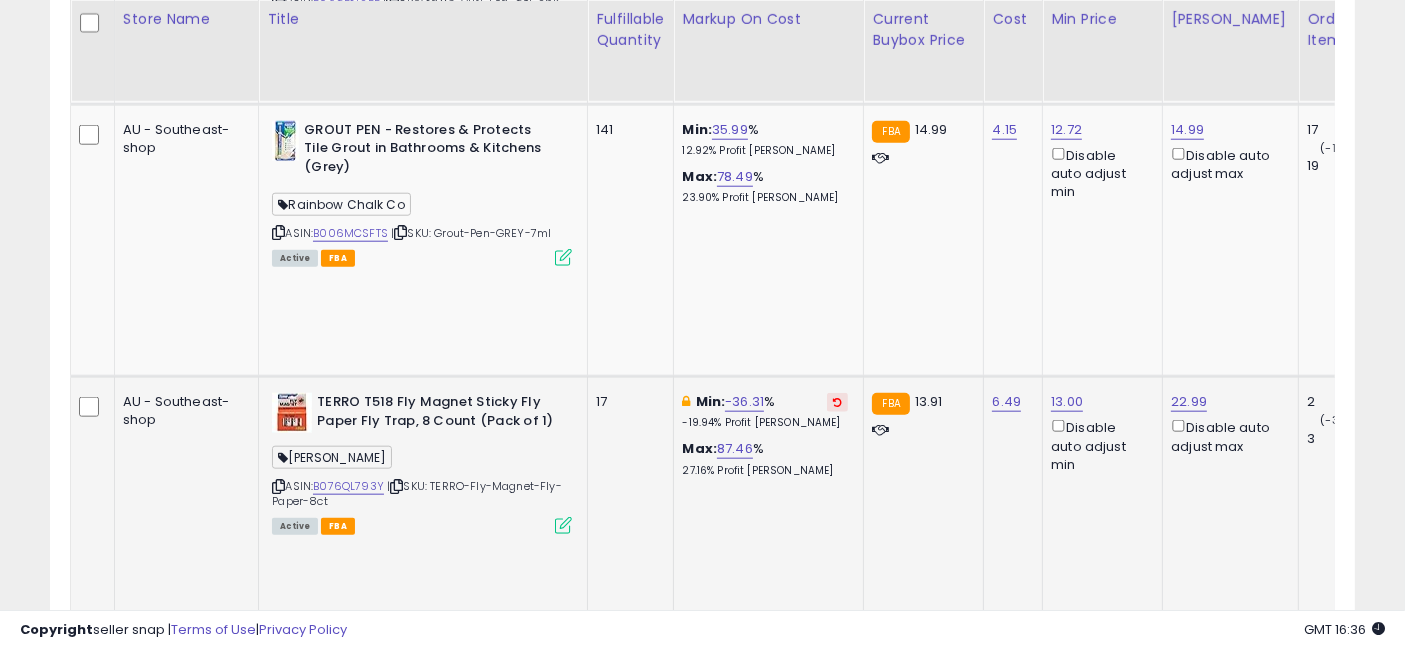 drag, startPoint x: 1010, startPoint y: 335, endPoint x: 819, endPoint y: 314, distance: 192.15099 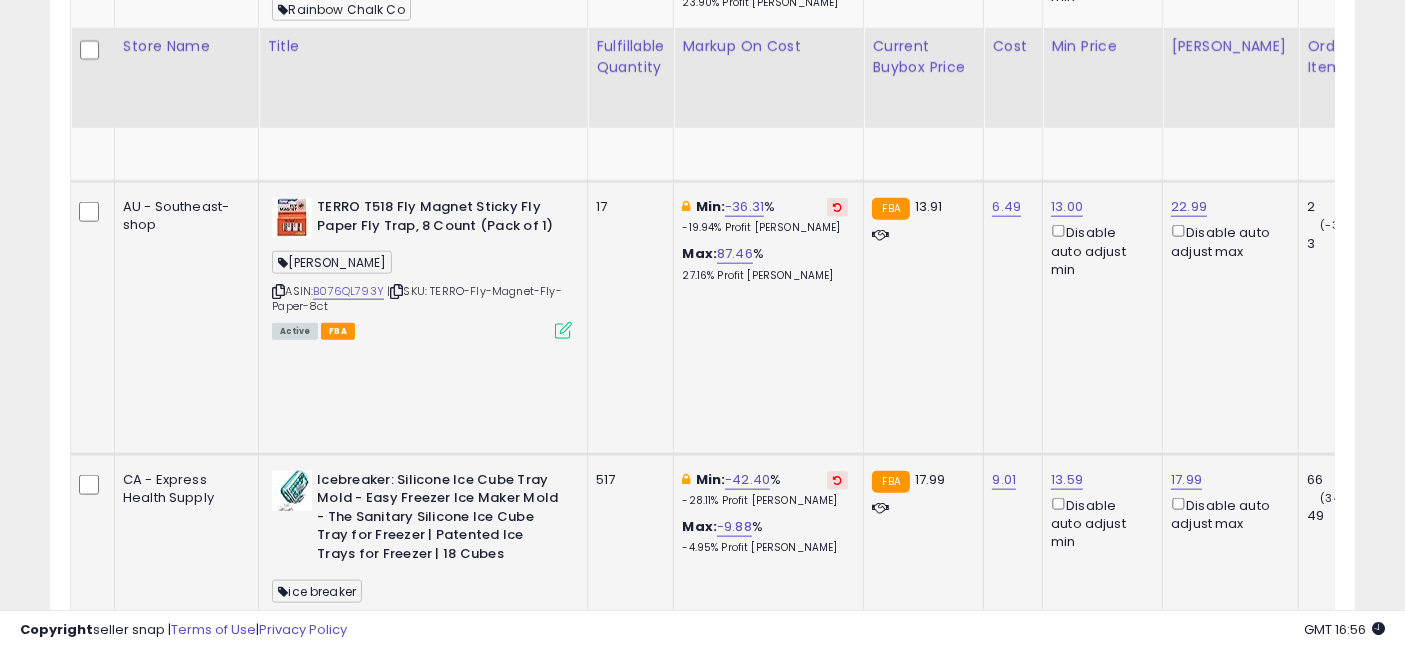 scroll, scrollTop: 2327, scrollLeft: 0, axis: vertical 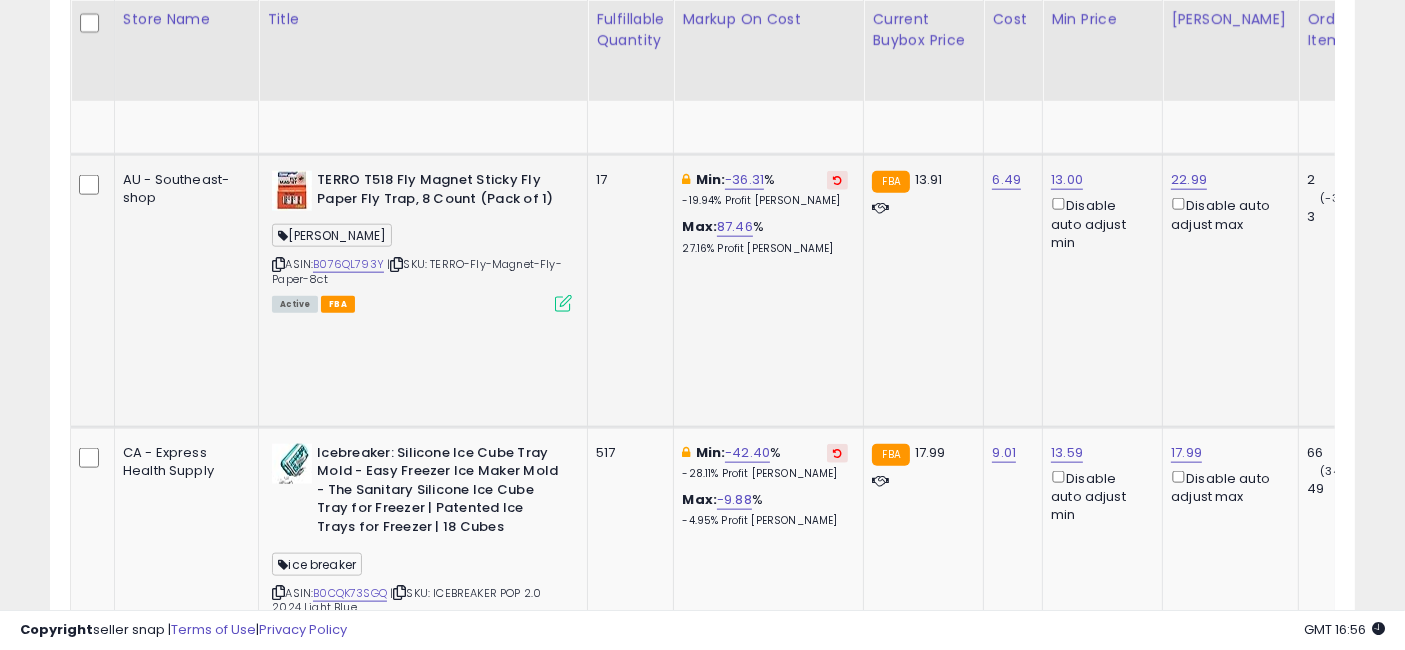 click on "29.62" at bounding box center [1067, -1182] 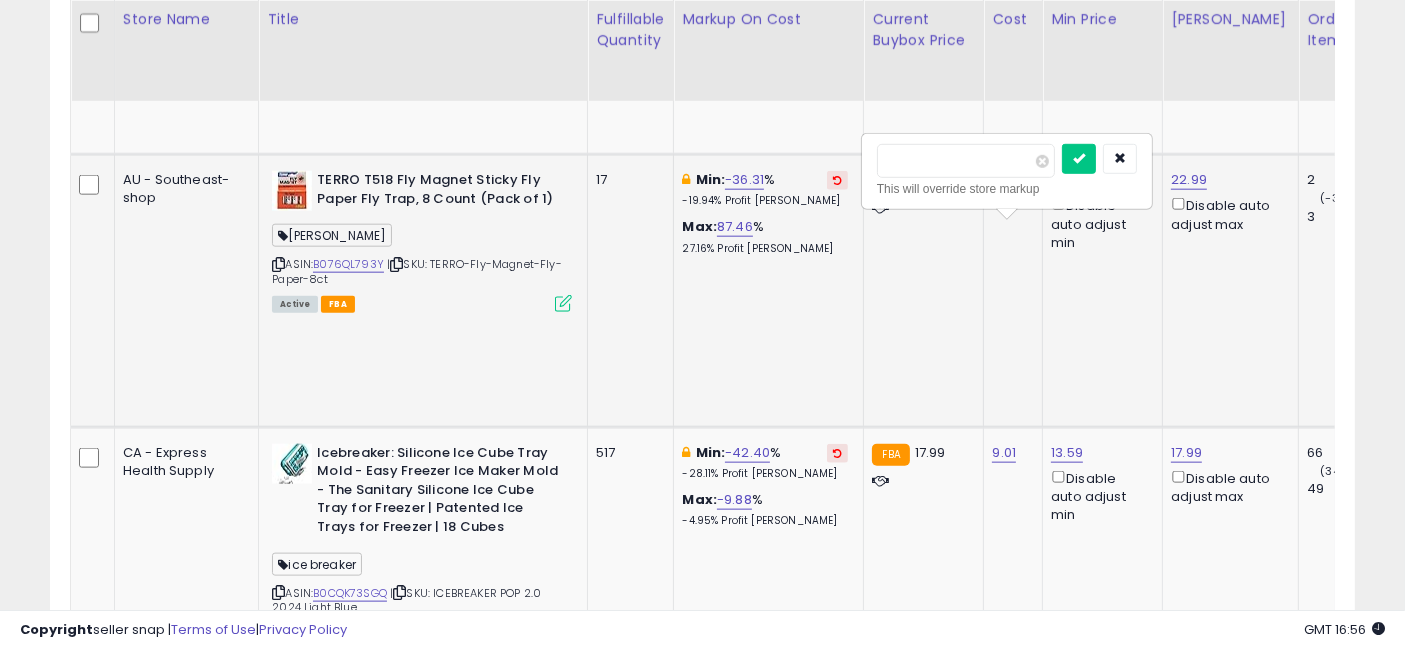click on "*****" at bounding box center [966, 161] 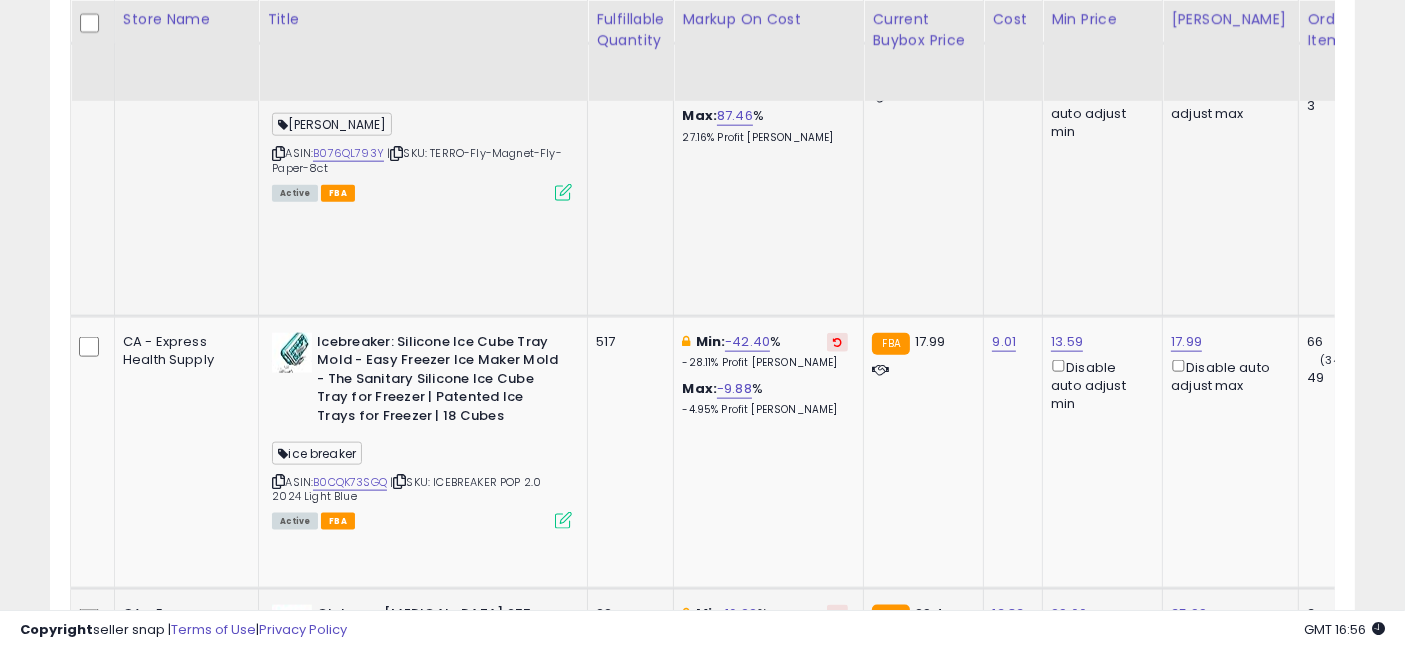 scroll, scrollTop: 2549, scrollLeft: 0, axis: vertical 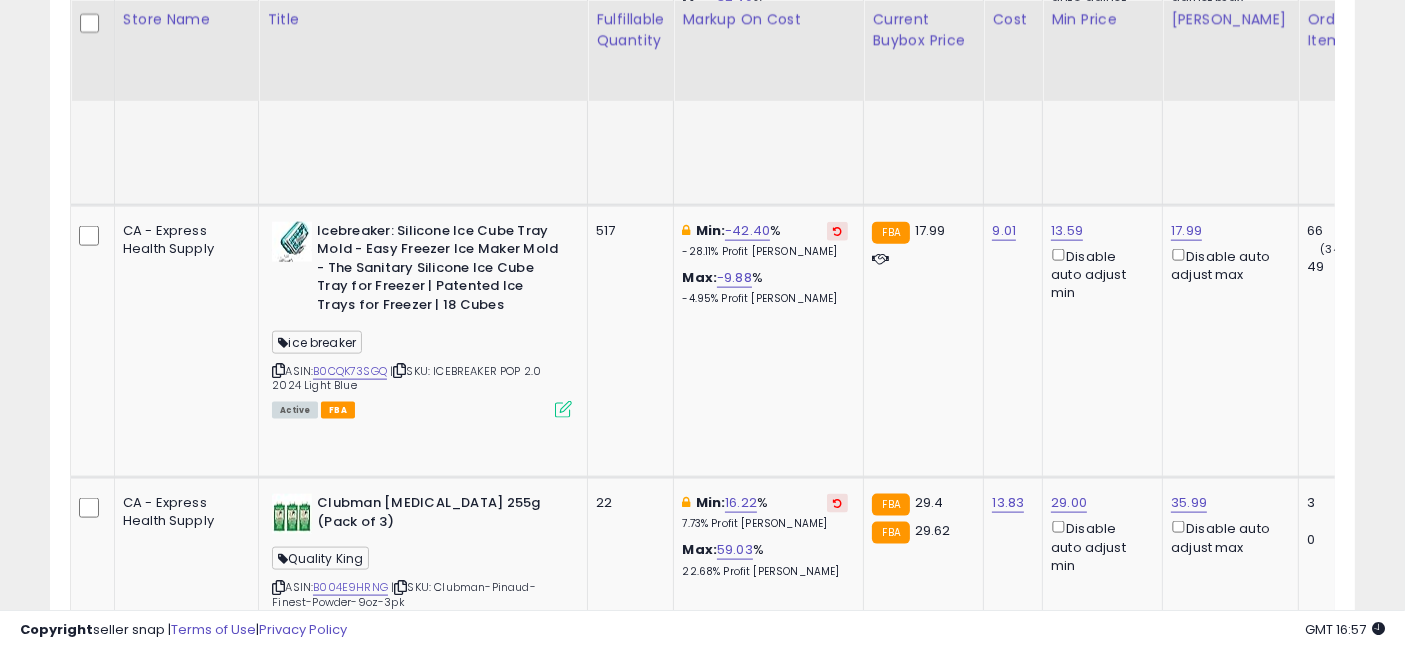 click on "38.10" at bounding box center [1067, -1404] 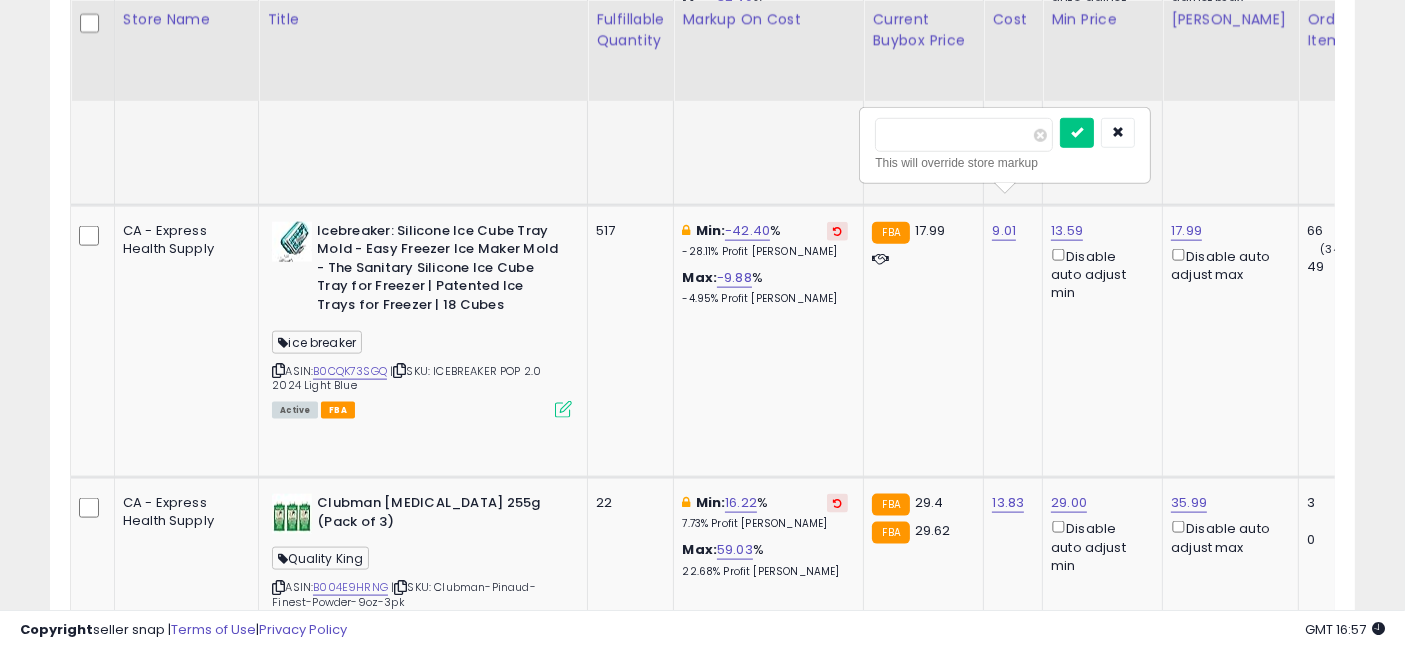 click on "*****" at bounding box center (964, 135) 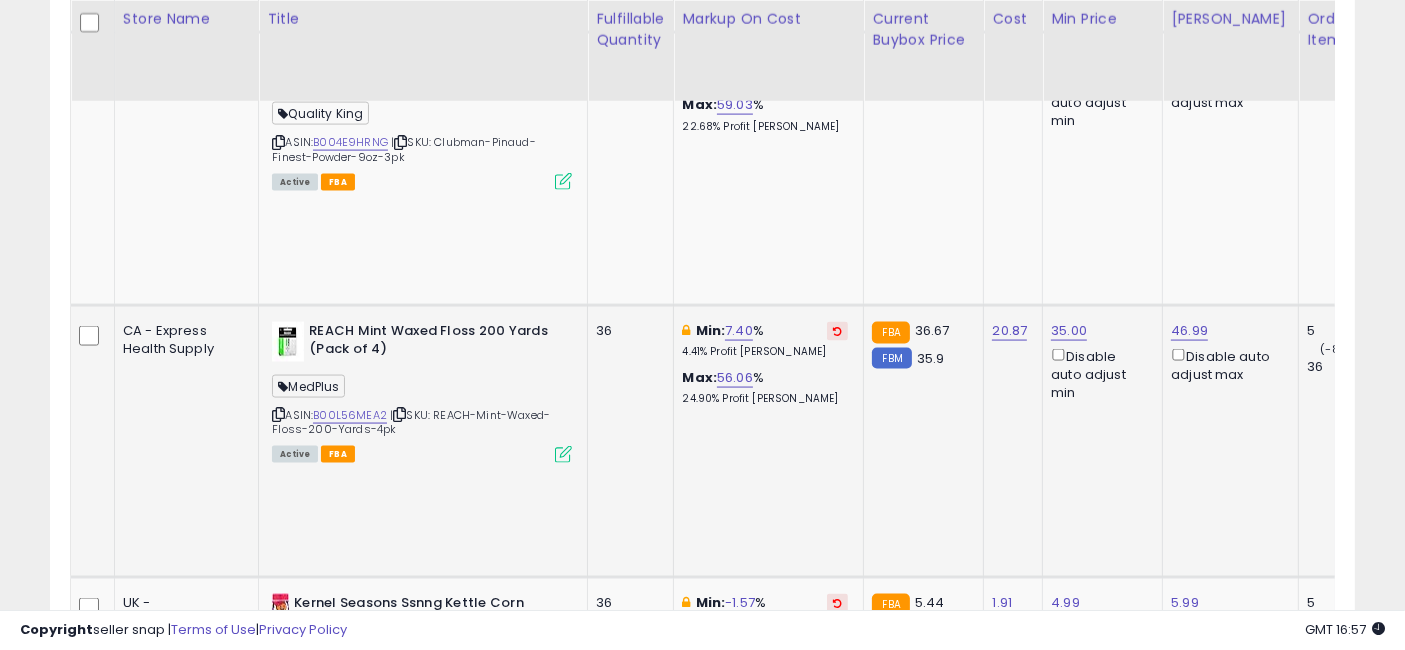 scroll, scrollTop: 3105, scrollLeft: 0, axis: vertical 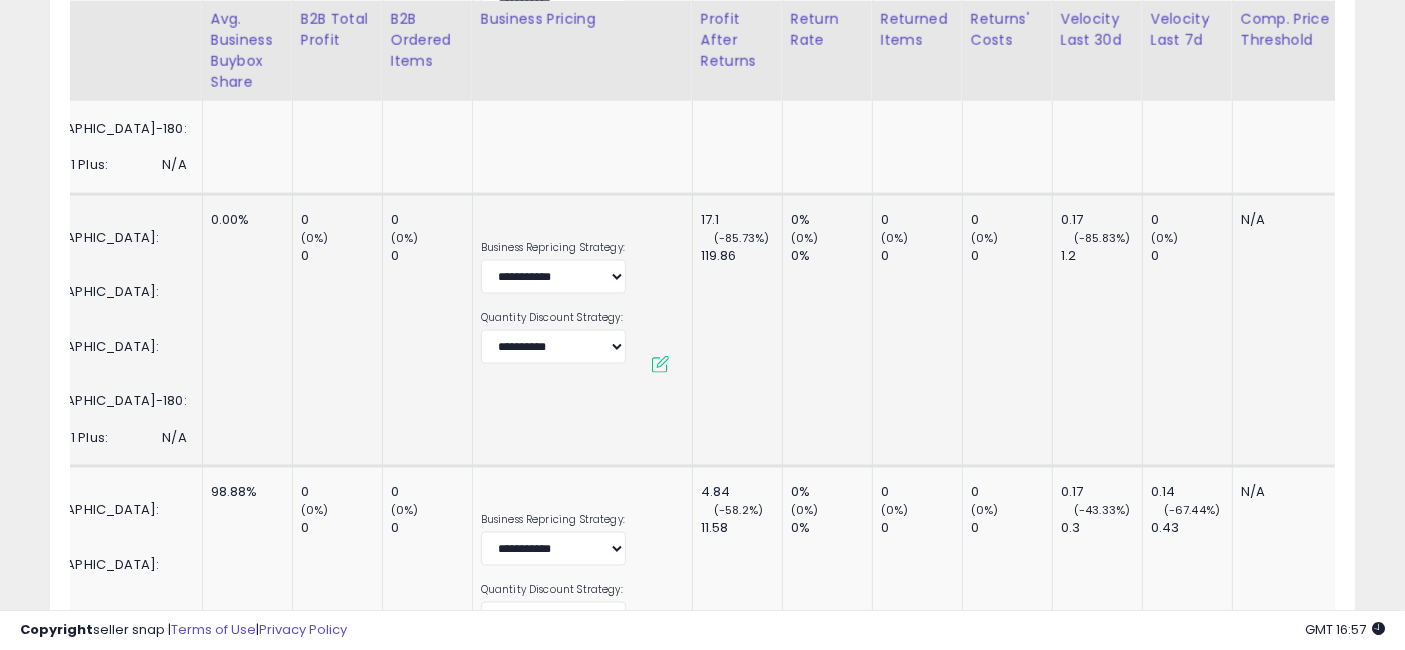 drag, startPoint x: 785, startPoint y: 325, endPoint x: 960, endPoint y: 317, distance: 175.18275 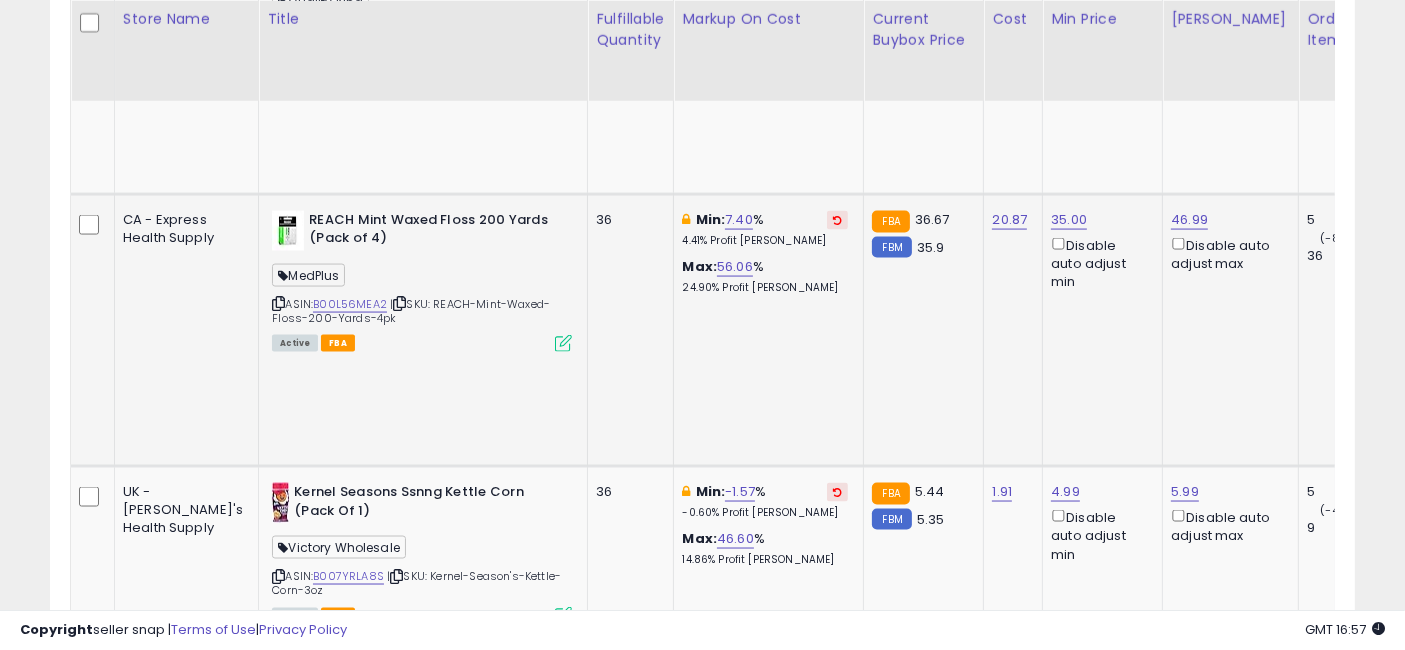 drag, startPoint x: 1060, startPoint y: 309, endPoint x: 580, endPoint y: 330, distance: 480.45917 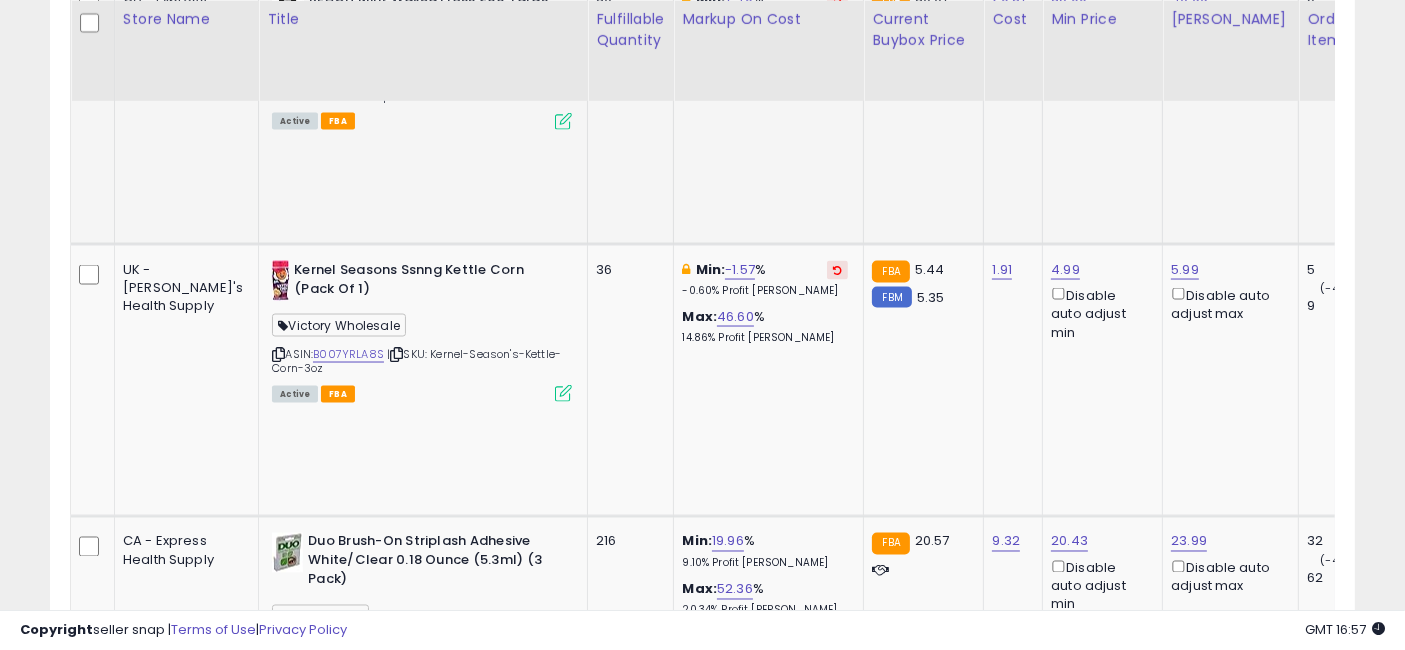 click on "22.14" at bounding box center [1067, -2182] 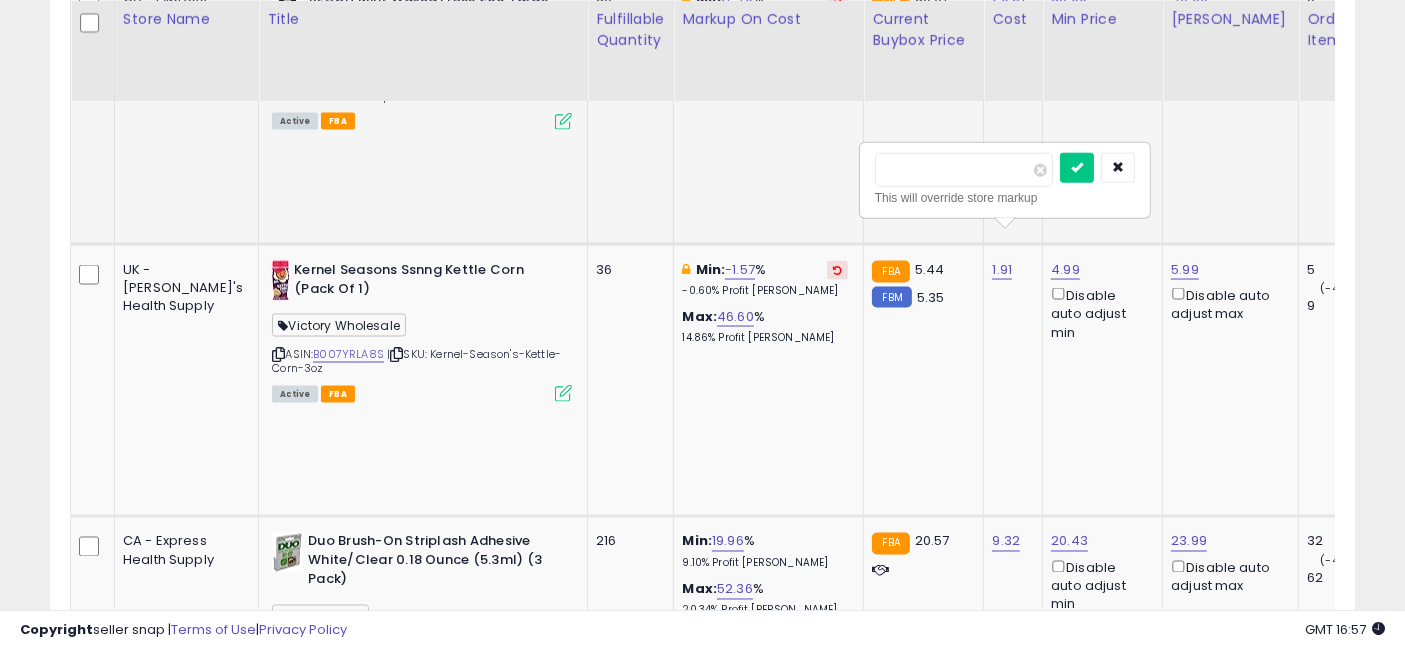 click on "*****" at bounding box center (964, 170) 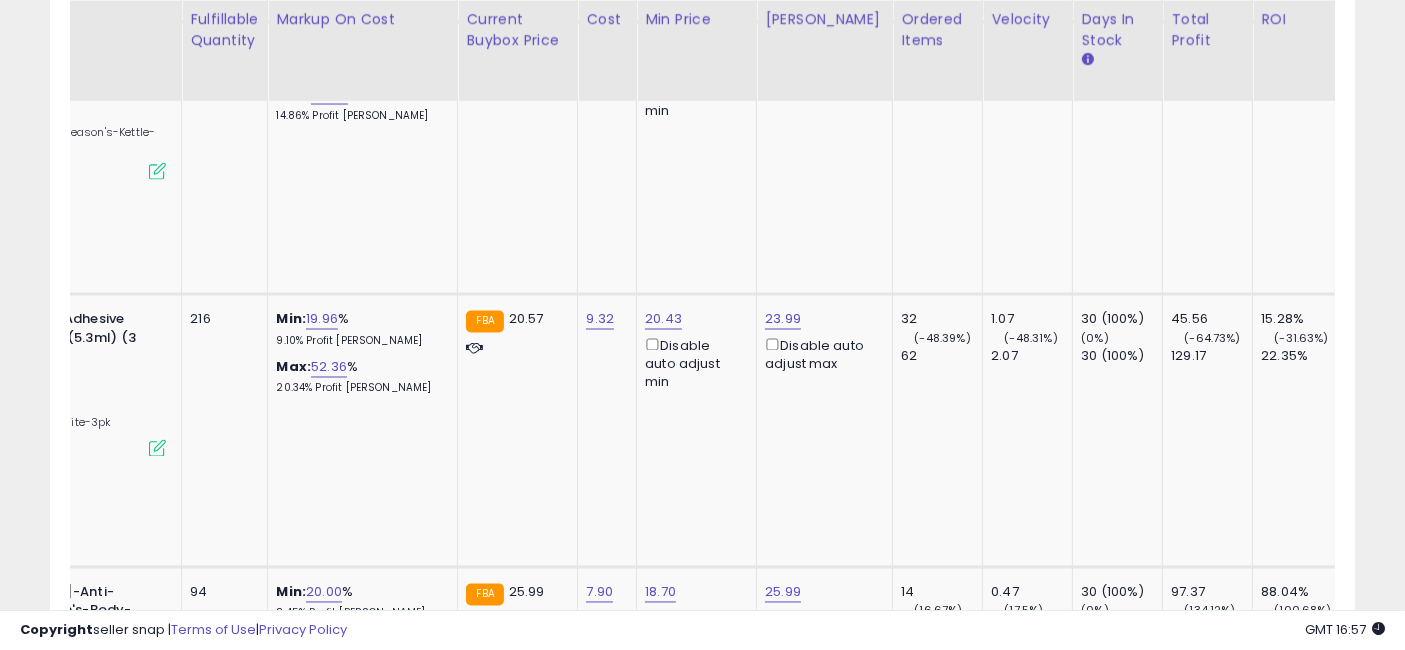 drag, startPoint x: 860, startPoint y: 313, endPoint x: 992, endPoint y: 312, distance: 132.00378 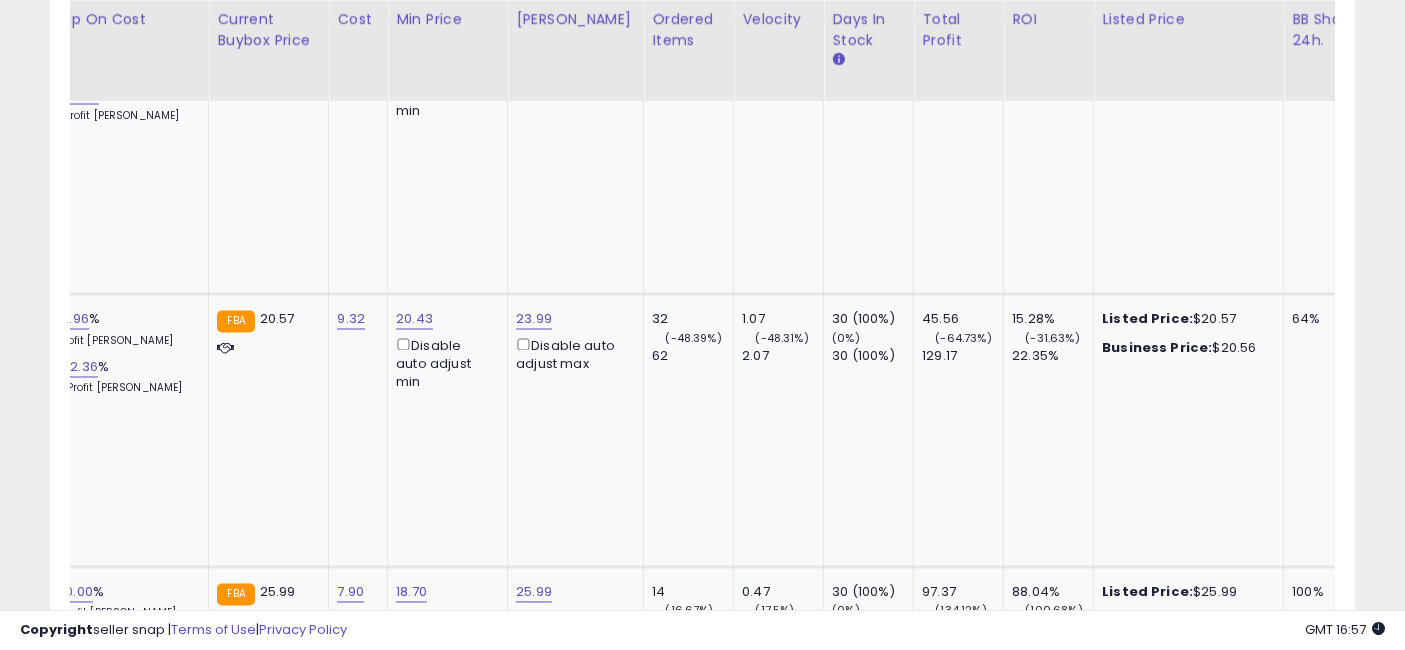 drag, startPoint x: 778, startPoint y: 335, endPoint x: 902, endPoint y: 327, distance: 124.2578 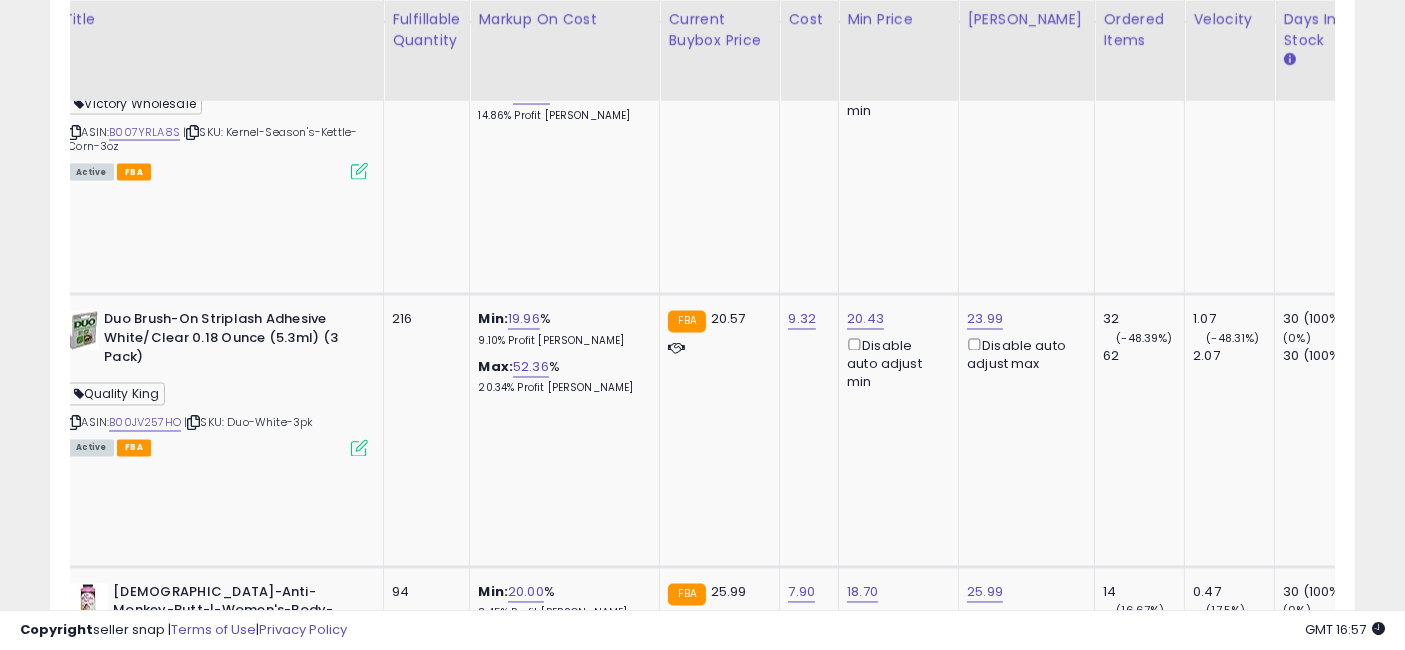 drag, startPoint x: 949, startPoint y: 319, endPoint x: 733, endPoint y: 338, distance: 216.83405 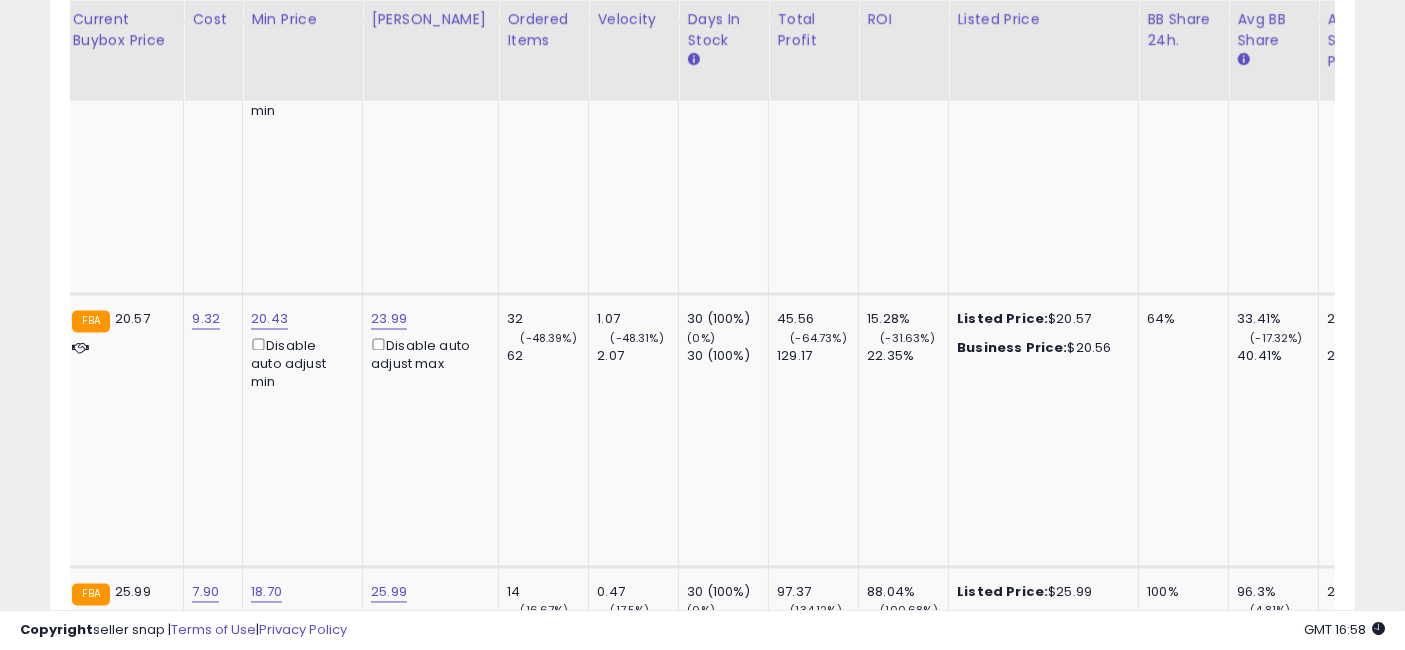 drag, startPoint x: 714, startPoint y: 331, endPoint x: 867, endPoint y: 335, distance: 153.05228 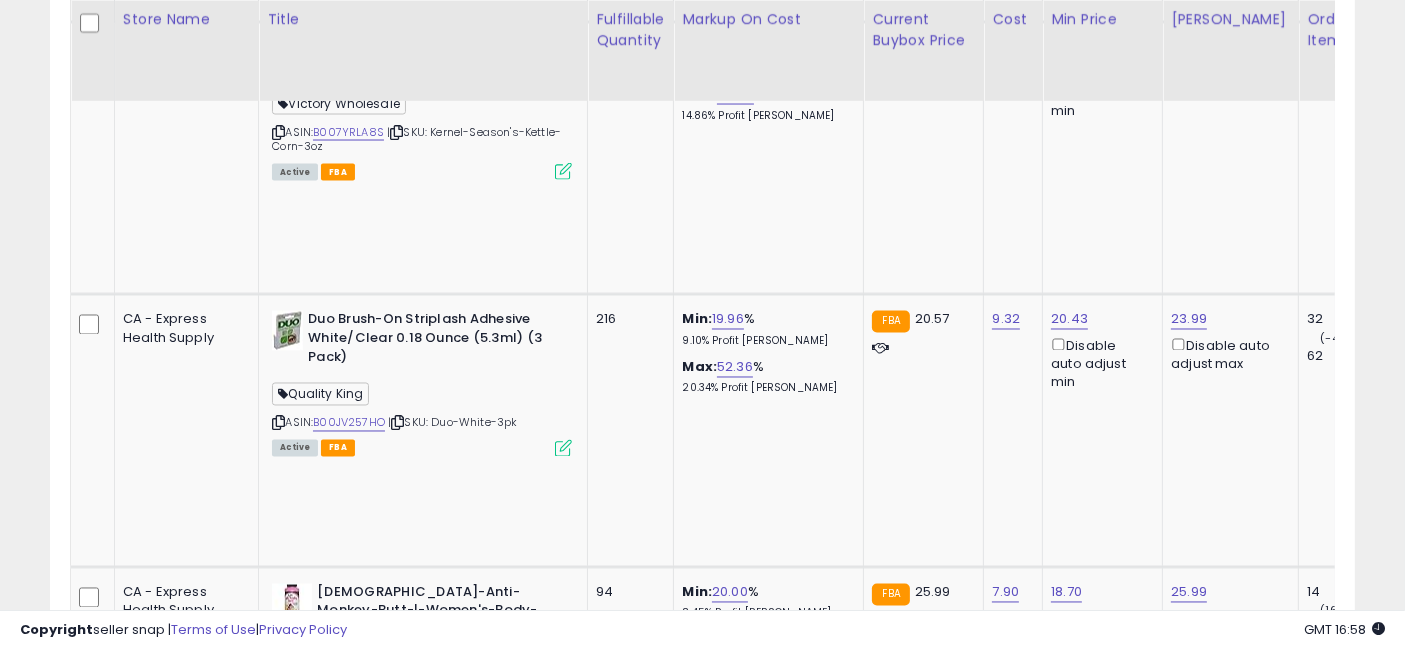 drag, startPoint x: 1022, startPoint y: 296, endPoint x: 746, endPoint y: 314, distance: 276.58633 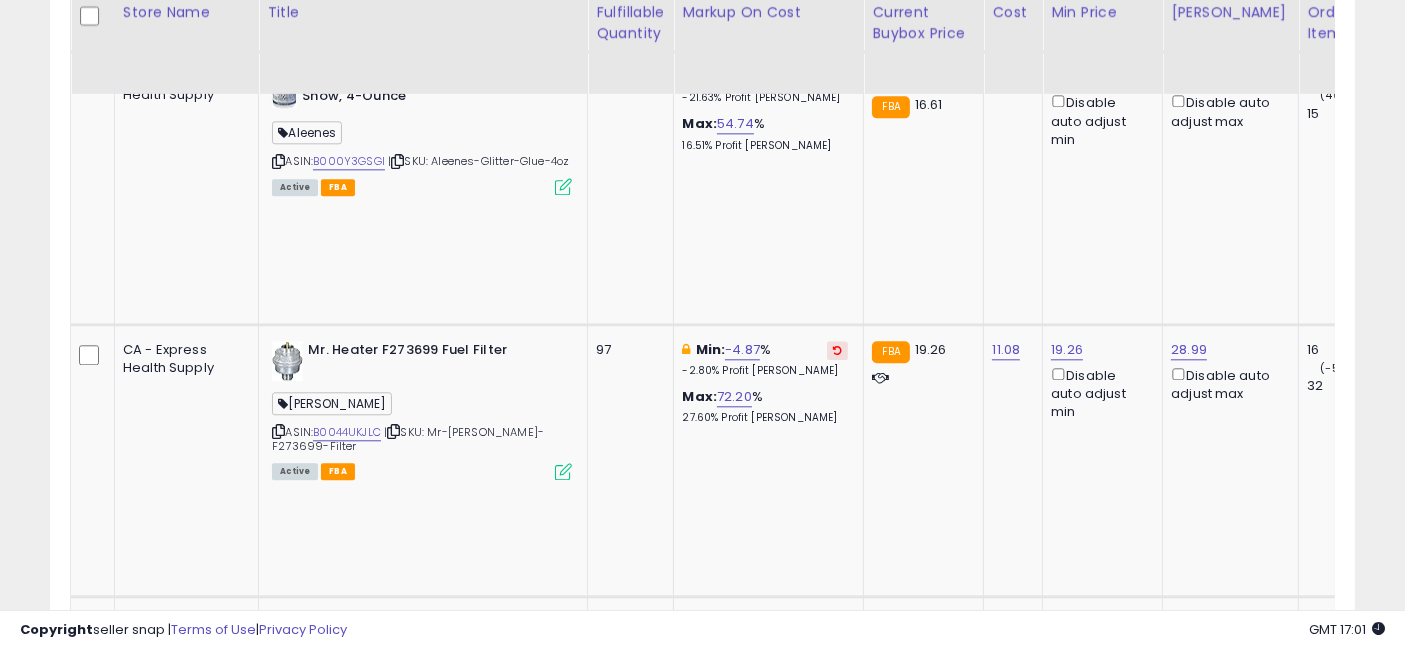 scroll, scrollTop: 4771, scrollLeft: 0, axis: vertical 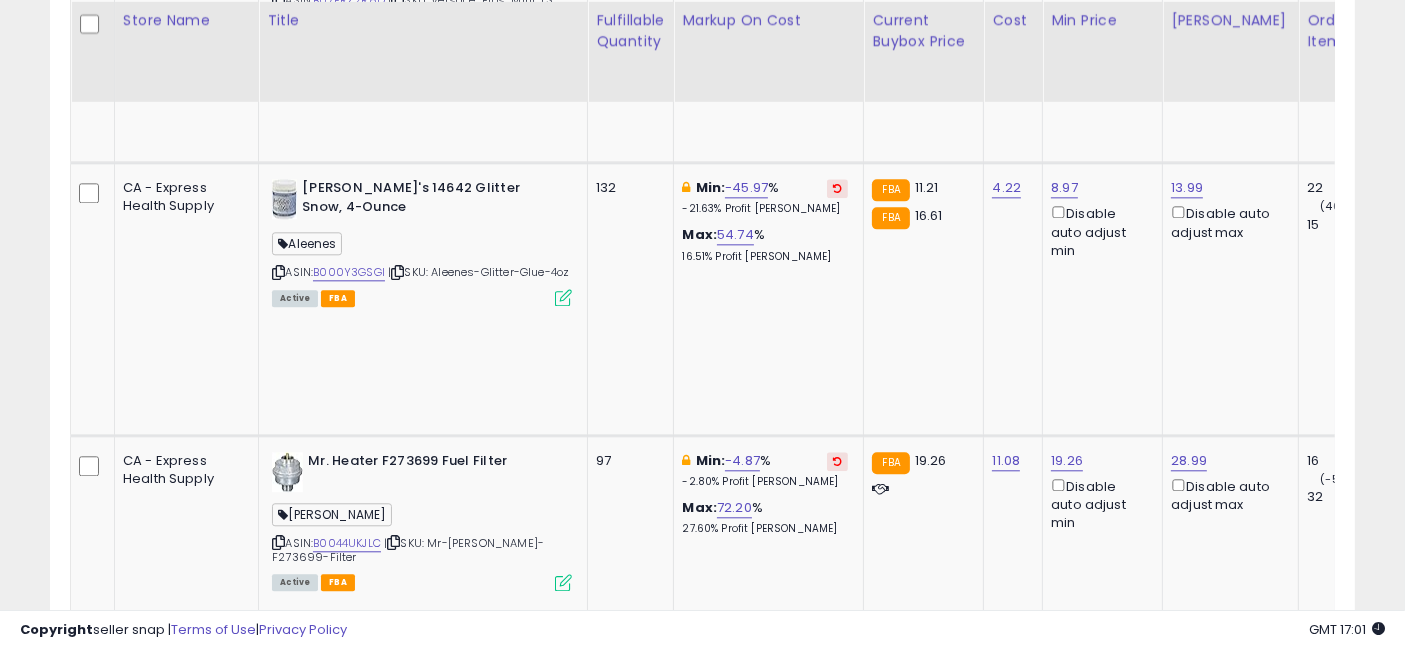 click on "21.87" at bounding box center (1067, -3626) 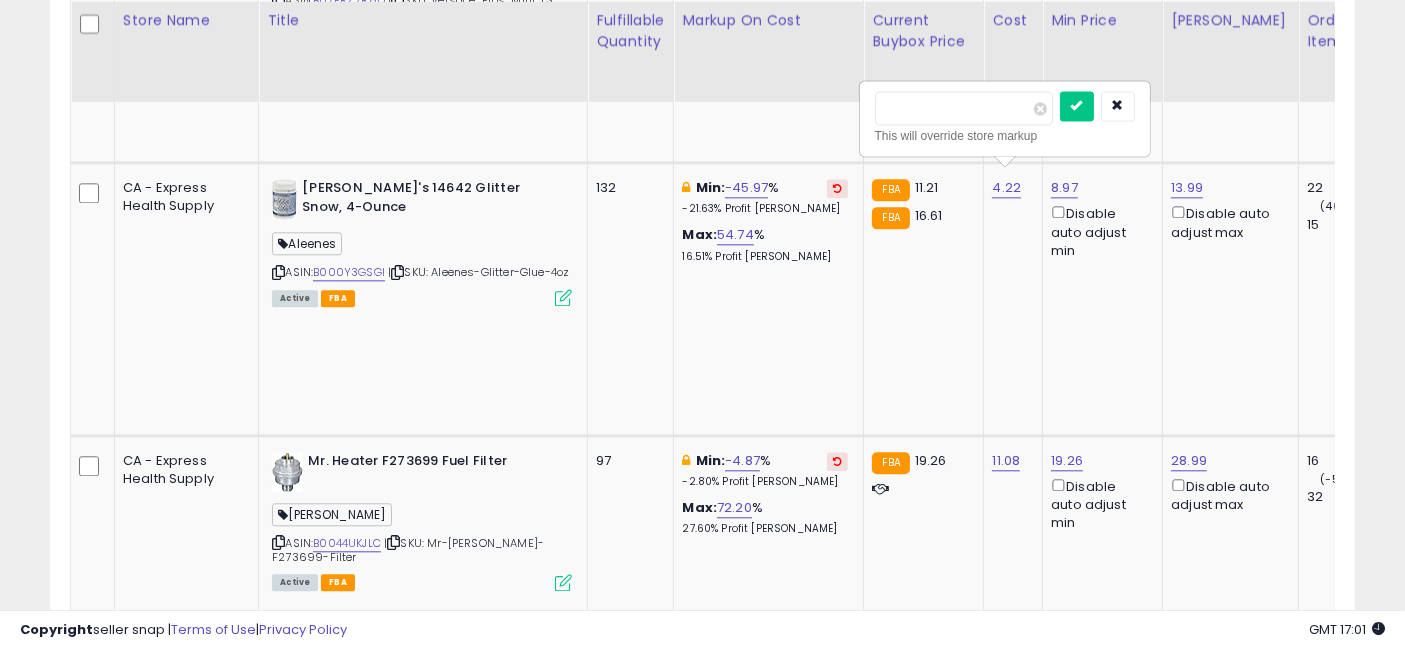click on "*****" at bounding box center (964, 108) 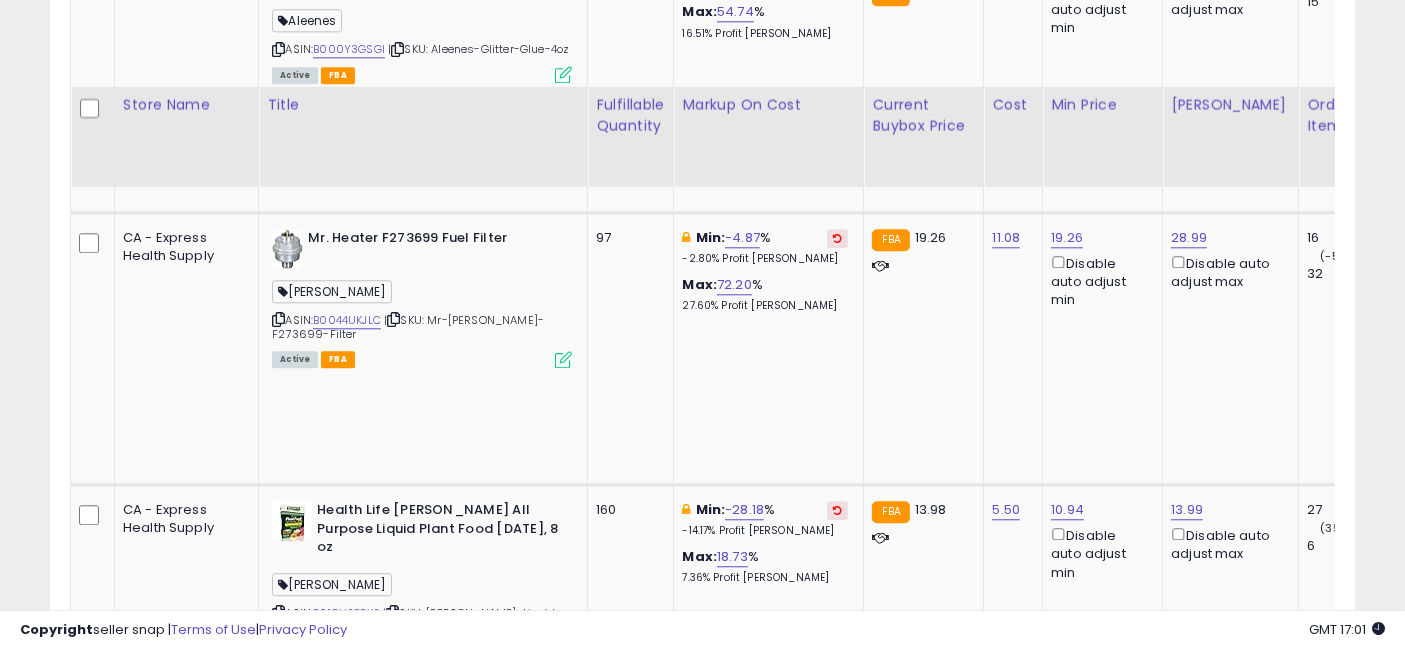 scroll, scrollTop: 5105, scrollLeft: 0, axis: vertical 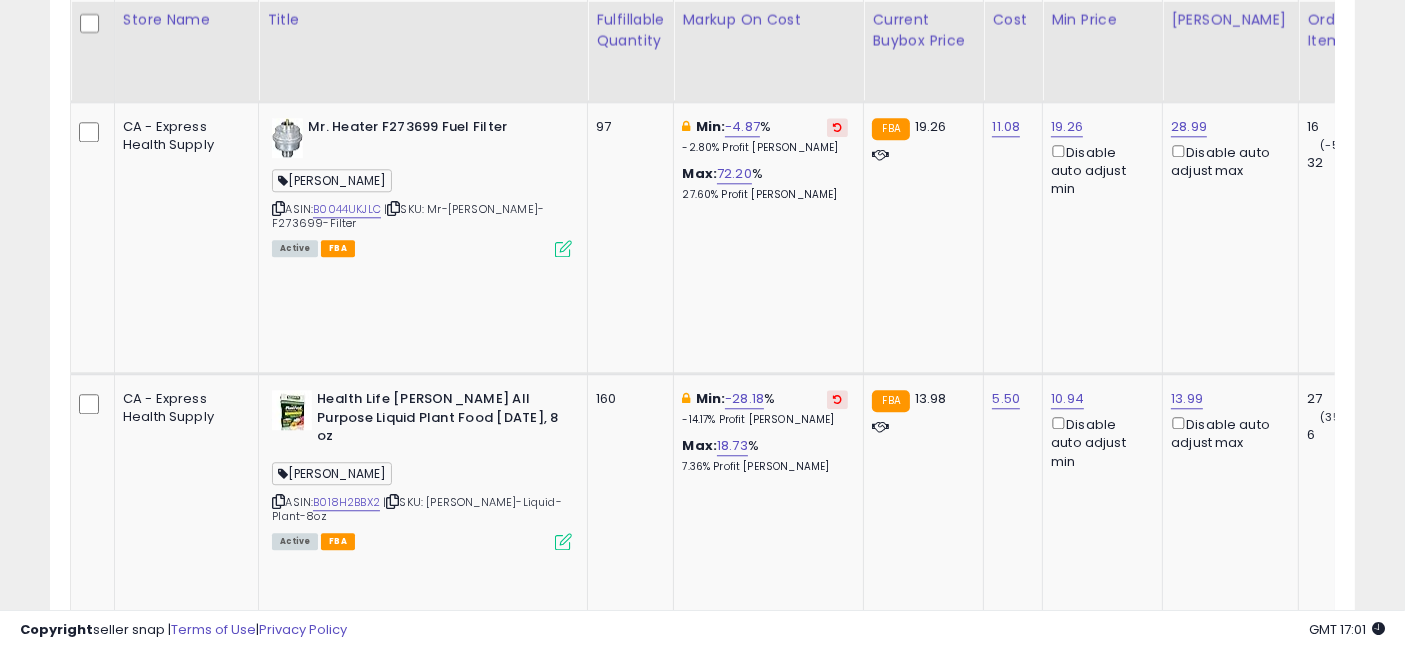 click on "35.09" at bounding box center [1067, -3960] 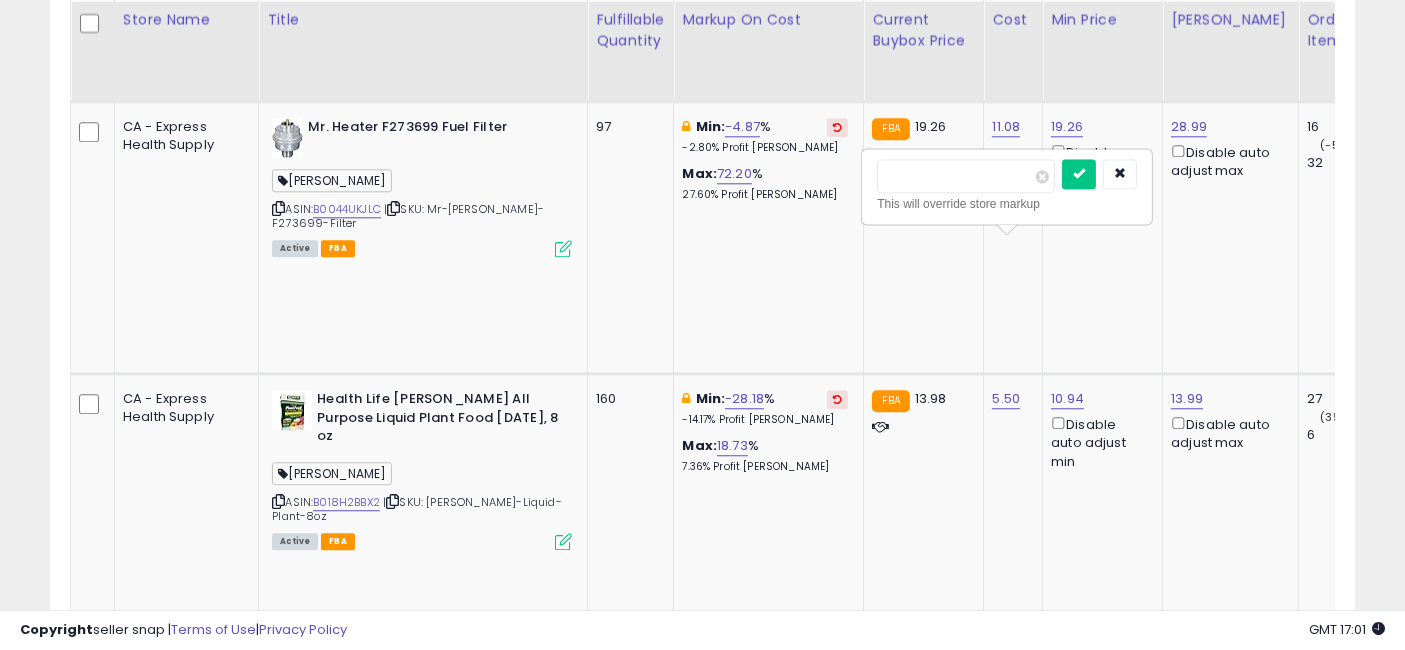 click on "*****" at bounding box center (966, 176) 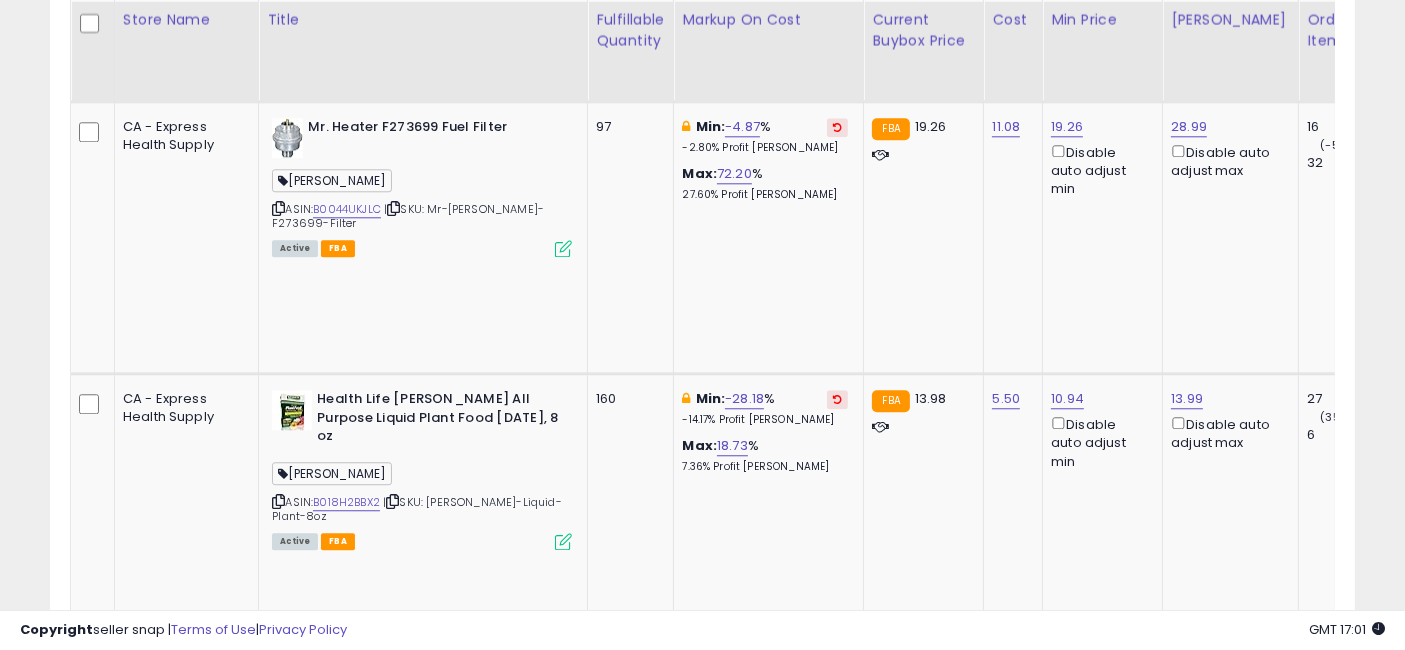 scroll, scrollTop: 0, scrollLeft: 37, axis: horizontal 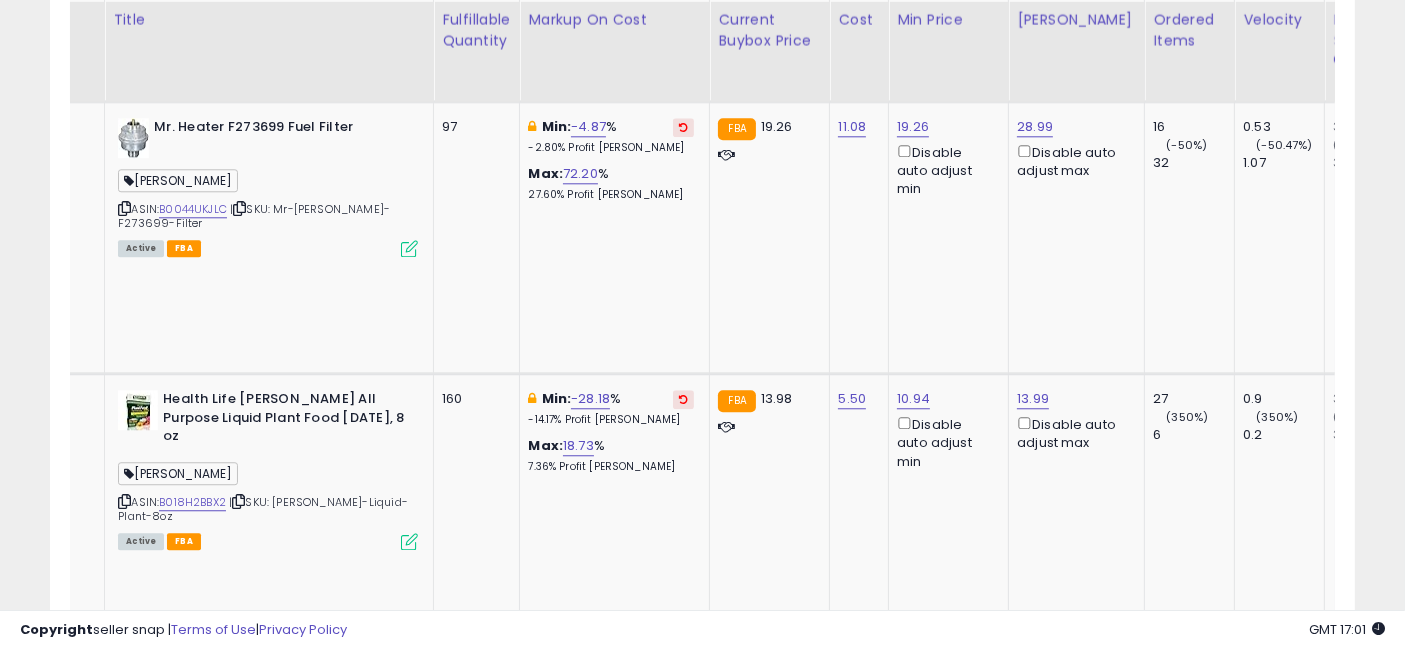 drag, startPoint x: 900, startPoint y: 298, endPoint x: 993, endPoint y: 307, distance: 93.43447 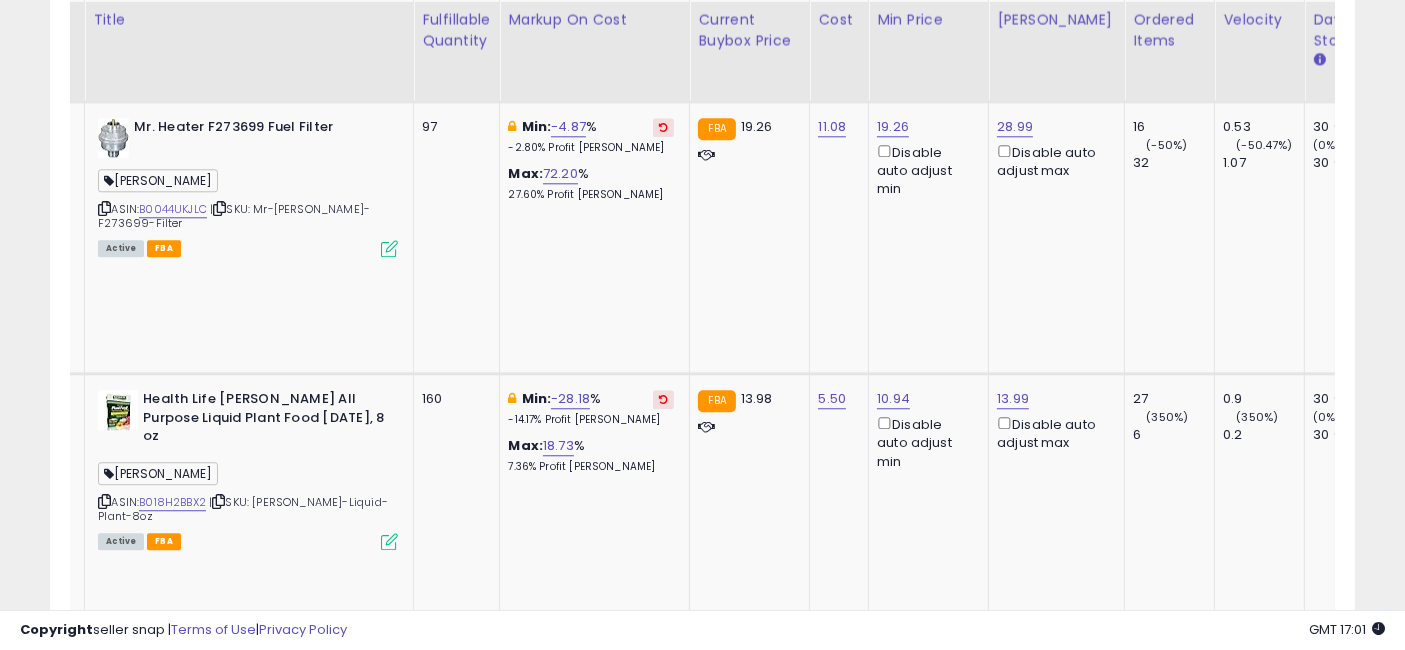 scroll, scrollTop: 0, scrollLeft: 55, axis: horizontal 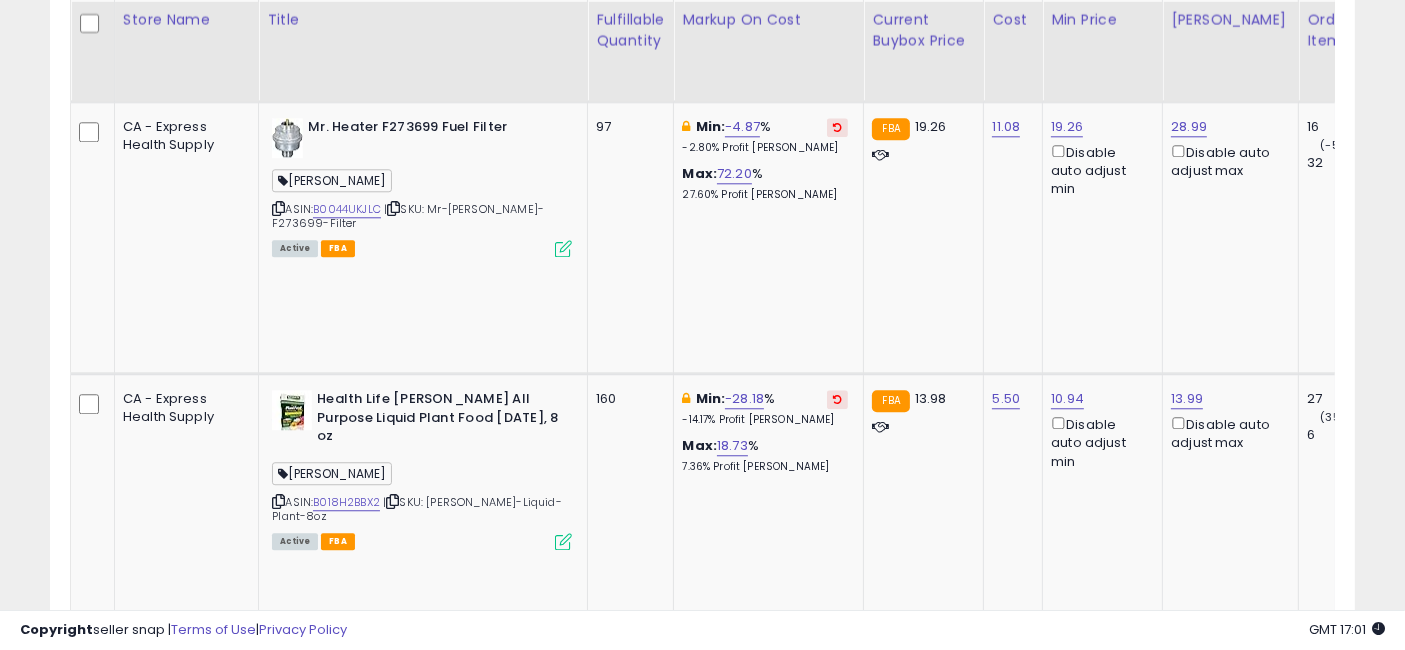 drag, startPoint x: 1124, startPoint y: 316, endPoint x: 875, endPoint y: 333, distance: 249.57965 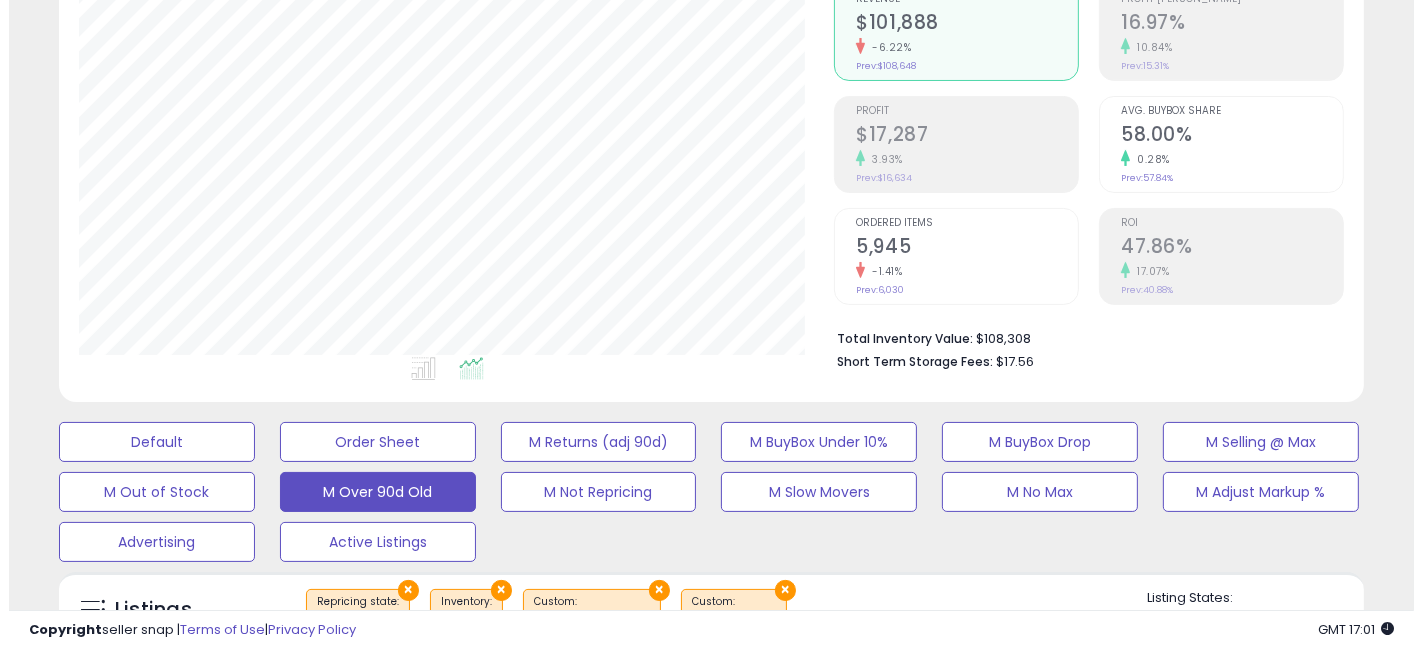 scroll, scrollTop: 333, scrollLeft: 0, axis: vertical 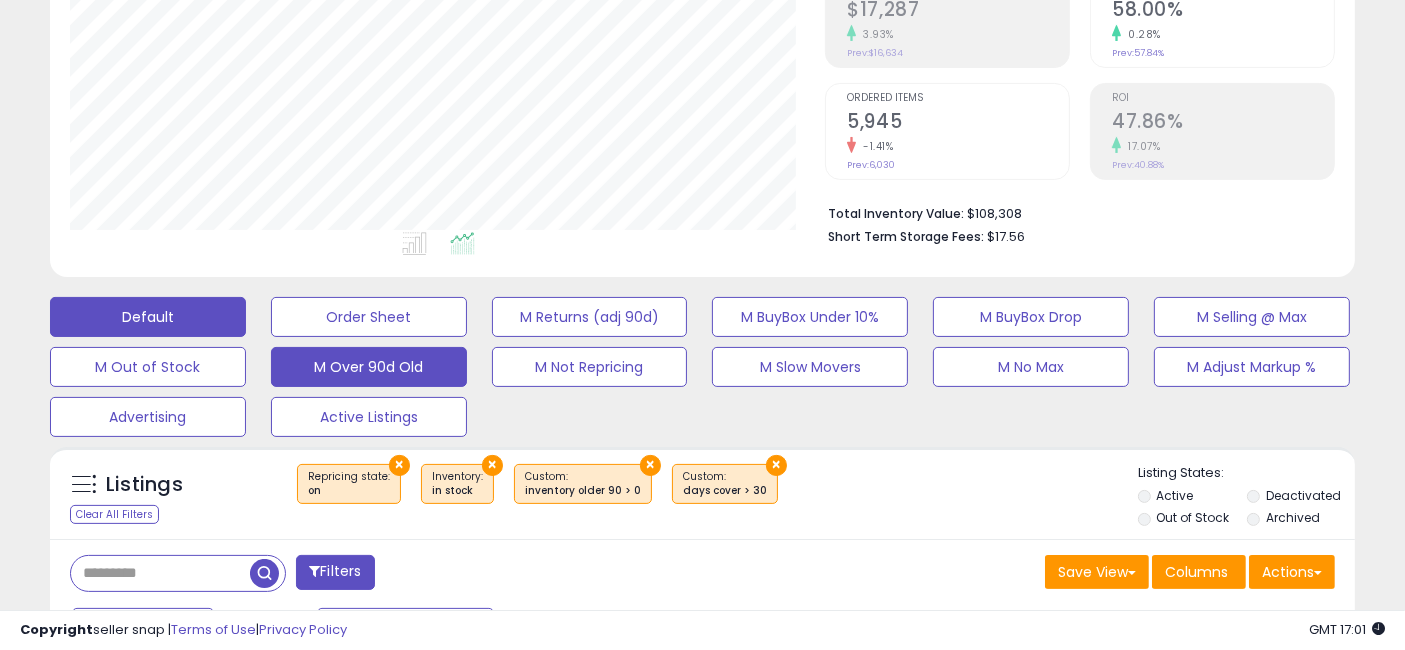 click on "Default" at bounding box center [148, 317] 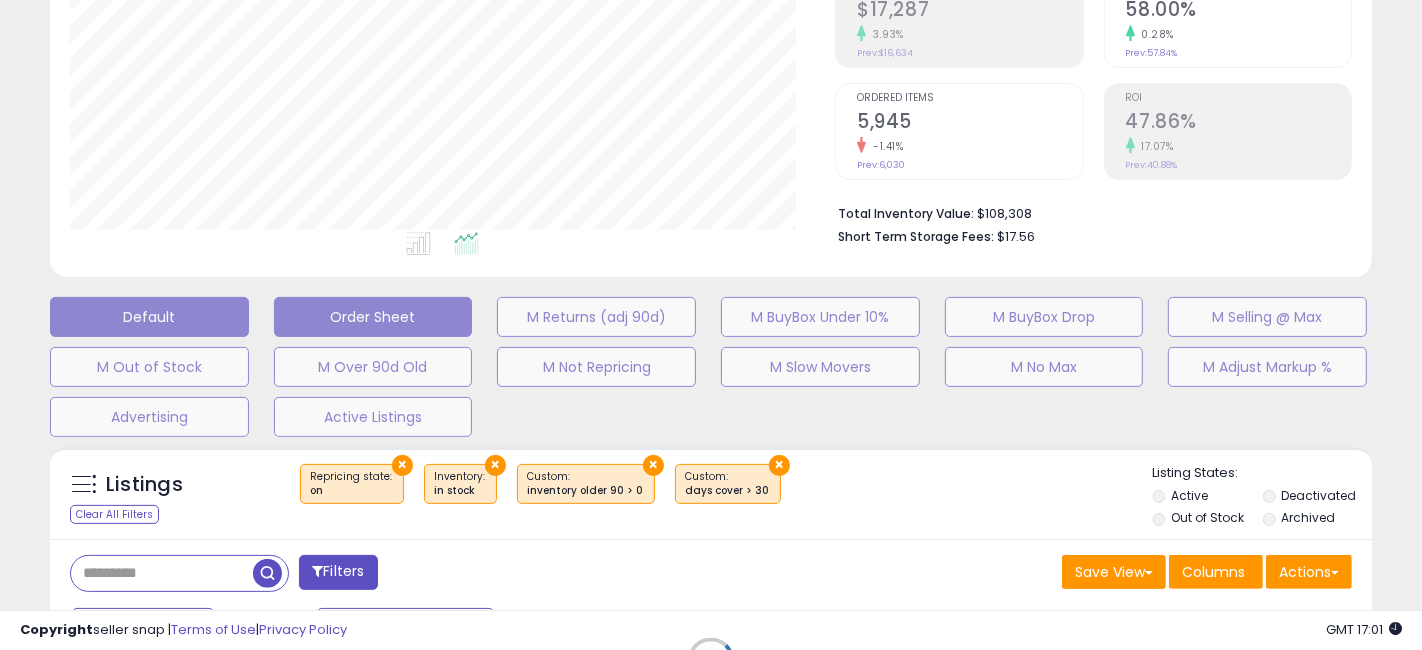 scroll, scrollTop: 999590, scrollLeft: 999234, axis: both 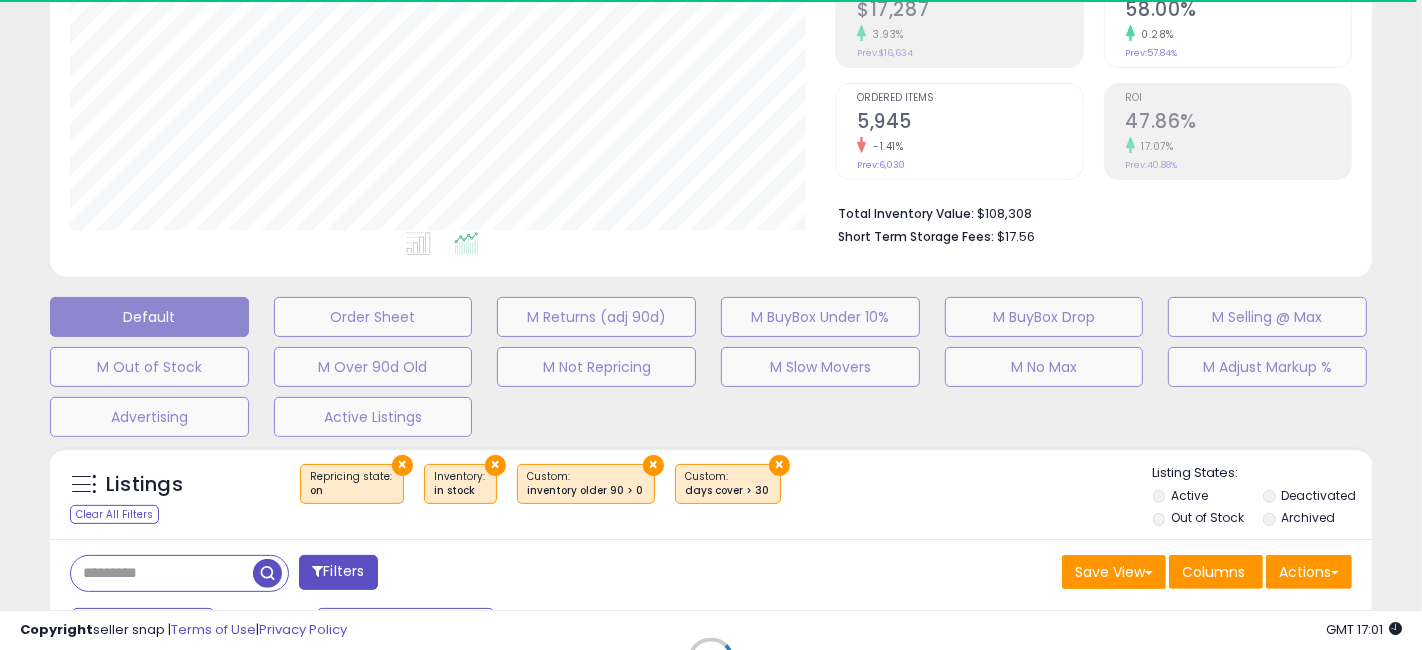 select on "**" 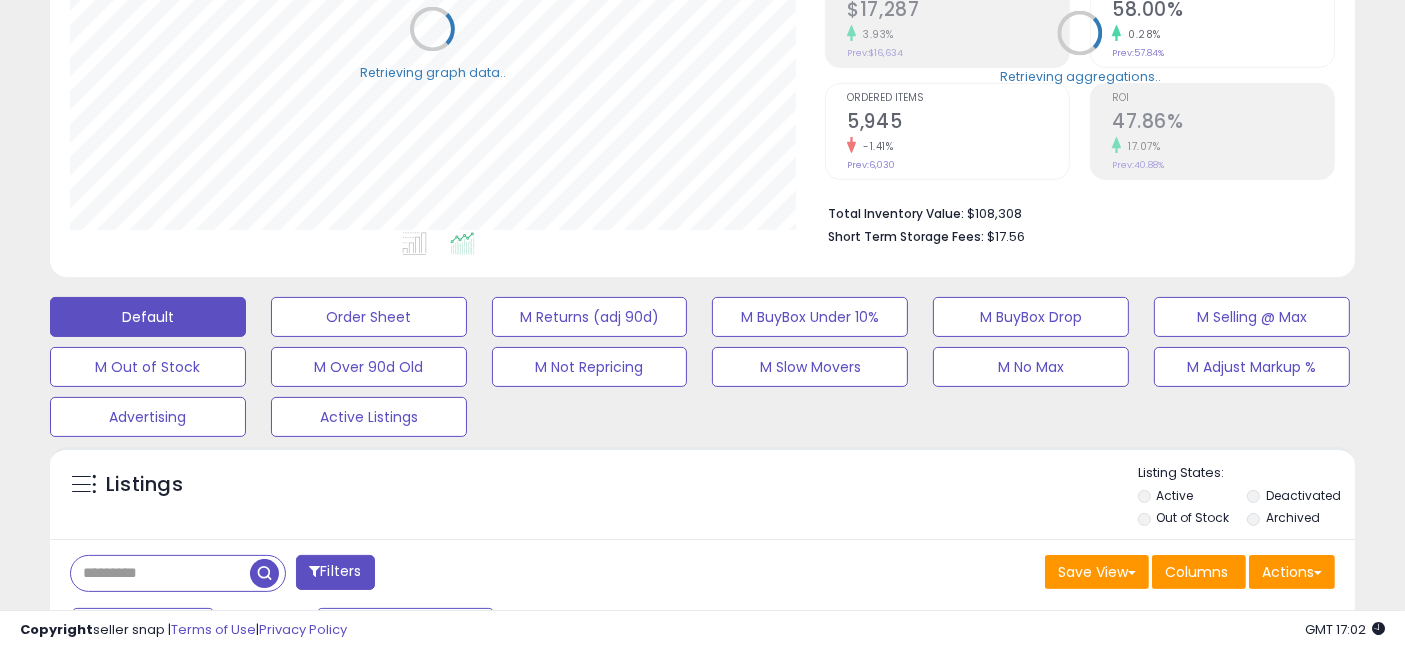 scroll, scrollTop: 410, scrollLeft: 755, axis: both 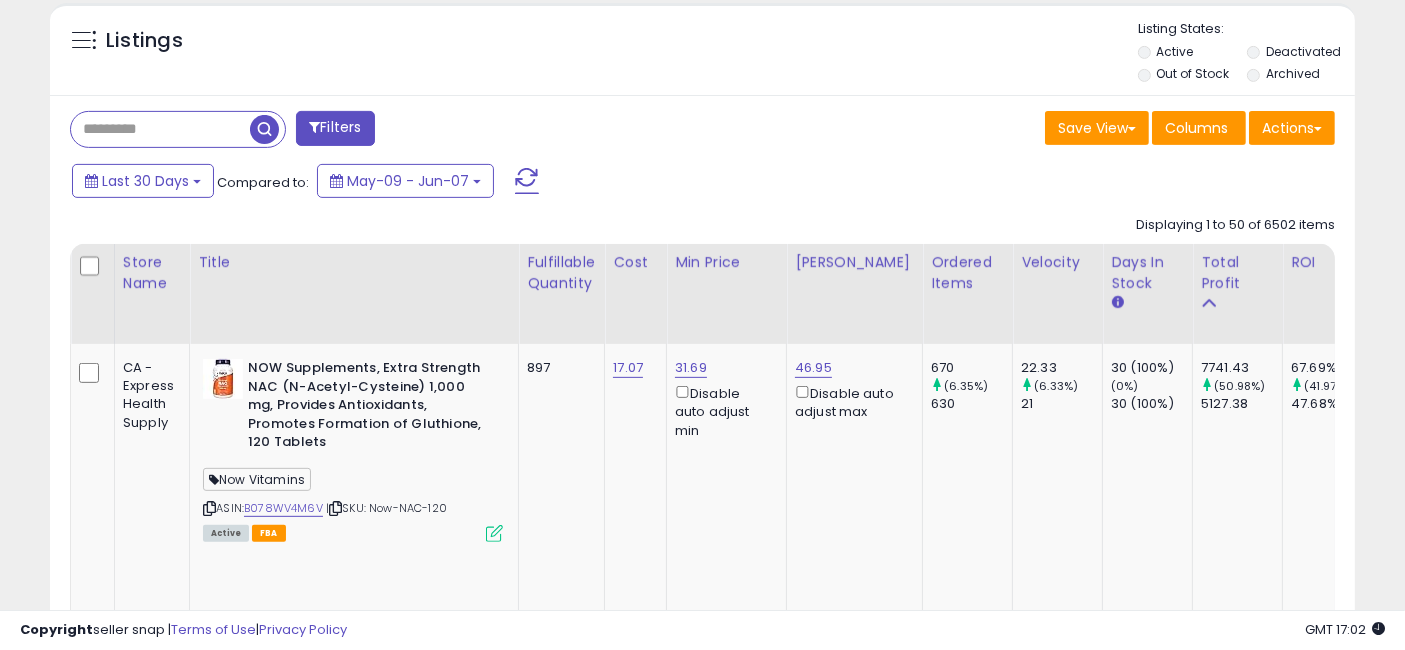 click at bounding box center [160, 129] 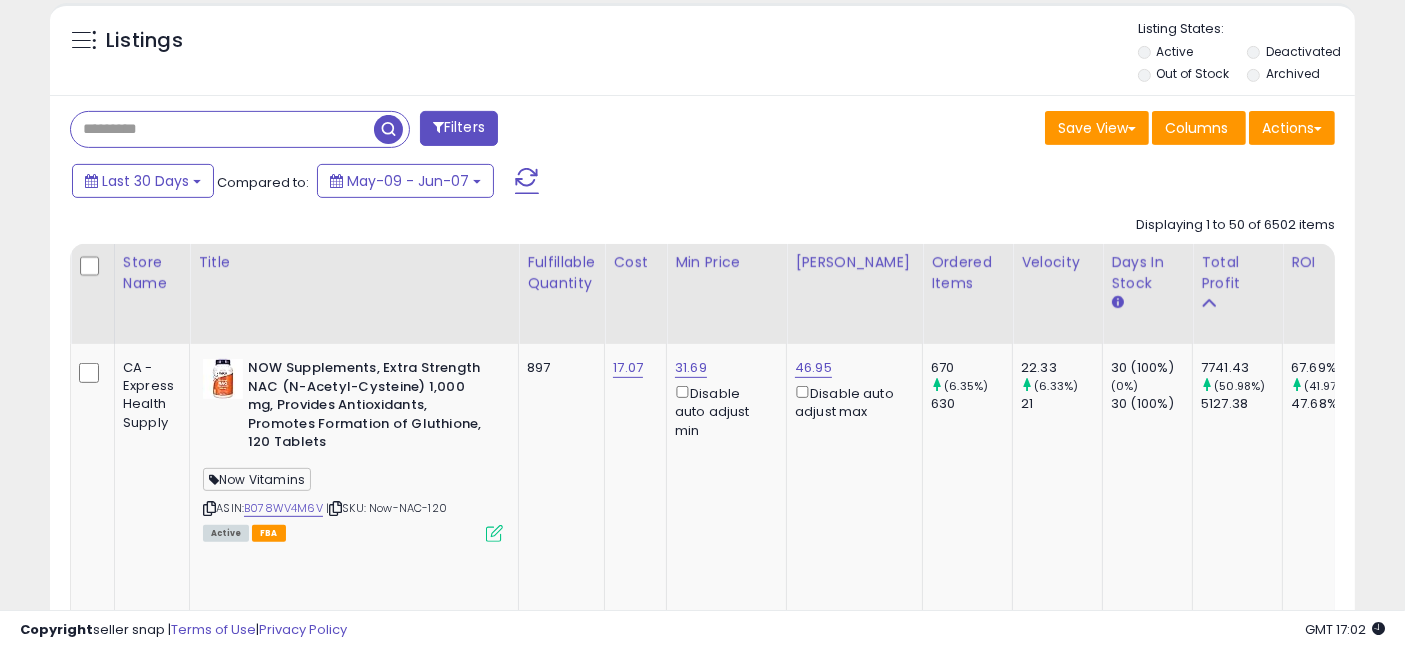 paste on "**********" 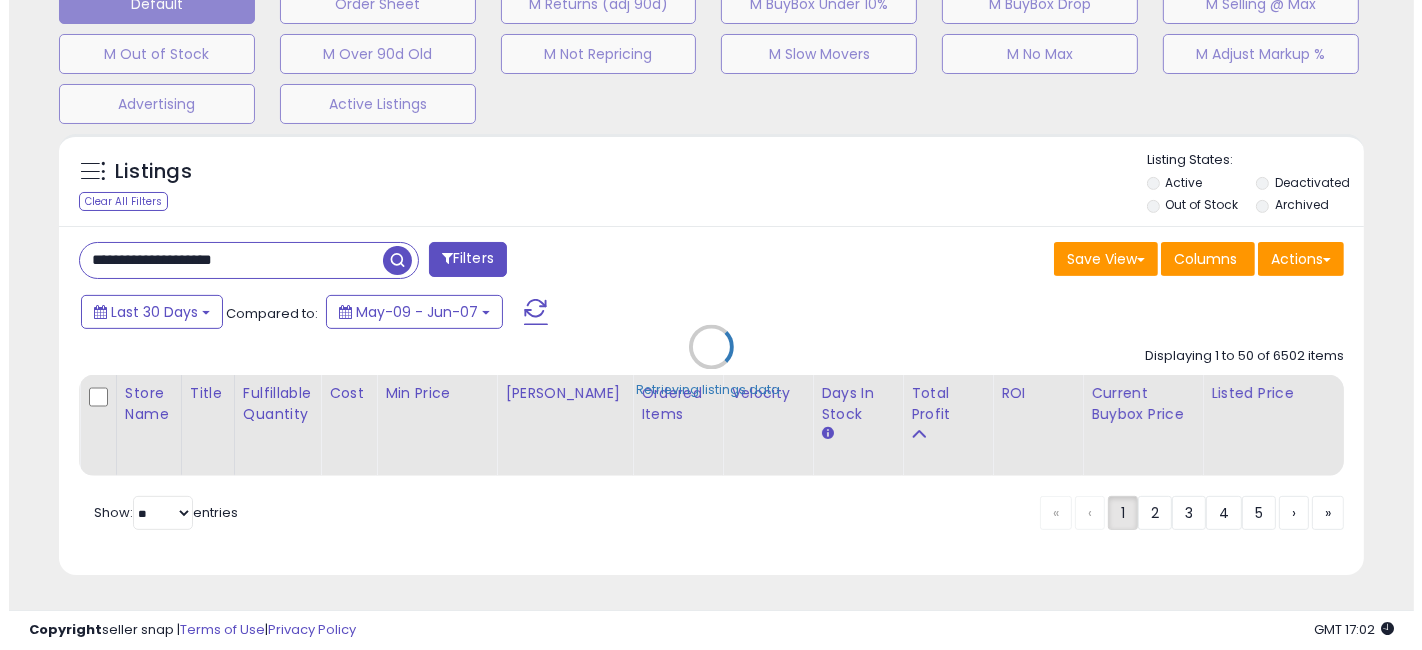 scroll, scrollTop: 660, scrollLeft: 0, axis: vertical 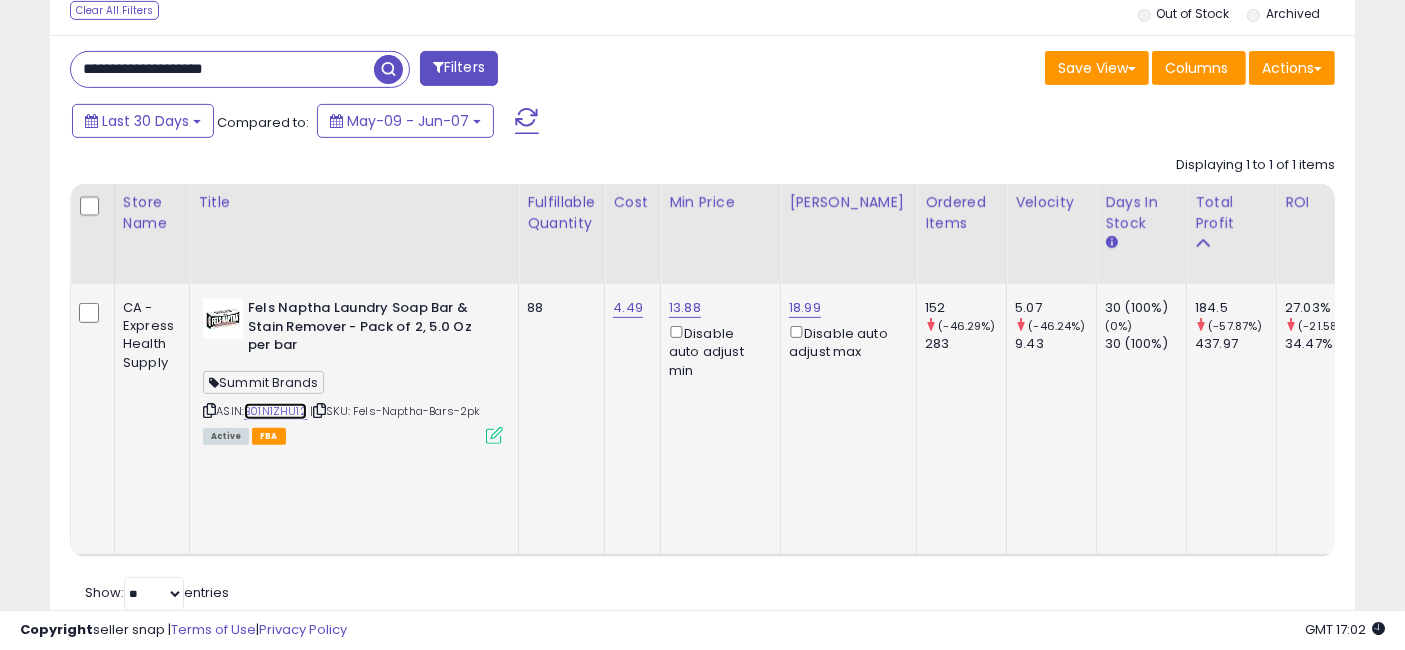 click on "B01N1ZHU12" at bounding box center [275, 411] 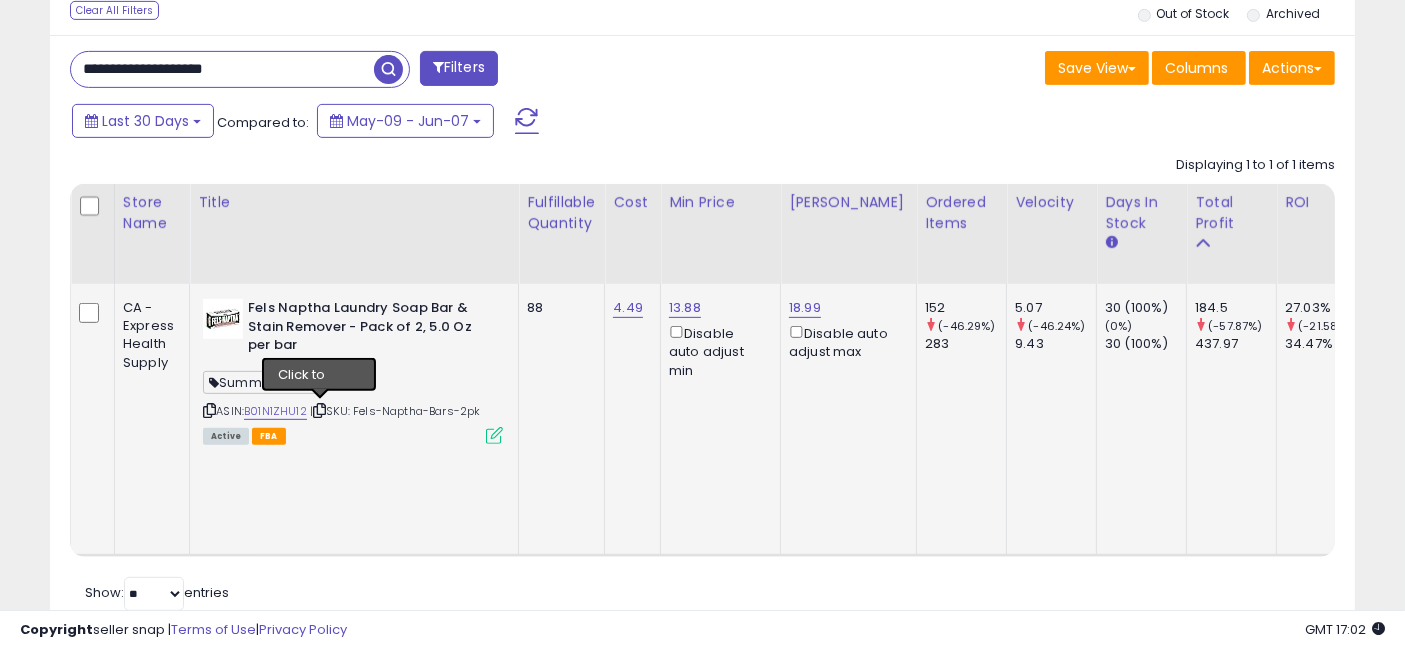 click at bounding box center (319, 410) 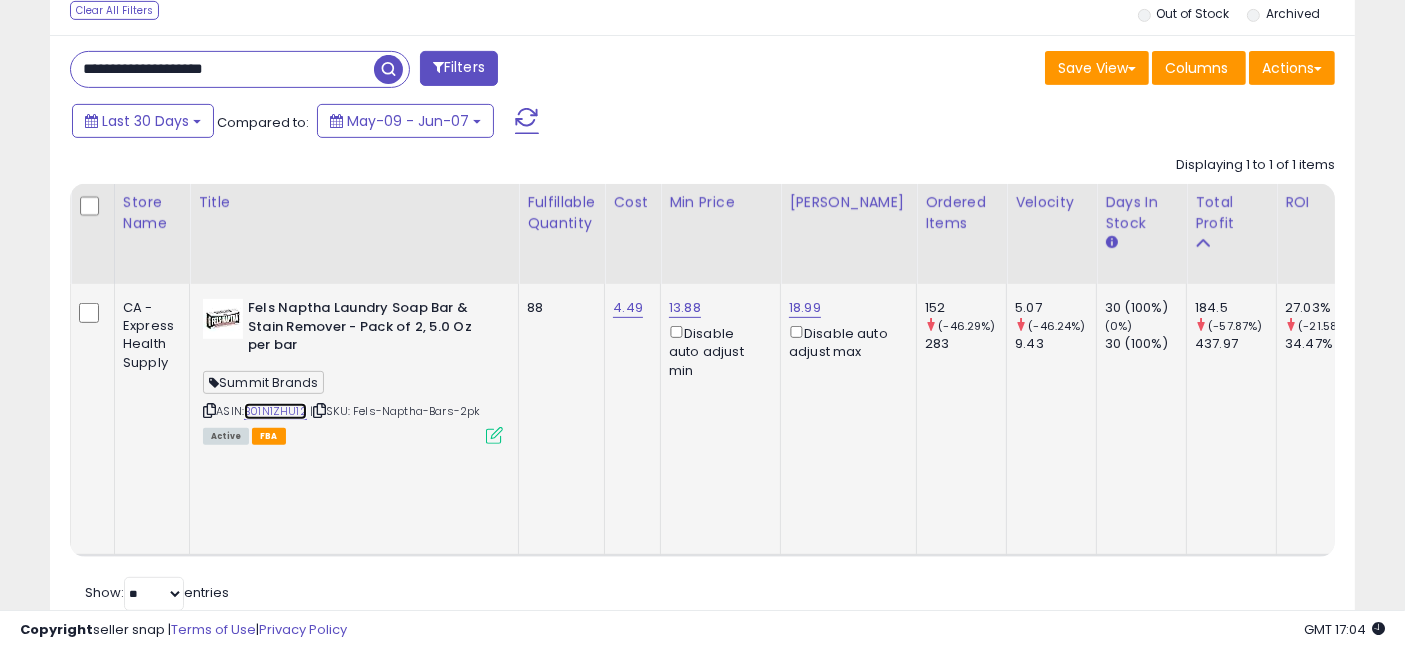 click on "B01N1ZHU12" at bounding box center [275, 411] 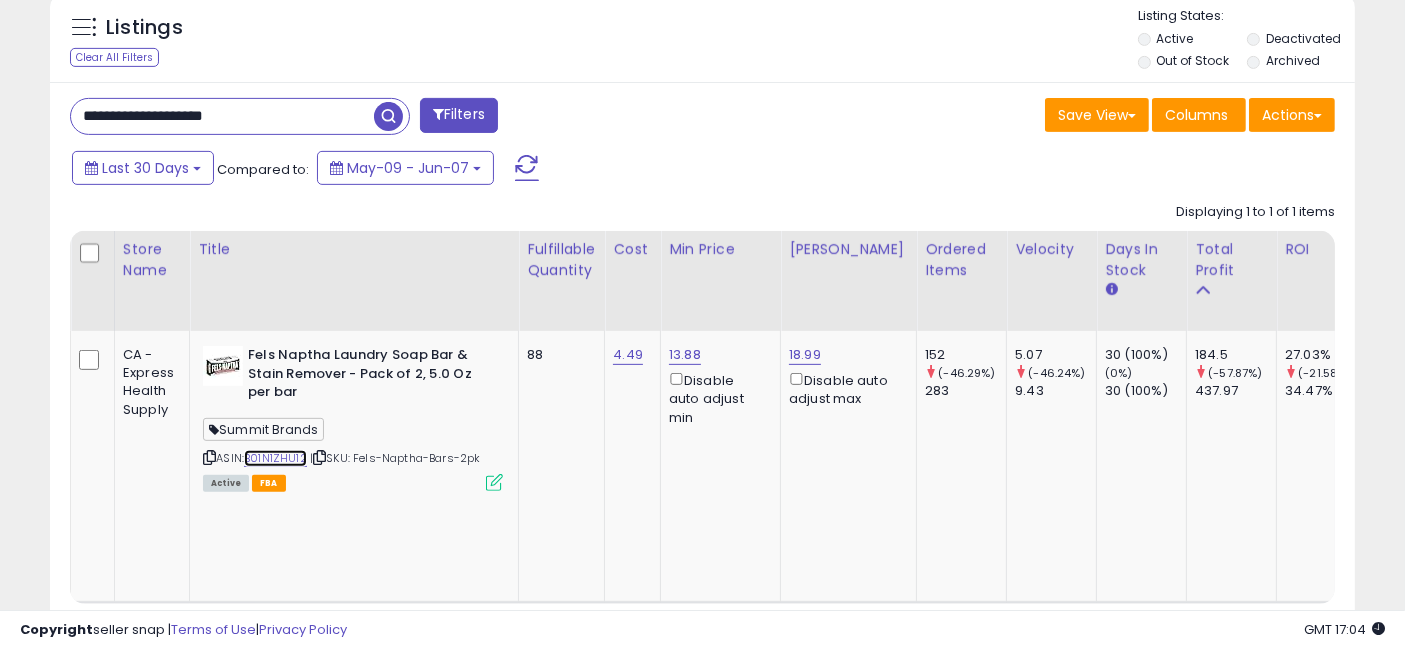 scroll, scrollTop: 837, scrollLeft: 0, axis: vertical 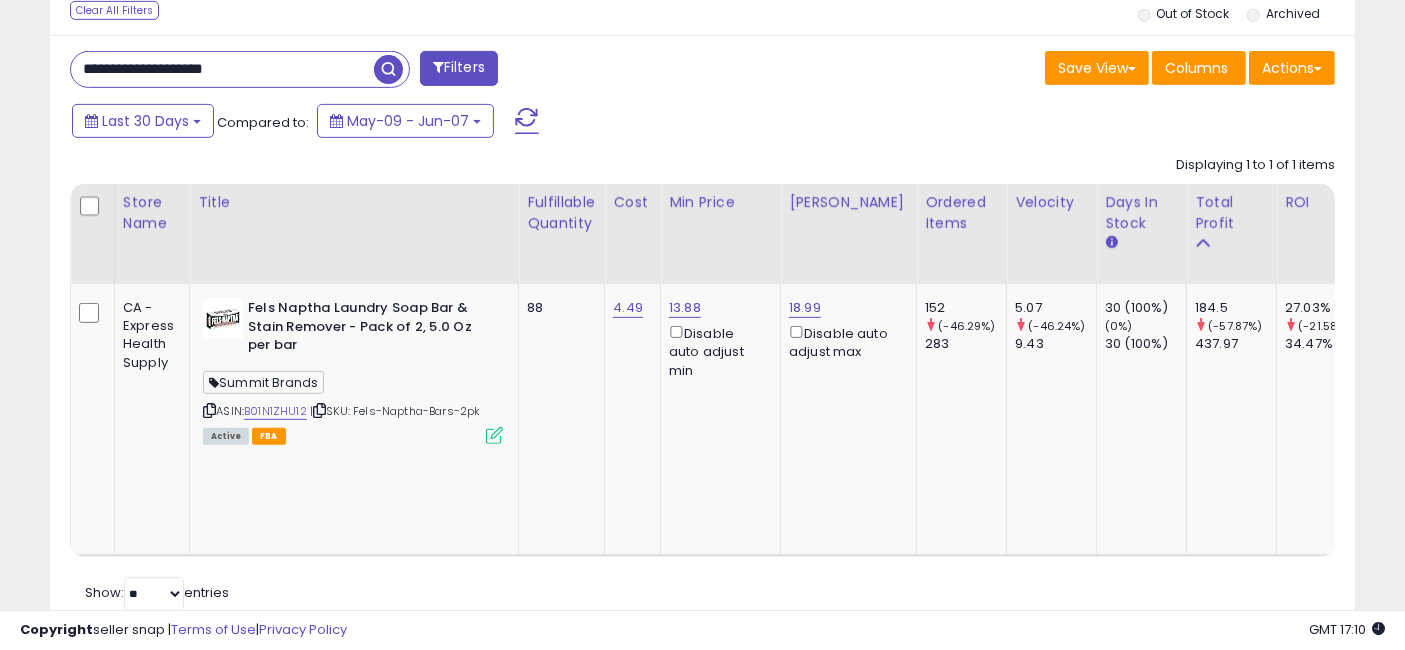 click on "**********" at bounding box center (222, 69) 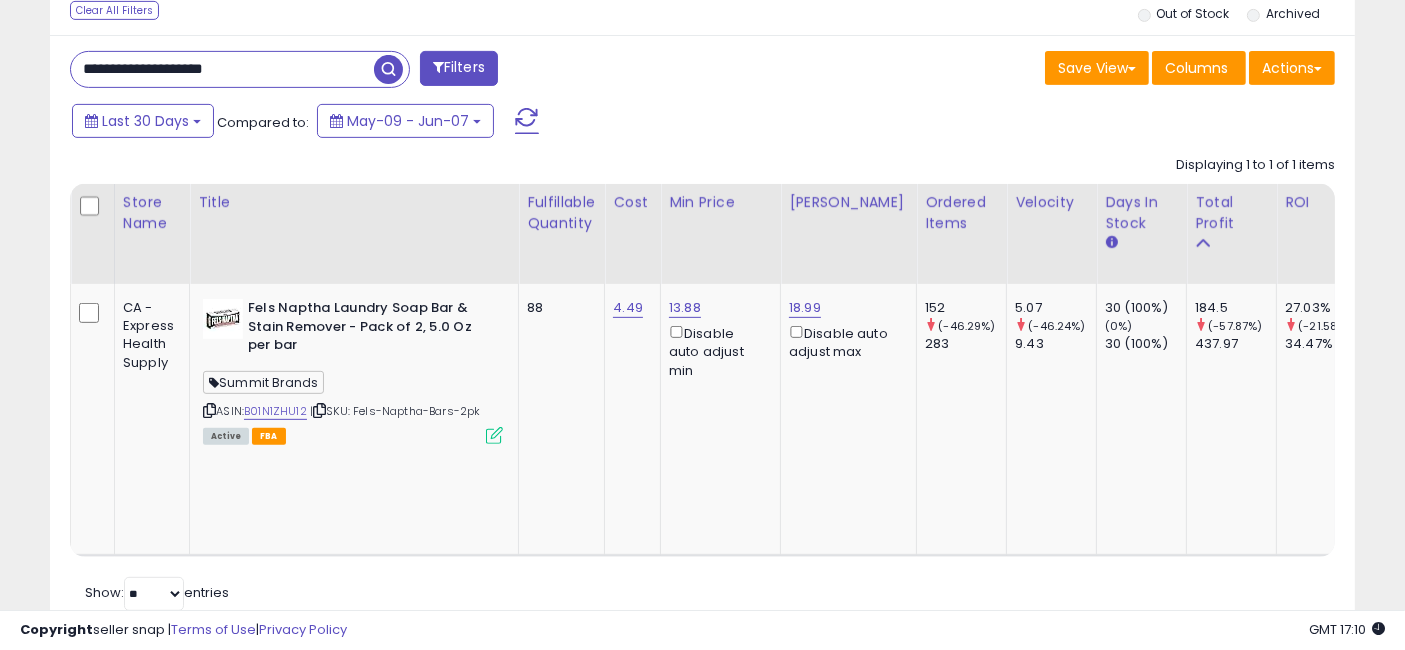 click on "**********" at bounding box center (222, 69) 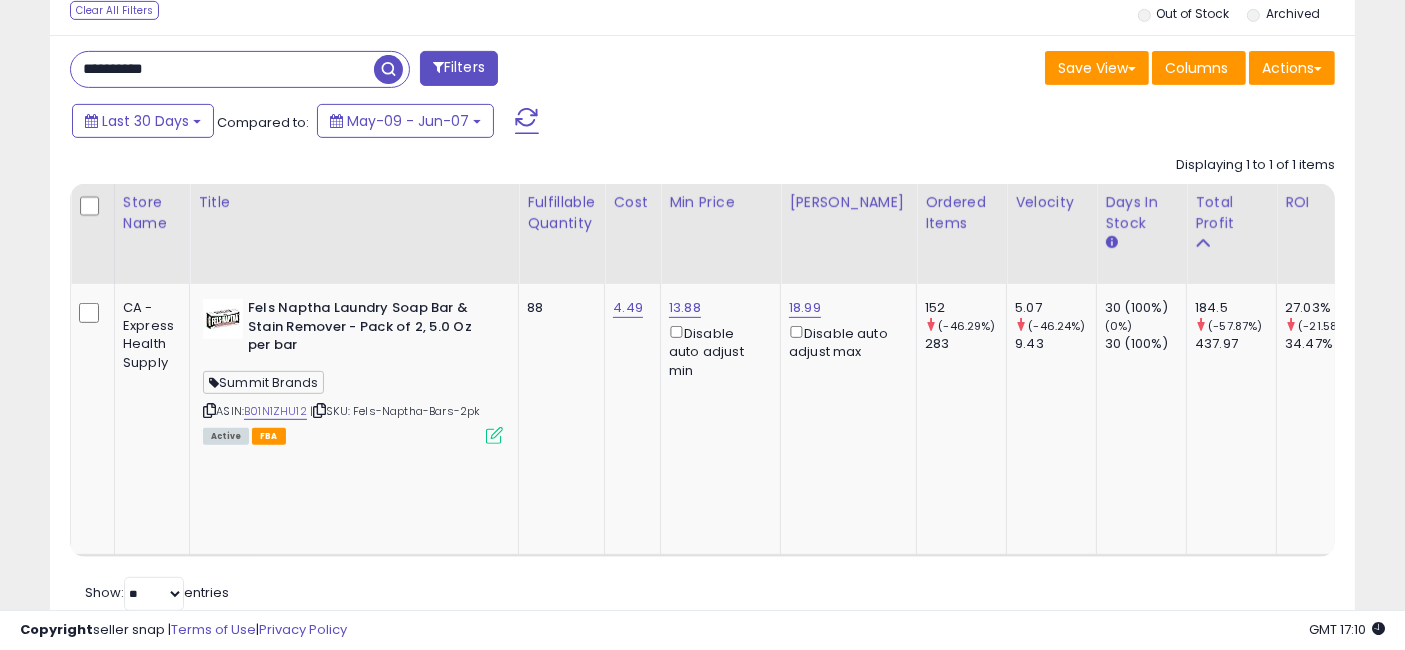 type on "**********" 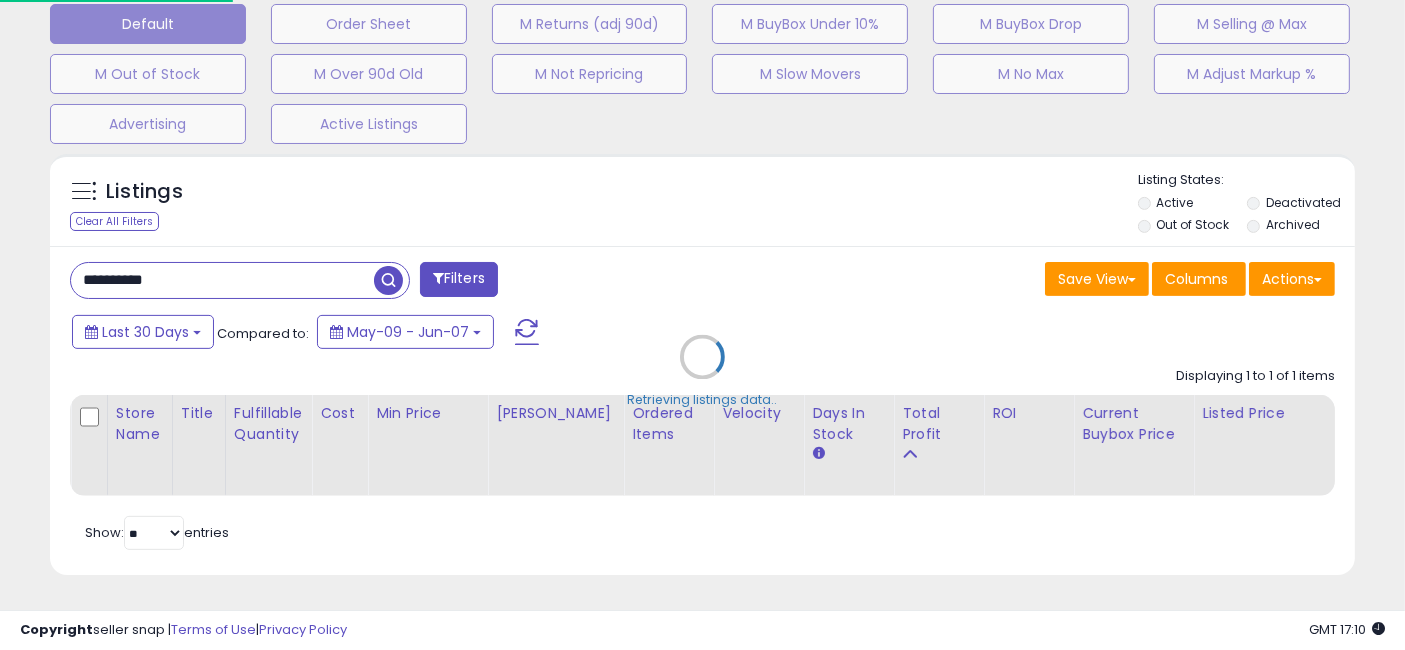 scroll, scrollTop: 999590, scrollLeft: 999234, axis: both 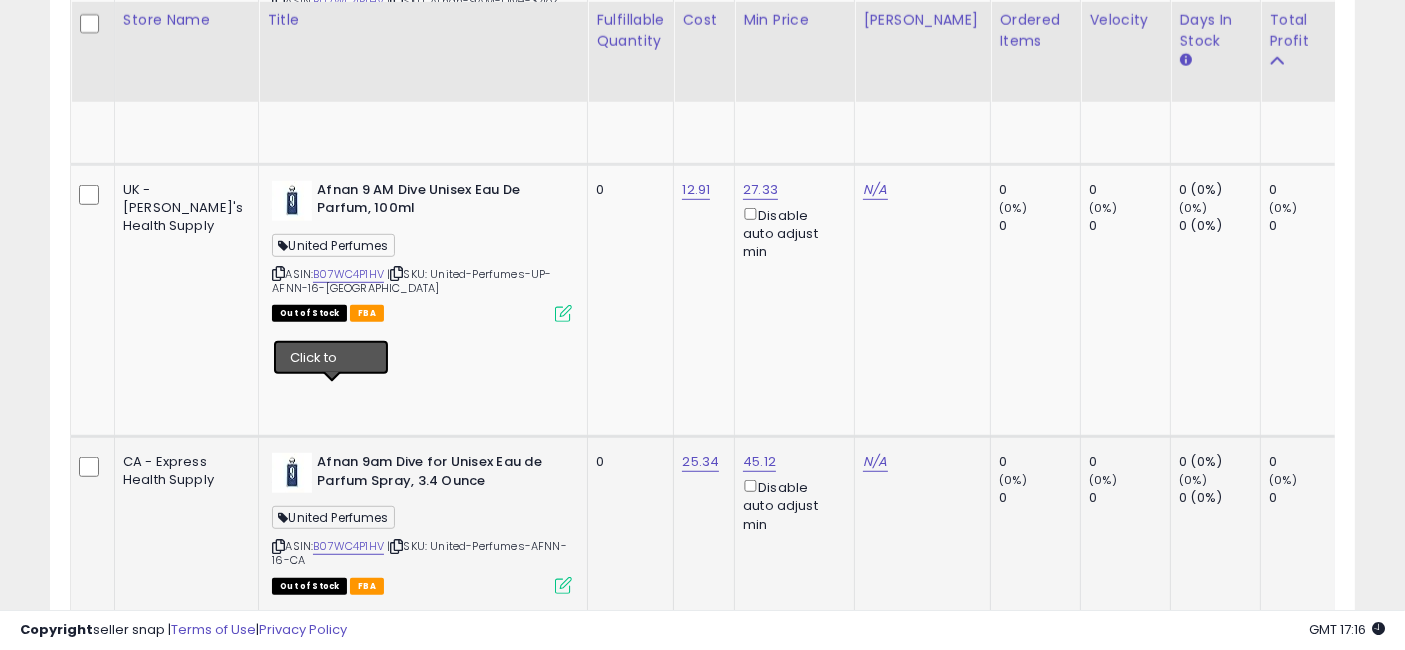 click at bounding box center [396, 546] 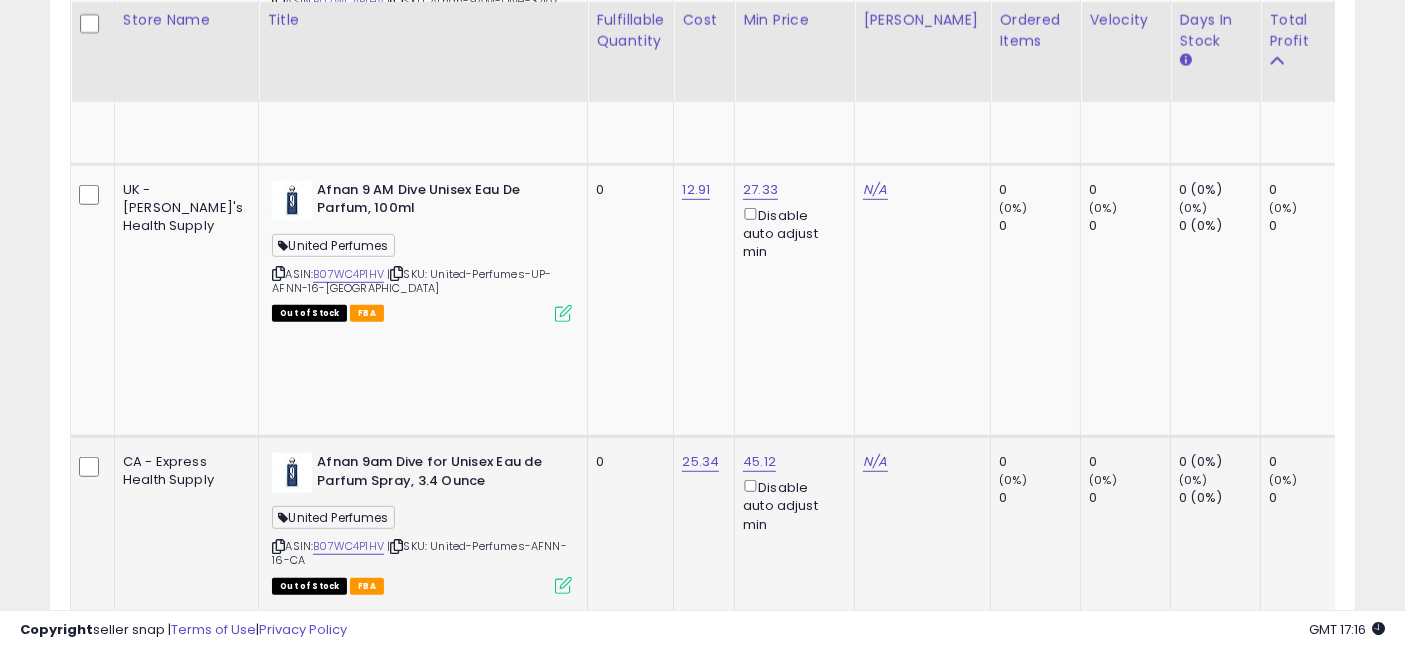 click at bounding box center (396, 546) 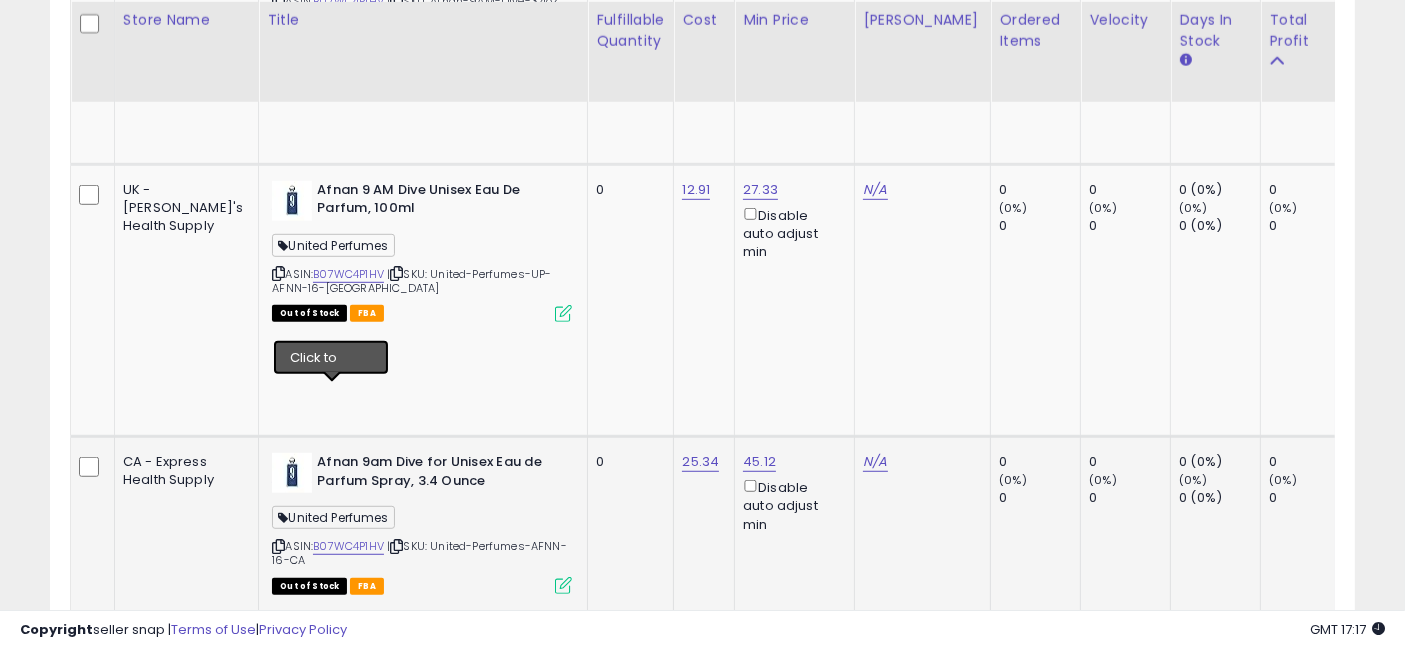 click at bounding box center [396, 546] 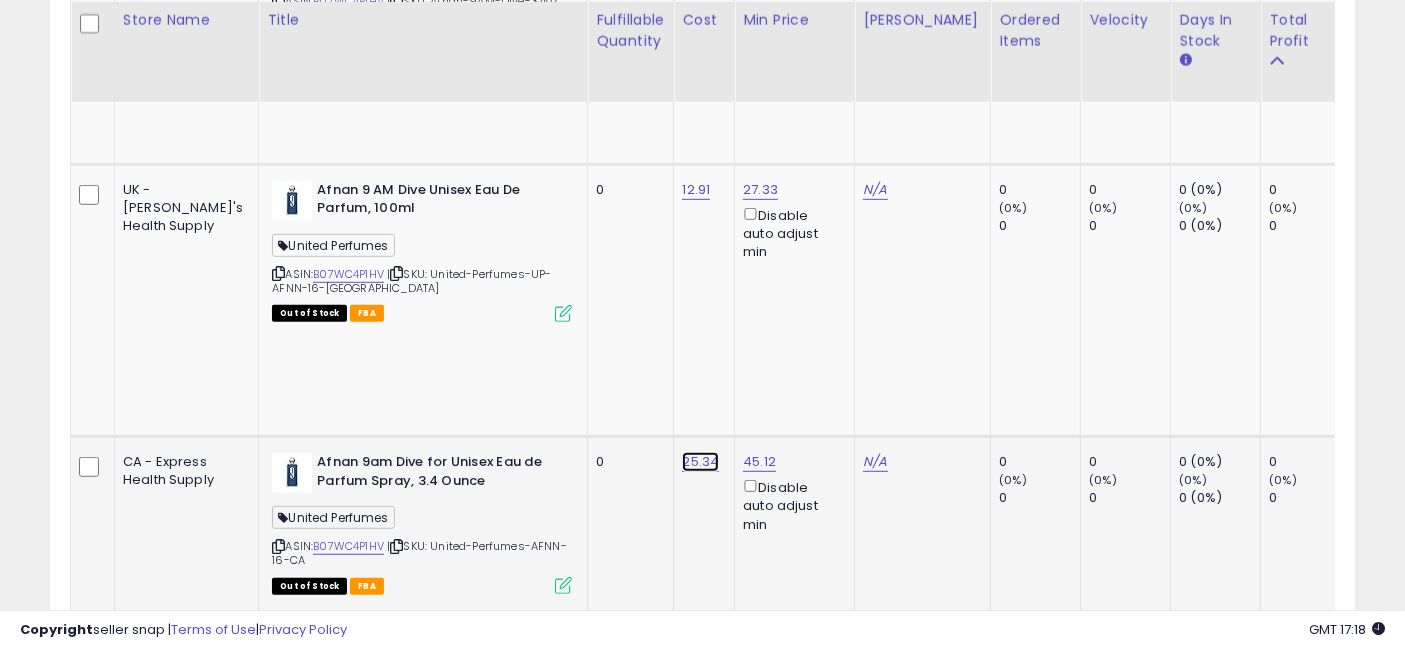 click on "25.34" at bounding box center [698, -83] 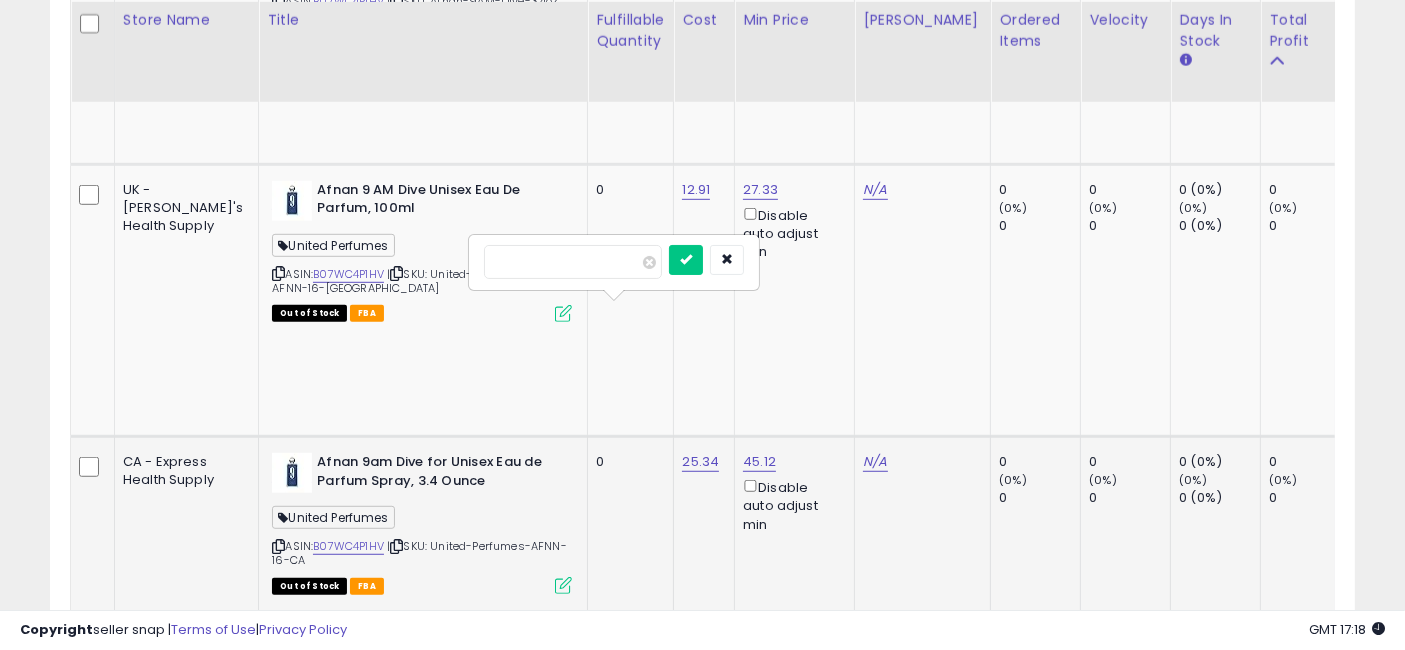 click on "*****" at bounding box center (573, 262) 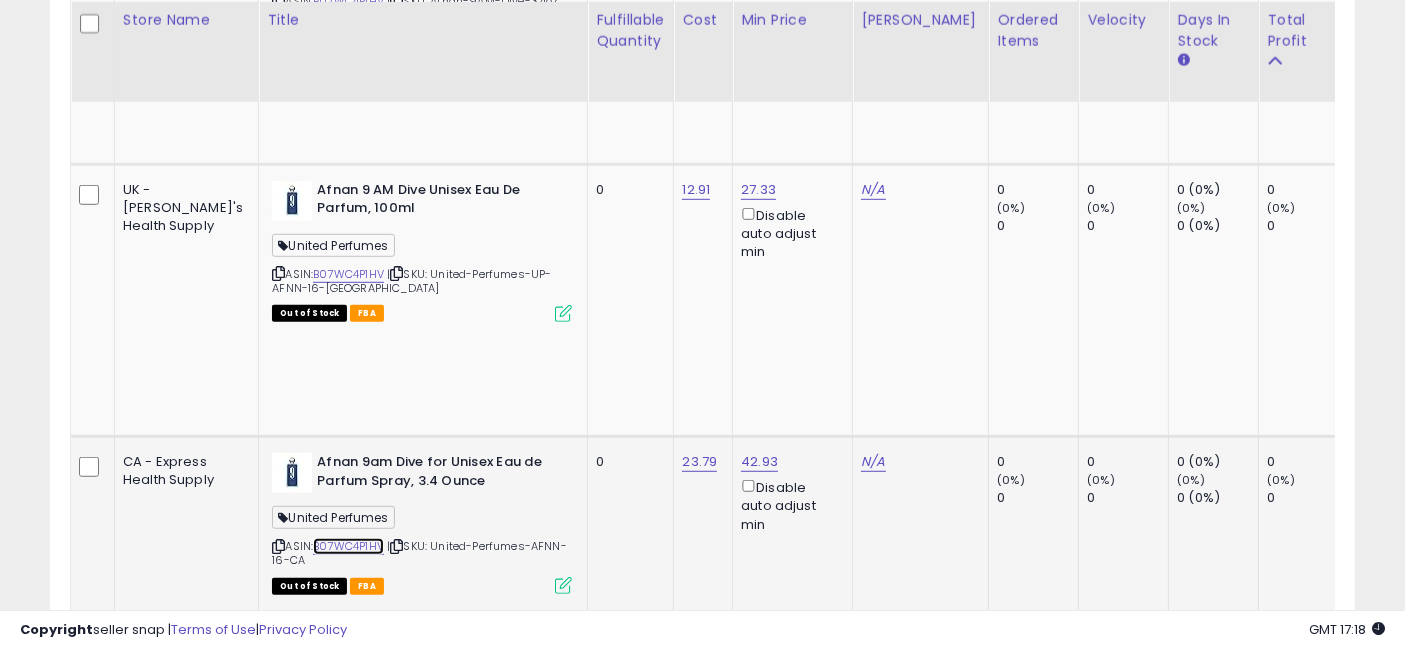click on "B07WC4P1HV" at bounding box center [348, 546] 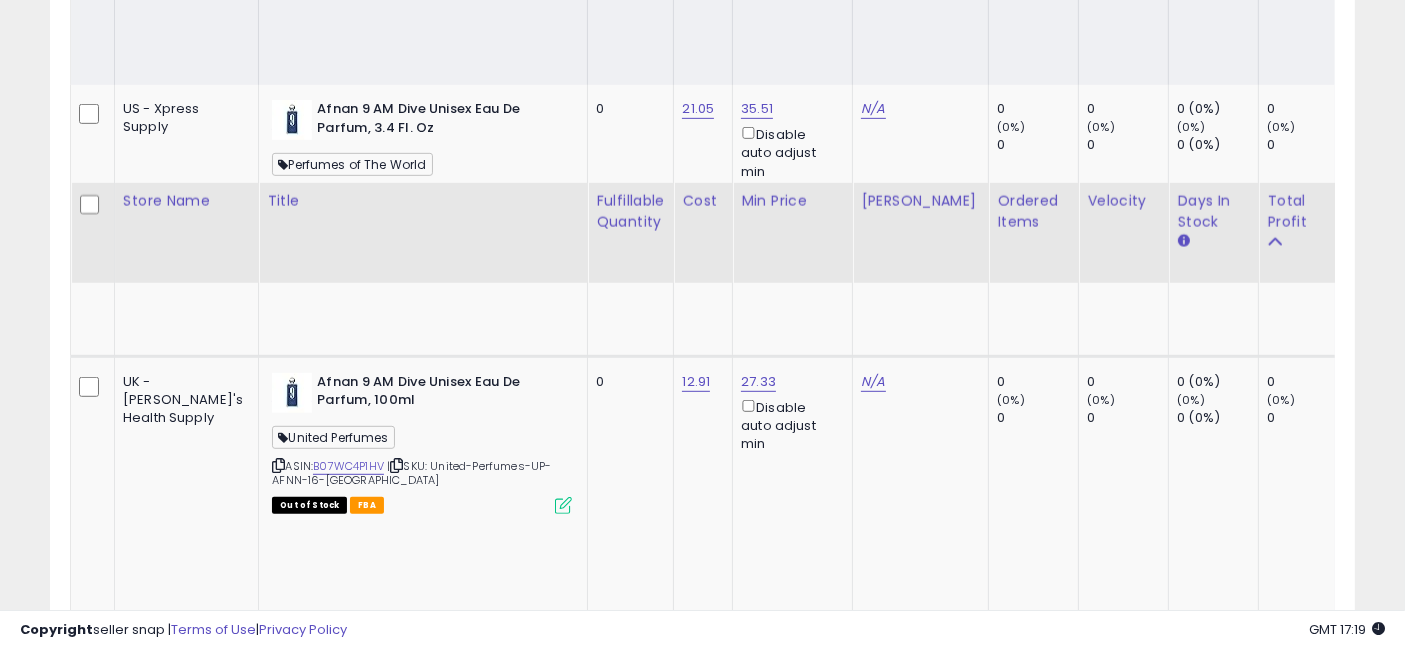 scroll, scrollTop: 1228, scrollLeft: 0, axis: vertical 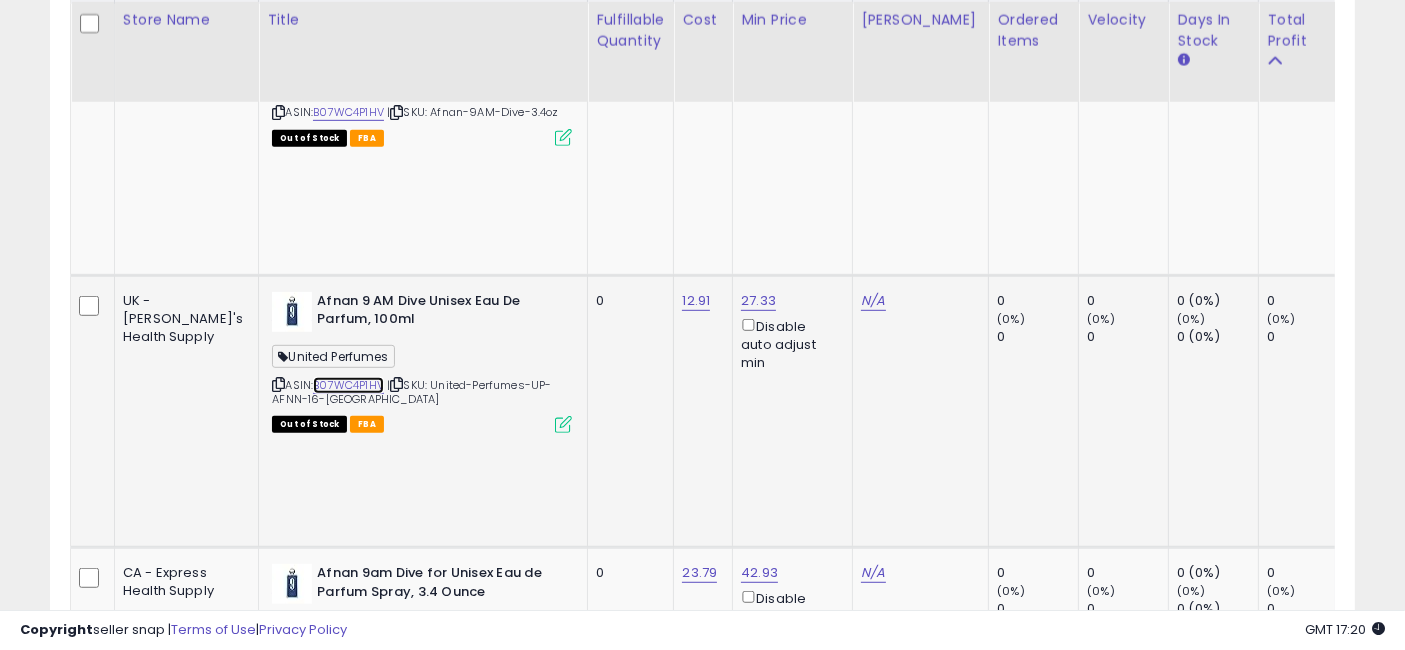 click on "B07WC4P1HV" at bounding box center [348, 385] 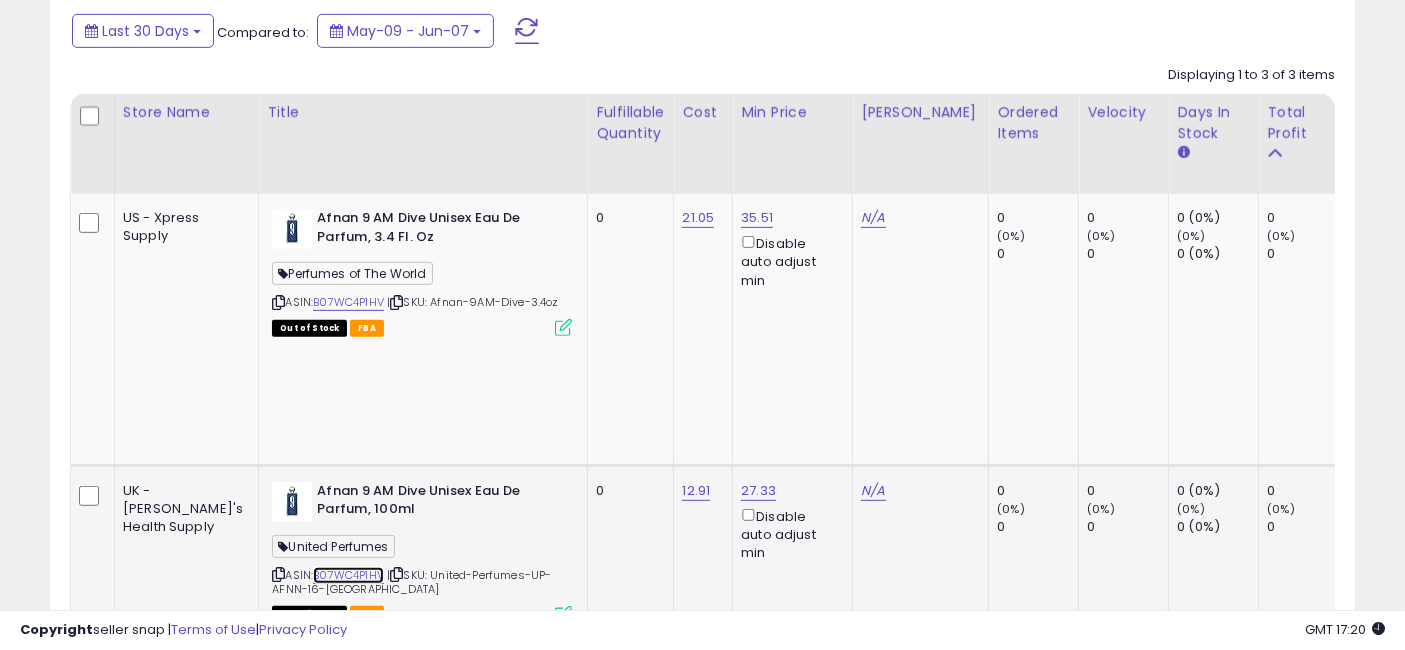 scroll, scrollTop: 895, scrollLeft: 0, axis: vertical 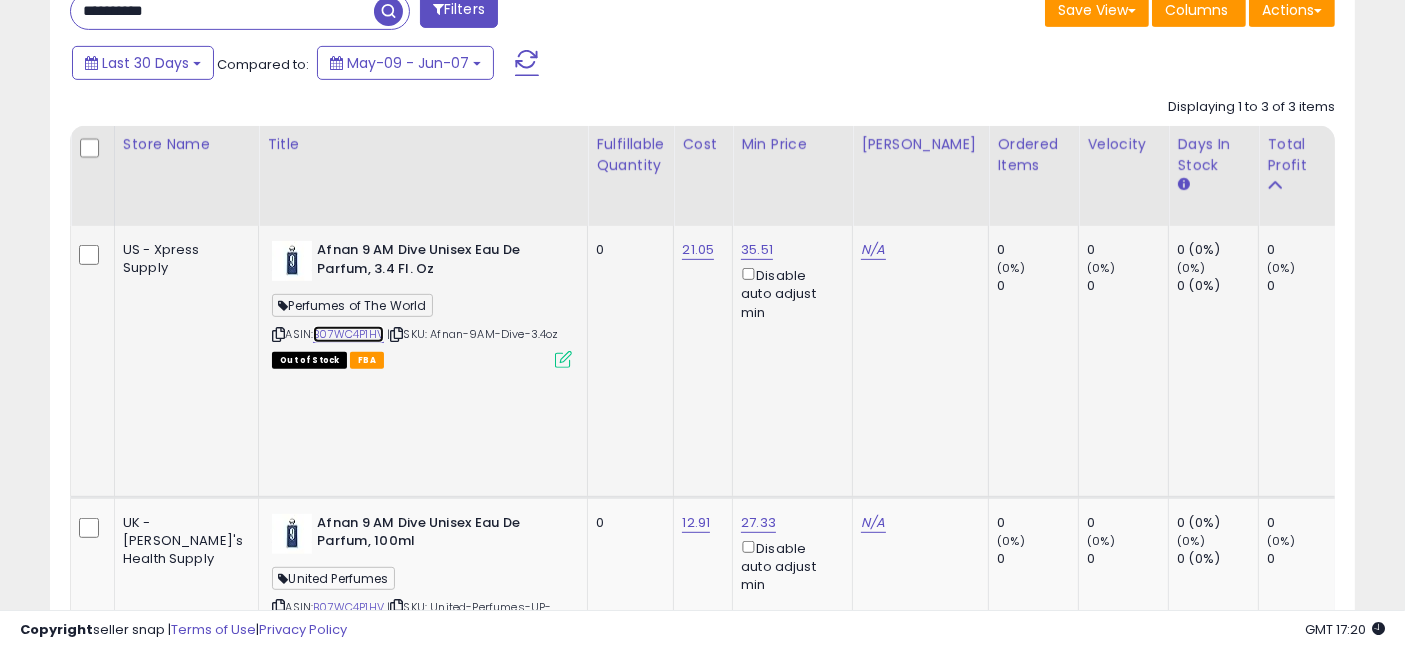 click on "B07WC4P1HV" at bounding box center [348, 334] 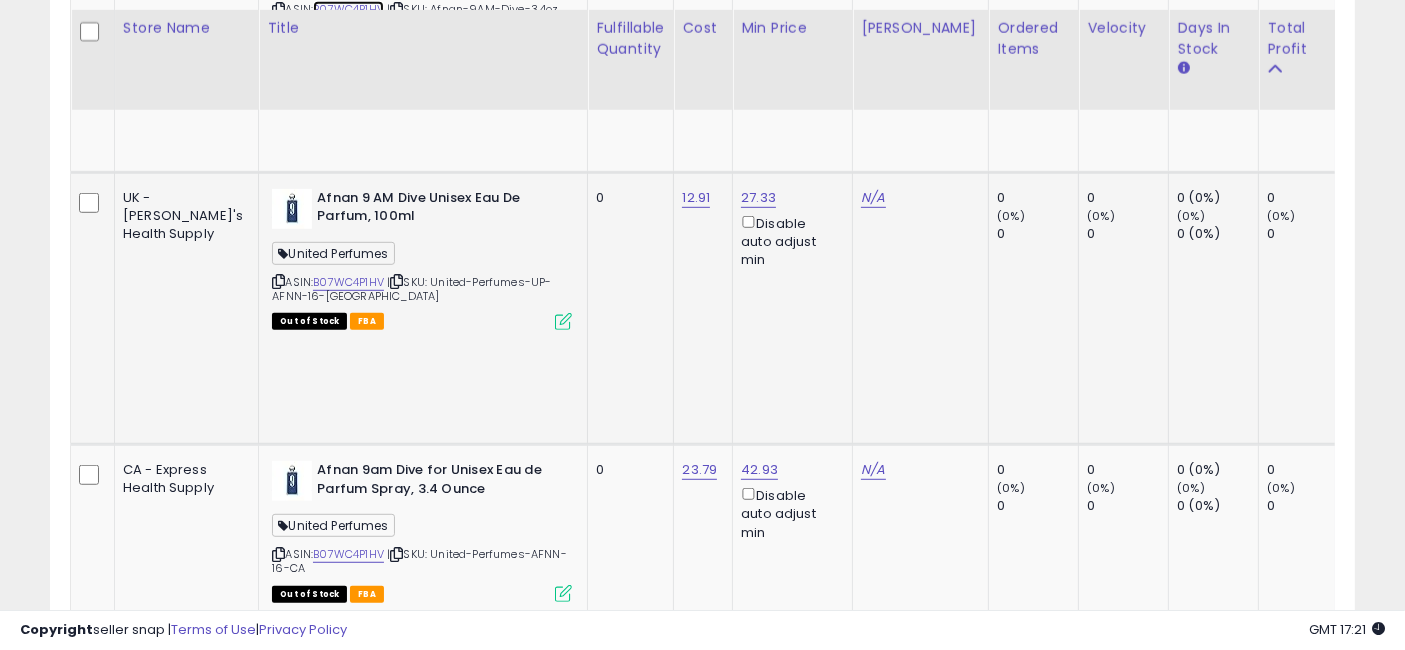 scroll, scrollTop: 1228, scrollLeft: 0, axis: vertical 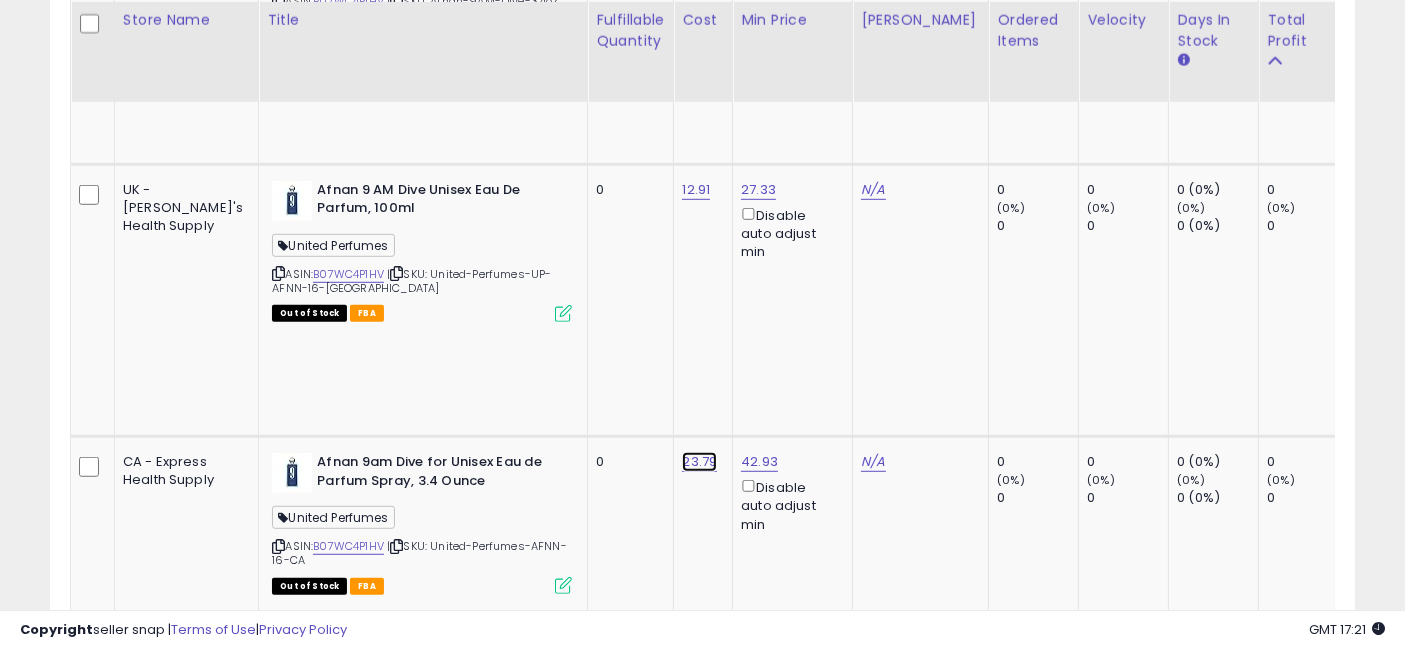 click on "23.79" at bounding box center (698, -83) 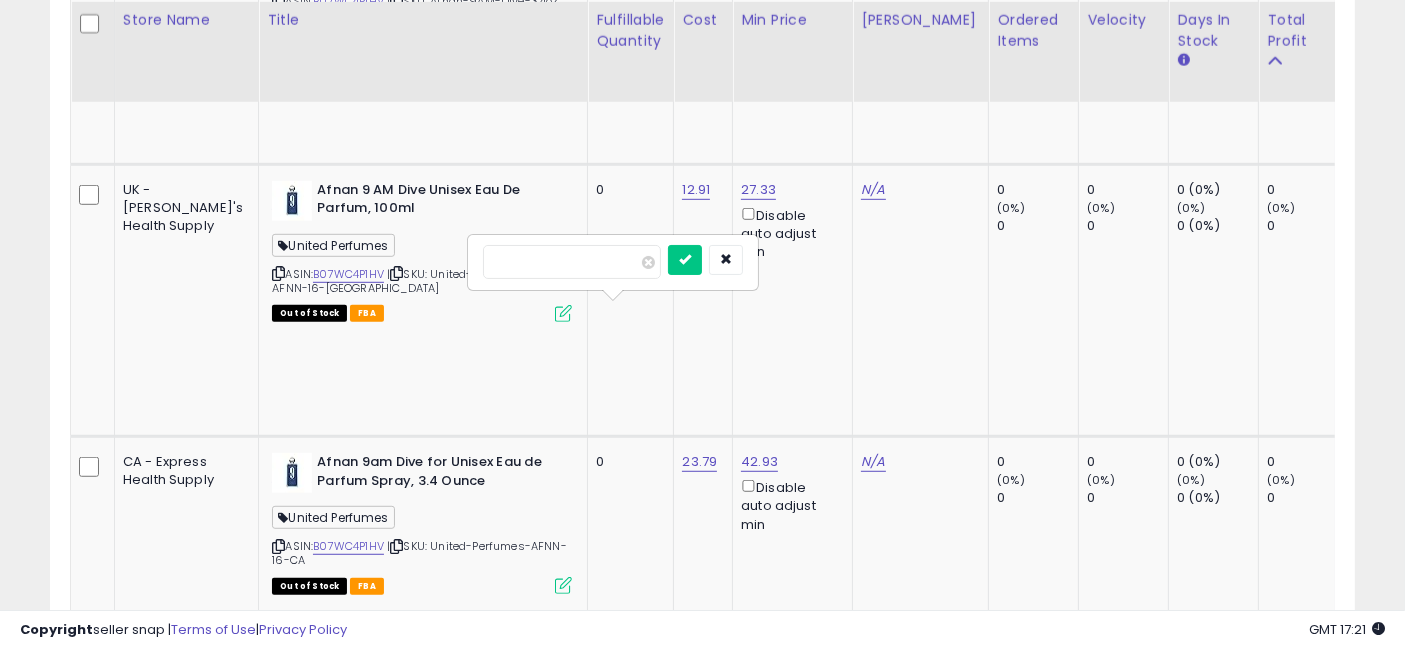 click on "*****" at bounding box center [572, 262] 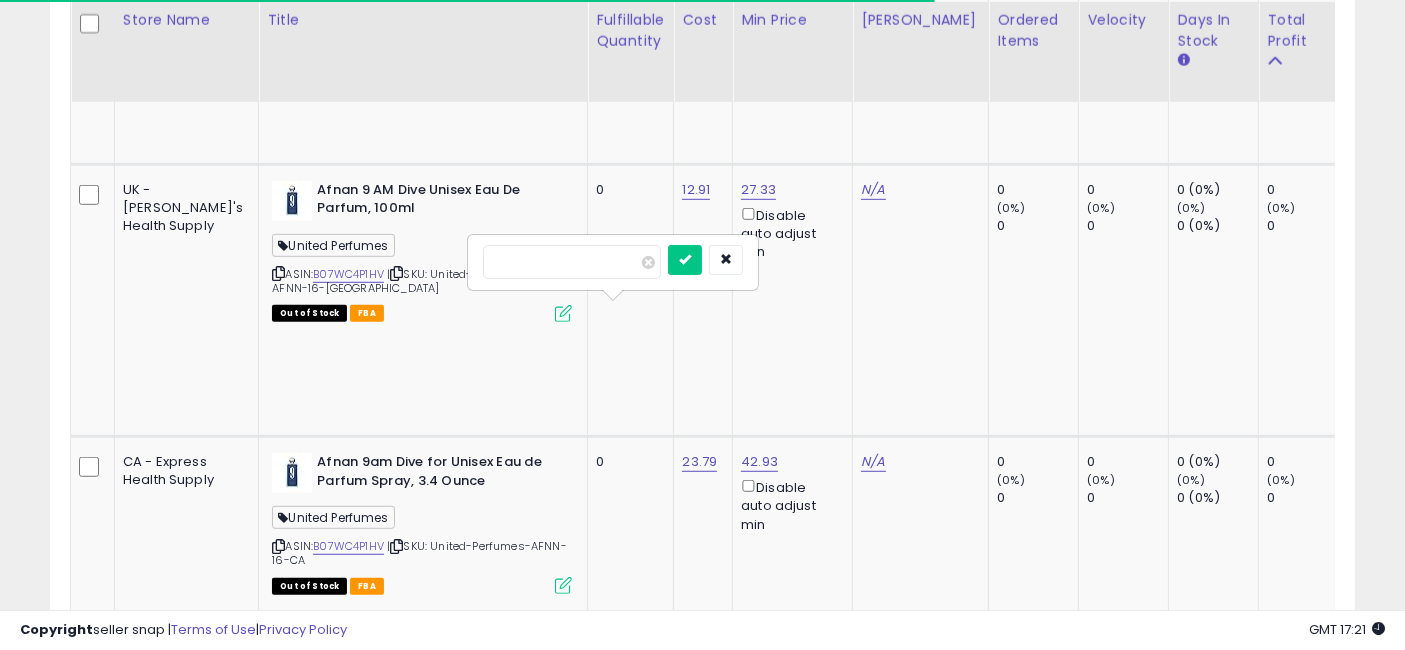 type on "****" 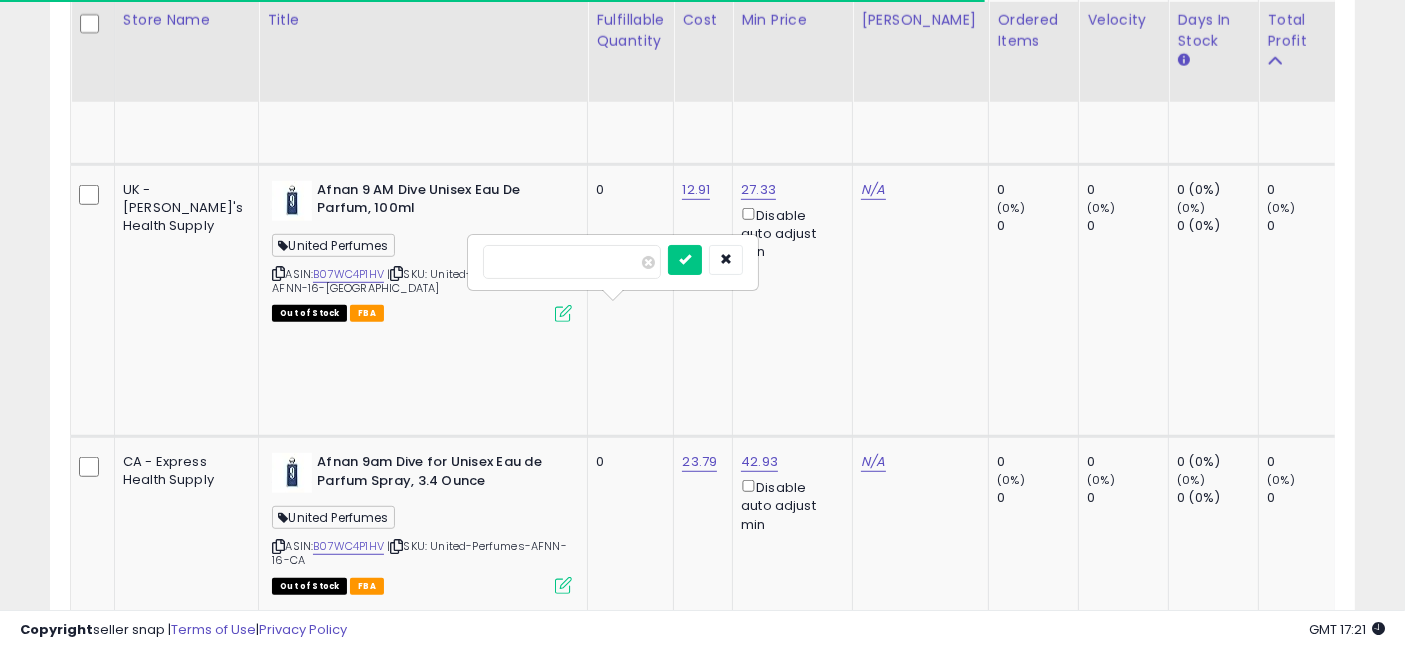 click at bounding box center [685, 260] 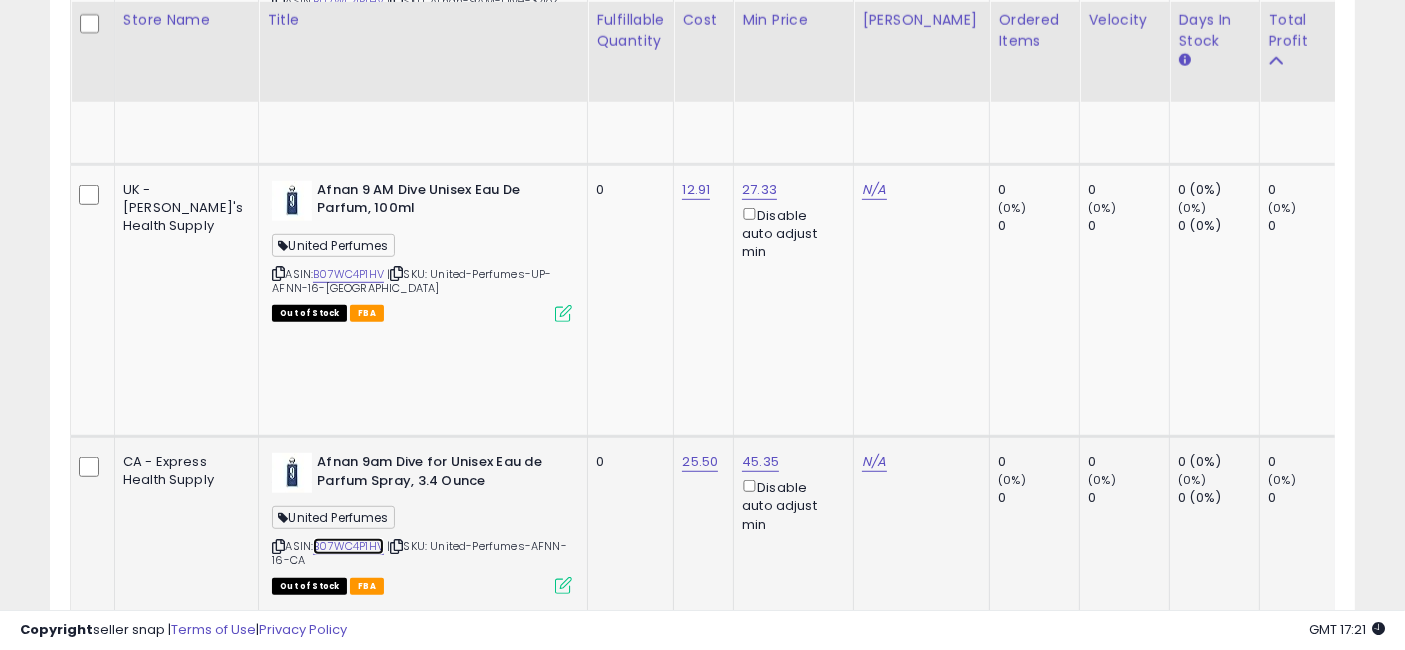 click on "B07WC4P1HV" at bounding box center (348, 546) 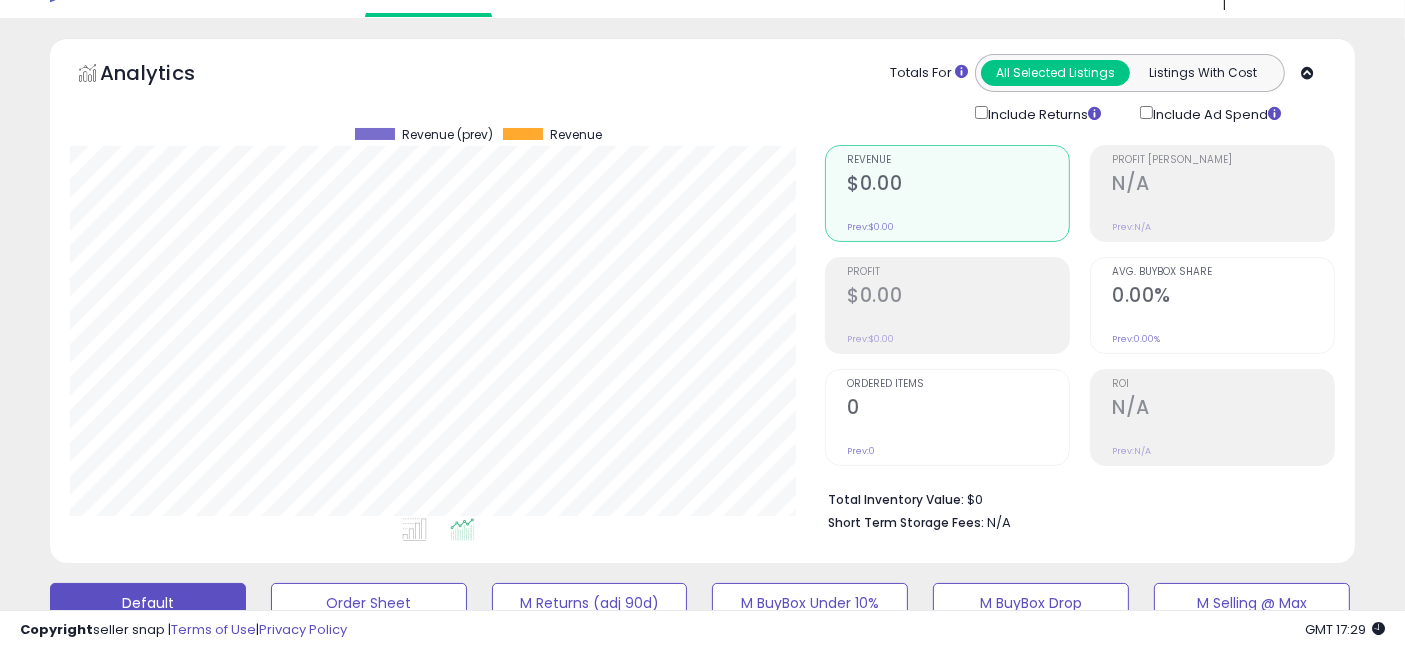 scroll, scrollTop: 0, scrollLeft: 0, axis: both 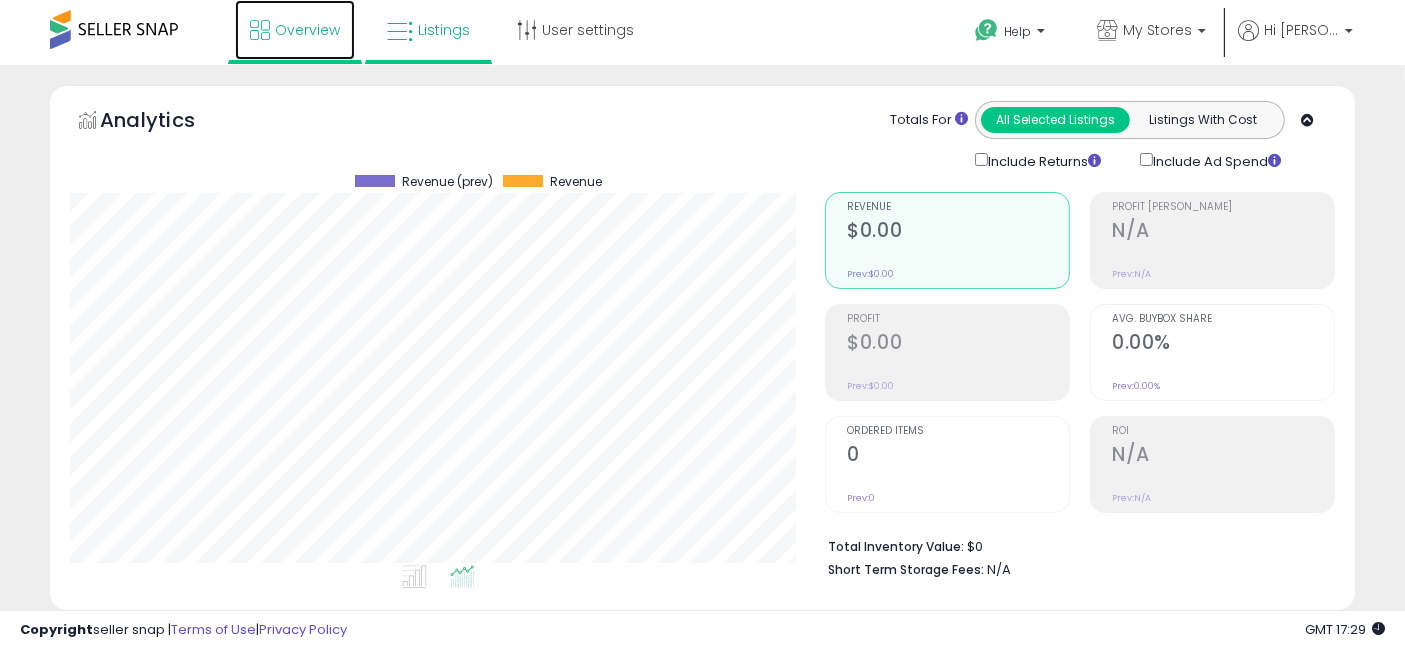 click on "Overview" at bounding box center [307, 30] 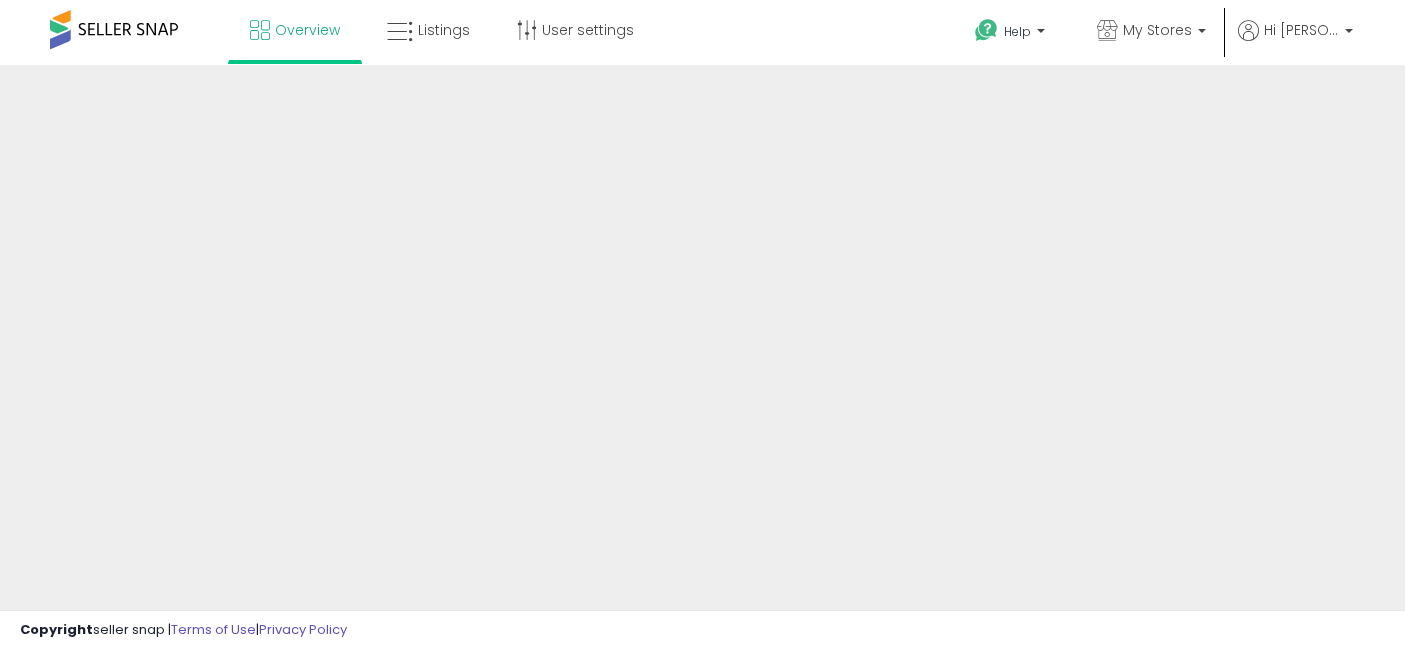 scroll, scrollTop: 0, scrollLeft: 0, axis: both 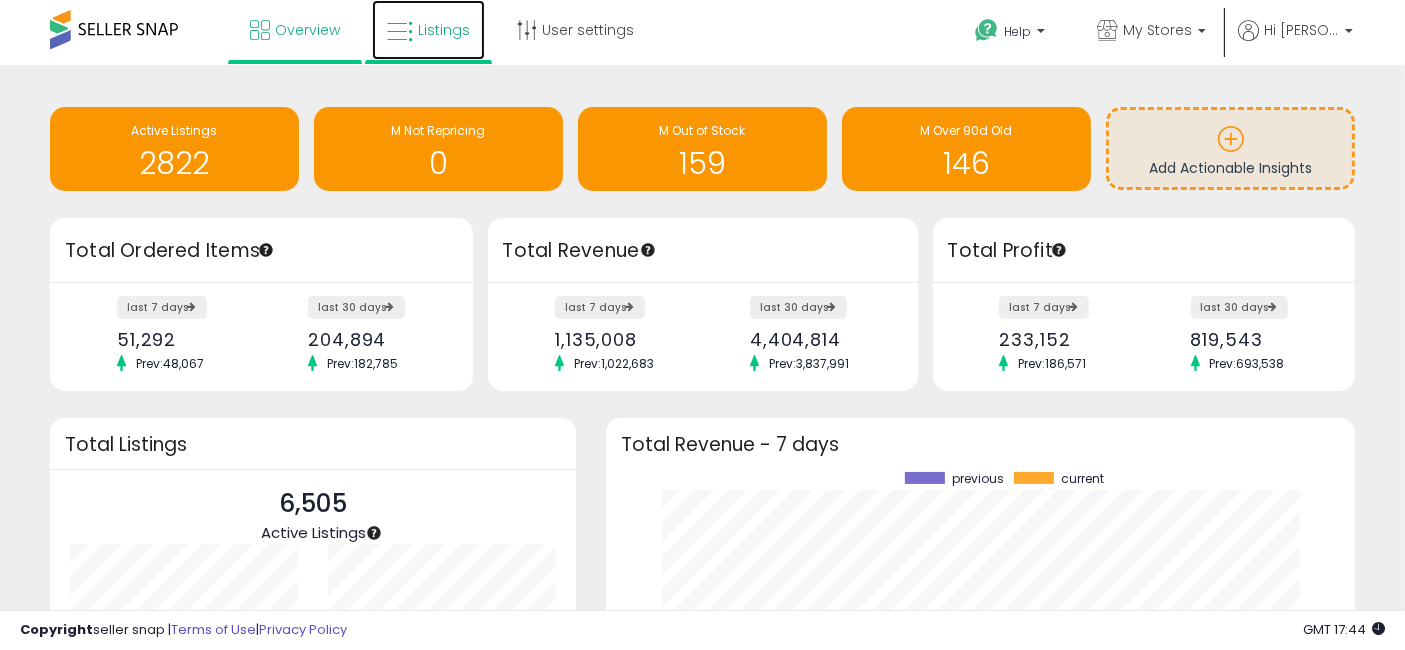 click on "Listings" at bounding box center (444, 30) 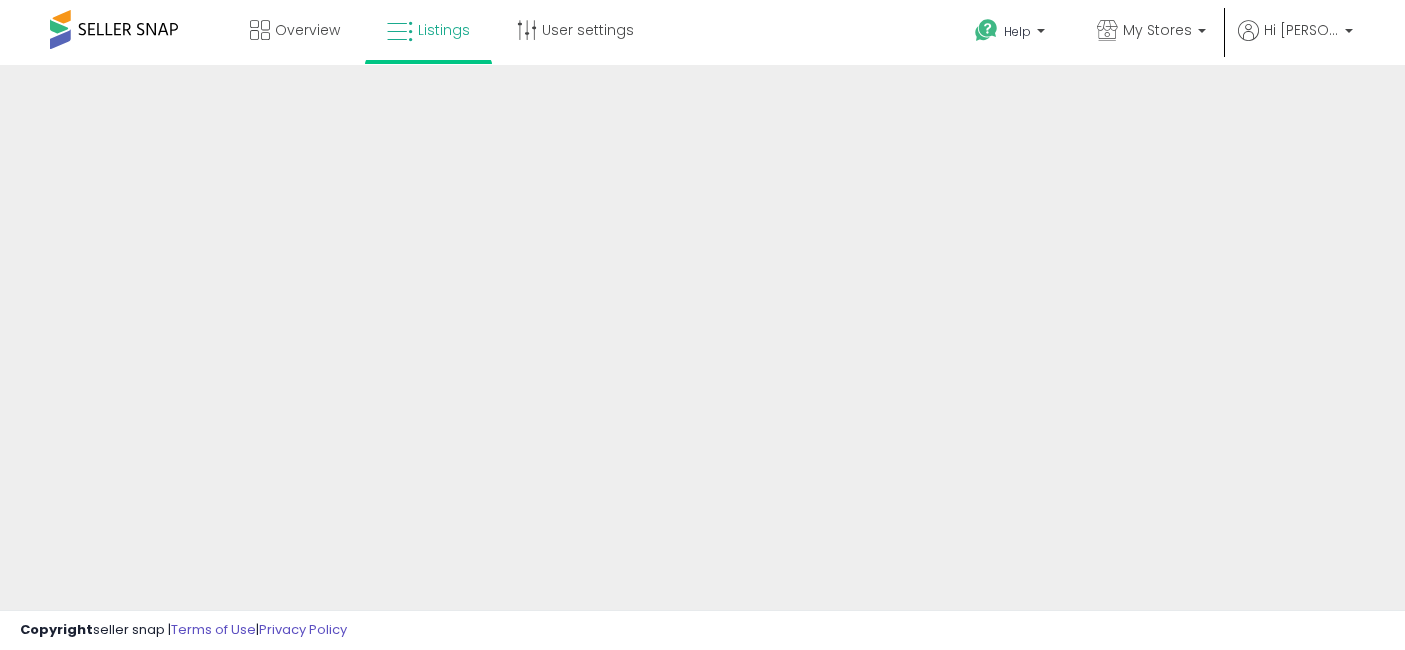 scroll, scrollTop: 0, scrollLeft: 0, axis: both 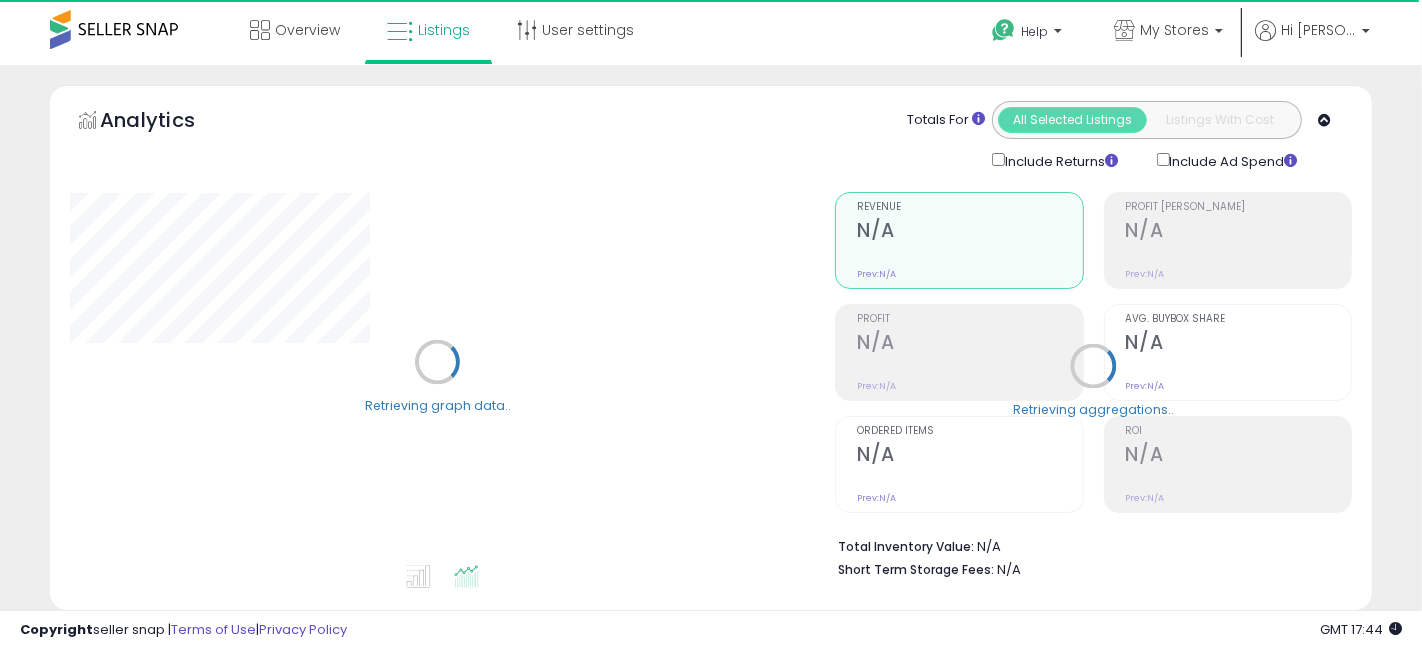 select on "**" 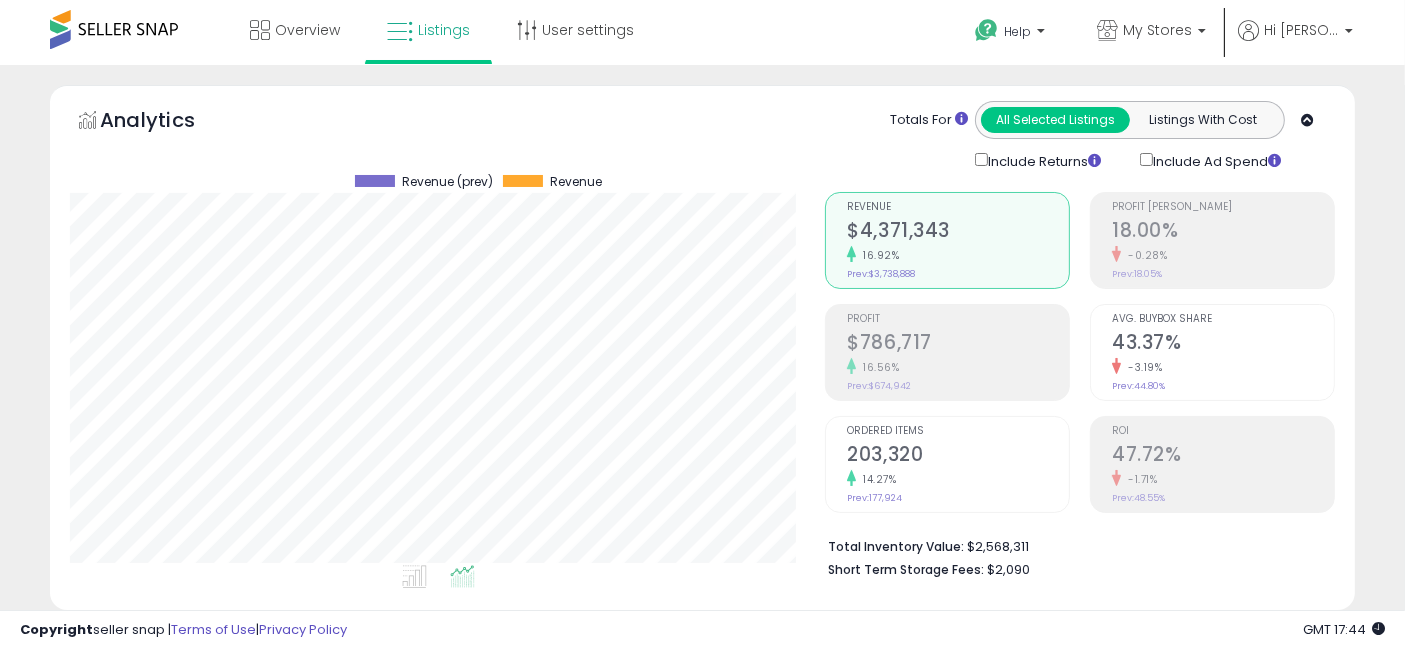 scroll, scrollTop: 999590, scrollLeft: 999244, axis: both 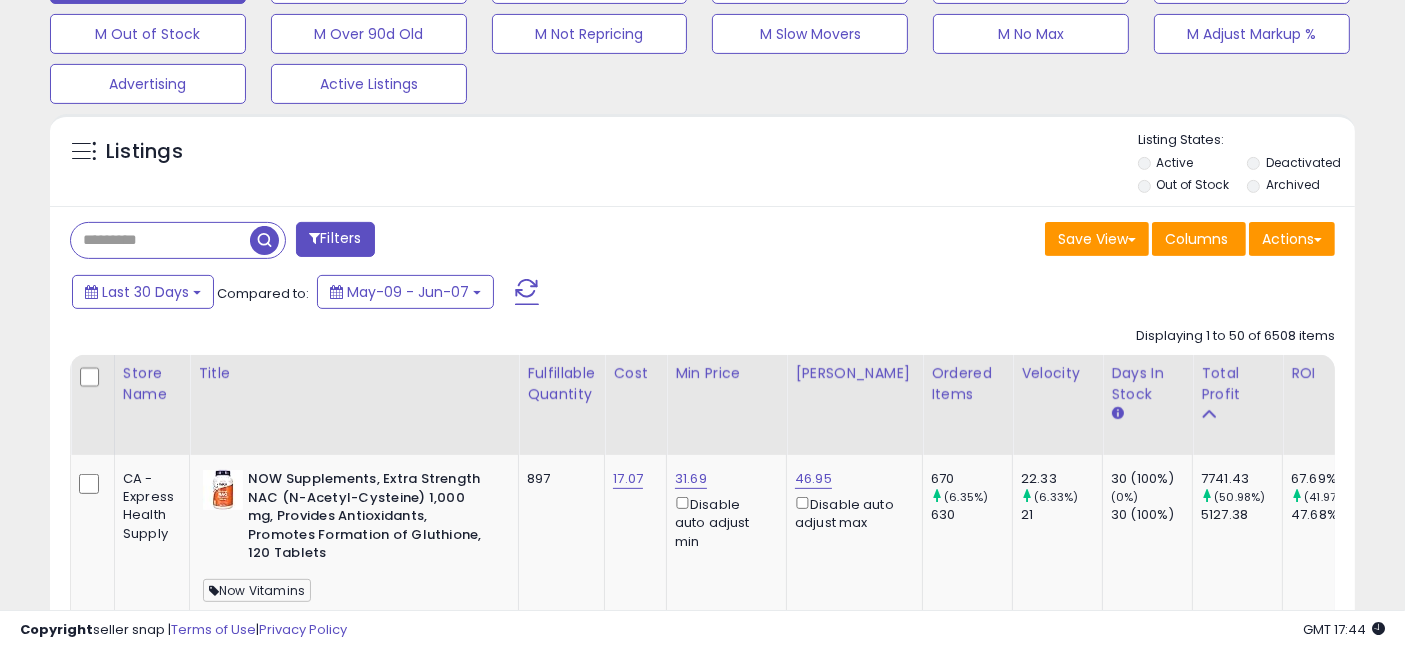 click at bounding box center [160, 240] 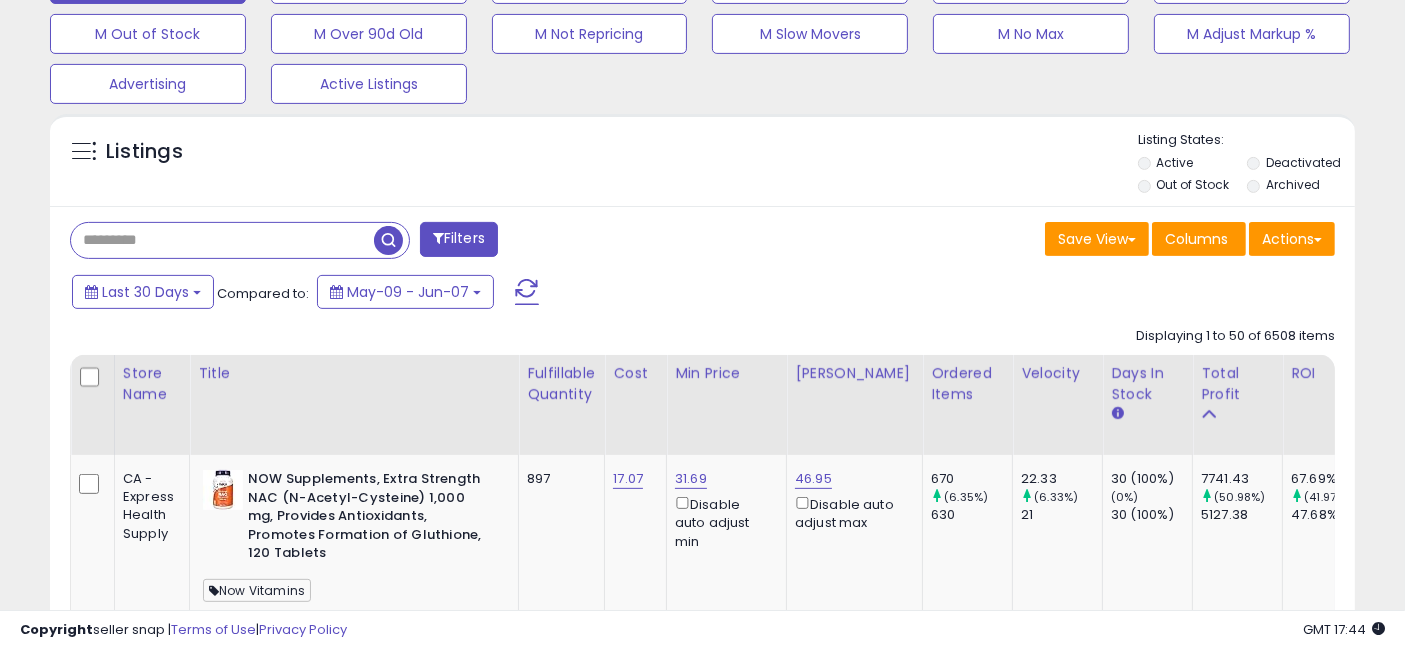 paste on "**********" 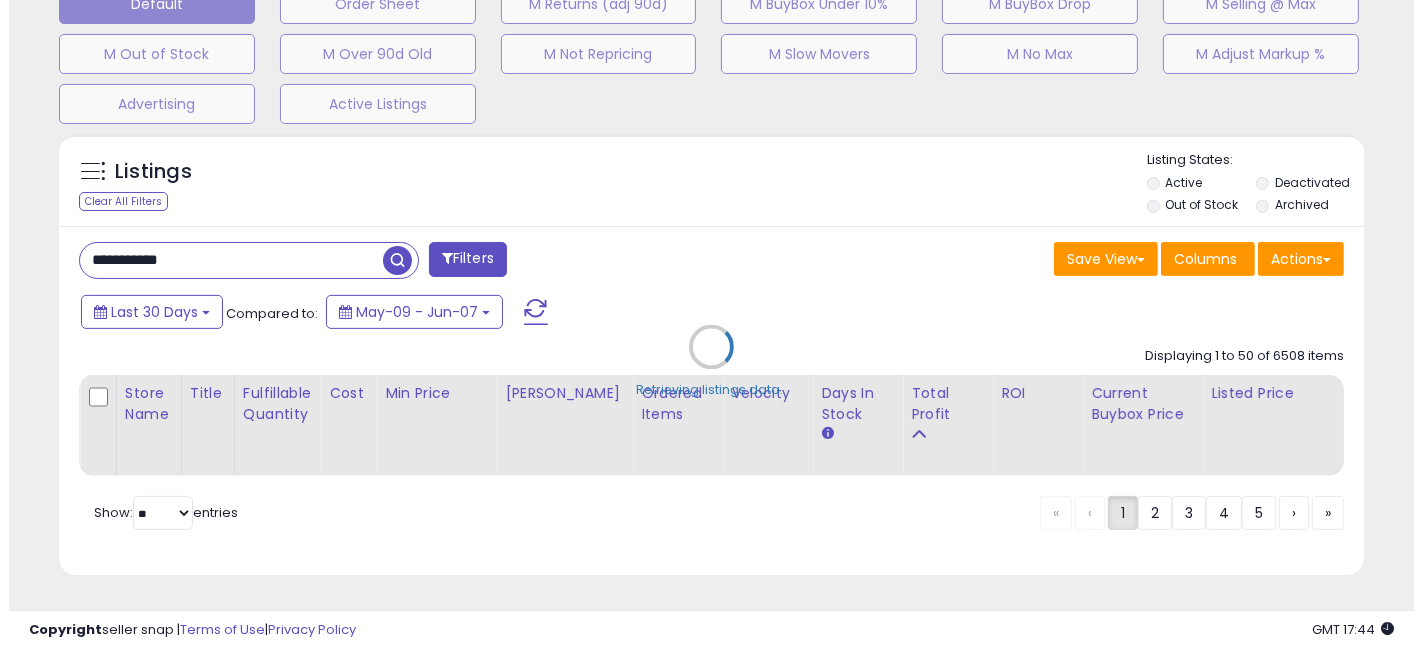 scroll, scrollTop: 660, scrollLeft: 0, axis: vertical 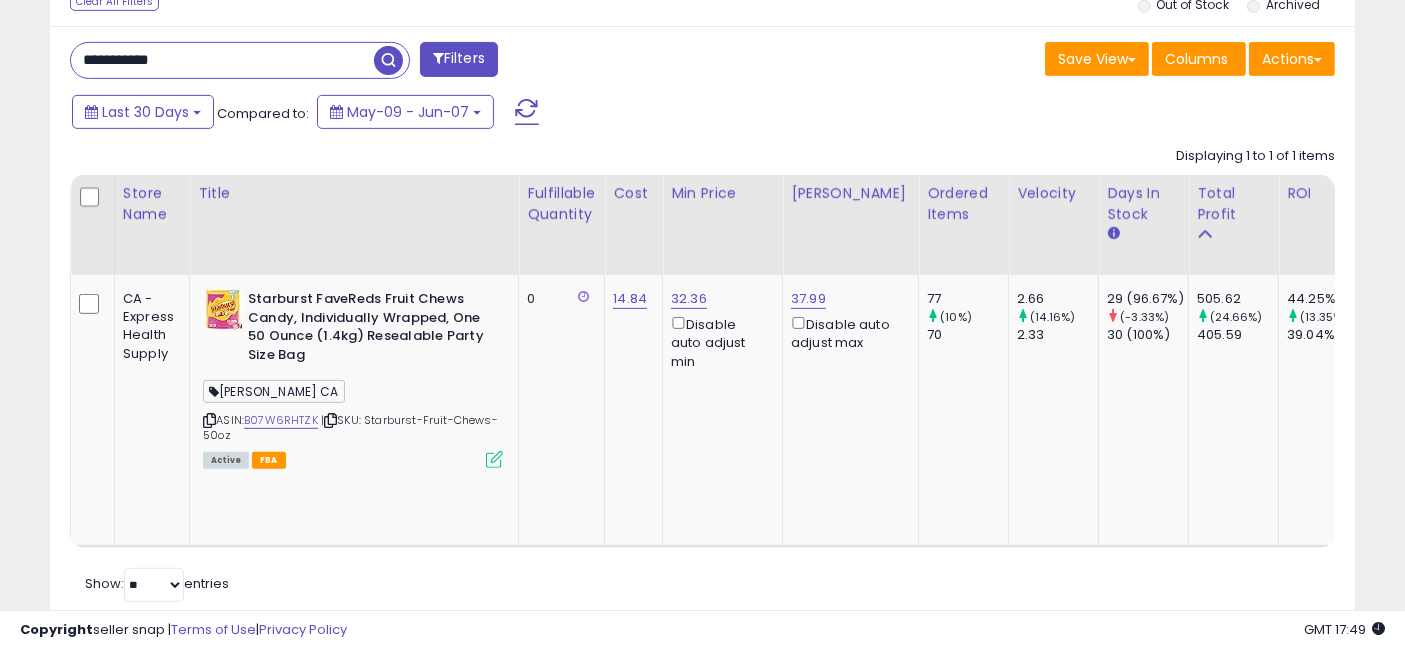 click on "**********" at bounding box center [222, 60] 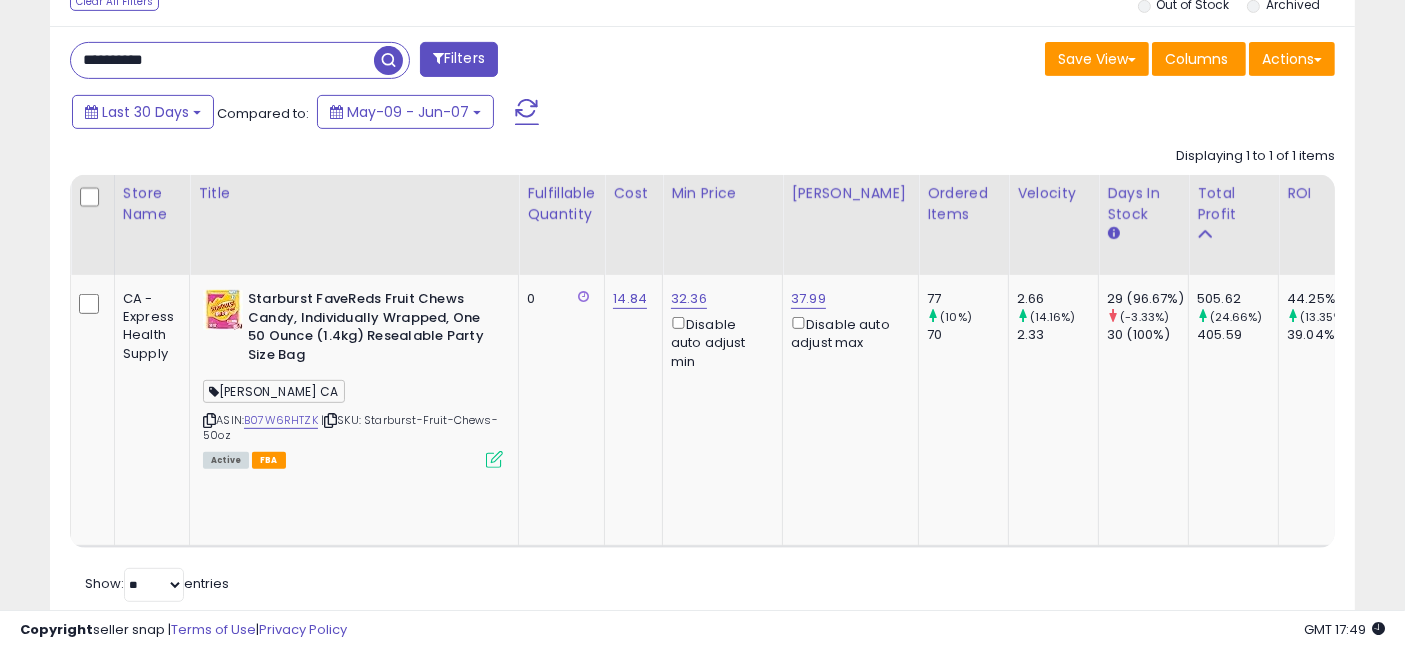type on "**********" 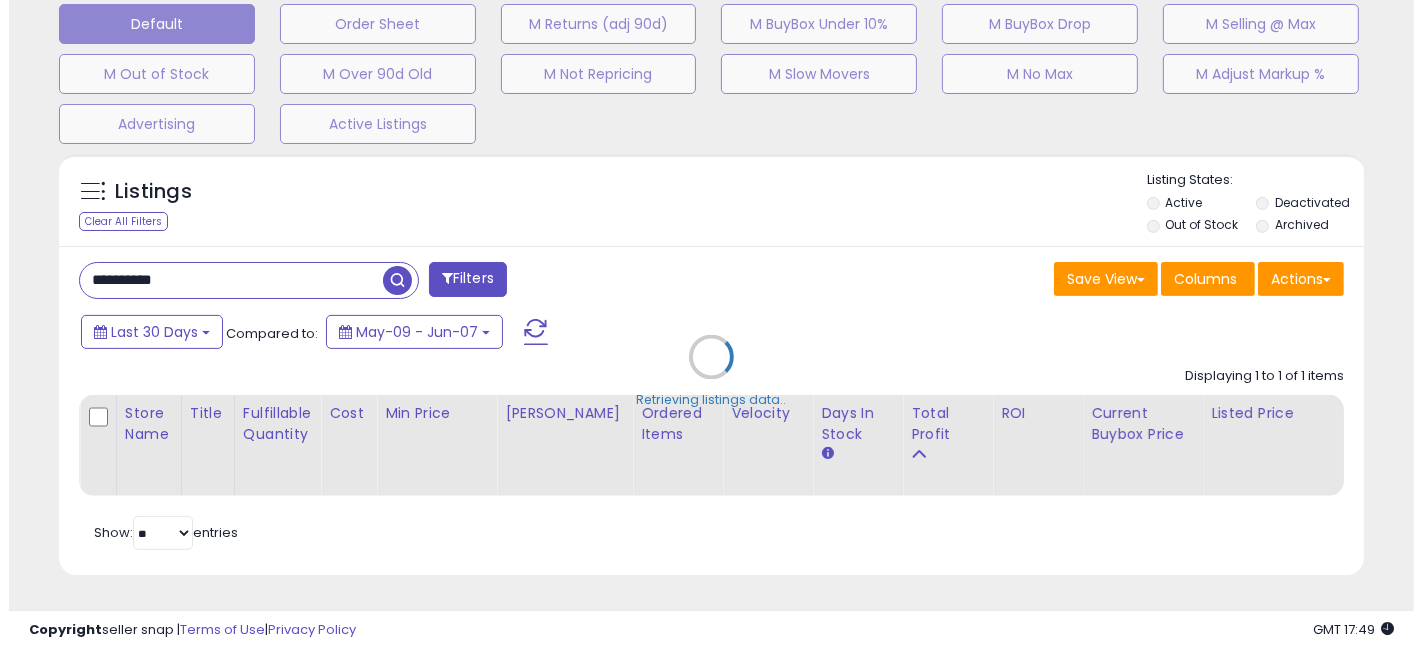 scroll, scrollTop: 641, scrollLeft: 0, axis: vertical 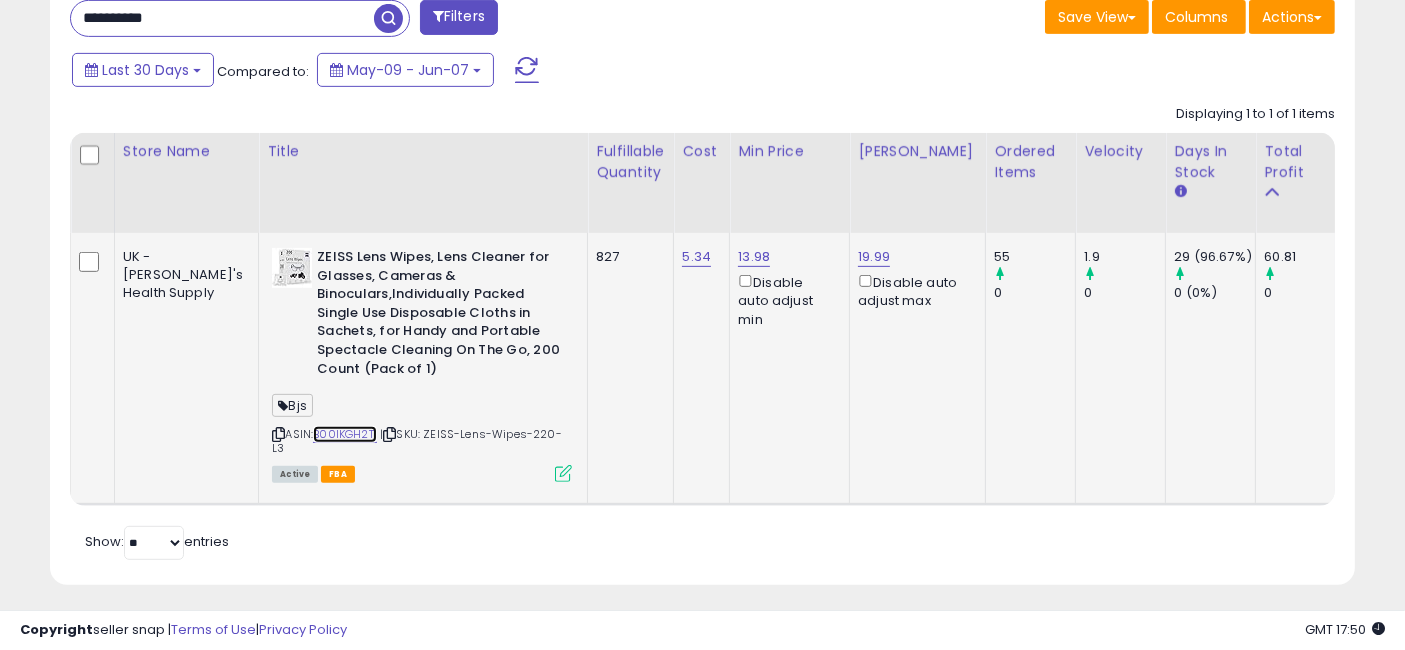 click on "B00IKGH2TI" at bounding box center [345, 434] 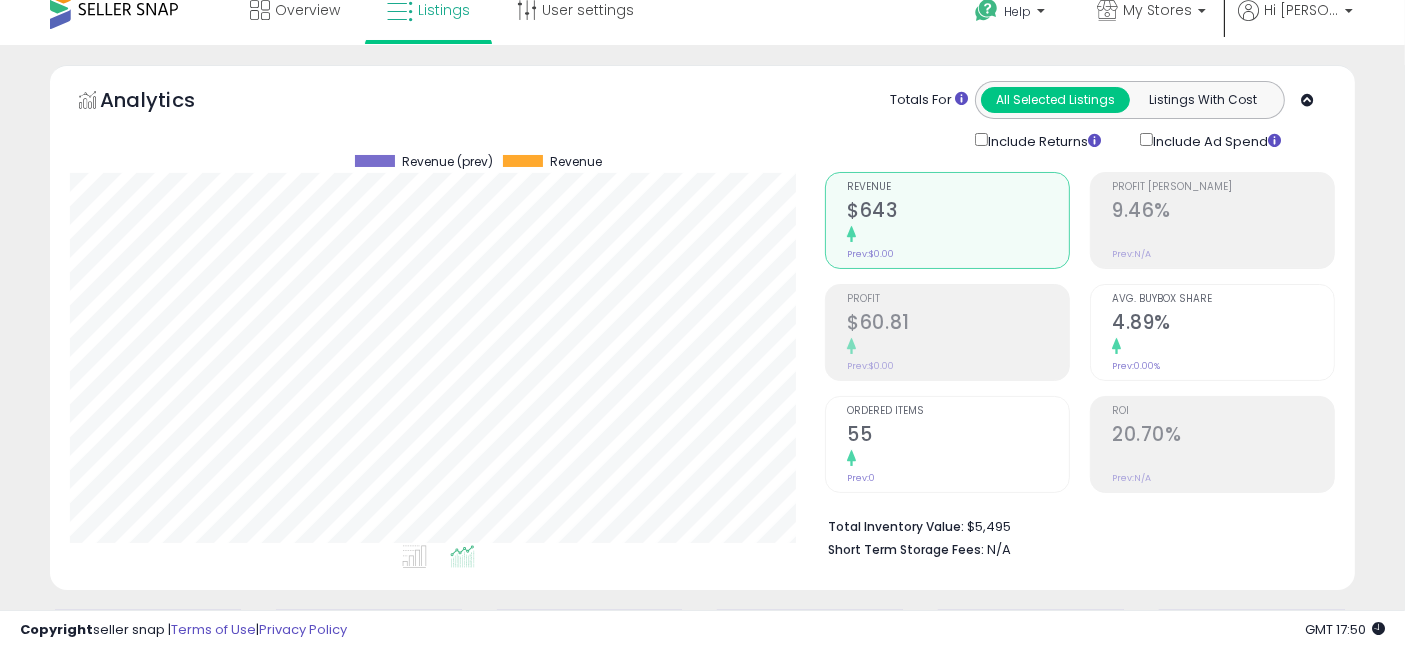 scroll, scrollTop: 0, scrollLeft: 0, axis: both 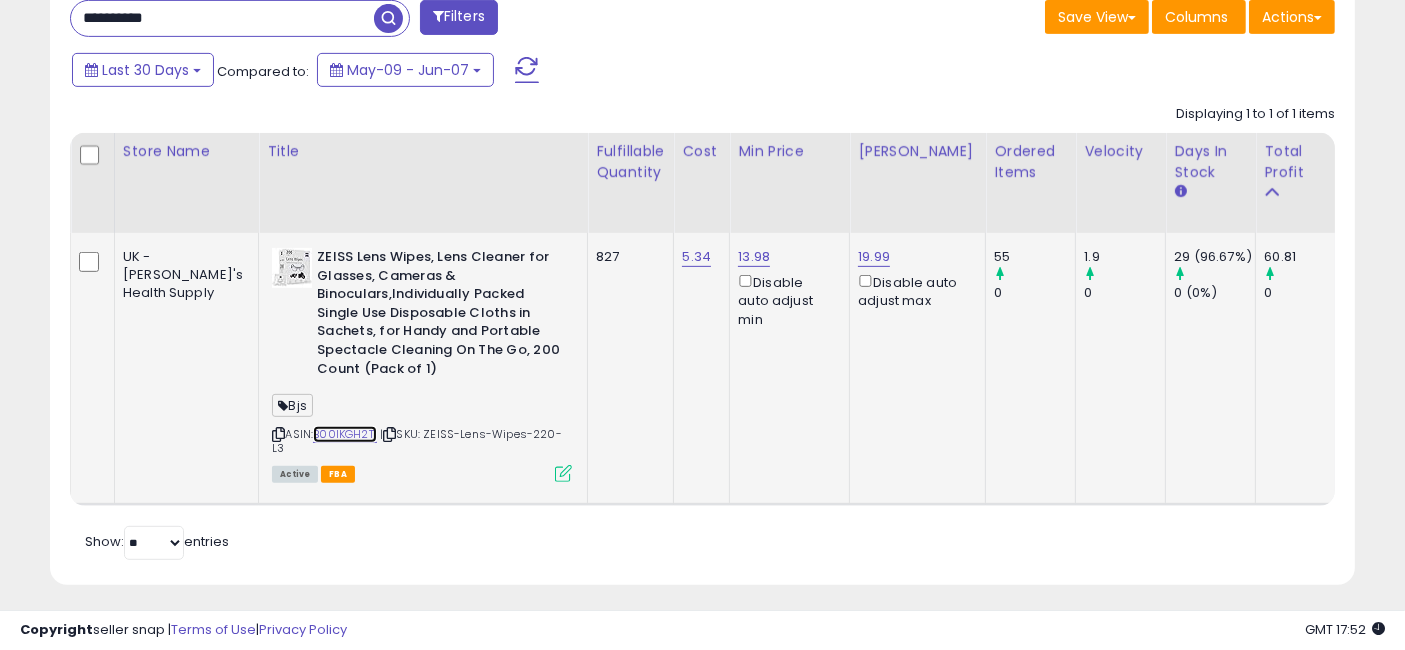 click on "B00IKGH2TI" at bounding box center (345, 434) 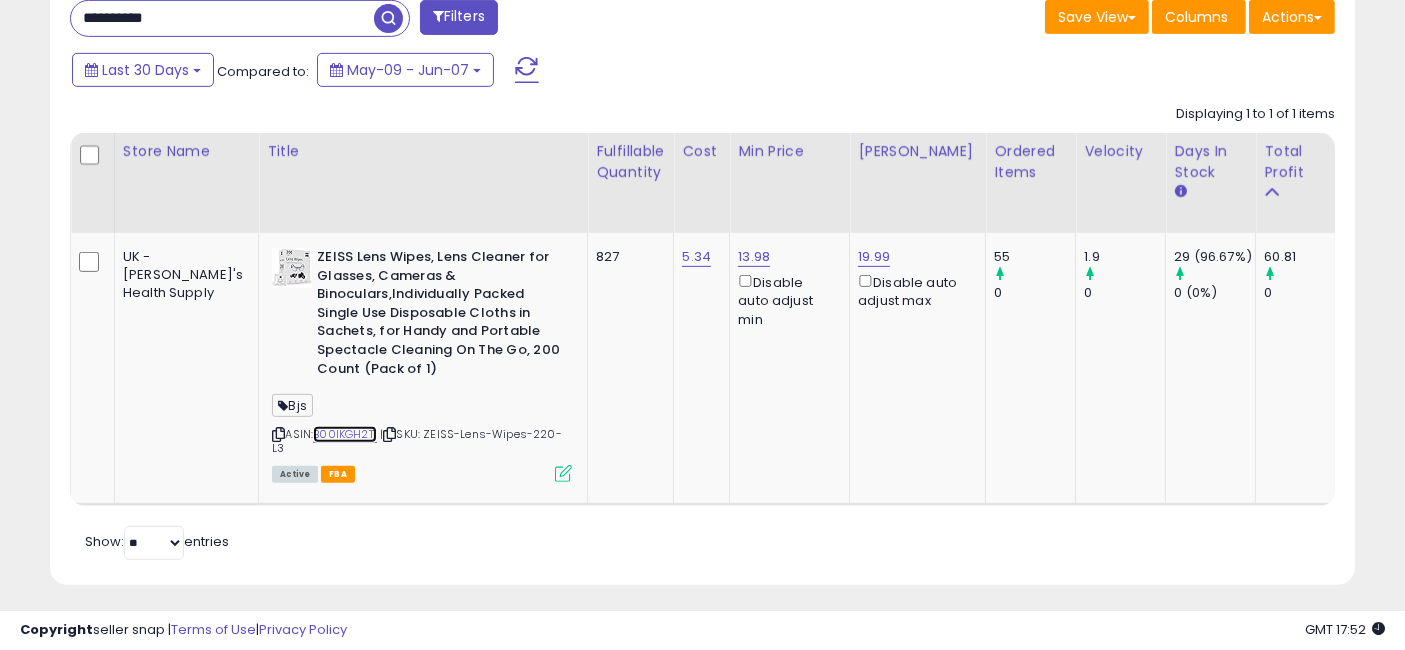 scroll, scrollTop: 0, scrollLeft: 2121, axis: horizontal 